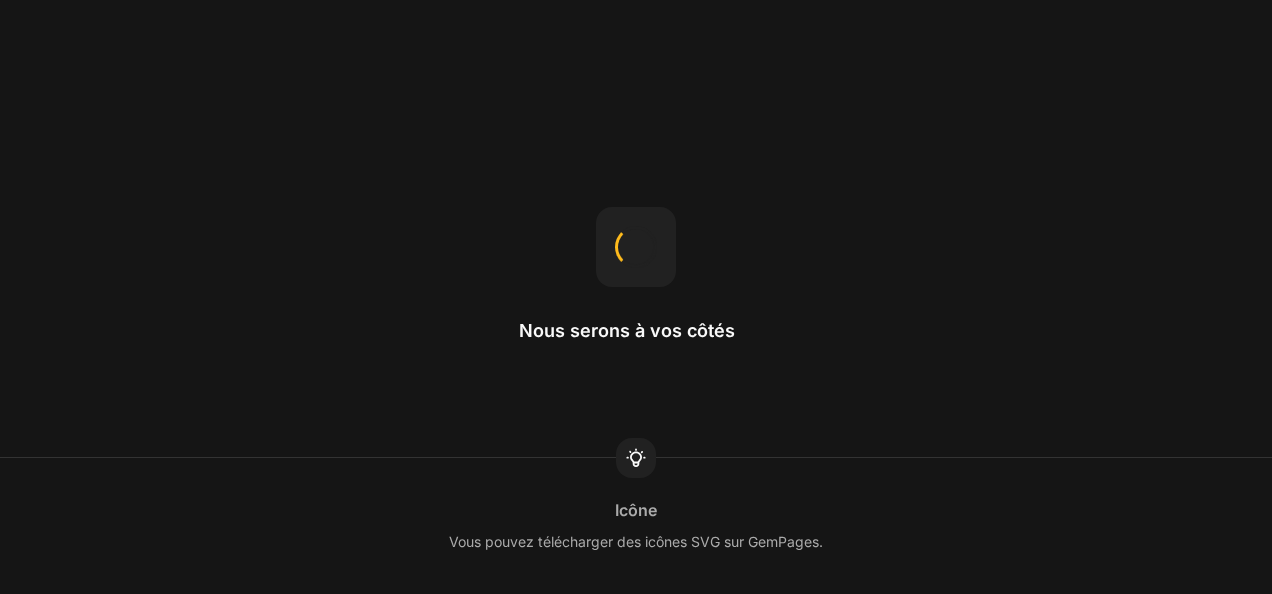 scroll, scrollTop: 0, scrollLeft: 0, axis: both 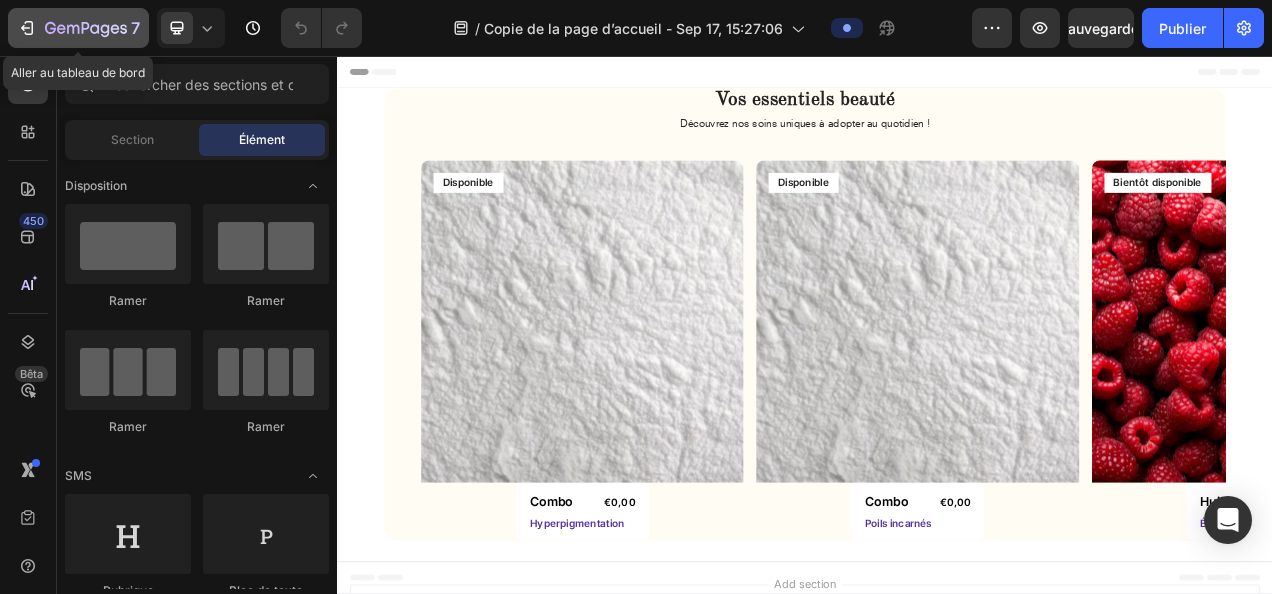 click on "7" 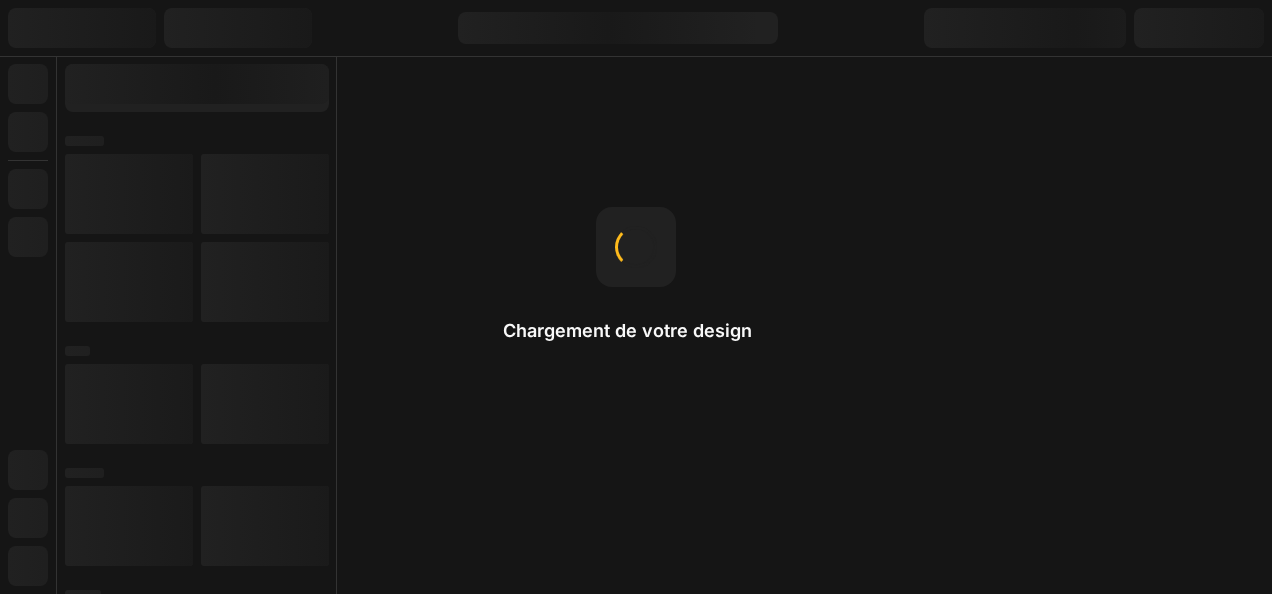 scroll, scrollTop: 0, scrollLeft: 0, axis: both 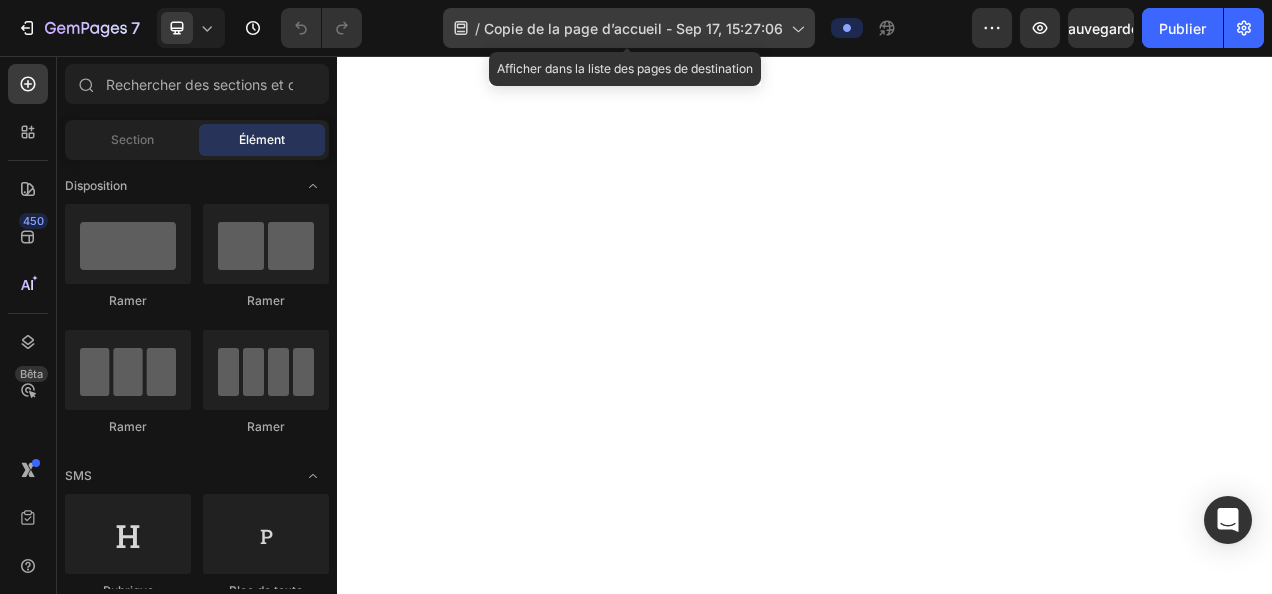 click 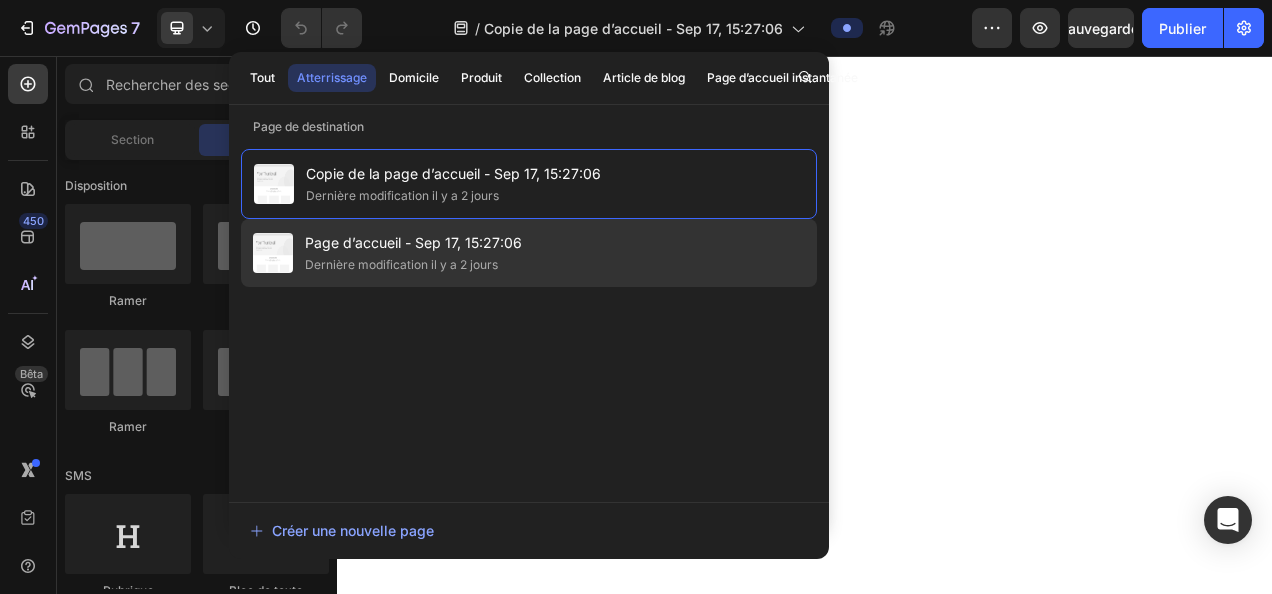 click on "Page d’accueil - Sep 17, 15:27:06 Dernière modification il y a 2 jours" 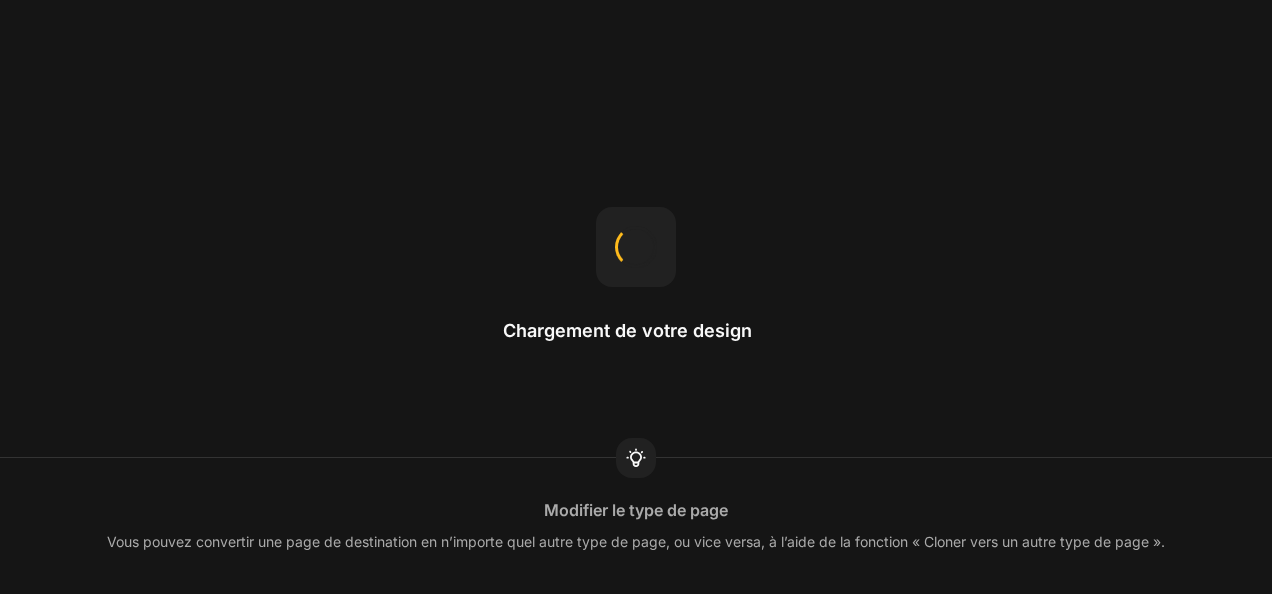 scroll, scrollTop: 0, scrollLeft: 0, axis: both 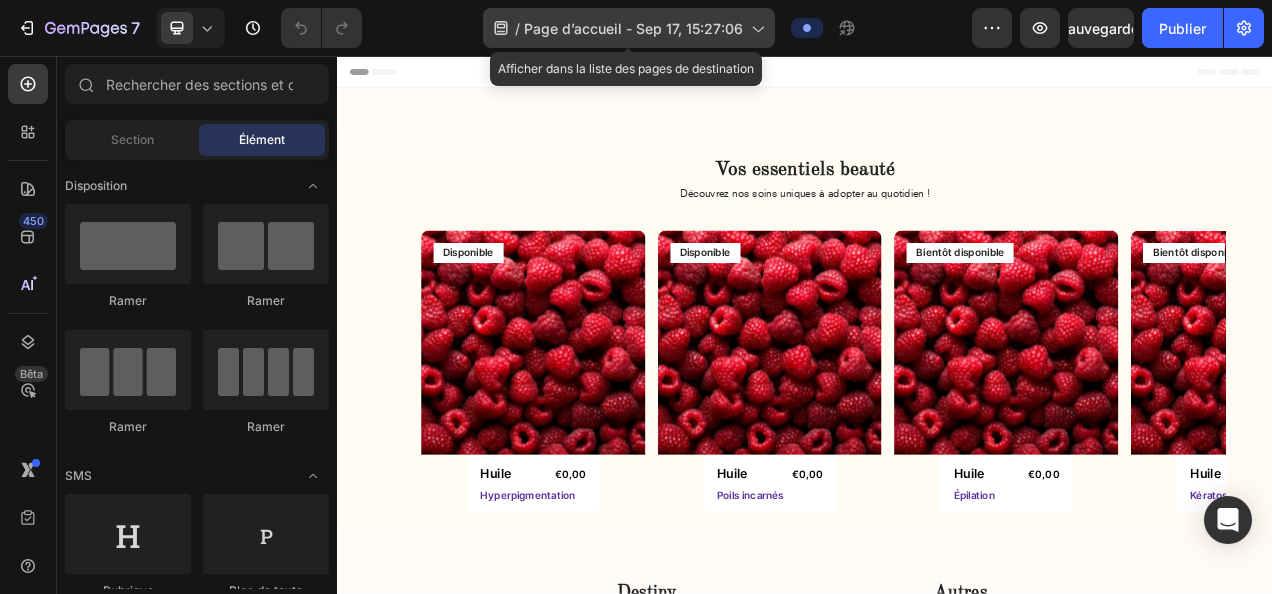 click on "Page d’accueil - Sep 17, 15:27:06" at bounding box center (633, 28) 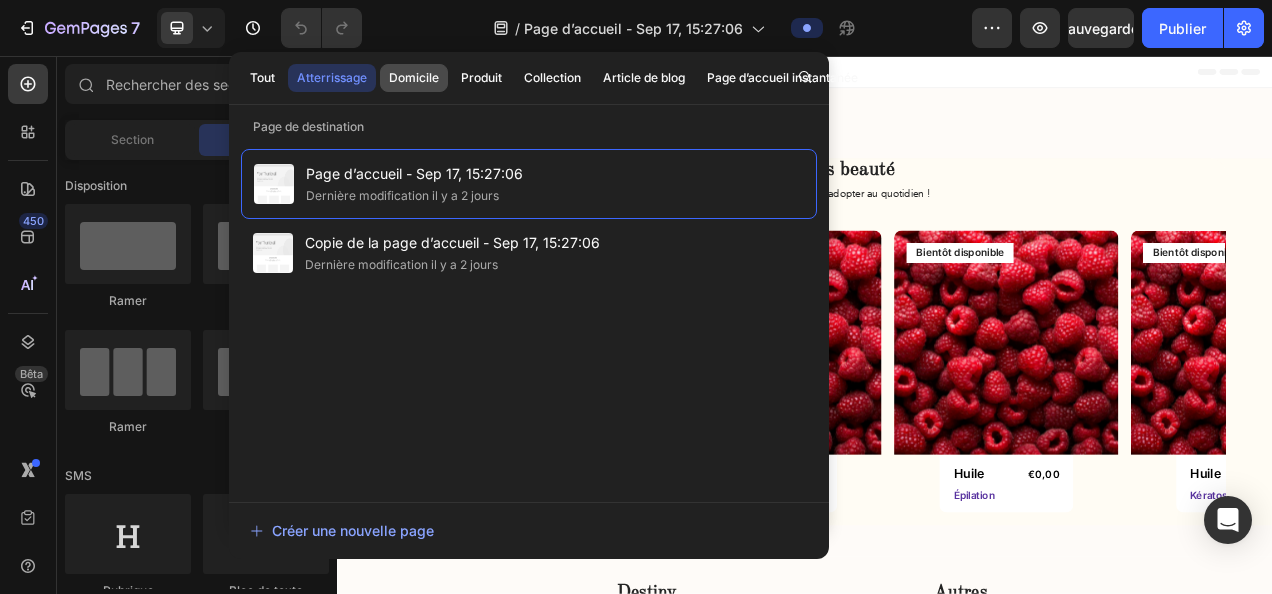 click on "Domicile" 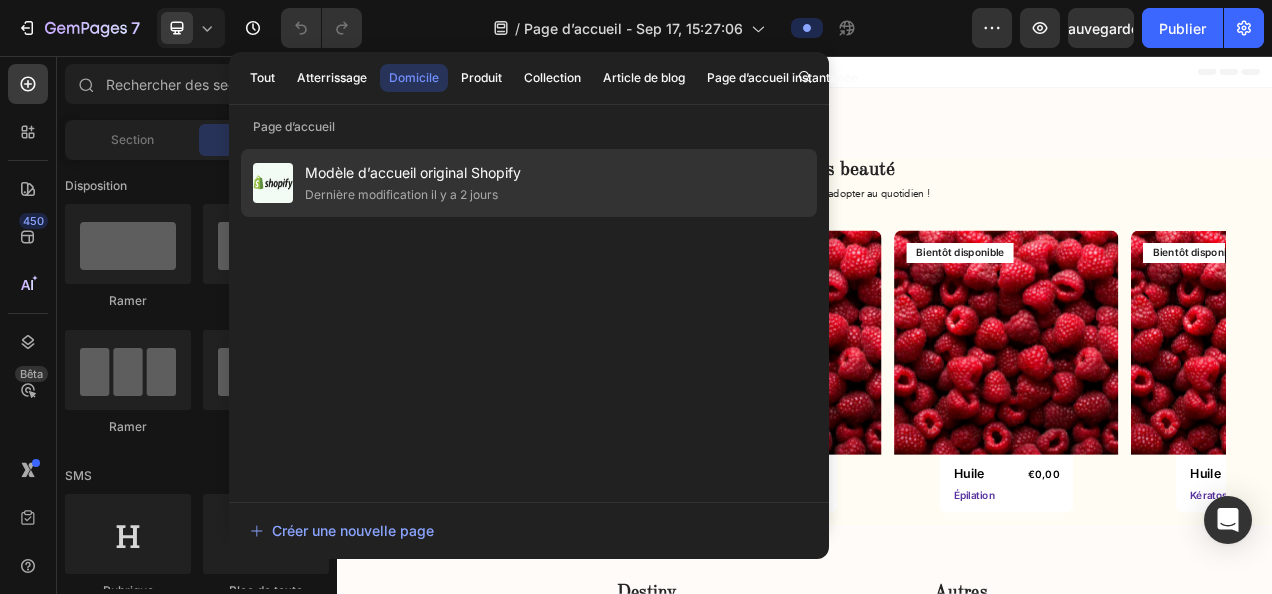 click on "Modèle d’accueil original Shopify" at bounding box center (413, 173) 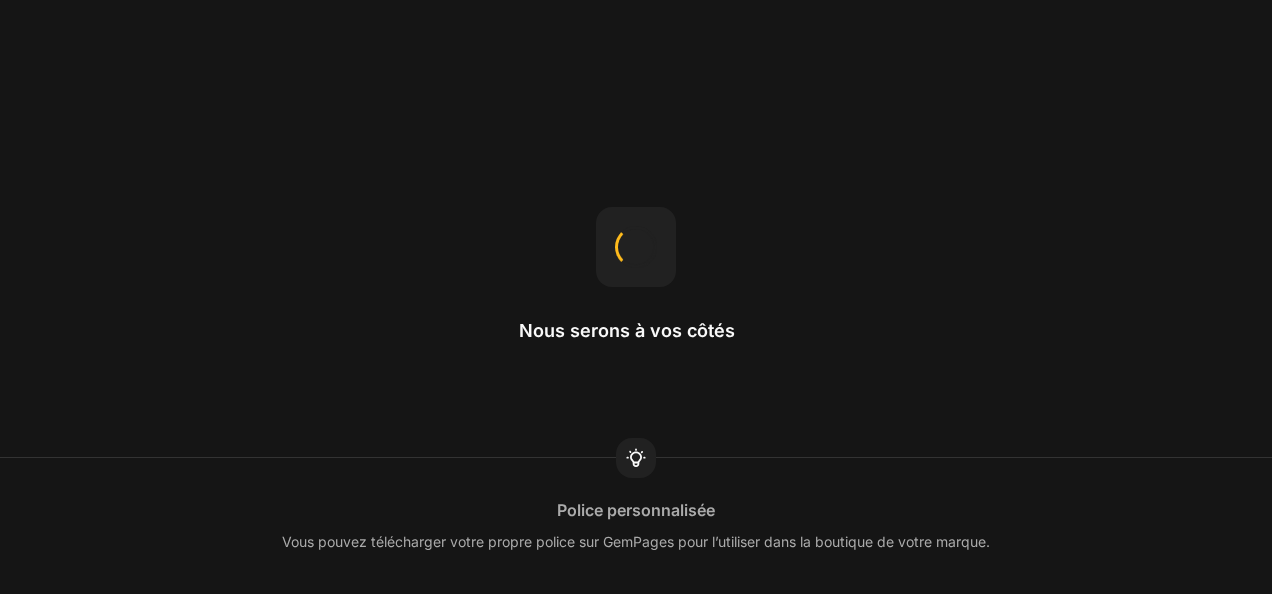 scroll, scrollTop: 0, scrollLeft: 0, axis: both 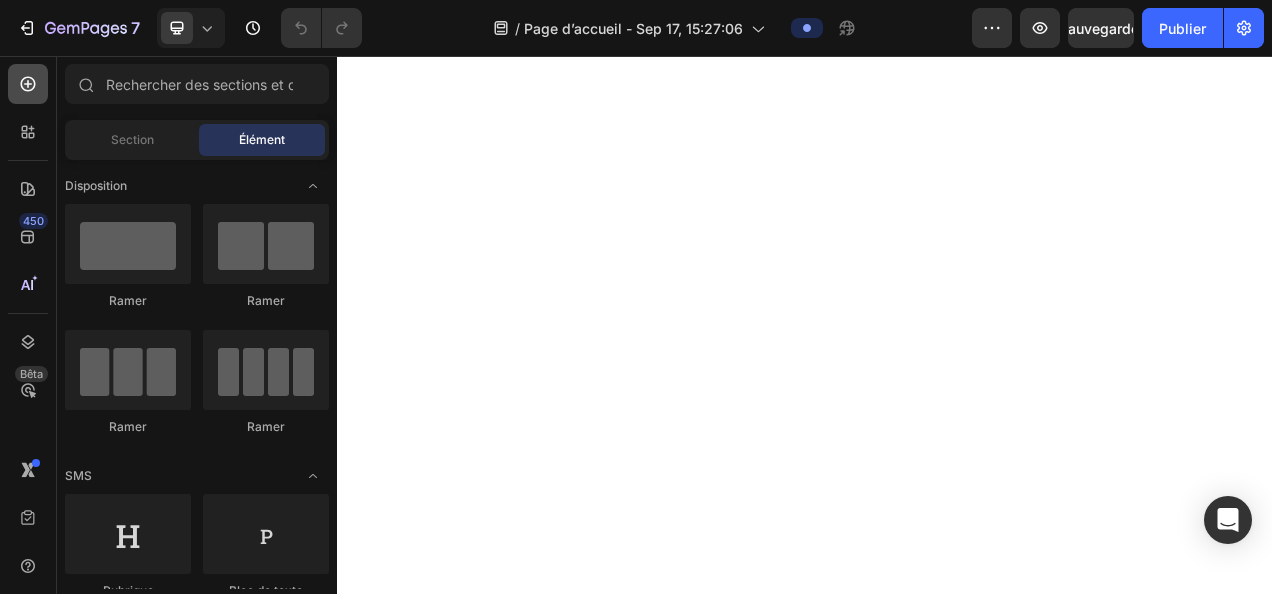 click 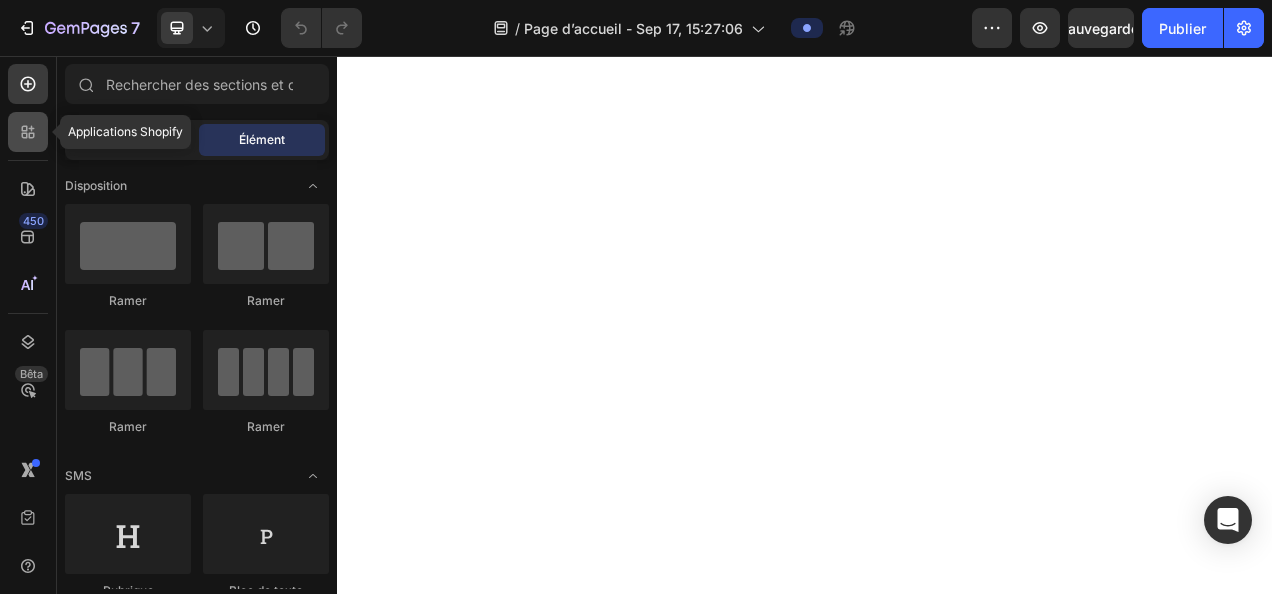 click 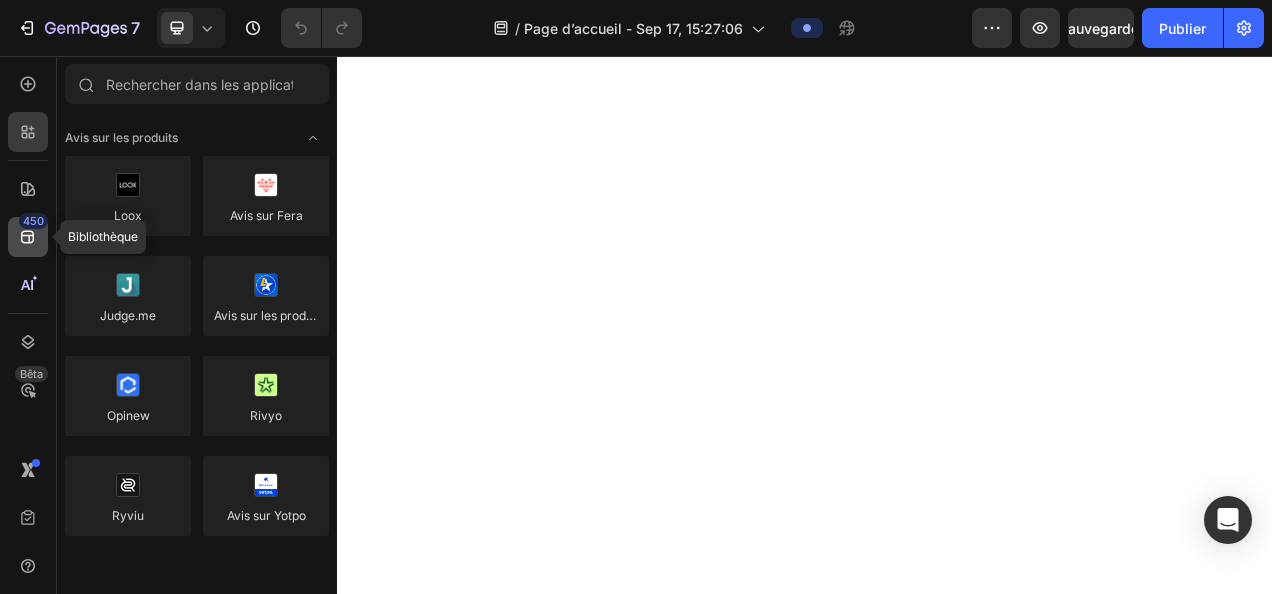 click 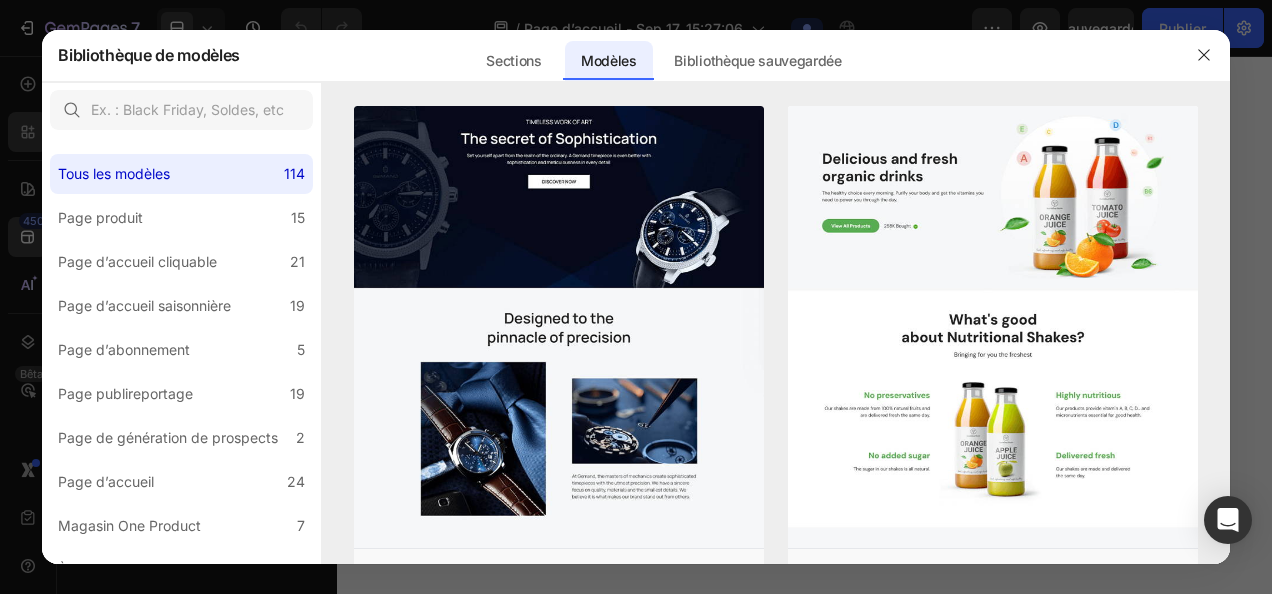 click at bounding box center [636, 297] 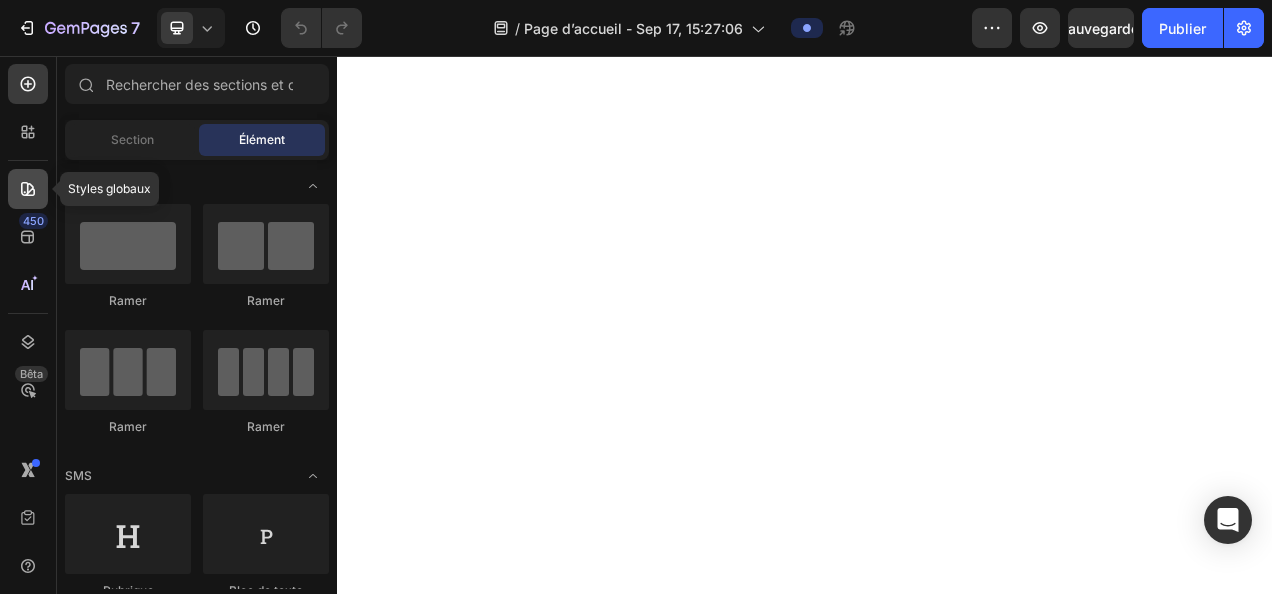 click 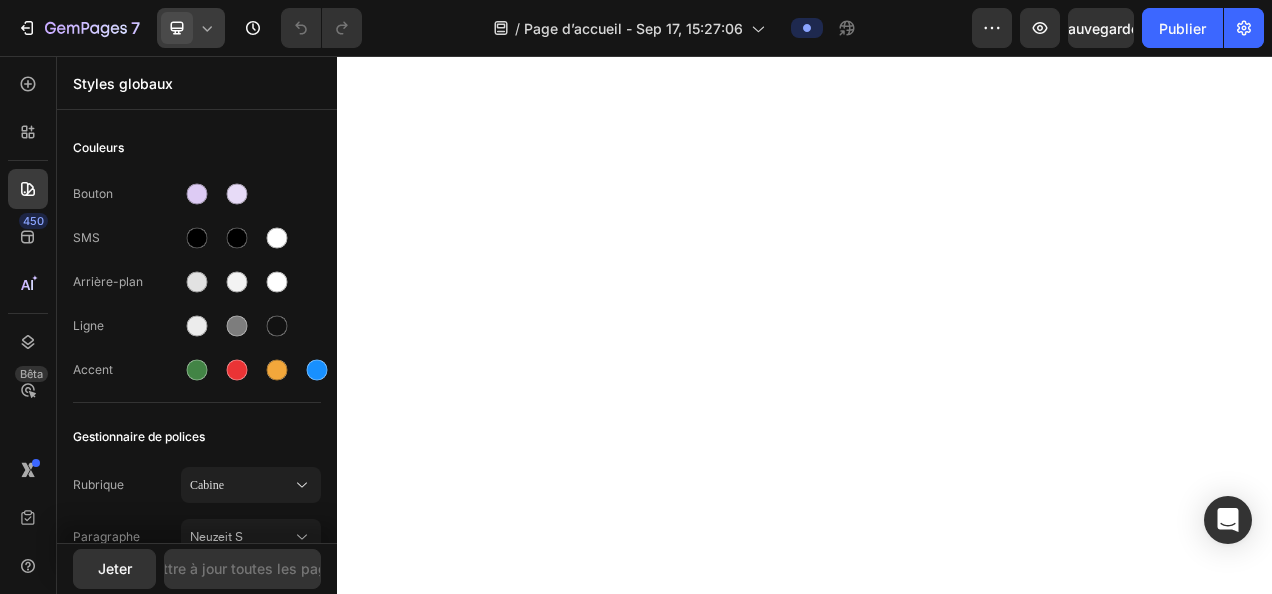 click 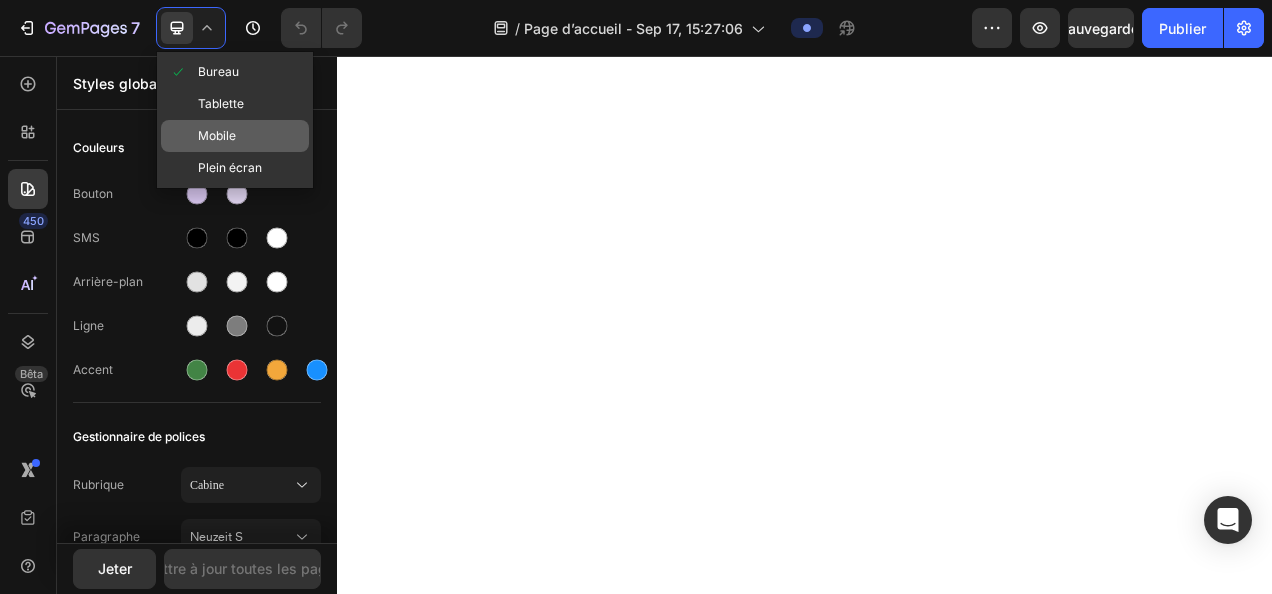 click on "Mobile" at bounding box center (217, 136) 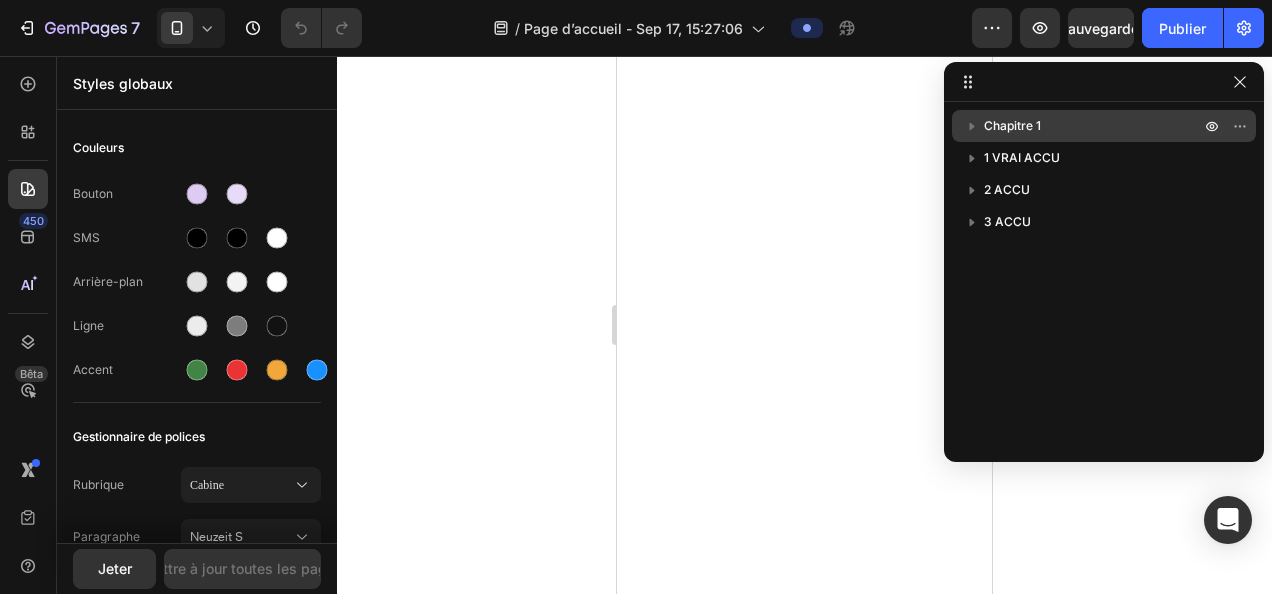click on "Chapitre 1" at bounding box center [1104, 126] 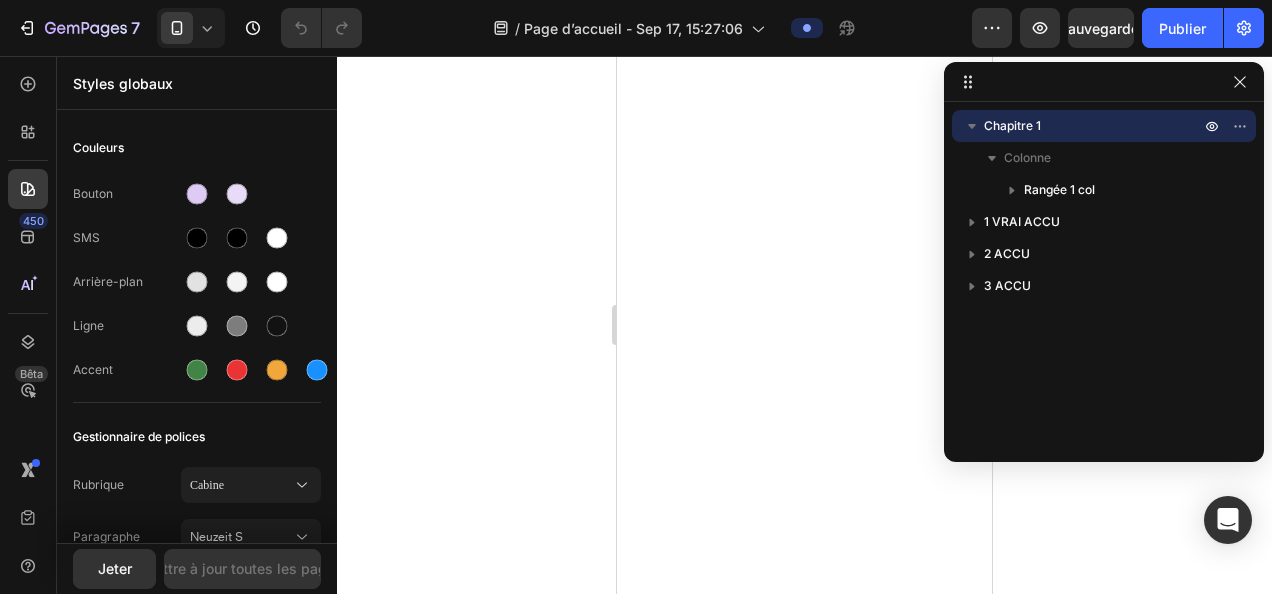 click 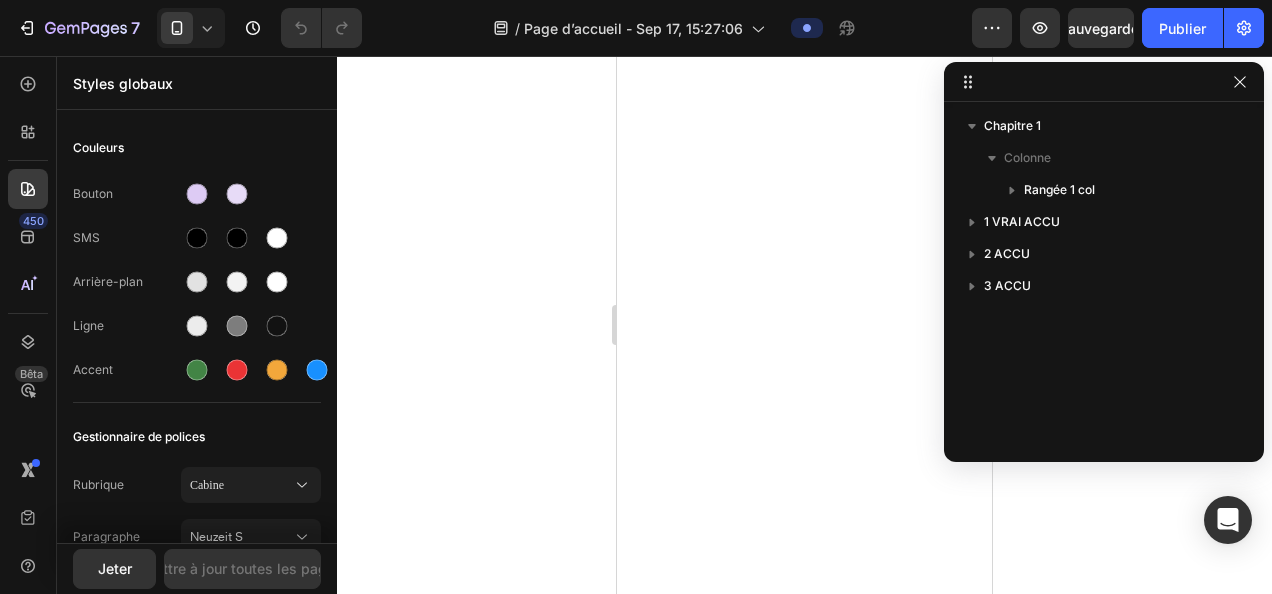 click 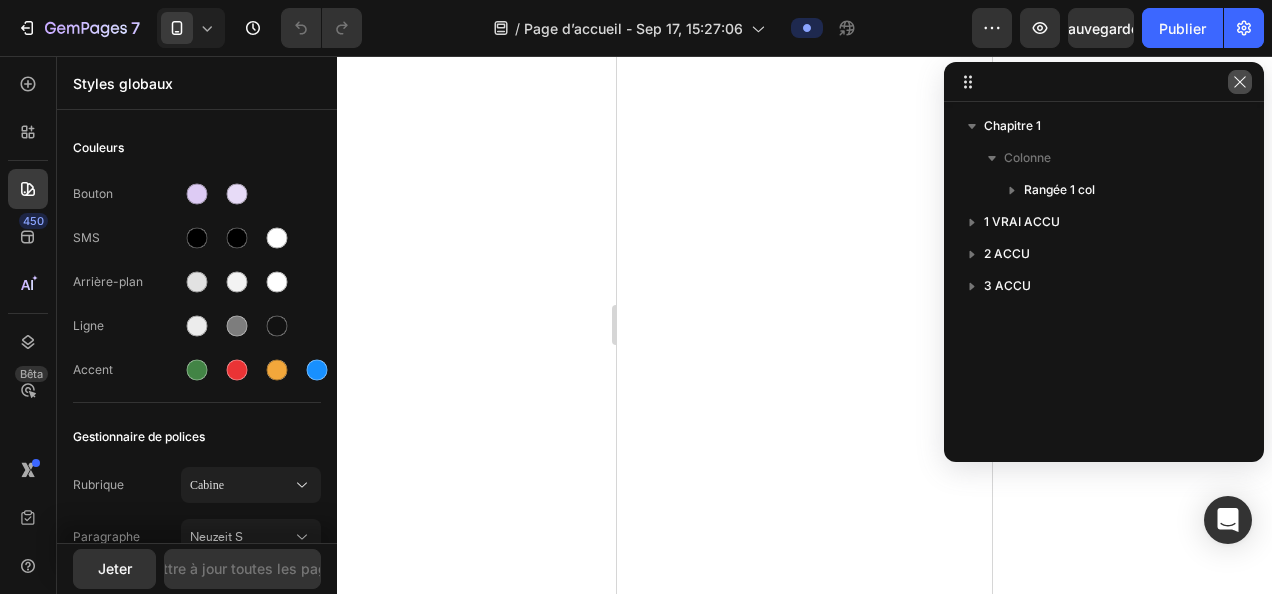 click 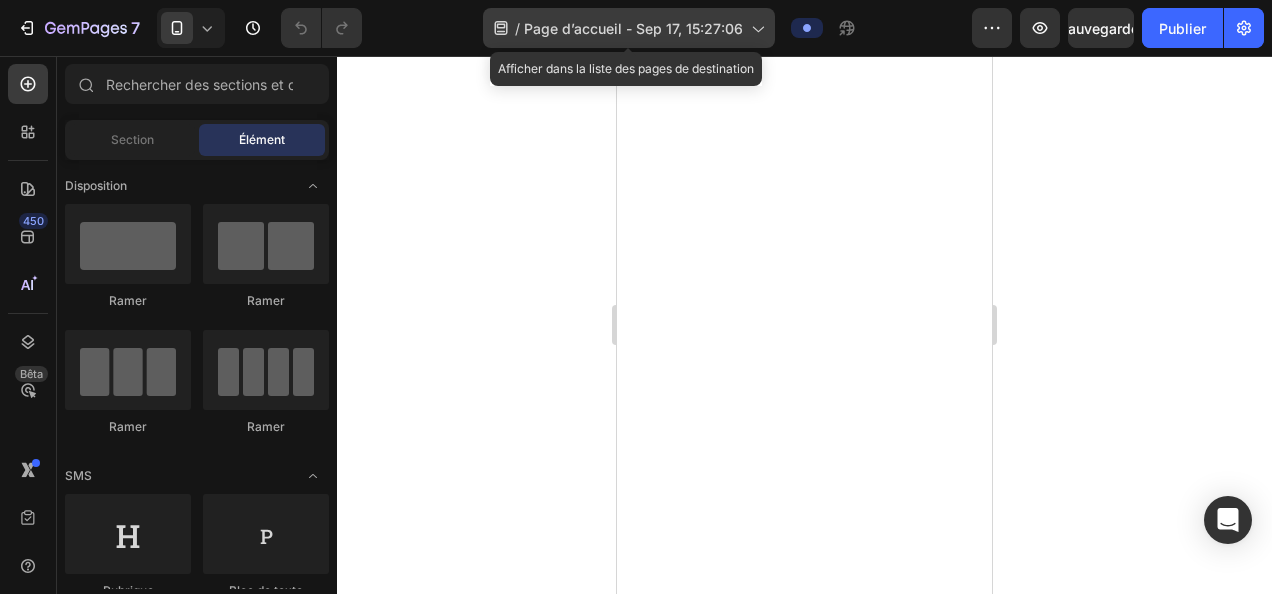 click on "Page d’accueil - Sep 17, 15:27:06" at bounding box center (633, 28) 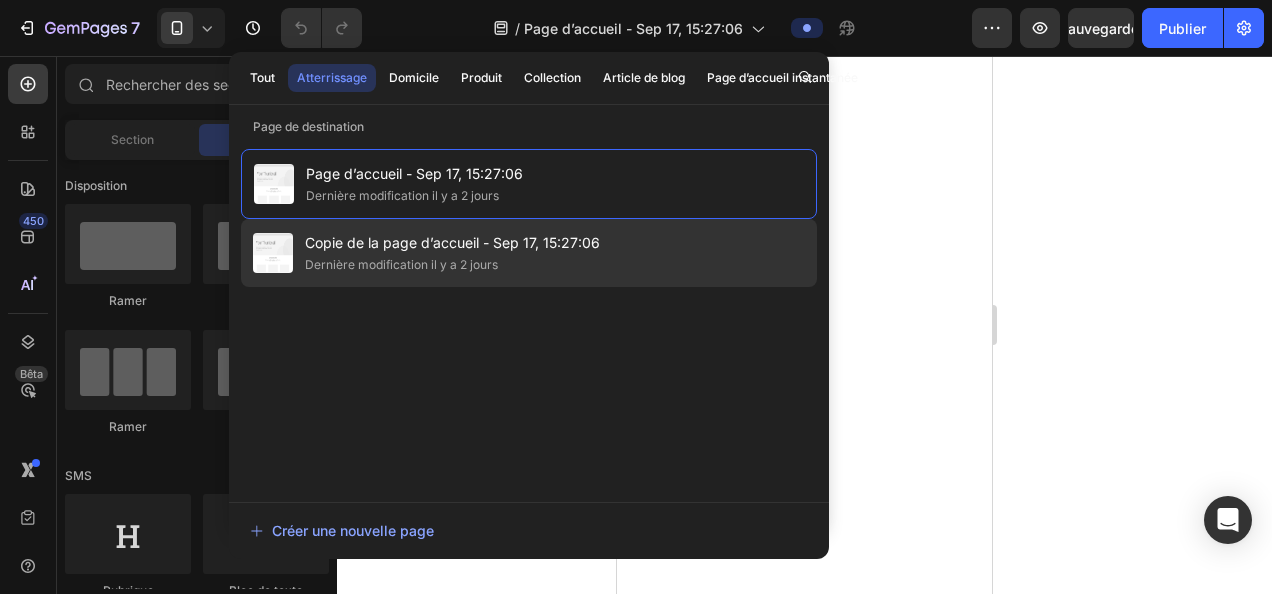 click on "Dernière modification il y a 2 jours" at bounding box center (452, 265) 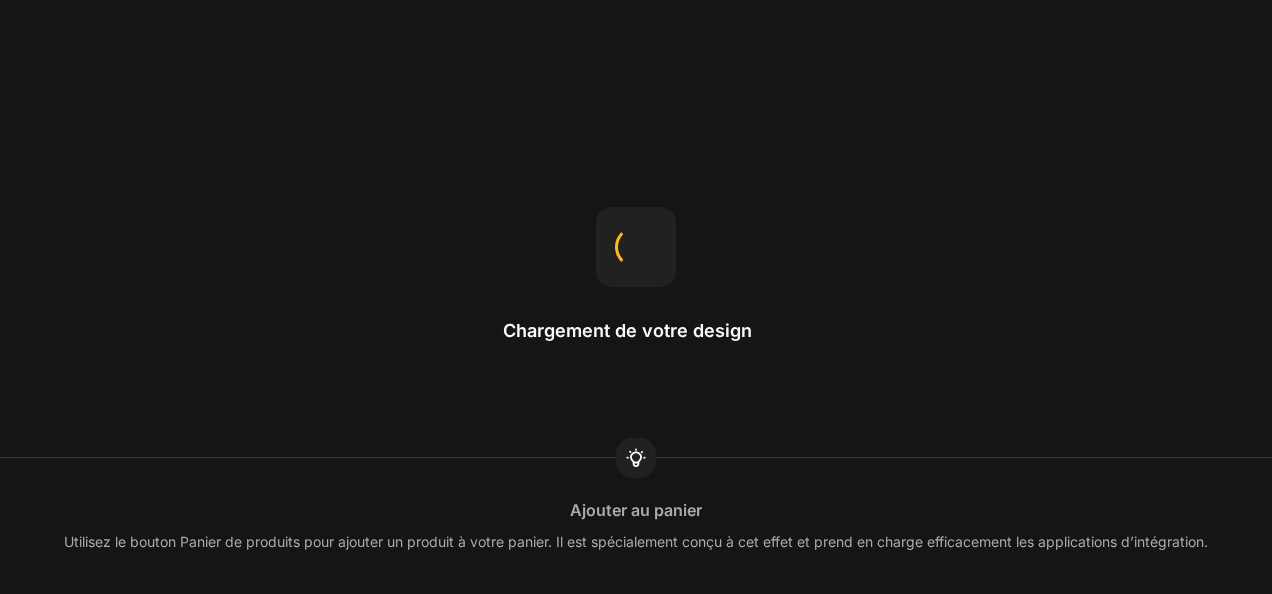 scroll, scrollTop: 0, scrollLeft: 0, axis: both 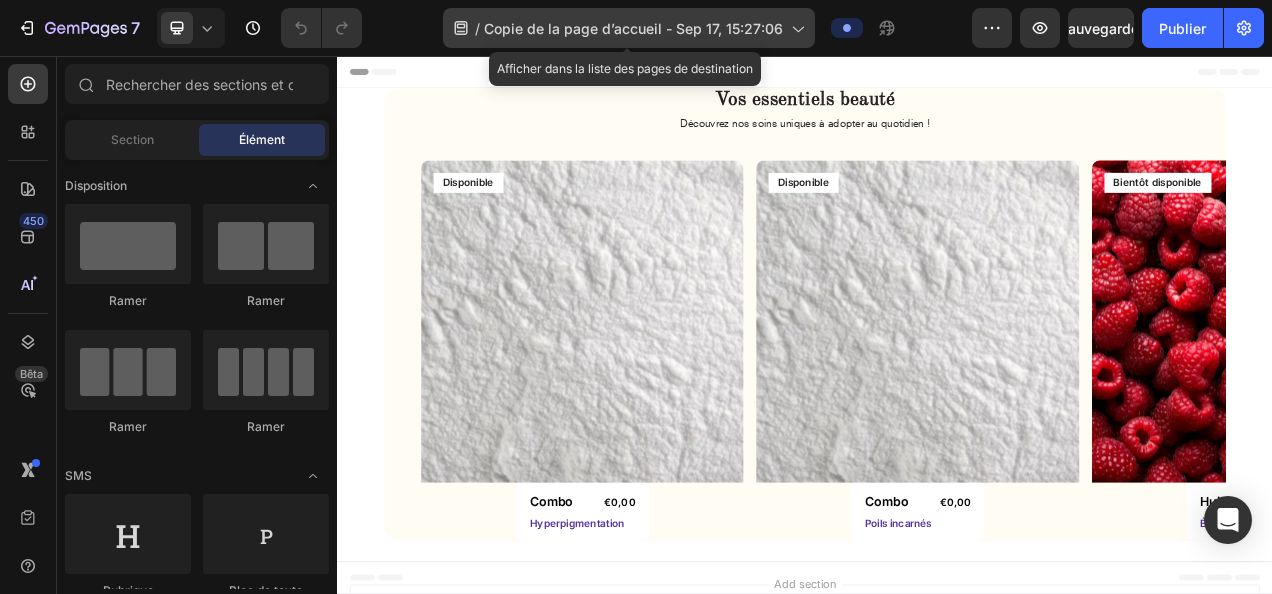 click on "Copie de la page d’accueil - Sep 17, 15:27:06" at bounding box center (633, 28) 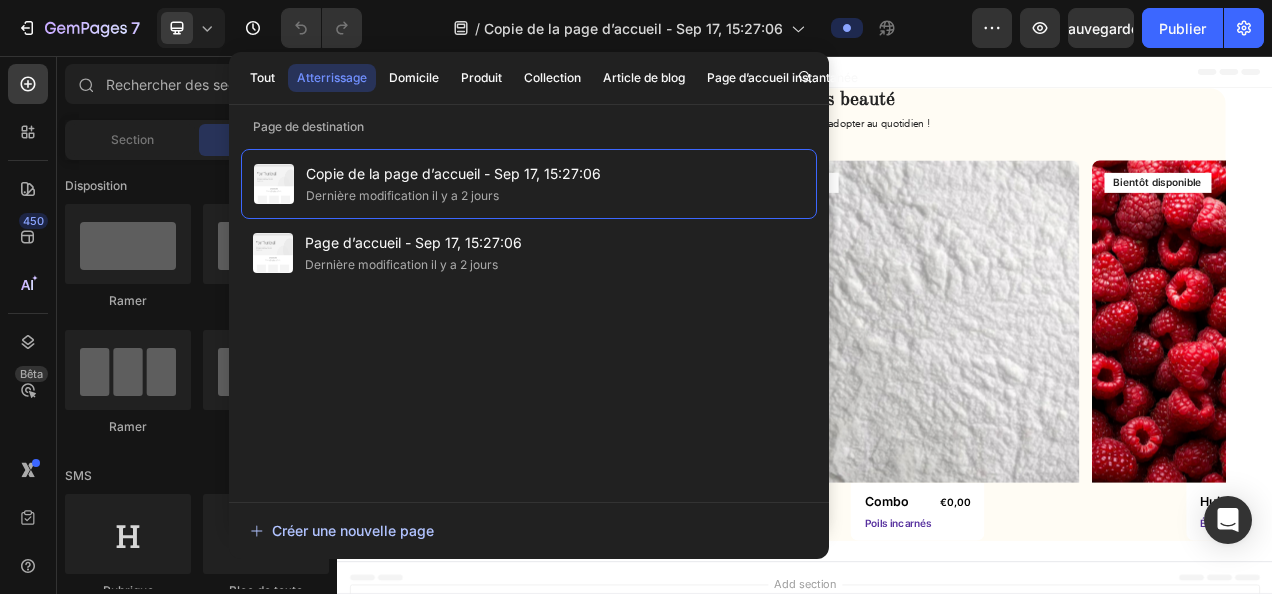click on "Créer une nouvelle page" 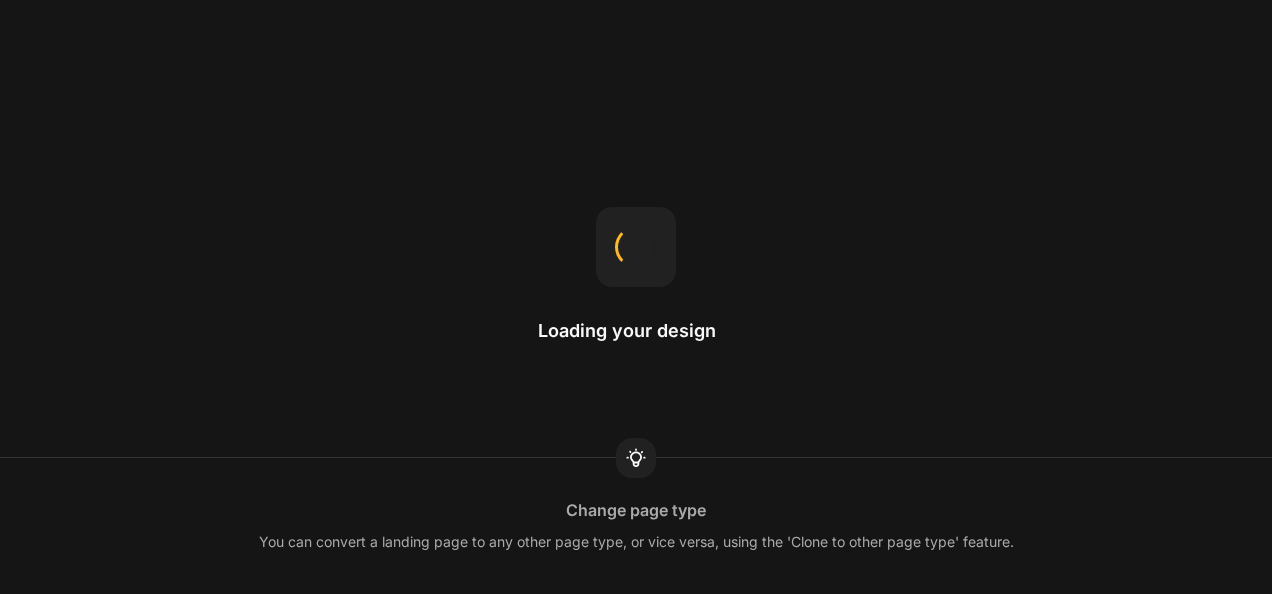 scroll, scrollTop: 0, scrollLeft: 0, axis: both 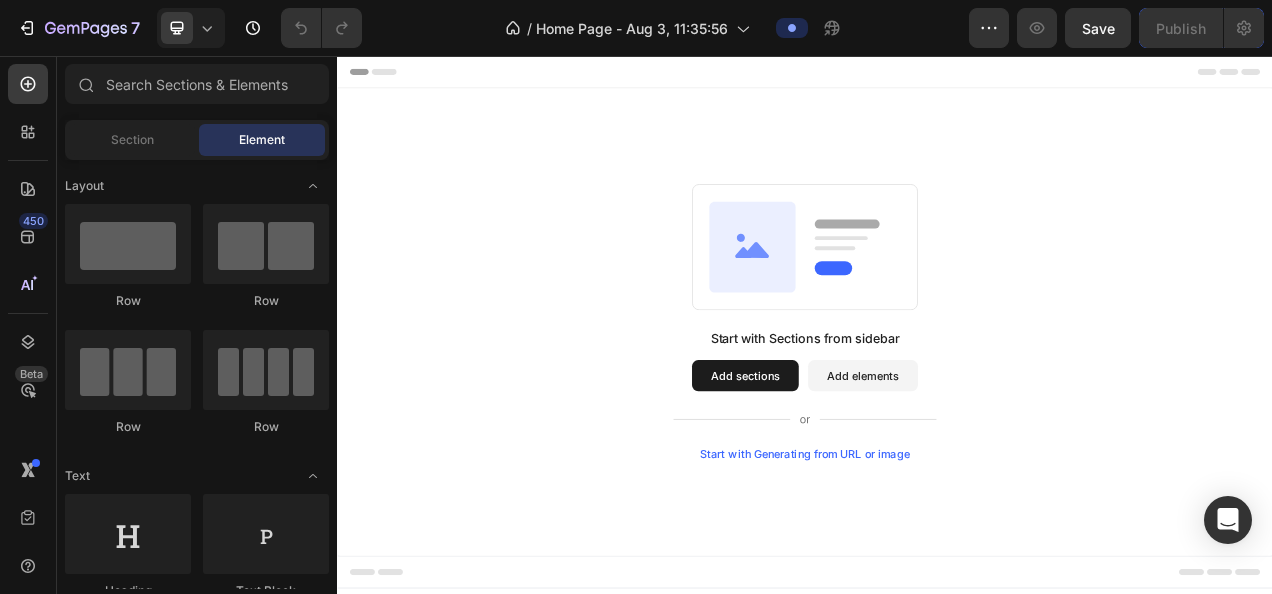 click on "Start with Generating from URL or image" at bounding box center [937, 566] 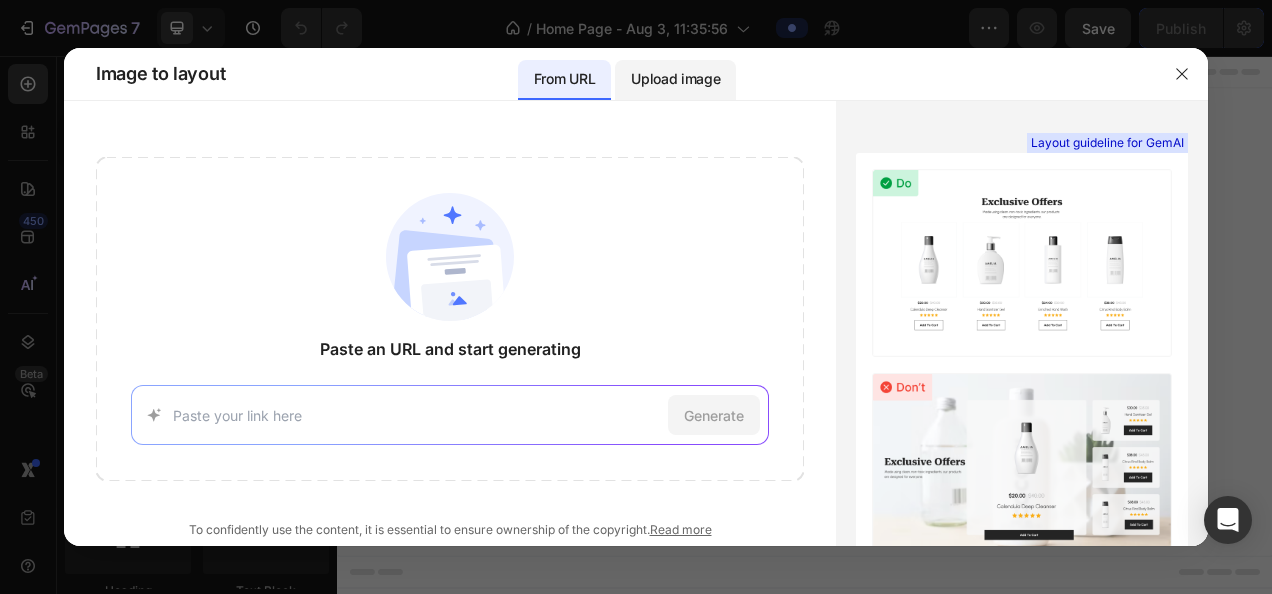 click on "Upload image" at bounding box center (675, 80) 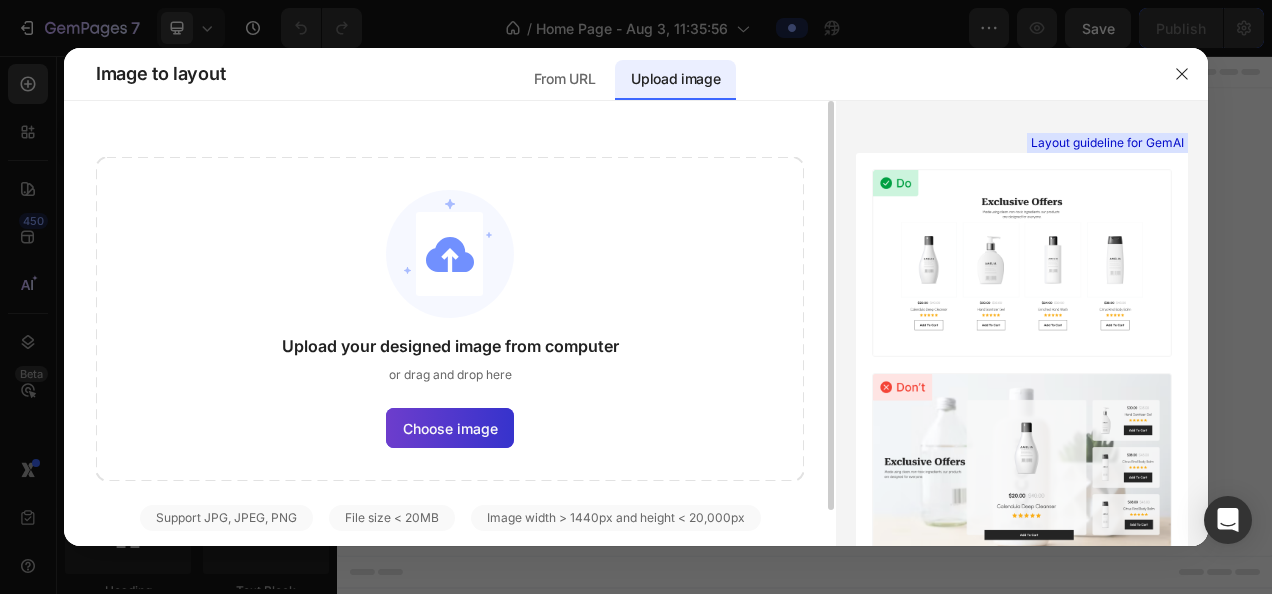 click on "Choose image" at bounding box center [450, 428] 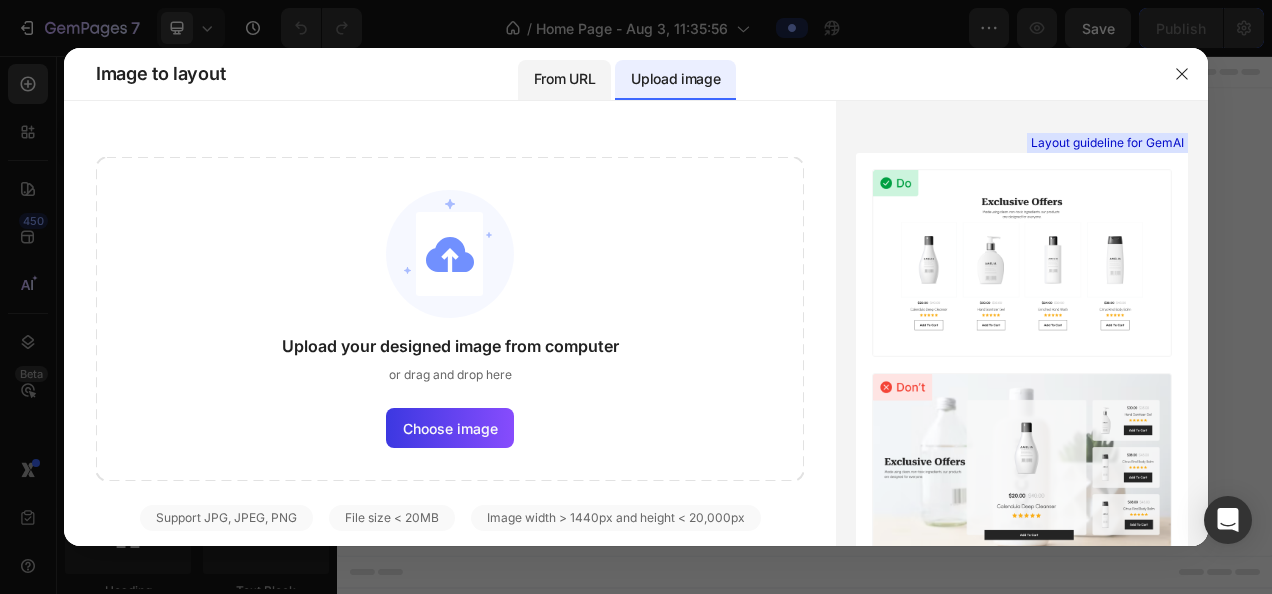 click on "From URL" at bounding box center [564, 79] 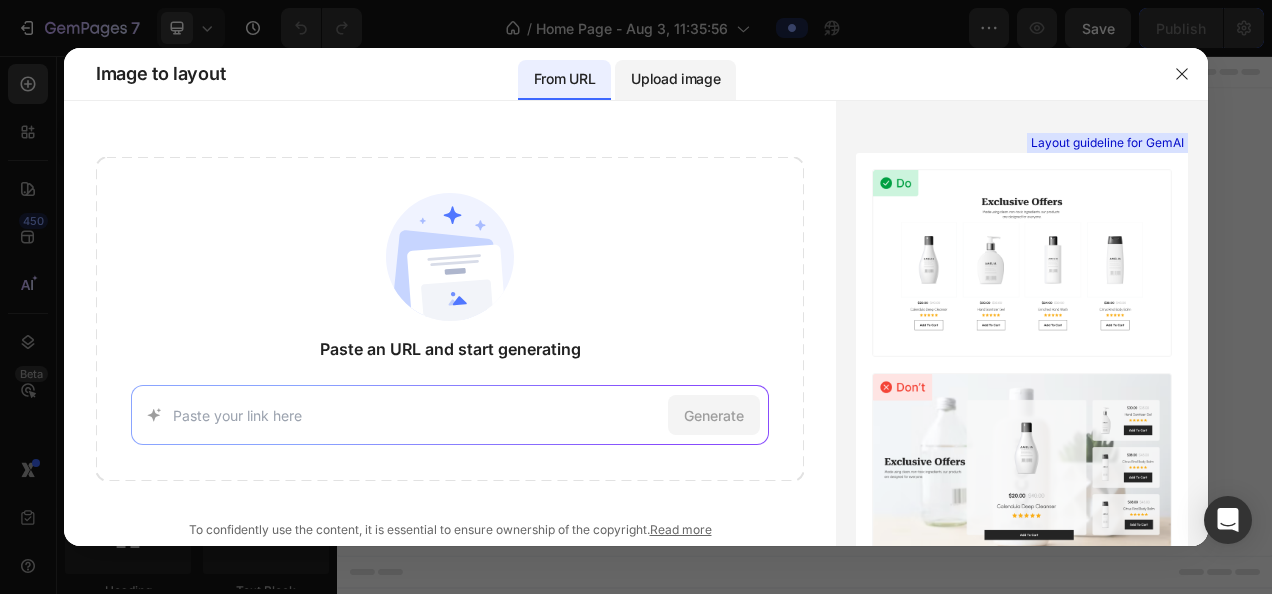 click on "Upload image" at bounding box center (675, 80) 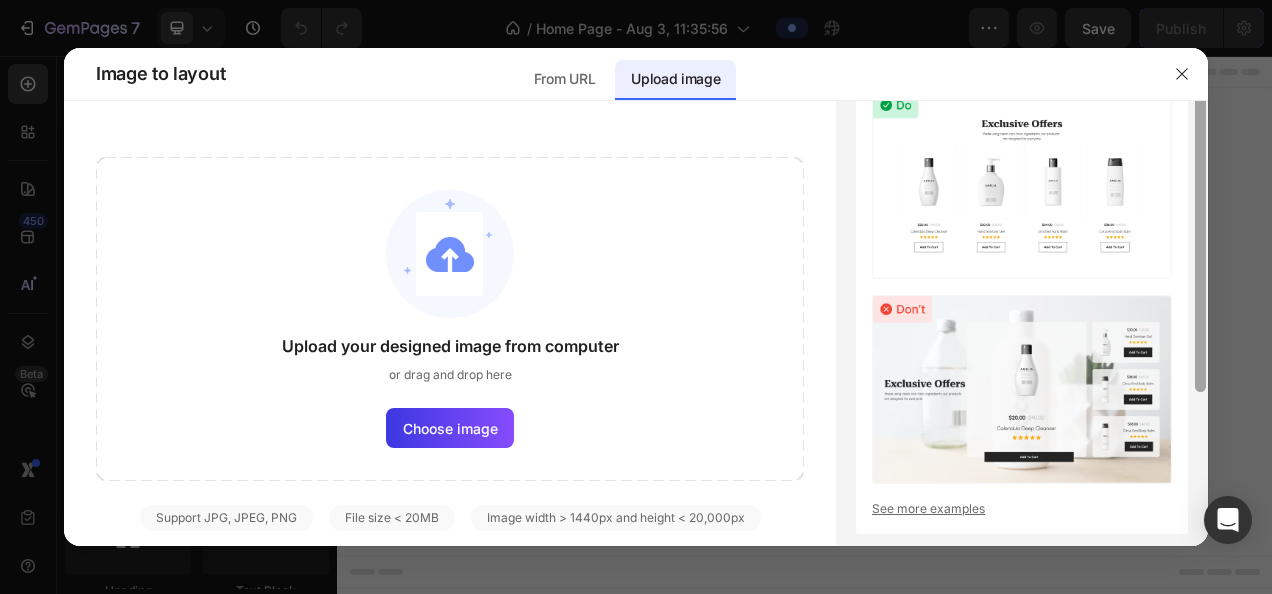 scroll, scrollTop: 116, scrollLeft: 0, axis: vertical 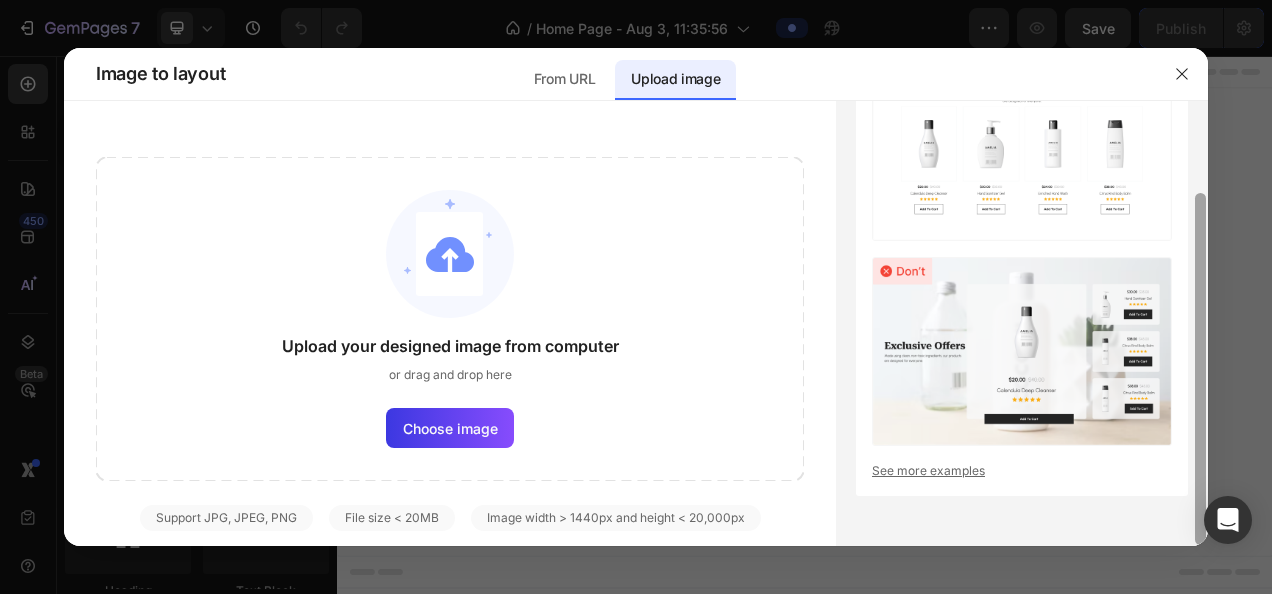 drag, startPoint x: 1194, startPoint y: 272, endPoint x: 1202, endPoint y: 417, distance: 145.22052 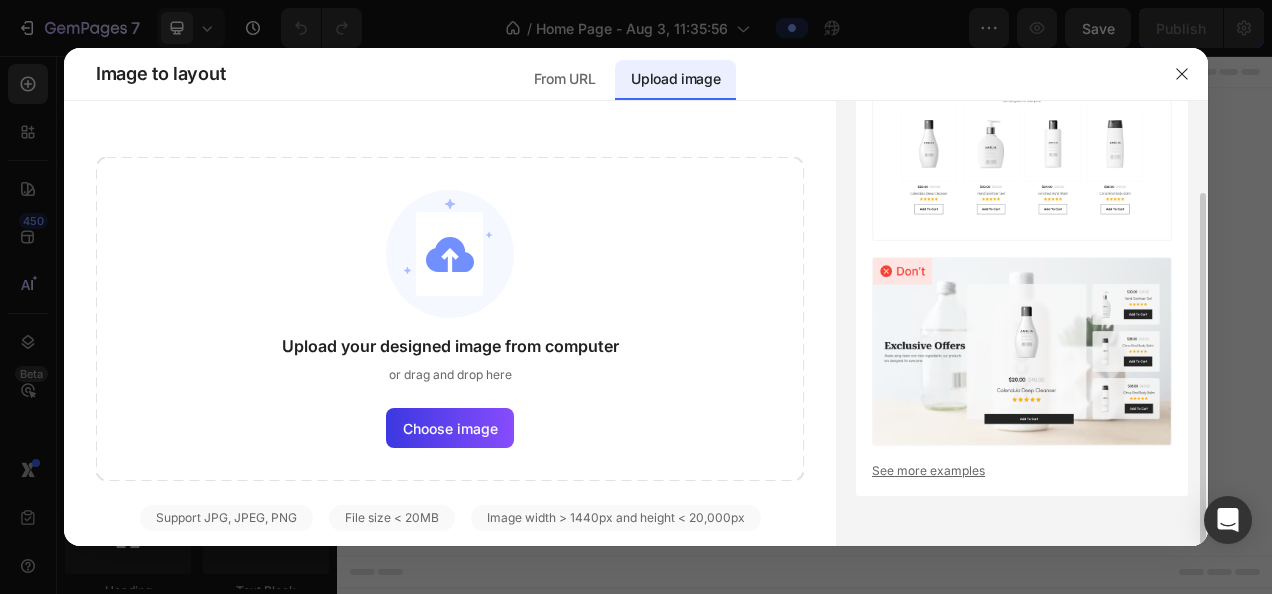 click on "See more examples" at bounding box center [1022, 471] 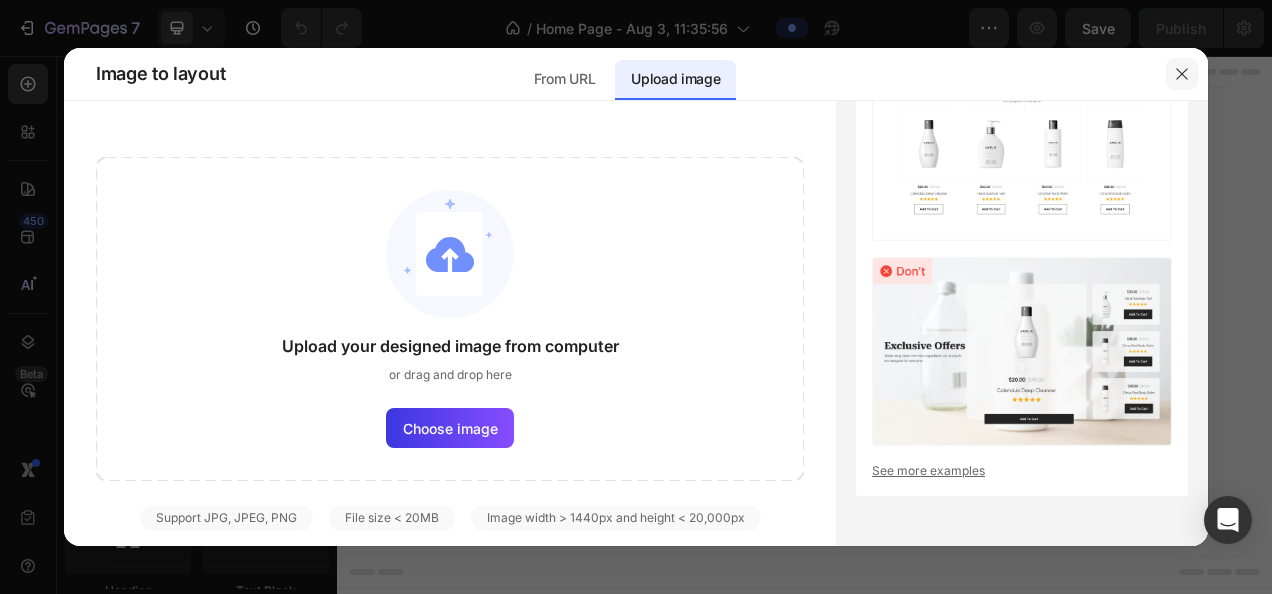 click 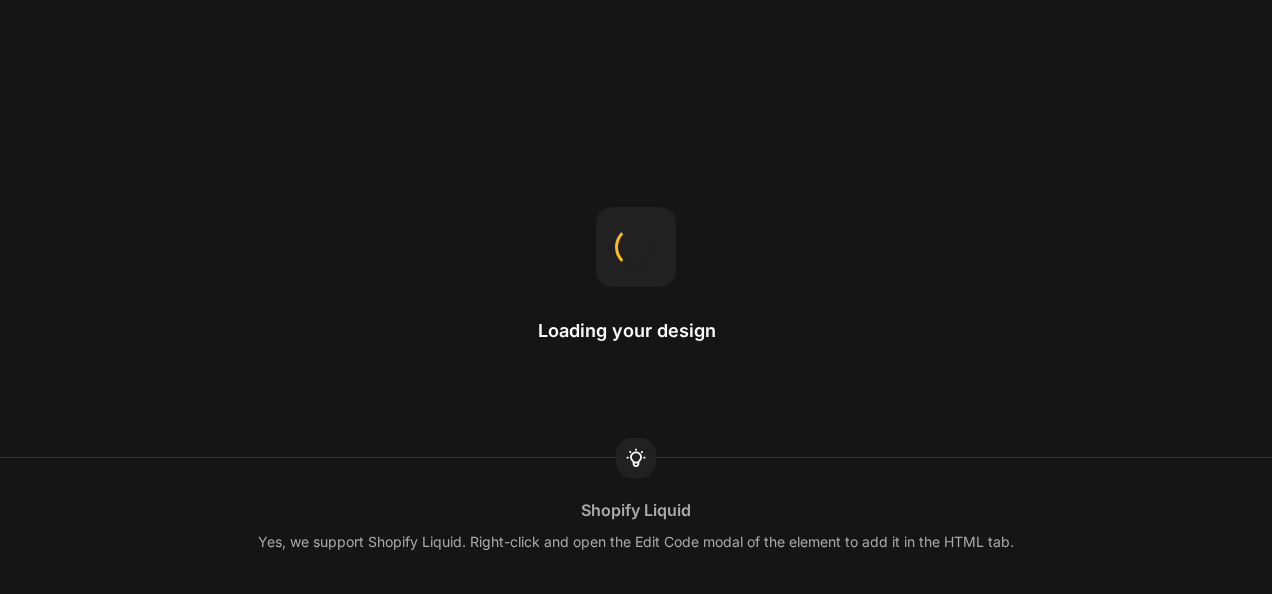scroll, scrollTop: 0, scrollLeft: 0, axis: both 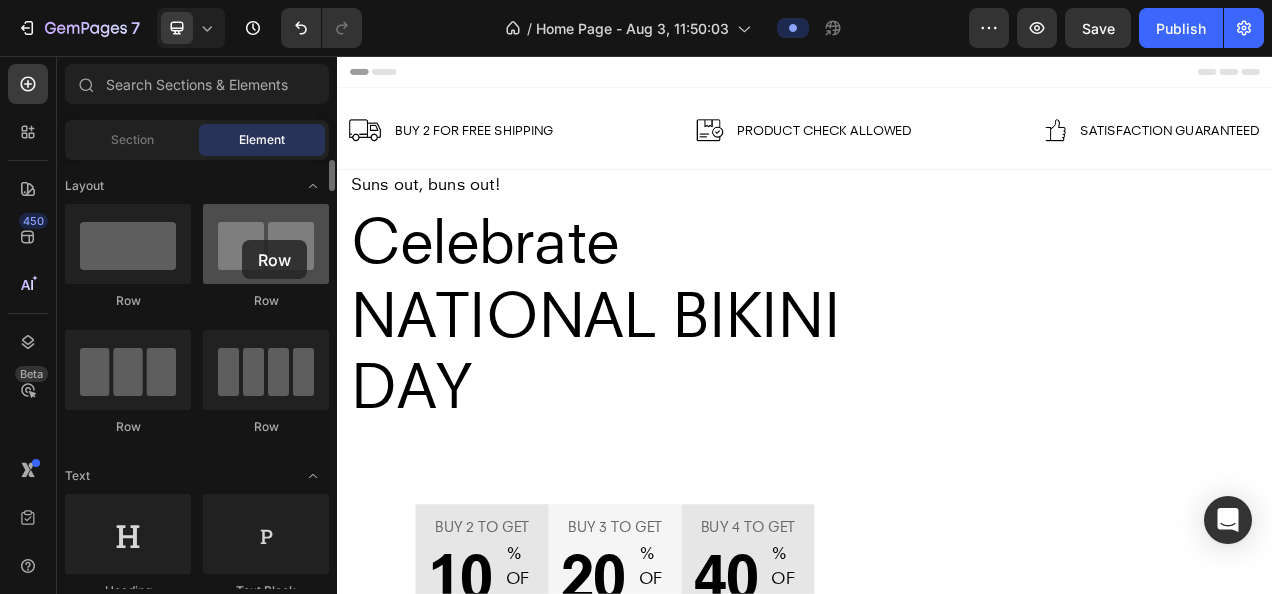 click at bounding box center (266, 244) 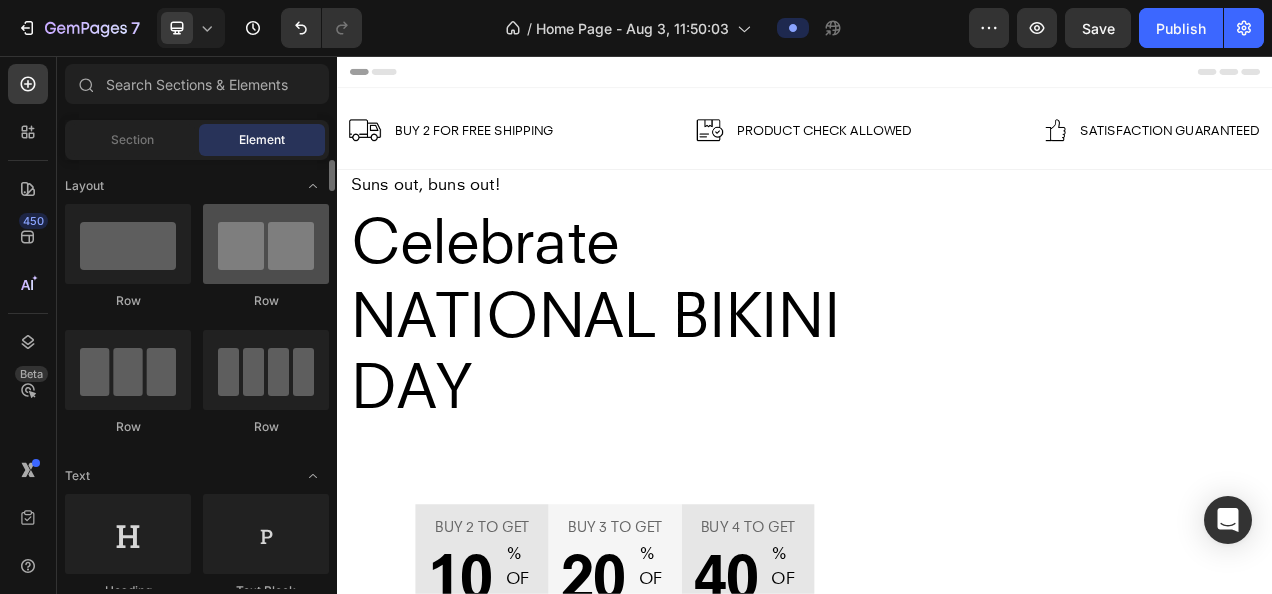 click at bounding box center [266, 244] 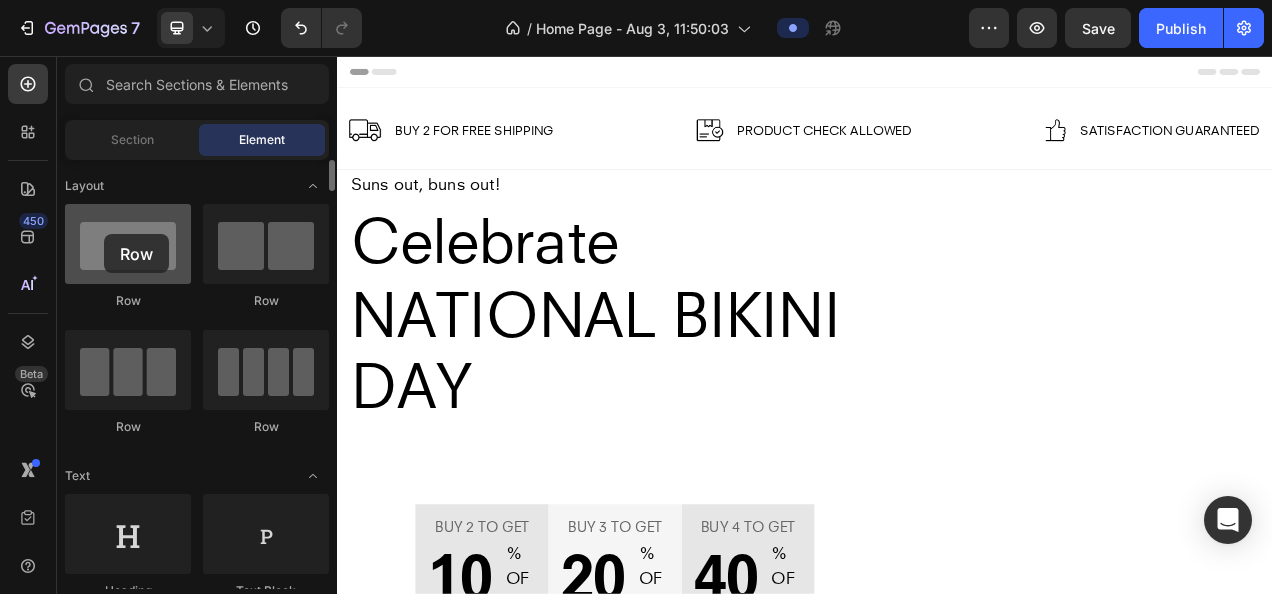 click at bounding box center (128, 244) 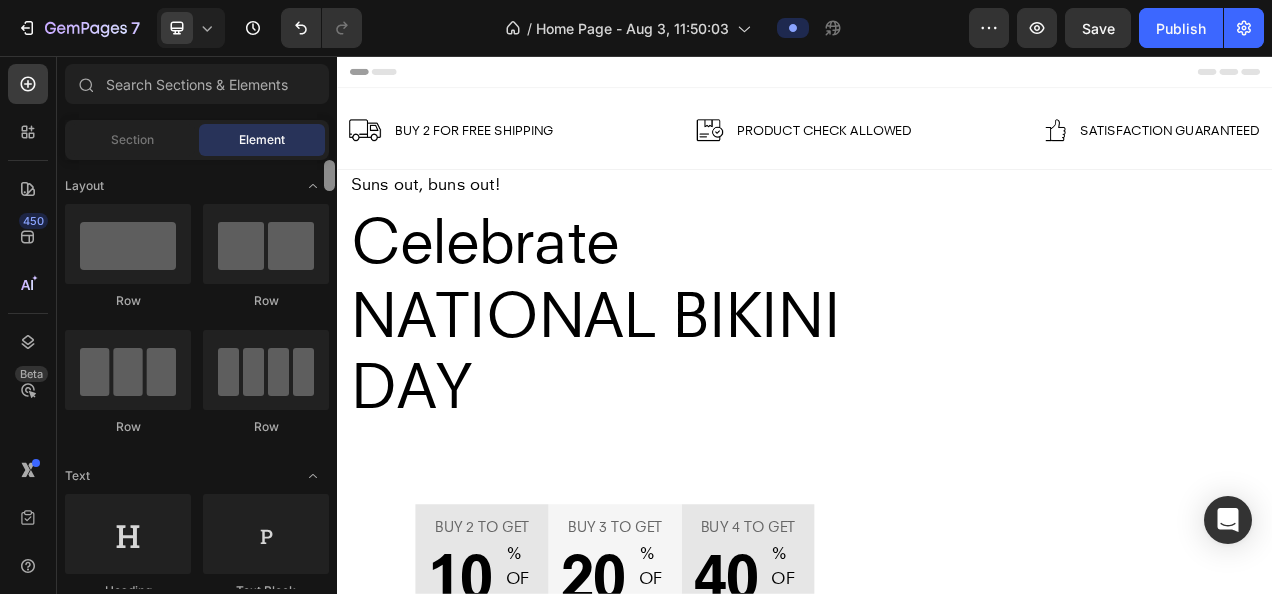 scroll, scrollTop: 429, scrollLeft: 0, axis: vertical 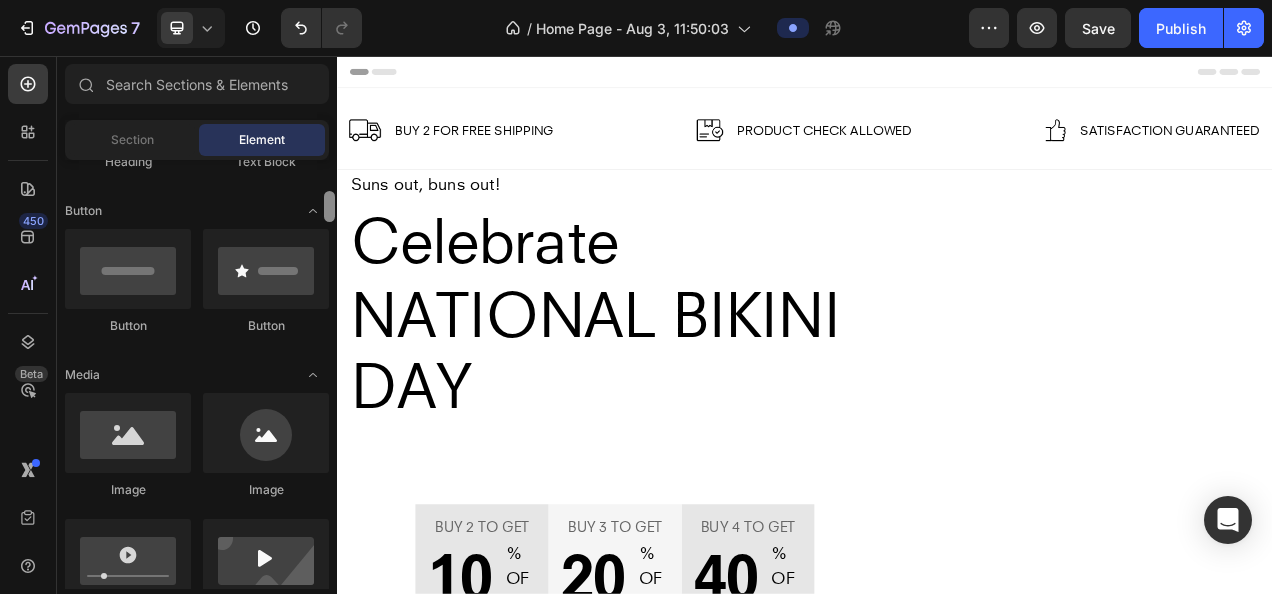 drag, startPoint x: 330, startPoint y: 200, endPoint x: 334, endPoint y: 318, distance: 118.06778 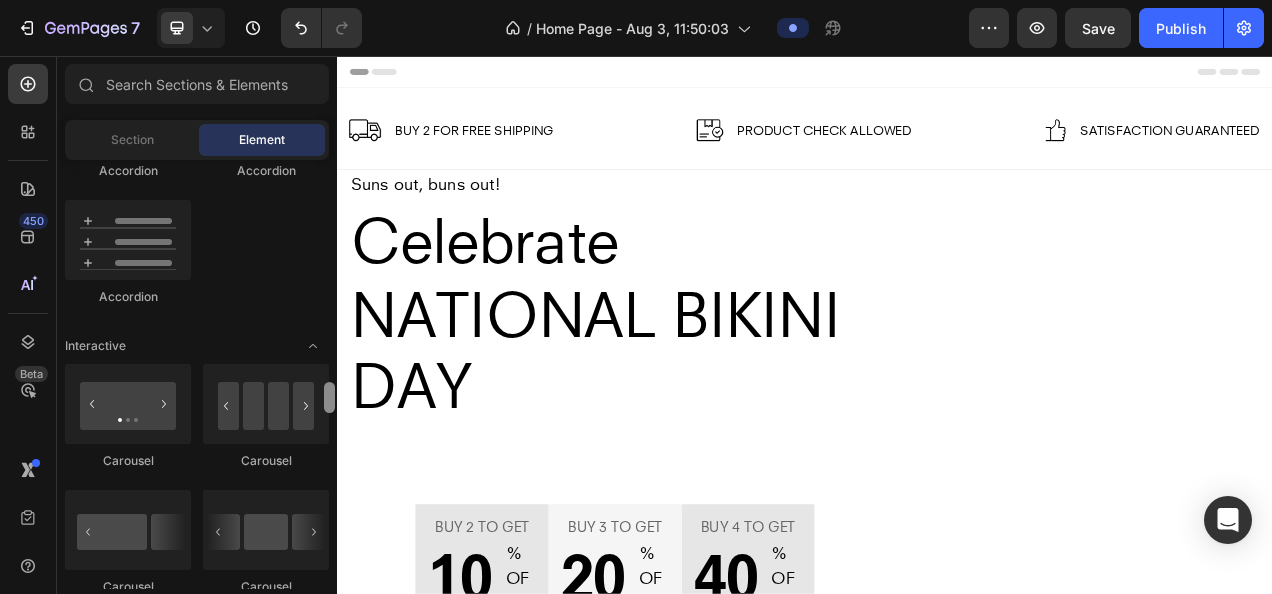 scroll, scrollTop: 1976, scrollLeft: 0, axis: vertical 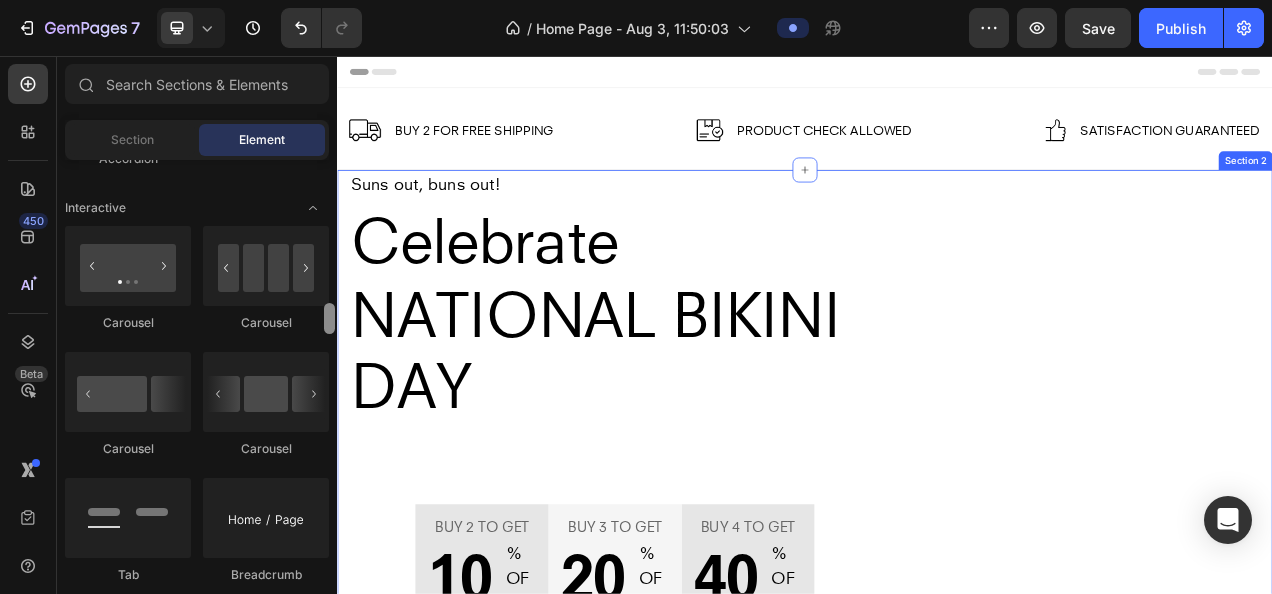 drag, startPoint x: 669, startPoint y: 268, endPoint x: 339, endPoint y: 498, distance: 402.2437 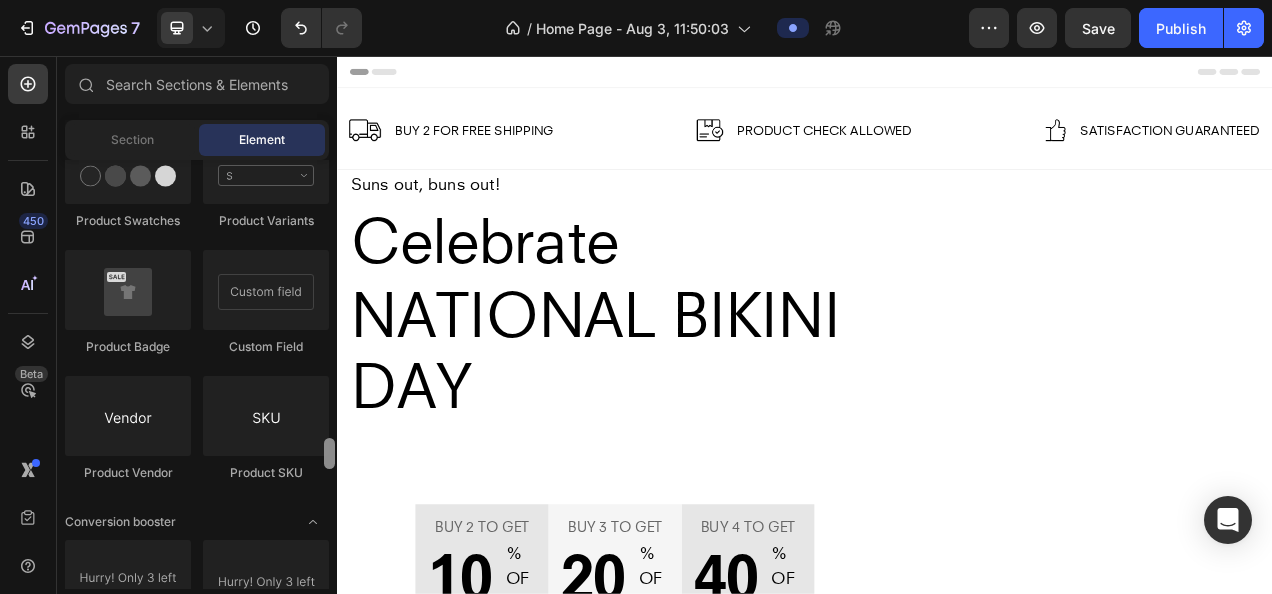 scroll, scrollTop: 3648, scrollLeft: 0, axis: vertical 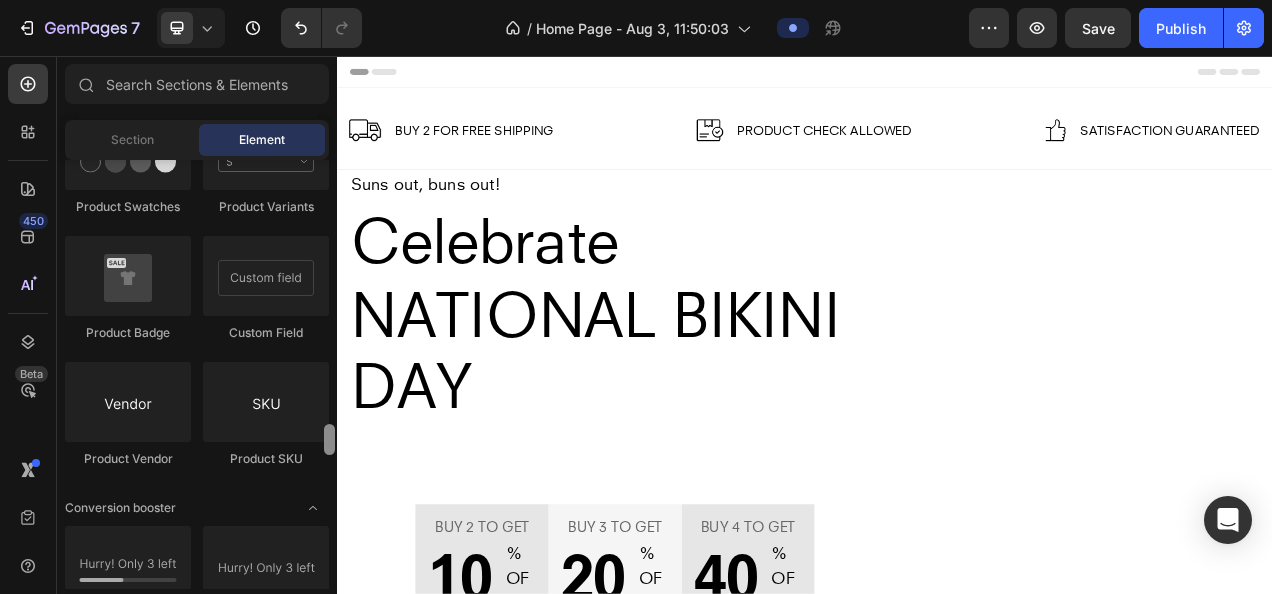 click at bounding box center [329, 439] 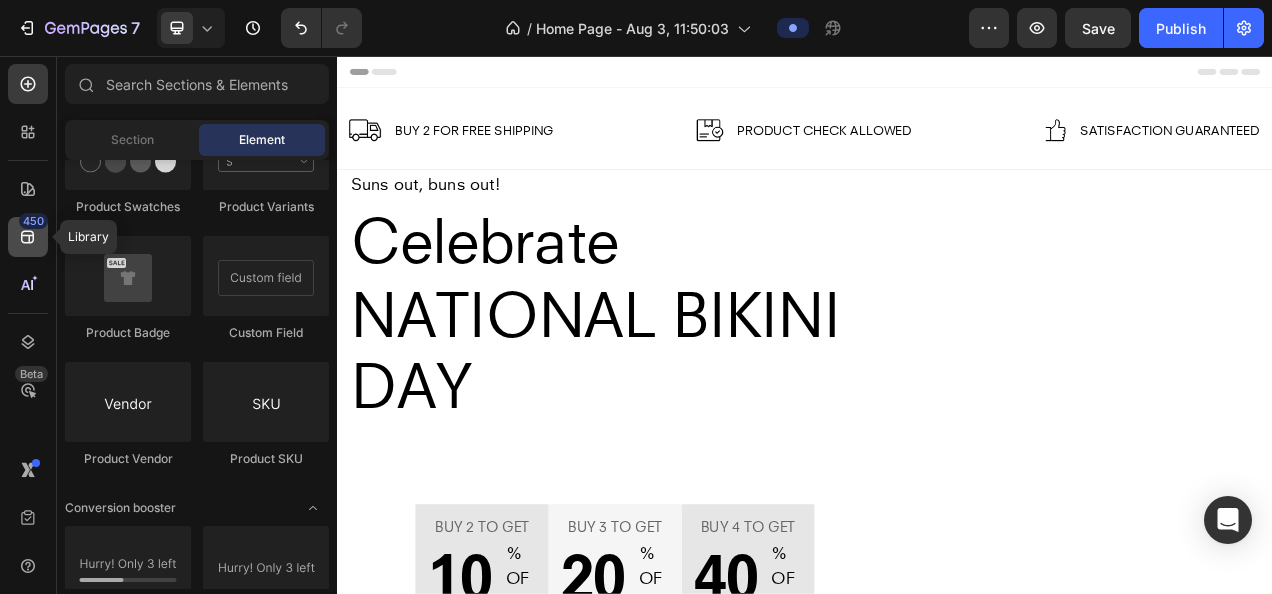click on "450" 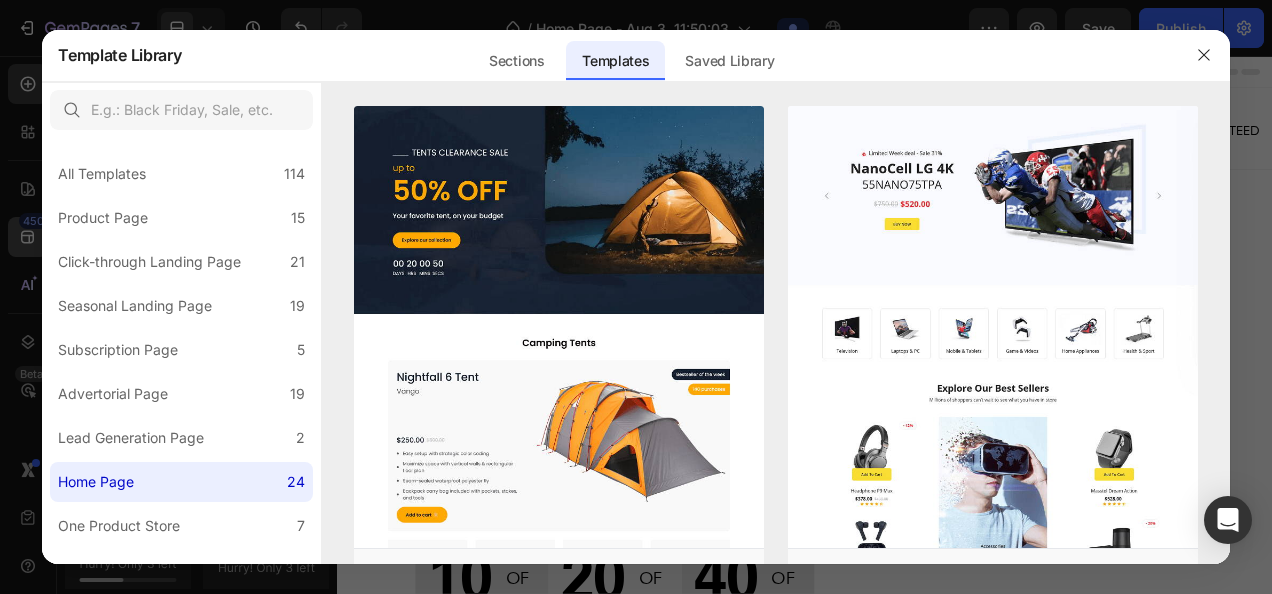 click at bounding box center [636, 297] 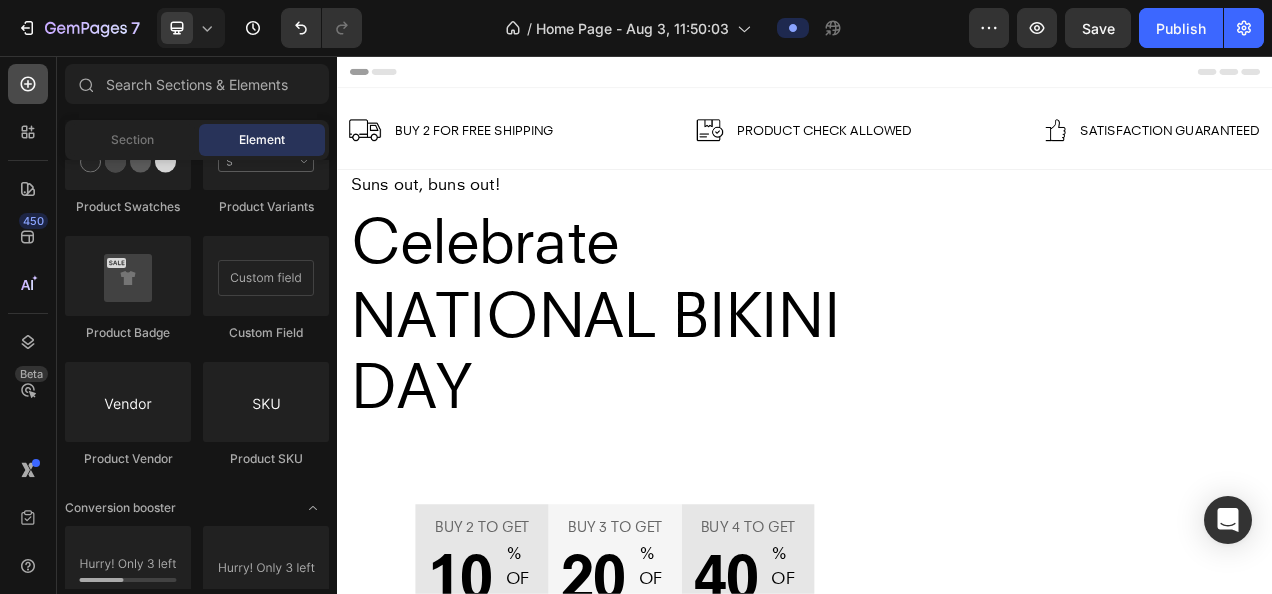 click 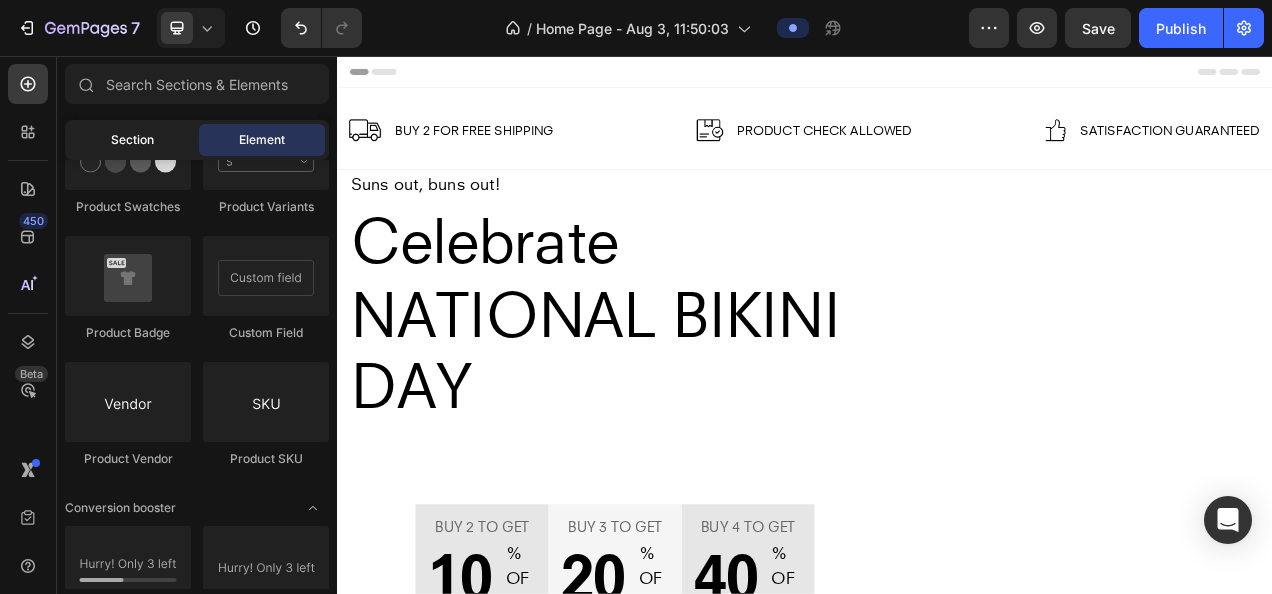 click on "Section" 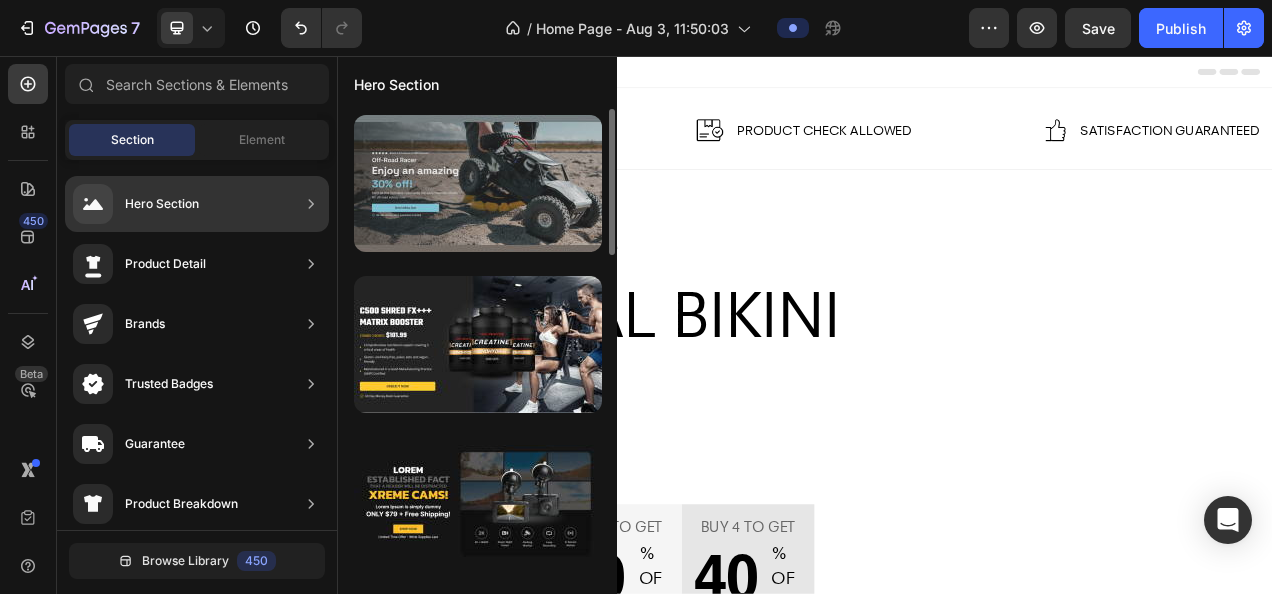 click at bounding box center [478, 183] 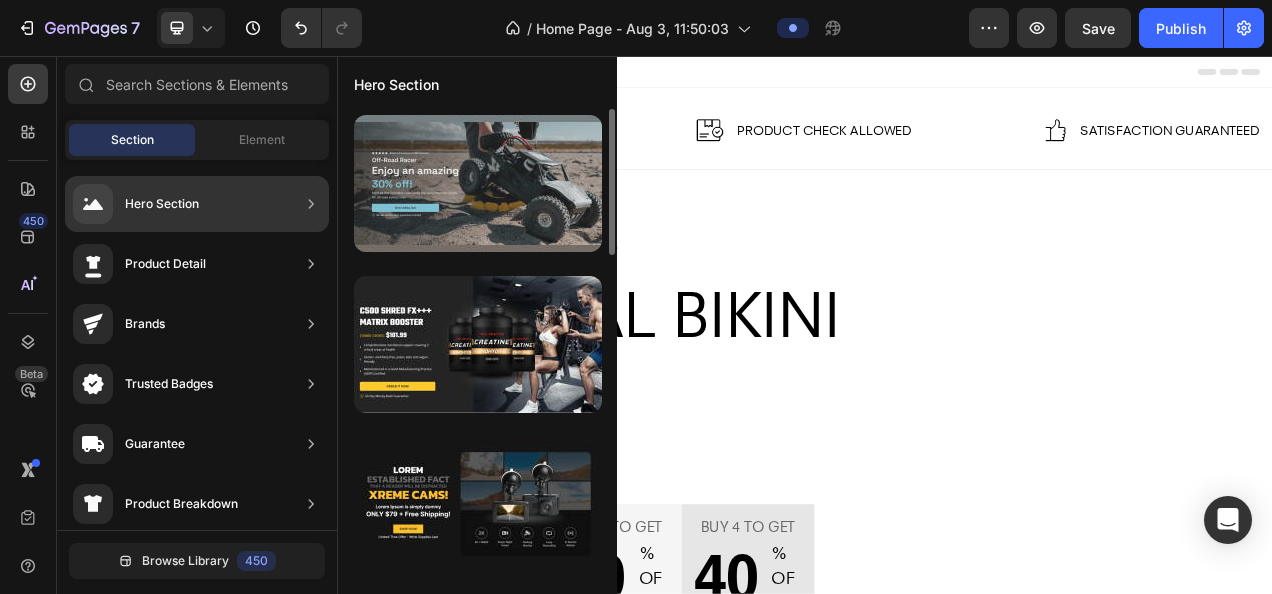 click at bounding box center (478, 183) 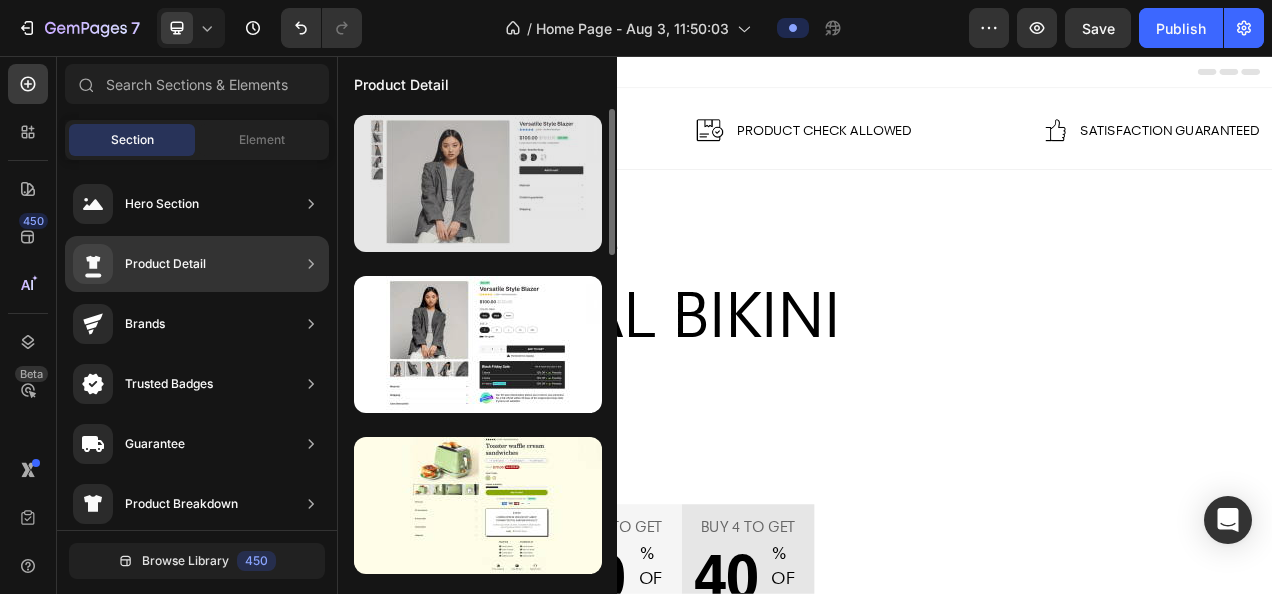 click at bounding box center [478, 183] 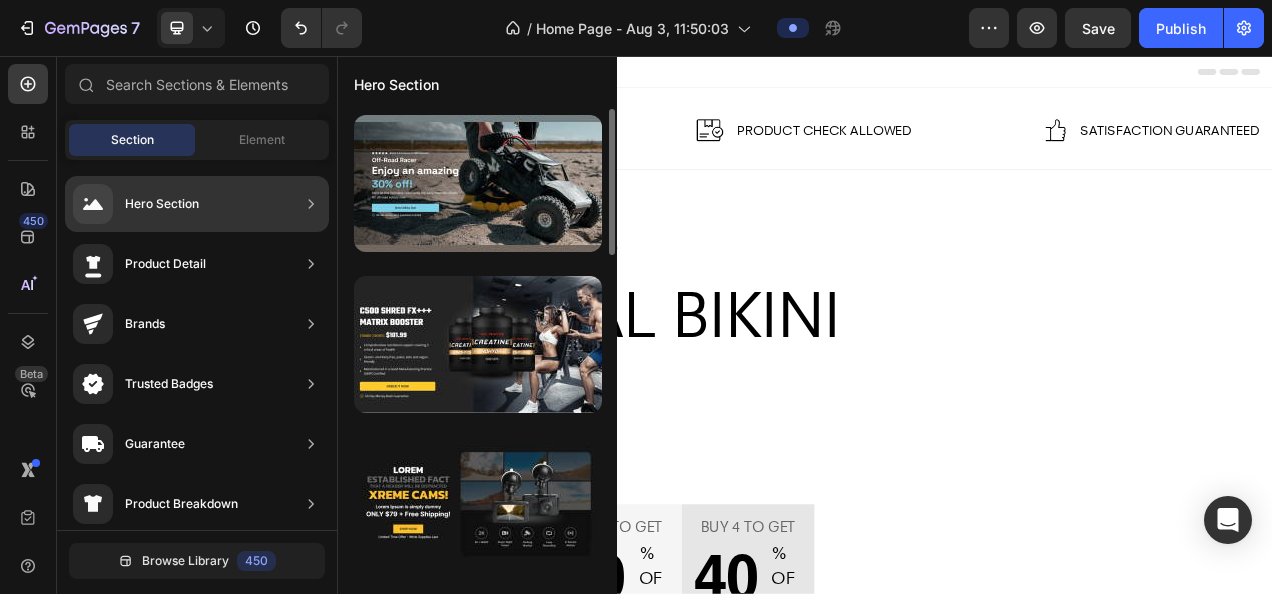 click on "Hero Section" at bounding box center [162, 204] 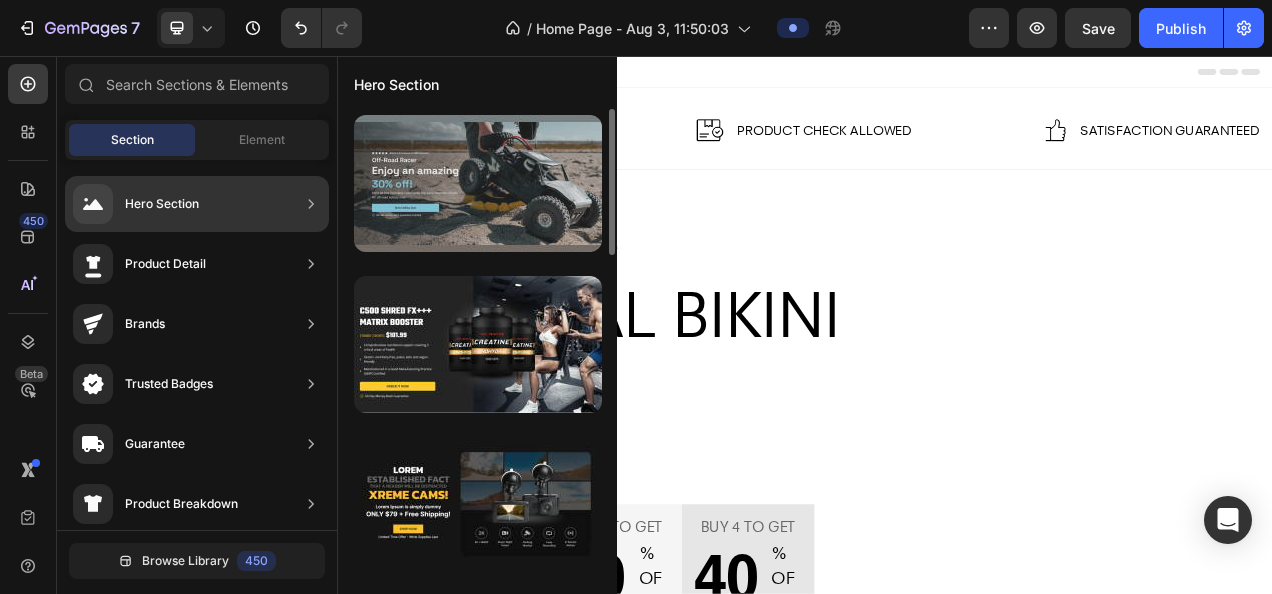 click at bounding box center [478, 183] 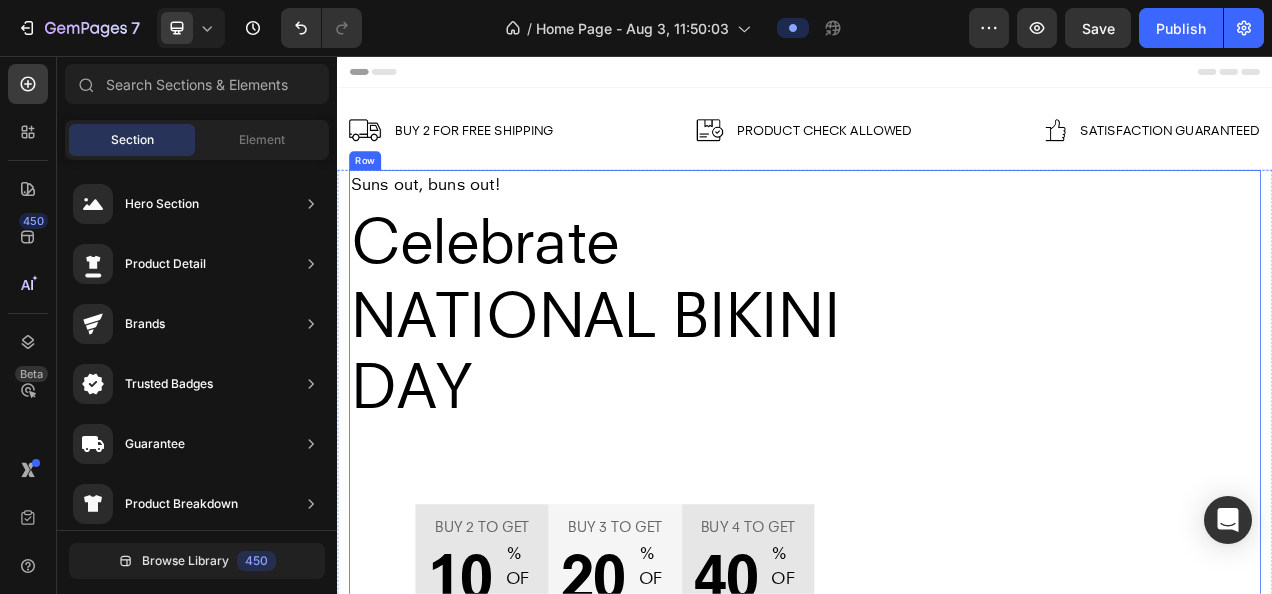 click on "Image" at bounding box center [1279, 534] 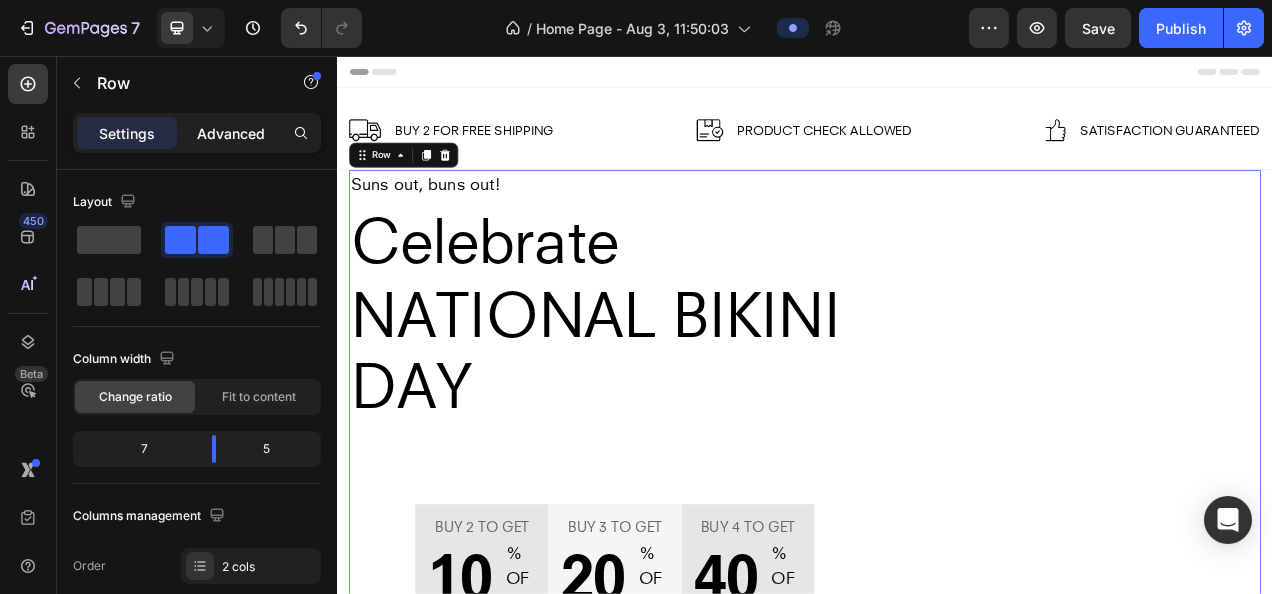 click on "Advanced" at bounding box center [231, 133] 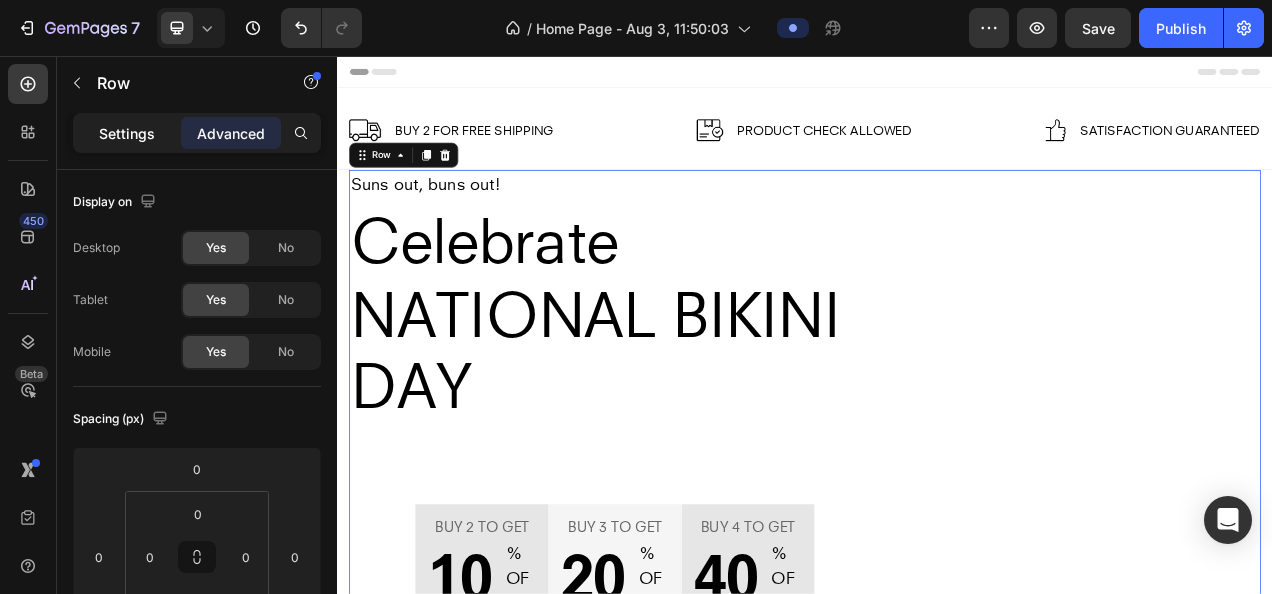 click on "Settings" at bounding box center [127, 133] 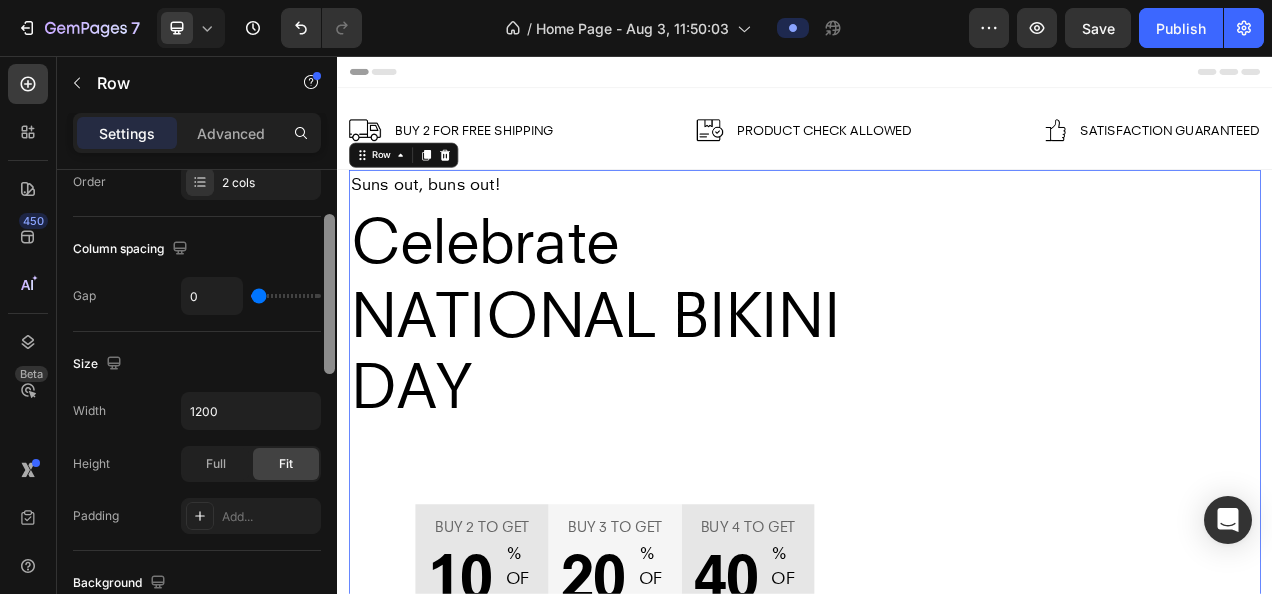 scroll, scrollTop: 474, scrollLeft: 0, axis: vertical 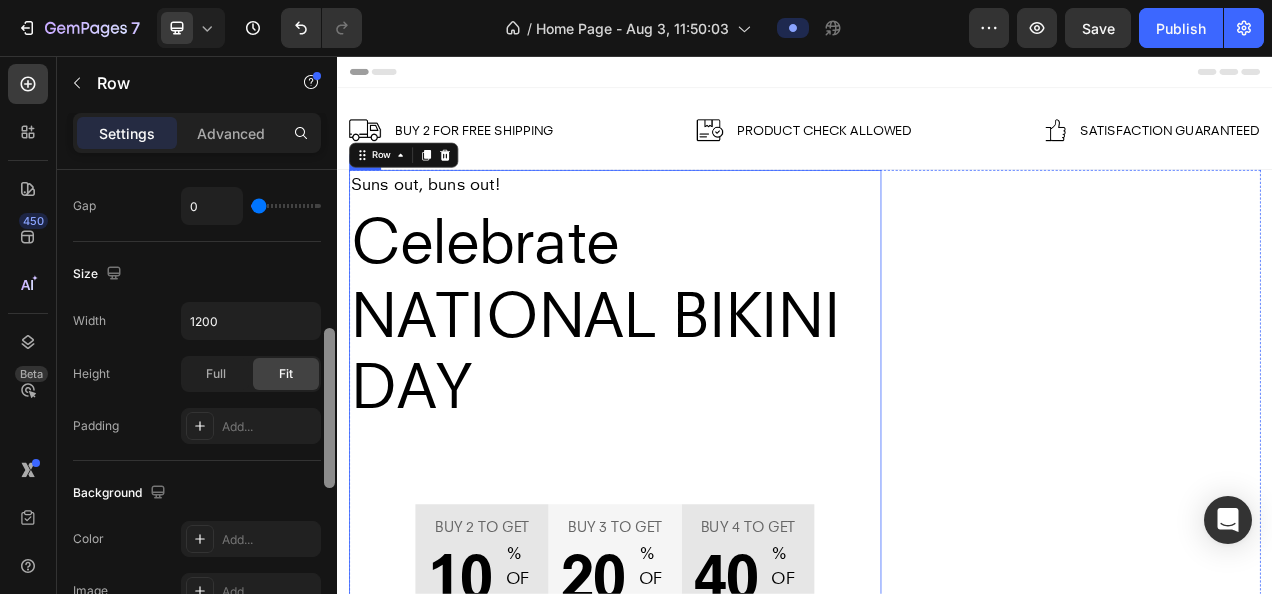 drag, startPoint x: 662, startPoint y: 234, endPoint x: 363, endPoint y: 556, distance: 439.4144 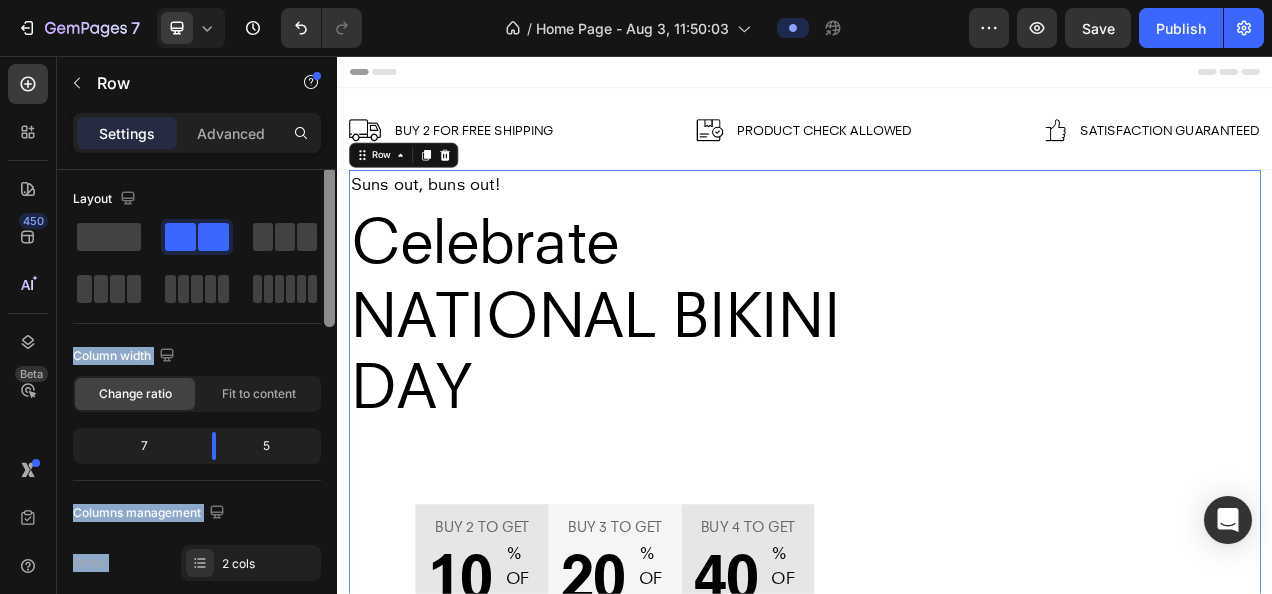 scroll, scrollTop: 0, scrollLeft: 0, axis: both 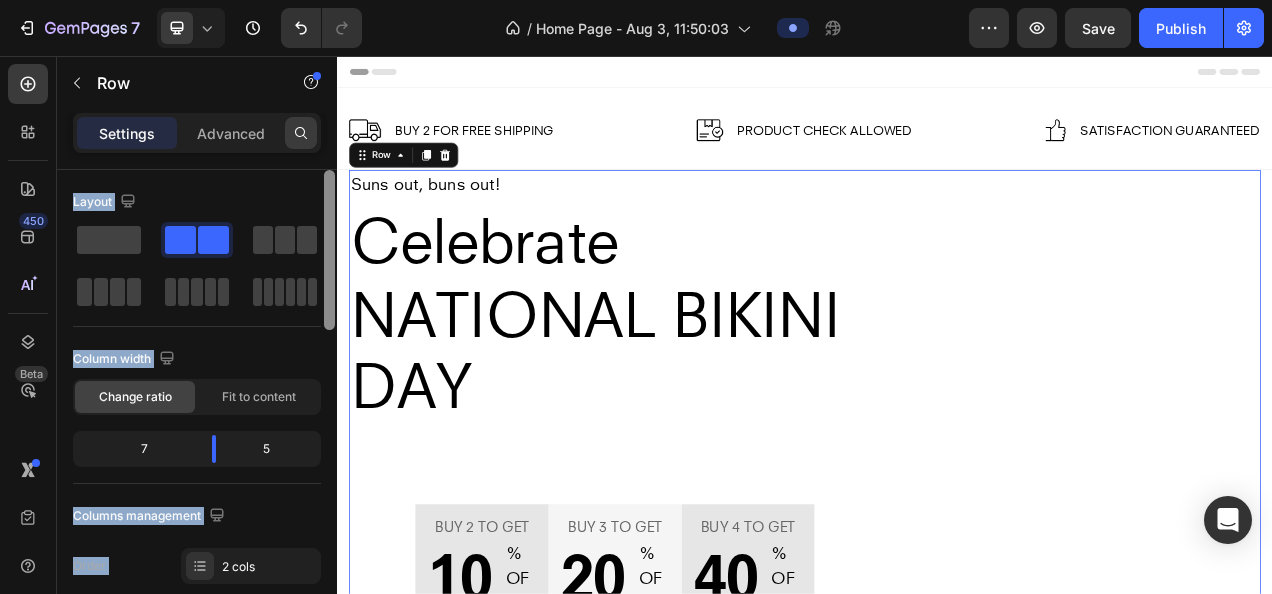 drag, startPoint x: 336, startPoint y: 428, endPoint x: 310, endPoint y: 147, distance: 282.2003 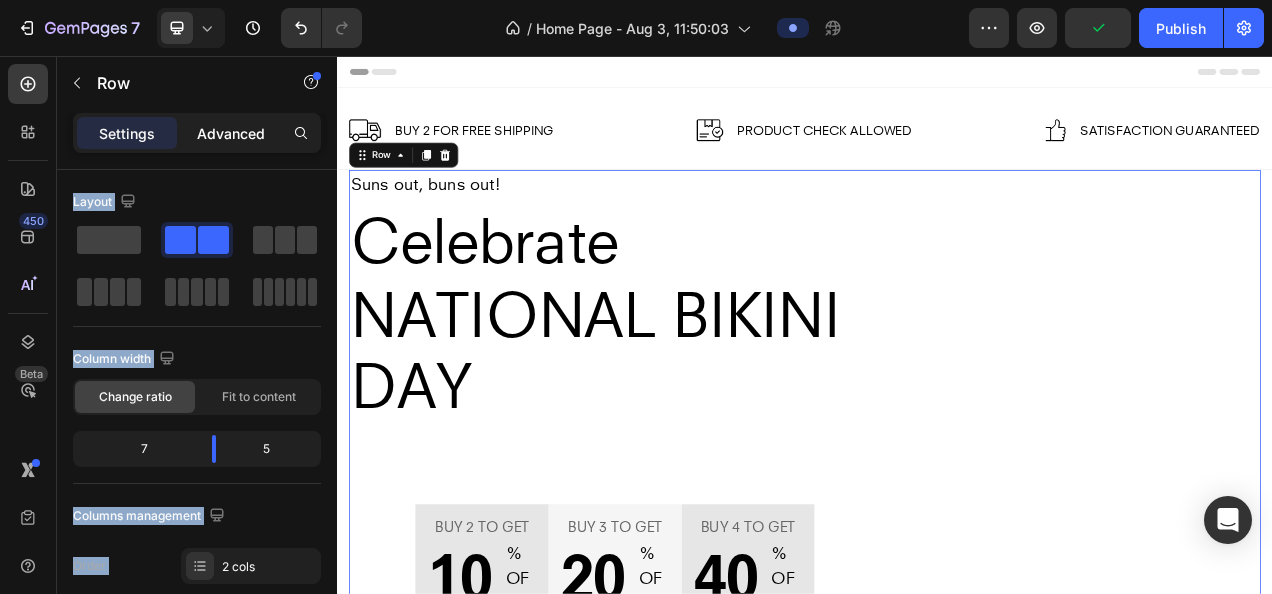 drag, startPoint x: 310, startPoint y: 147, endPoint x: 241, endPoint y: 142, distance: 69.18092 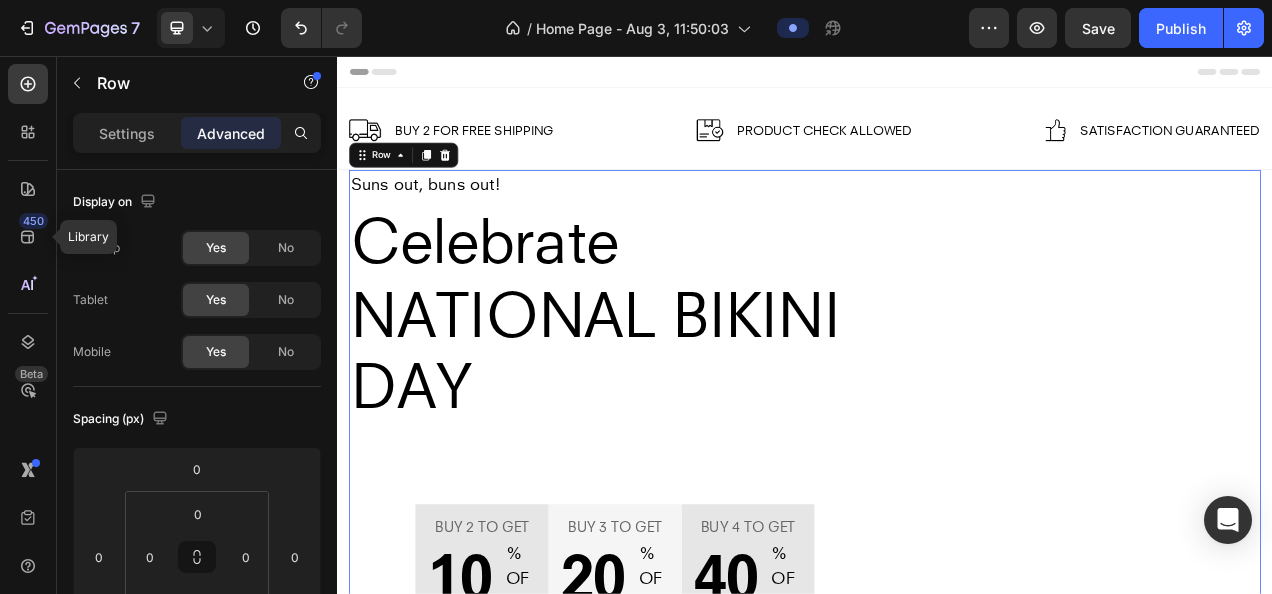 click on "450" 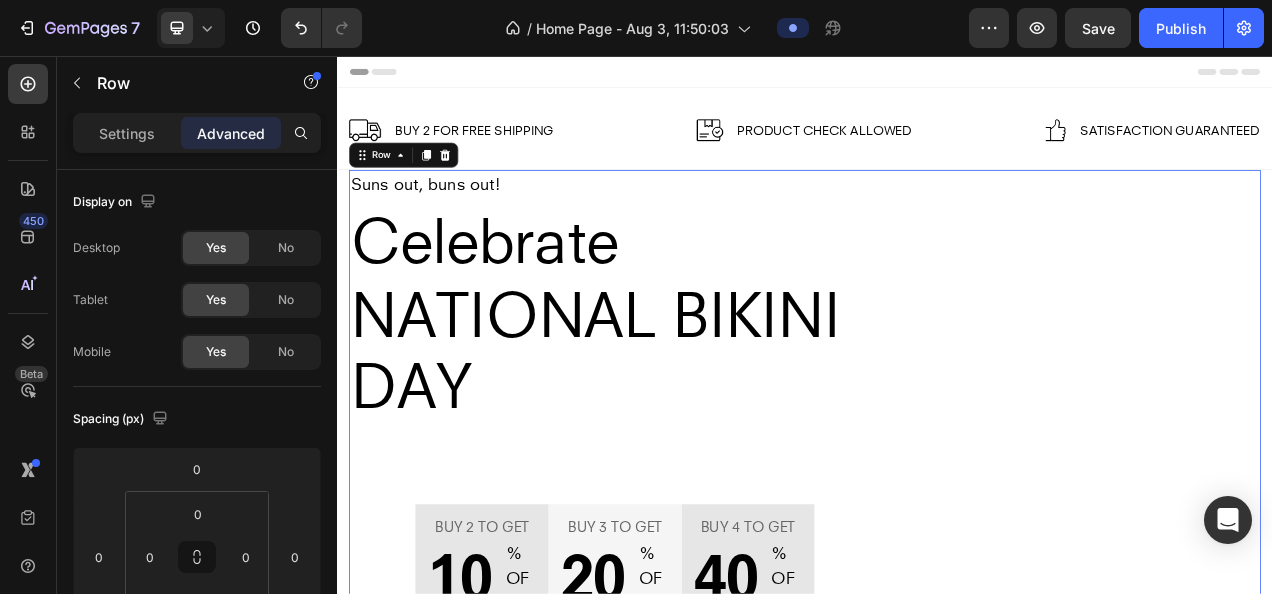 click on "Image" at bounding box center [1279, 534] 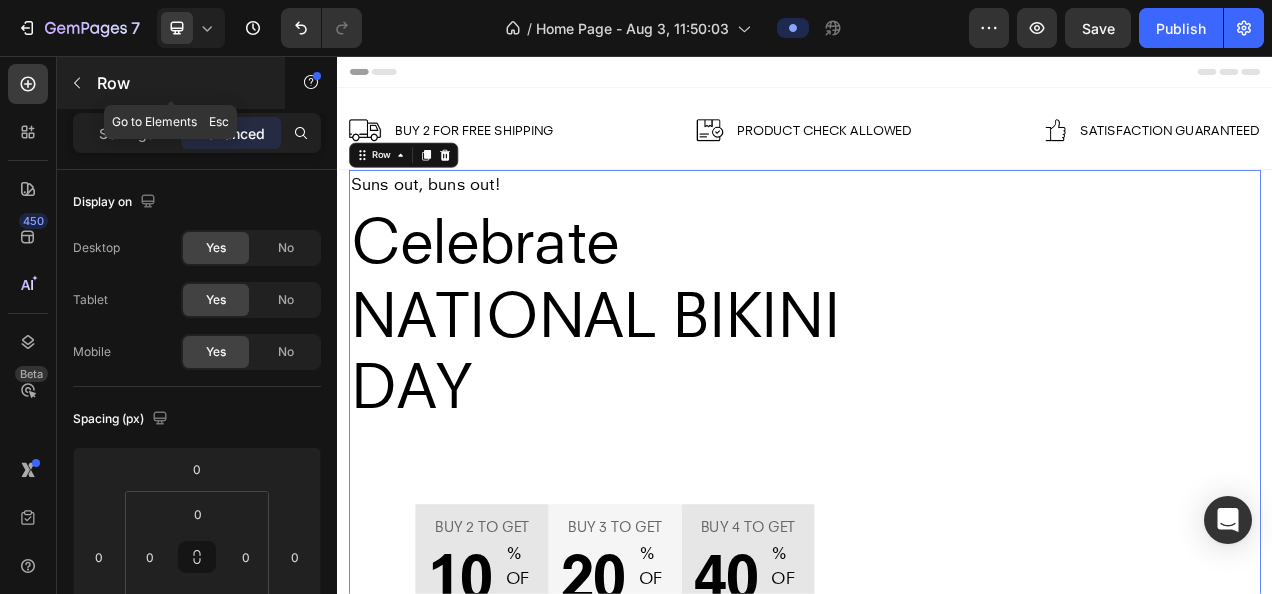 click 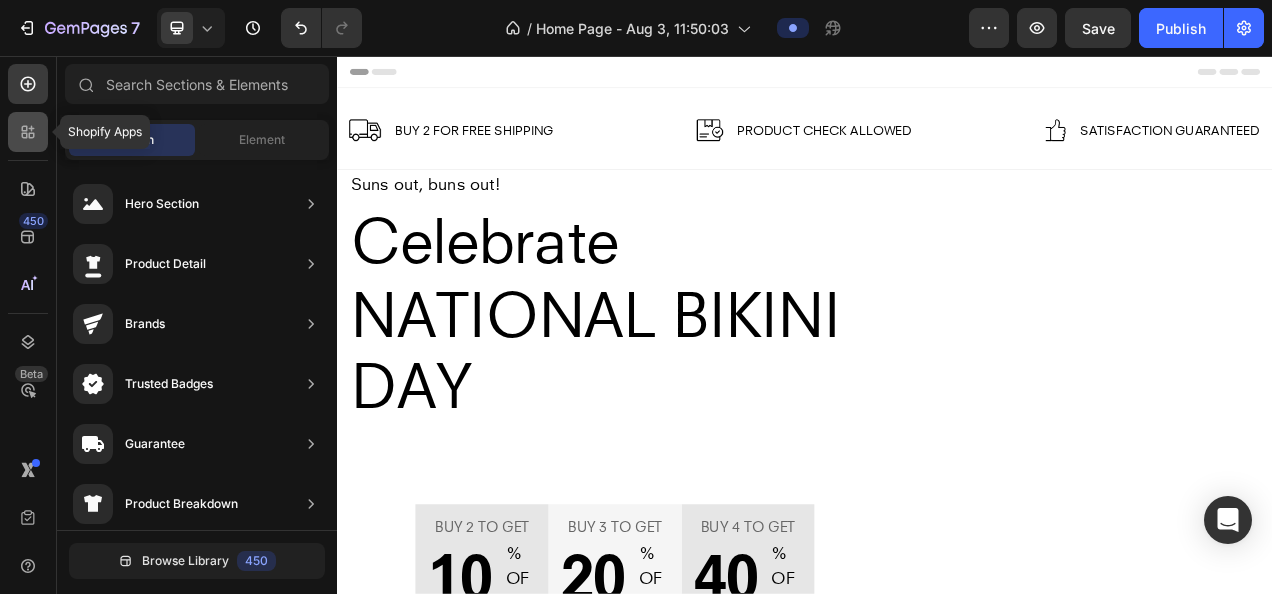 click 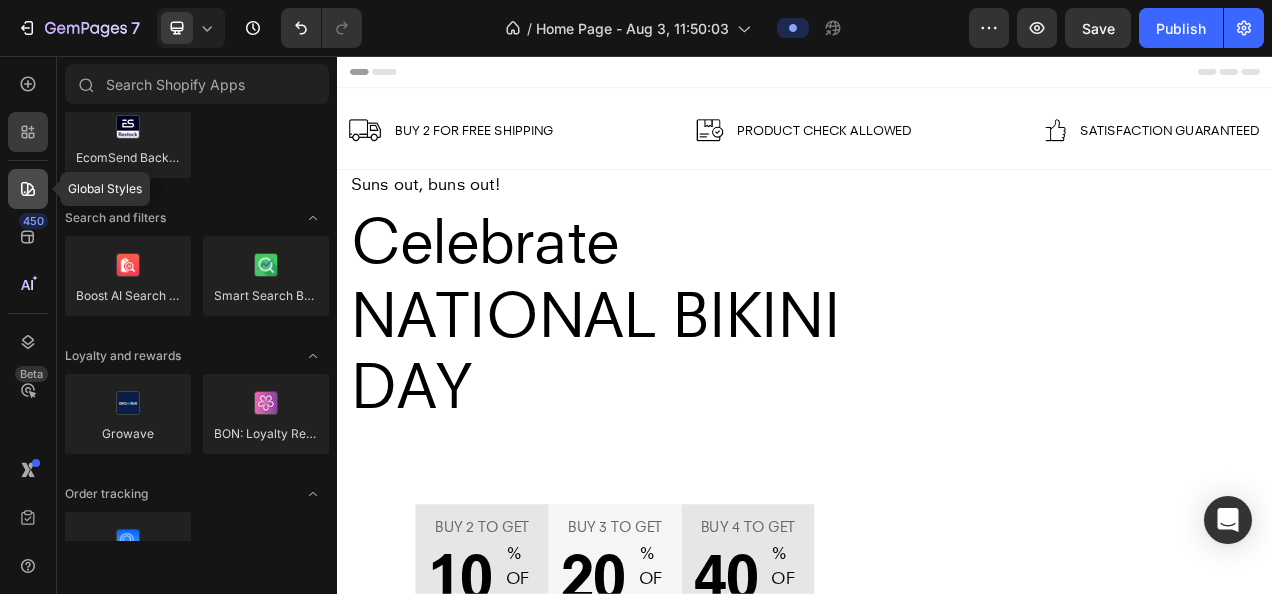 click 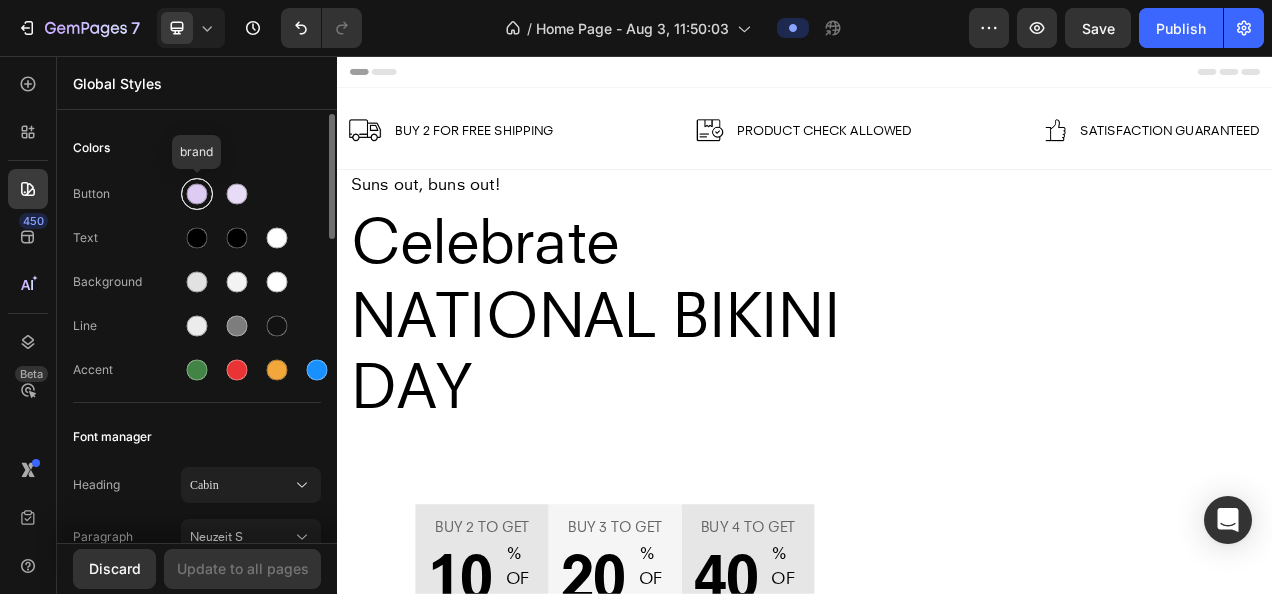 click at bounding box center [197, 194] 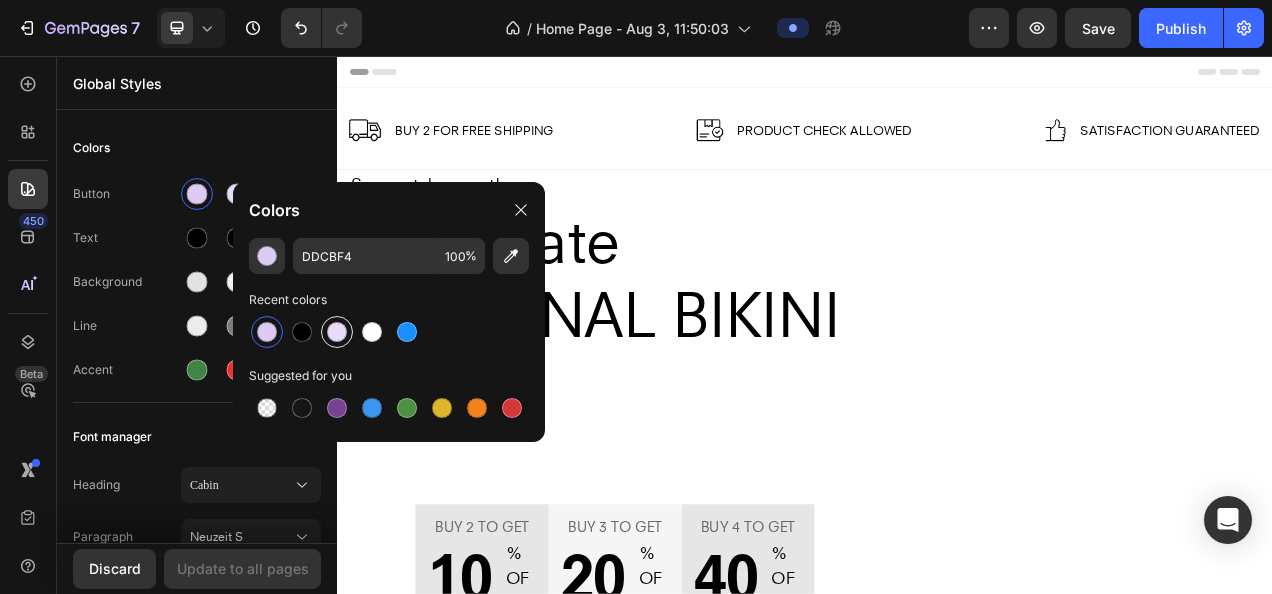 click at bounding box center (337, 332) 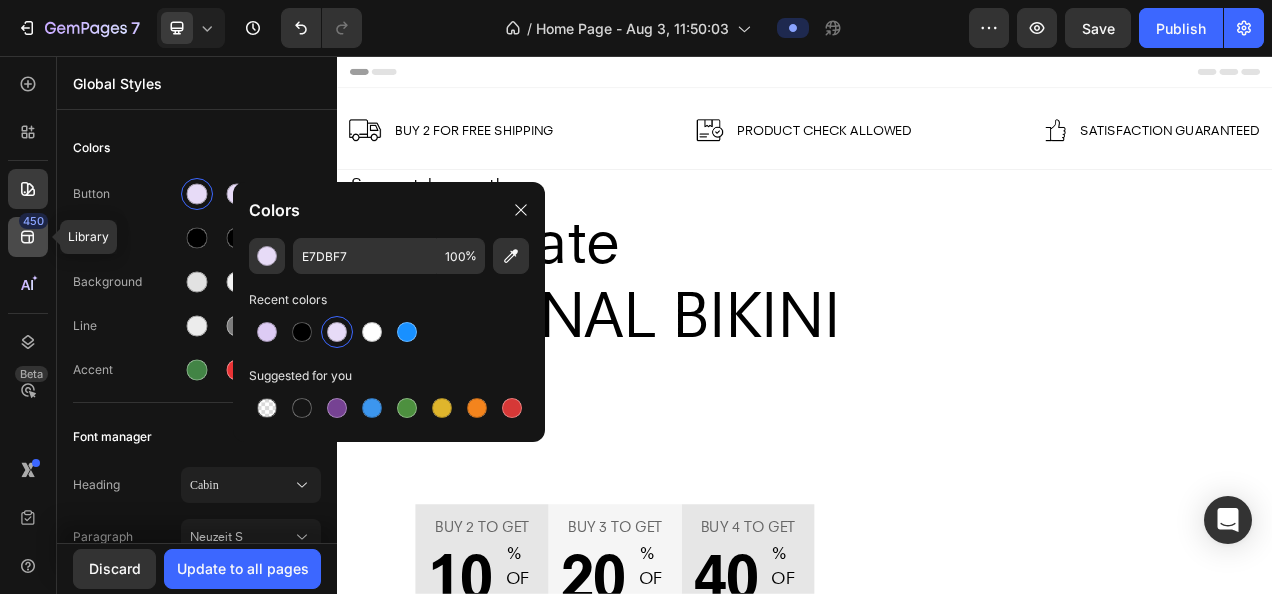 click on "450" 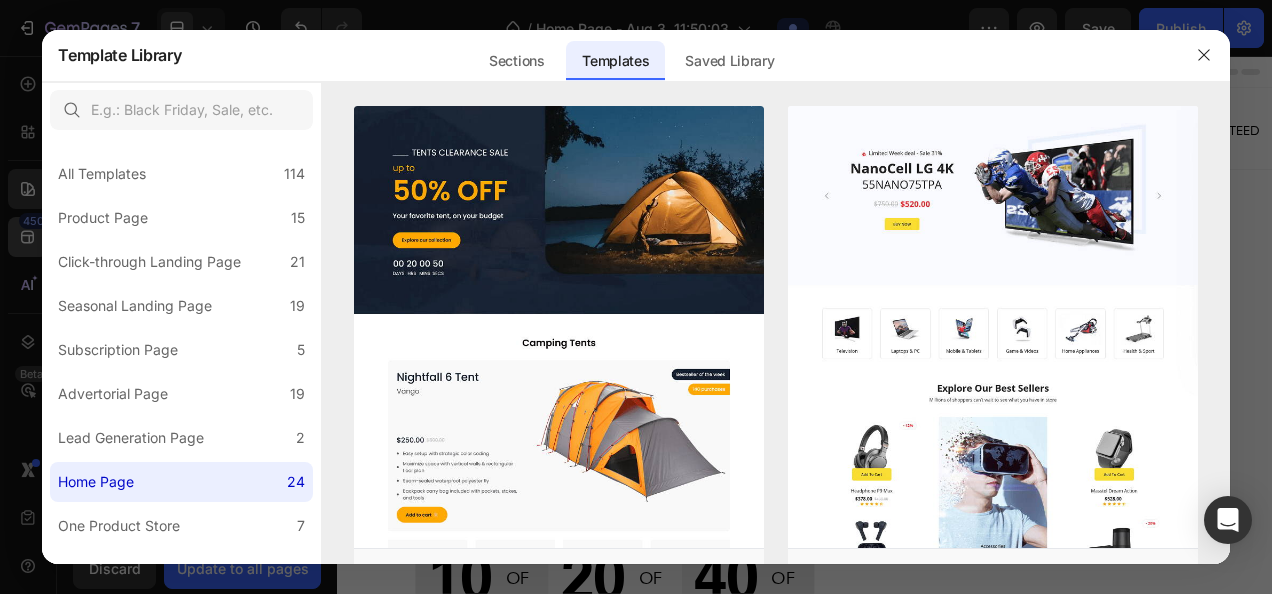 click at bounding box center [636, 297] 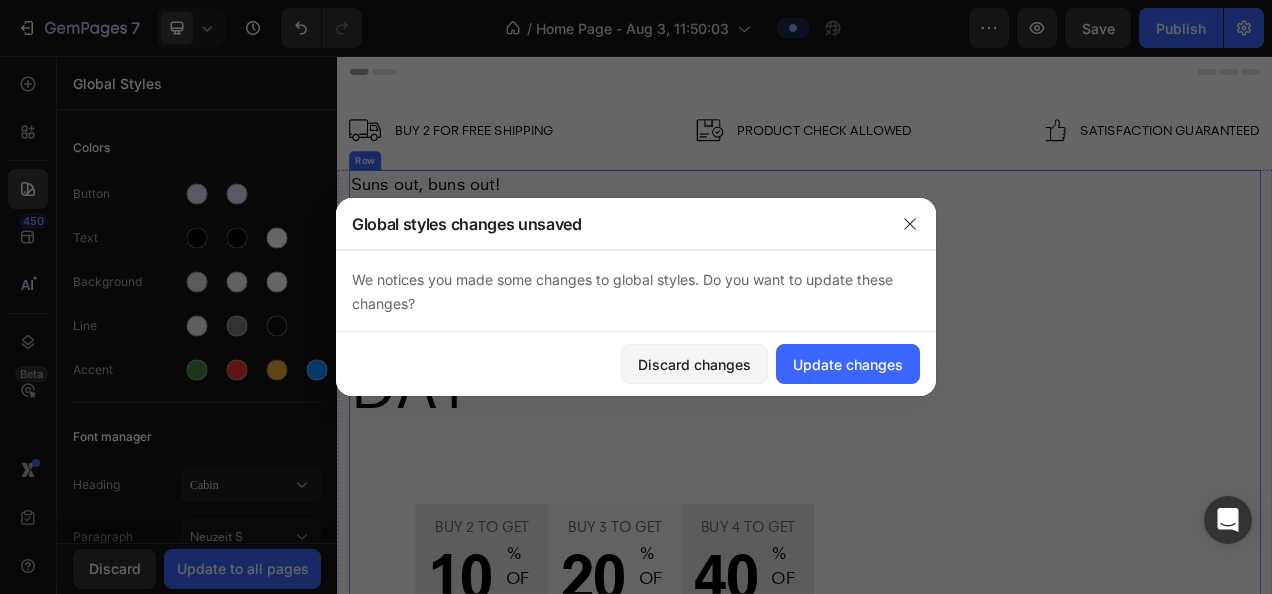 click on "Image" at bounding box center (1279, 534) 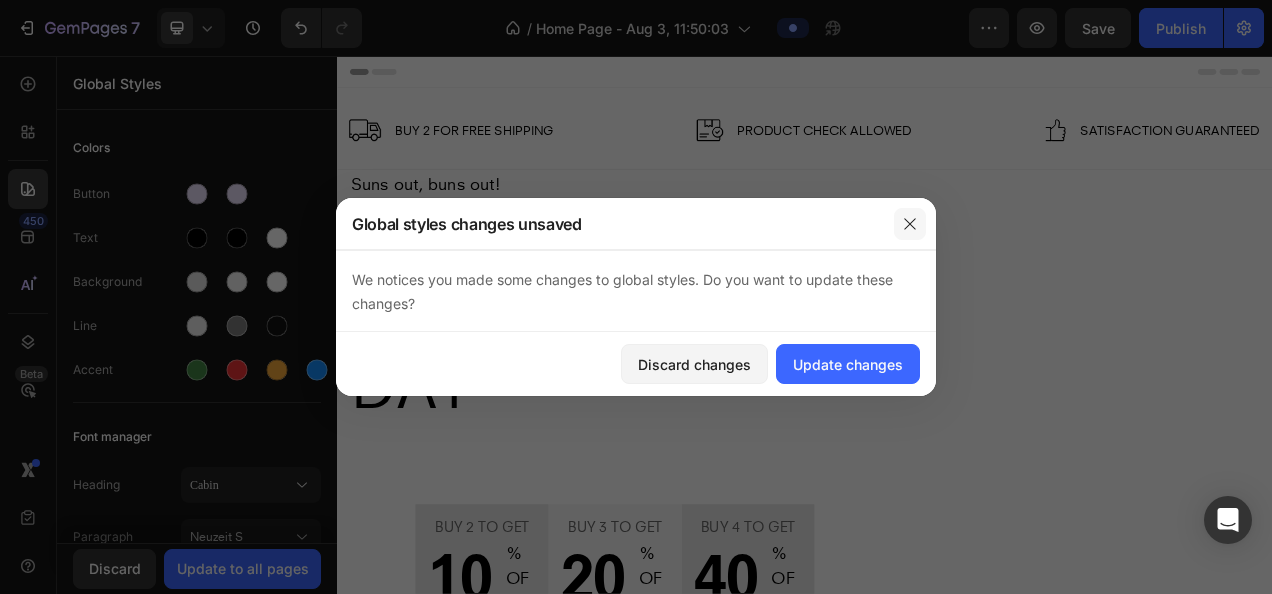 click 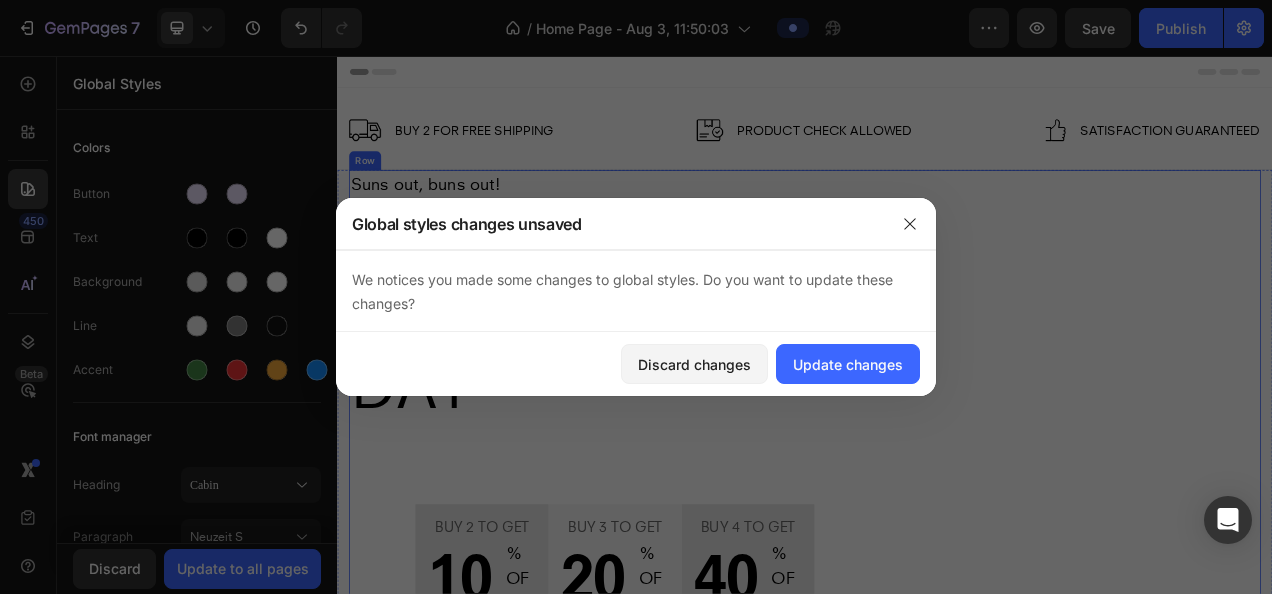click on "Image" at bounding box center (1279, 534) 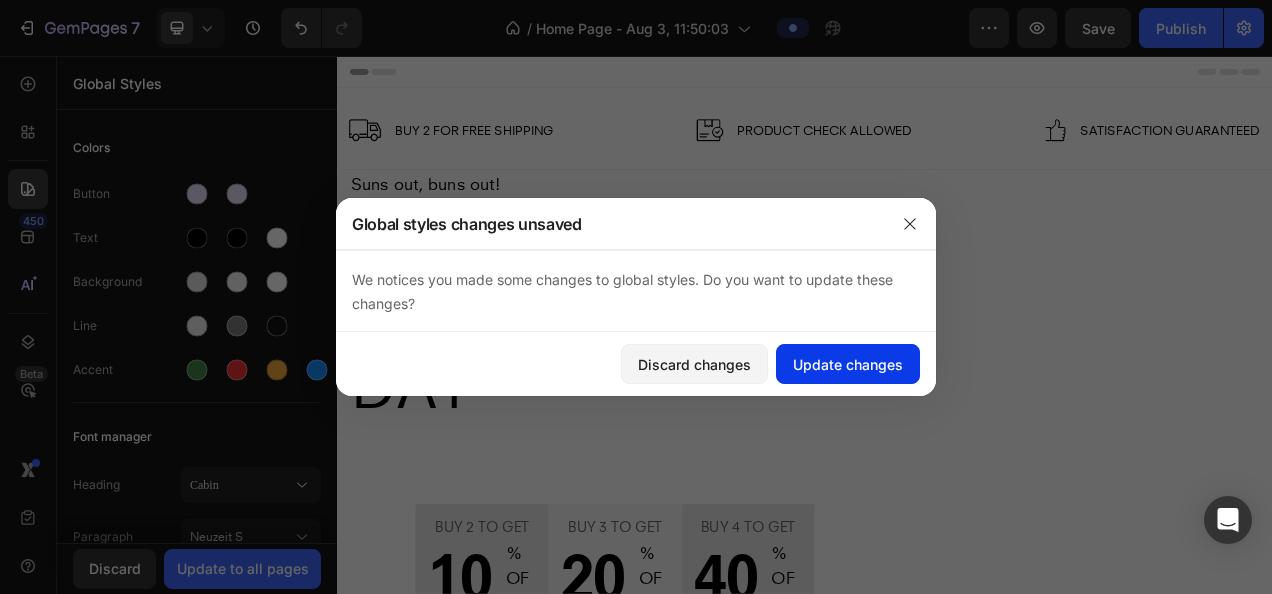 click on "Update changes" 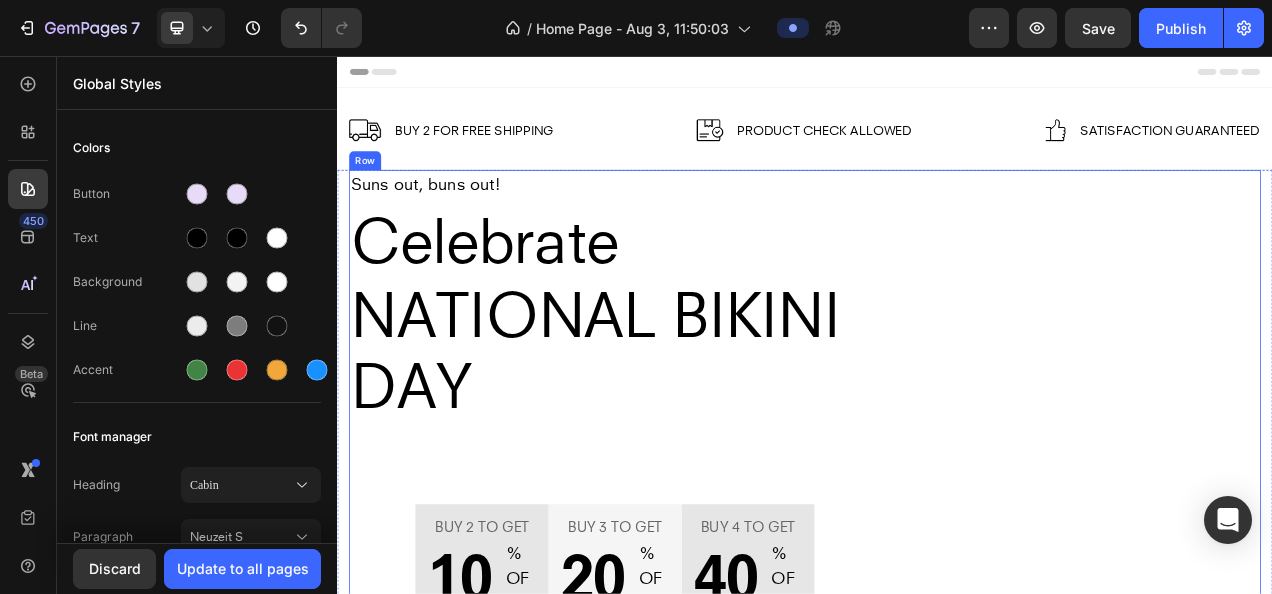 click on "Image" at bounding box center (1279, 534) 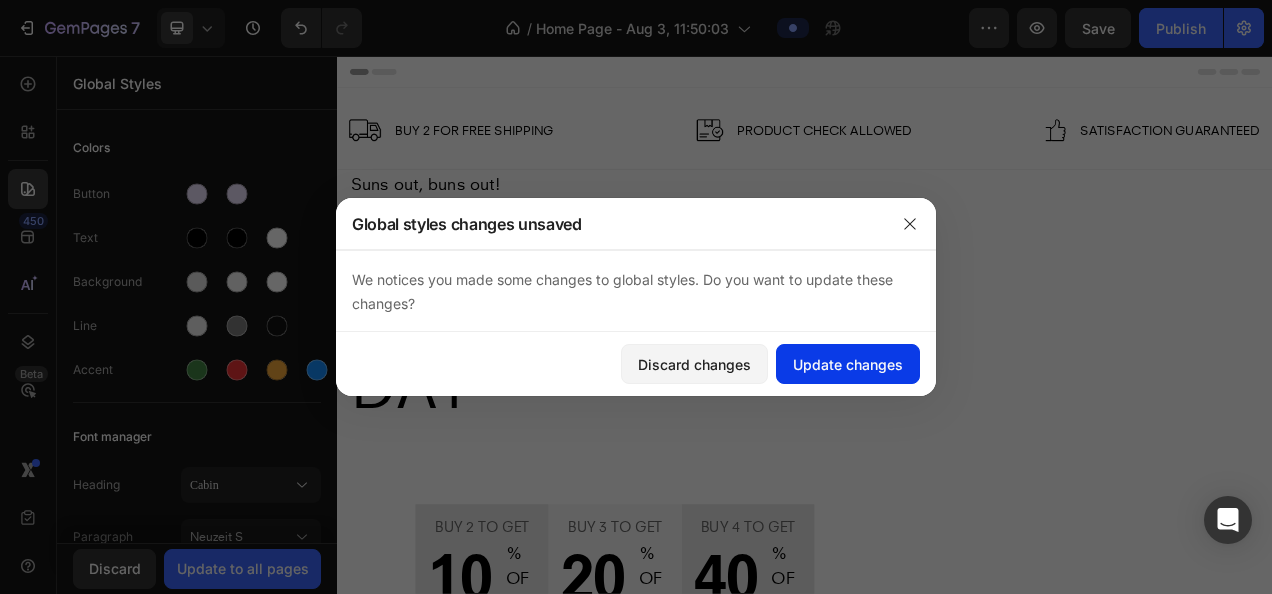 click on "Update changes" at bounding box center [848, 364] 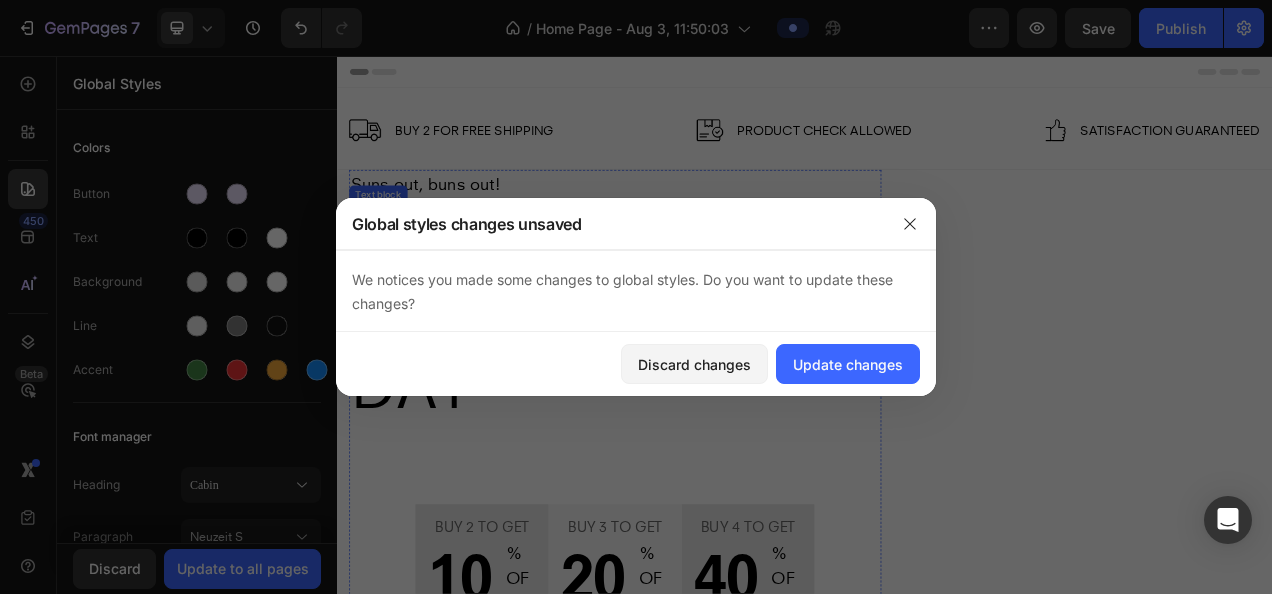 click on "Text block" at bounding box center [389, 234] 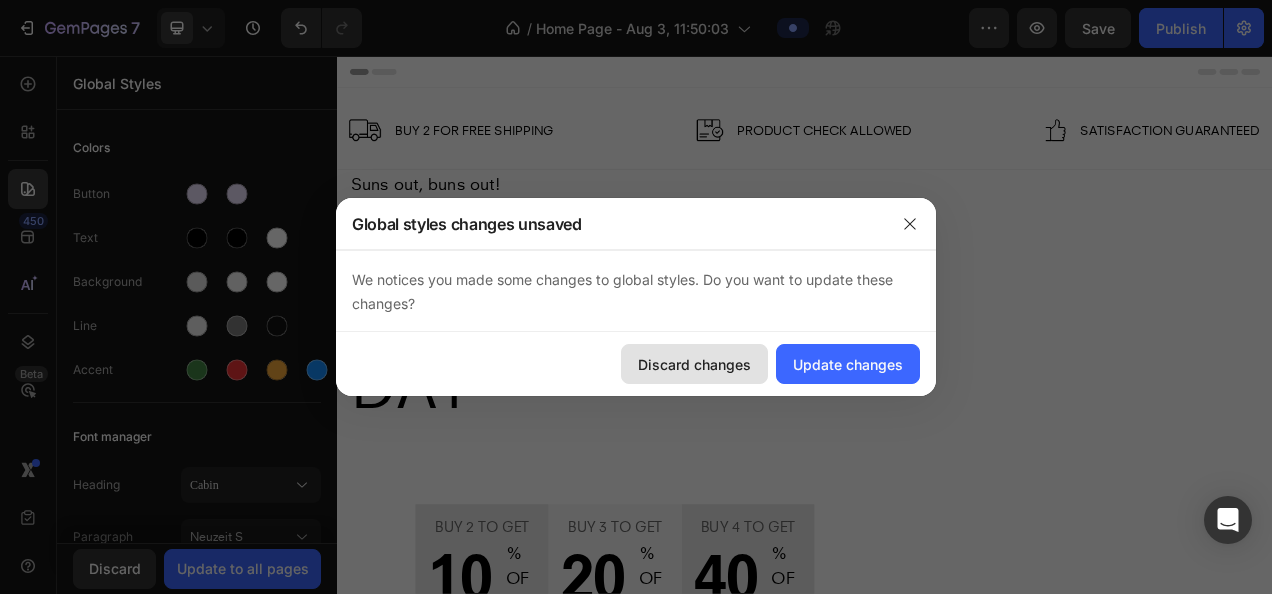 click on "Discard changes" at bounding box center (694, 364) 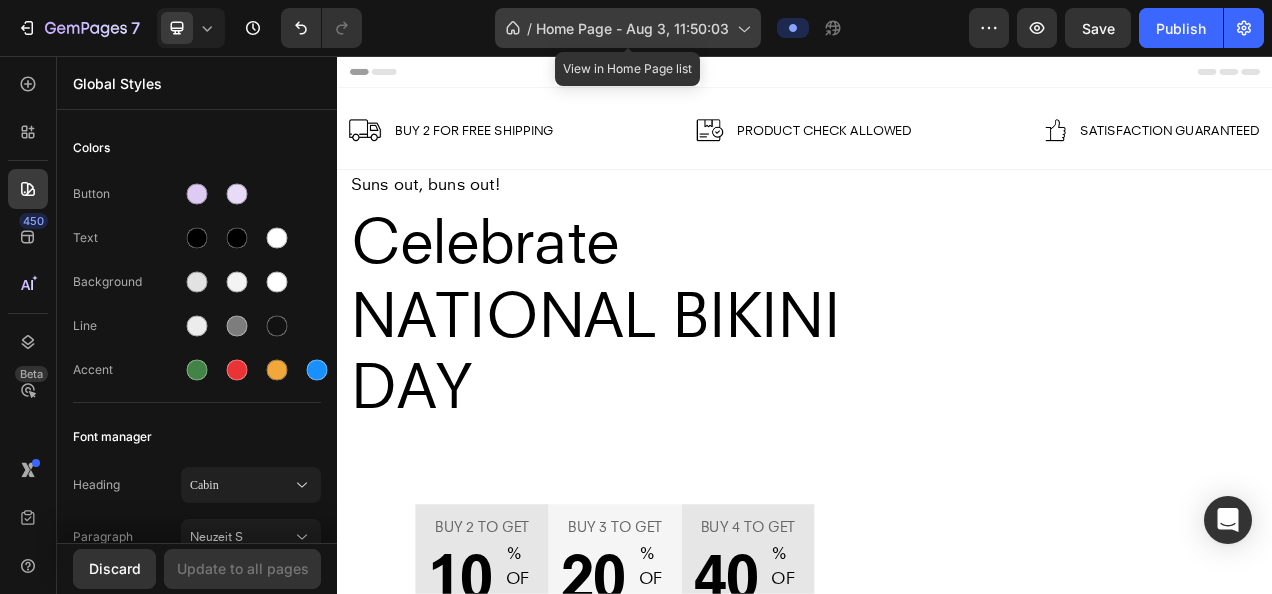 click on "Home Page - Aug 3, 11:50:03" at bounding box center (632, 28) 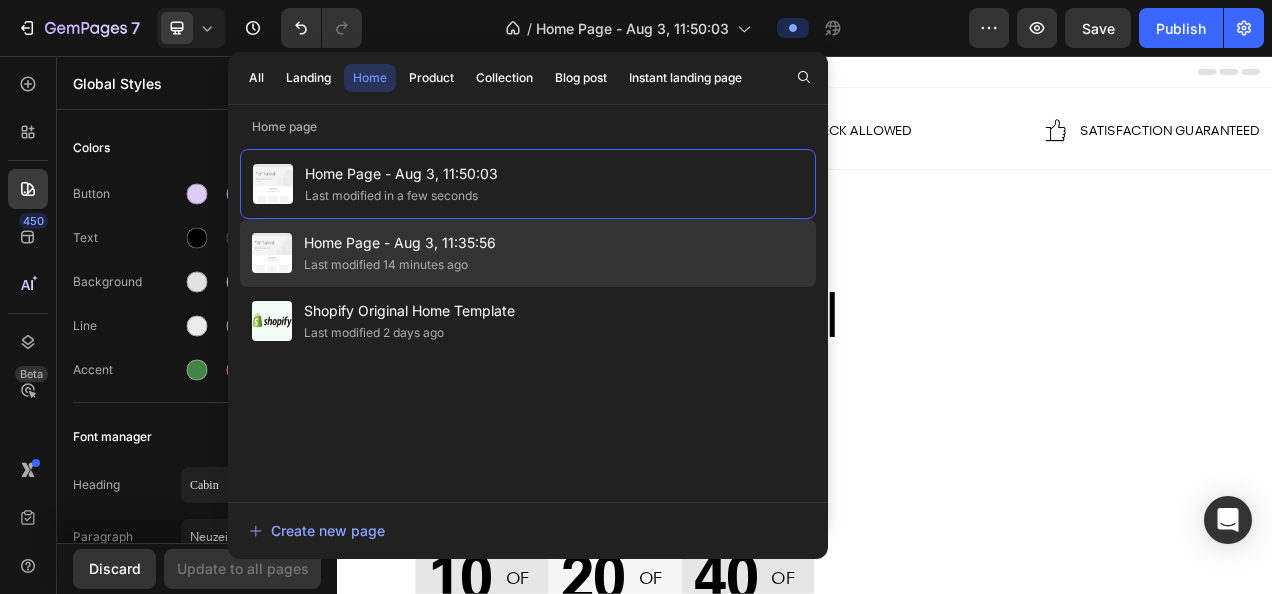 drag, startPoint x: 594, startPoint y: 156, endPoint x: 496, endPoint y: 236, distance: 126.50692 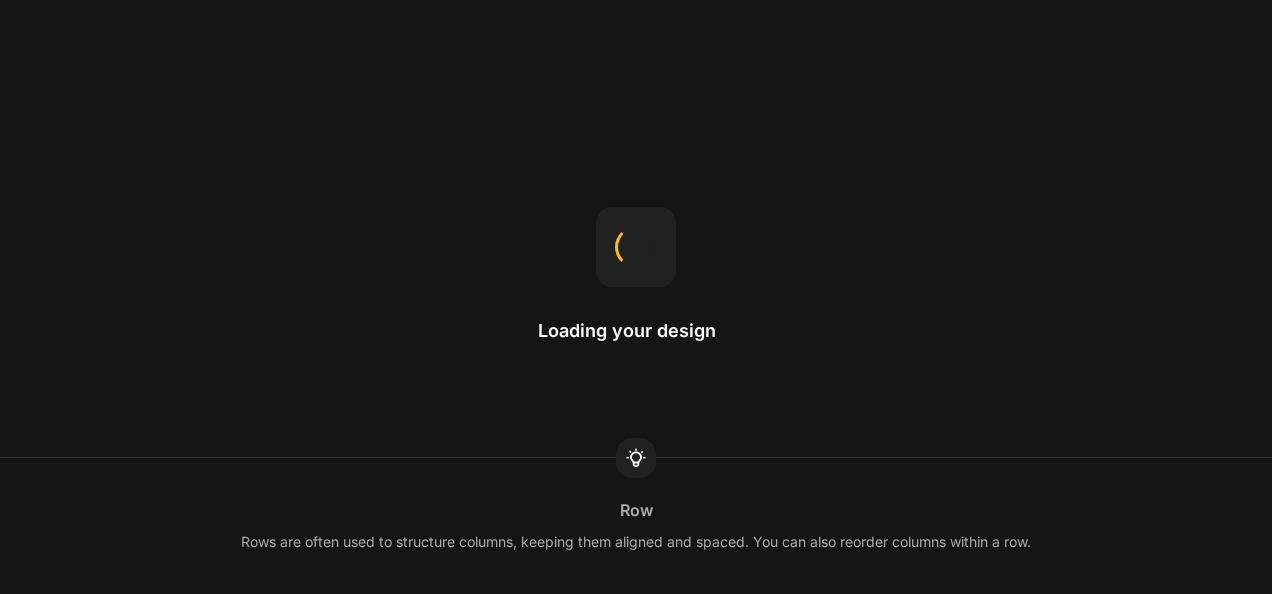 scroll, scrollTop: 0, scrollLeft: 0, axis: both 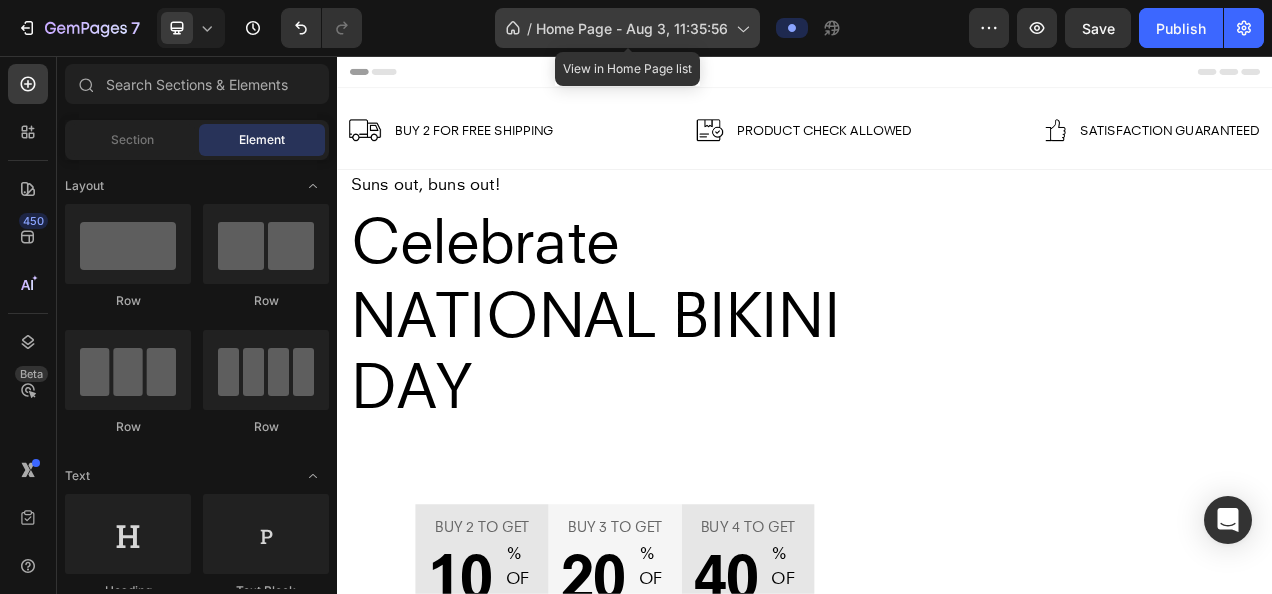 click on "Home Page - Aug 3, 11:35:56" at bounding box center [632, 28] 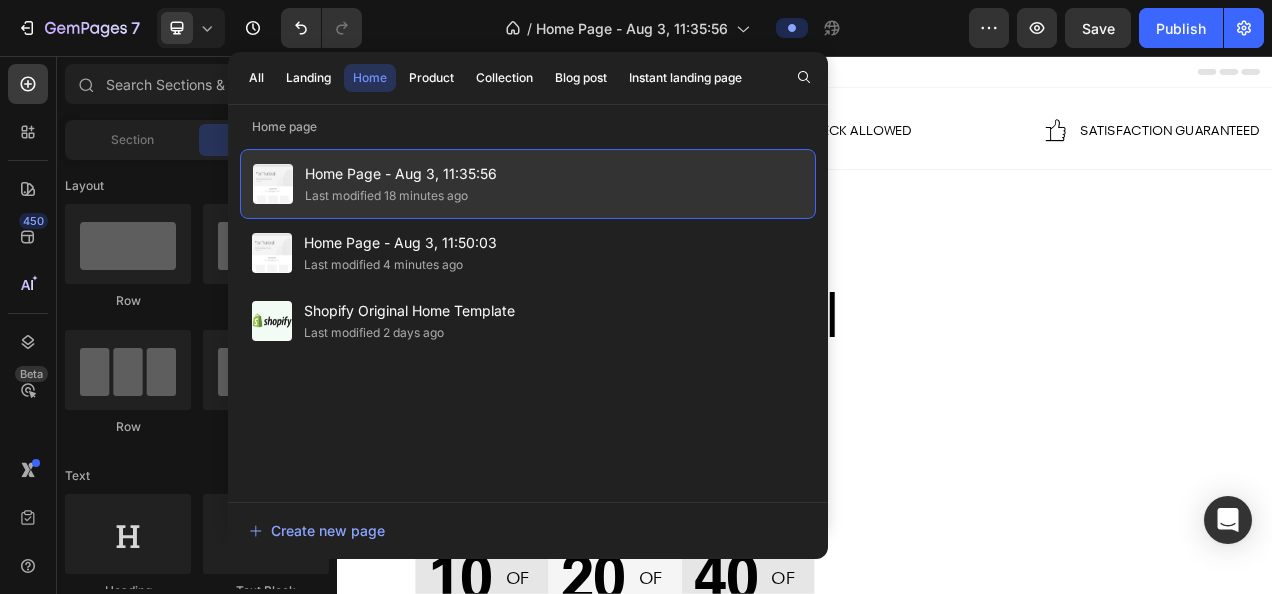 drag, startPoint x: 324, startPoint y: 198, endPoint x: 257, endPoint y: 162, distance: 76.05919 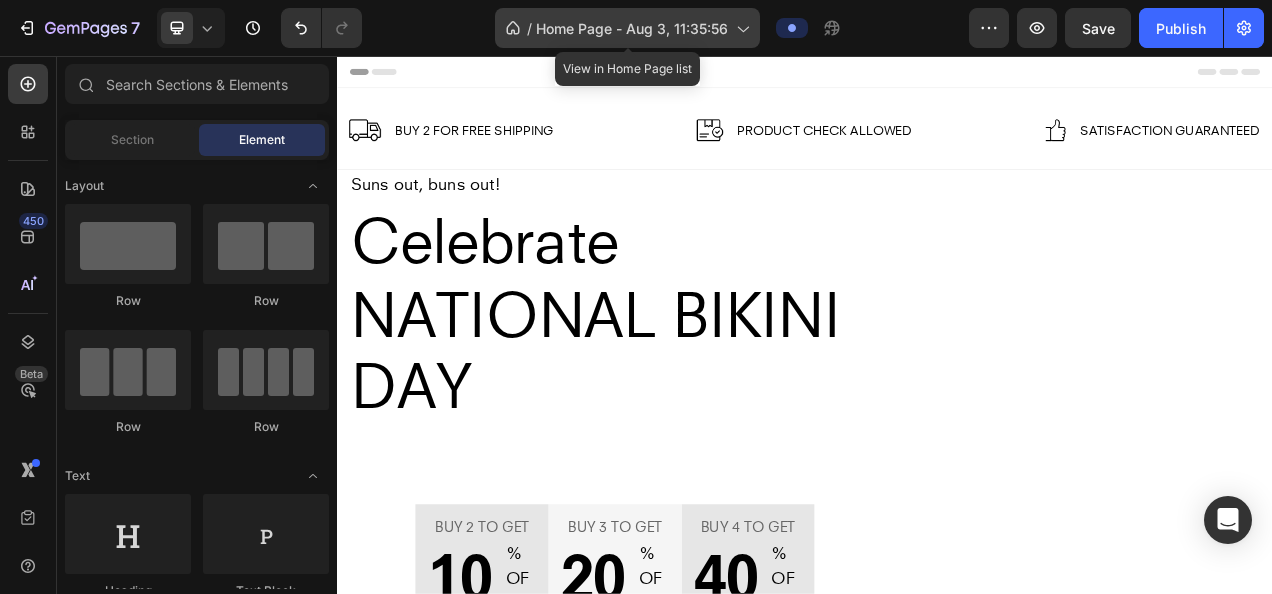 click on "Home Page - Aug 3, 11:35:56" at bounding box center [632, 28] 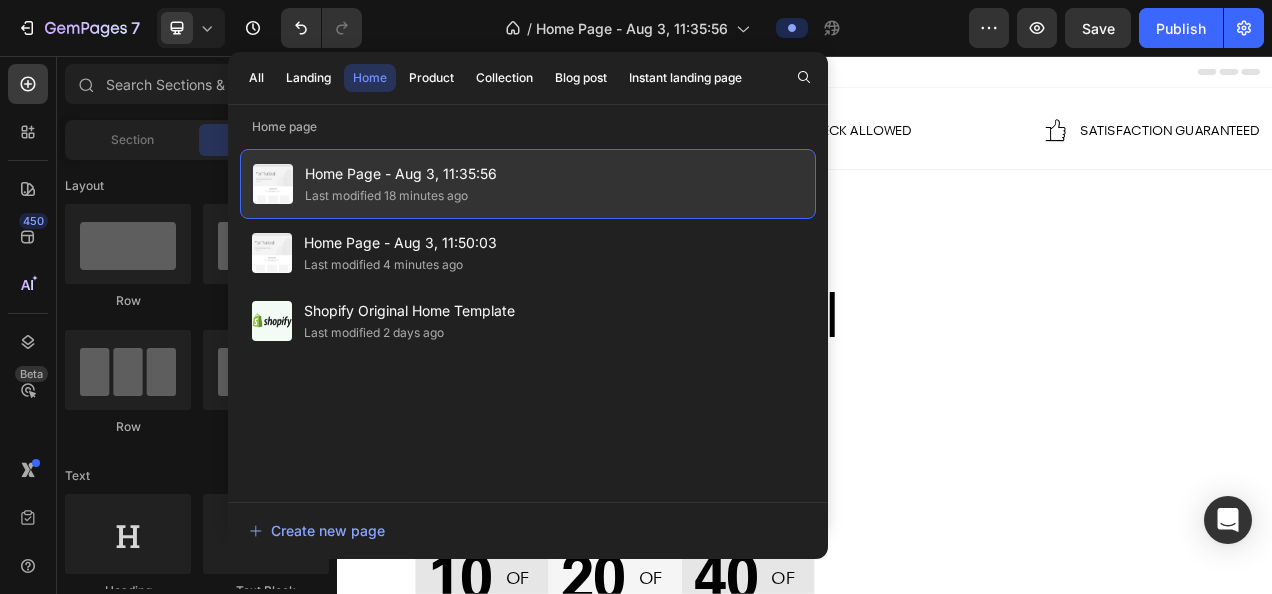 click on "Home Page - Aug 3, 11:35:56 Last modified 18 minutes ago" 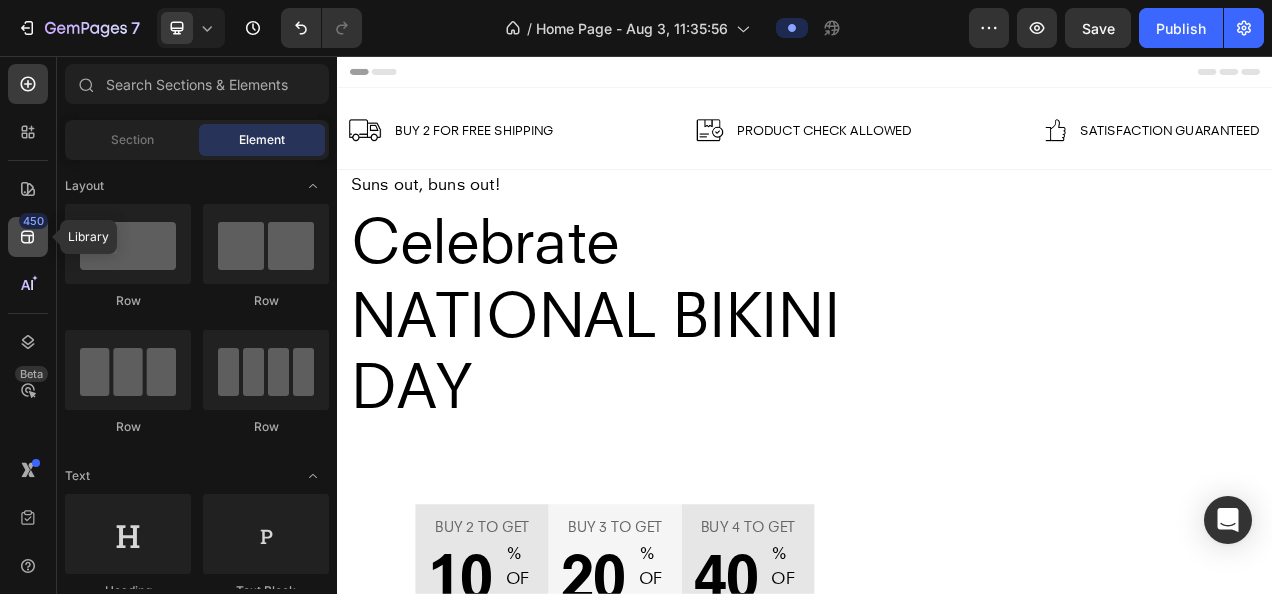 click on "450" at bounding box center [33, 221] 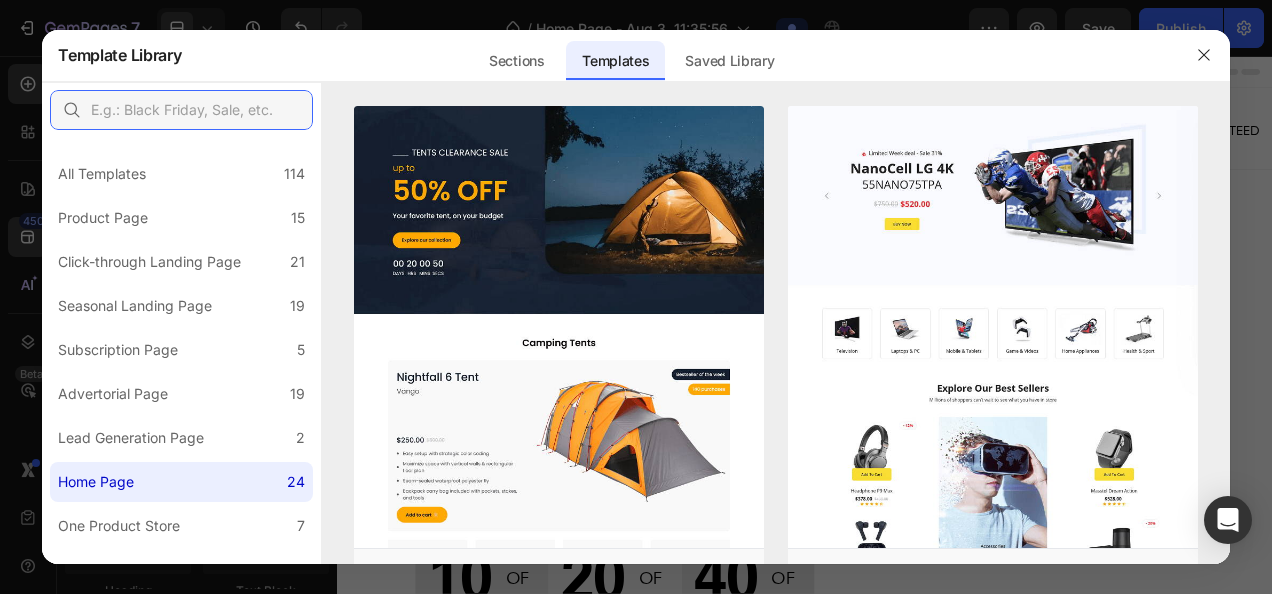 click at bounding box center (181, 110) 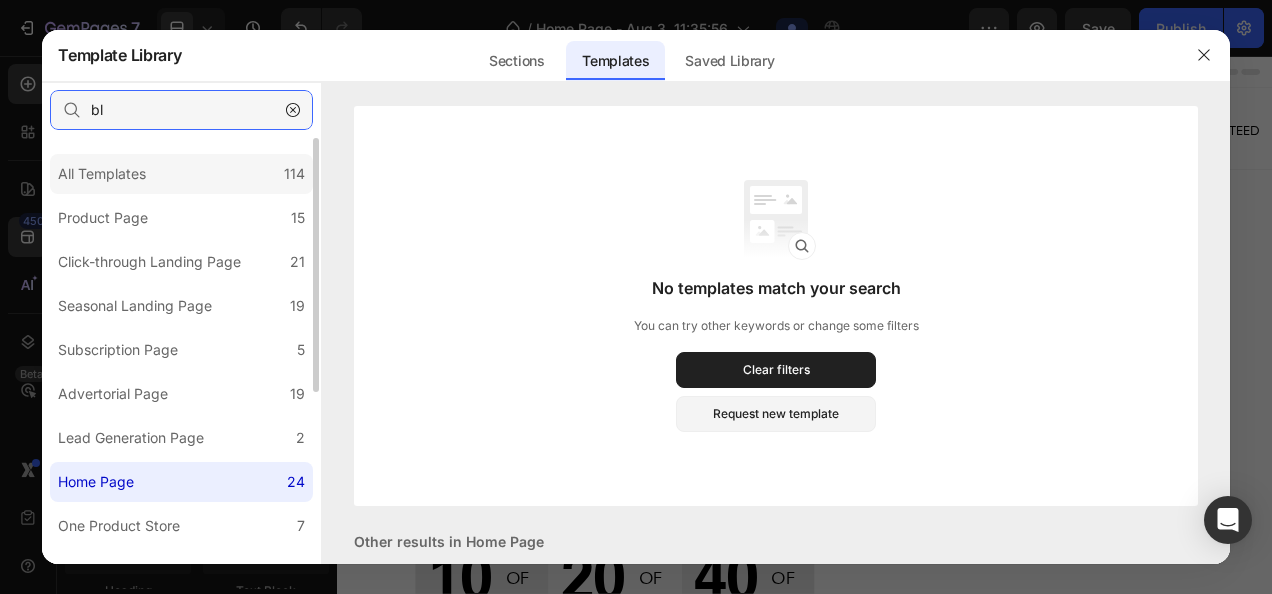 type on "b" 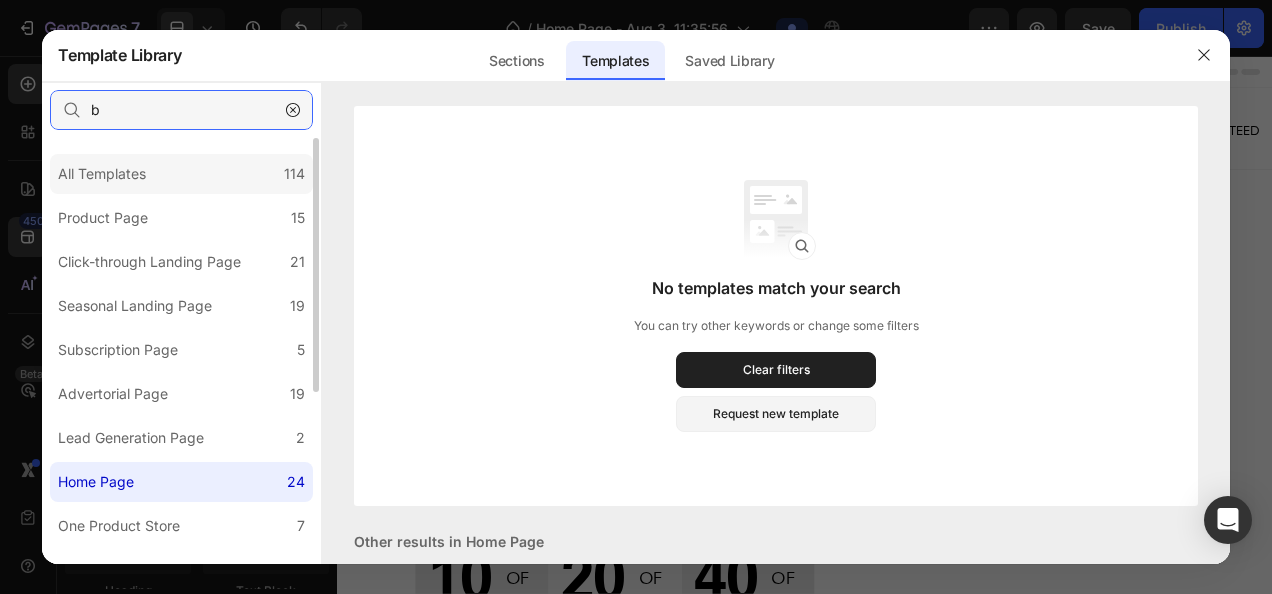 type 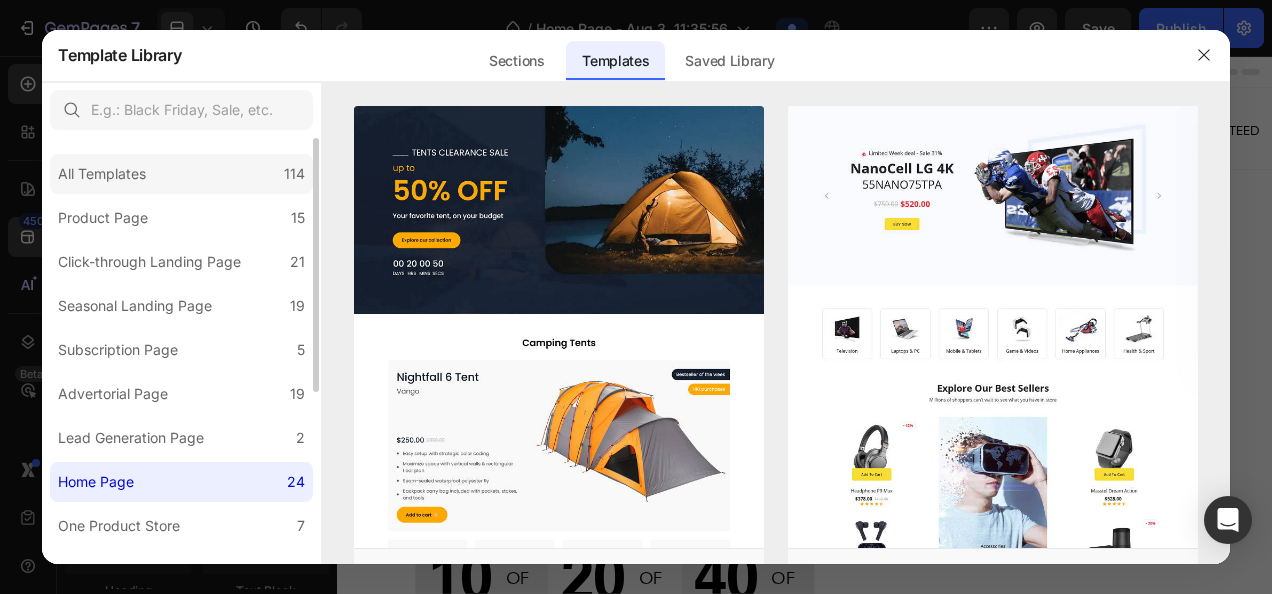 click on "All Templates 114" 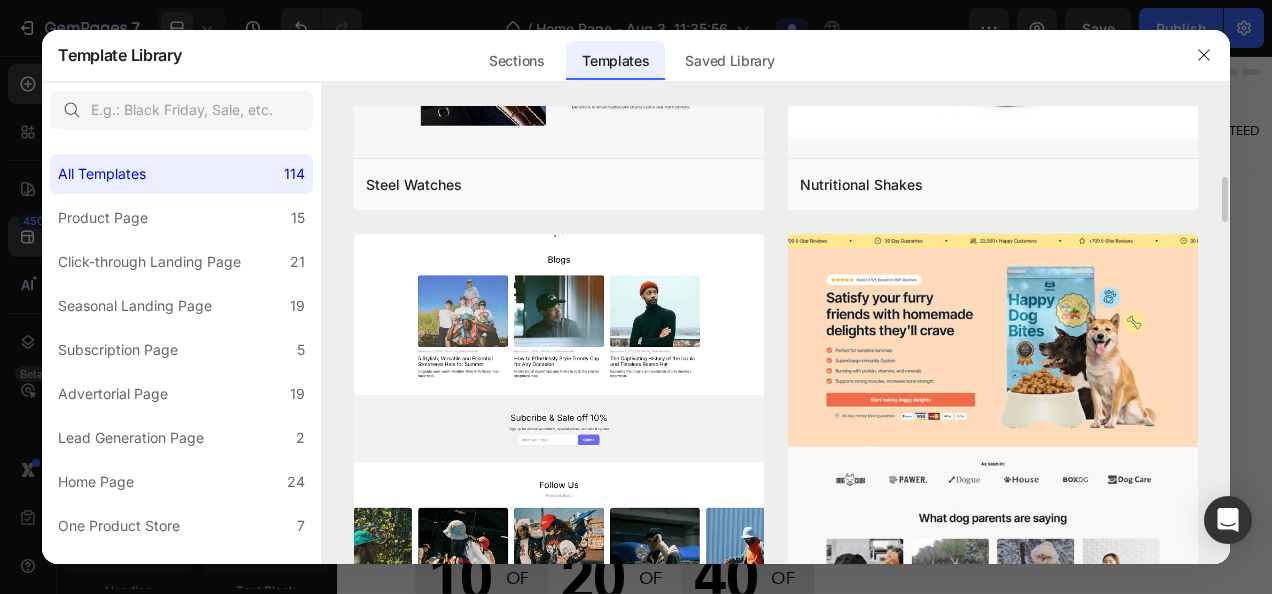 scroll, scrollTop: 360, scrollLeft: 0, axis: vertical 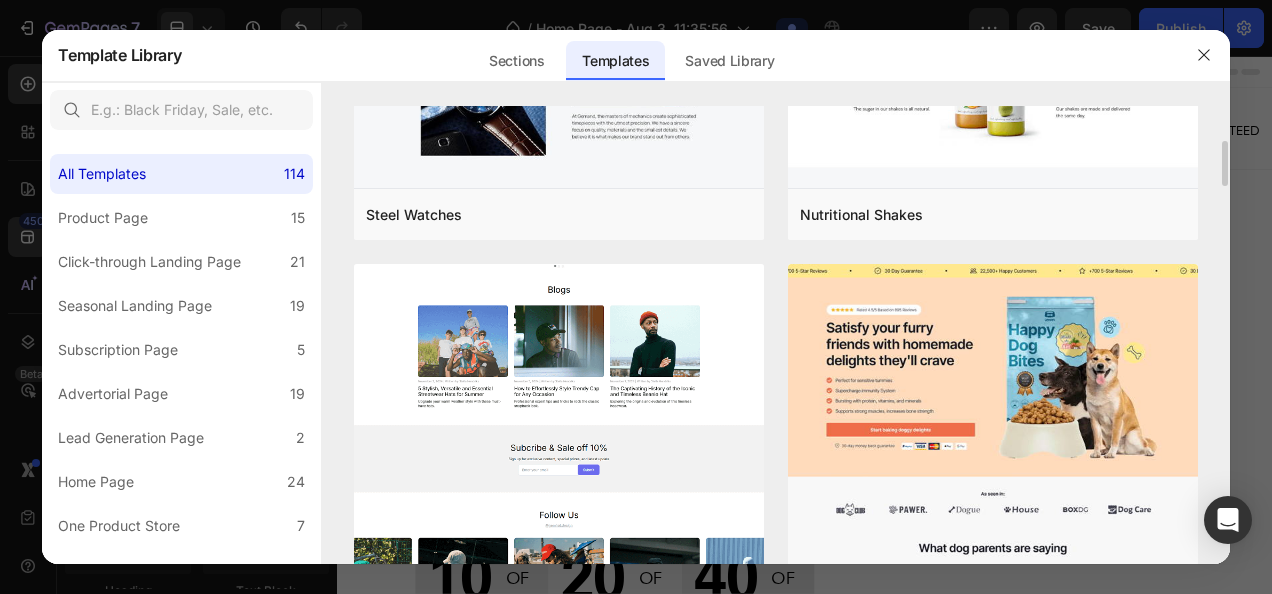 click at bounding box center (559, -71) 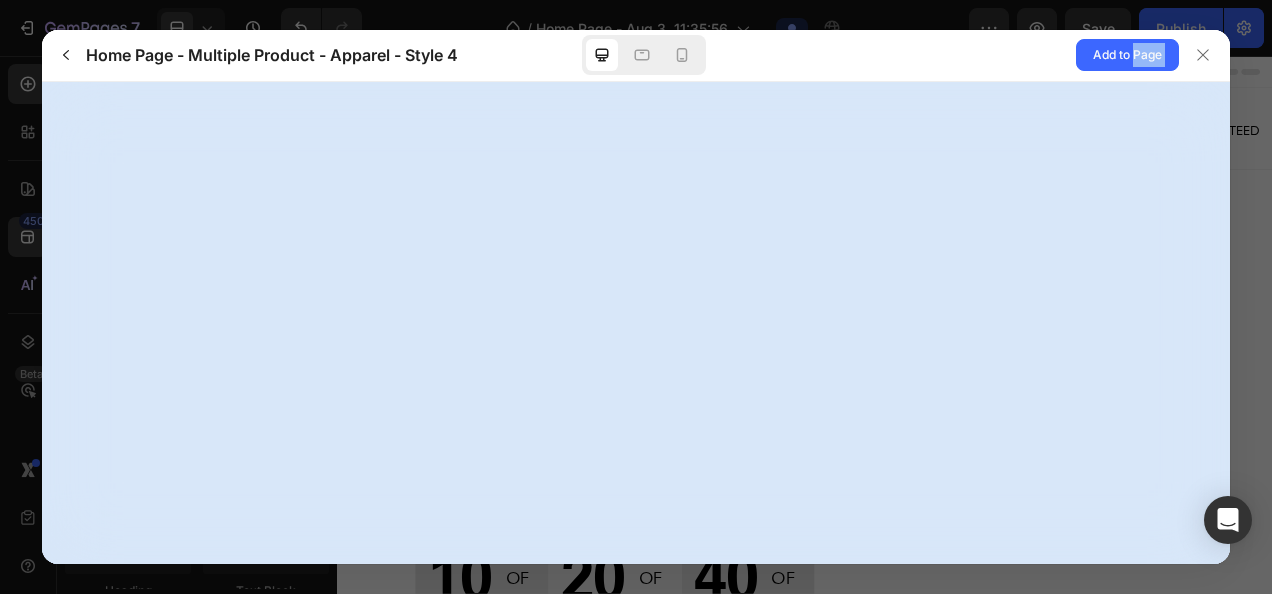click at bounding box center (635, 323) 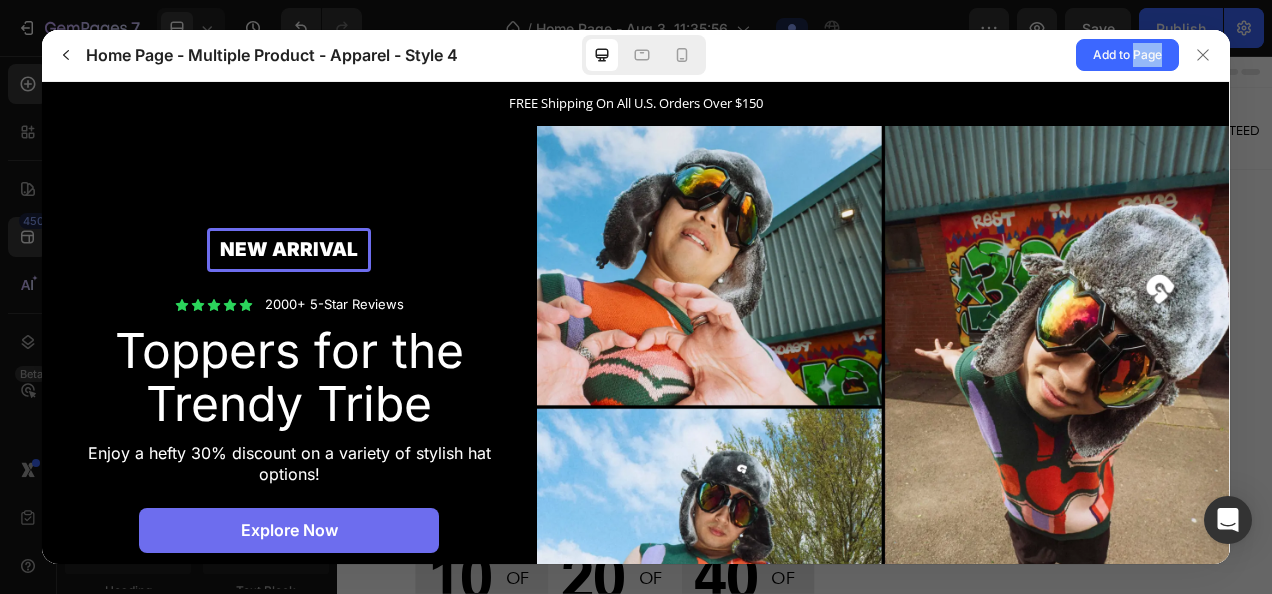 scroll, scrollTop: 0, scrollLeft: 0, axis: both 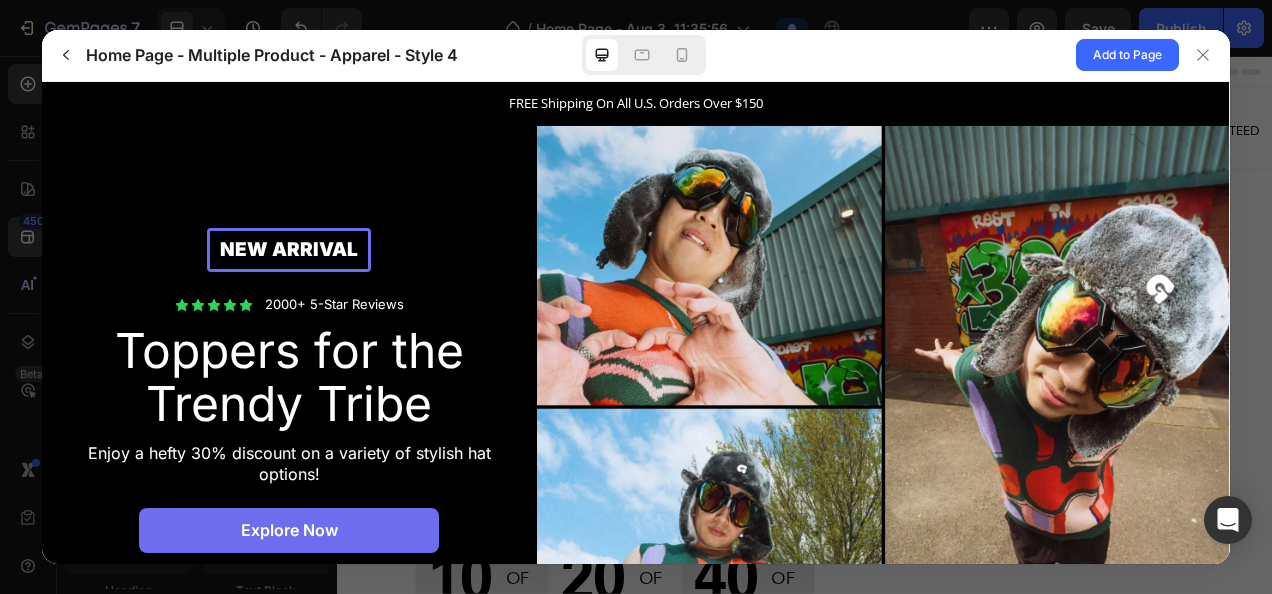 drag, startPoint x: 668, startPoint y: 373, endPoint x: 500, endPoint y: 170, distance: 263.50143 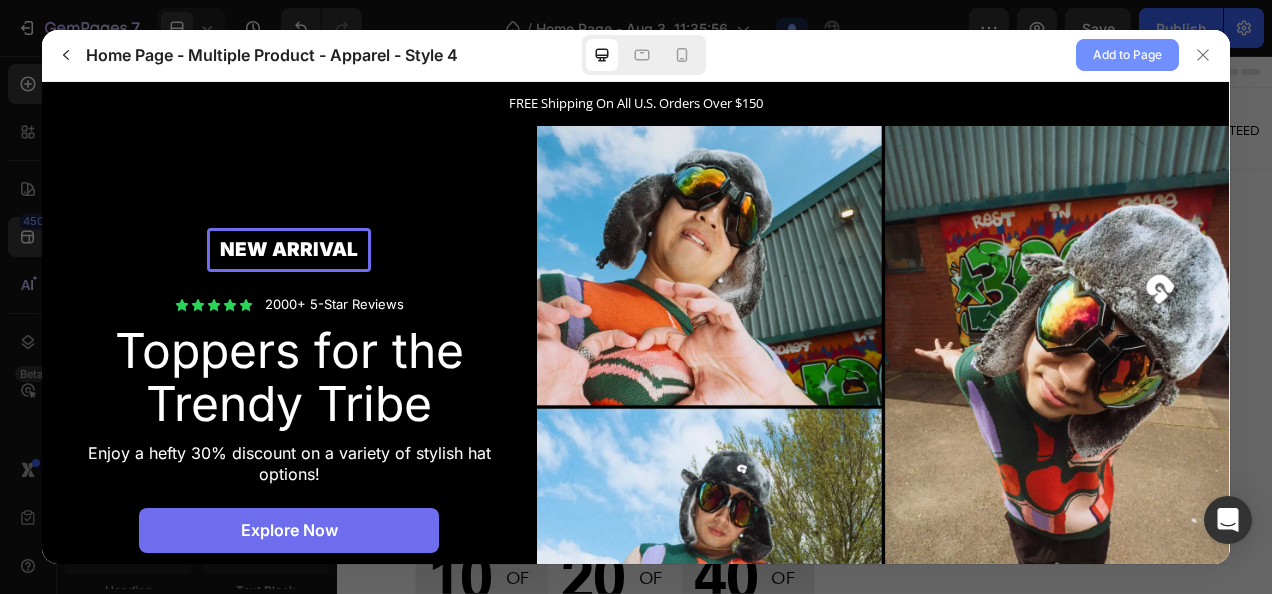 click on "Add to Page" 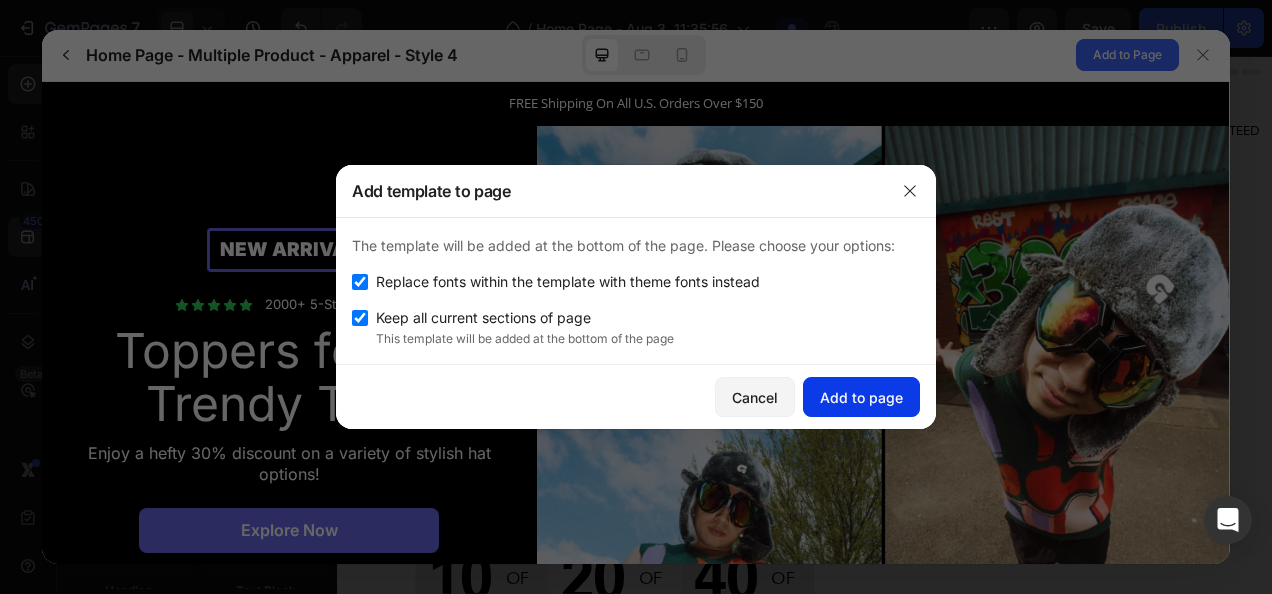 click on "Add to page" at bounding box center (861, 397) 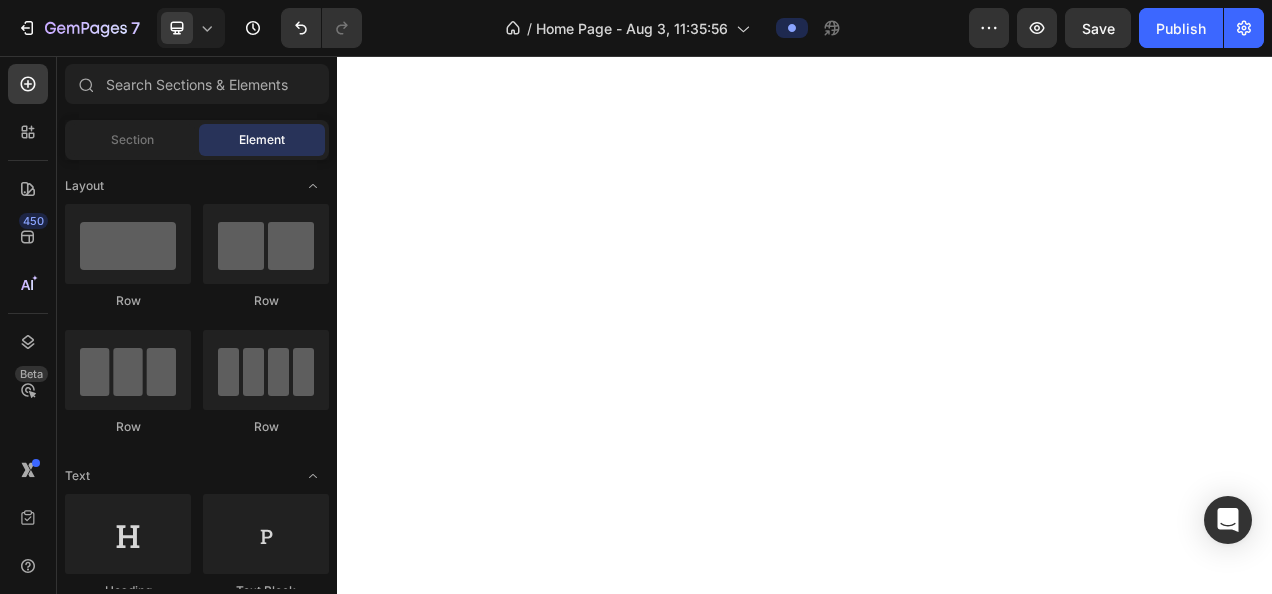 scroll, scrollTop: 5149, scrollLeft: 0, axis: vertical 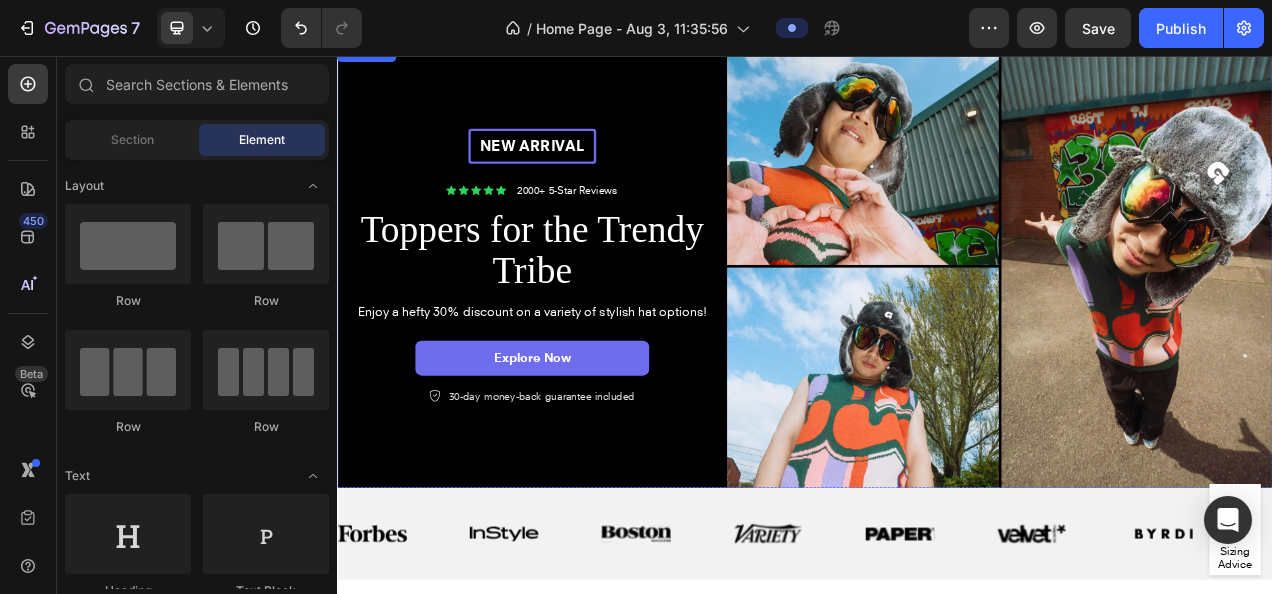 click on "FREE Shipping On All U.S. Orders Over $150" at bounding box center [937, 20] 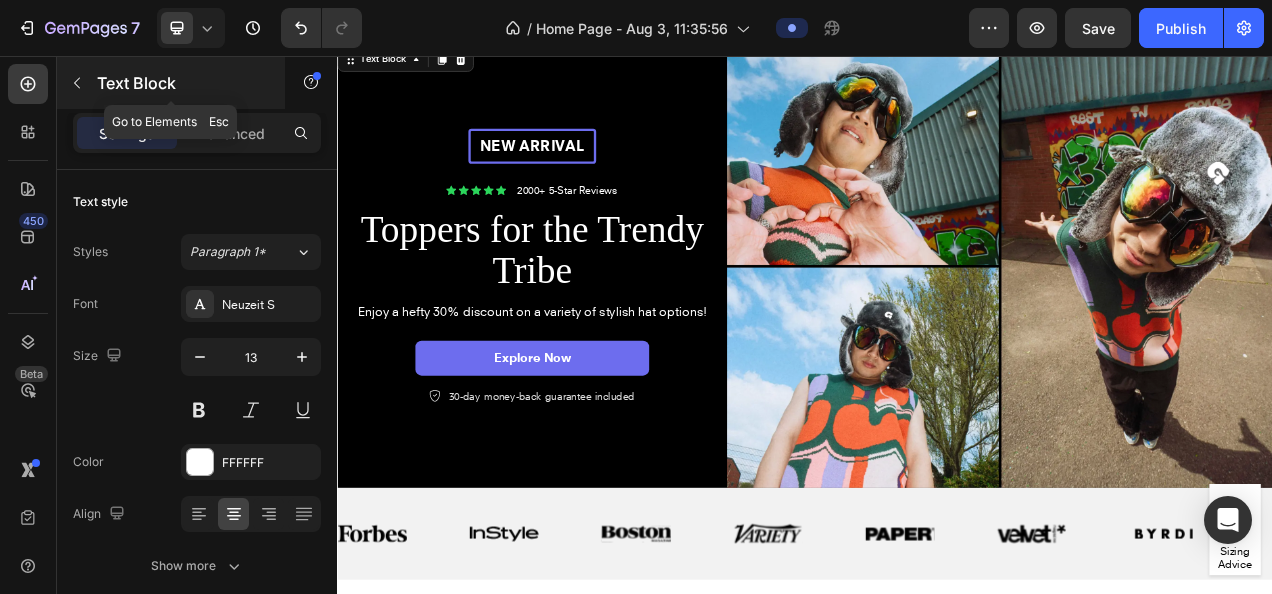 click at bounding box center (77, 83) 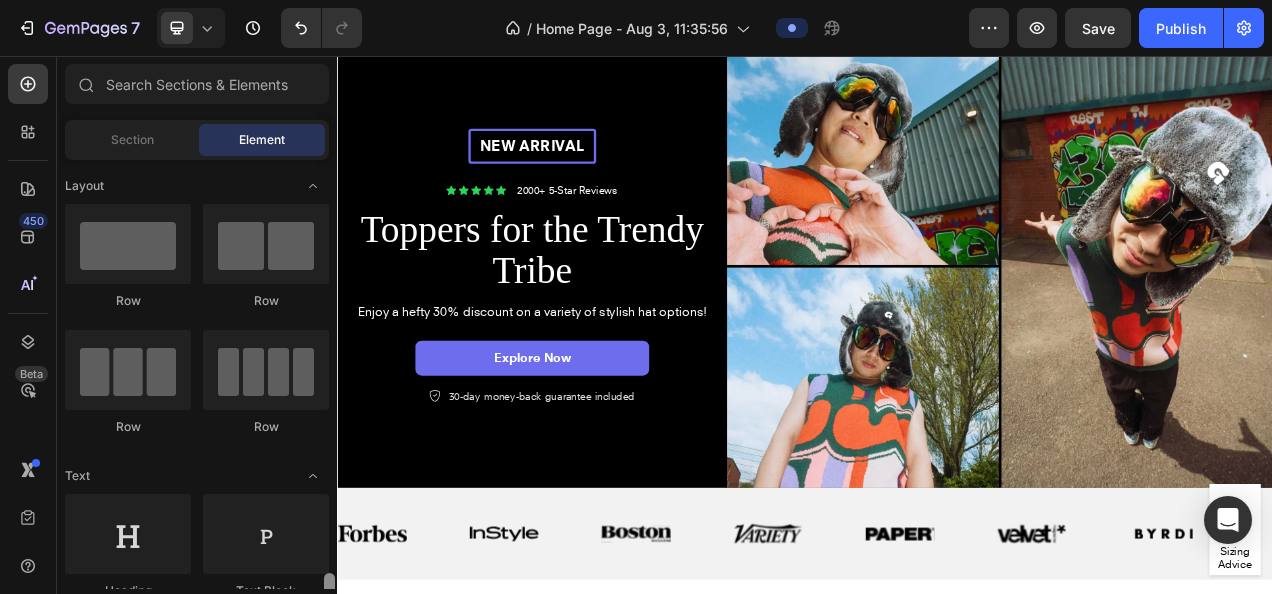 scroll, scrollTop: 386, scrollLeft: 0, axis: vertical 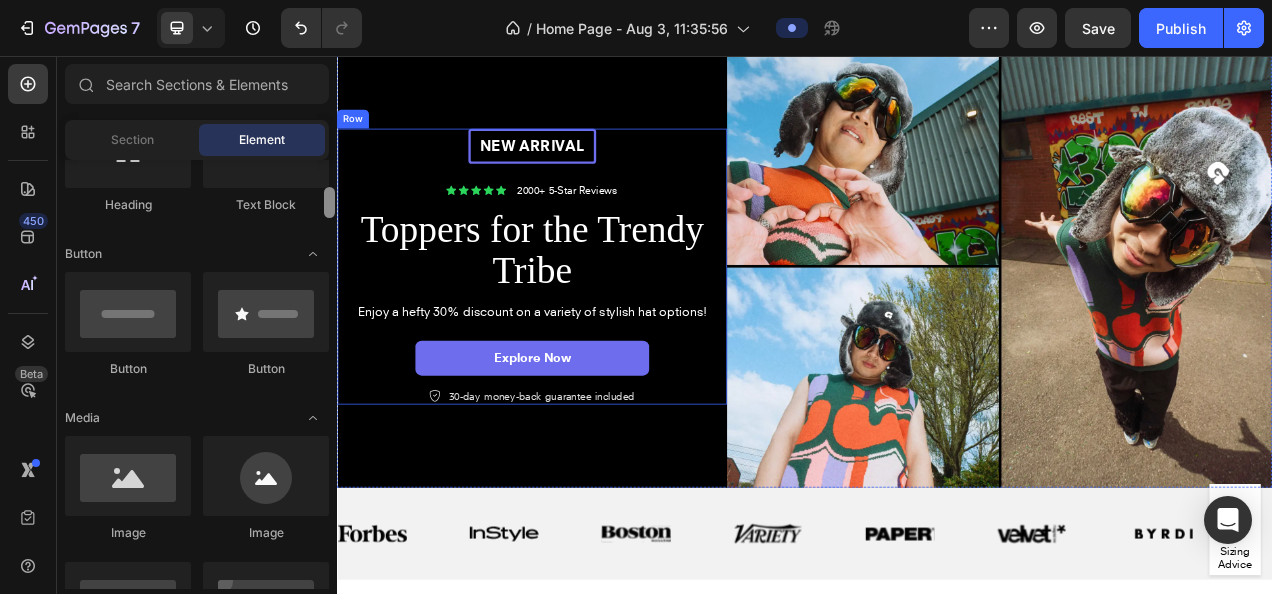 drag, startPoint x: 667, startPoint y: 236, endPoint x: 345, endPoint y: 369, distance: 348.3863 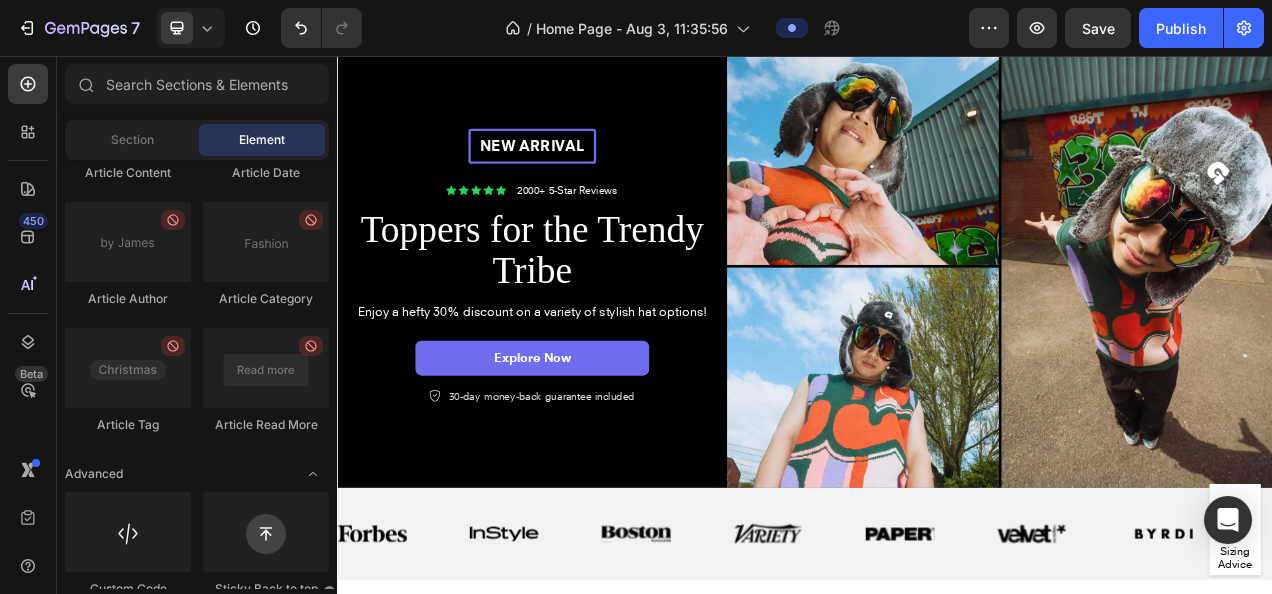 scroll, scrollTop: 5498, scrollLeft: 0, axis: vertical 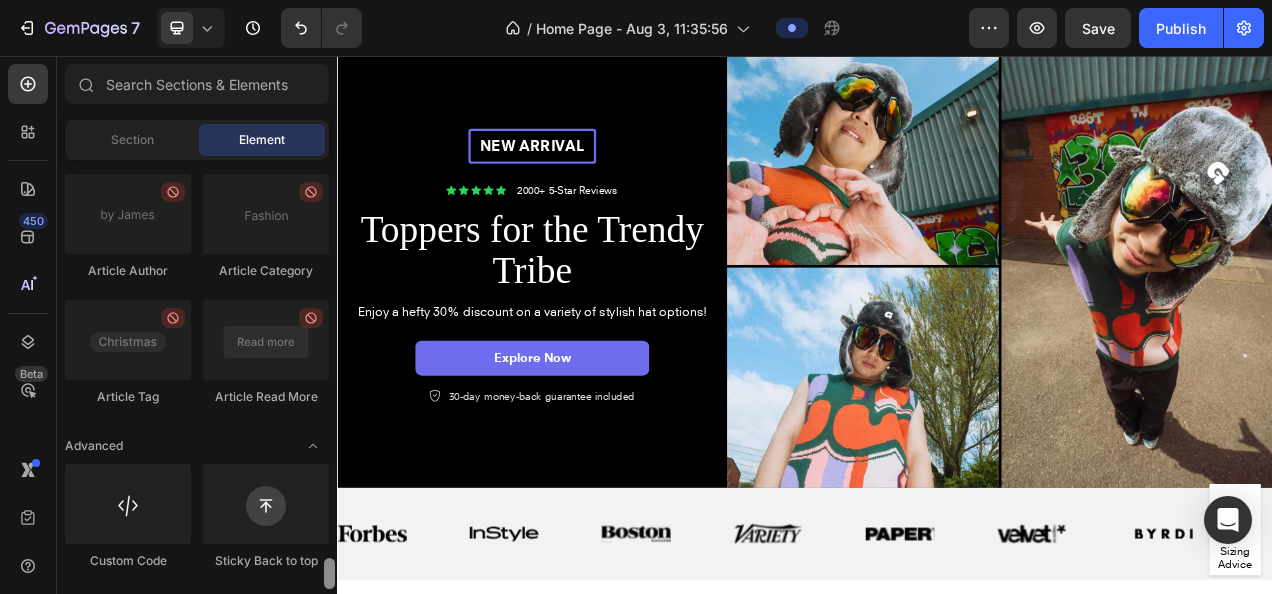 click on "Custom Code
Sticky Back to top" 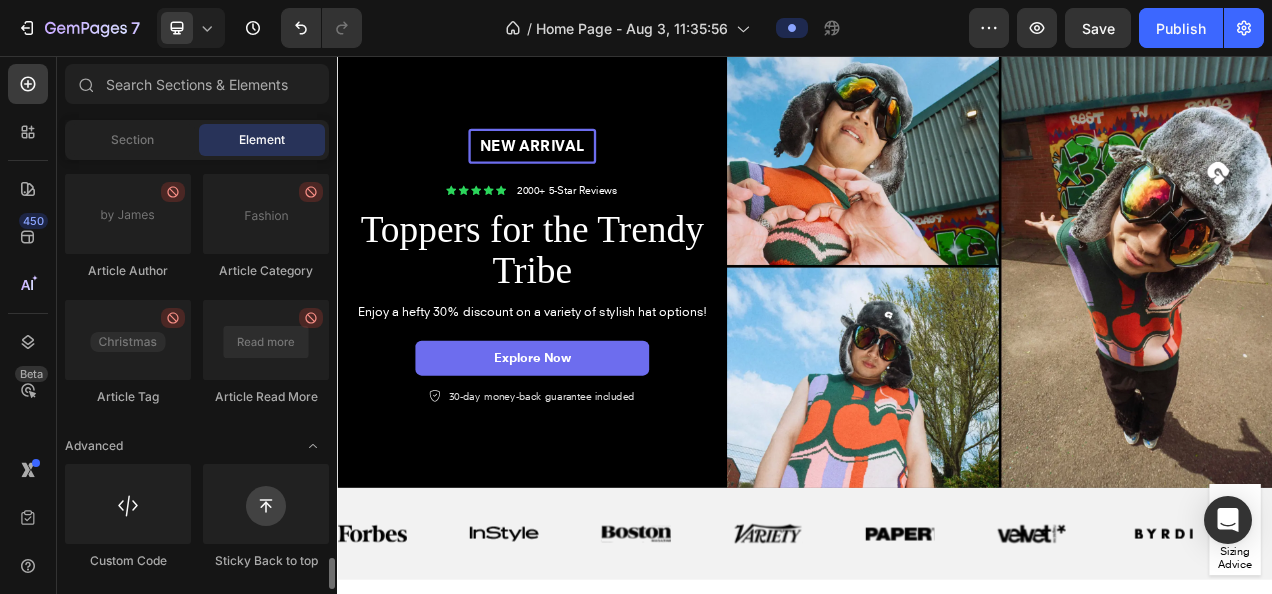click on "Custom Code
Sticky Back to top" 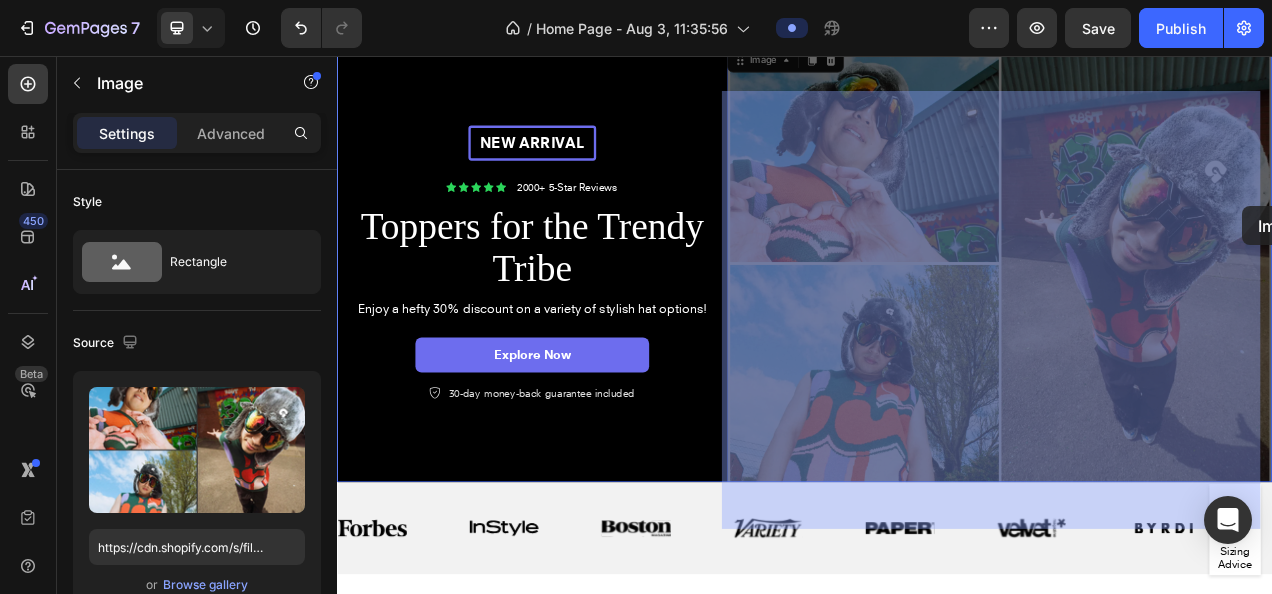 drag, startPoint x: 1513, startPoint y: 372, endPoint x: 1498, endPoint y: 249, distance: 123.911255 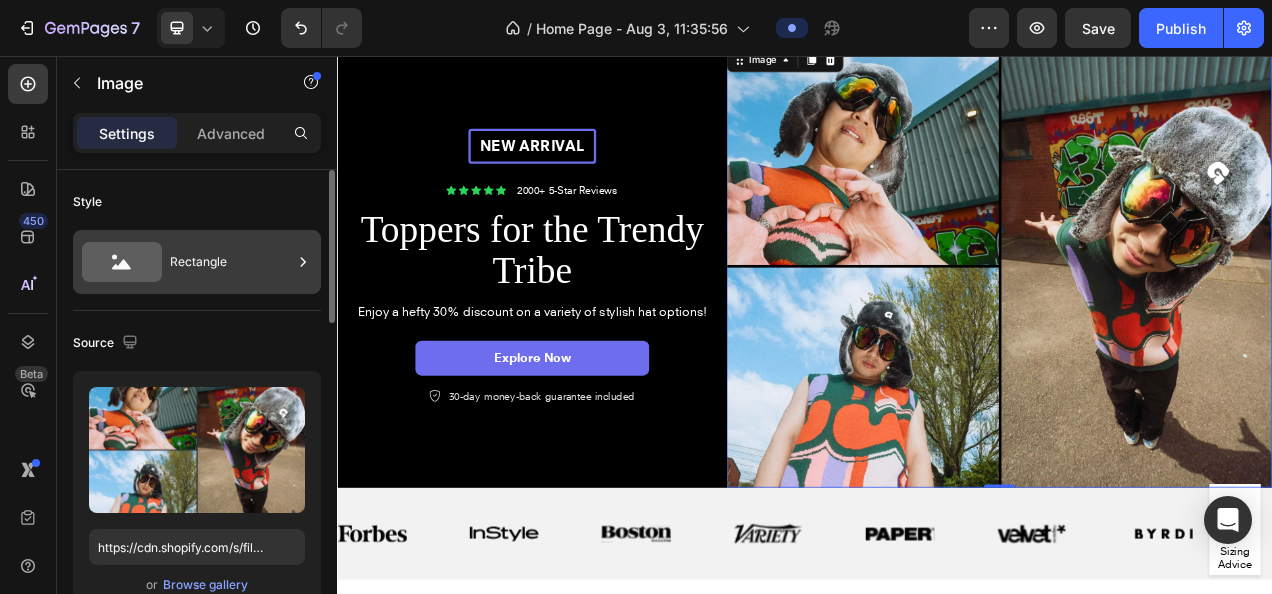 click on "Rectangle" at bounding box center [231, 262] 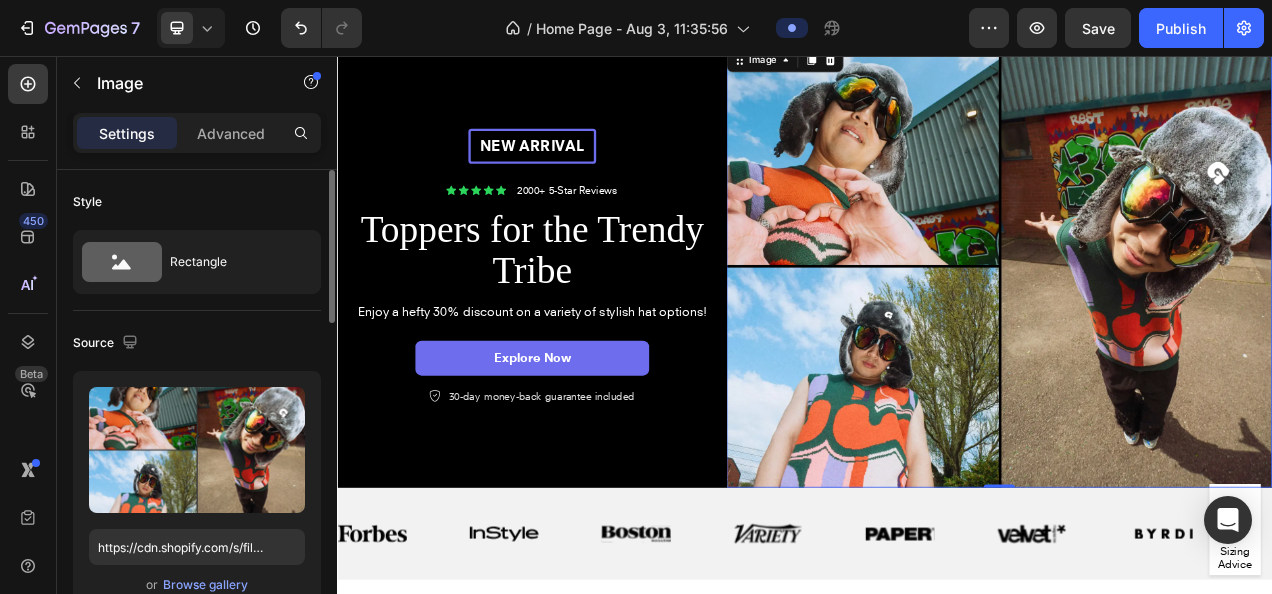 click on "Style" at bounding box center [197, 202] 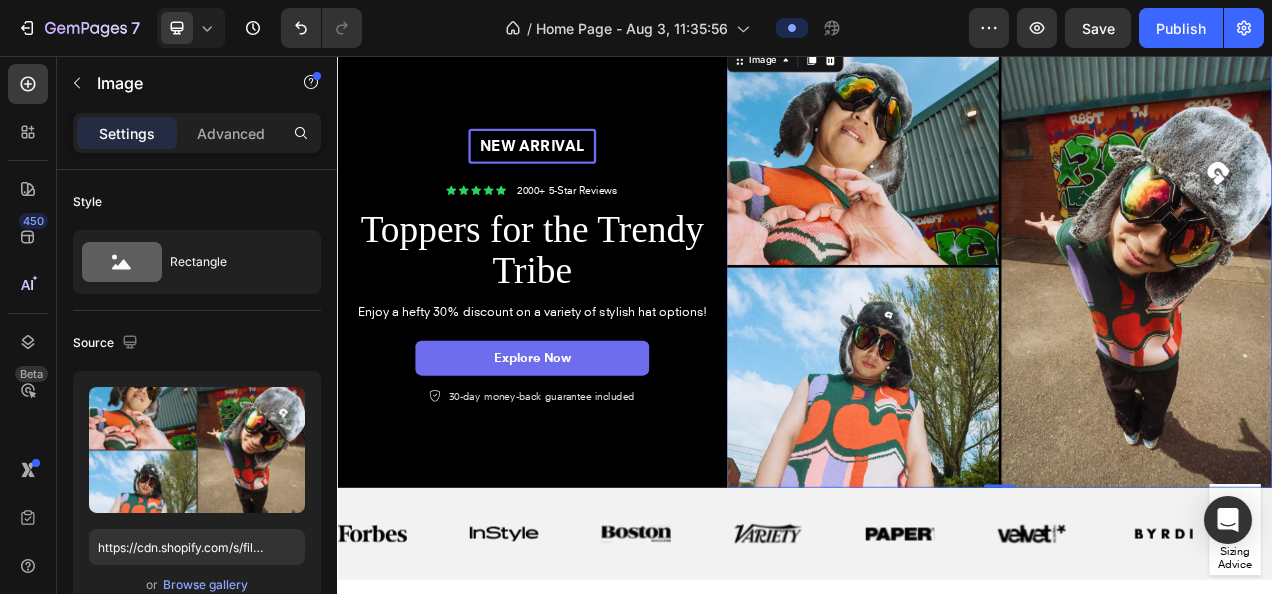 drag, startPoint x: 673, startPoint y: 334, endPoint x: 348, endPoint y: 580, distance: 407.60397 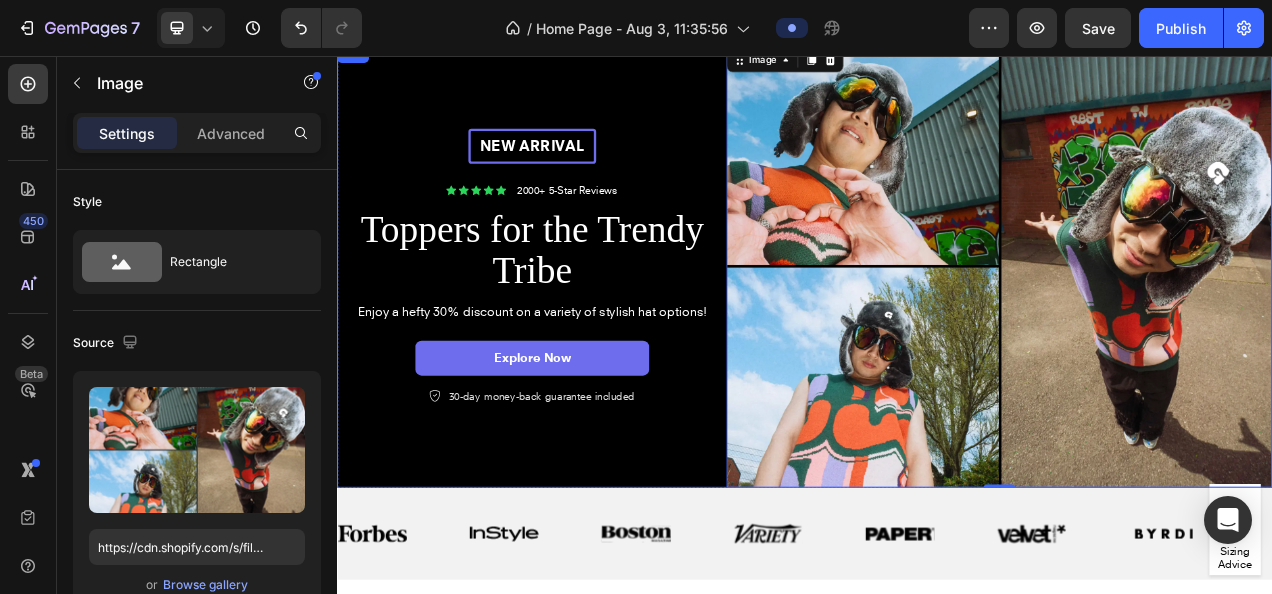 scroll, scrollTop: 481, scrollLeft: 0, axis: vertical 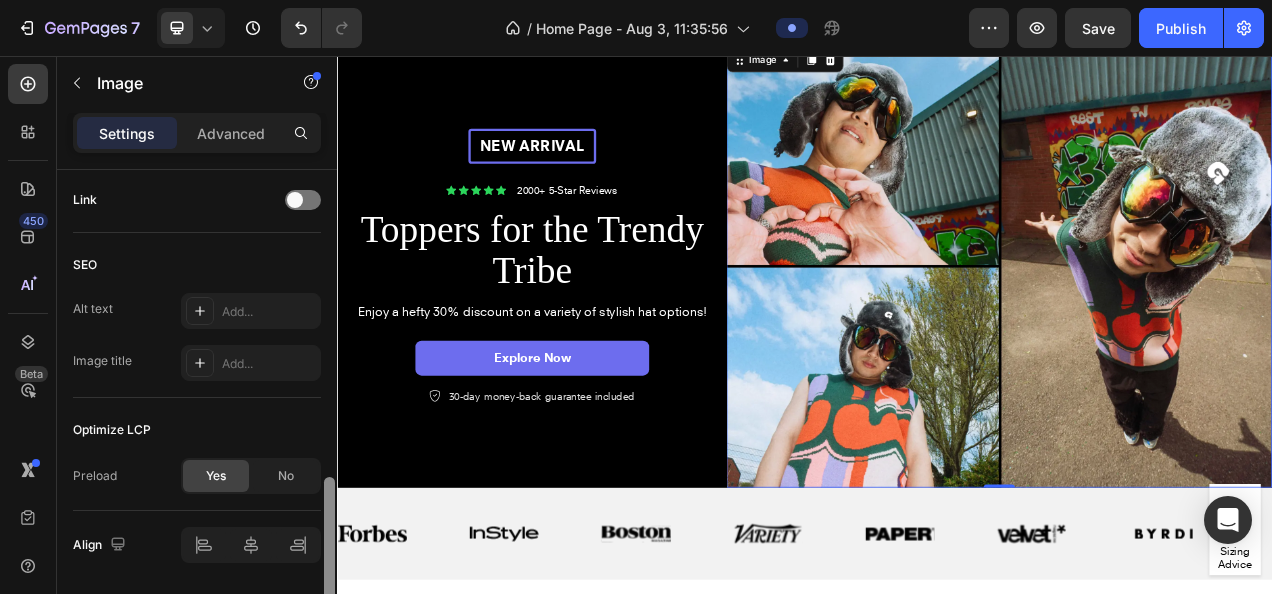 drag, startPoint x: 323, startPoint y: 451, endPoint x: 333, endPoint y: 504, distance: 53.935146 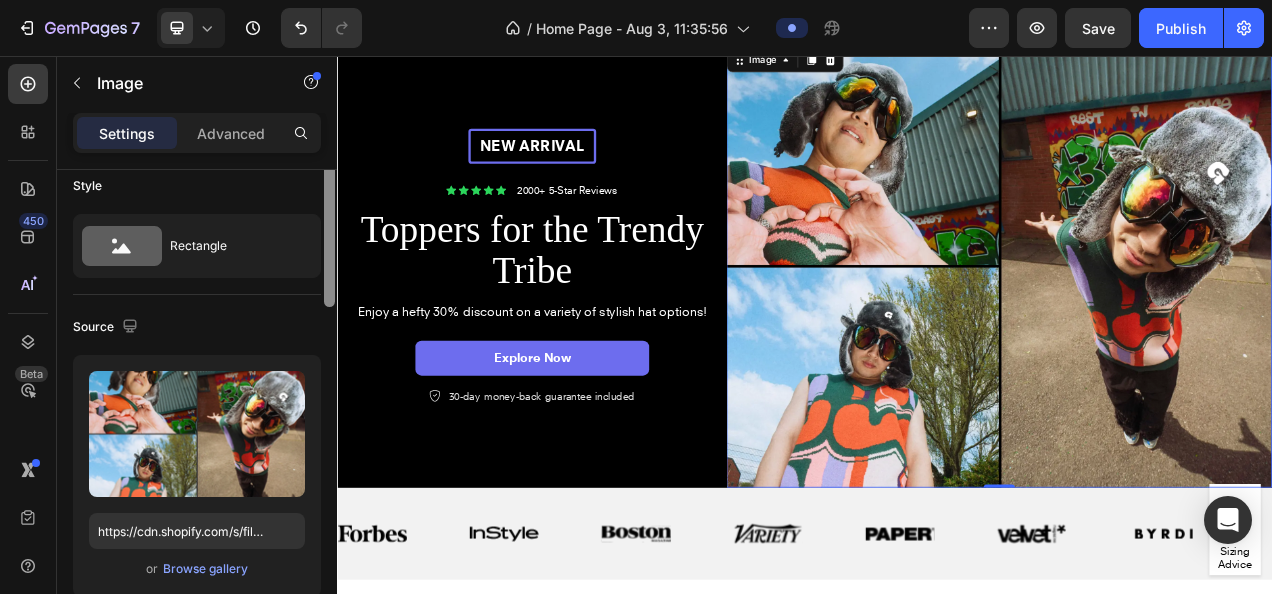 scroll, scrollTop: 0, scrollLeft: 0, axis: both 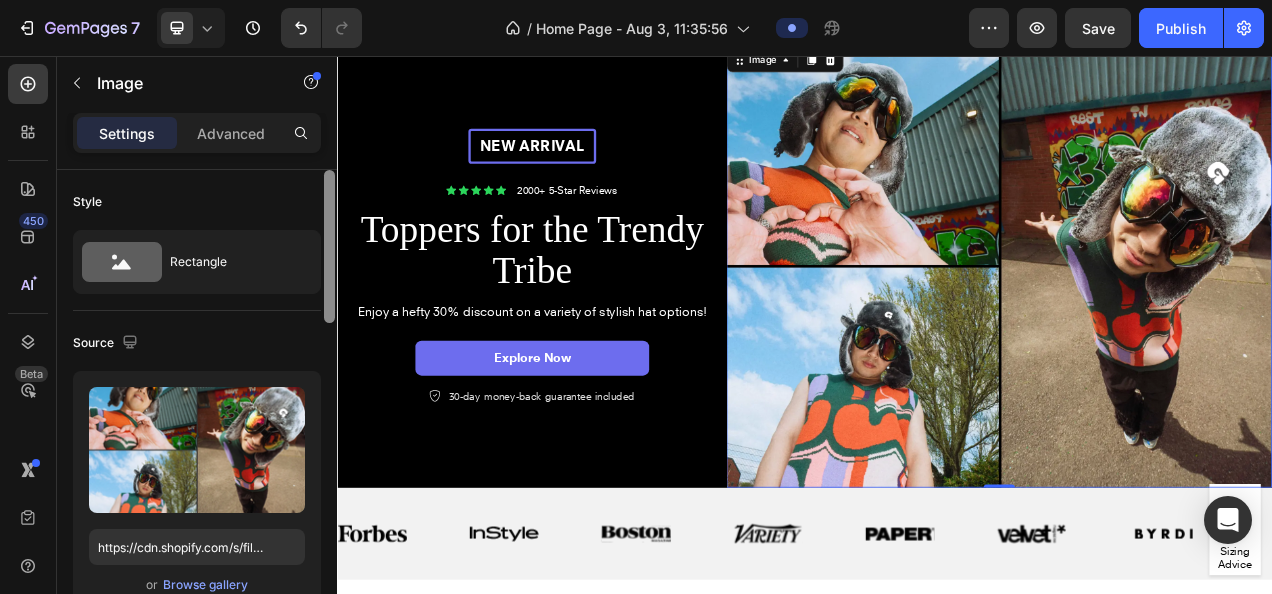 drag, startPoint x: 333, startPoint y: 504, endPoint x: 328, endPoint y: 102, distance: 402.0311 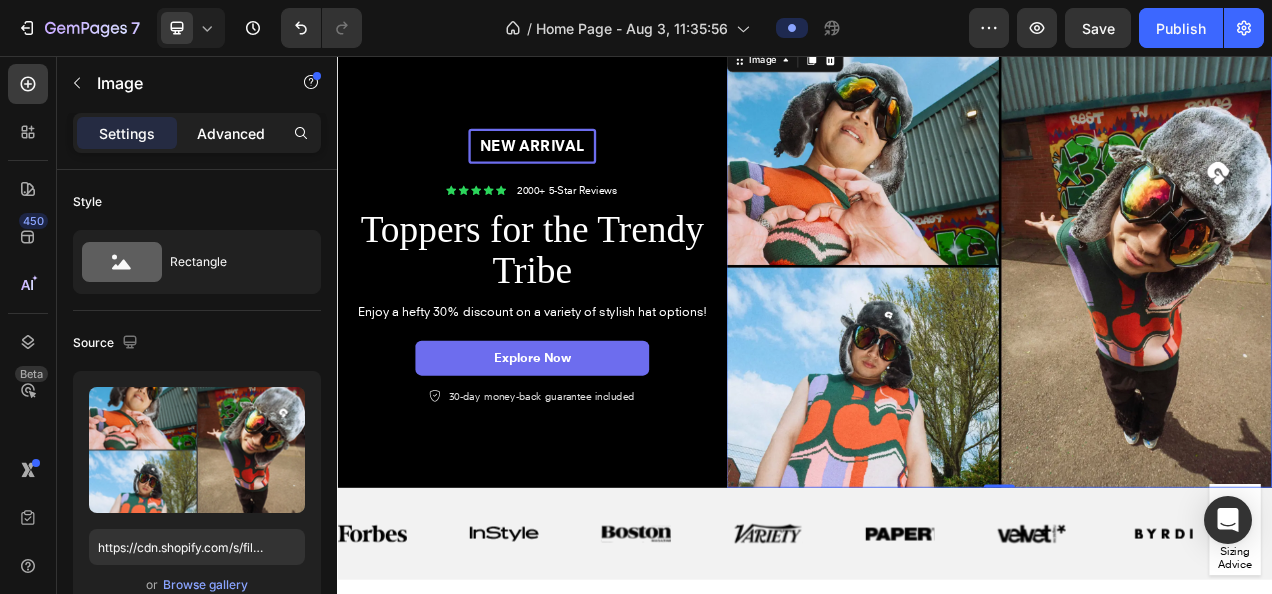 click on "Advanced" 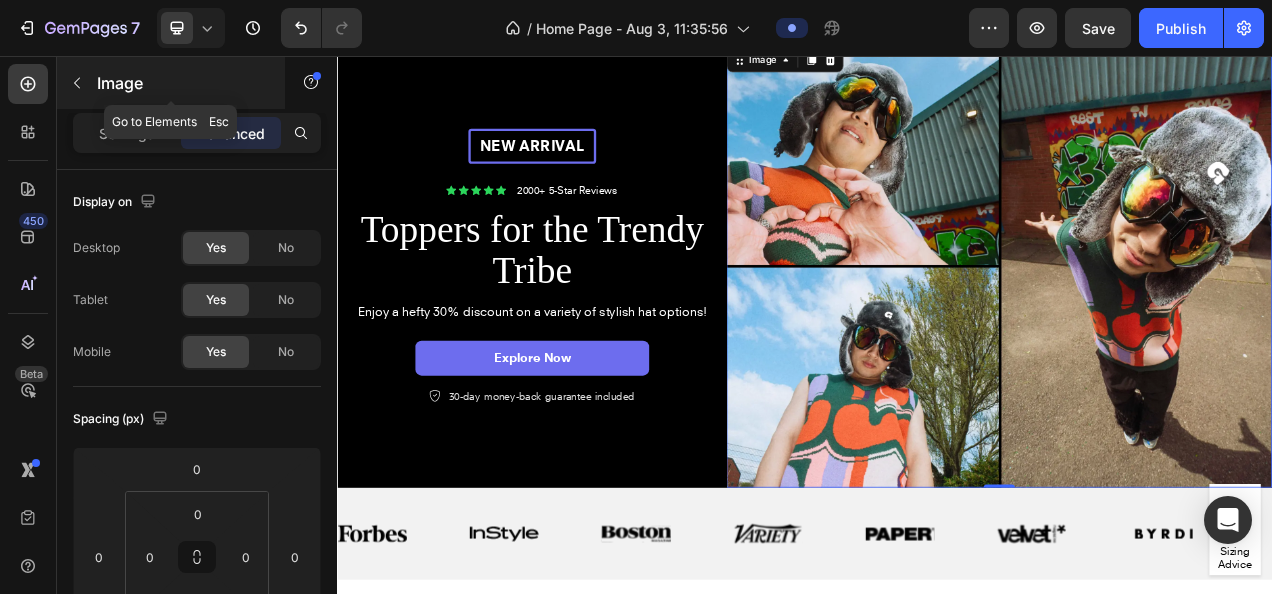 click on "Image" at bounding box center (171, 83) 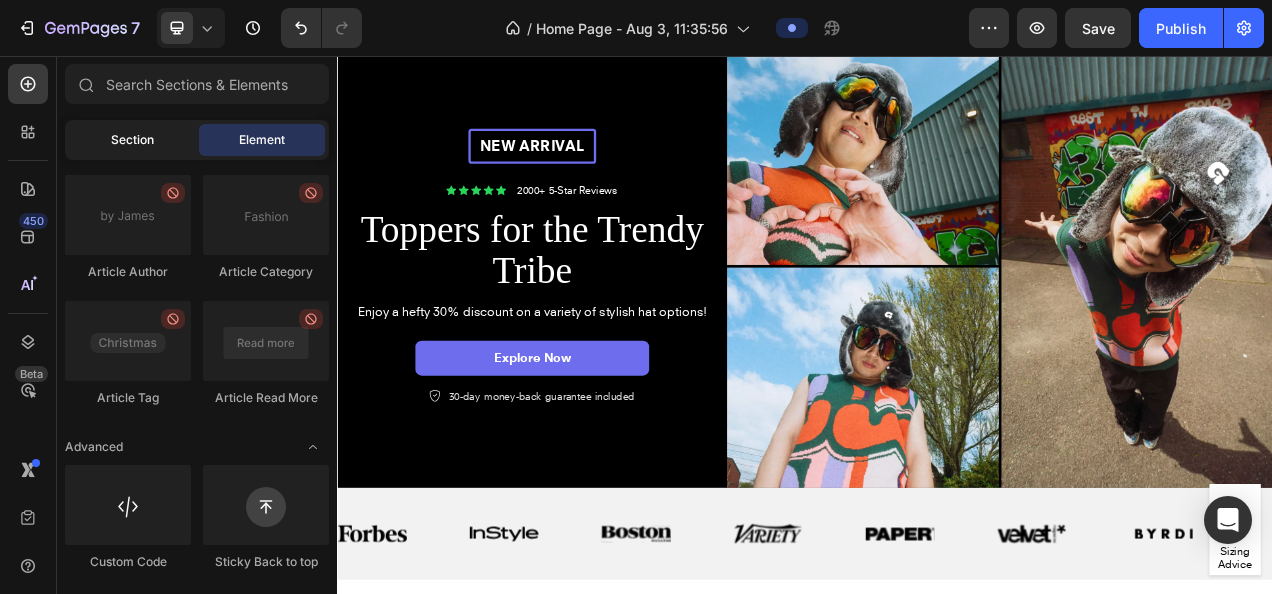 click on "Section" 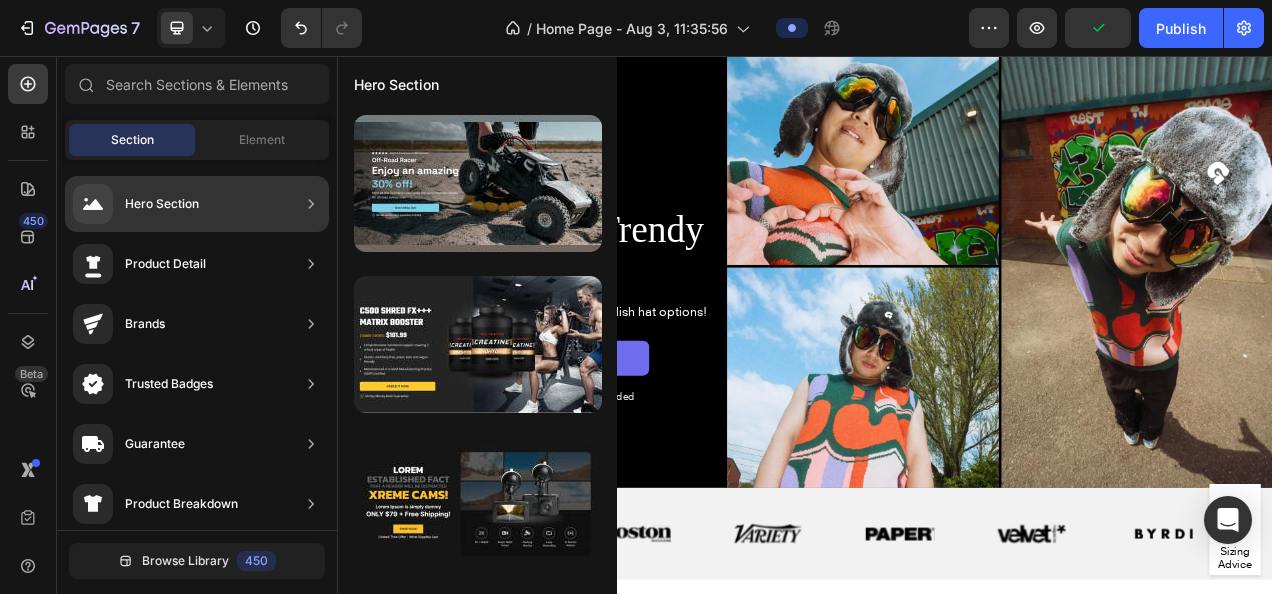 click on "Hero Section" at bounding box center [136, 204] 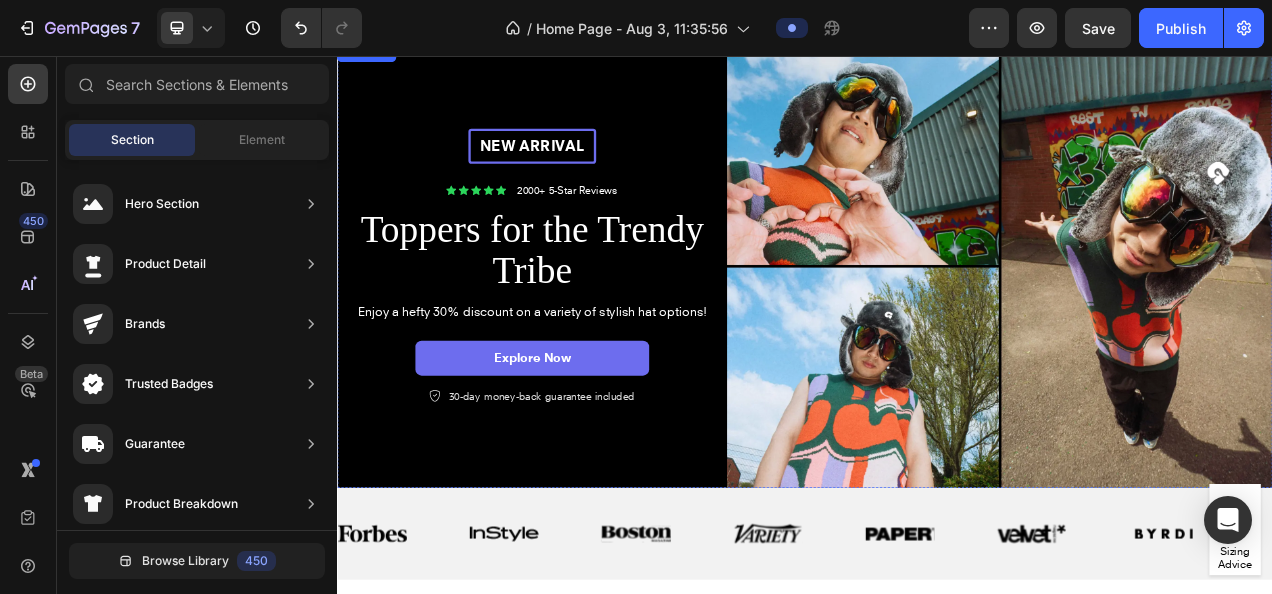 click on "FREE Shipping On All U.S. Orders Over $150" at bounding box center (937, 20) 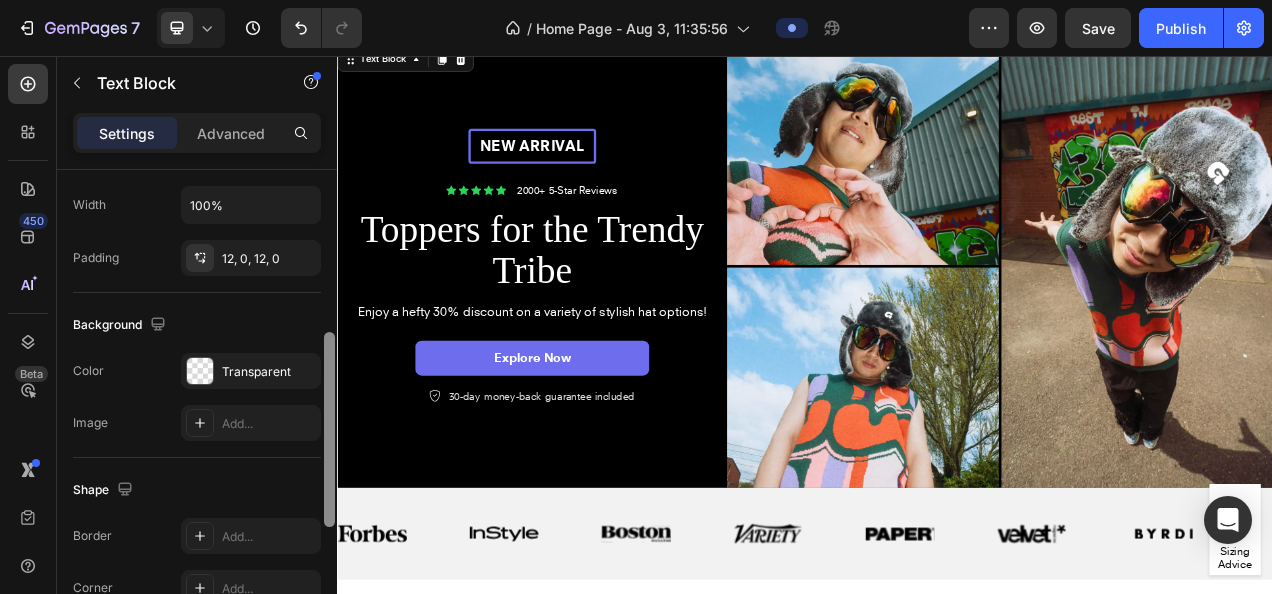 scroll, scrollTop: 478, scrollLeft: 0, axis: vertical 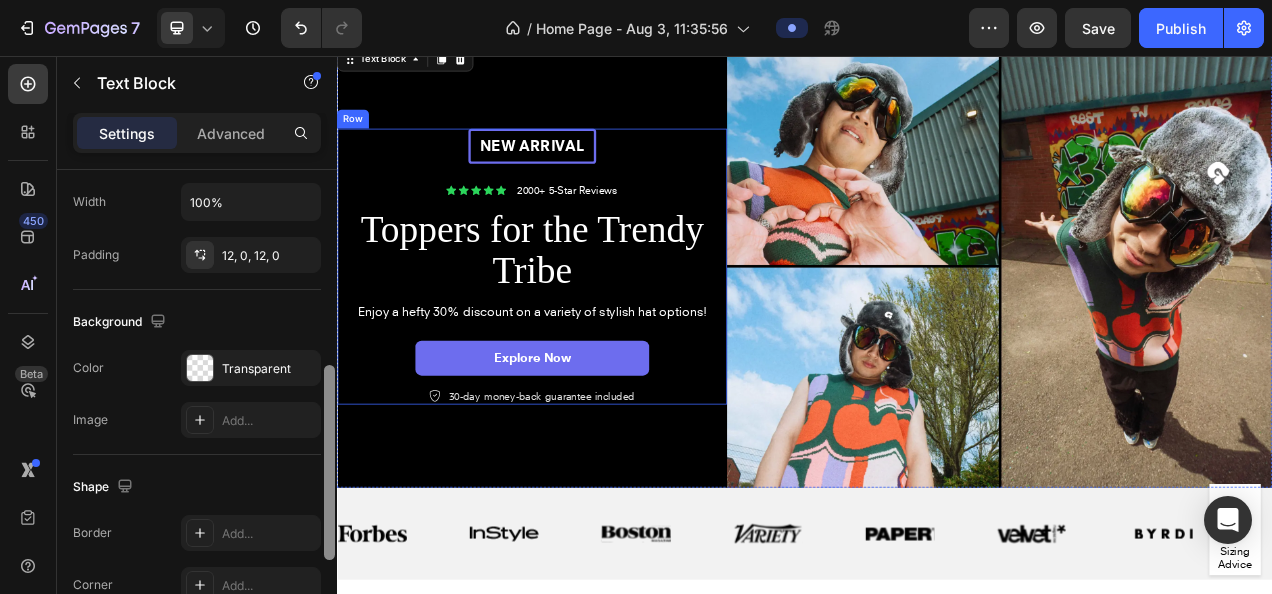 drag, startPoint x: 669, startPoint y: 276, endPoint x: 343, endPoint y: 554, distance: 428.43903 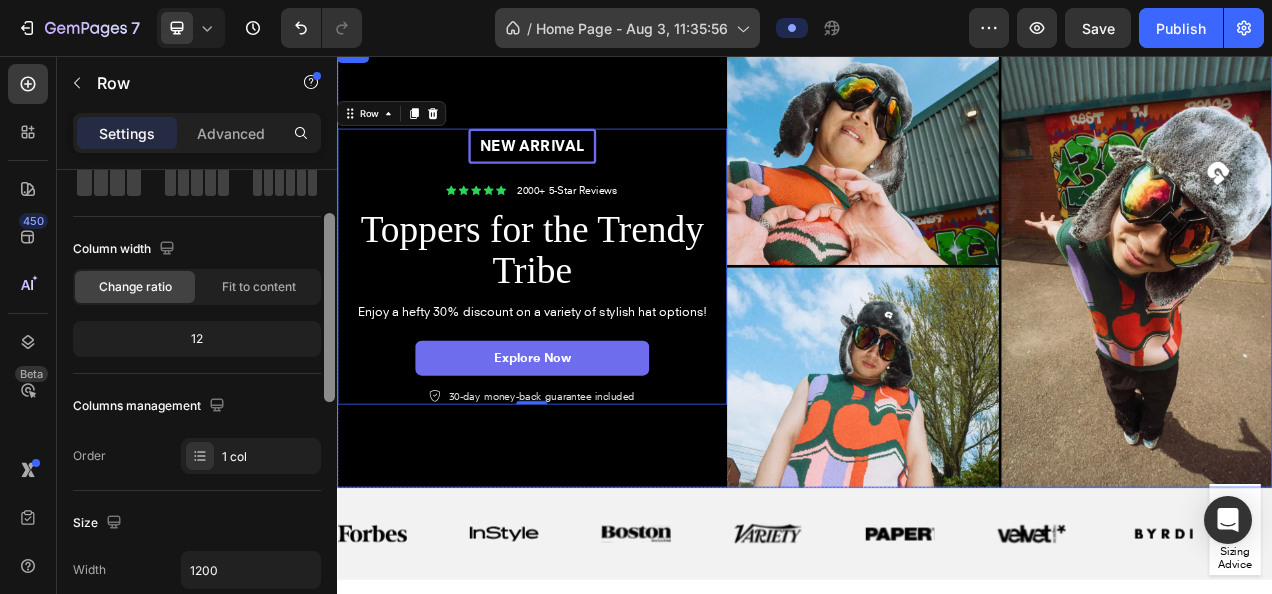 scroll, scrollTop: 0, scrollLeft: 0, axis: both 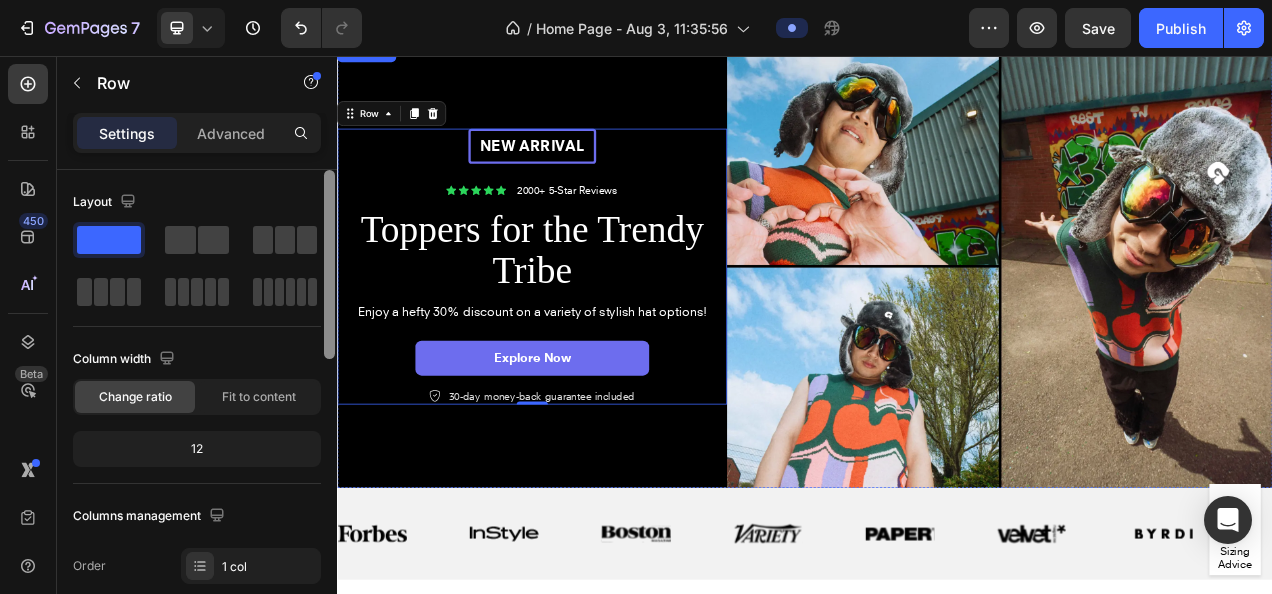 click on "FREE Shipping On All U.S. Orders Over $150" at bounding box center [937, 20] 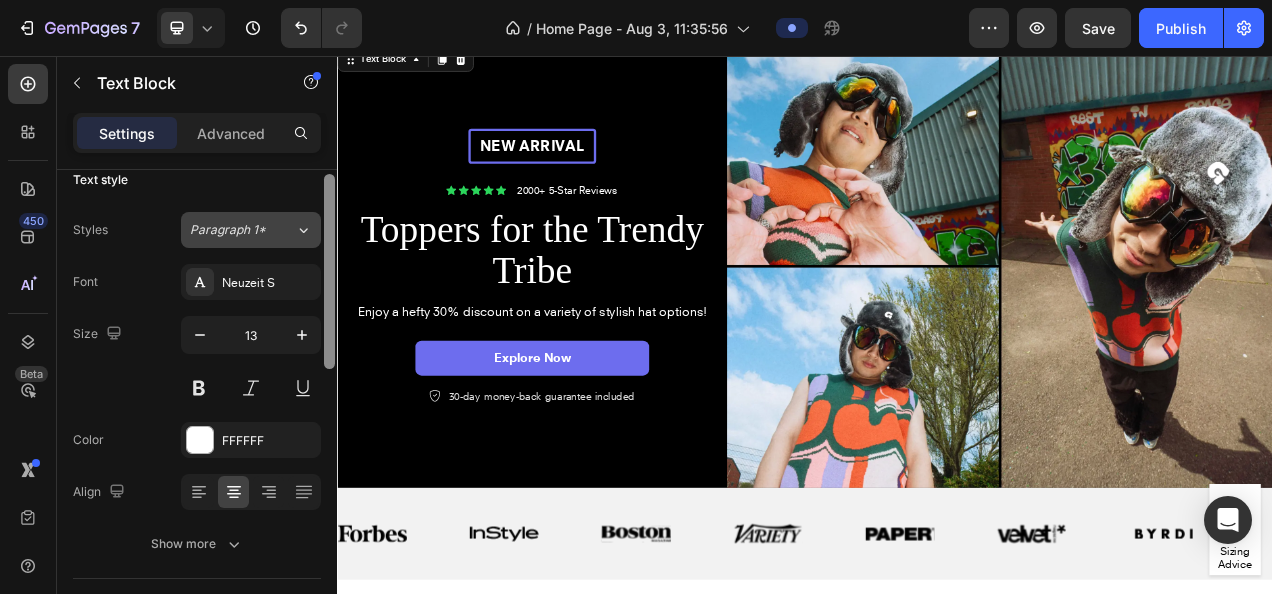scroll, scrollTop: 19, scrollLeft: 0, axis: vertical 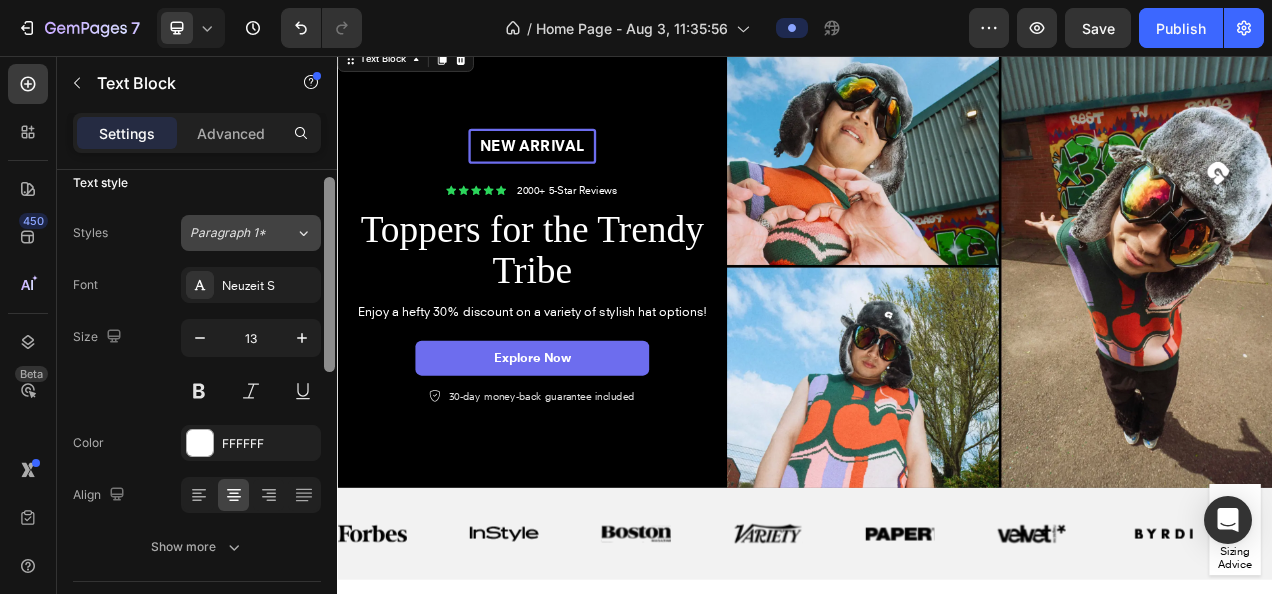 click on "Paragraph 1*" 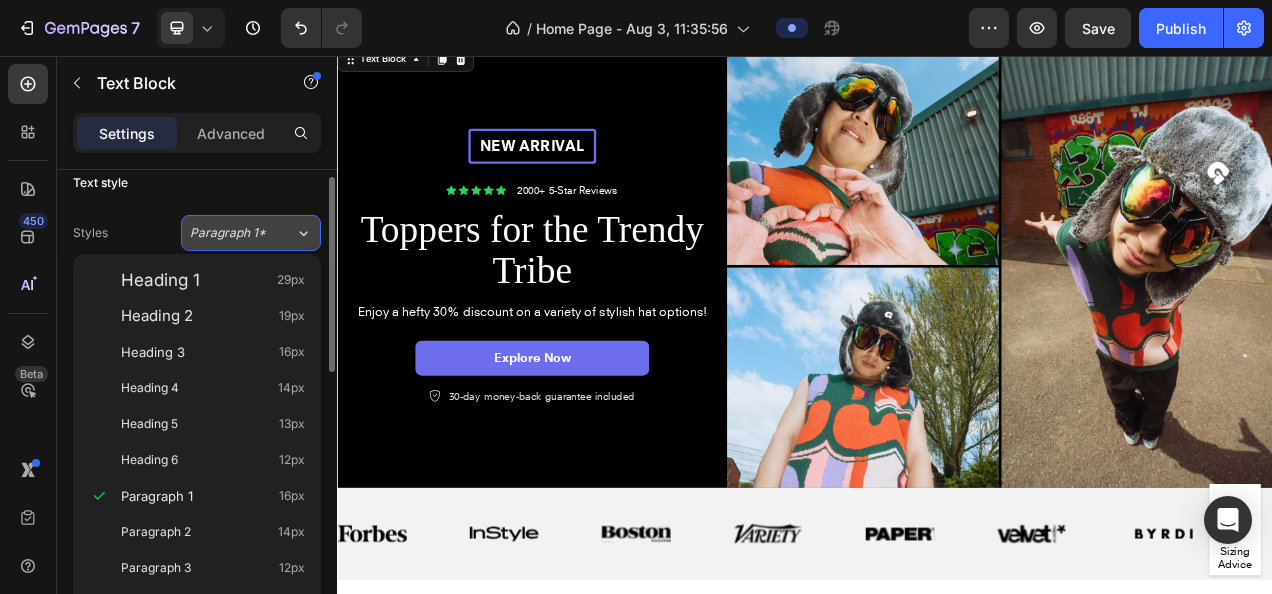 click on "Paragraph 1*" 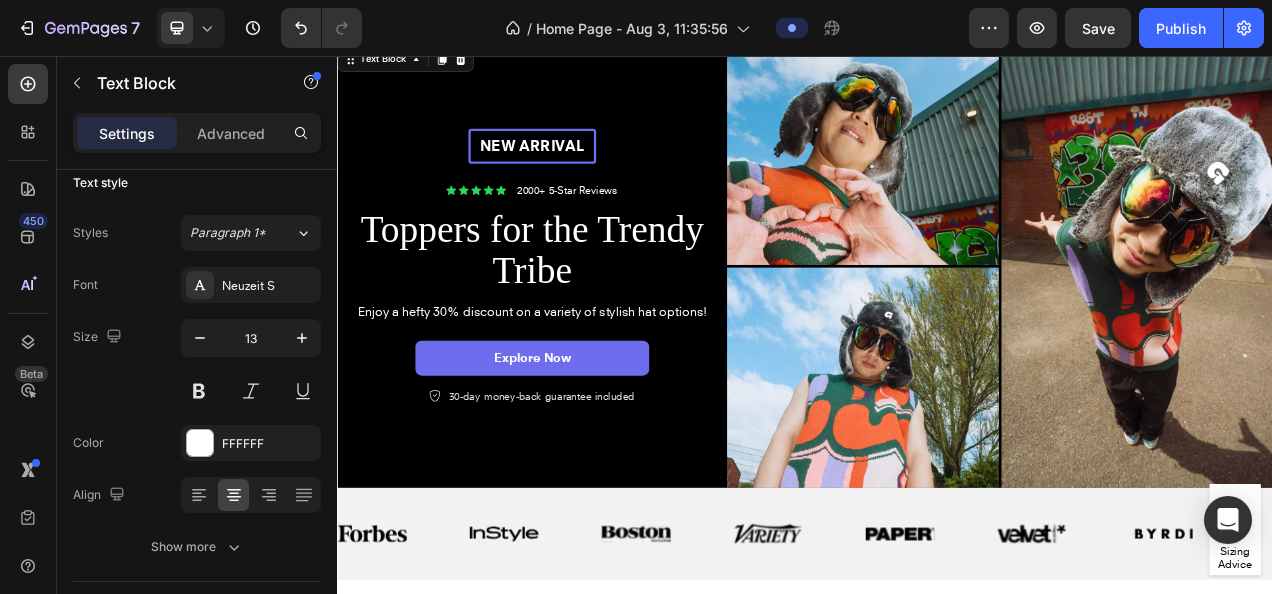 scroll, scrollTop: 500, scrollLeft: 0, axis: vertical 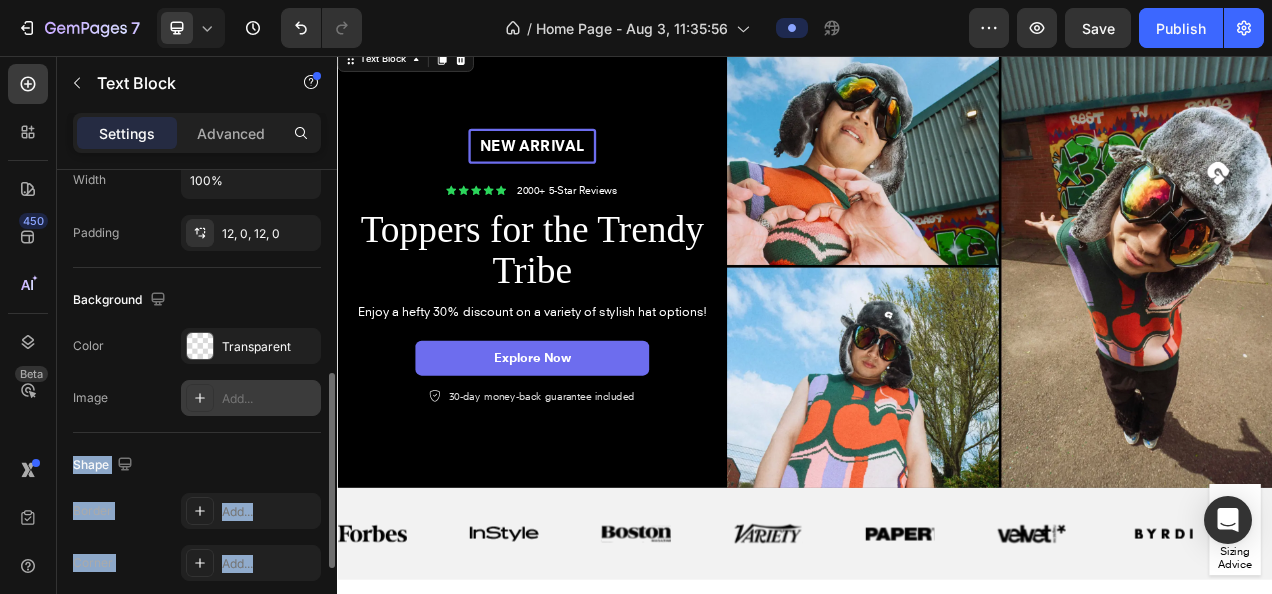 drag, startPoint x: 322, startPoint y: 308, endPoint x: 309, endPoint y: 408, distance: 100.84146 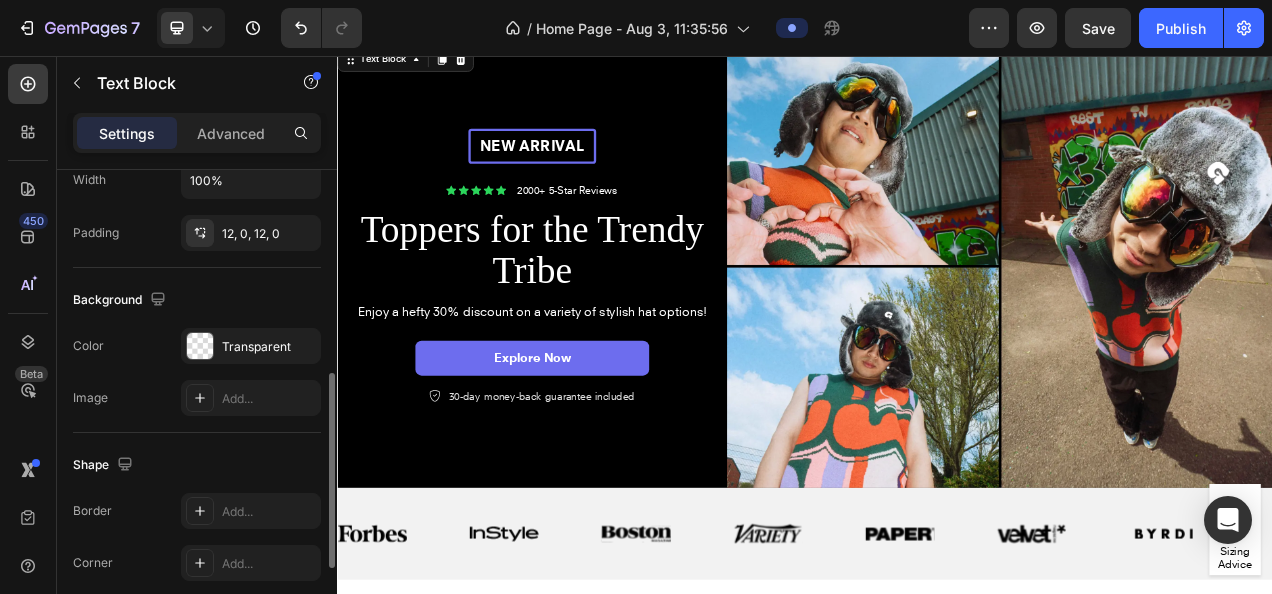 drag, startPoint x: 309, startPoint y: 408, endPoint x: 222, endPoint y: 280, distance: 154.76756 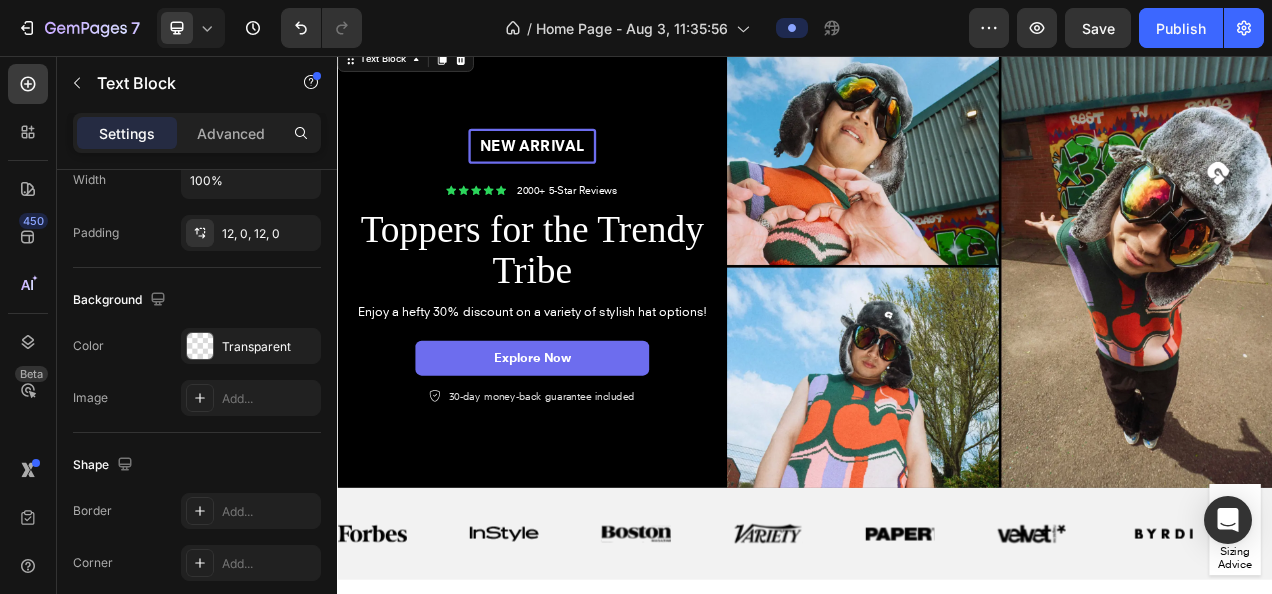 click on "FREE Shipping On All U.S. Orders Over $150" at bounding box center [937, 20] 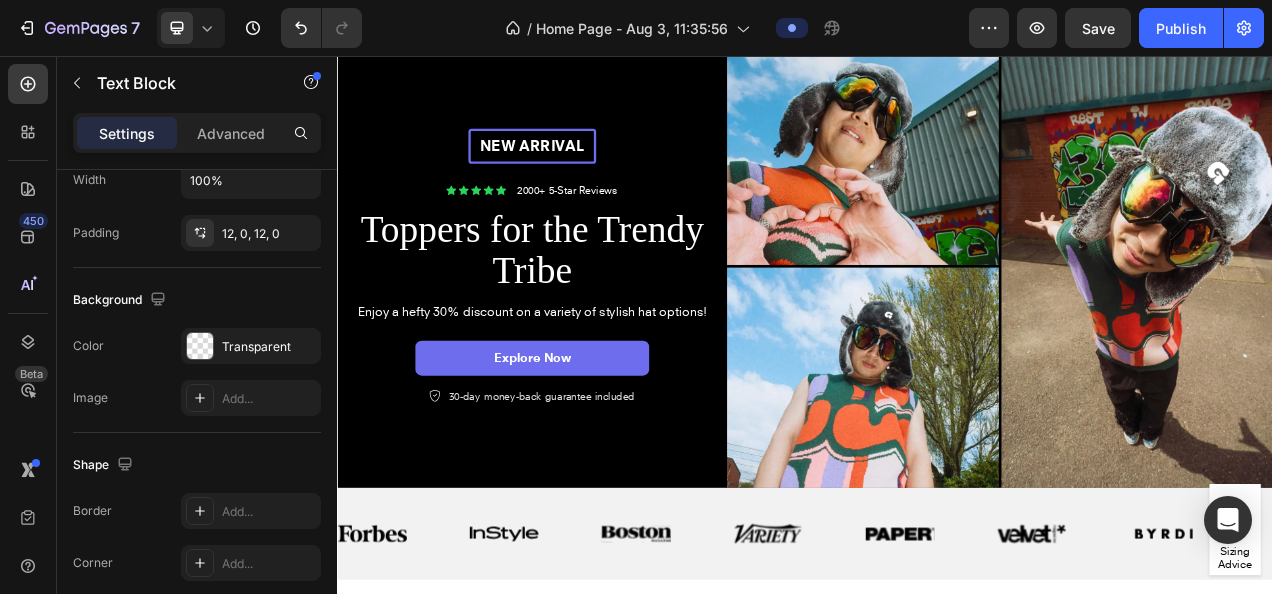 click on "FREE Shipping On All U.S. Orders Over $150" at bounding box center [937, 20] 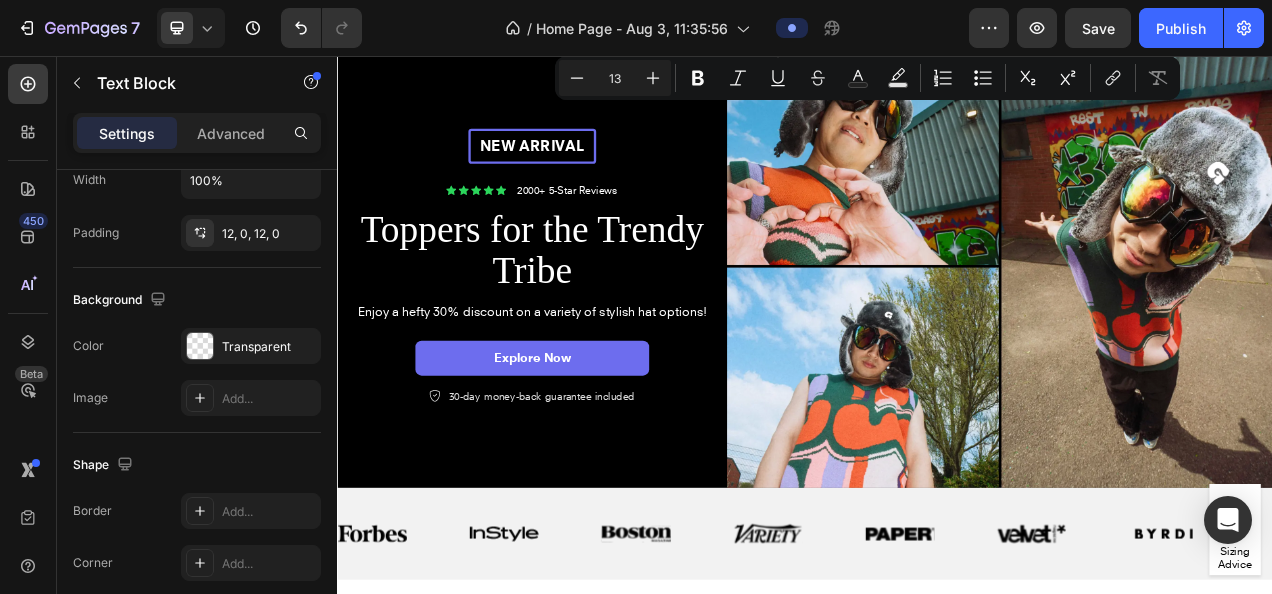 scroll, scrollTop: 5142, scrollLeft: 0, axis: vertical 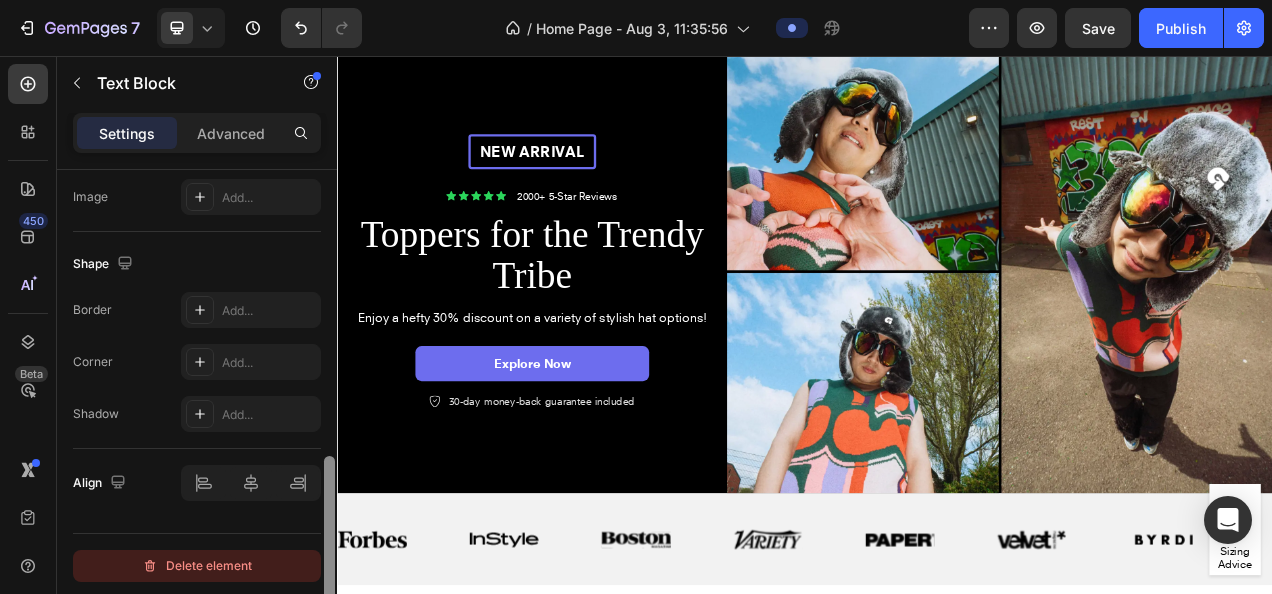 drag, startPoint x: 328, startPoint y: 461, endPoint x: 317, endPoint y: 576, distance: 115.52489 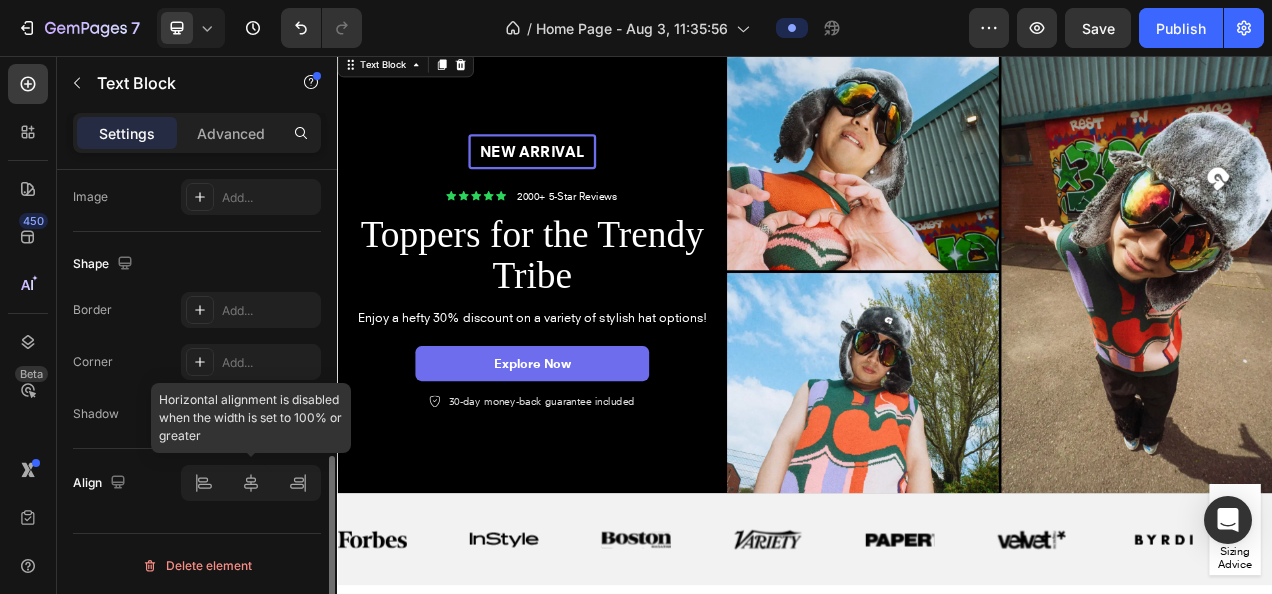 click 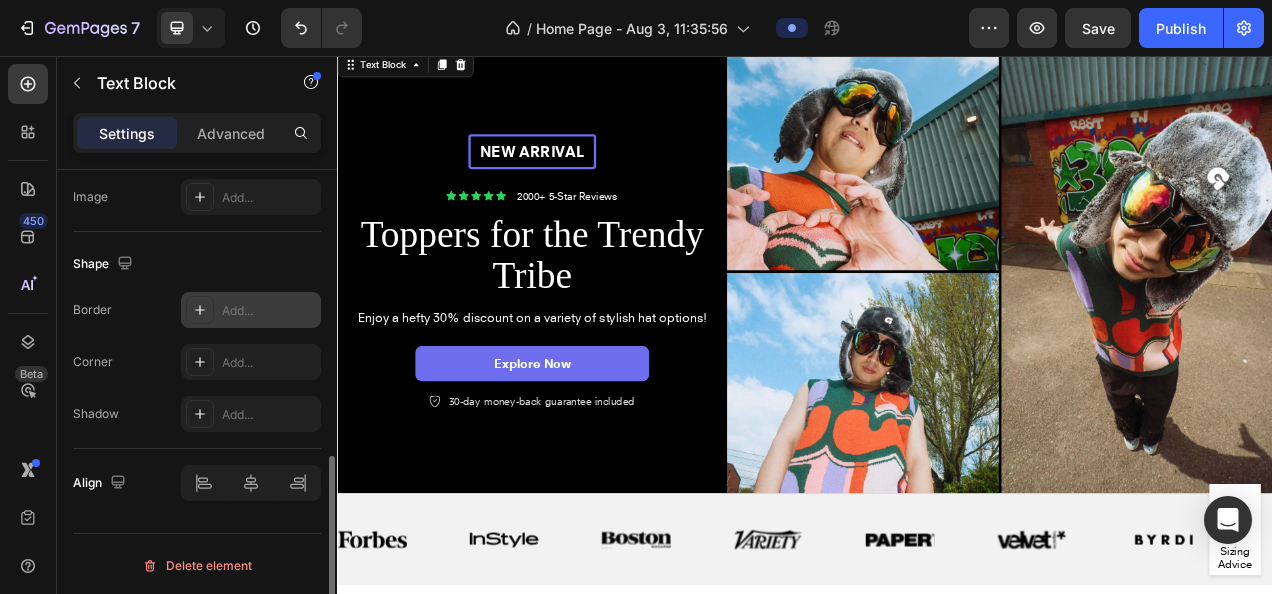 click on "Add..." at bounding box center (269, 311) 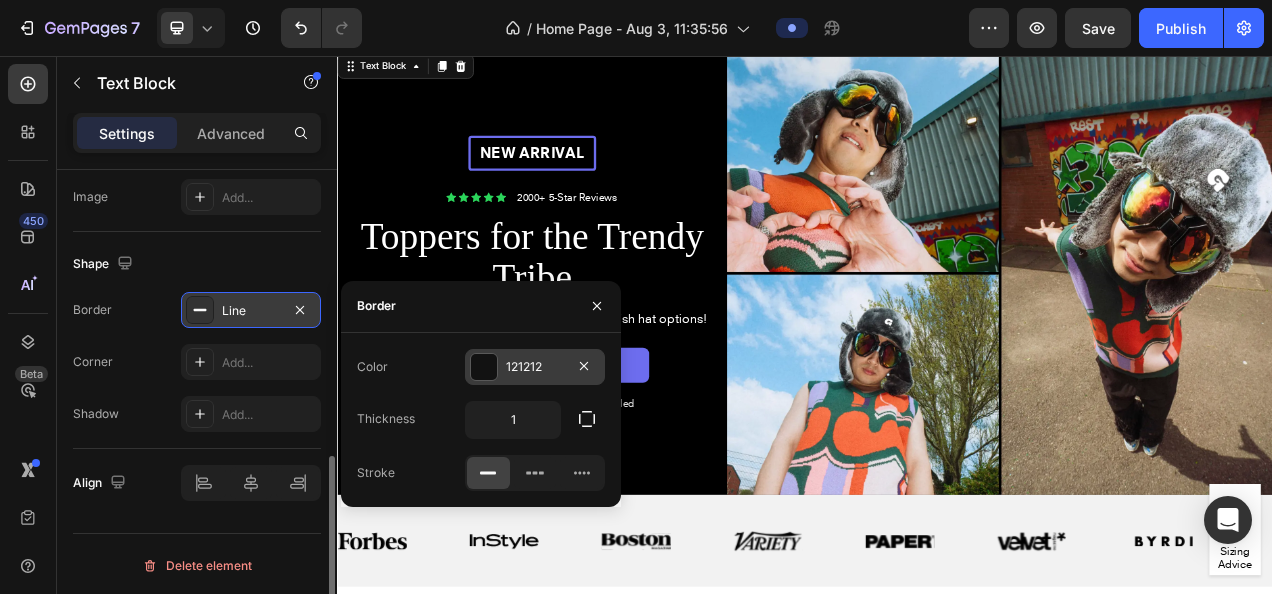 click on "121212" at bounding box center (535, 367) 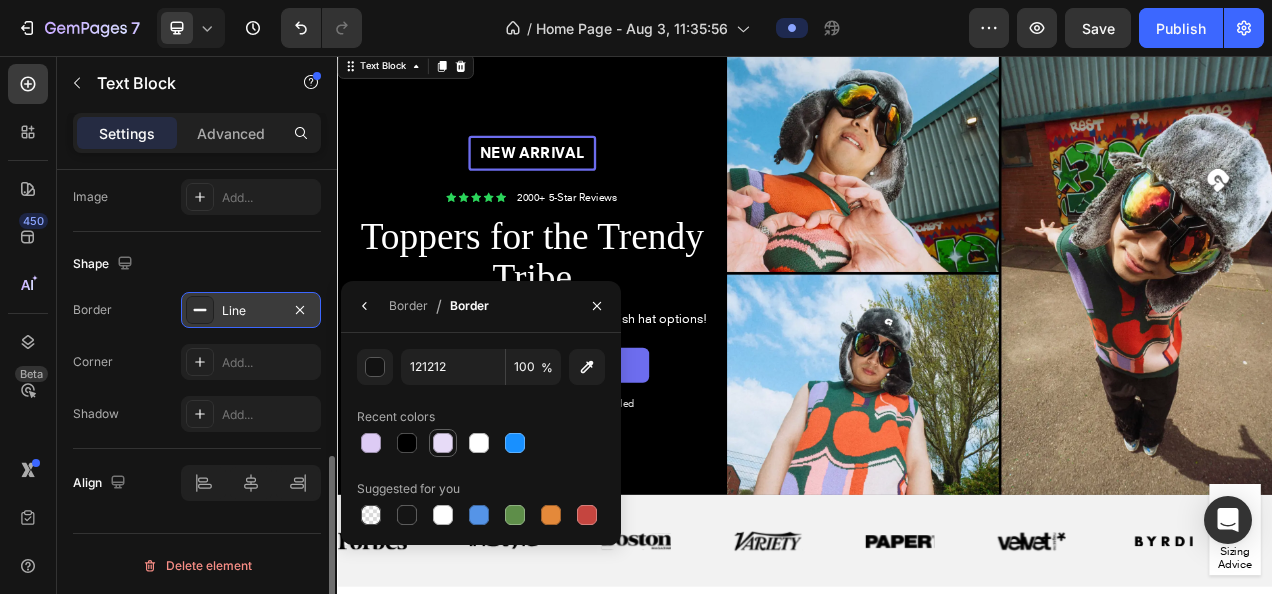 click at bounding box center [443, 443] 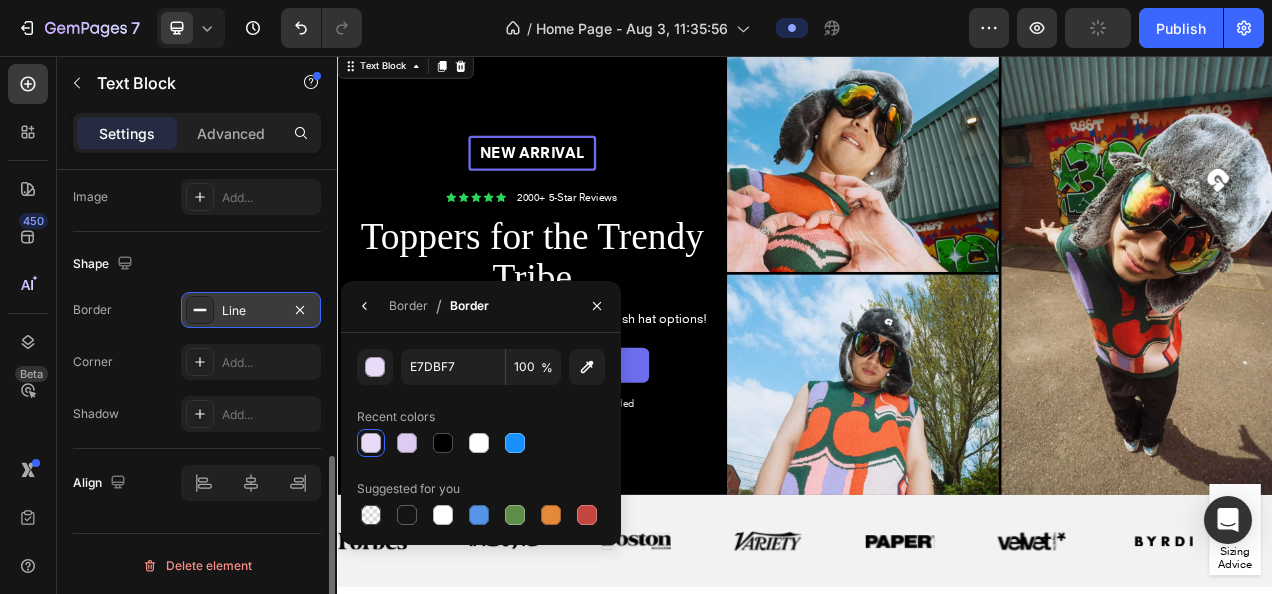 click 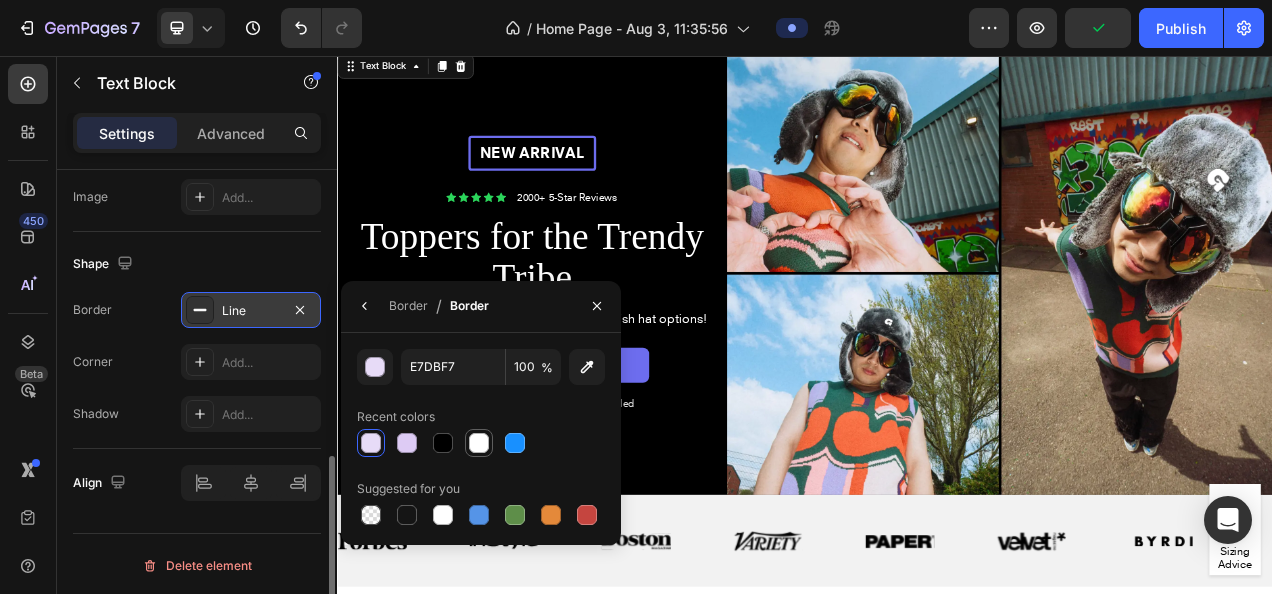 click at bounding box center [479, 443] 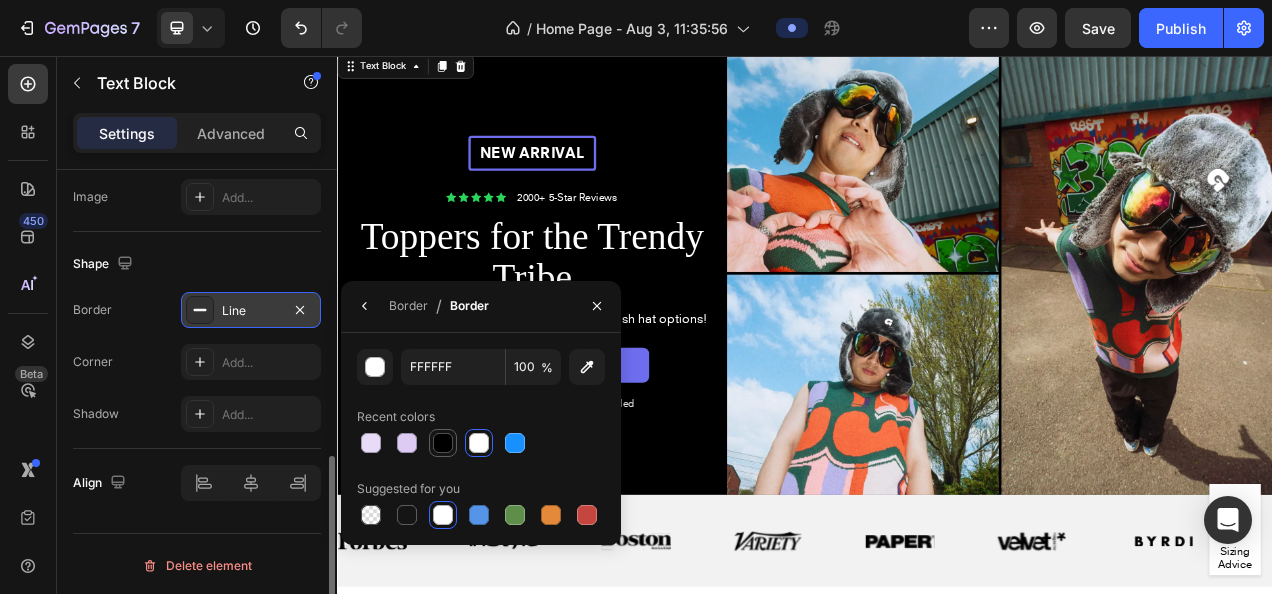 click at bounding box center (443, 443) 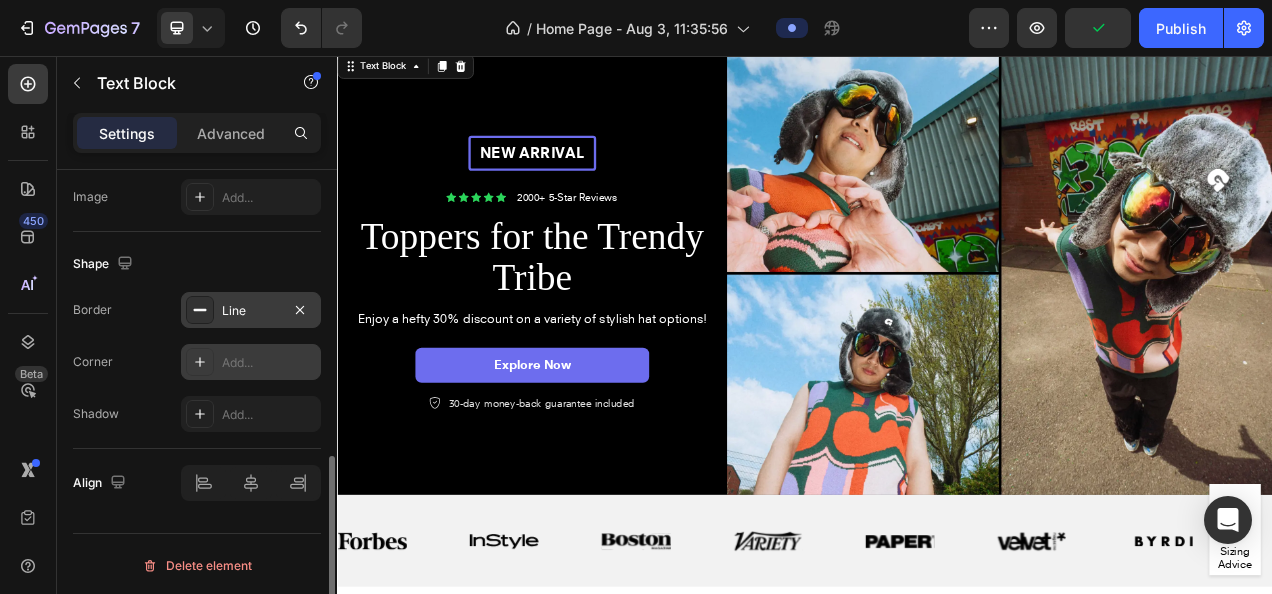 click on "Add..." at bounding box center [269, 363] 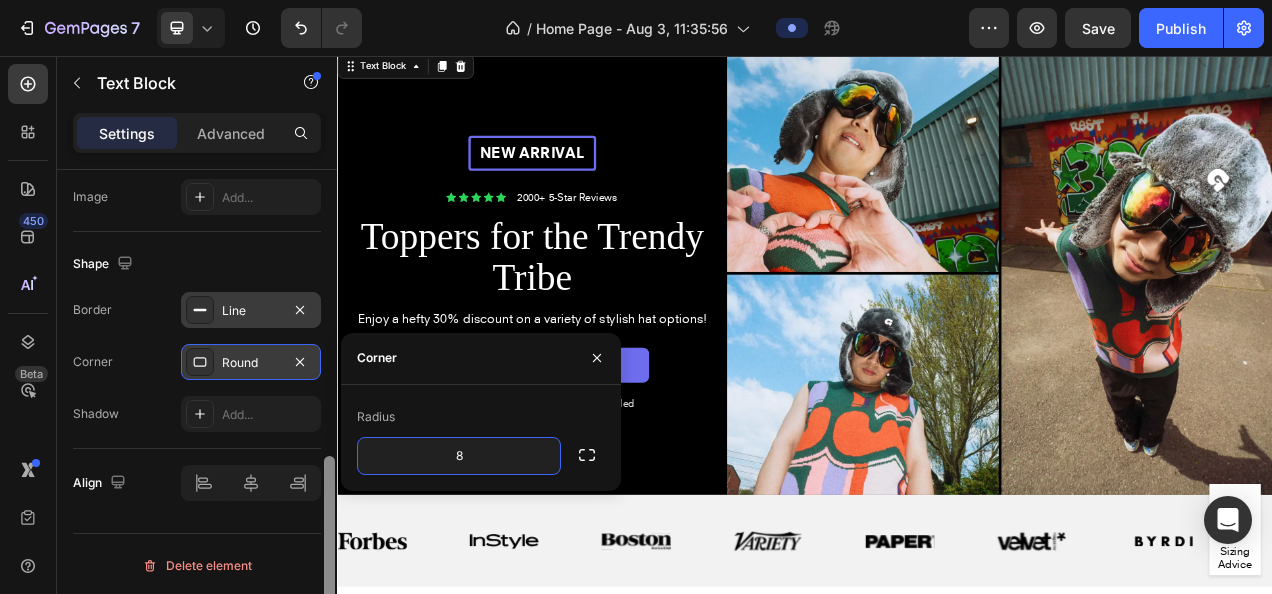 scroll, scrollTop: 220, scrollLeft: 0, axis: vertical 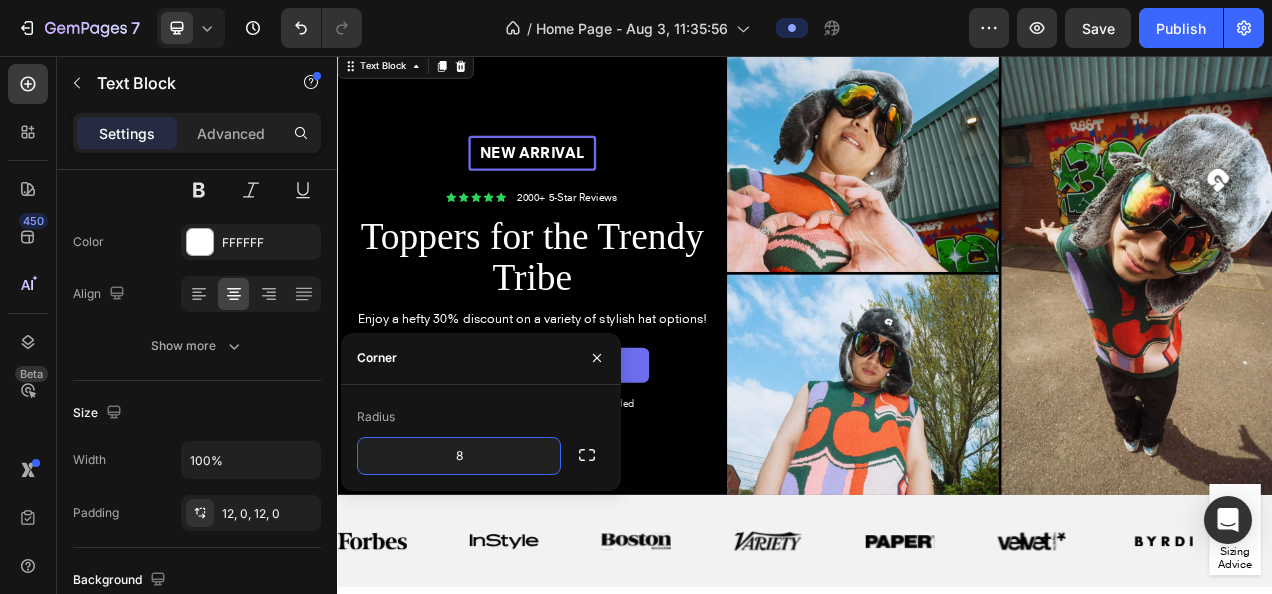 click at bounding box center (329, 891) 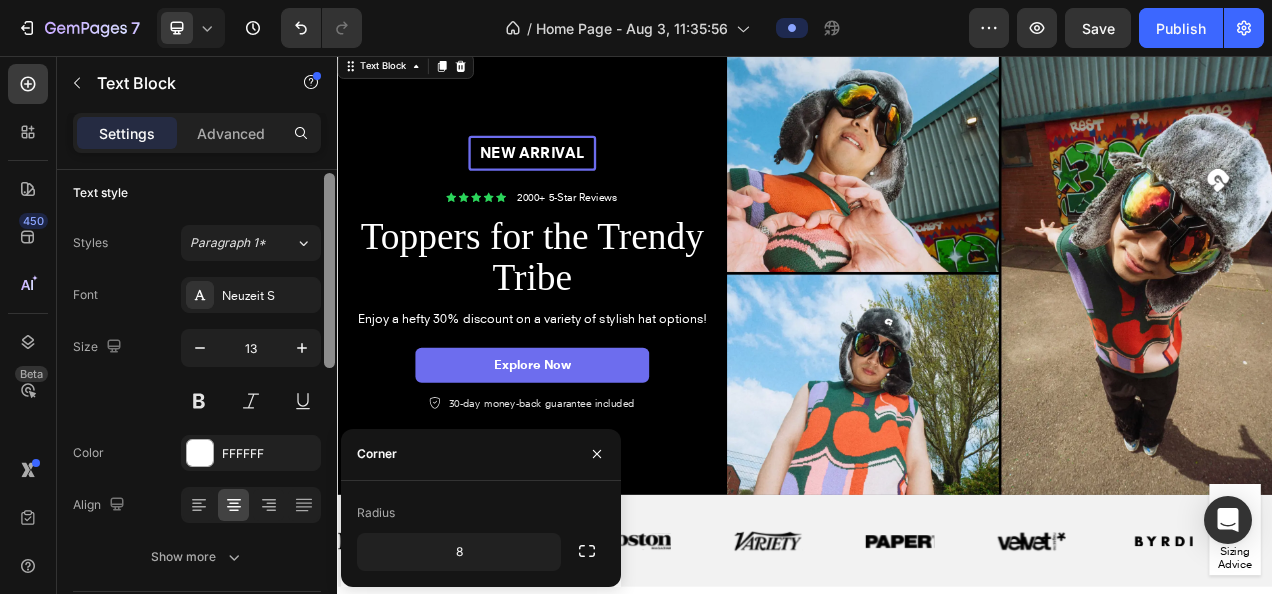 scroll, scrollTop: 0, scrollLeft: 0, axis: both 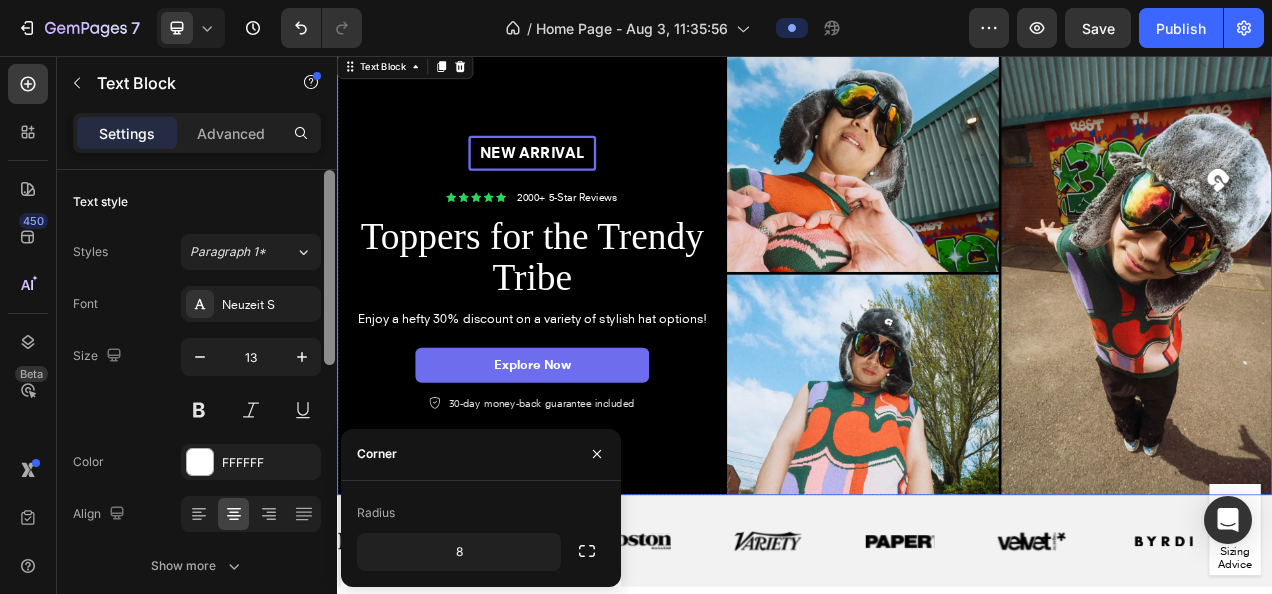 drag, startPoint x: 665, startPoint y: 328, endPoint x: 337, endPoint y: 181, distance: 359.43427 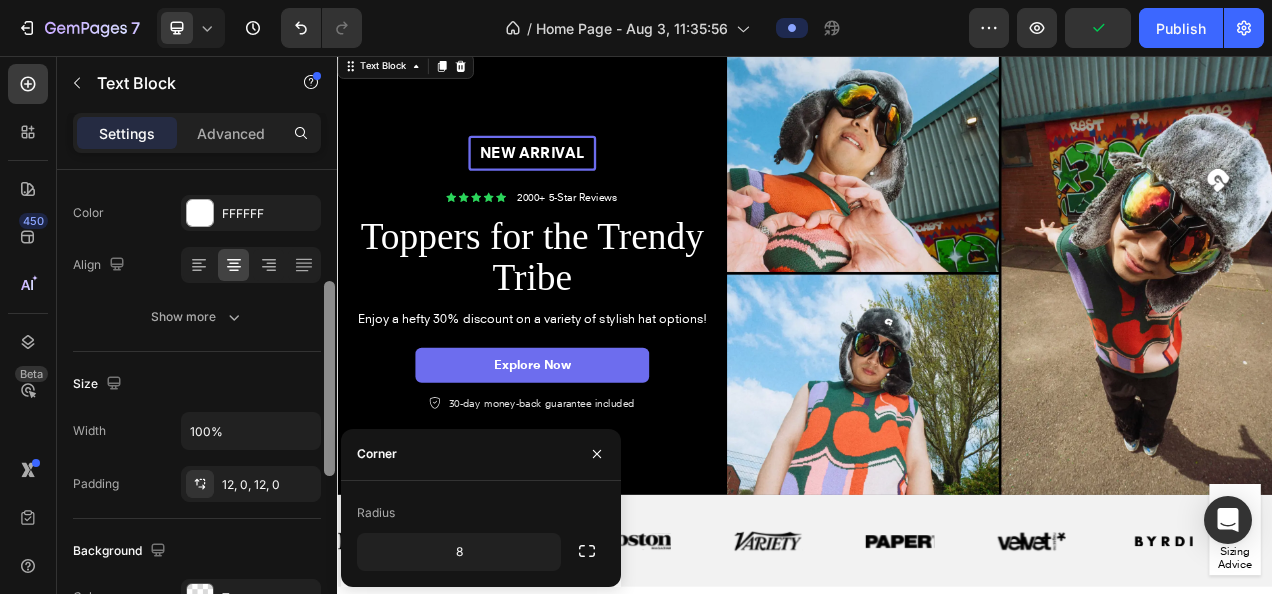scroll, scrollTop: 259, scrollLeft: 0, axis: vertical 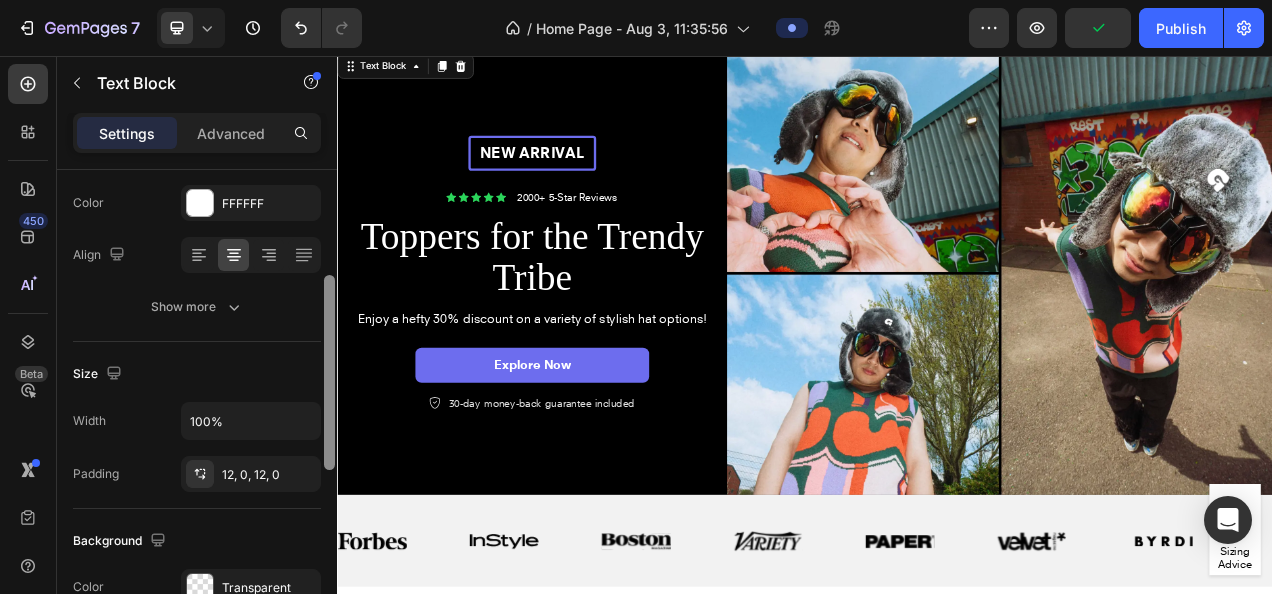click on "Show more" at bounding box center (197, 307) 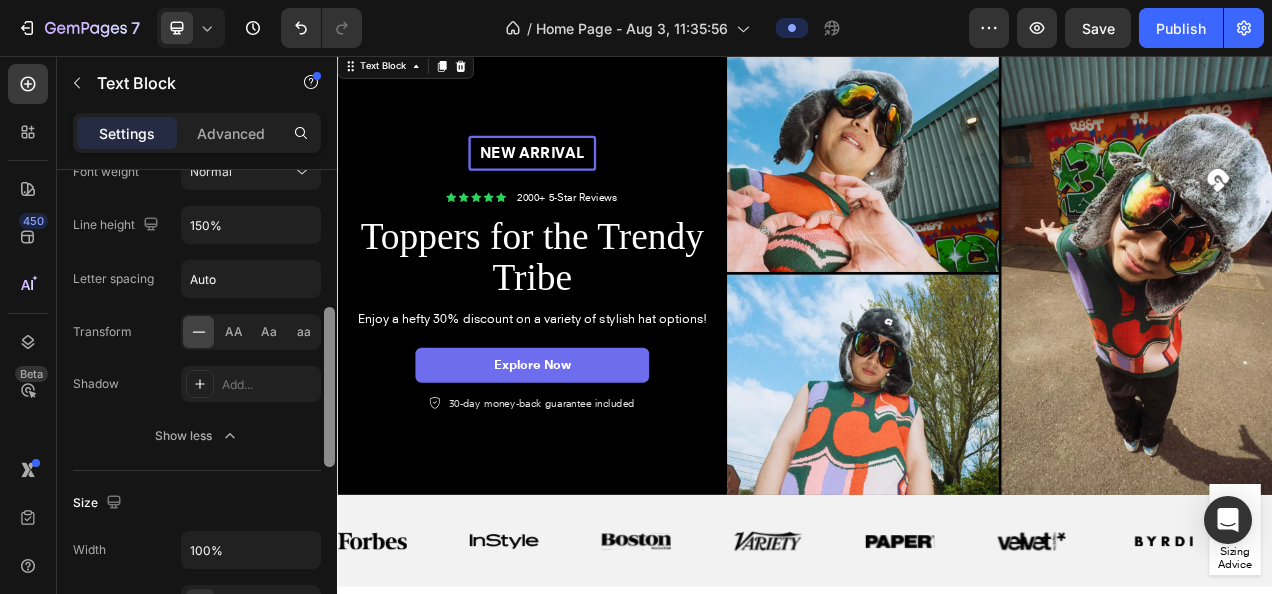 scroll, scrollTop: 399, scrollLeft: 0, axis: vertical 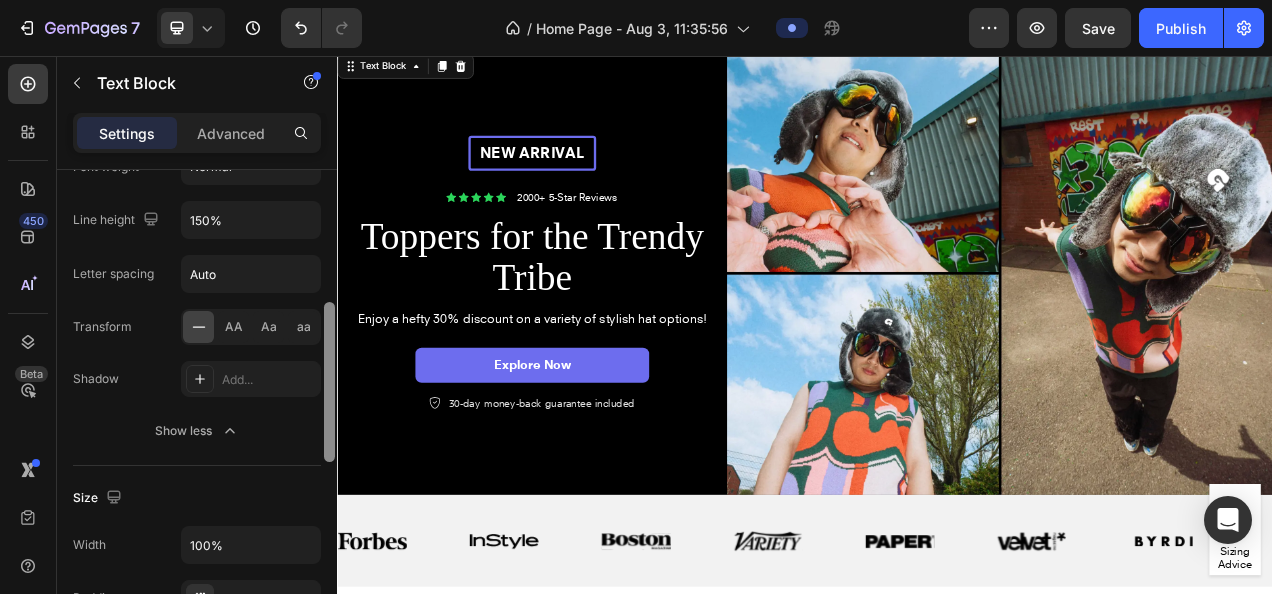 drag, startPoint x: 330, startPoint y: 371, endPoint x: 322, endPoint y: 428, distance: 57.558666 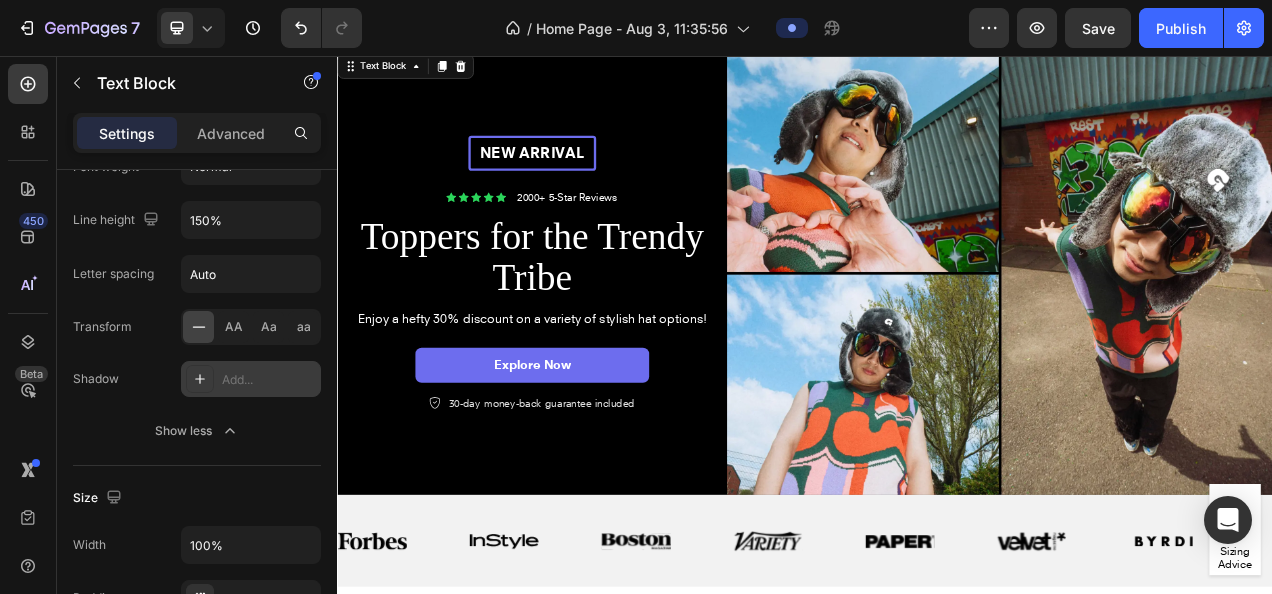 click 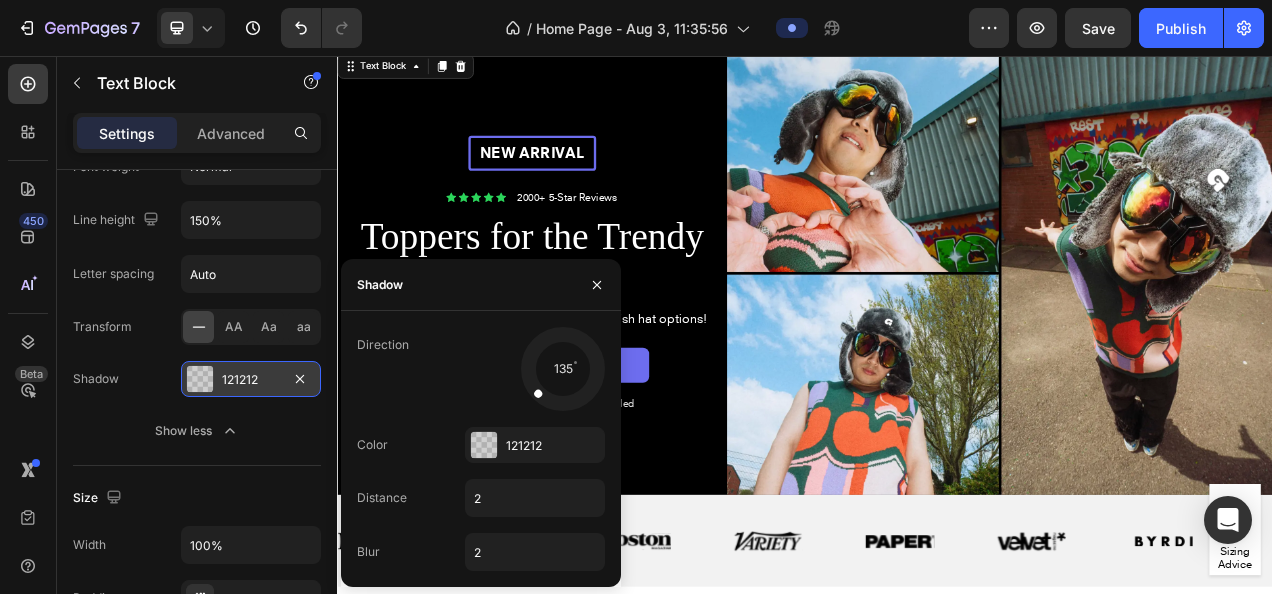 click at bounding box center [200, 379] 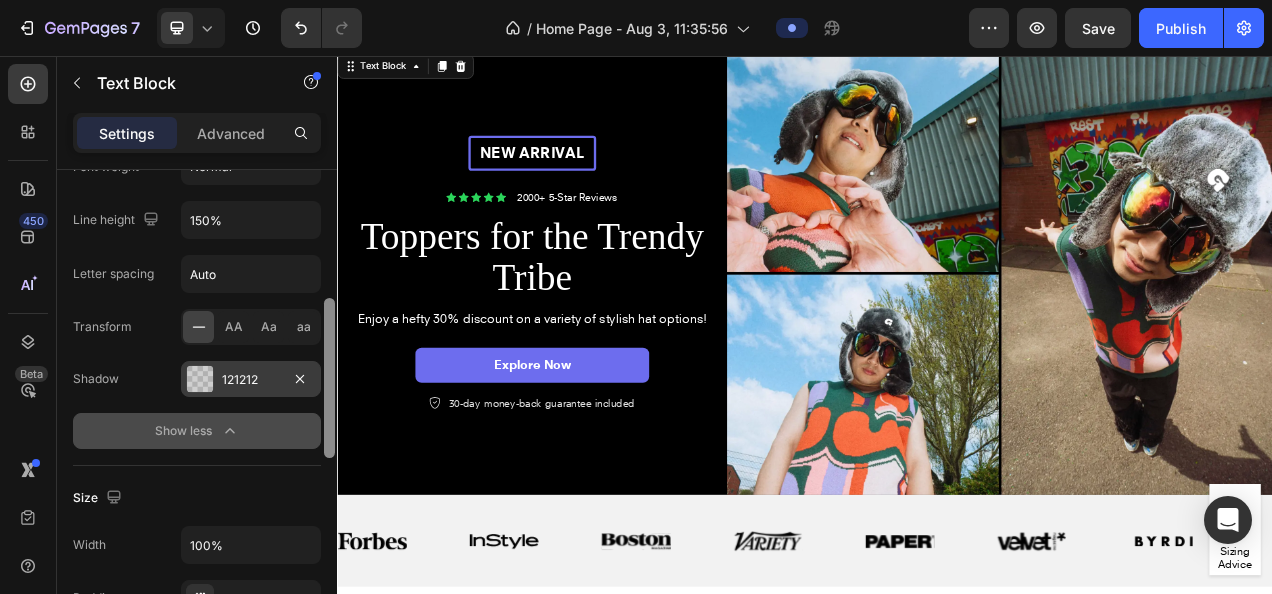 scroll, scrollTop: 396, scrollLeft: 0, axis: vertical 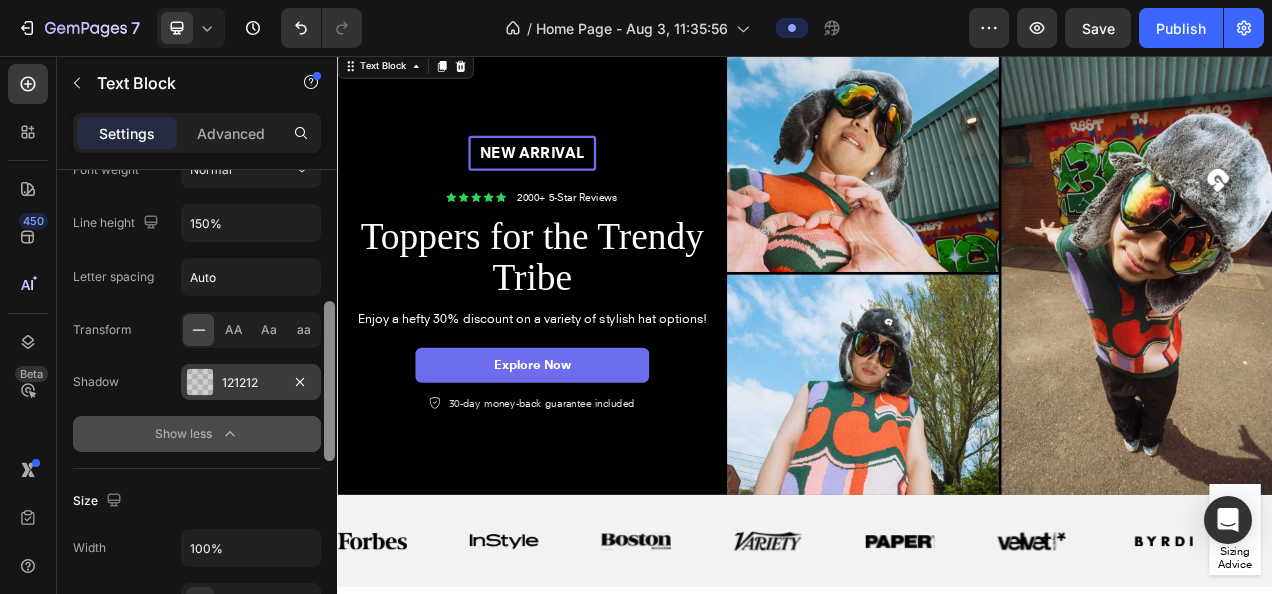drag, startPoint x: 334, startPoint y: 429, endPoint x: 308, endPoint y: 428, distance: 26.019224 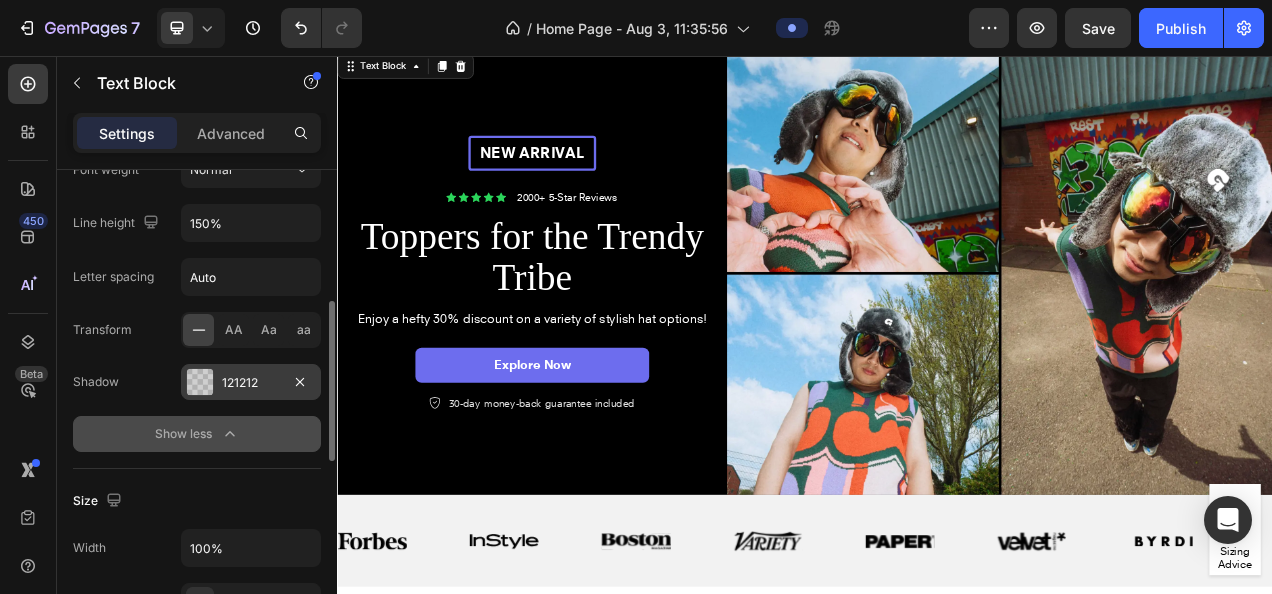 click on "Show less" 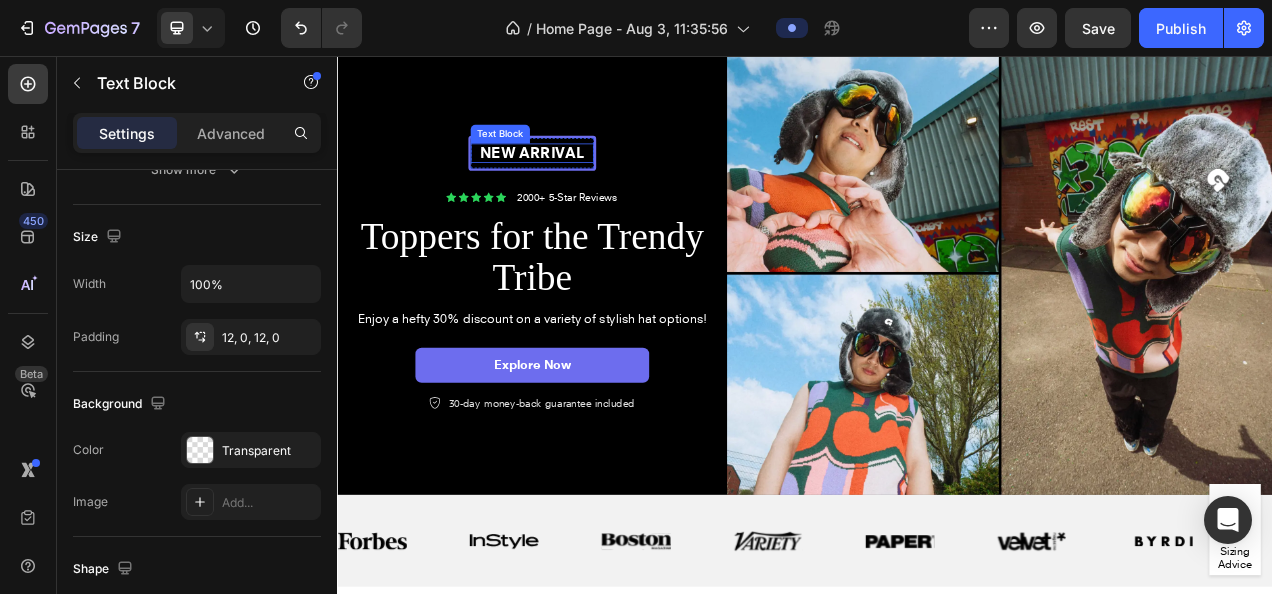 click on "New arrival" at bounding box center [587, 180] 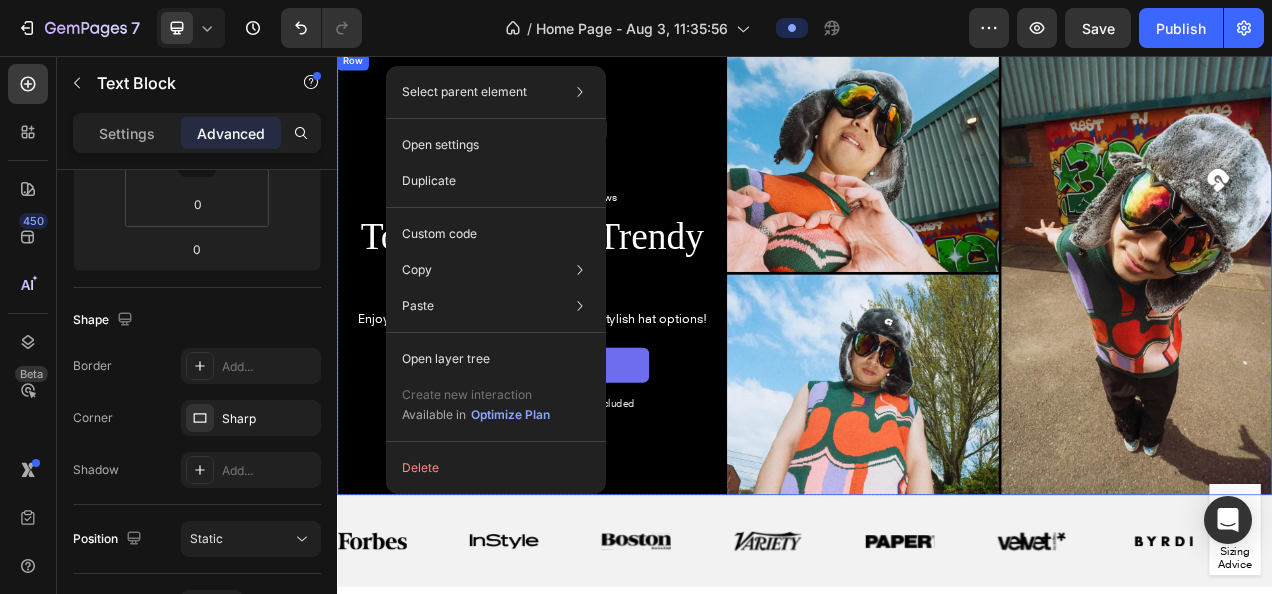 click on "New arrival Text Block   0 Row
Icon
Icon
Icon
Icon
Icon Icon List 2000+ 5-Star Reviews Text Block Row Toppers for the Trendy Tribe Heading Enjoy a hefty 30% discount on a variety of stylish hat options! Text Block Explore Now Button
Icon 30-day money-back guarantee included  Text Block Row Row" at bounding box center (587, 334) 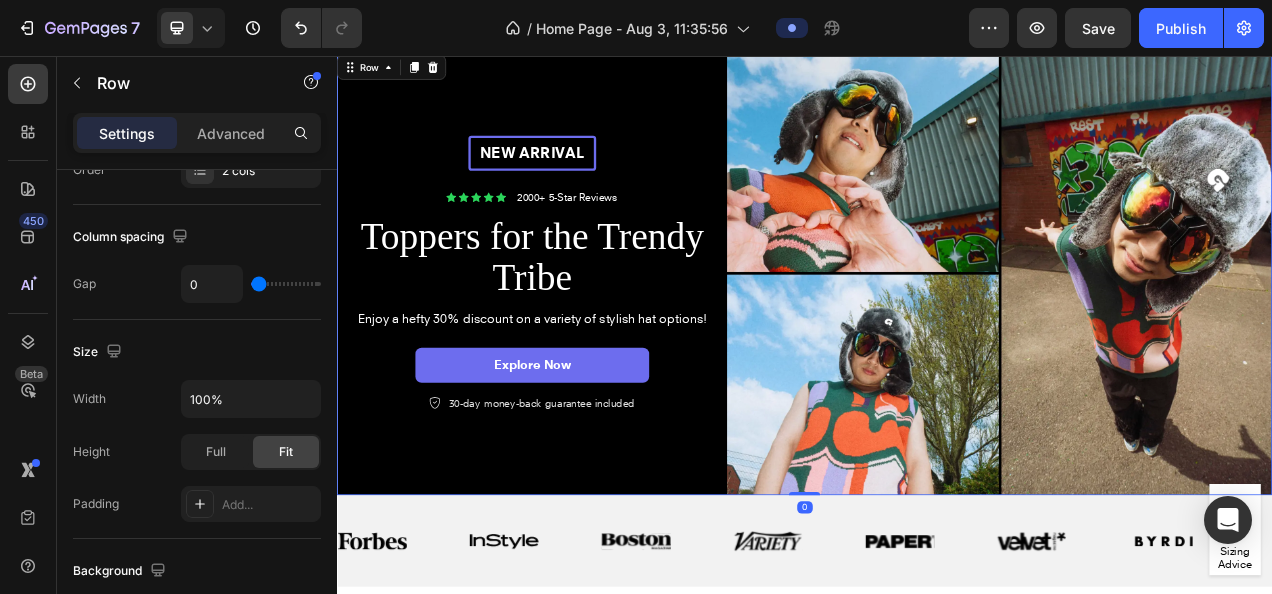 scroll, scrollTop: 0, scrollLeft: 0, axis: both 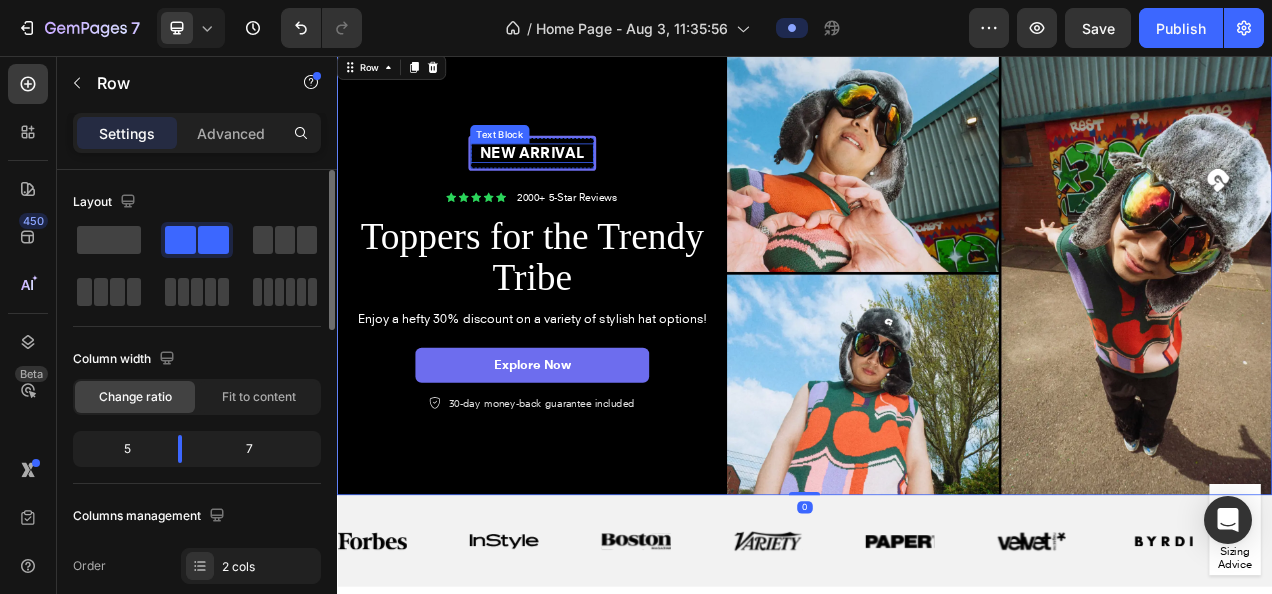 click on "New arrival" at bounding box center (587, 180) 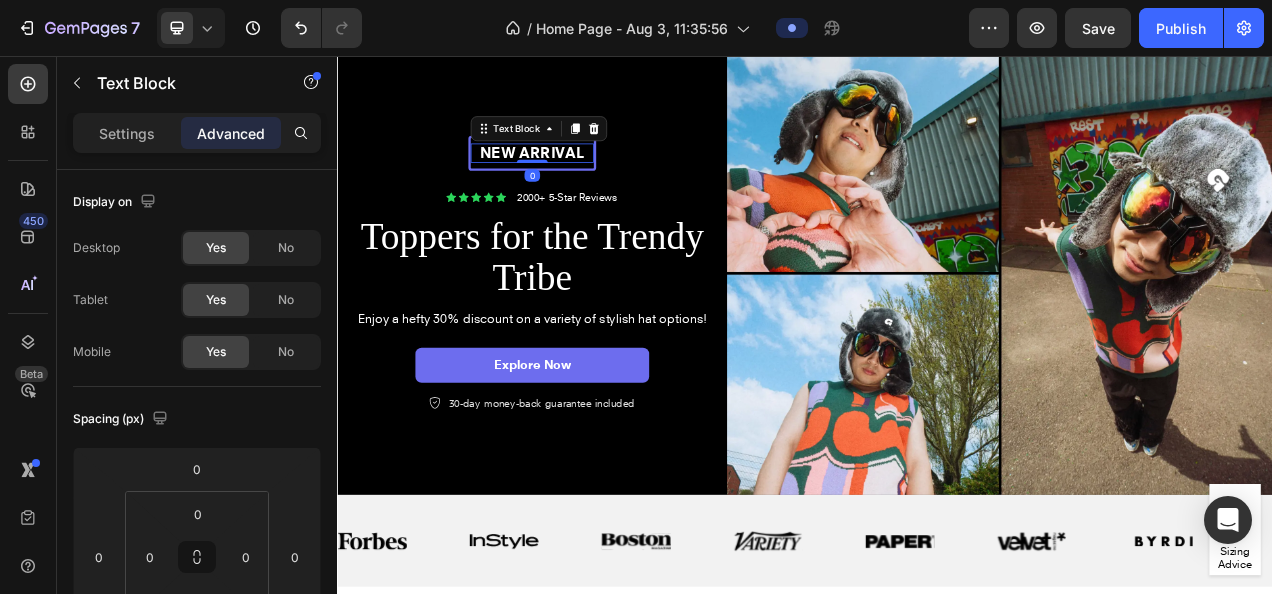 click on "New arrival" at bounding box center (587, 180) 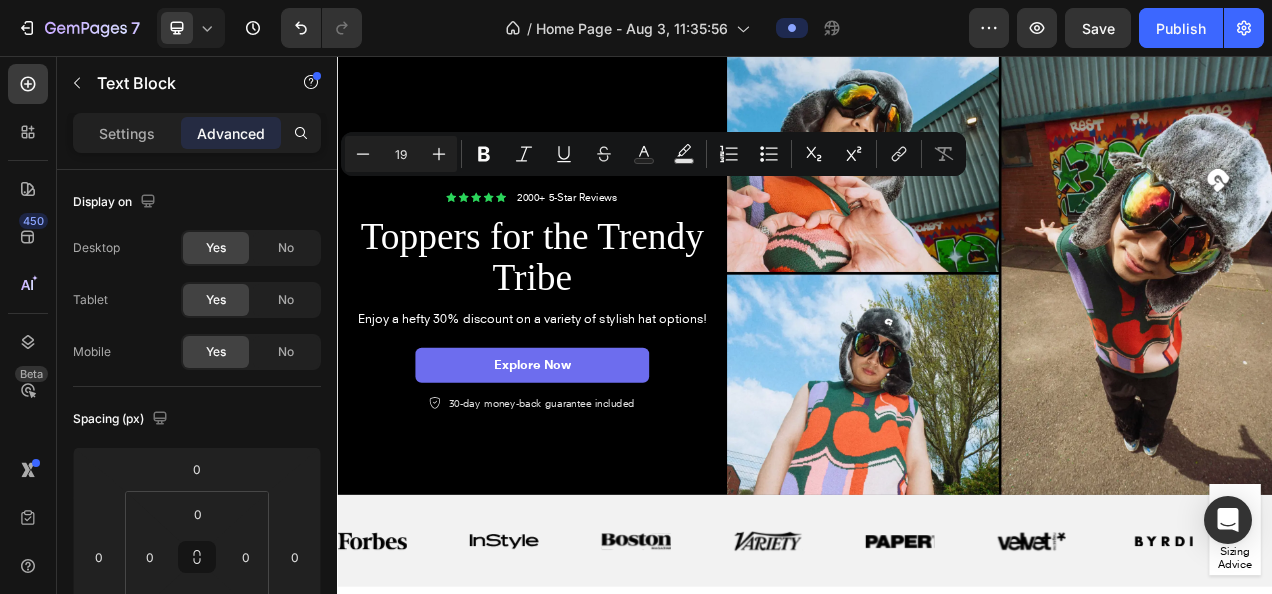 click on "New arrival" at bounding box center (587, 180) 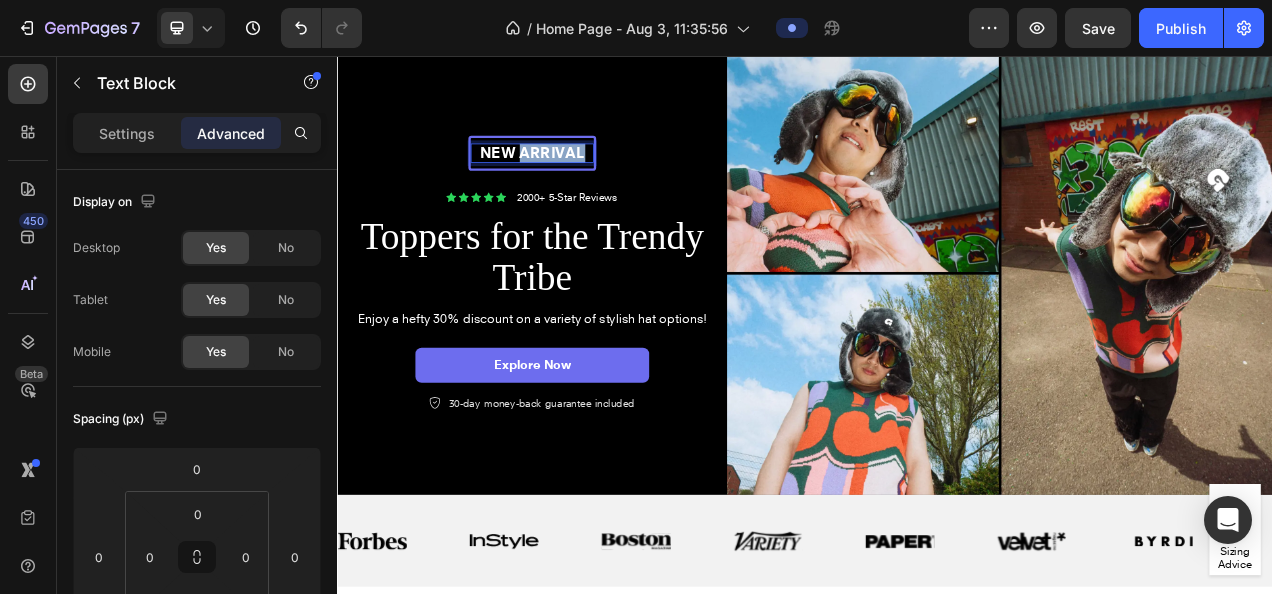 click on "New arrival" at bounding box center [587, 180] 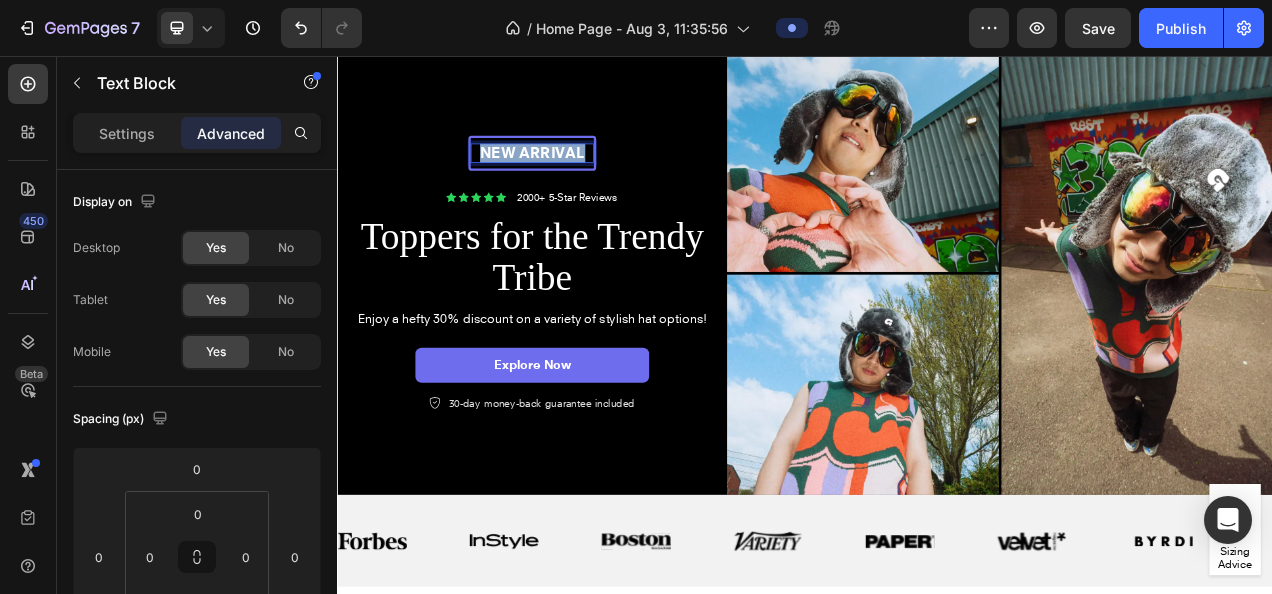 click on "New arrival" at bounding box center (587, 180) 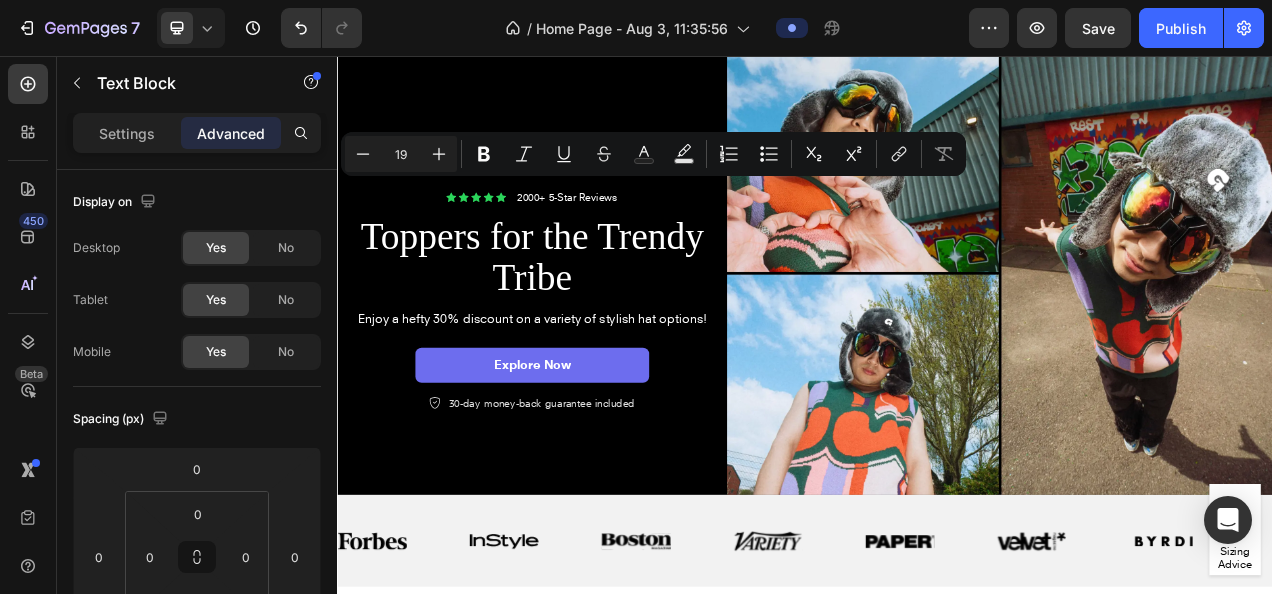 scroll, scrollTop: 5130, scrollLeft: 0, axis: vertical 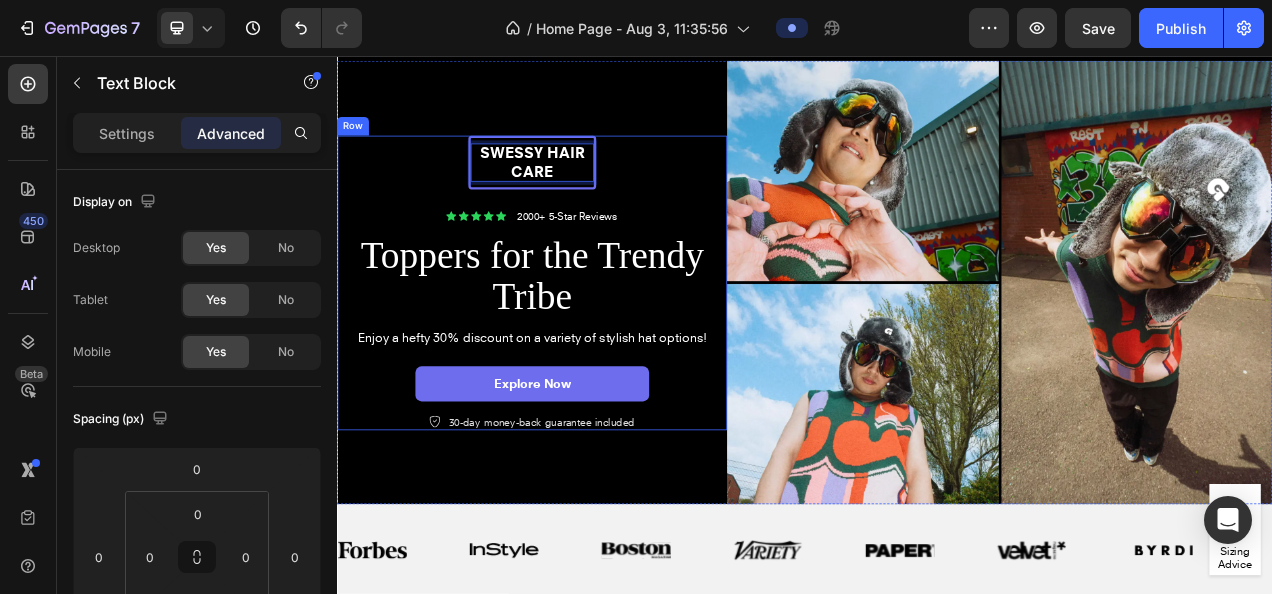 click on "Swessy Hair Care Text Block   0 Row
Icon
Icon
Icon
Icon
Icon Icon List 2000+ 5-Star Reviews Text Block Row Toppers for the Trendy Tribe Heading Enjoy a hefty 30% discount on a variety of stylish hat options! Text Block Explore Now Button
Icon 30-day money-back guarantee included  Text Block Row" at bounding box center [587, 347] 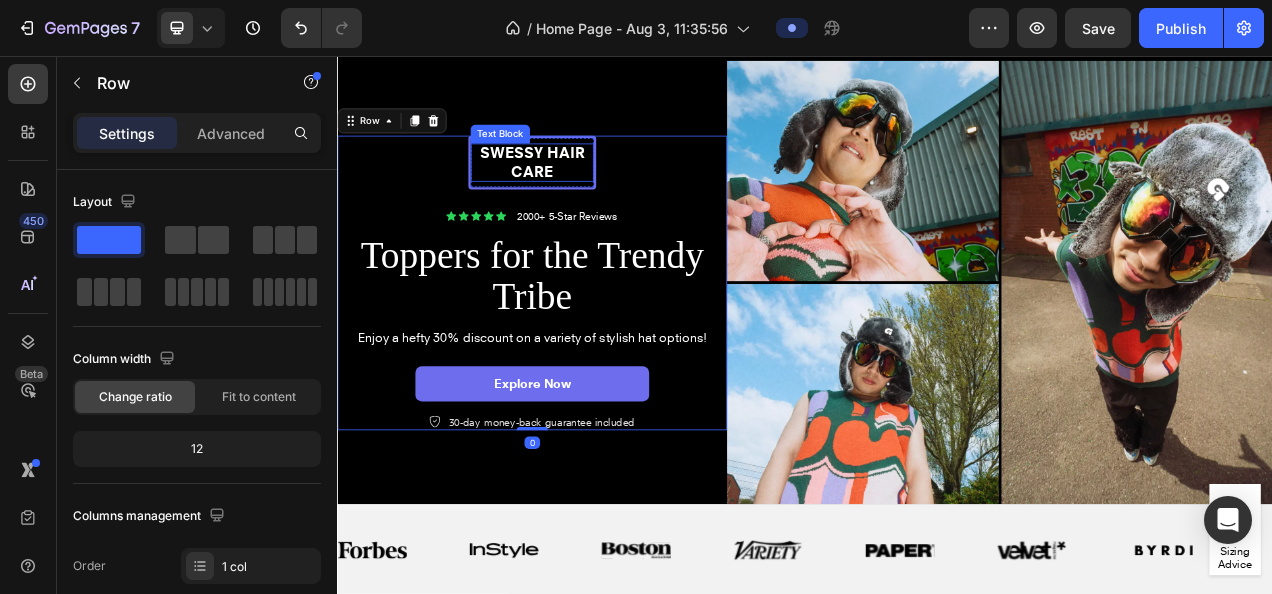 click on "Swessy Hair Care" at bounding box center [587, 192] 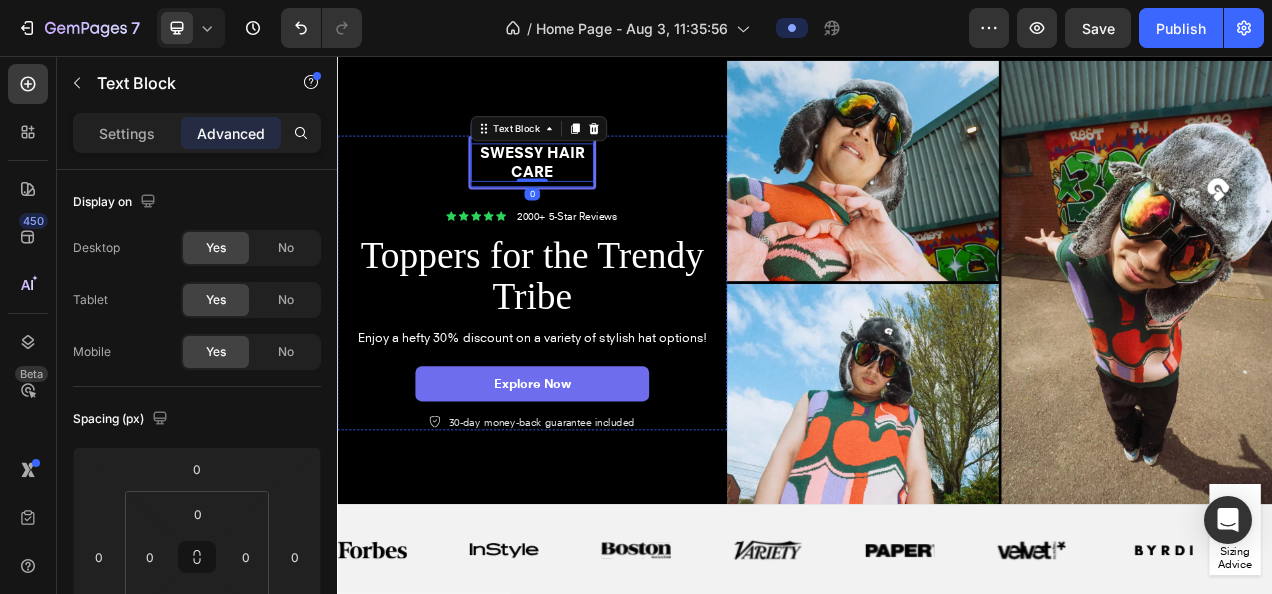 click on "Swessy Hair Care Text Block   0 Row" at bounding box center [587, 192] 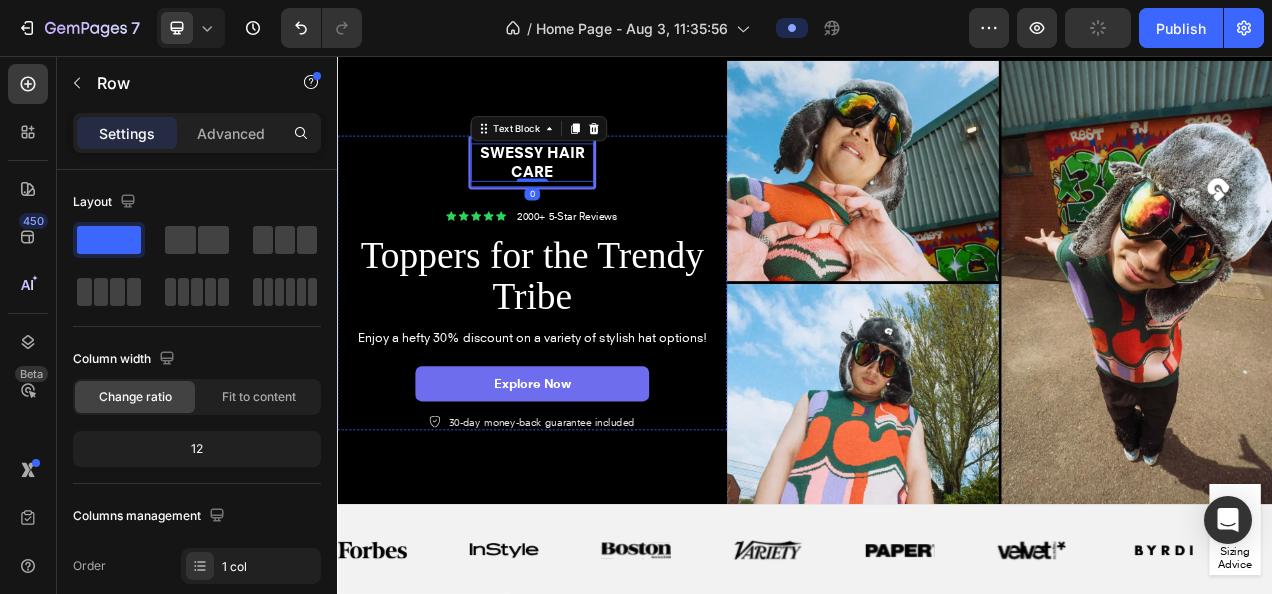 click on "Swessy Hair Care Text Block   0 Row" at bounding box center (587, 192) 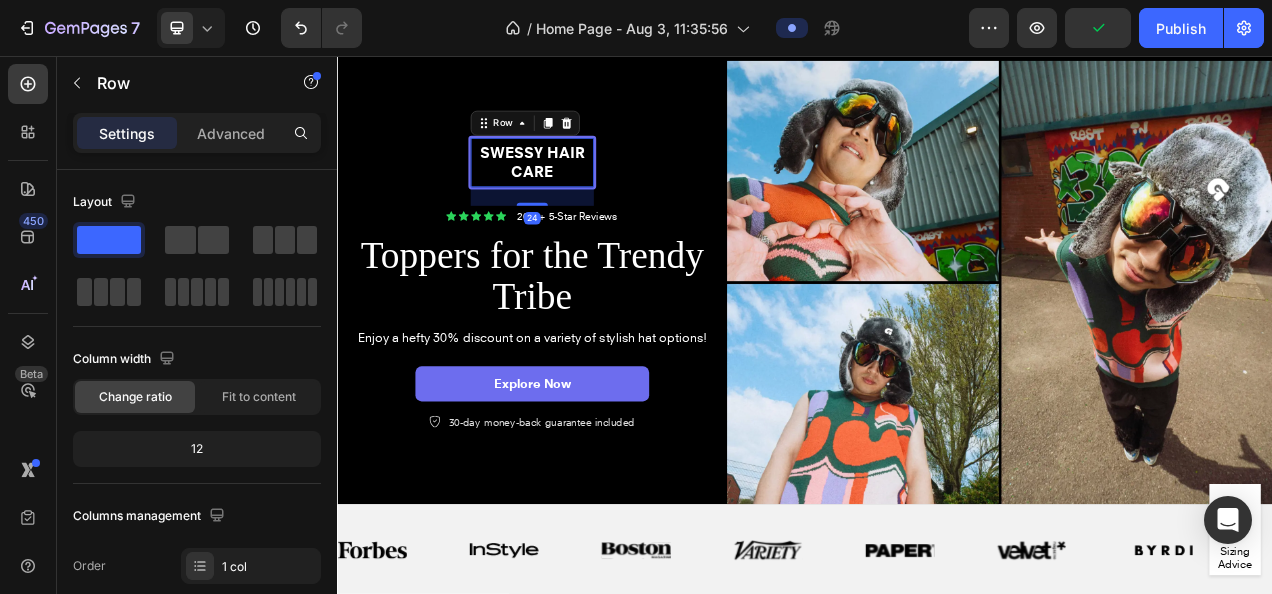 click on "Swessy Hair Care Text Block Row   24" at bounding box center (587, 192) 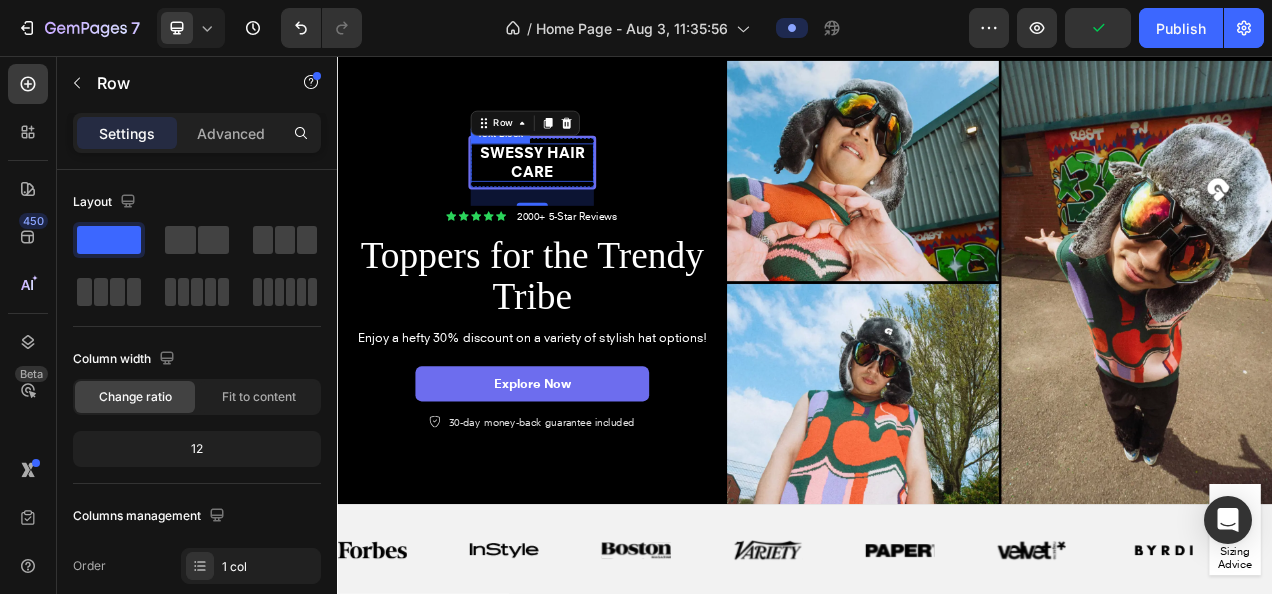 click on "Swessy Hair Care" at bounding box center (587, 192) 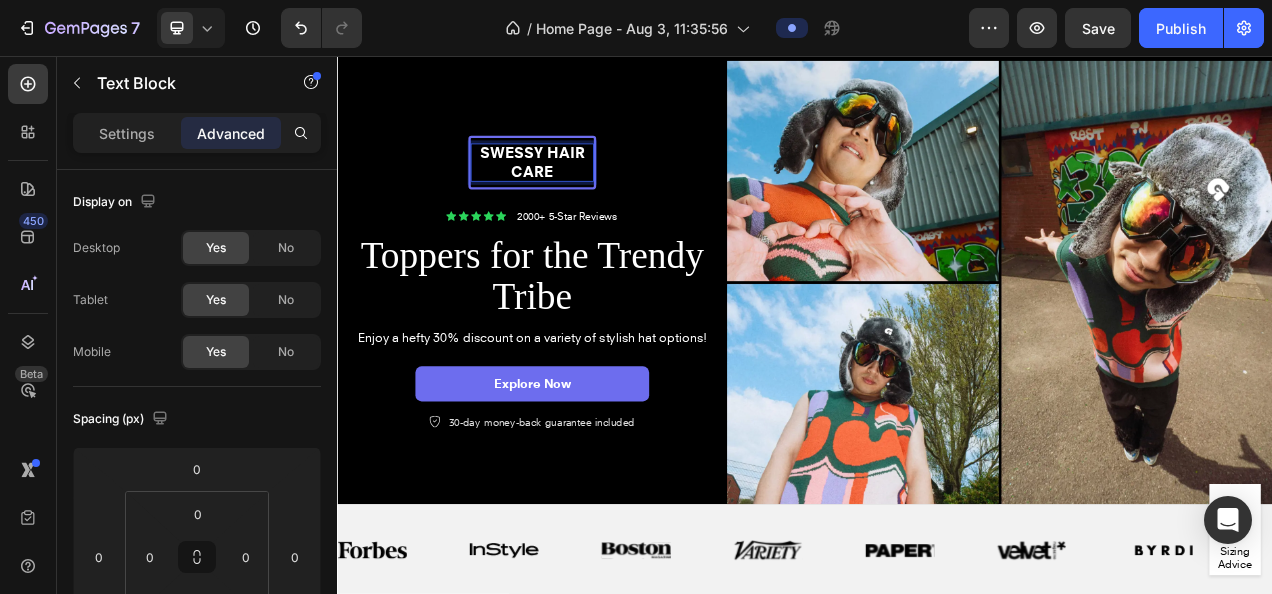 click on "Swessy Hair Care" at bounding box center (587, 192) 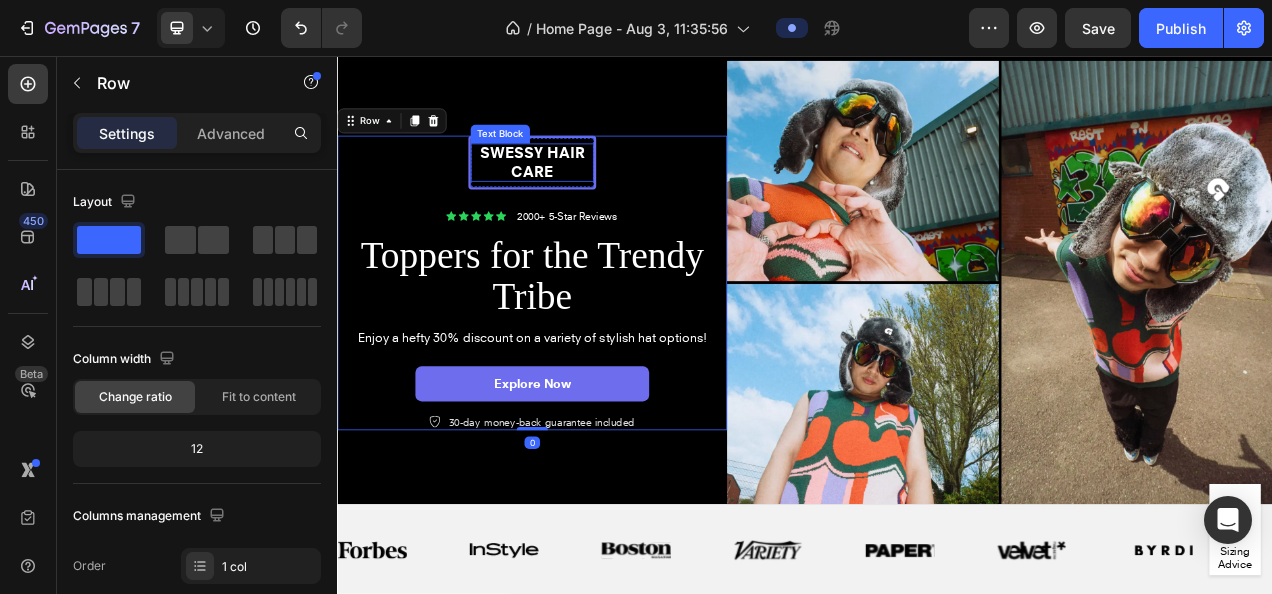 click on "Swessy Hair Care" at bounding box center [587, 192] 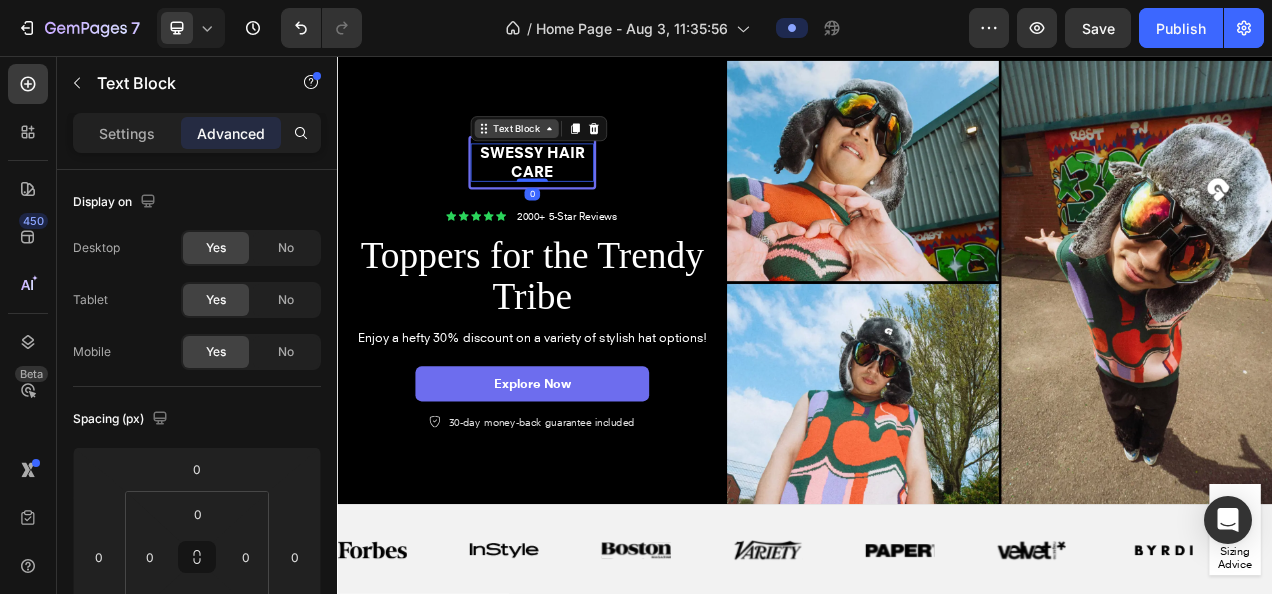 click 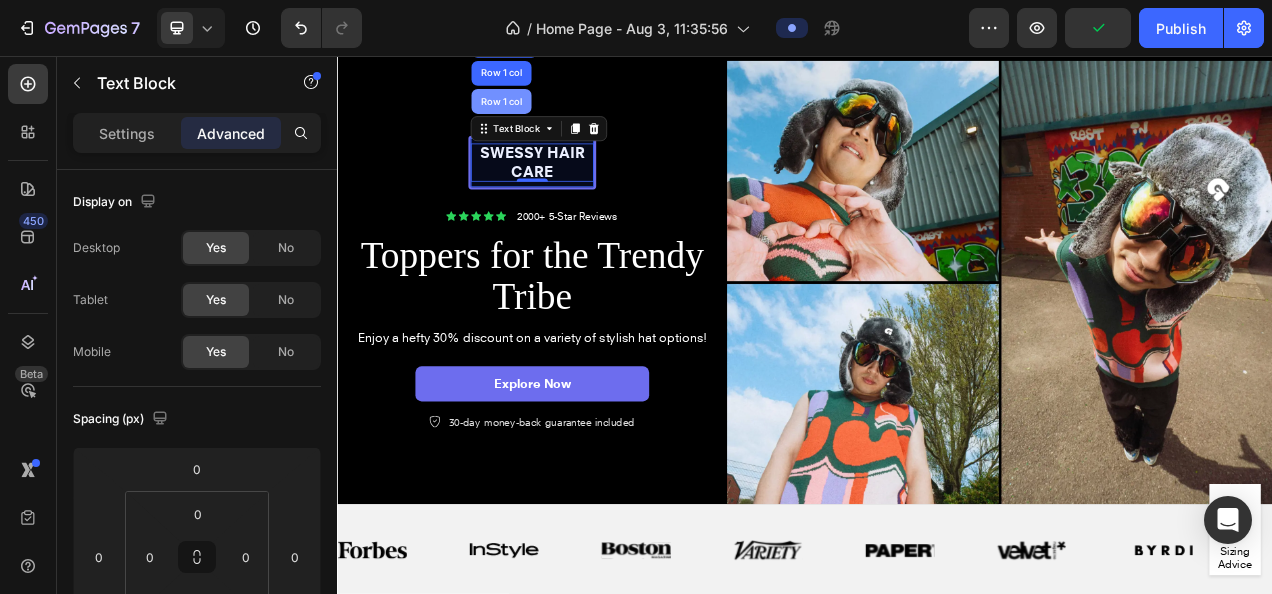 click on "Row 1 col" at bounding box center [547, 114] 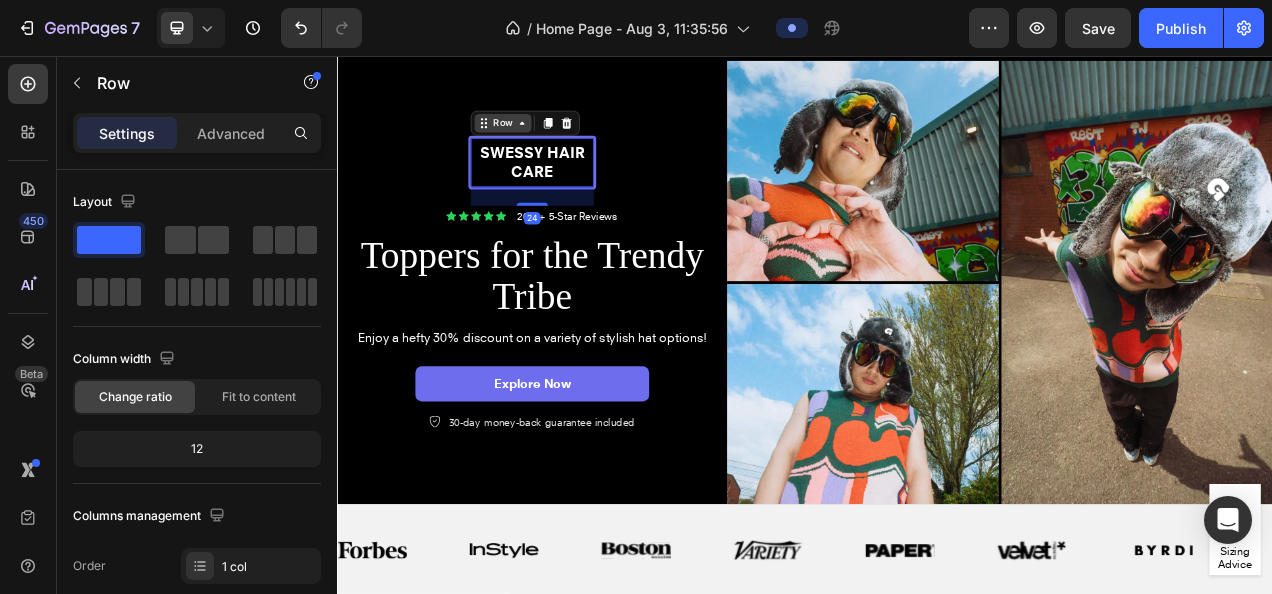 click on "Row" at bounding box center [549, 142] 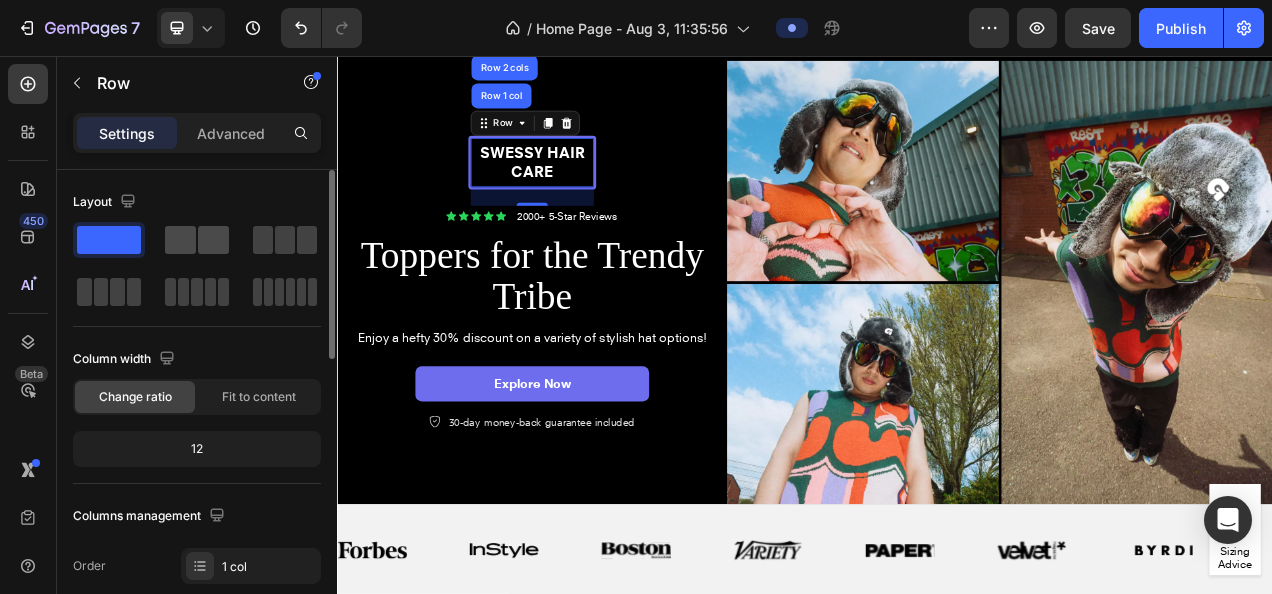 click 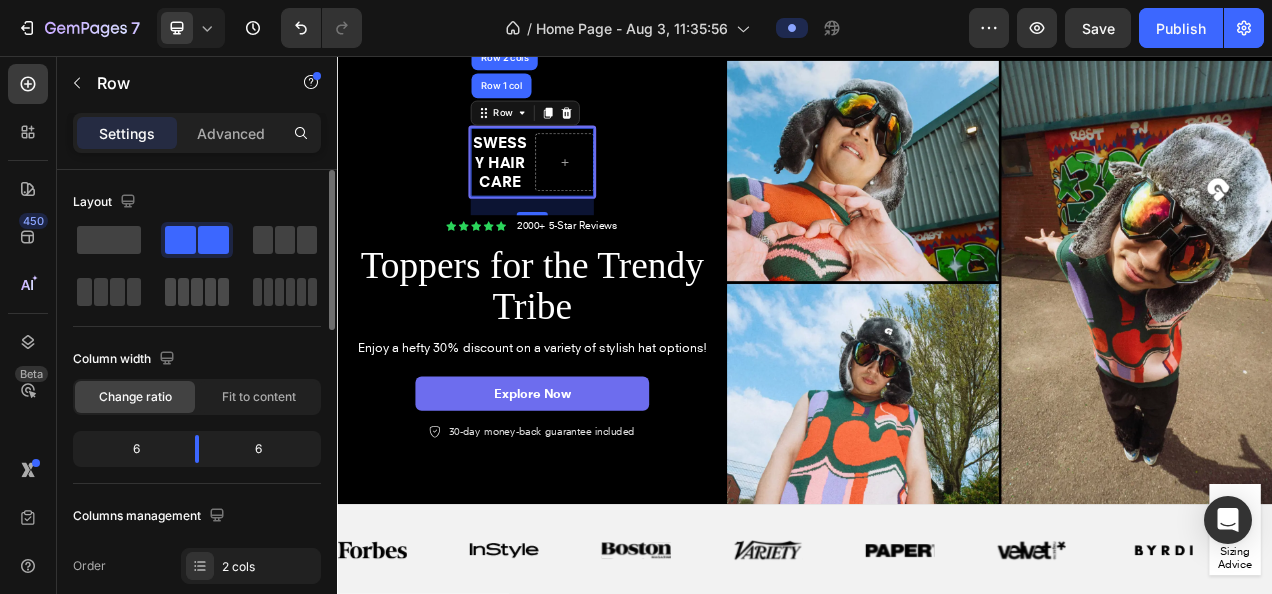 click 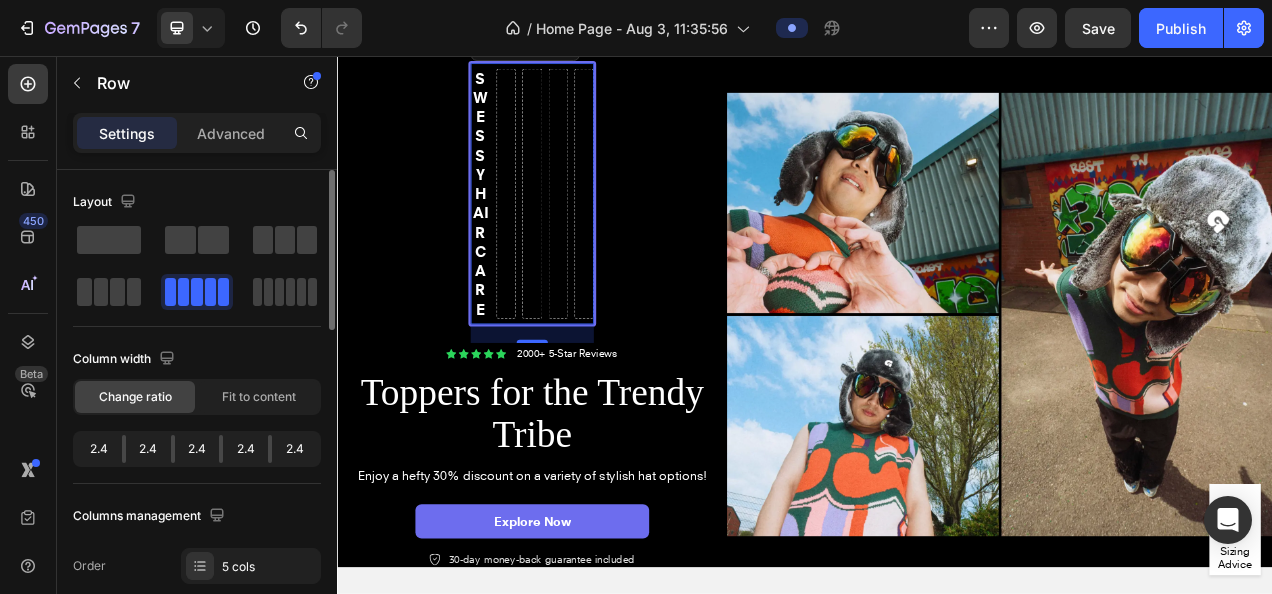 click 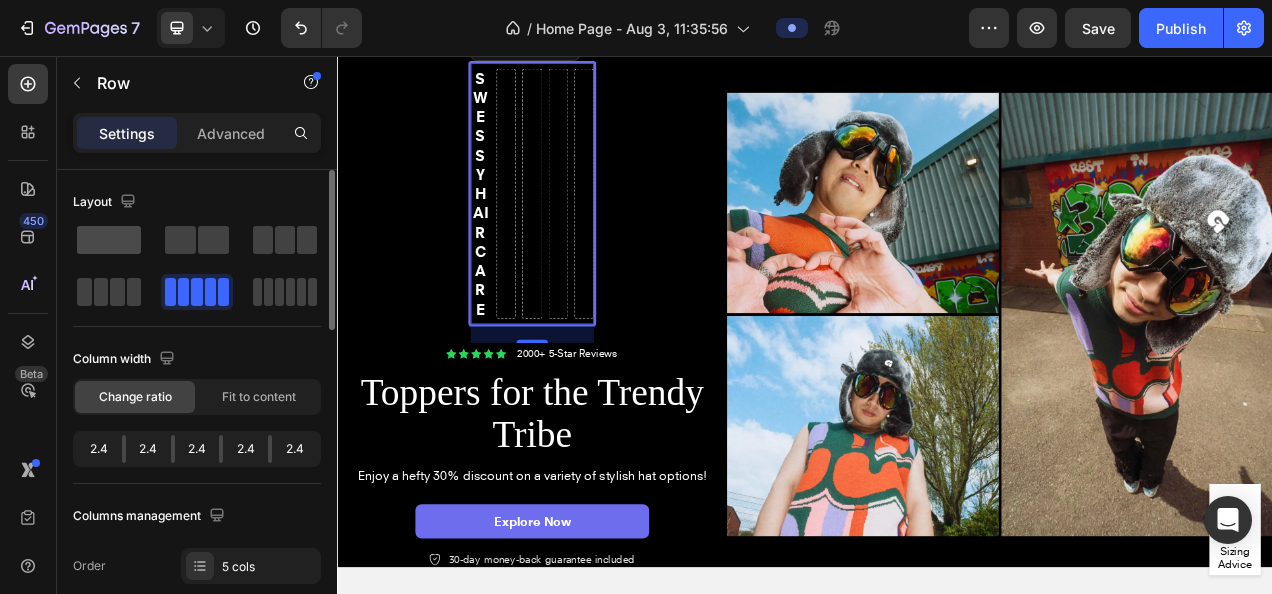 click 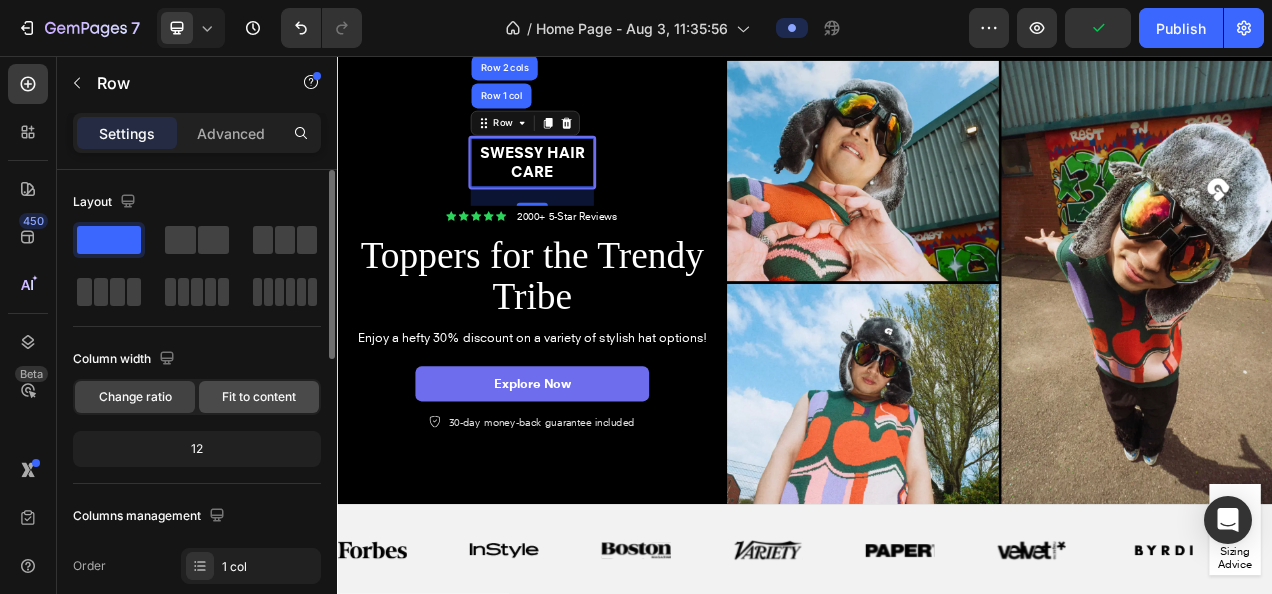 click on "Fit to content" 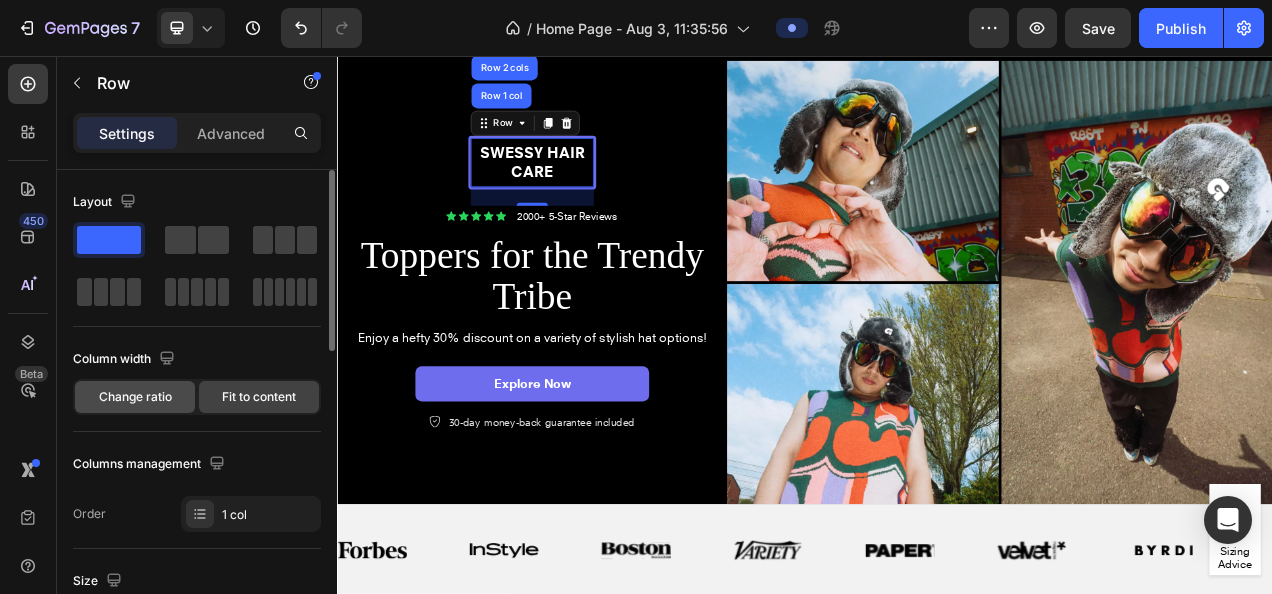 click on "Change ratio" 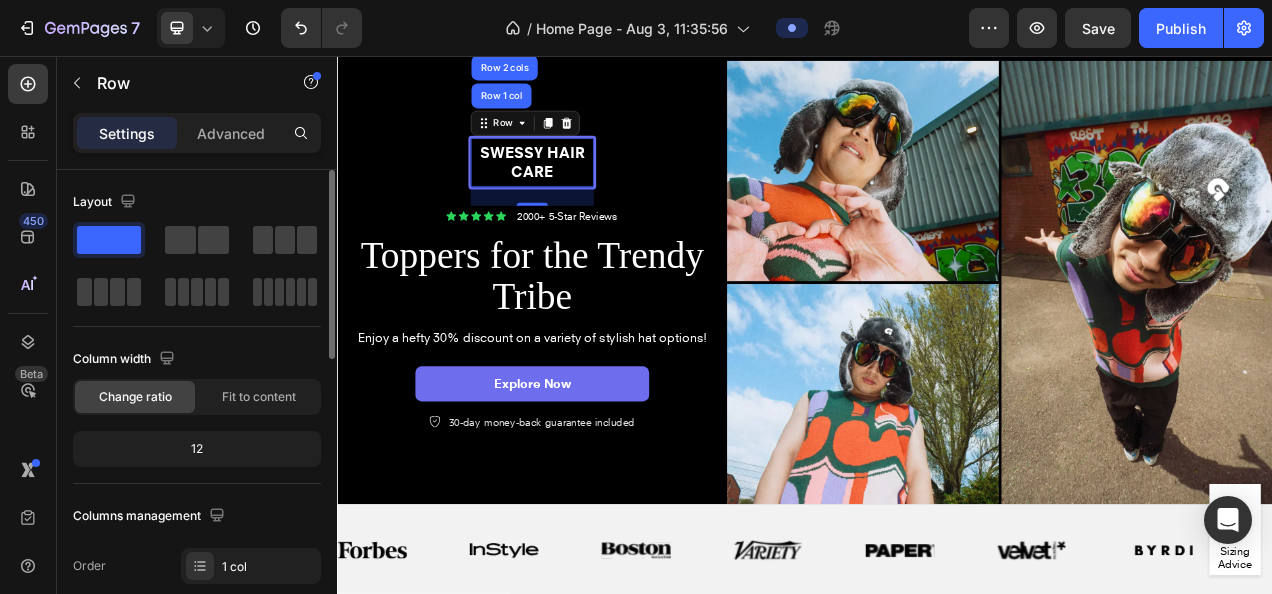 click on "12" 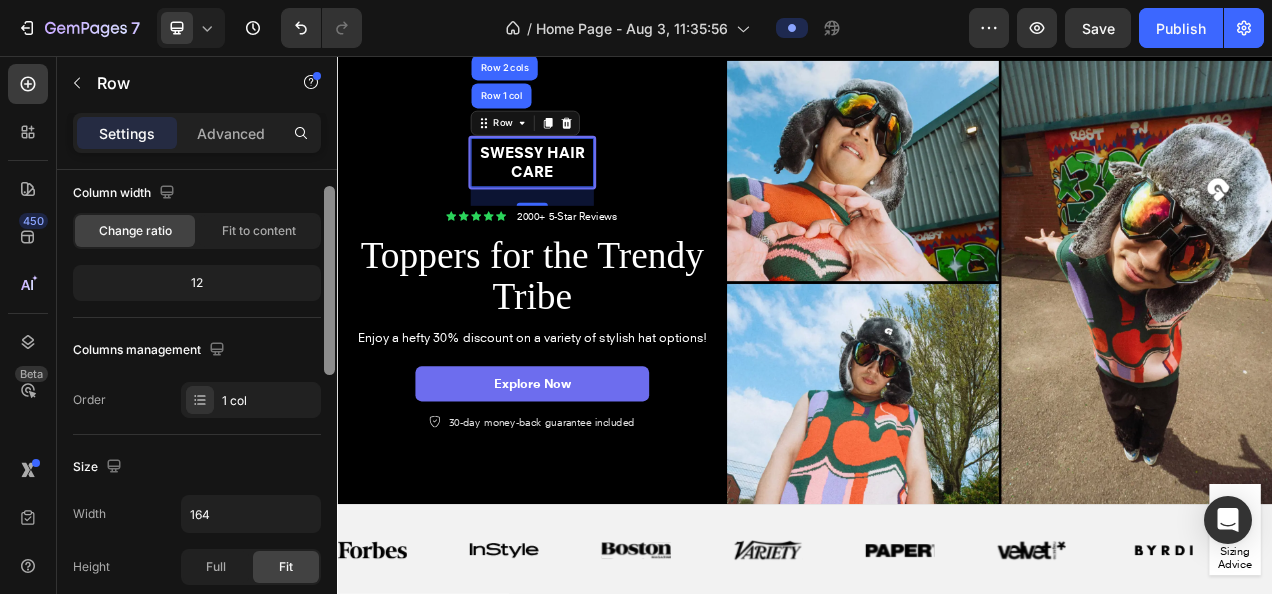 drag, startPoint x: 332, startPoint y: 348, endPoint x: 293, endPoint y: 424, distance: 85.42248 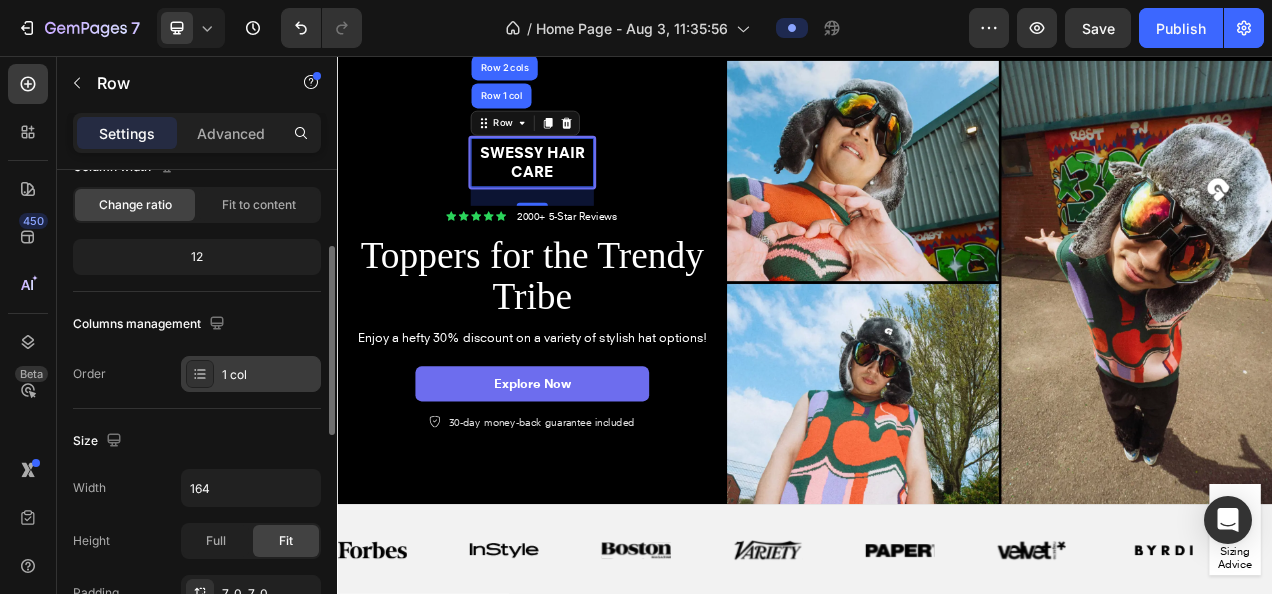 click on "1 col" at bounding box center [269, 375] 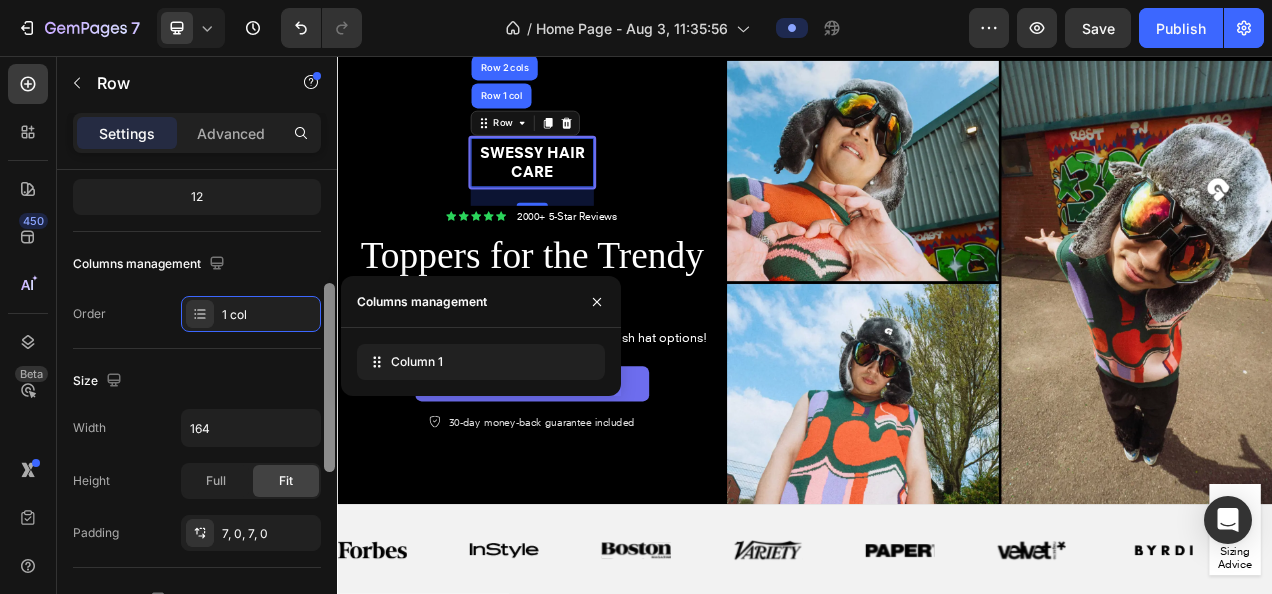 scroll, scrollTop: 262, scrollLeft: 0, axis: vertical 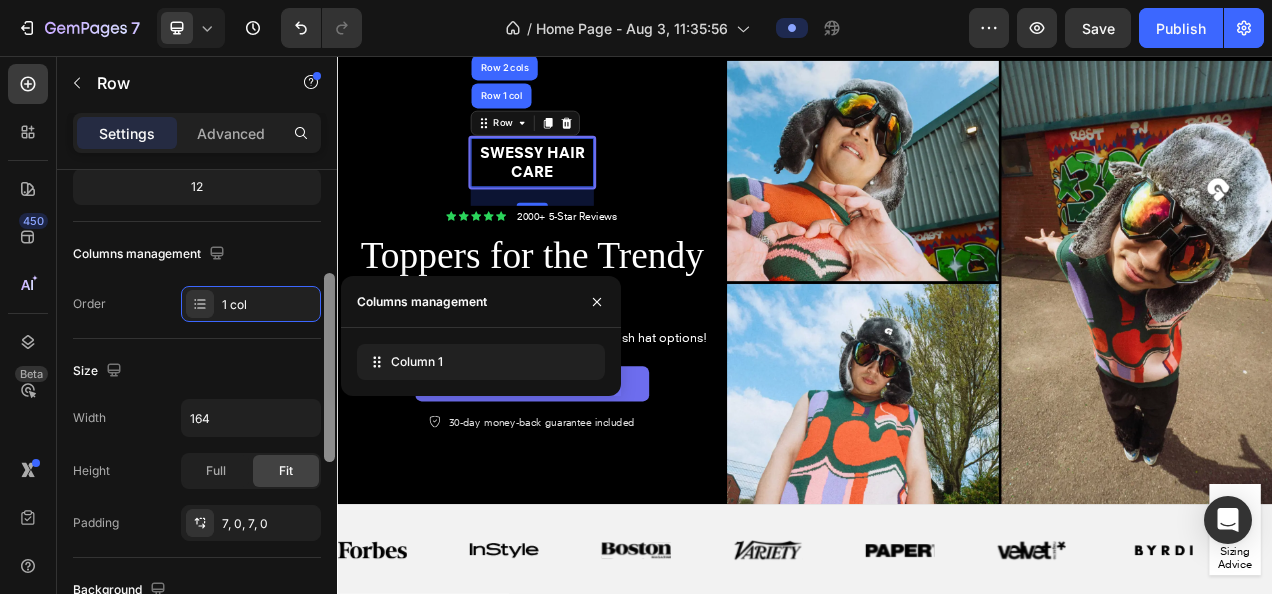 drag, startPoint x: 329, startPoint y: 432, endPoint x: 329, endPoint y: 460, distance: 28 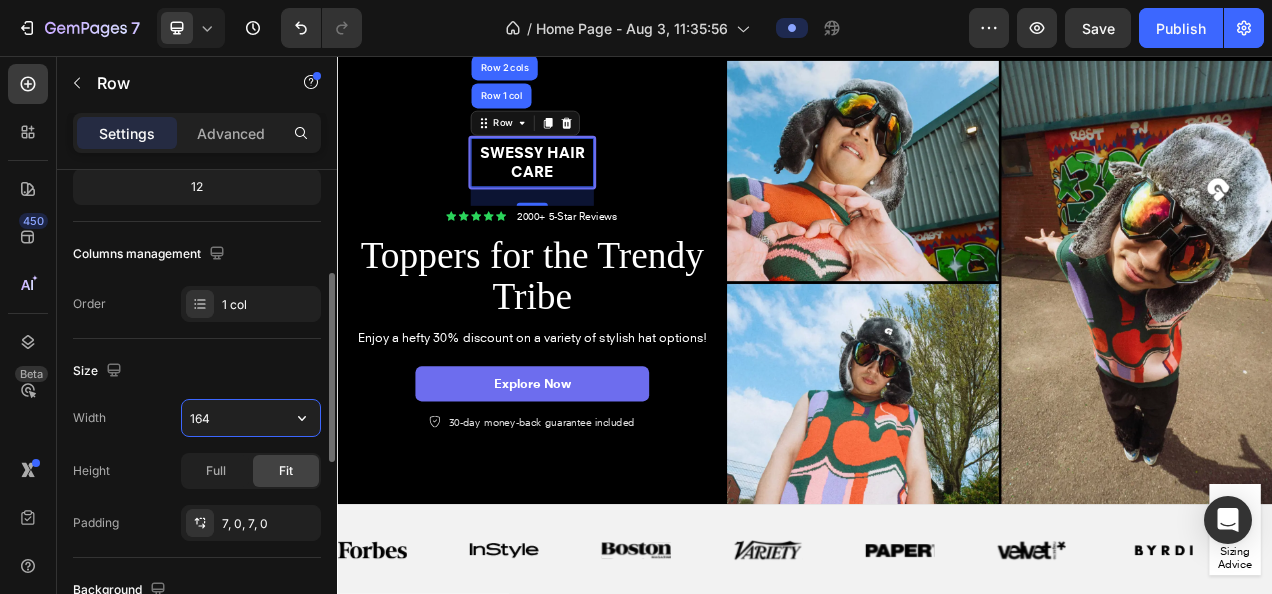 click on "164" at bounding box center [251, 418] 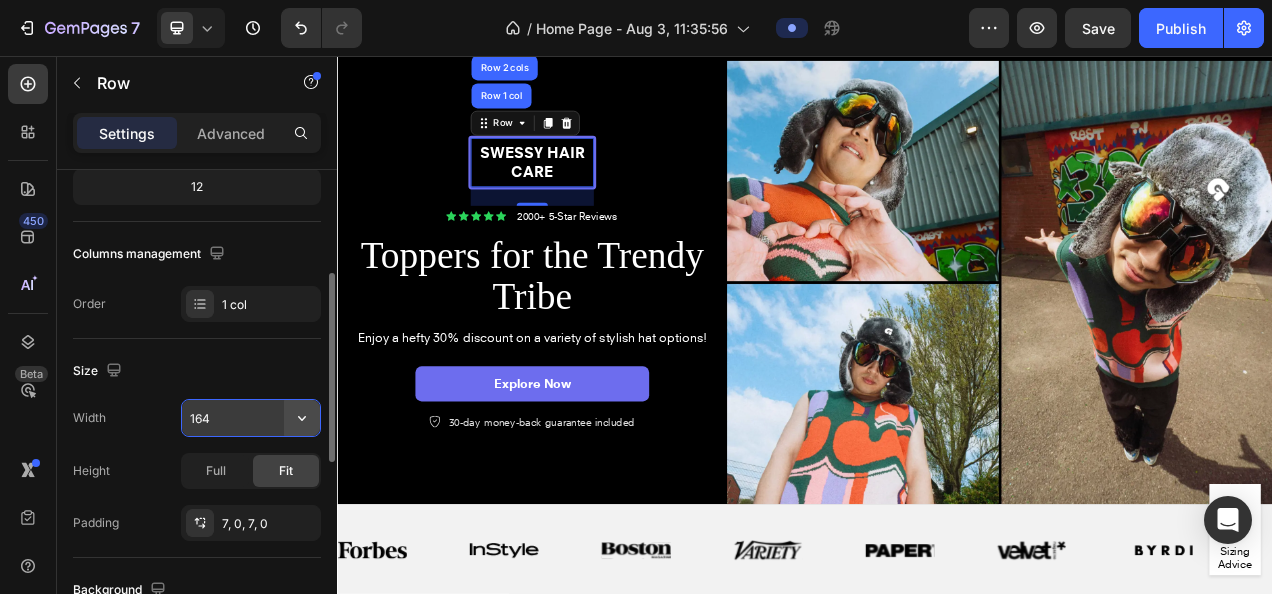 click 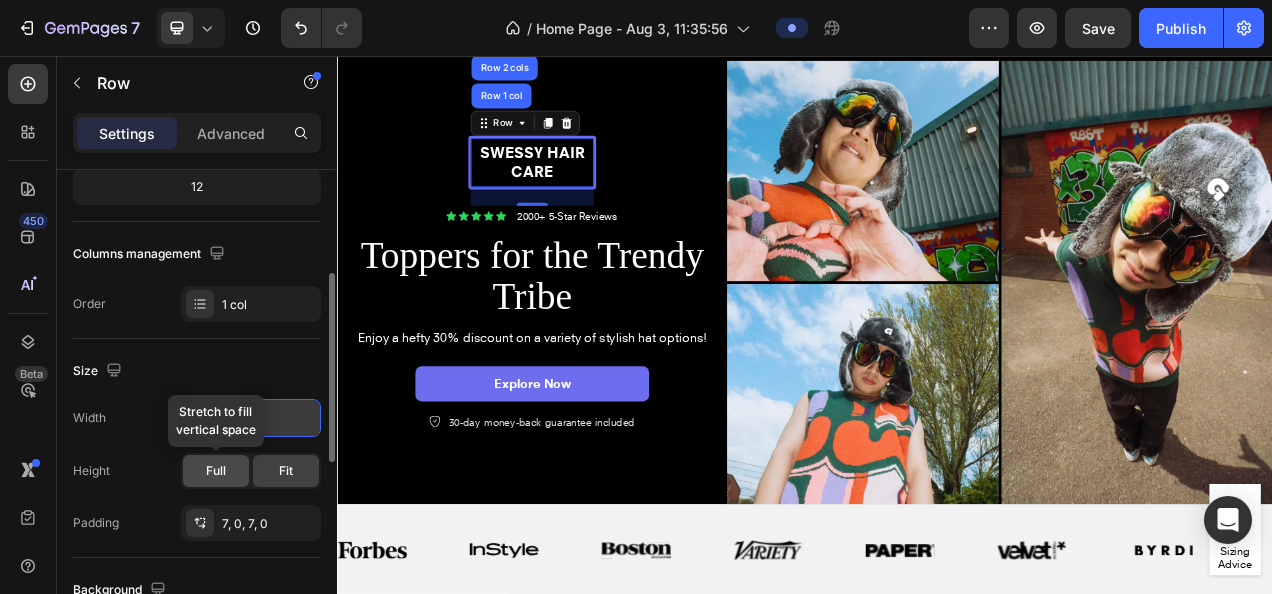 click on "Full" 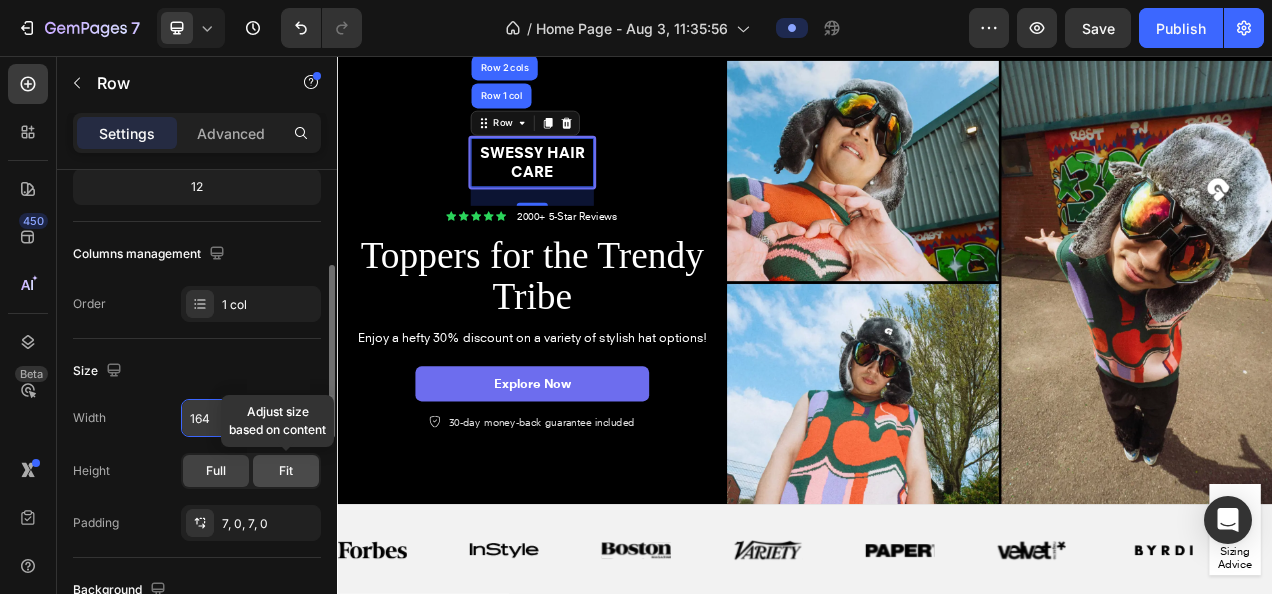 click on "Fit" 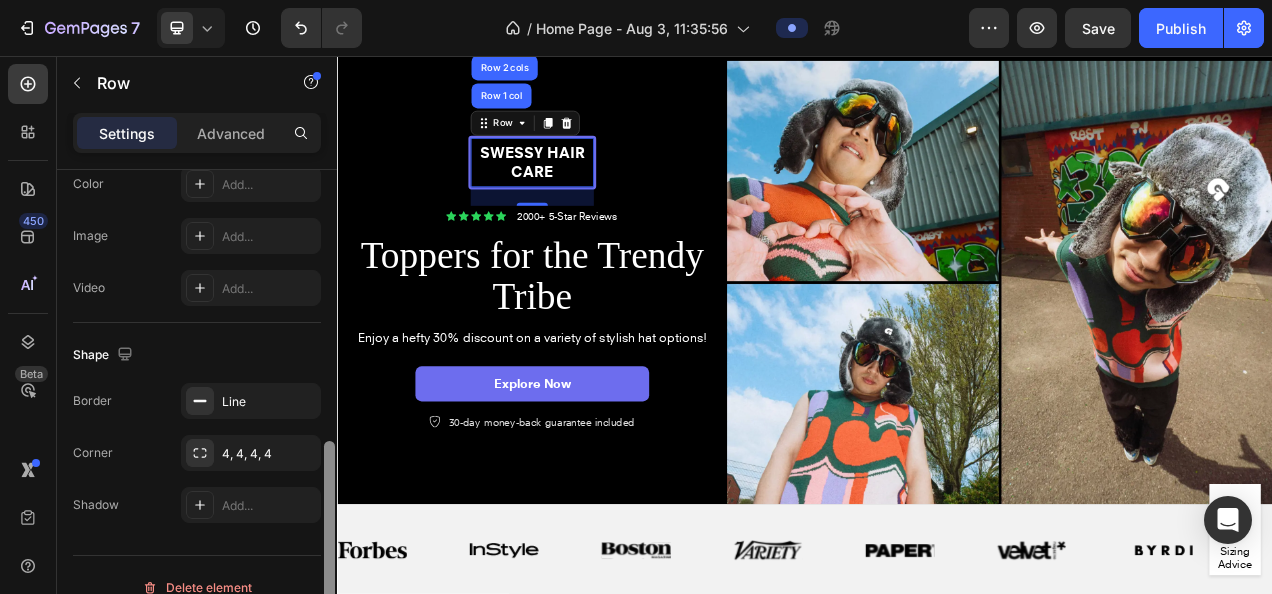 scroll, scrollTop: 722, scrollLeft: 0, axis: vertical 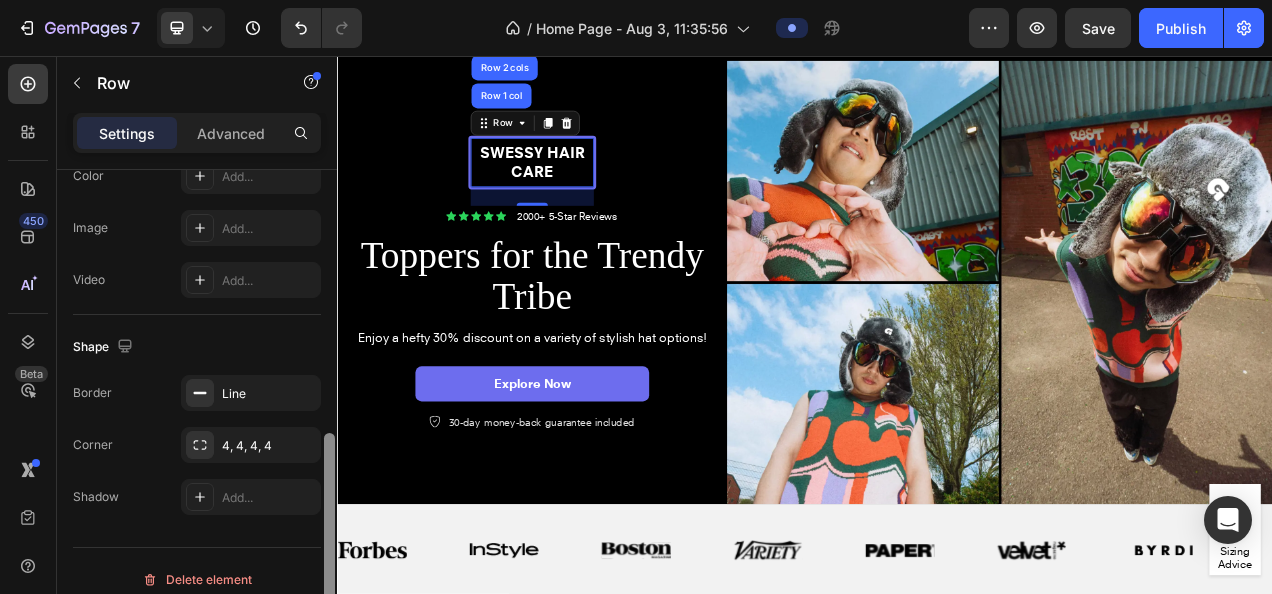 drag, startPoint x: 330, startPoint y: 408, endPoint x: 329, endPoint y: 590, distance: 182.00275 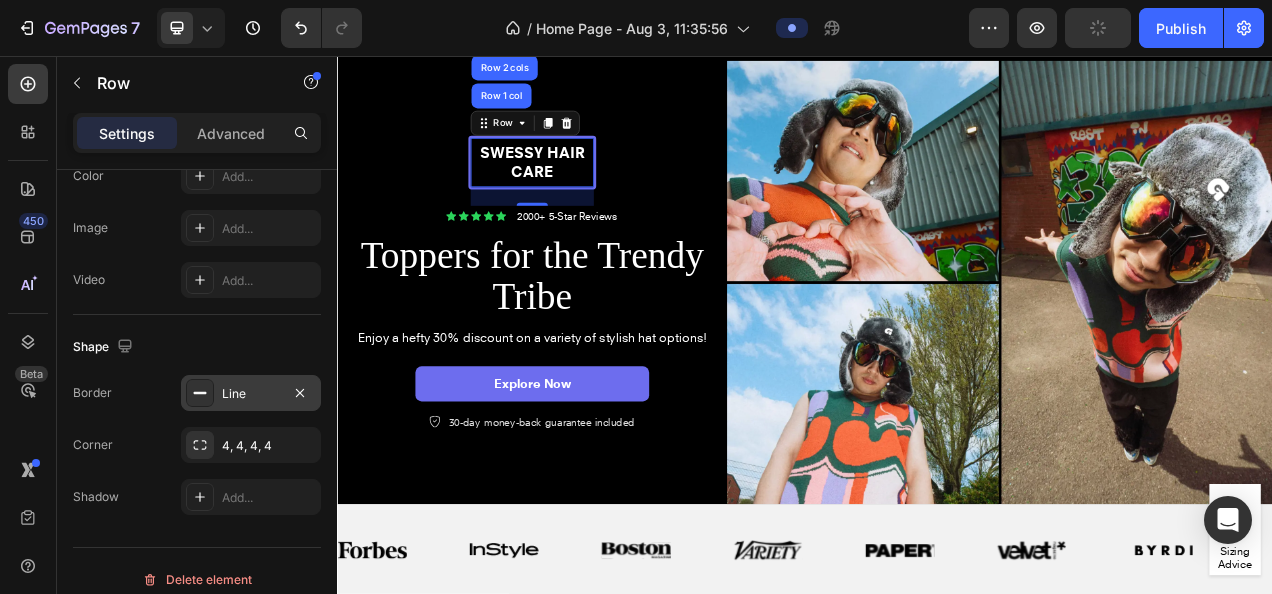 click on "Line" at bounding box center (251, 394) 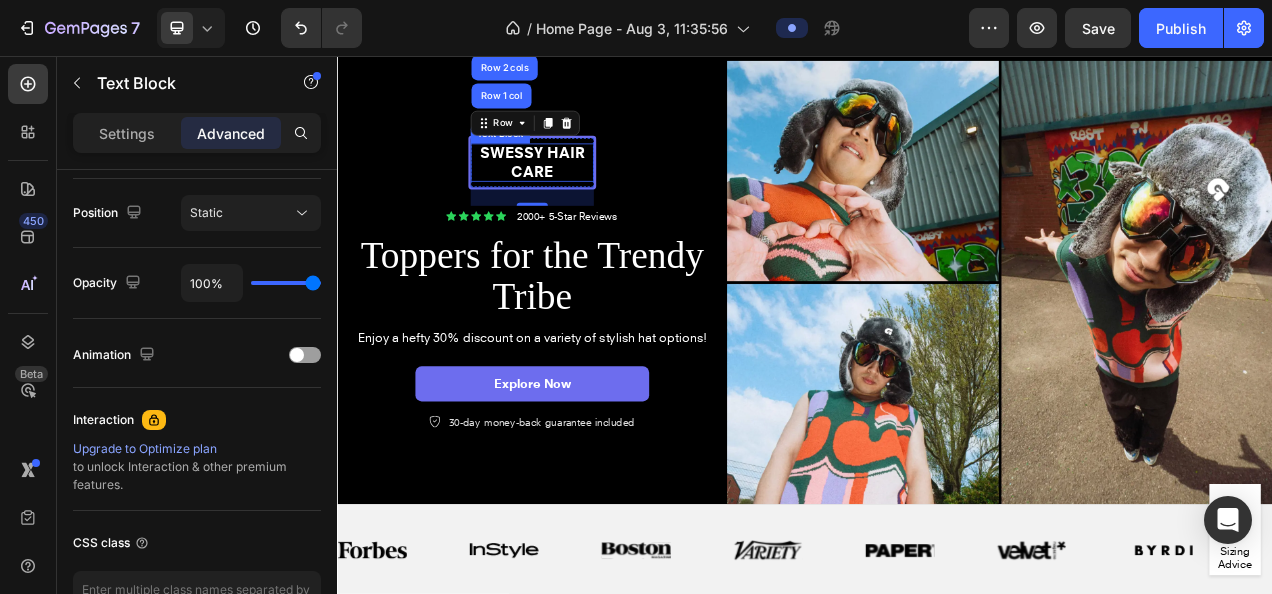 click on "Swessy Hair Care" at bounding box center [587, 192] 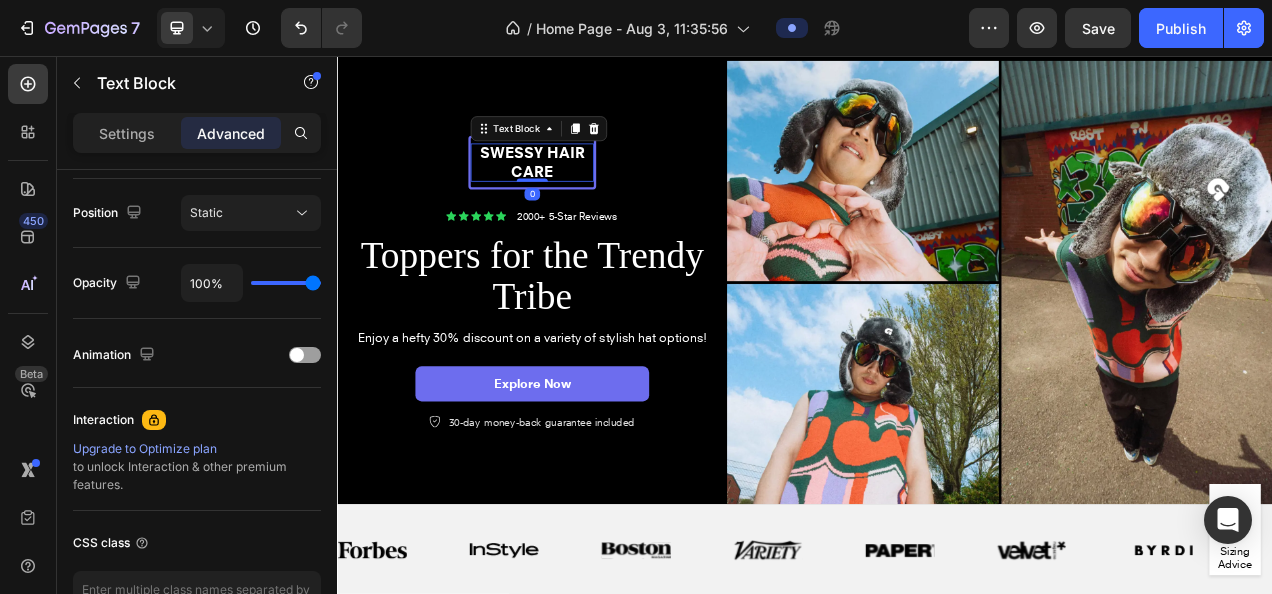scroll, scrollTop: 0, scrollLeft: 0, axis: both 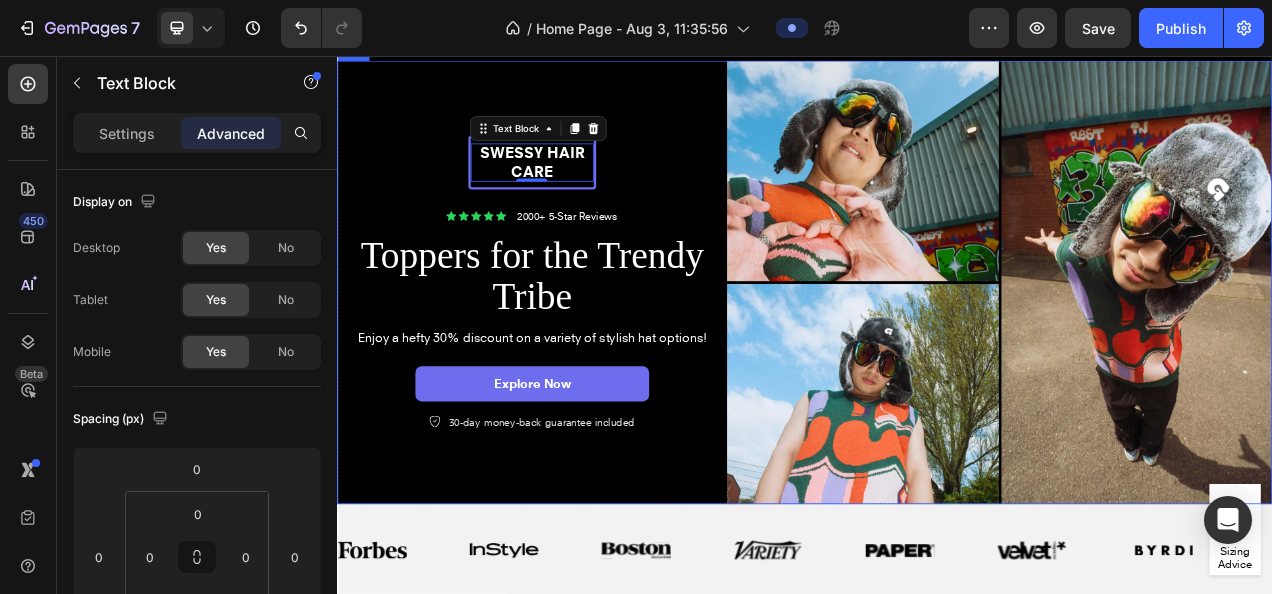 click on "Swessy Hair Care Text Block   0 Row
Icon
Icon
Icon
Icon
Icon Icon List 2000+ 5-Star Reviews Text Block Row Toppers for the Trendy Tribe Heading Enjoy a hefty 30% discount on a variety of stylish hat options! Text Block Explore Now Button
Icon 30-day money-back guarantee included  Text Block Row Row" at bounding box center [587, 346] 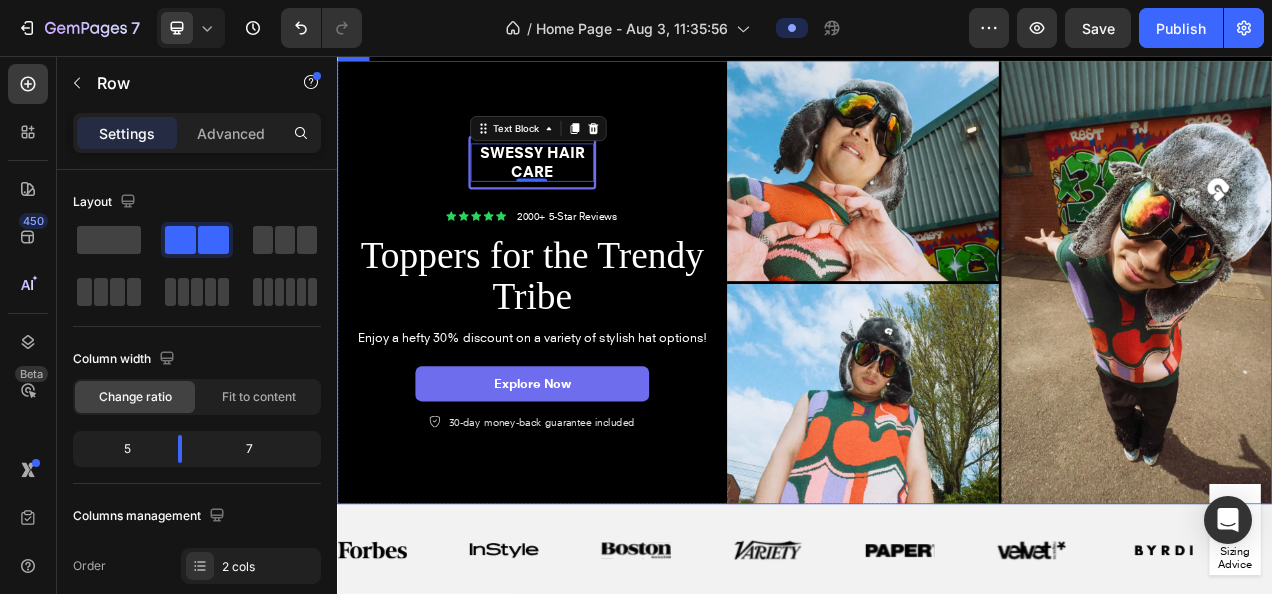 click on "Swessy Hair Care Text Block   0 Row
Icon
Icon
Icon
Icon
Icon Icon List 2000+ 5-Star Reviews Text Block Row Toppers for the Trendy Tribe Heading Enjoy a hefty 30% discount on a variety of stylish hat options! Text Block Explore Now Button
Icon 30-day money-back guarantee included  Text Block Row Row" at bounding box center (587, 346) 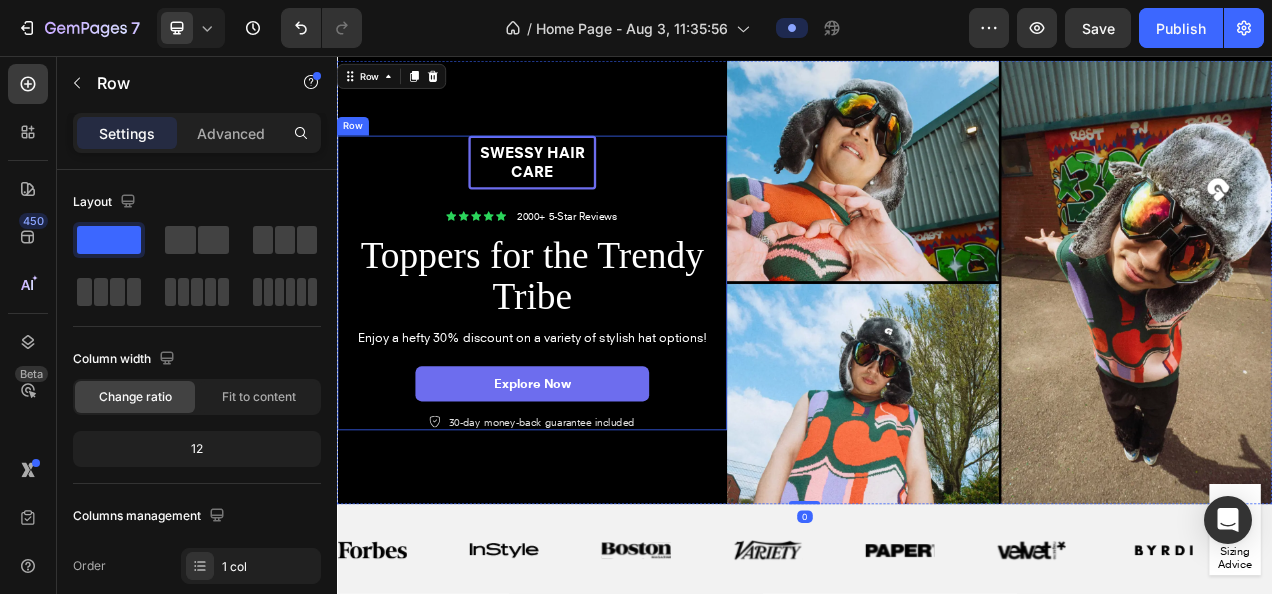 click on "Swessy Hair Care Text Block Row
Icon
Icon
Icon
Icon
Icon Icon List 2000+ 5-Star Reviews Text Block Row Toppers for the Trendy Tribe Heading Enjoy a hefty 30% discount on a variety of stylish hat options! Text Block Explore Now Button
Icon 30-day money-back guarantee included  Text Block Row" at bounding box center (587, 347) 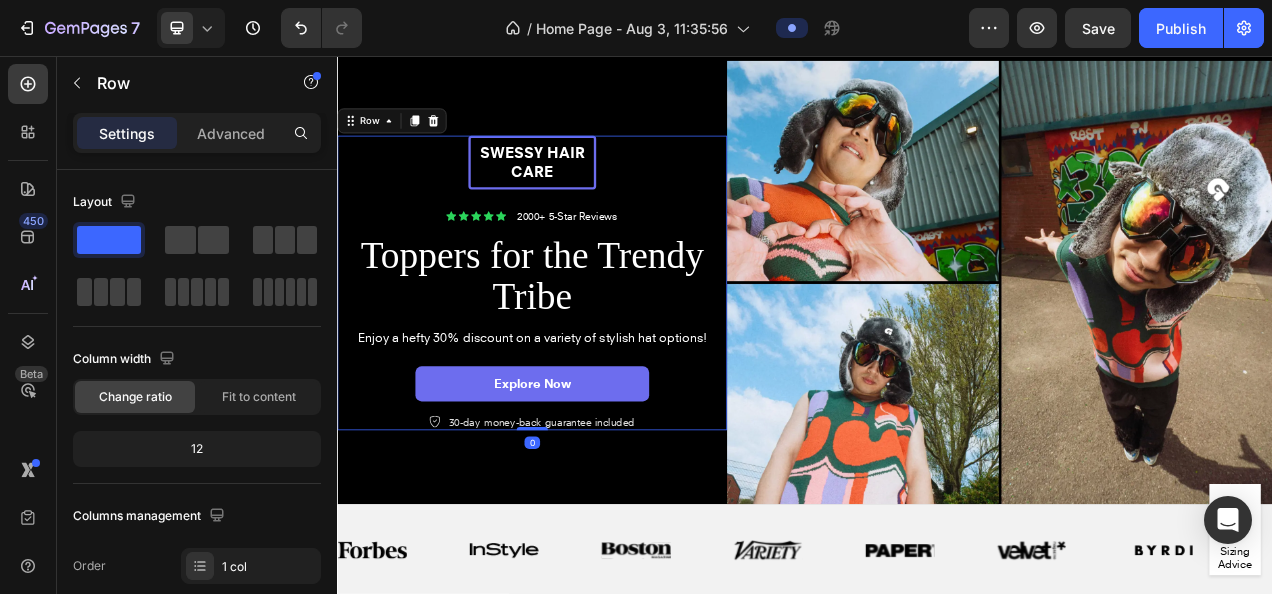 click on "Swessy Hair Care Text Block Row
Icon
Icon
Icon
Icon
Icon Icon List 2000+ 5-Star Reviews Text Block Row Toppers for the Trendy Tribe Heading Enjoy a hefty 30% discount on a variety of stylish hat options! Text Block Explore Now Button
Icon 30-day money-back guarantee included  Text Block Row" at bounding box center [587, 347] 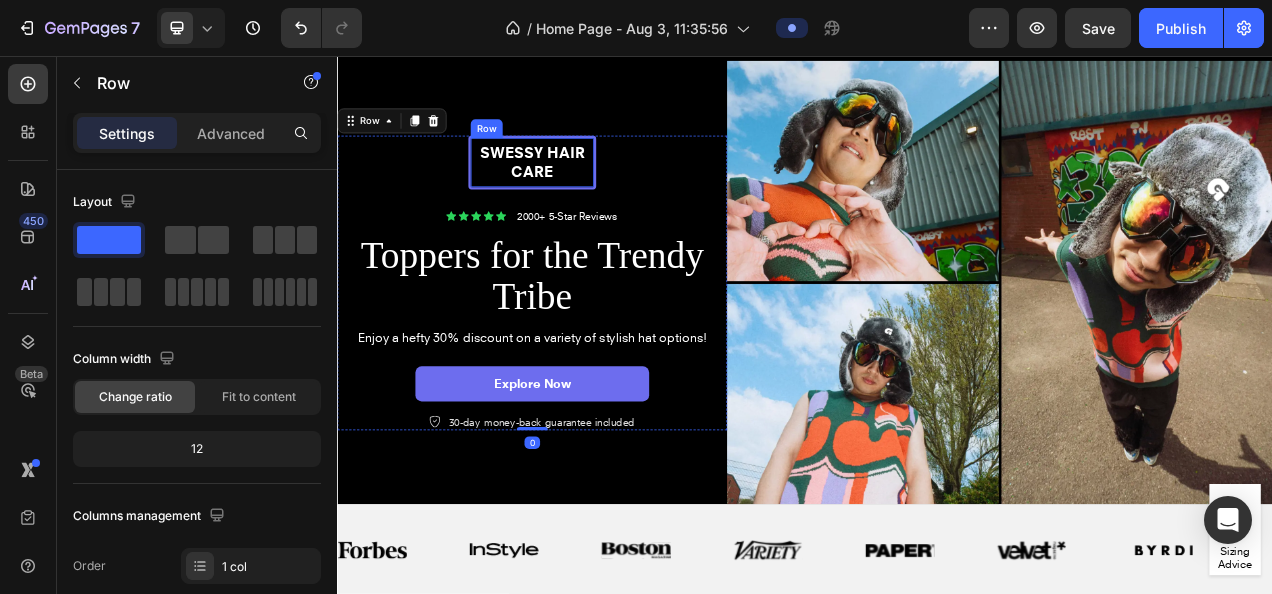 click on "Swessy Hair Care Text Block Row" at bounding box center [587, 192] 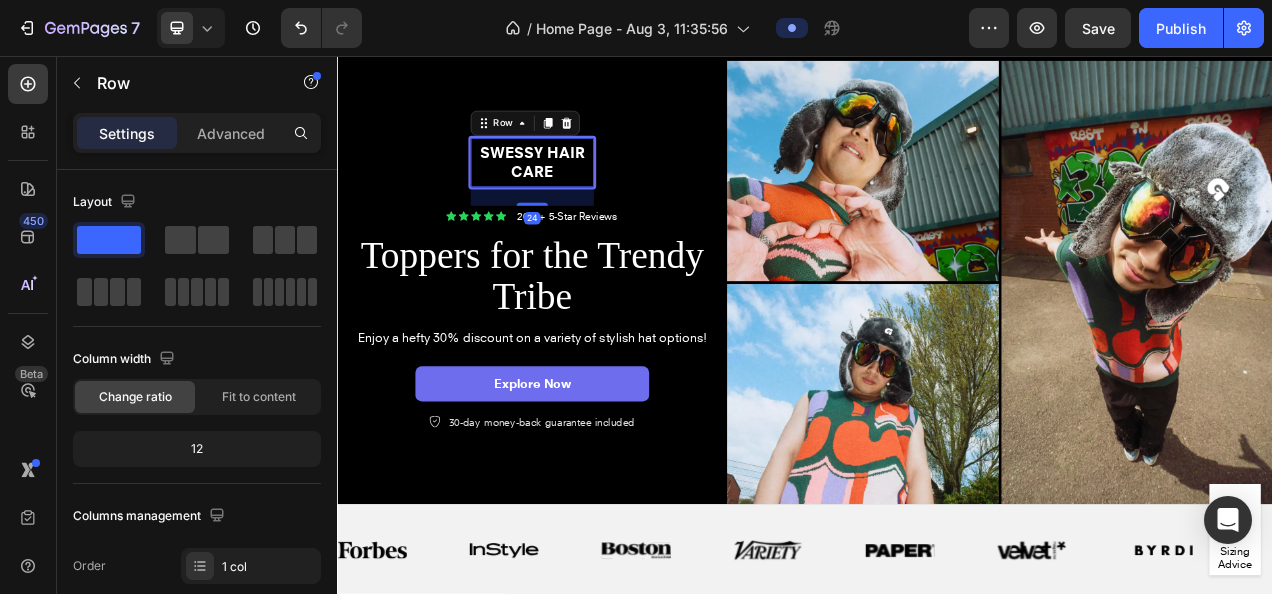 click on "Swessy Hair Care" at bounding box center [587, 192] 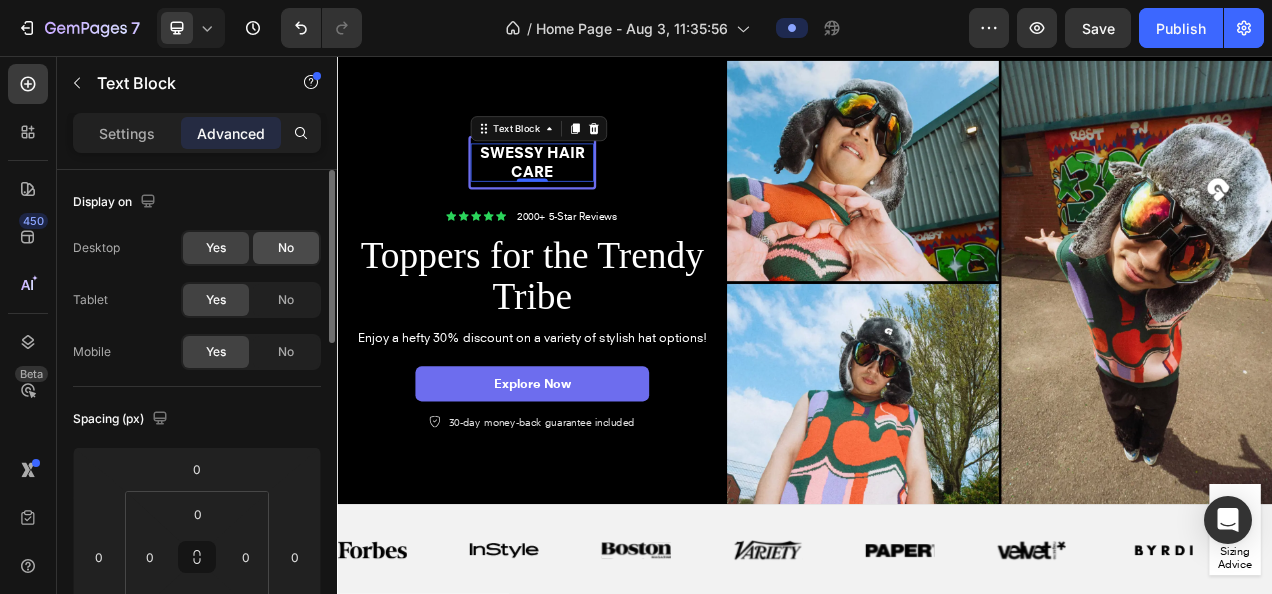 click on "No" 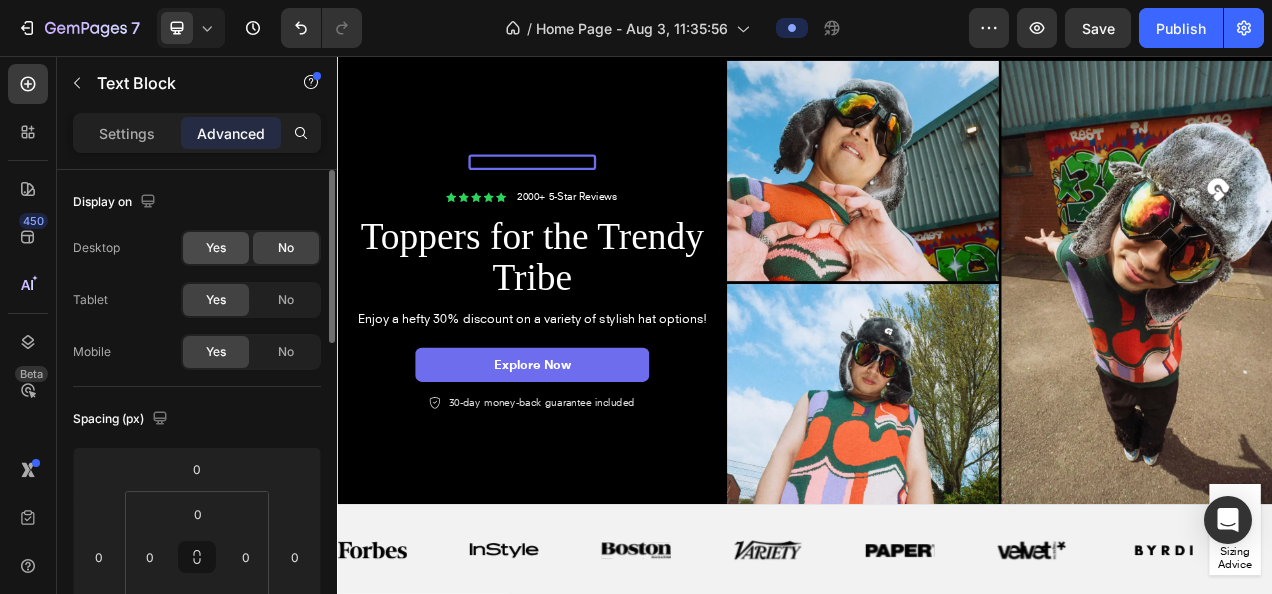 click on "Yes" 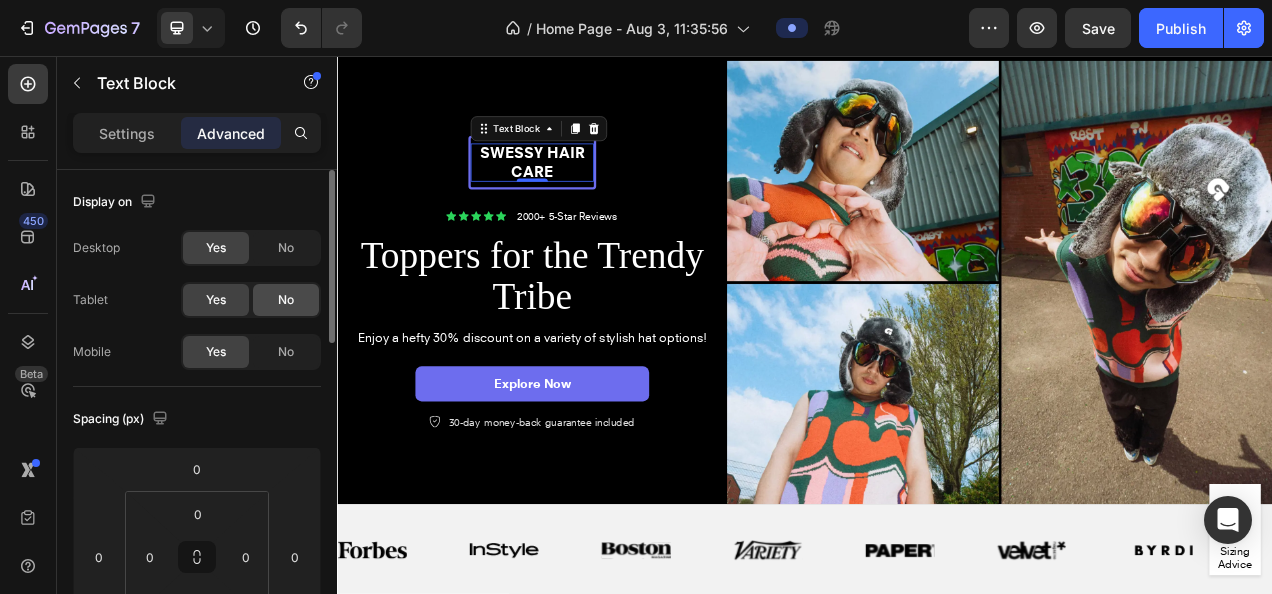 click on "No" 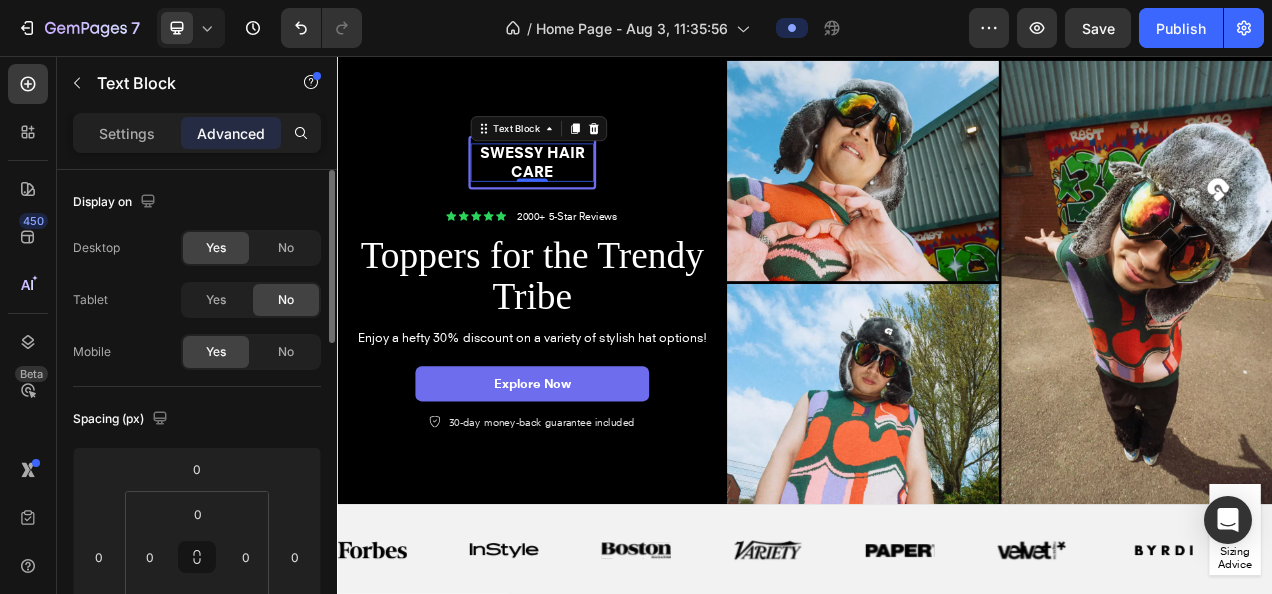 click on "No" 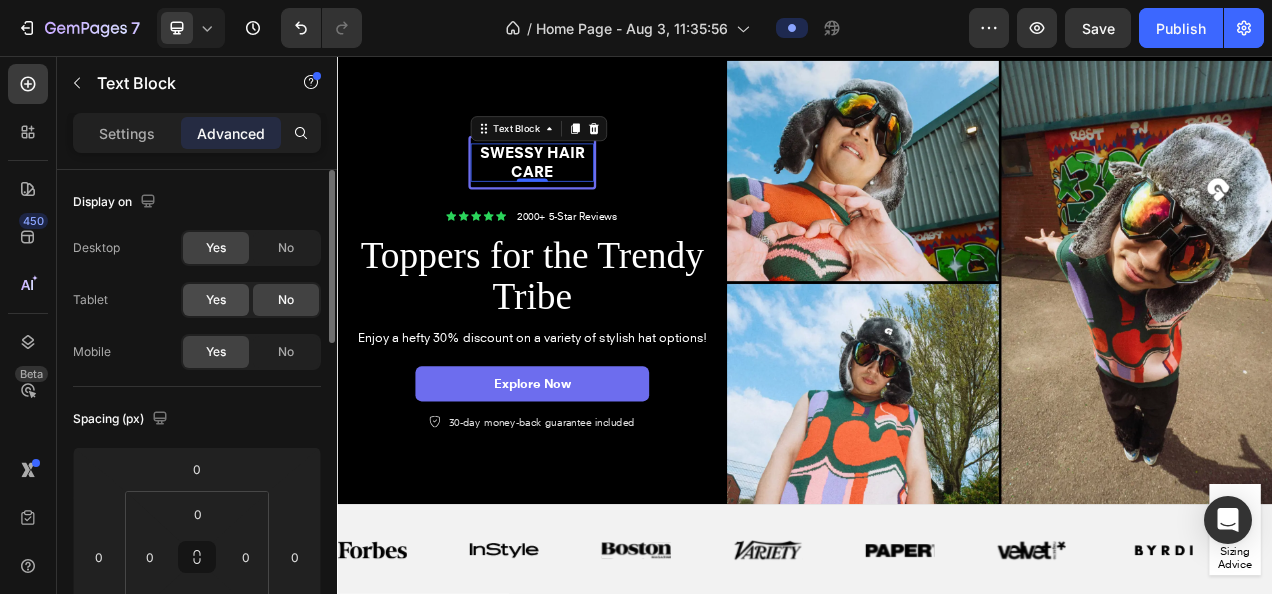 drag, startPoint x: 286, startPoint y: 296, endPoint x: 234, endPoint y: 284, distance: 53.366657 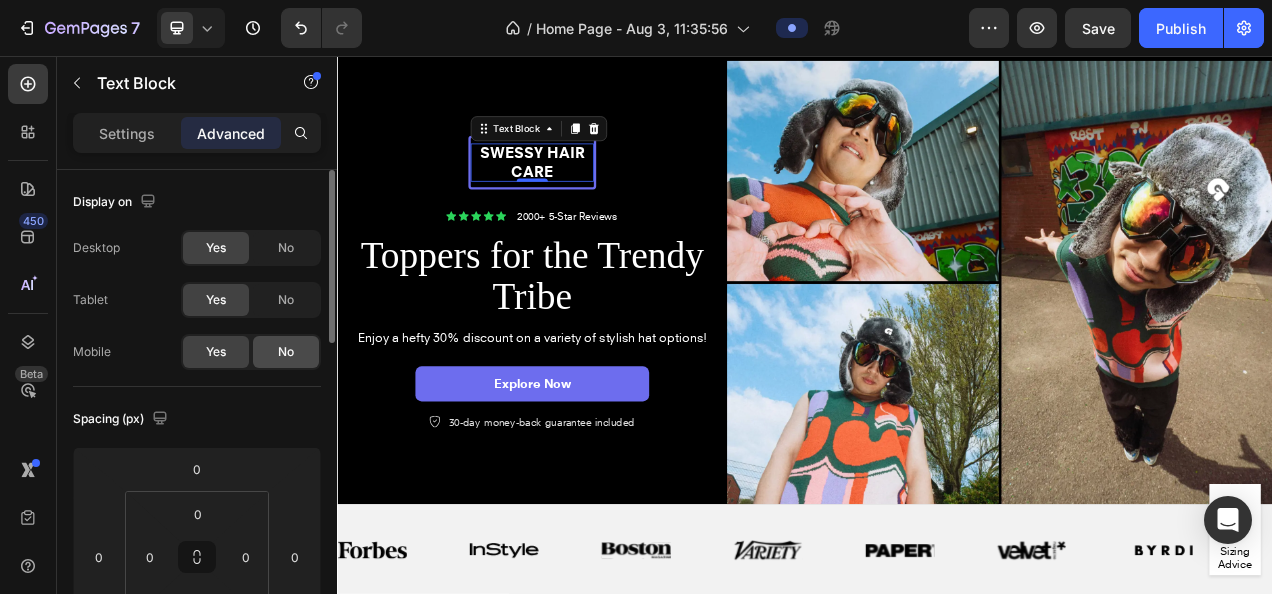 click on "No" 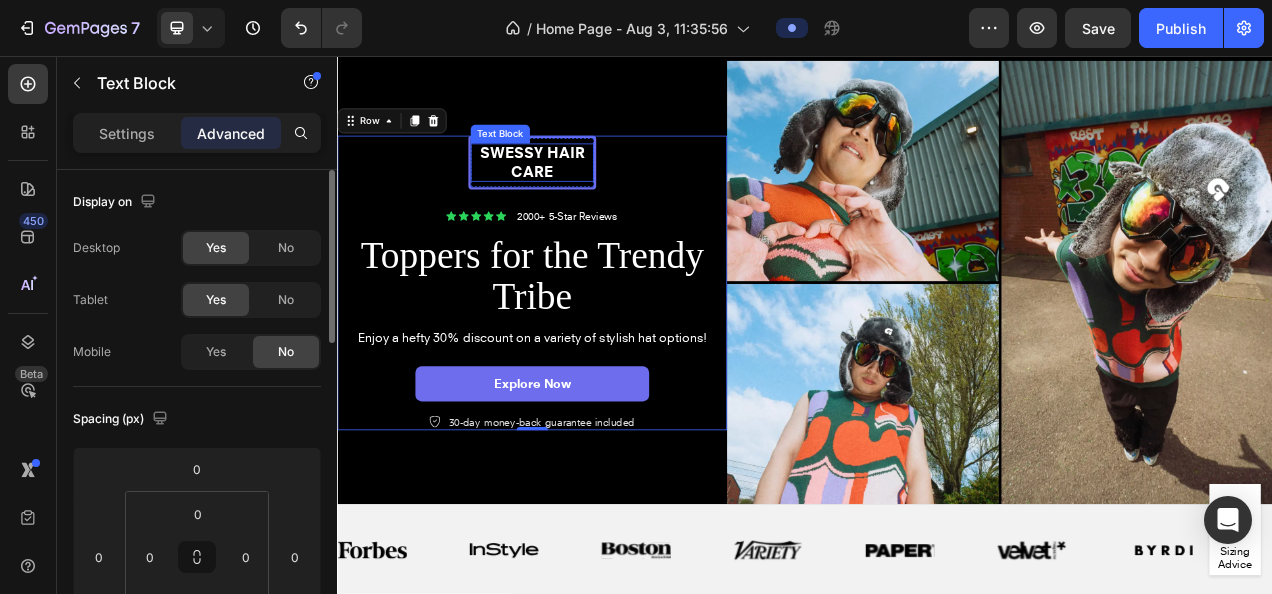 click on "Swessy Hair Care" at bounding box center (587, 192) 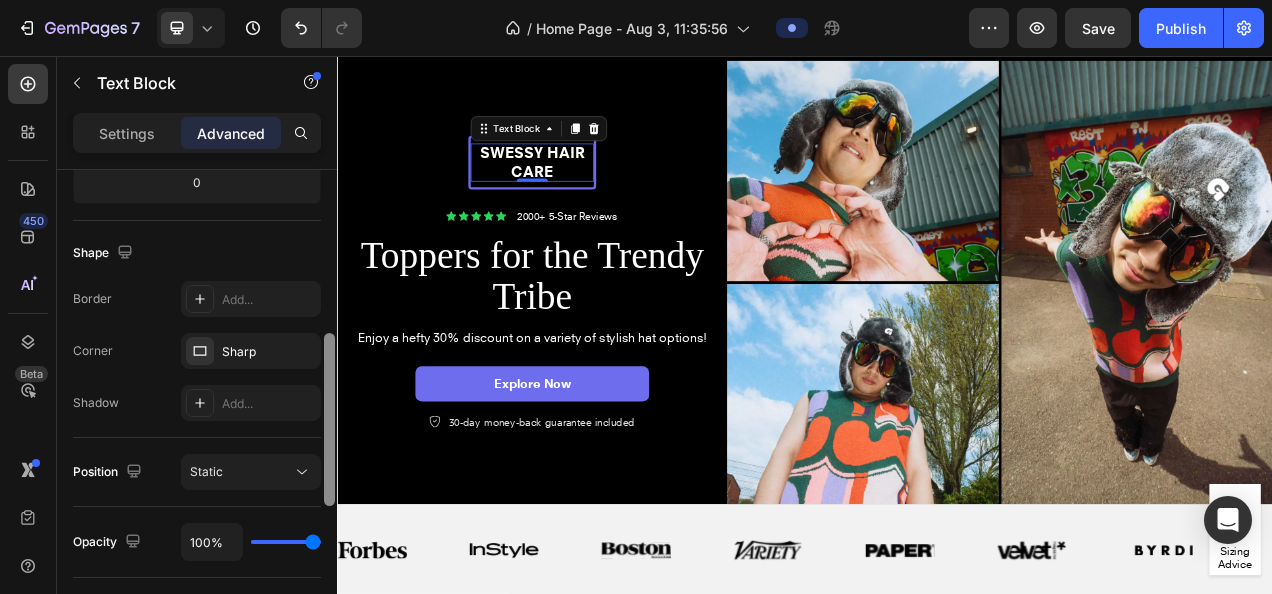 scroll, scrollTop: 486, scrollLeft: 0, axis: vertical 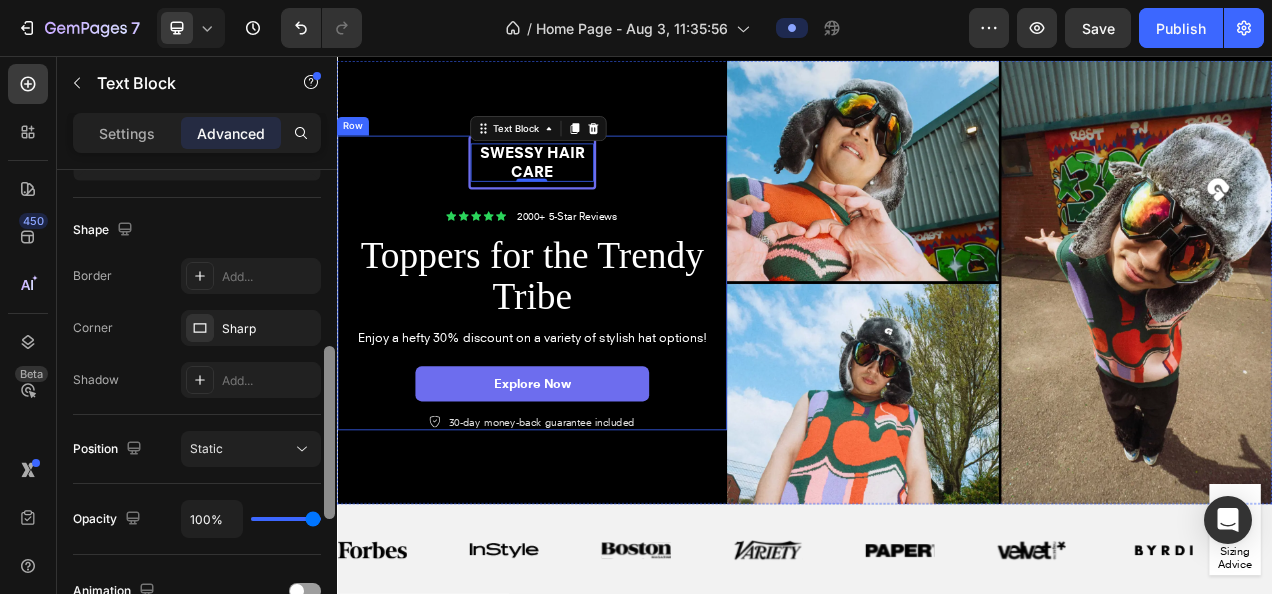 drag, startPoint x: 669, startPoint y: 328, endPoint x: 344, endPoint y: 600, distance: 423.803 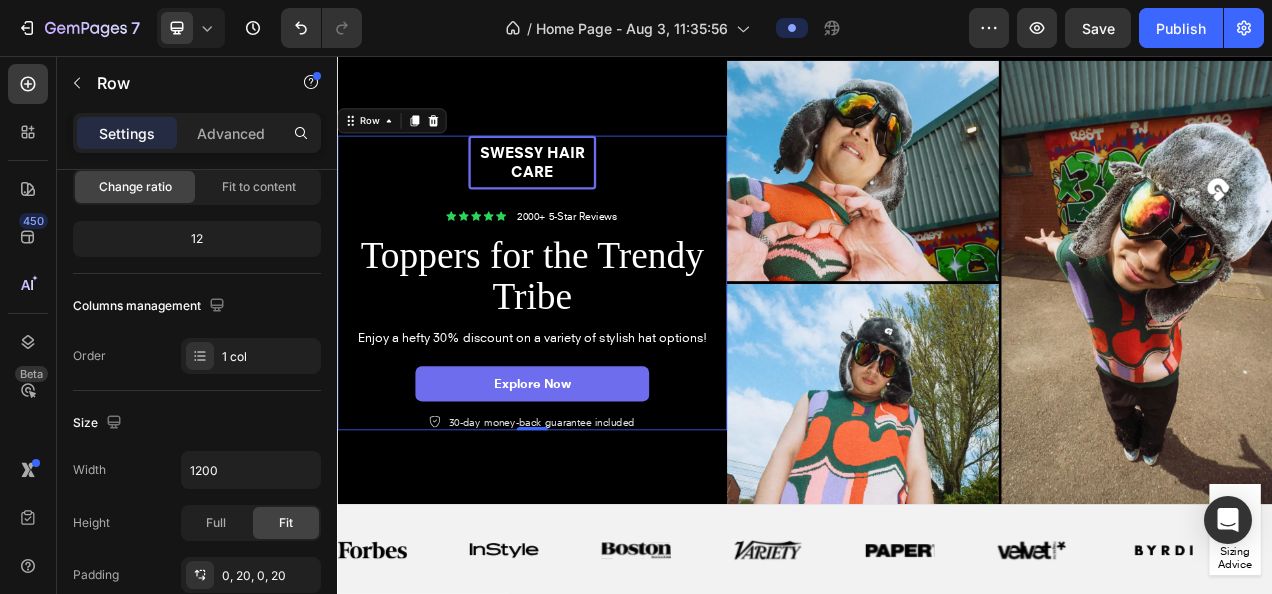 scroll, scrollTop: 736, scrollLeft: 0, axis: vertical 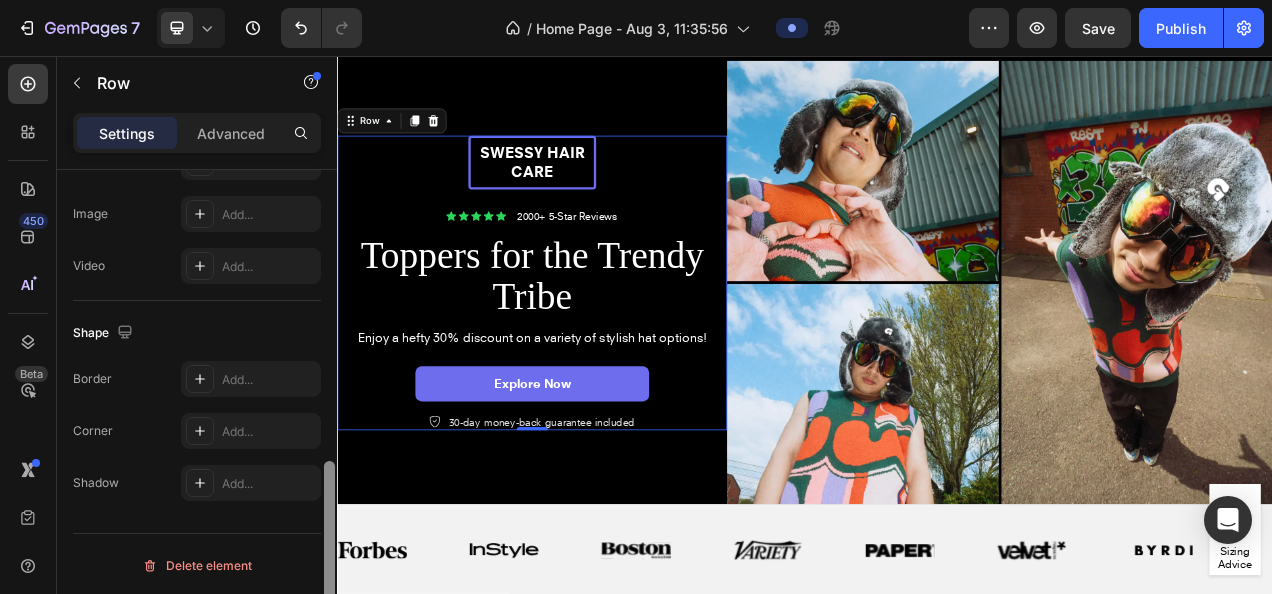 click on "Delete element" at bounding box center [197, 565] 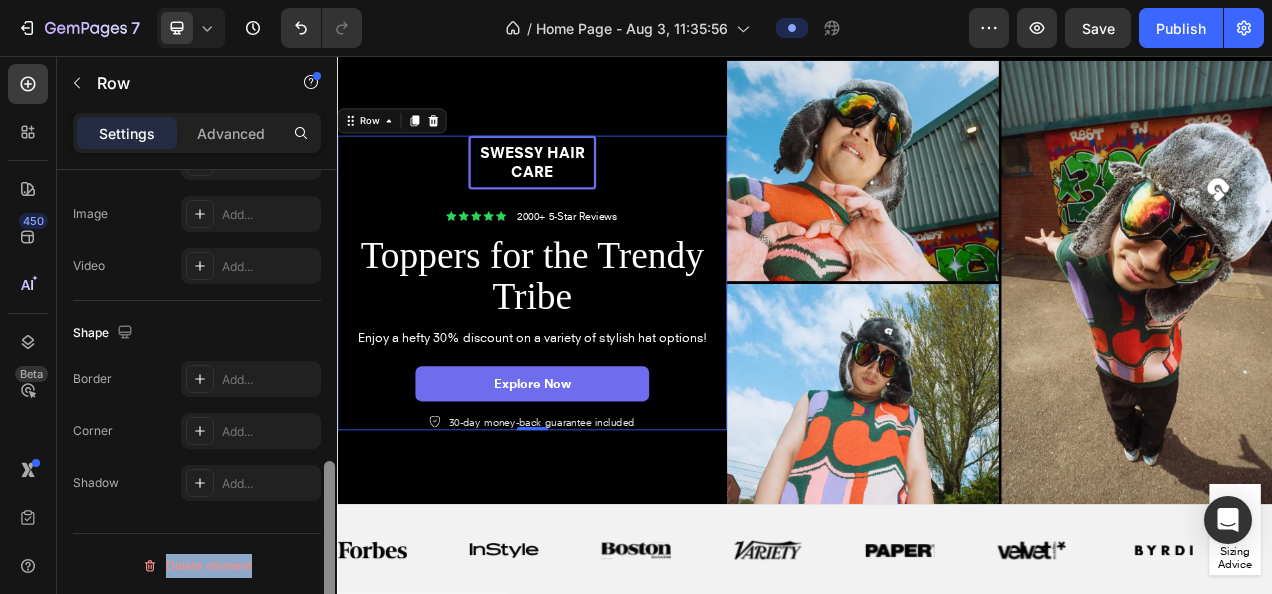 drag, startPoint x: 321, startPoint y: 458, endPoint x: 336, endPoint y: 404, distance: 56.044624 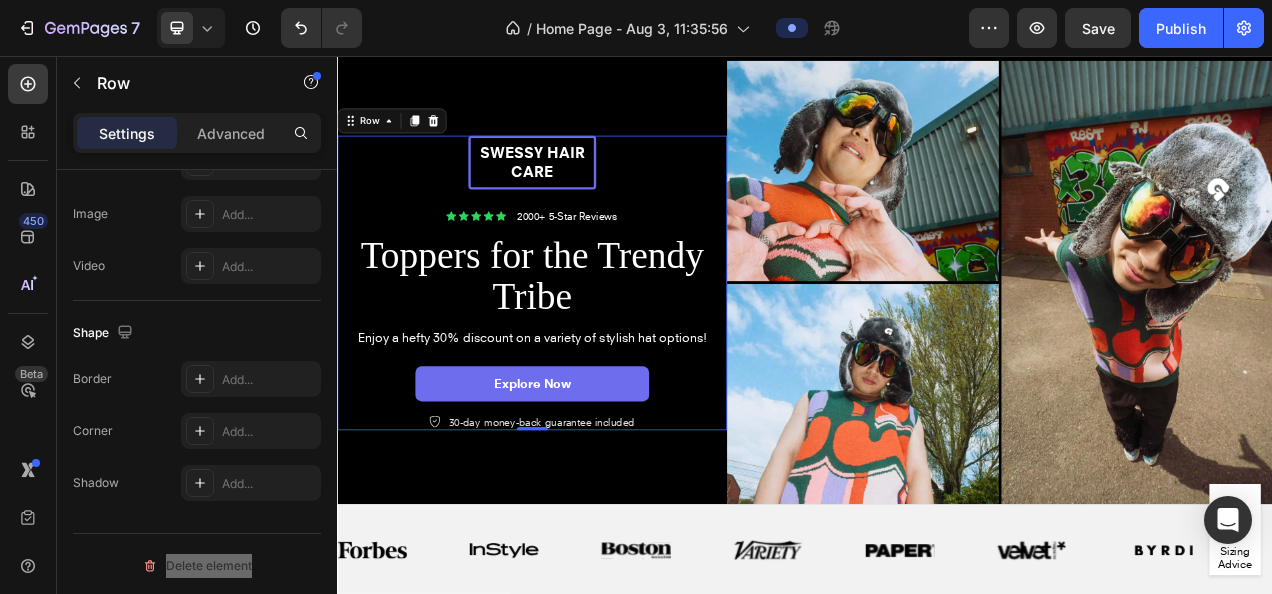 drag, startPoint x: 673, startPoint y: 460, endPoint x: 387, endPoint y: 546, distance: 298.6503 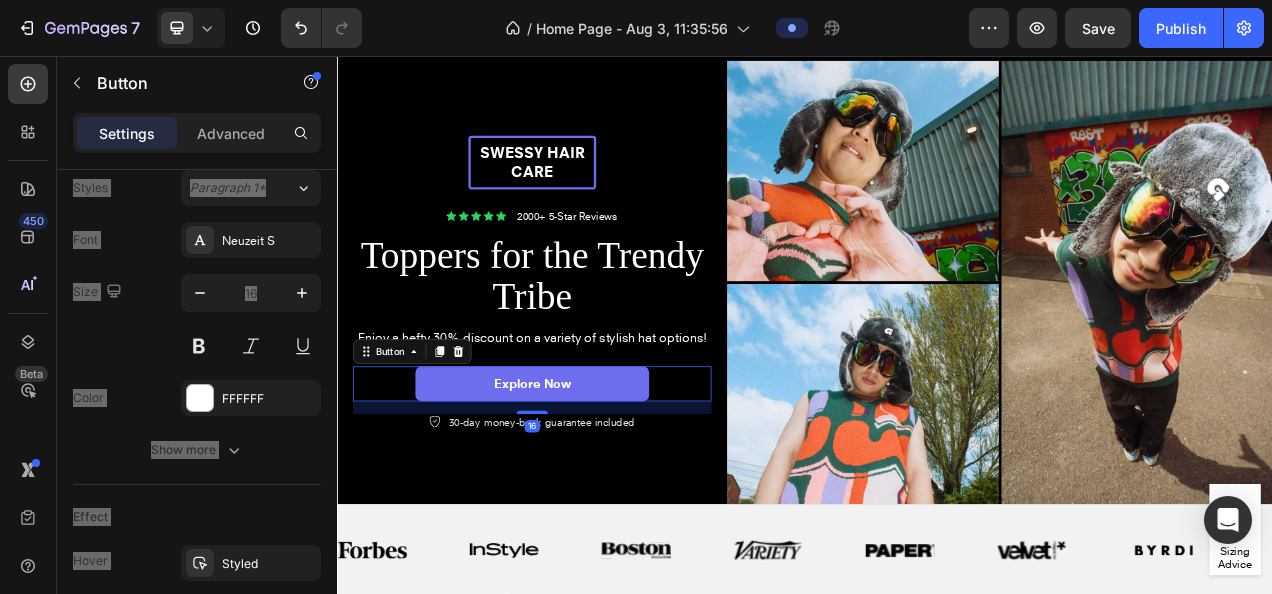 scroll, scrollTop: 0, scrollLeft: 0, axis: both 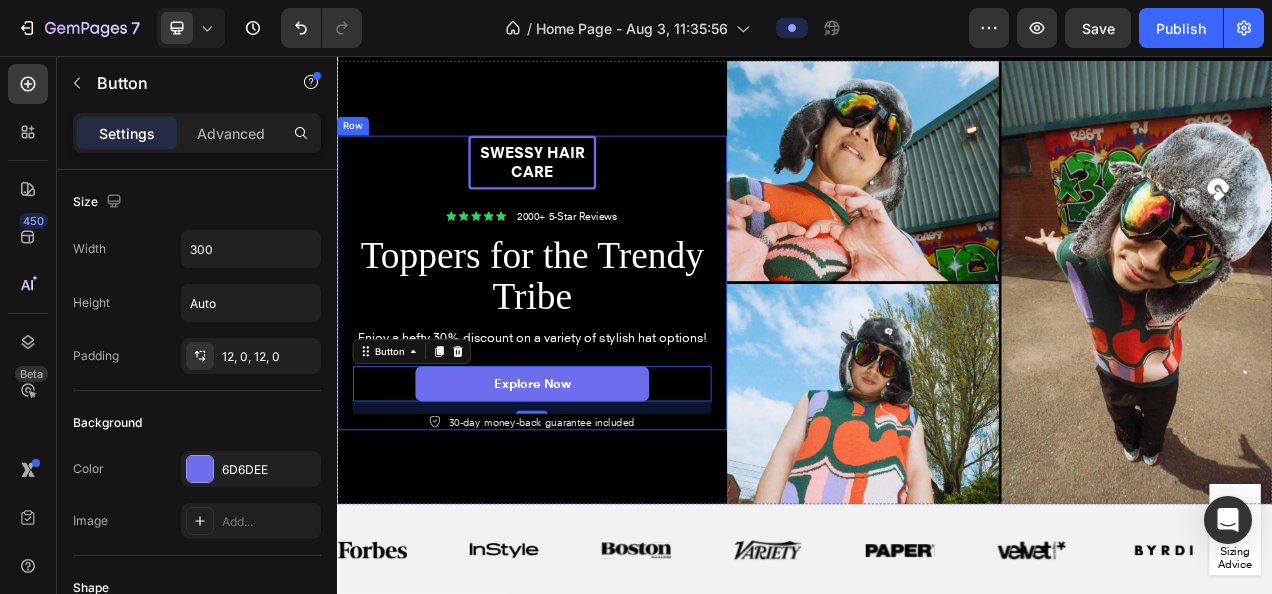 click on "Swessy Hair Care Text Block Row
Icon
Icon
Icon
Icon
Icon Icon List 2000+ 5-Star Reviews Text Block Row Toppers for the Trendy Tribe Heading Enjoy a hefty 30% discount on a variety of stylish hat options! Text Block Explore Now Button   16
Icon 30-day money-back guarantee included  Text Block Row" at bounding box center [587, 347] 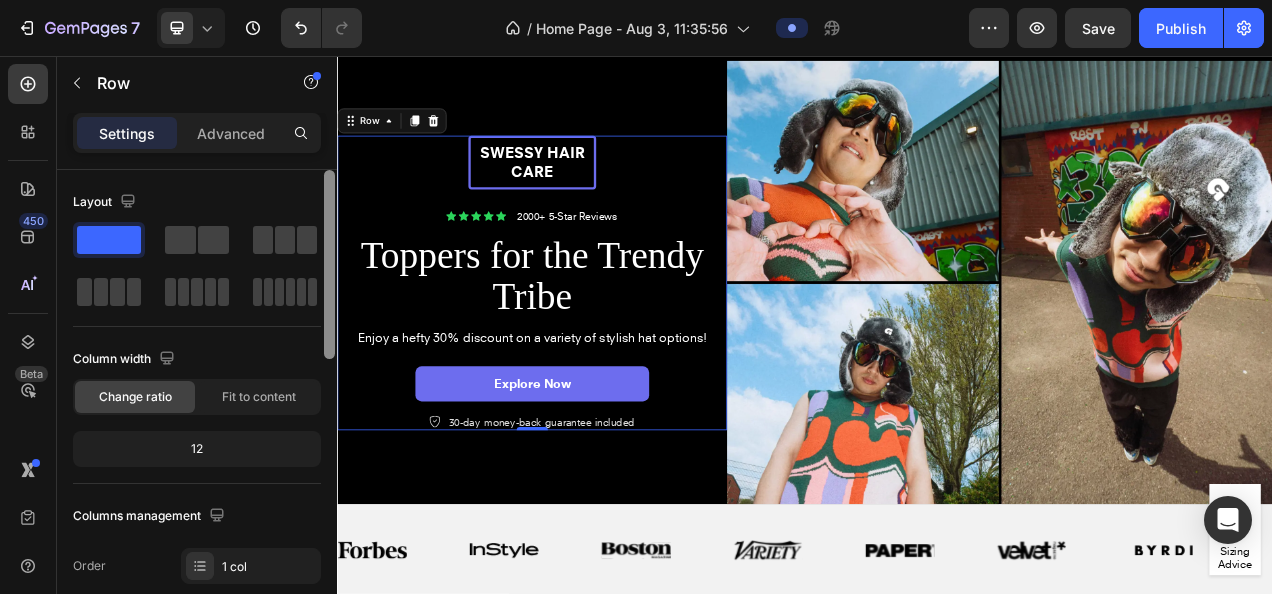scroll, scrollTop: 481, scrollLeft: 0, axis: vertical 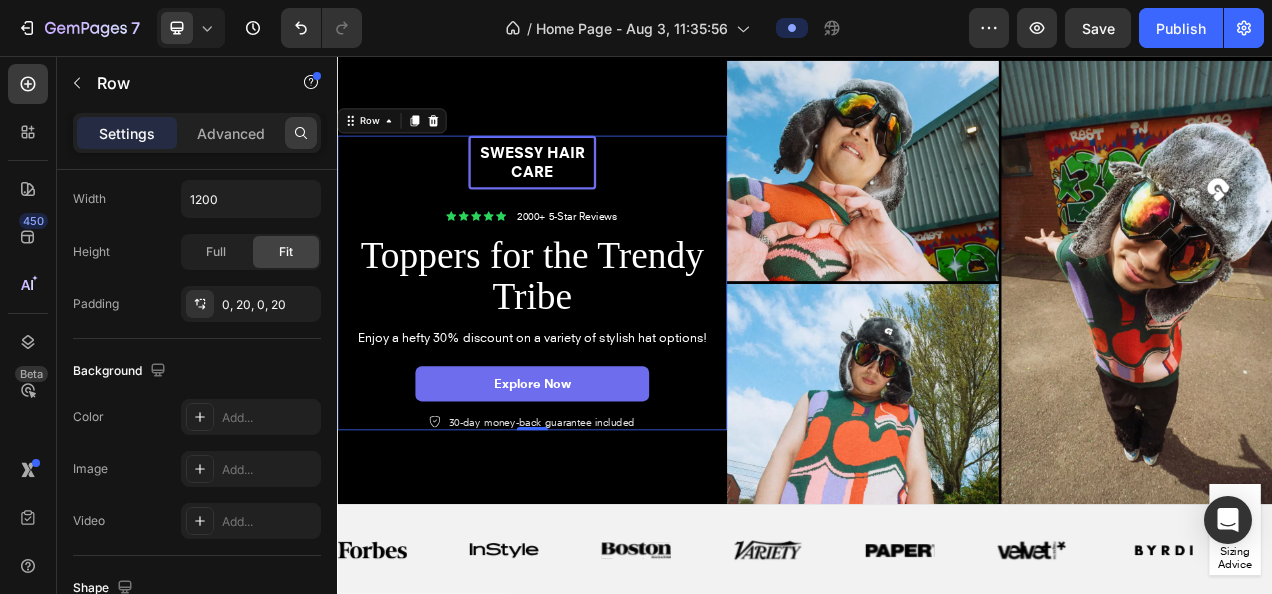 click 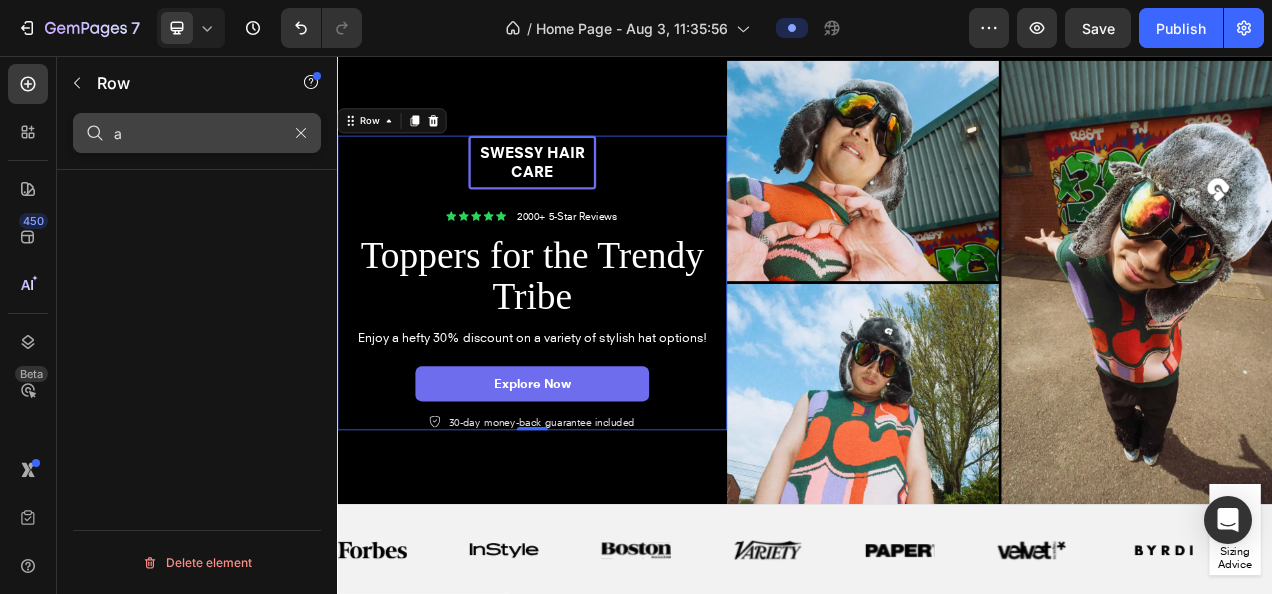 scroll, scrollTop: 0, scrollLeft: 0, axis: both 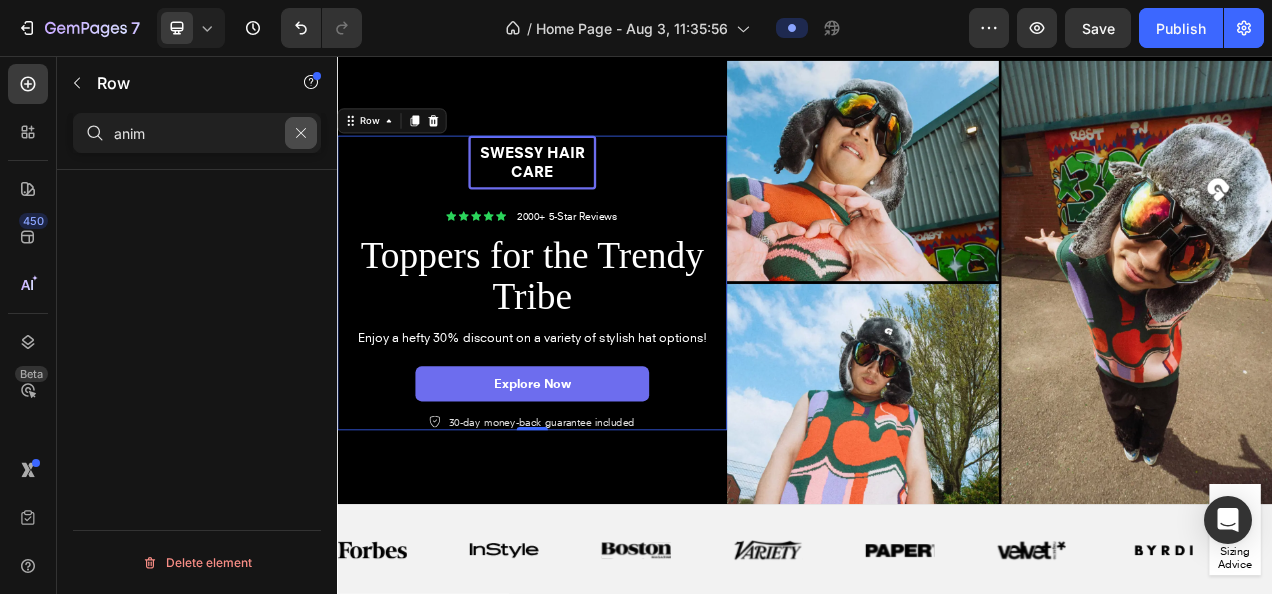 type on "anim" 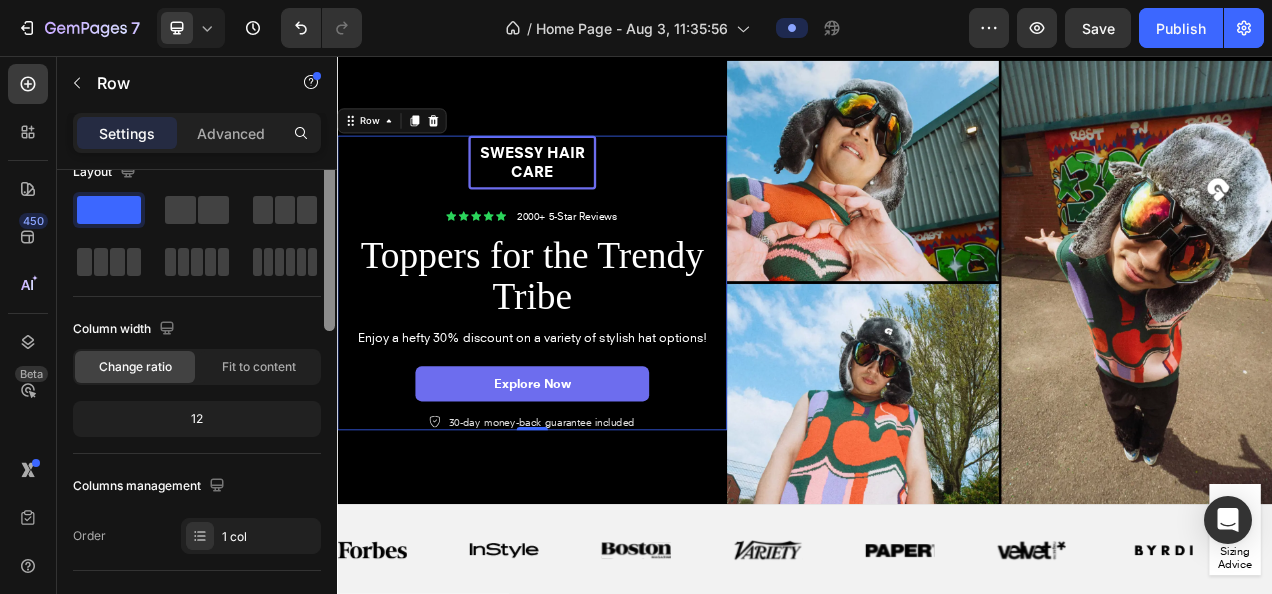 scroll, scrollTop: 0, scrollLeft: 0, axis: both 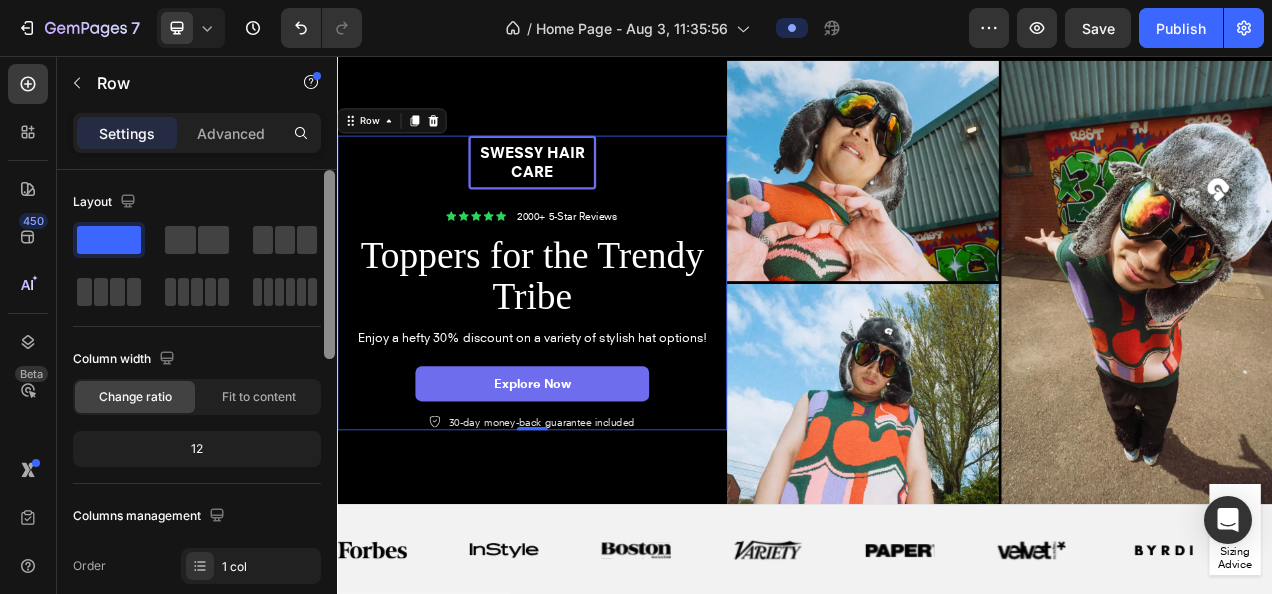 drag, startPoint x: 328, startPoint y: 342, endPoint x: 330, endPoint y: 241, distance: 101.0198 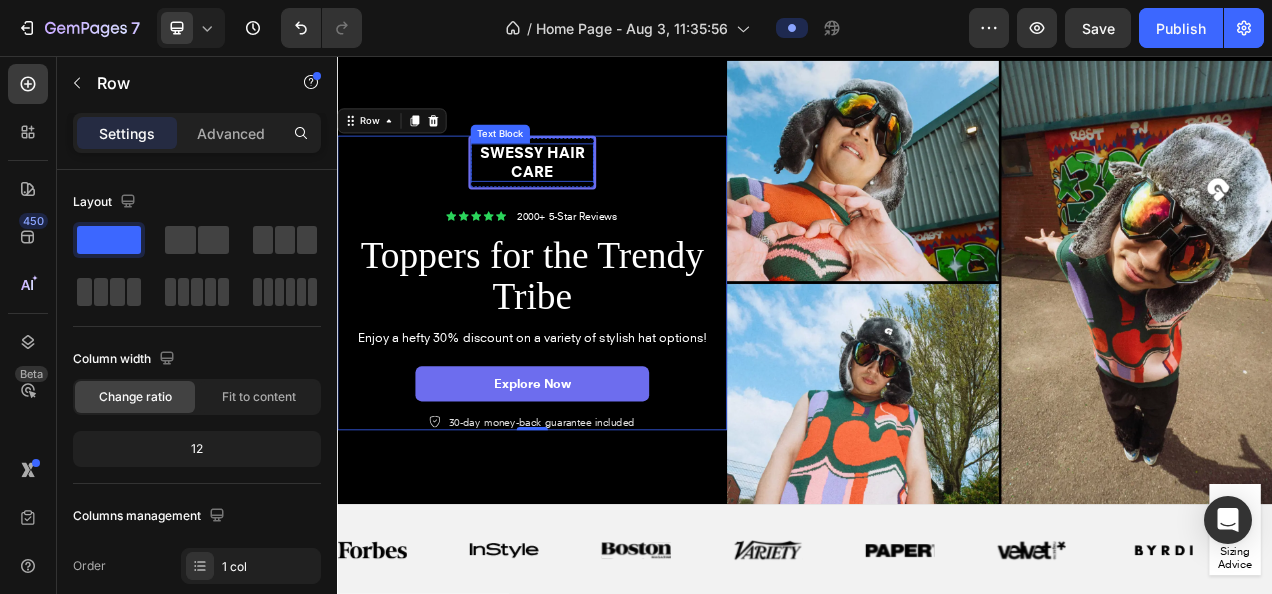click on "Swessy Hair Care" at bounding box center (587, 192) 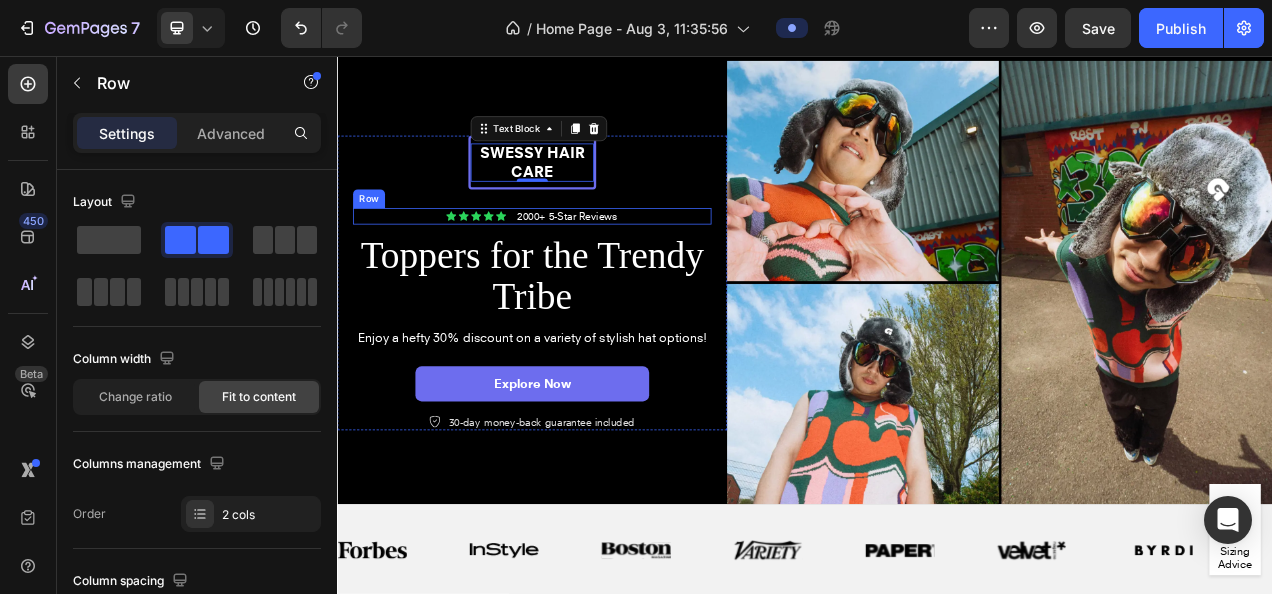 click on "Row" at bounding box center (377, 239) 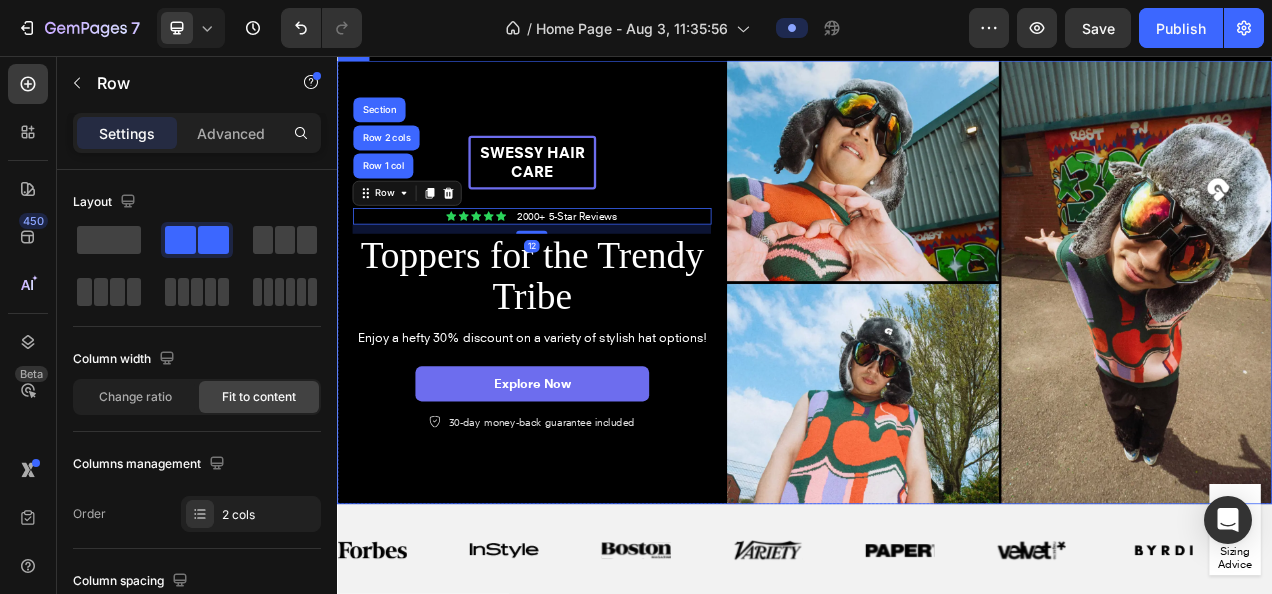 click on "15% OFF + LIVRAISON GRATUITE DÈS 40€ D'ACHAT" at bounding box center (937, 40) 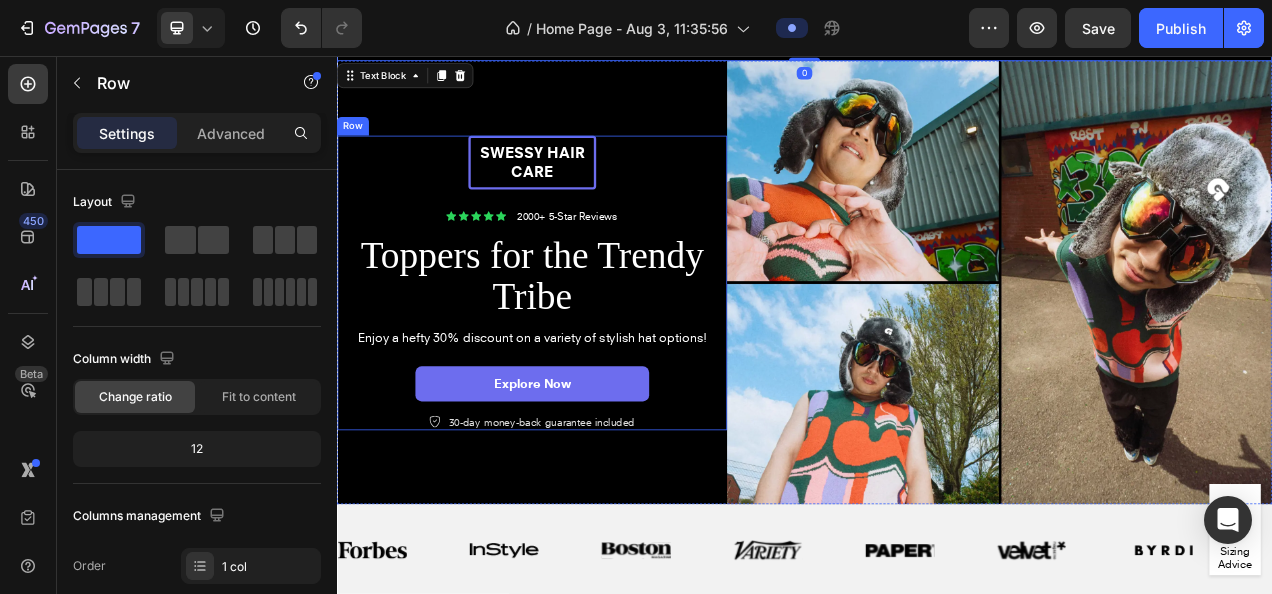 click on "Swessy Hair Care Text Block Row
Icon
Icon
Icon
Icon
Icon Icon List 2000+ 5-Star Reviews Text Block Row Toppers for the Trendy Tribe Heading Enjoy a hefty 30% discount on a variety of stylish hat options! Text Block Explore Now Button
Icon 30-day money-back guarantee included  Text Block Row" at bounding box center [587, 347] 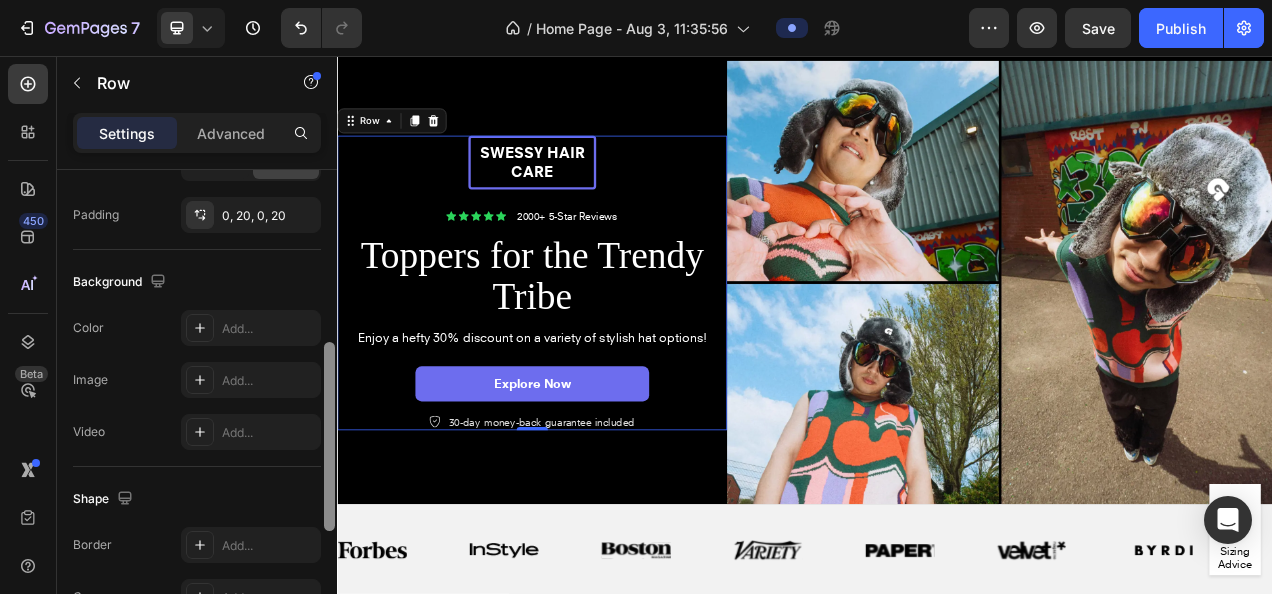 scroll, scrollTop: 530, scrollLeft: 0, axis: vertical 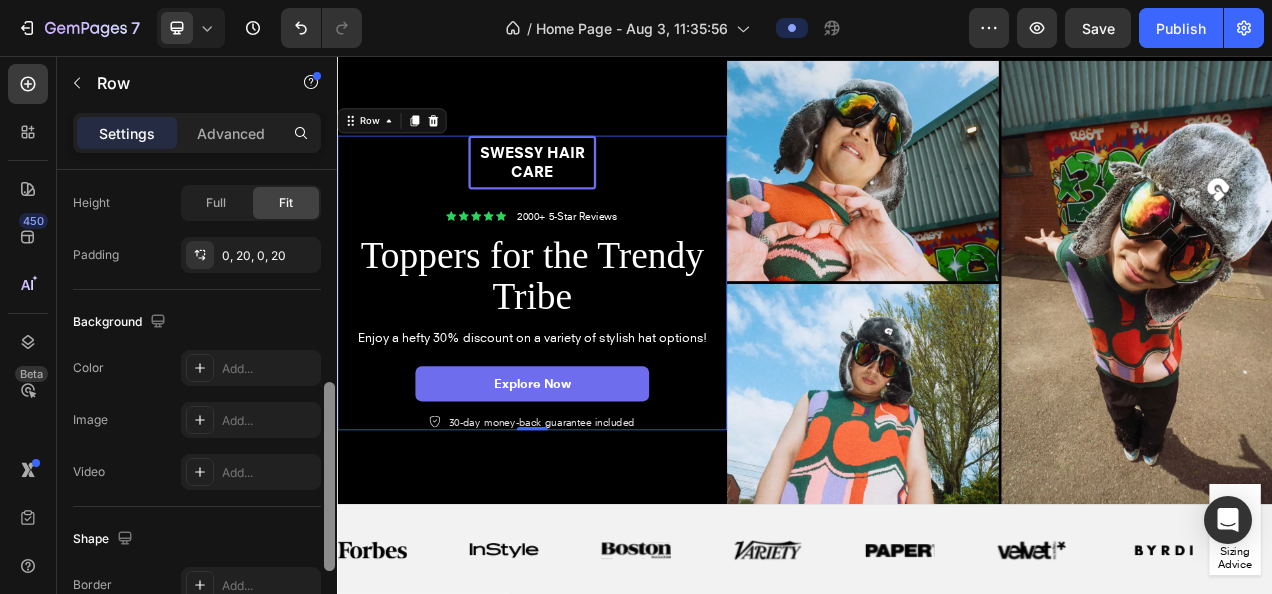 drag, startPoint x: 667, startPoint y: 280, endPoint x: 343, endPoint y: 530, distance: 409.2383 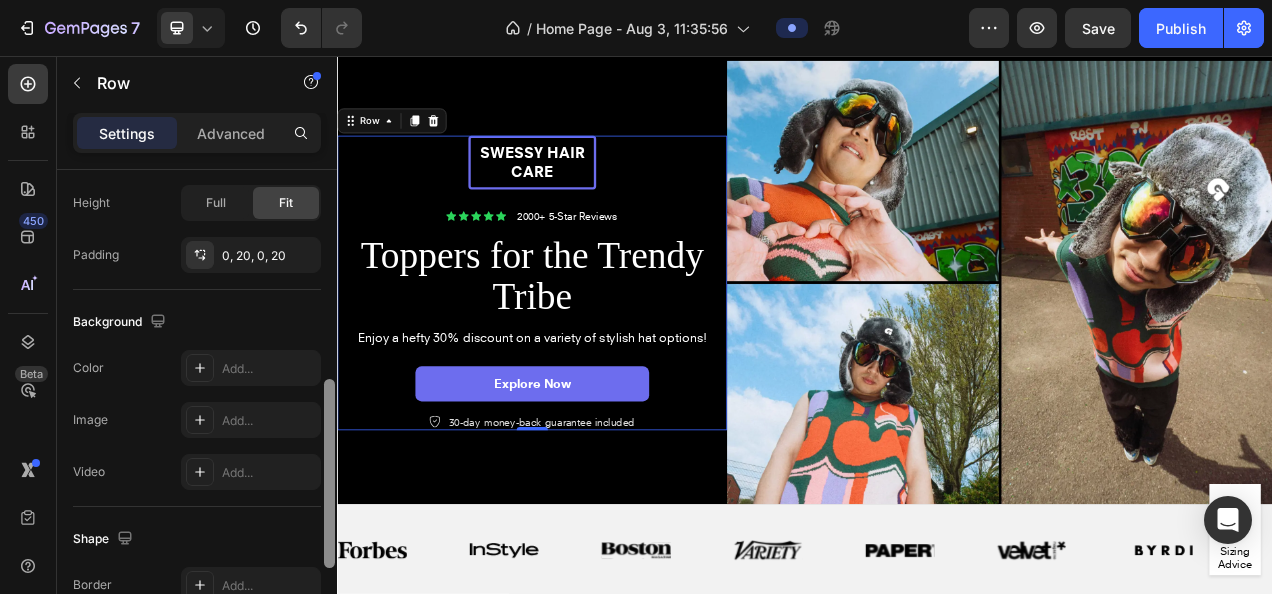 click on "Swessy Hair Care Text Block Row
Icon
Icon
Icon
Icon
Icon Icon List 2000+ 5-Star Reviews Text Block Row Toppers for the Trendy Tribe Heading Enjoy a hefty 30% discount on a variety of stylish hat options! Text Block Explore Now Button
Icon 30-day money-back guarantee included  Text Block Row" at bounding box center (587, 347) 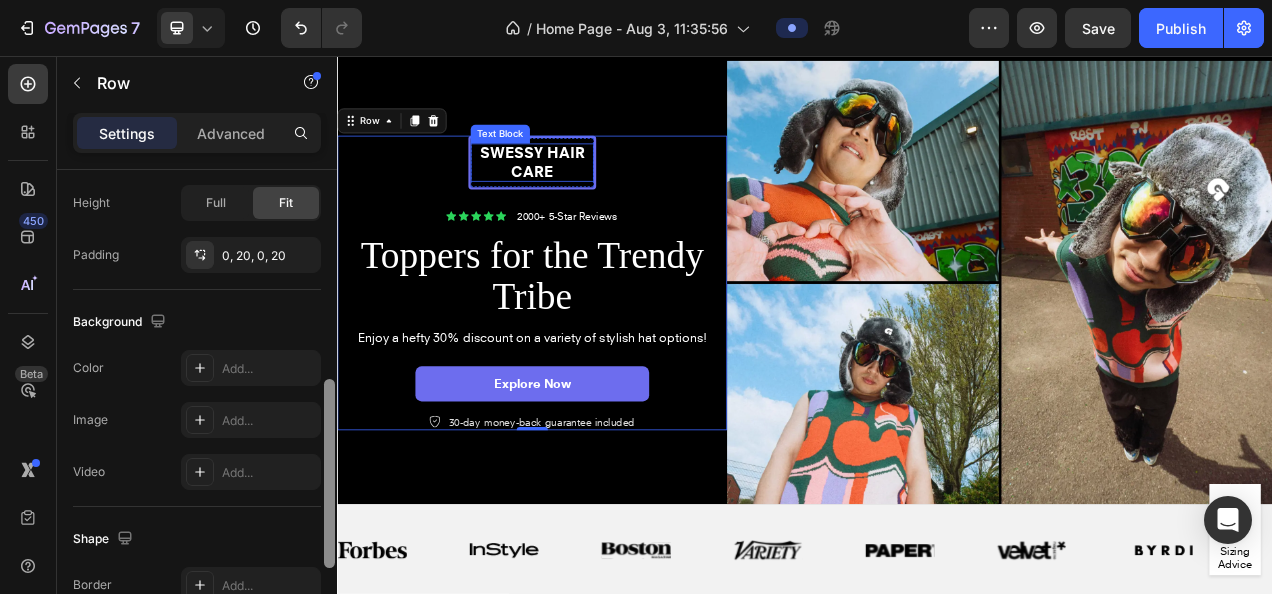 click on "Swessy Hair Care" at bounding box center (587, 192) 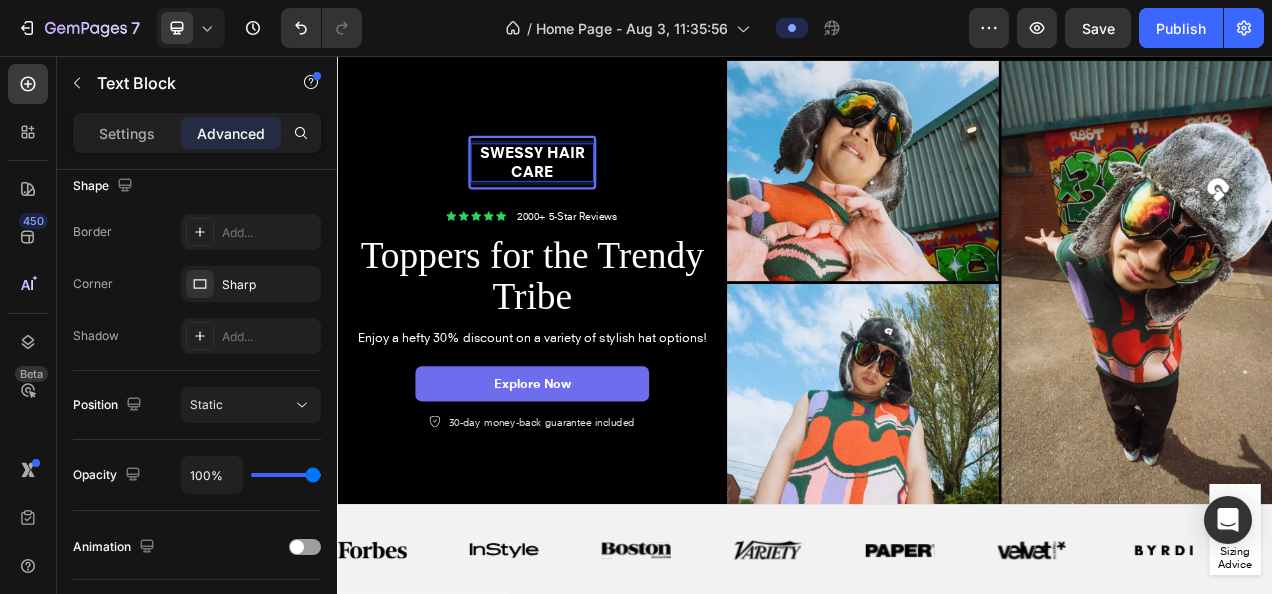 scroll, scrollTop: 0, scrollLeft: 0, axis: both 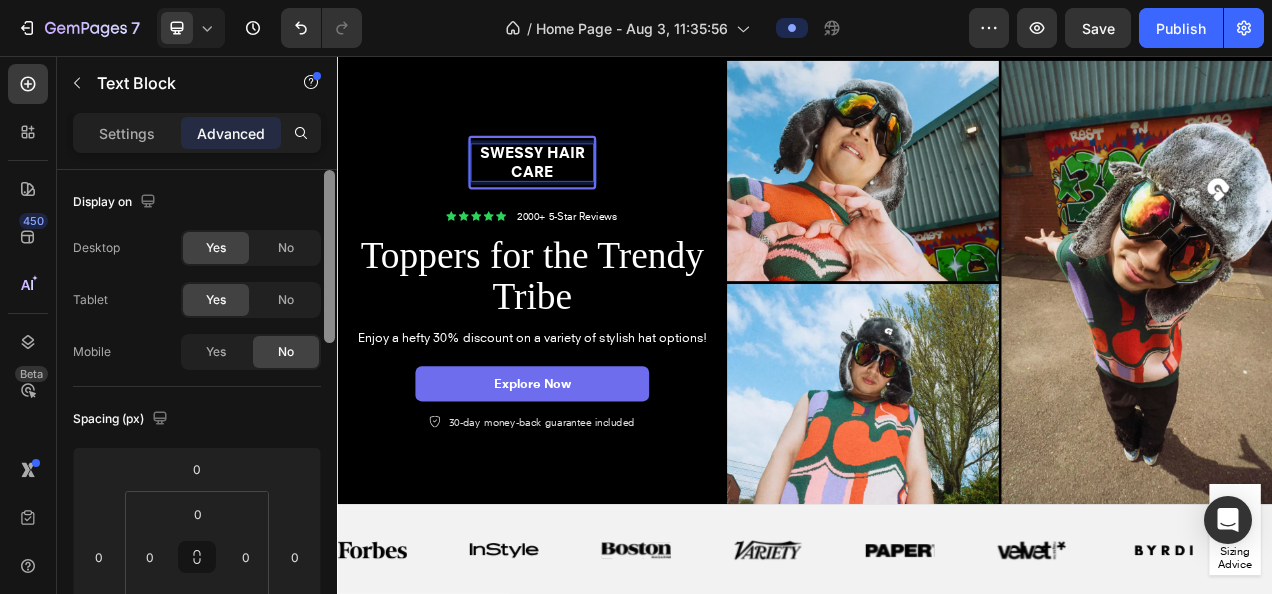 click on "Swessy Hair Care" at bounding box center (587, 192) 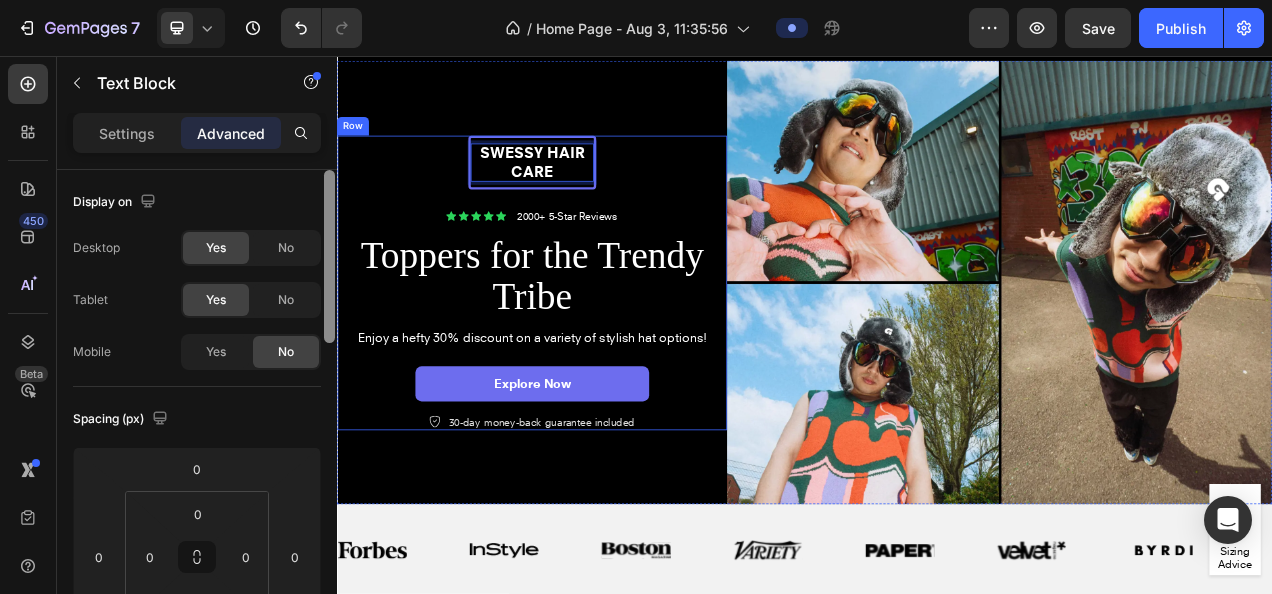 click on "Swessy Hair Care Text Block   0 Row
Icon
Icon
Icon
Icon
Icon Icon List 2000+ 5-Star Reviews Text Block Row Toppers for the Trendy Tribe Heading Enjoy a hefty 30% discount on a variety of stylish hat options! Text Block Explore Now Button
Icon 30-day money-back guarantee included  Text Block Row" at bounding box center (587, 347) 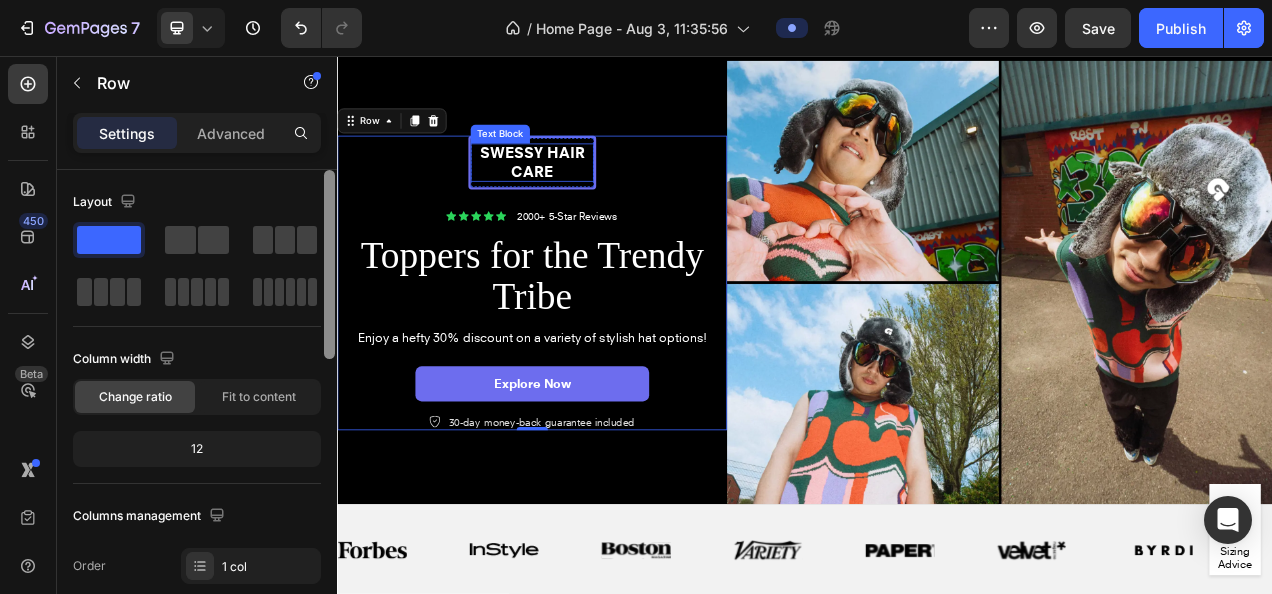 click on "Swessy Hair Care" at bounding box center (587, 192) 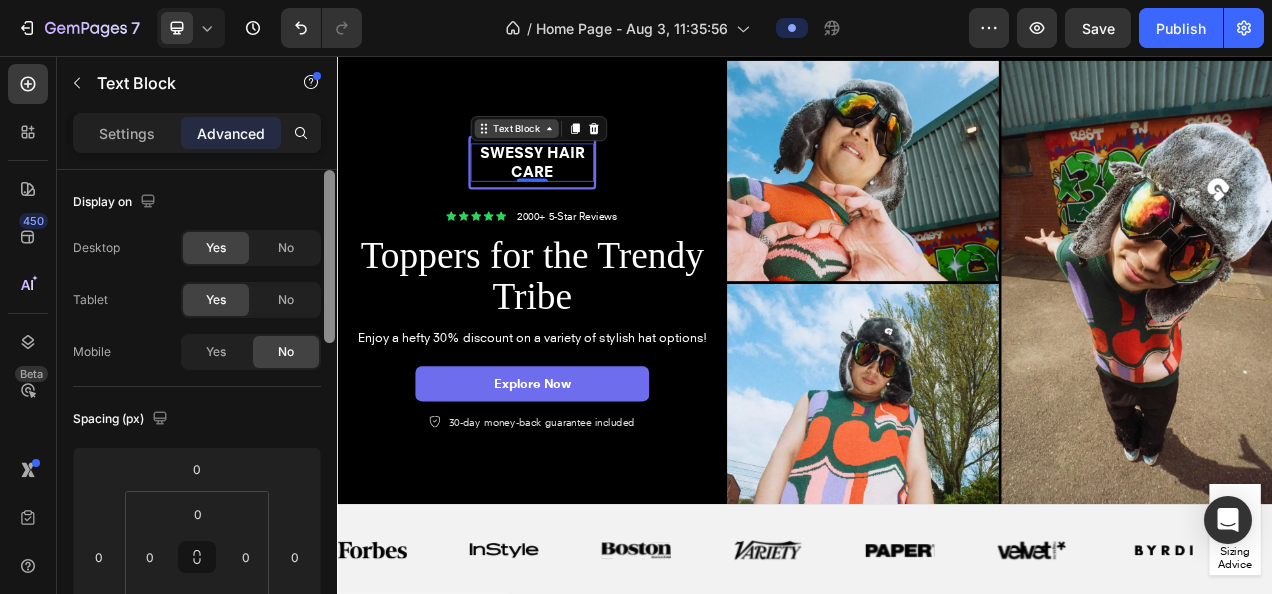 click on "Text Block" at bounding box center [567, 149] 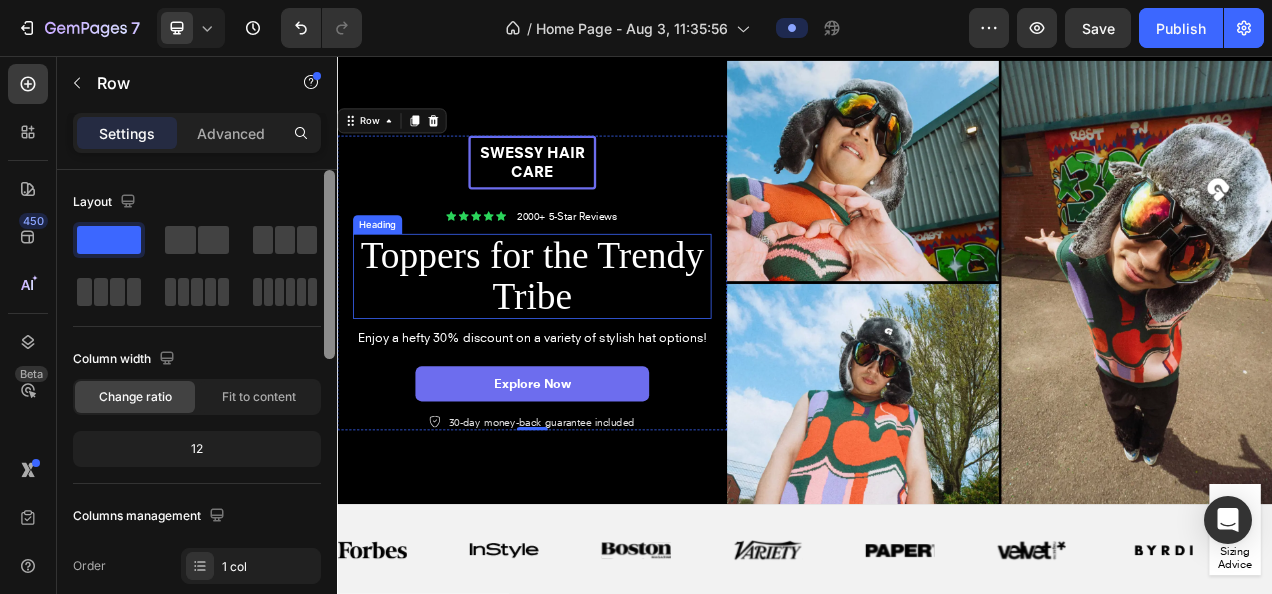 click on "Toppers for the Trendy Tribe" at bounding box center (587, 339) 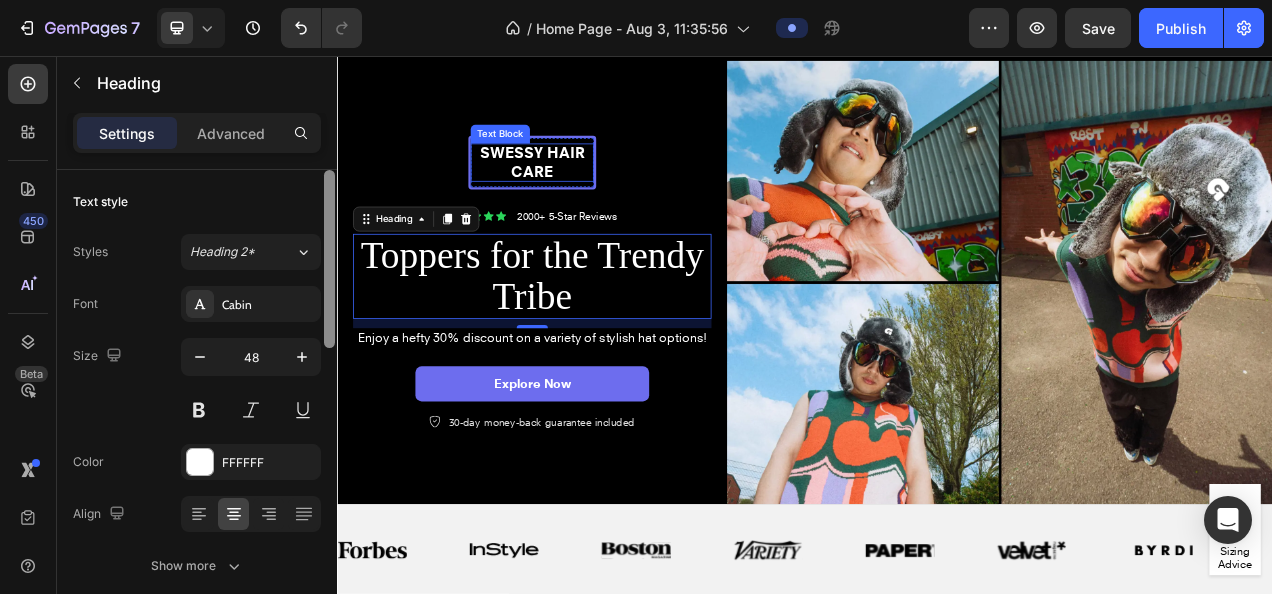 click on "Swessy Hair Care" at bounding box center (587, 192) 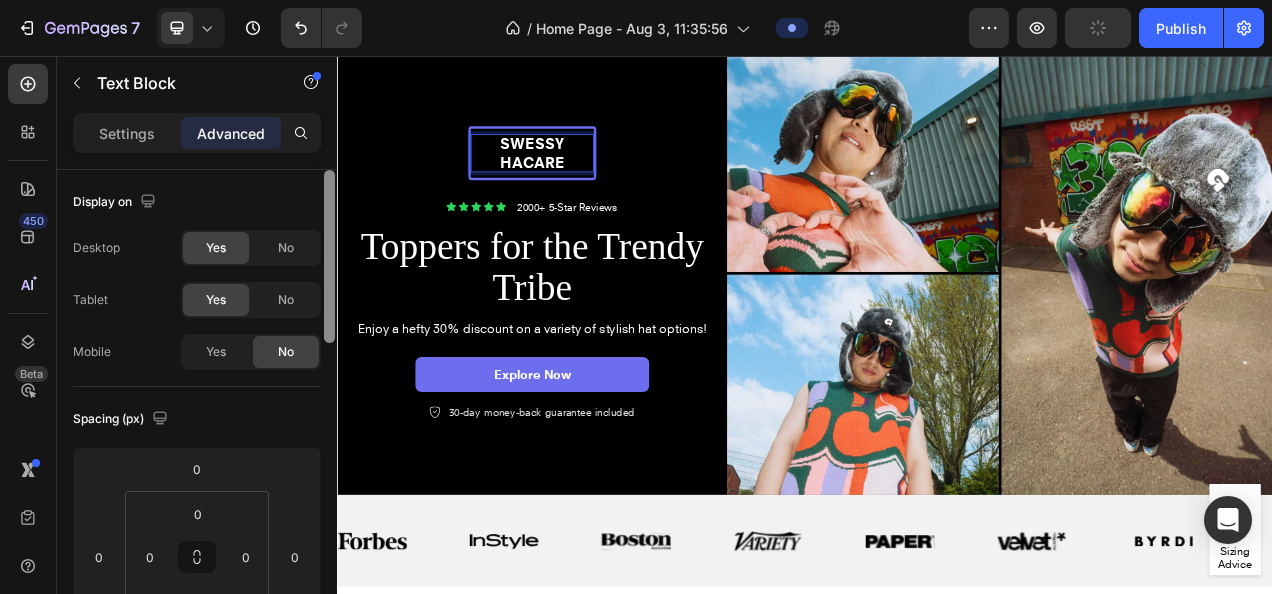 scroll, scrollTop: 5130, scrollLeft: 0, axis: vertical 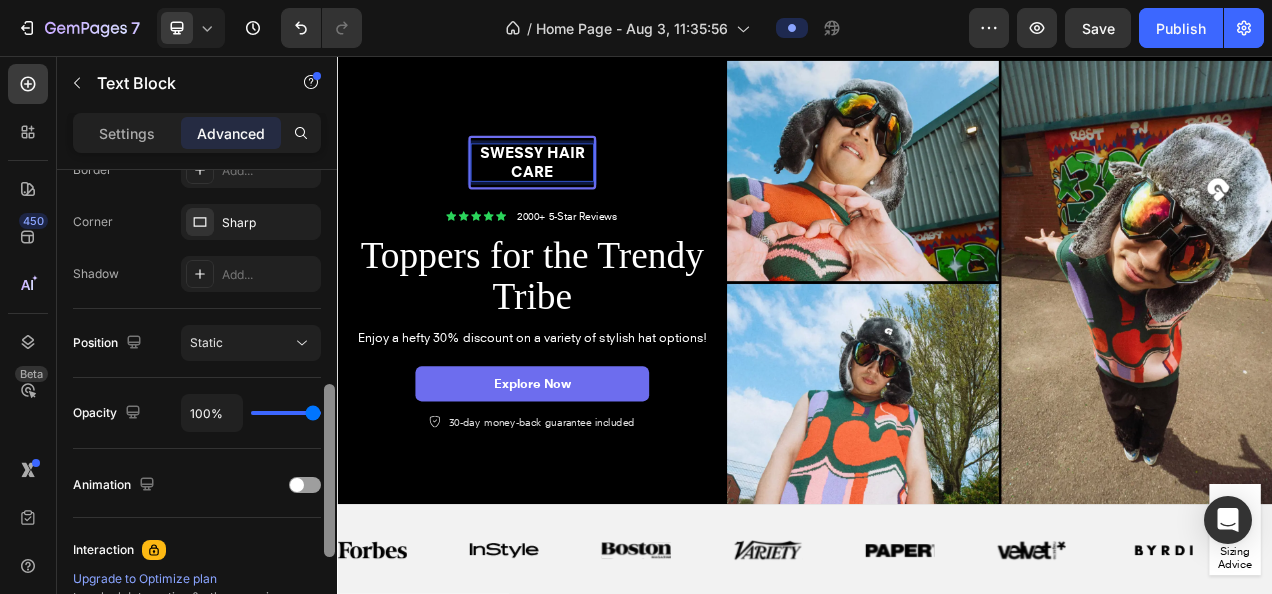 drag, startPoint x: 332, startPoint y: 276, endPoint x: 331, endPoint y: 443, distance: 167.00299 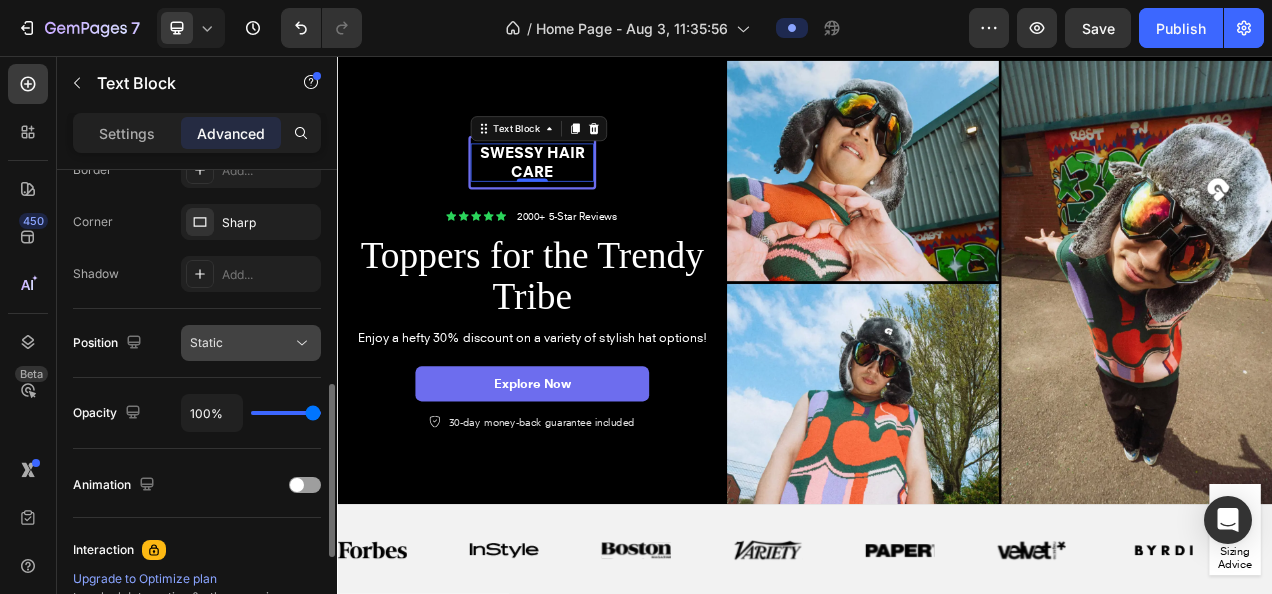 click 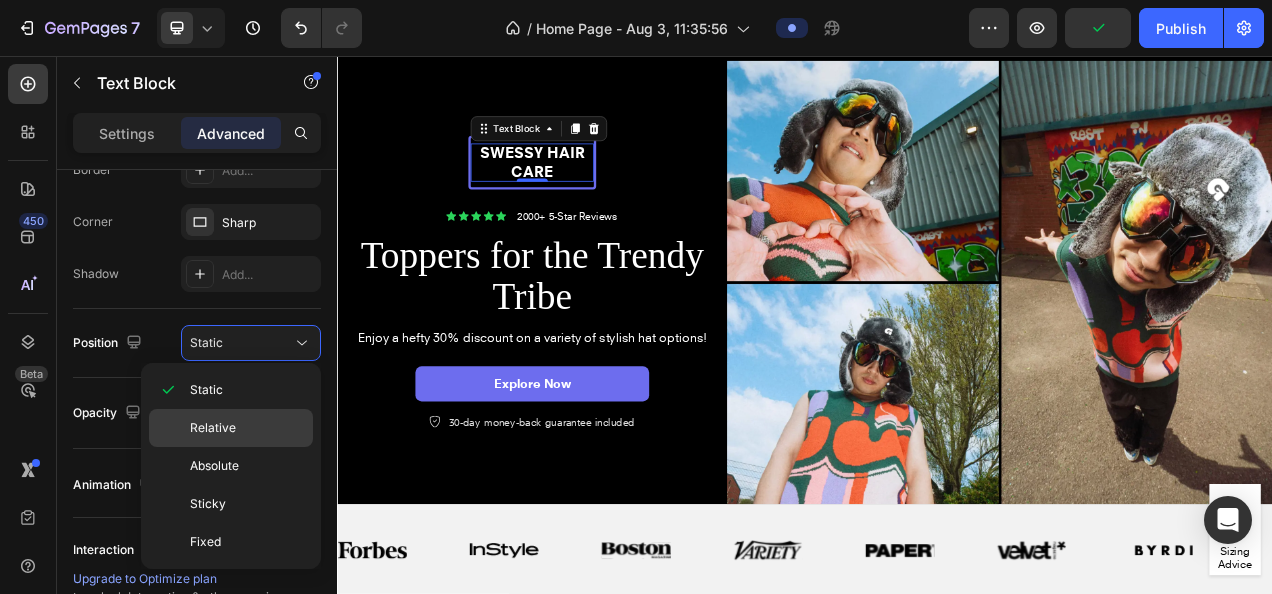 click on "Relative" 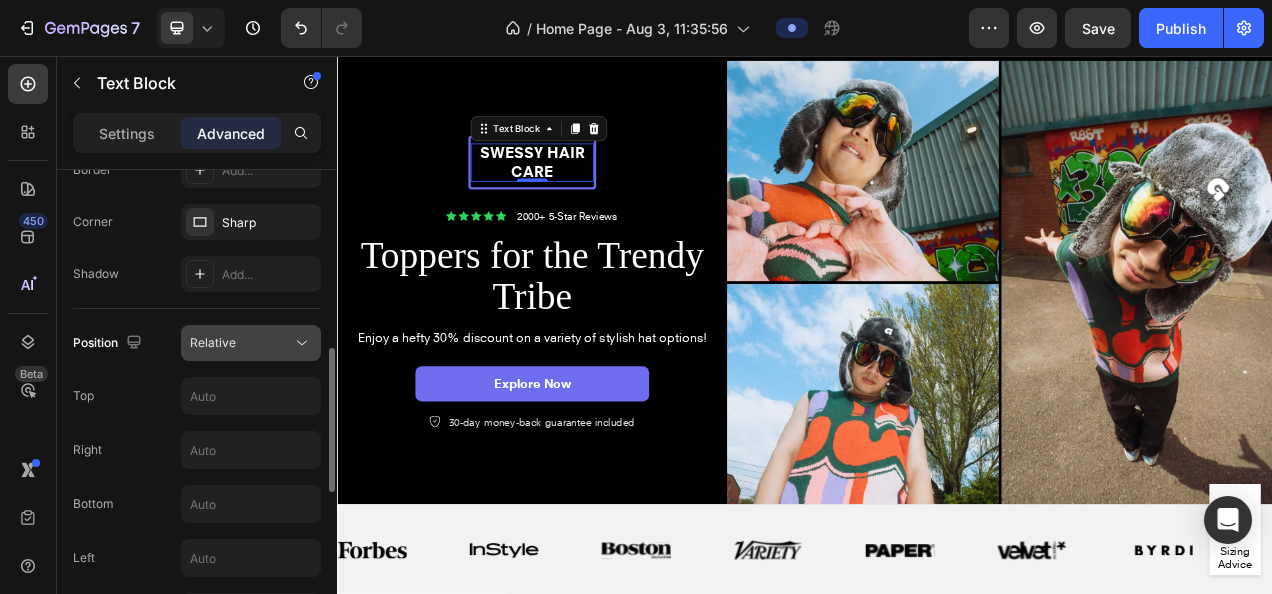 click 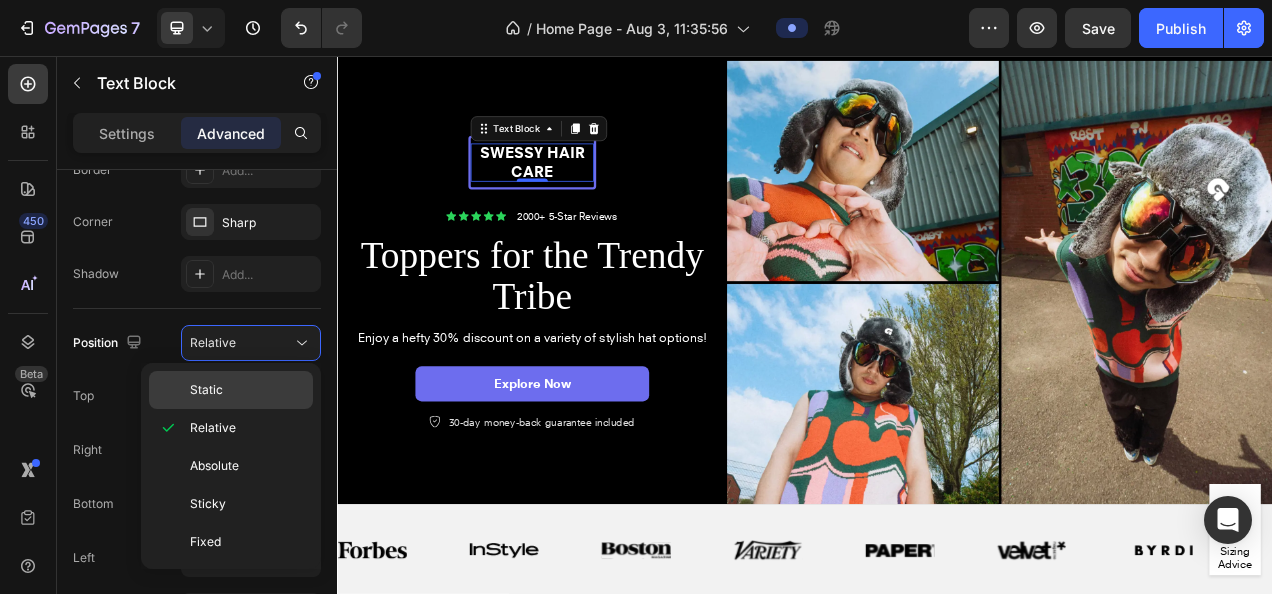 click on "Static" 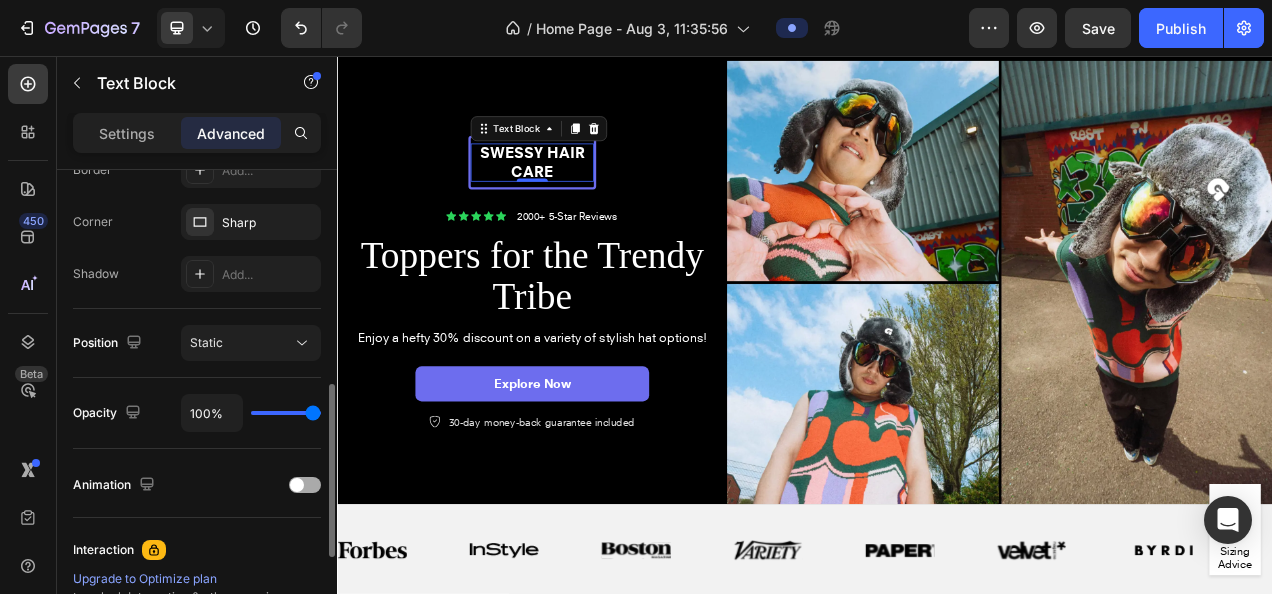 click at bounding box center [305, 485] 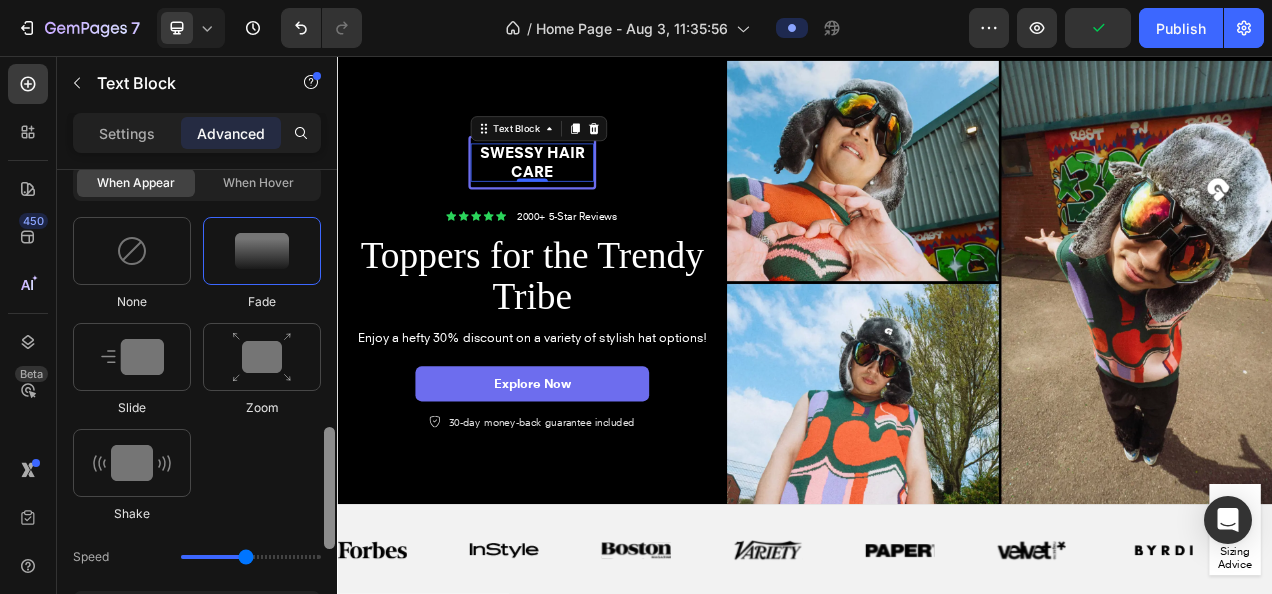 scroll, scrollTop: 964, scrollLeft: 0, axis: vertical 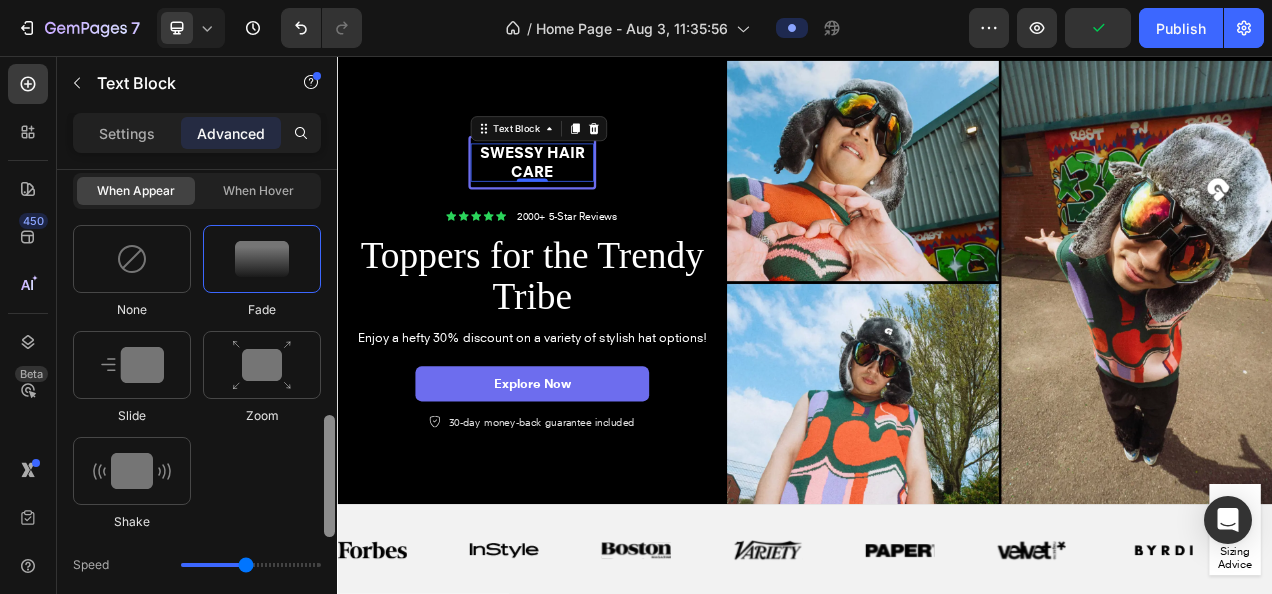 drag, startPoint x: 327, startPoint y: 433, endPoint x: 325, endPoint y: 528, distance: 95.02105 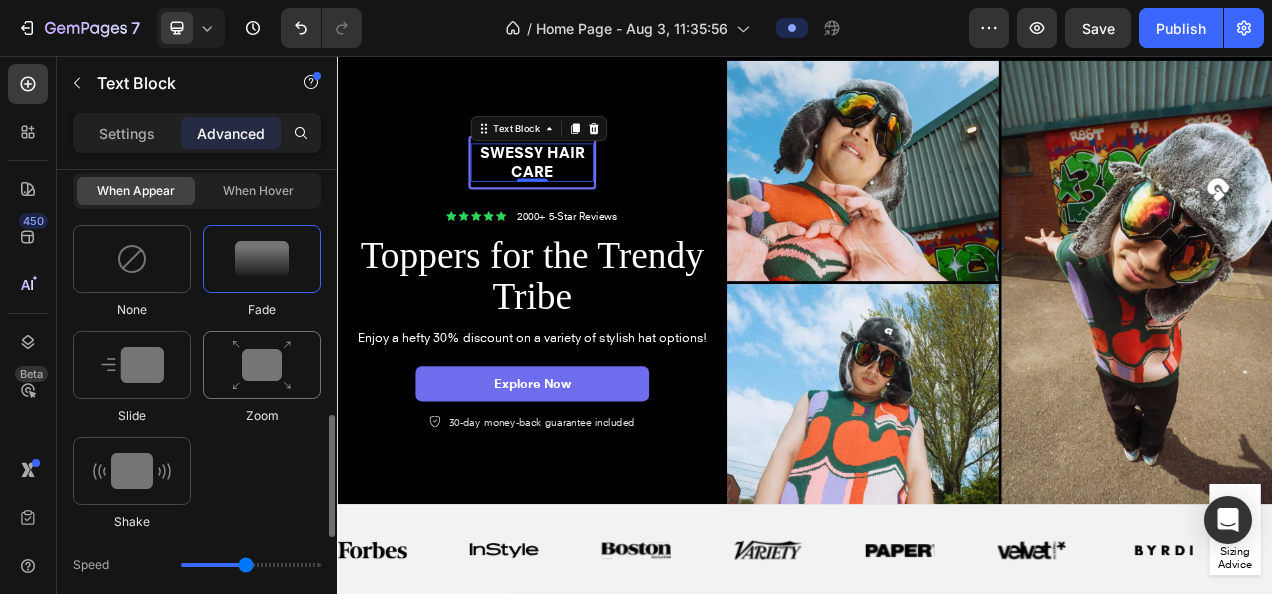 click at bounding box center (262, 365) 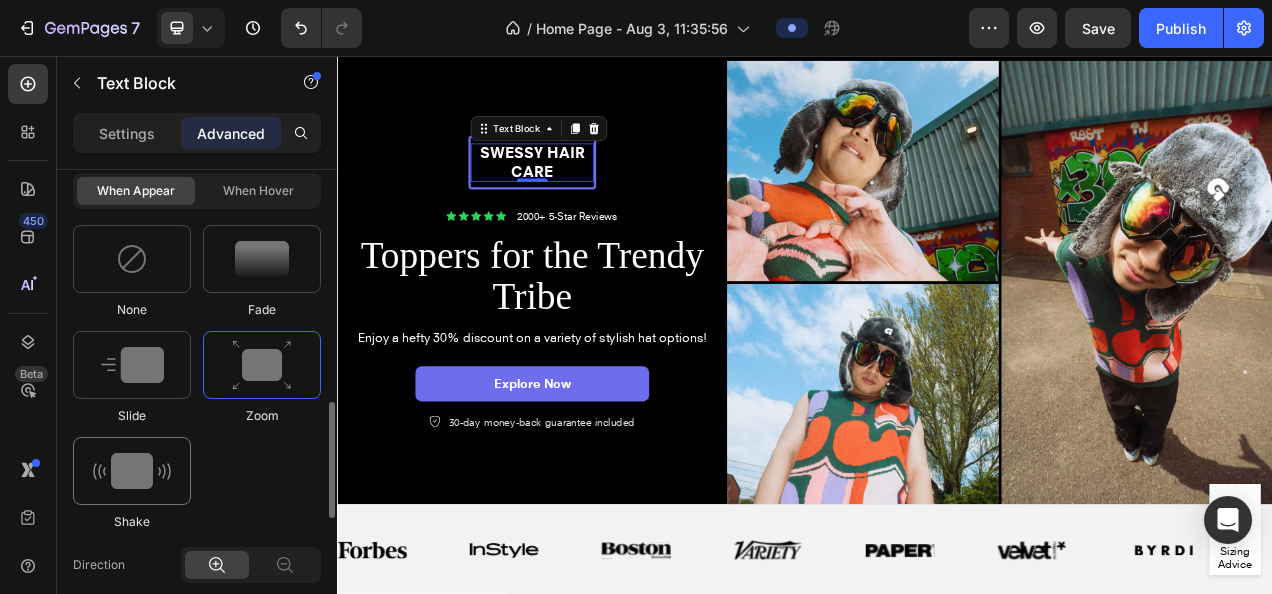 click at bounding box center (132, 471) 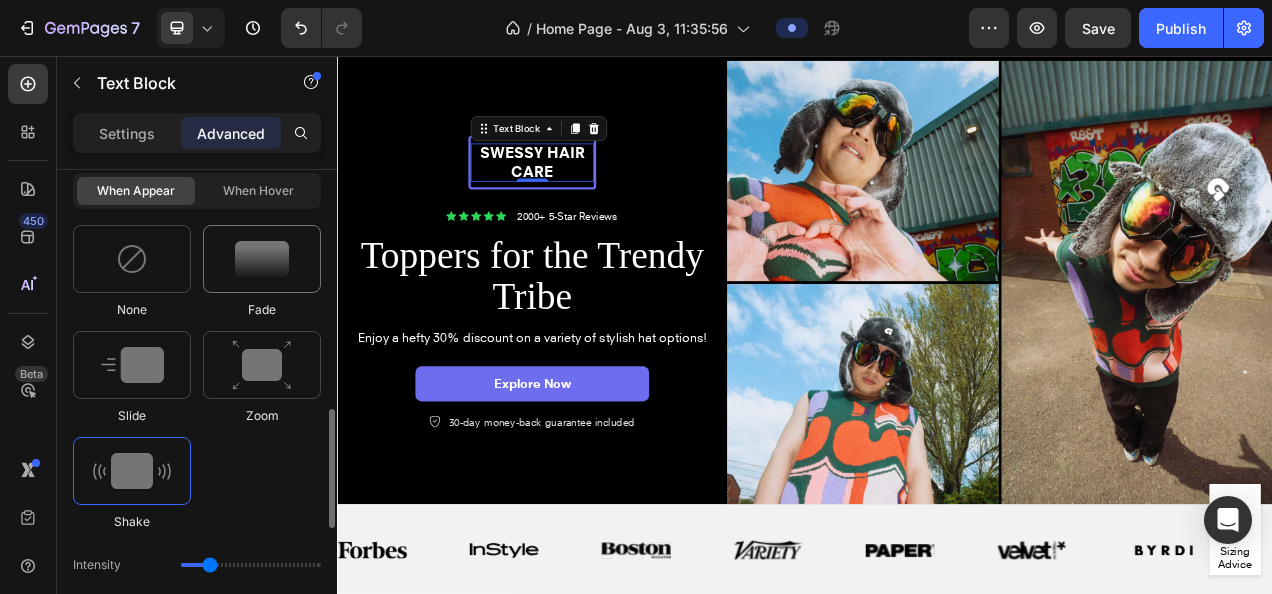 click at bounding box center (262, 259) 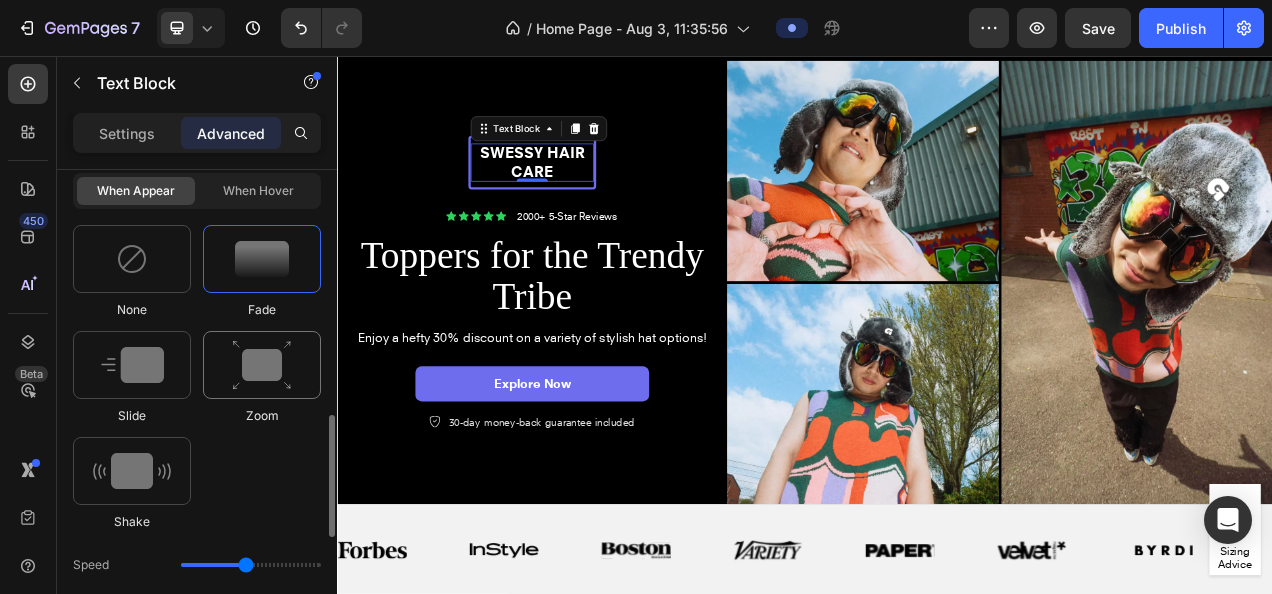 click at bounding box center [262, 365] 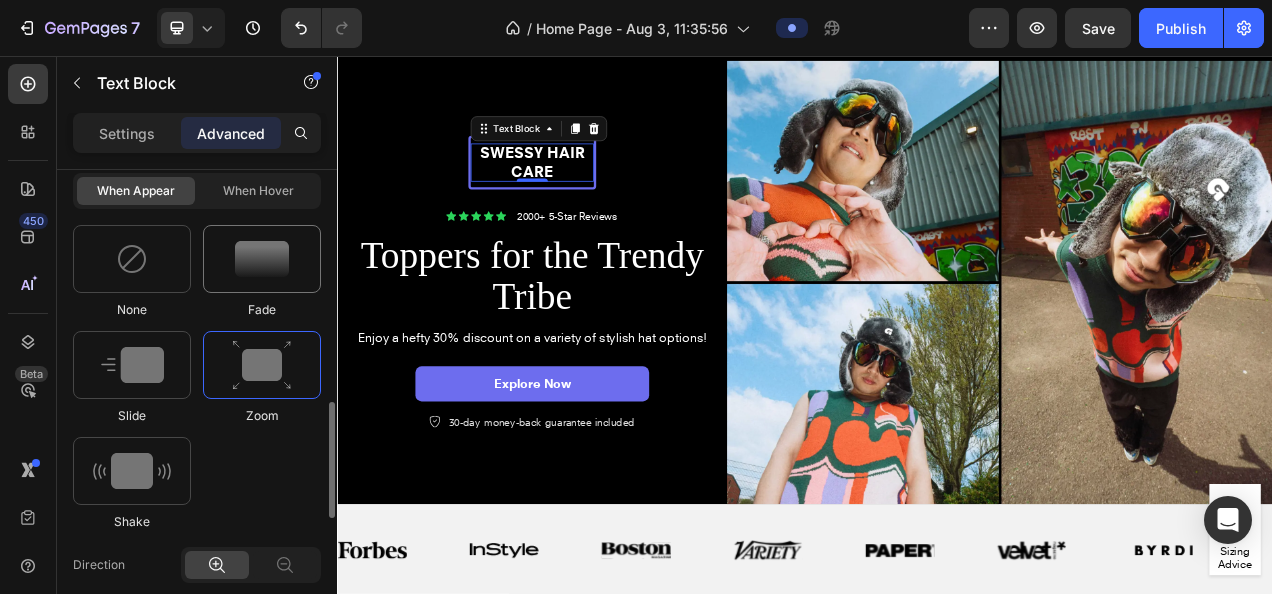 click at bounding box center [262, 259] 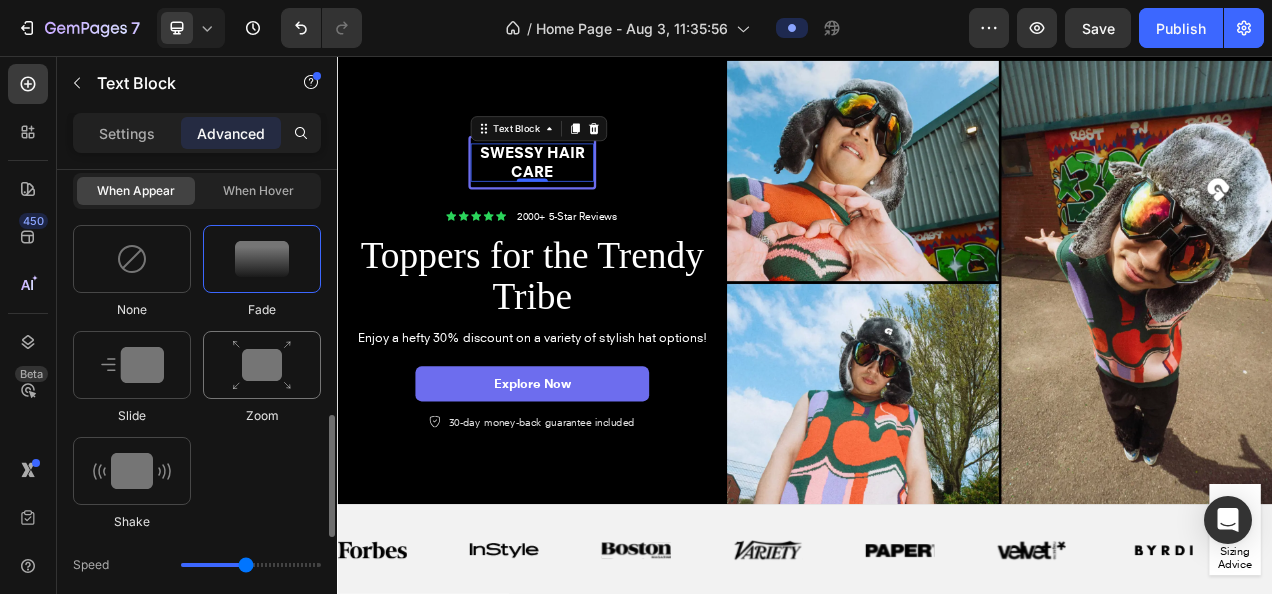 click at bounding box center [262, 365] 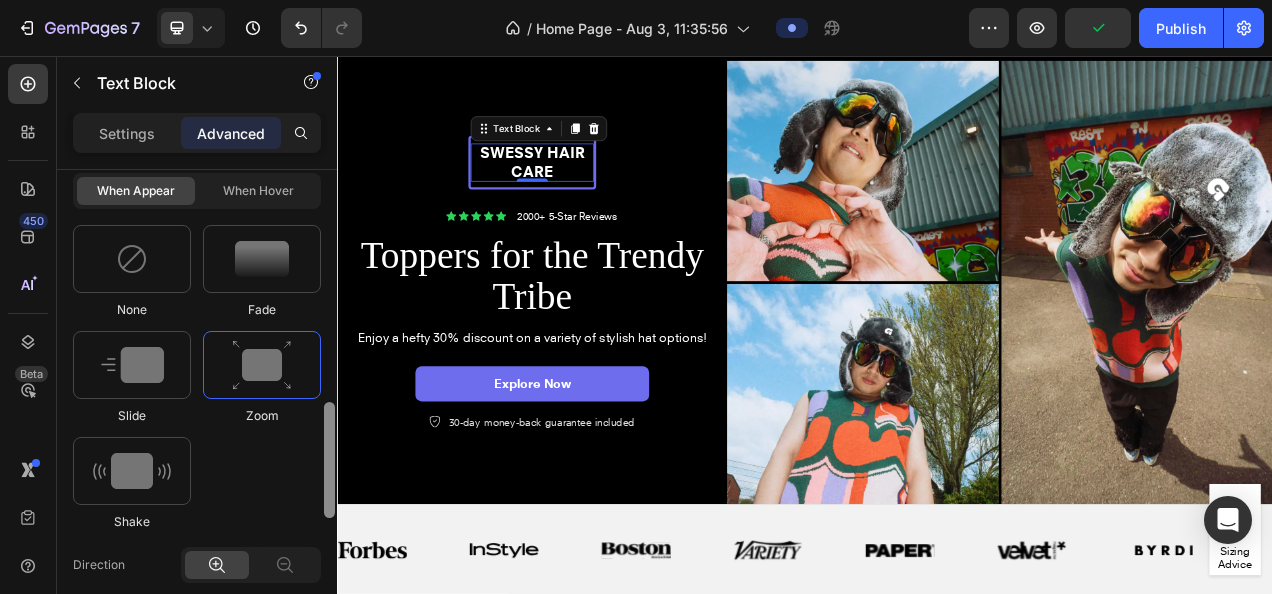 scroll, scrollTop: 1093, scrollLeft: 0, axis: vertical 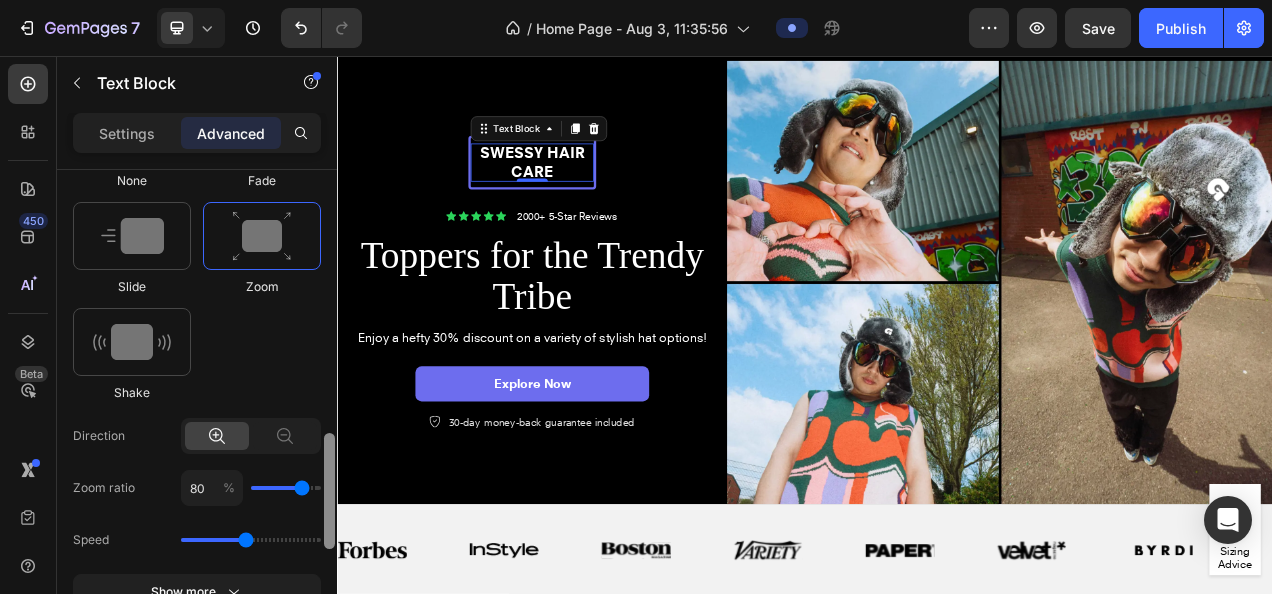 drag, startPoint x: 327, startPoint y: 465, endPoint x: 326, endPoint y: 496, distance: 31.016125 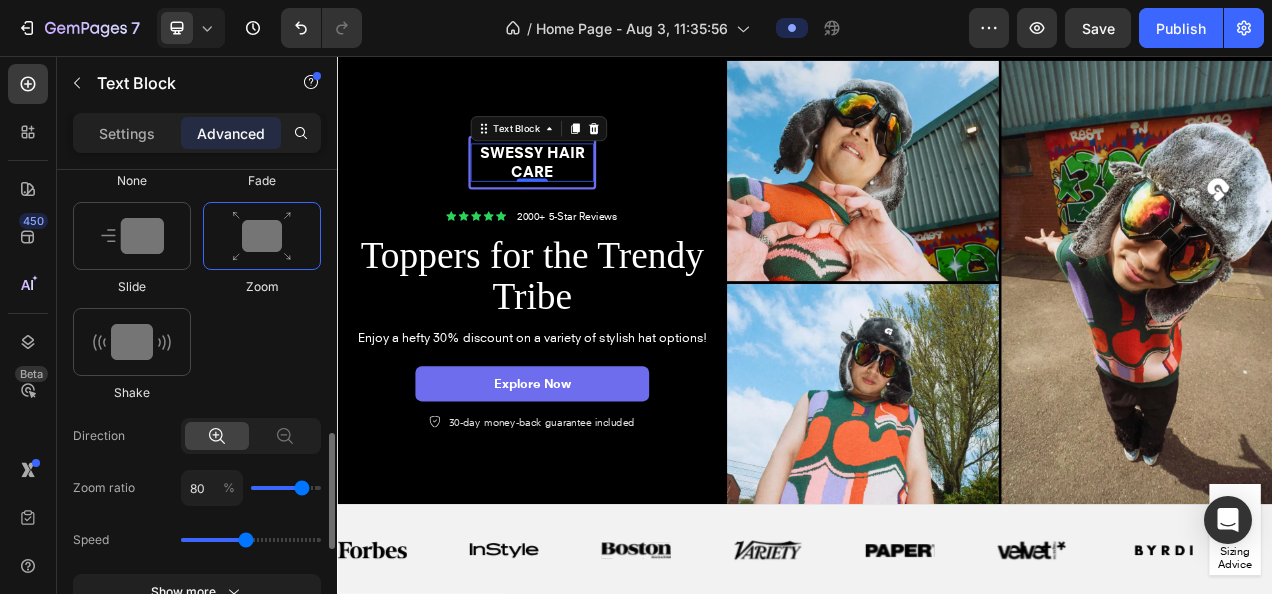type on "70" 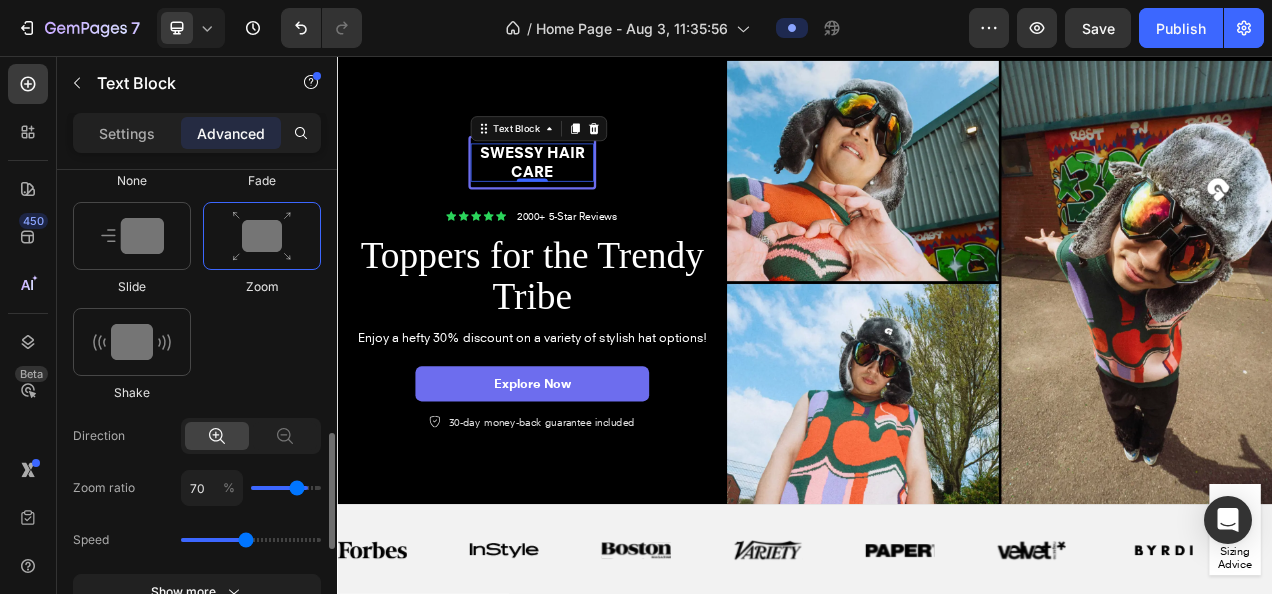 type on "60" 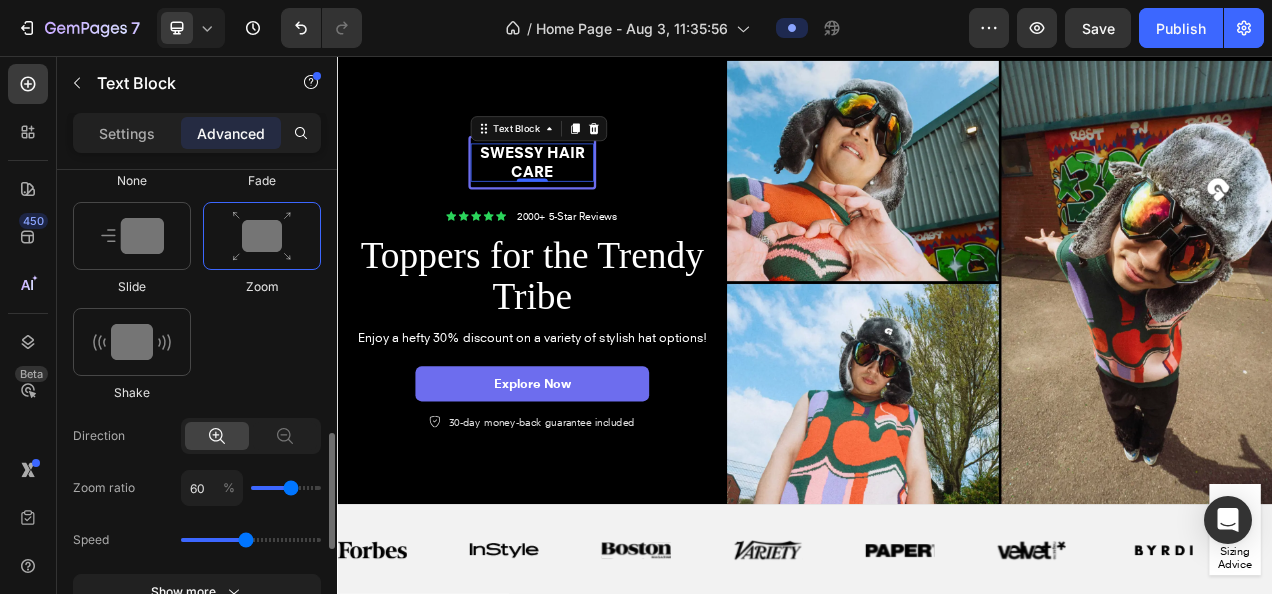type on "50" 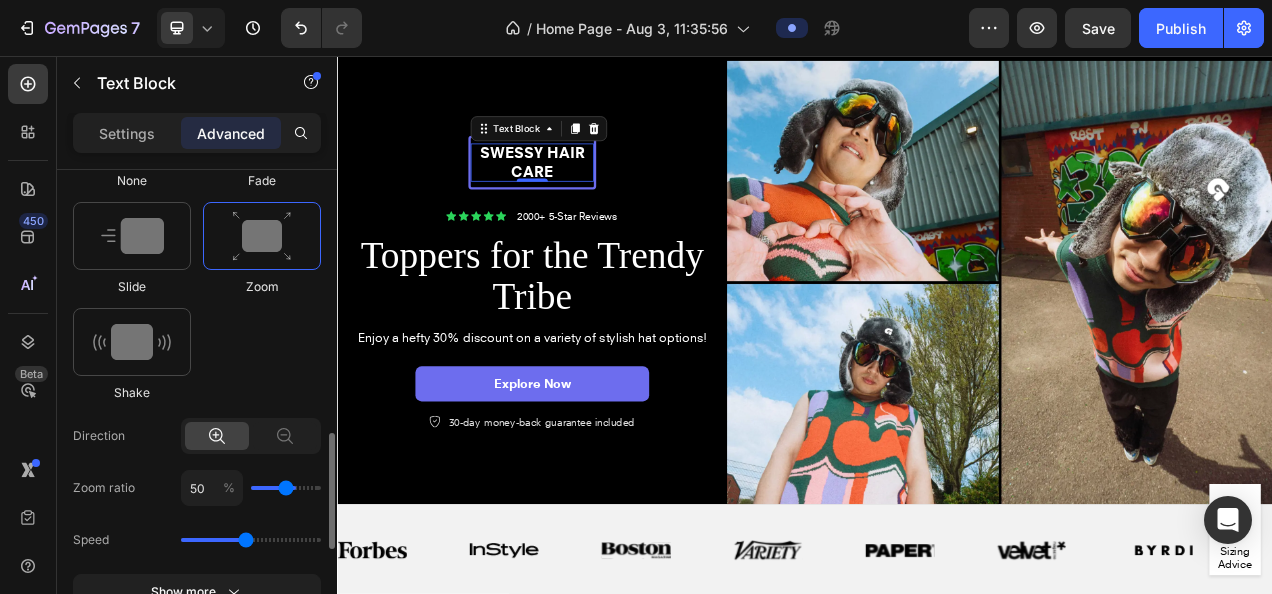 type on "40" 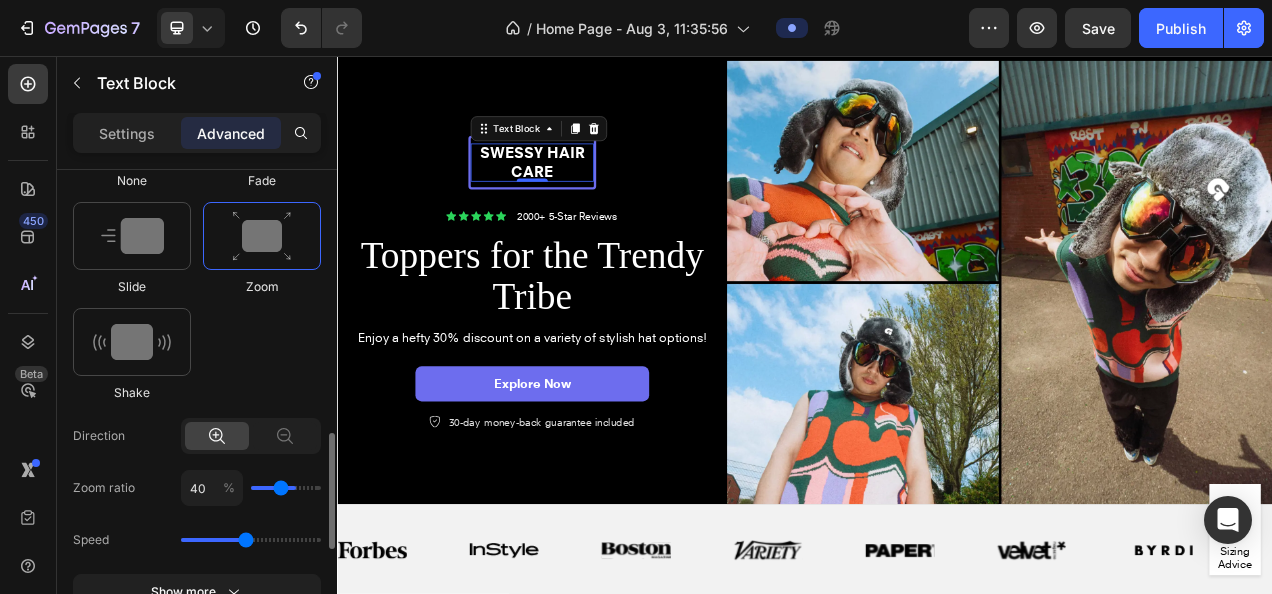 type on "30" 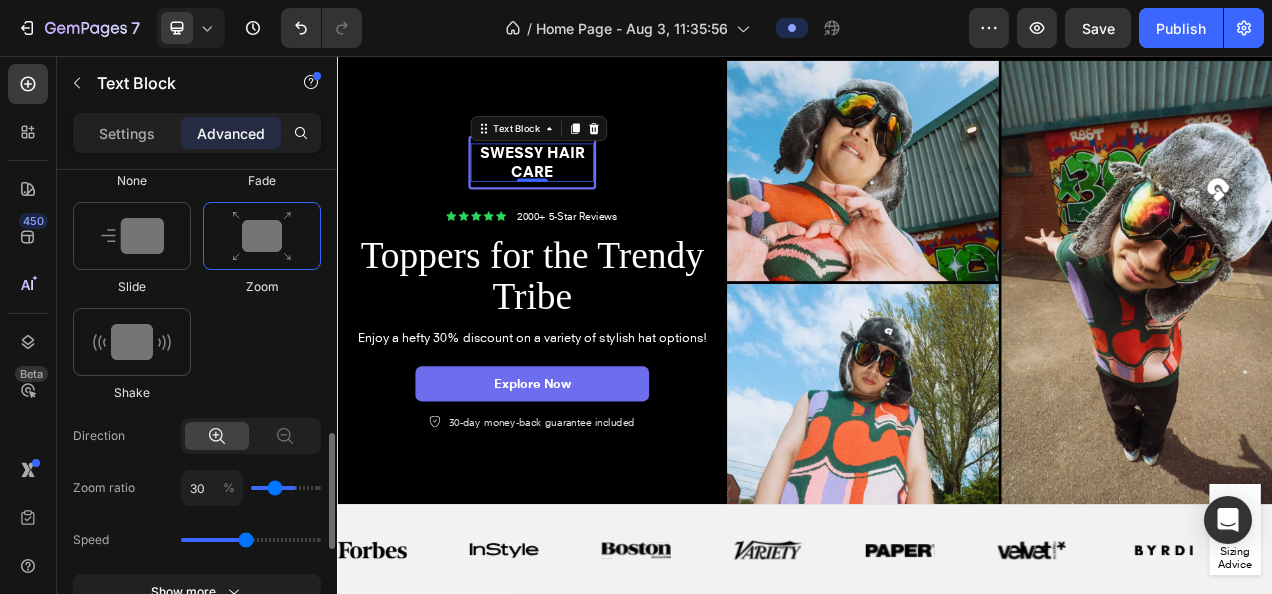 type on "20" 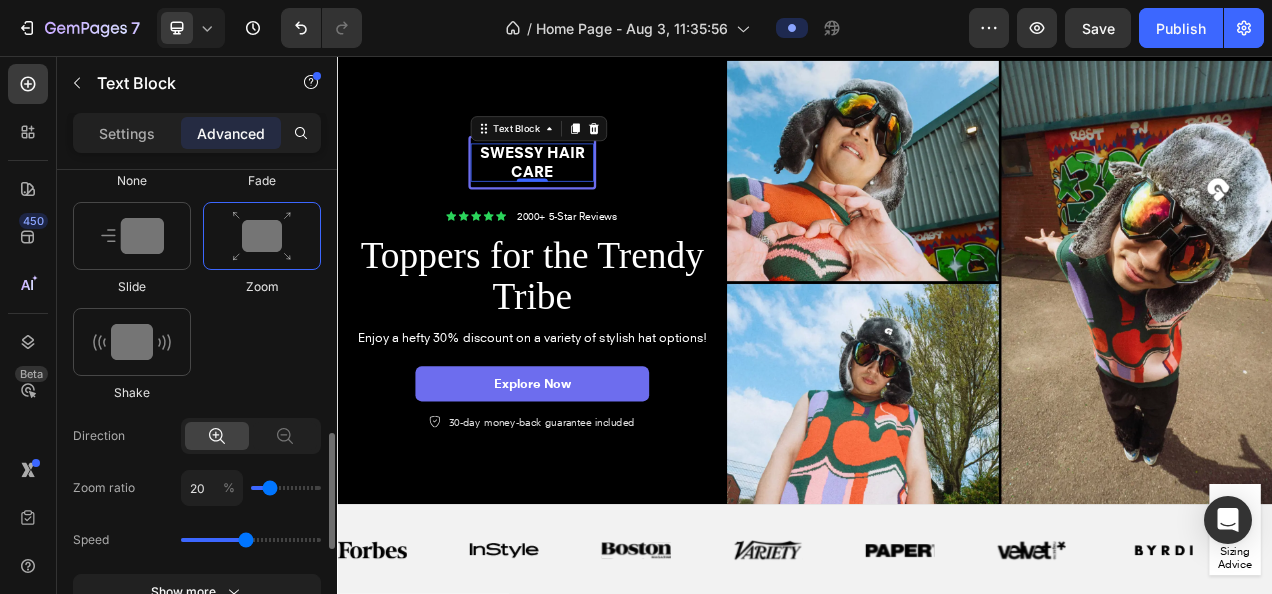drag, startPoint x: 304, startPoint y: 478, endPoint x: 271, endPoint y: 474, distance: 33.24154 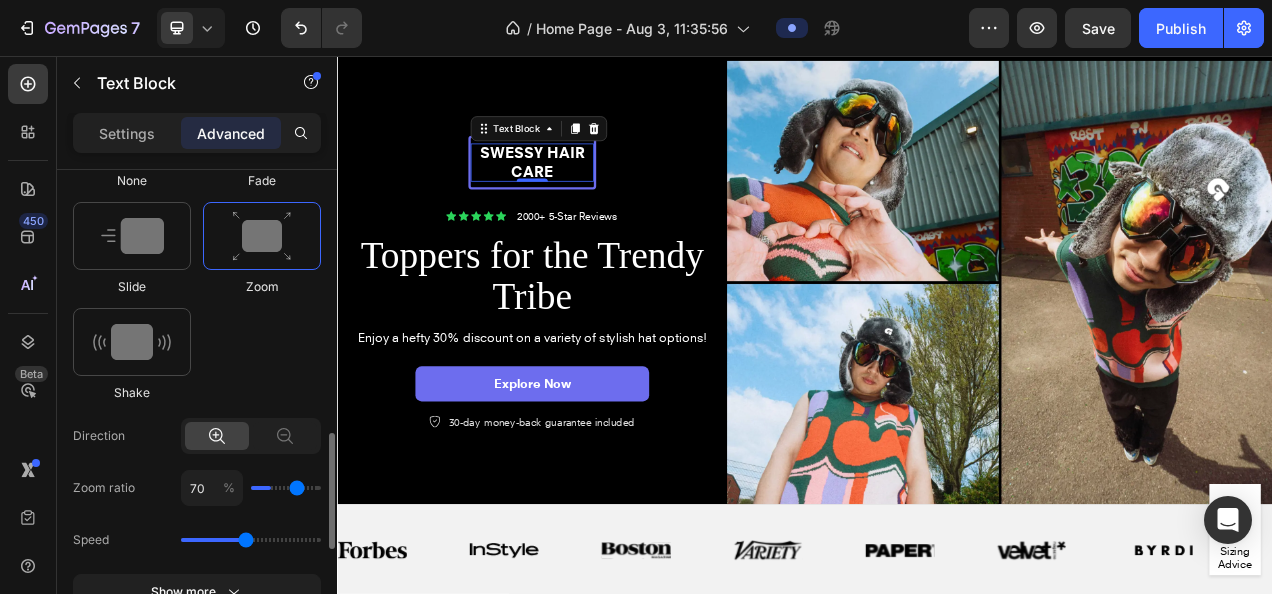 type on "70" 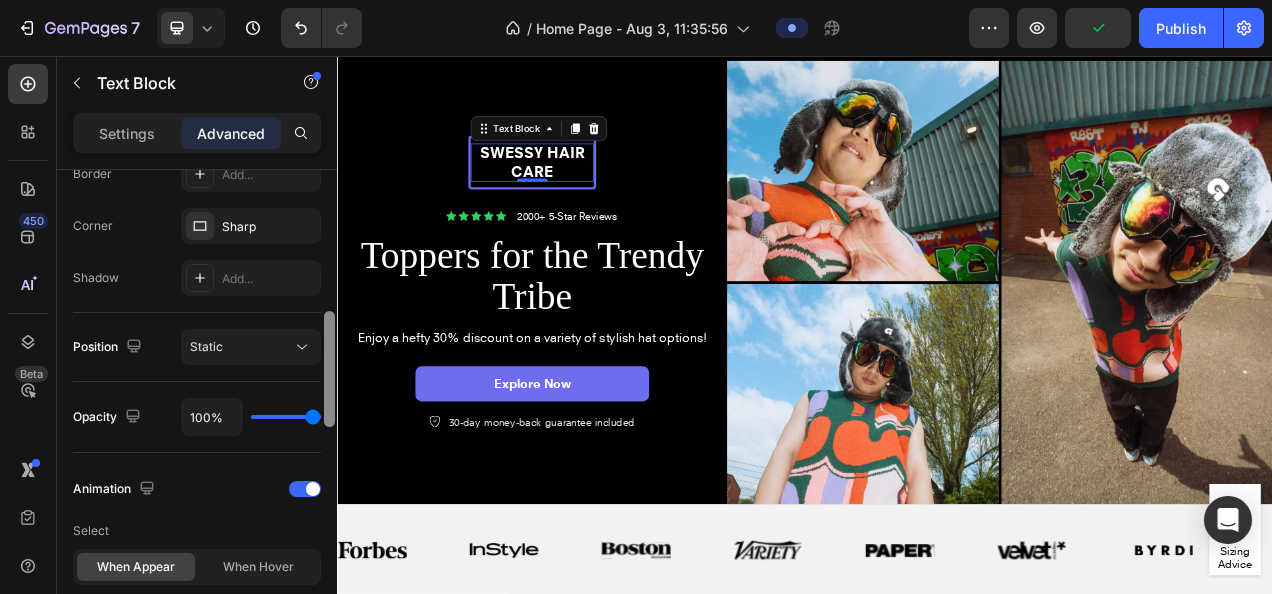 drag, startPoint x: 333, startPoint y: 456, endPoint x: 336, endPoint y: 328, distance: 128.03516 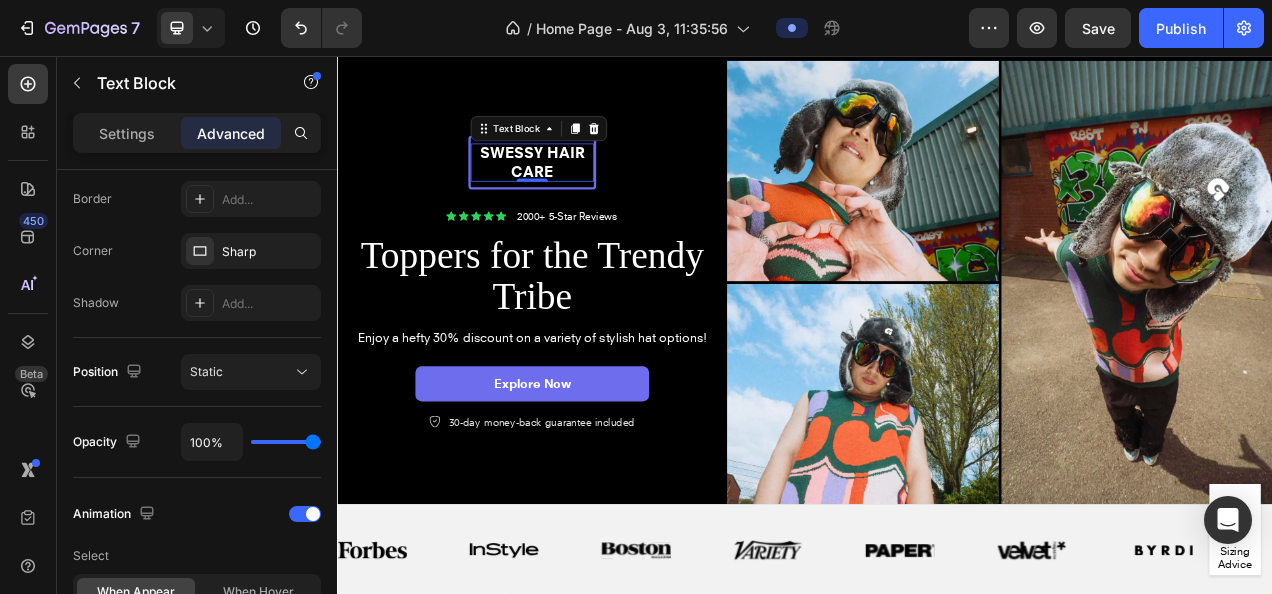 scroll, scrollTop: 1044, scrollLeft: 0, axis: vertical 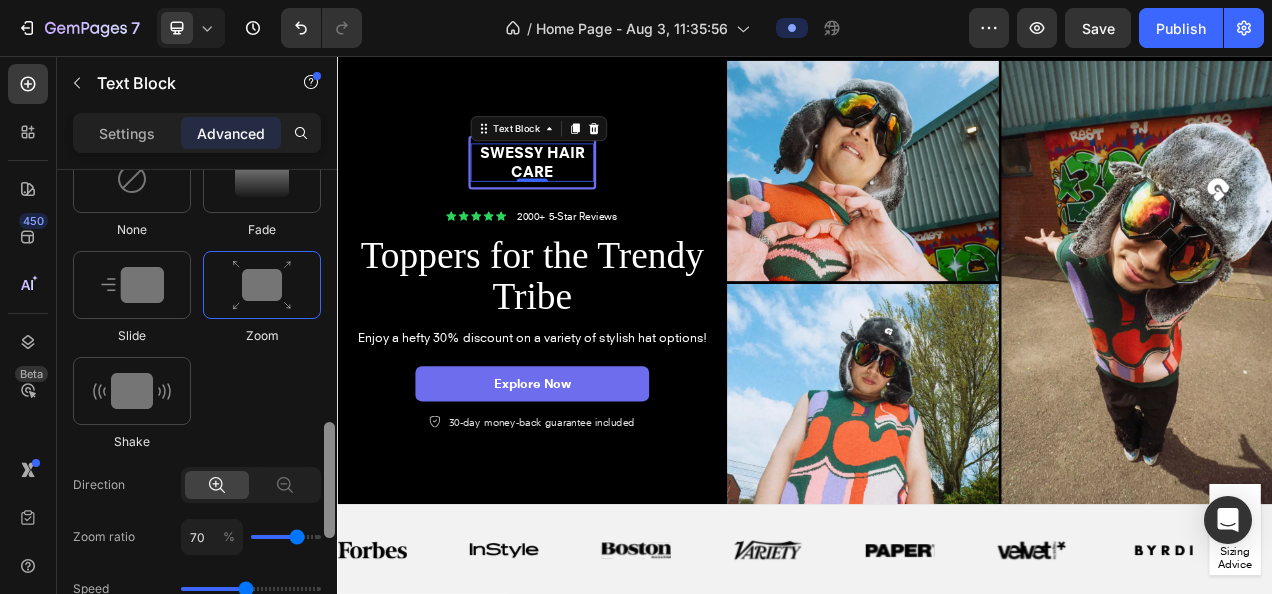 click at bounding box center (329, 410) 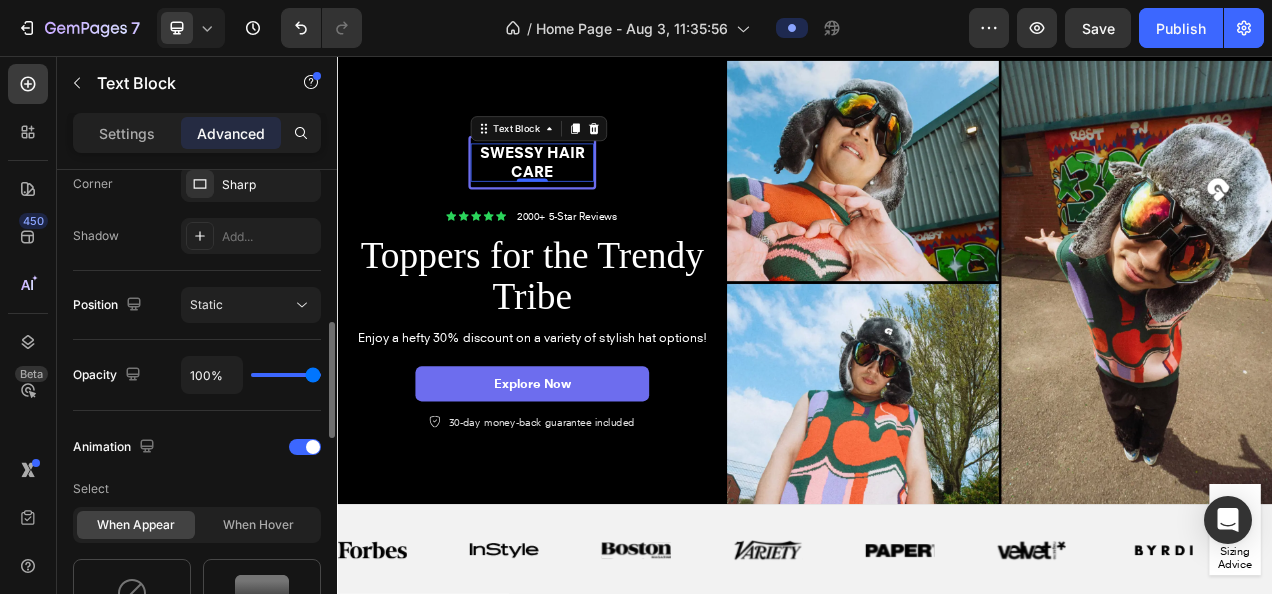 scroll, scrollTop: 660, scrollLeft: 0, axis: vertical 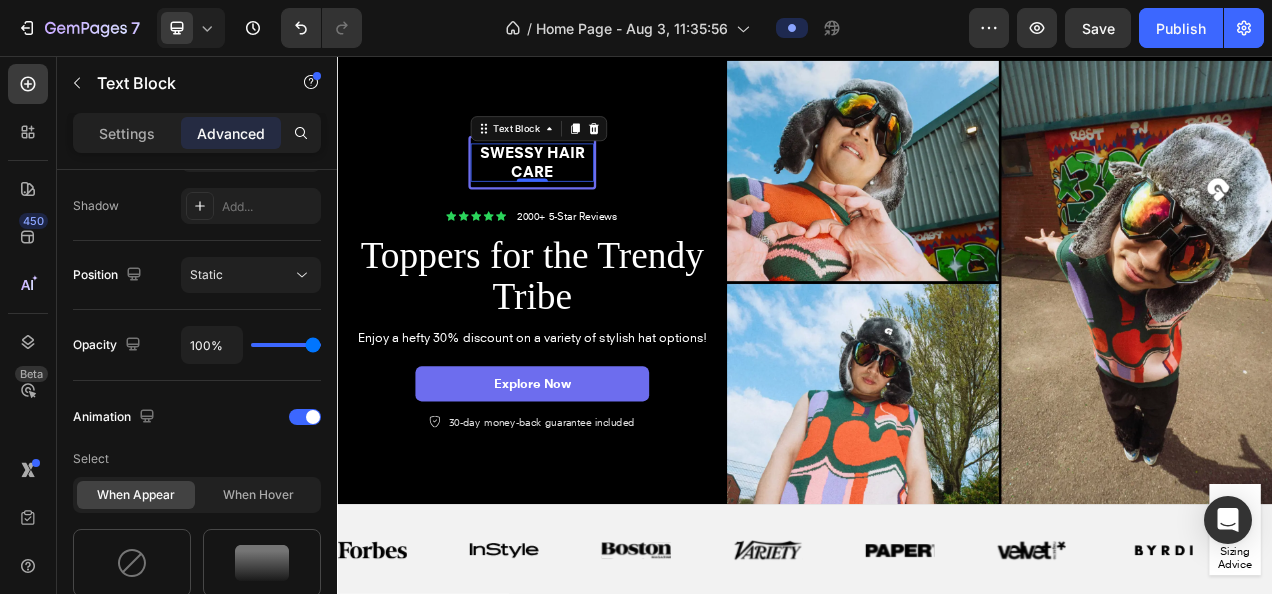 click on "Settings Advanced" at bounding box center (197, 133) 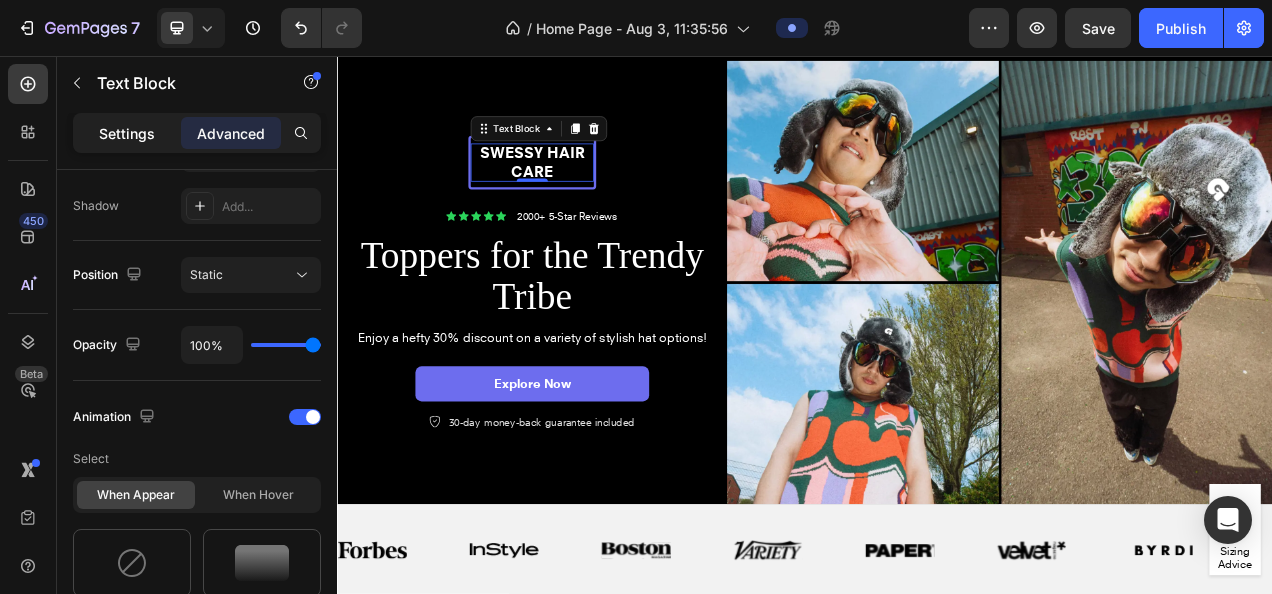 click on "Settings" at bounding box center [127, 133] 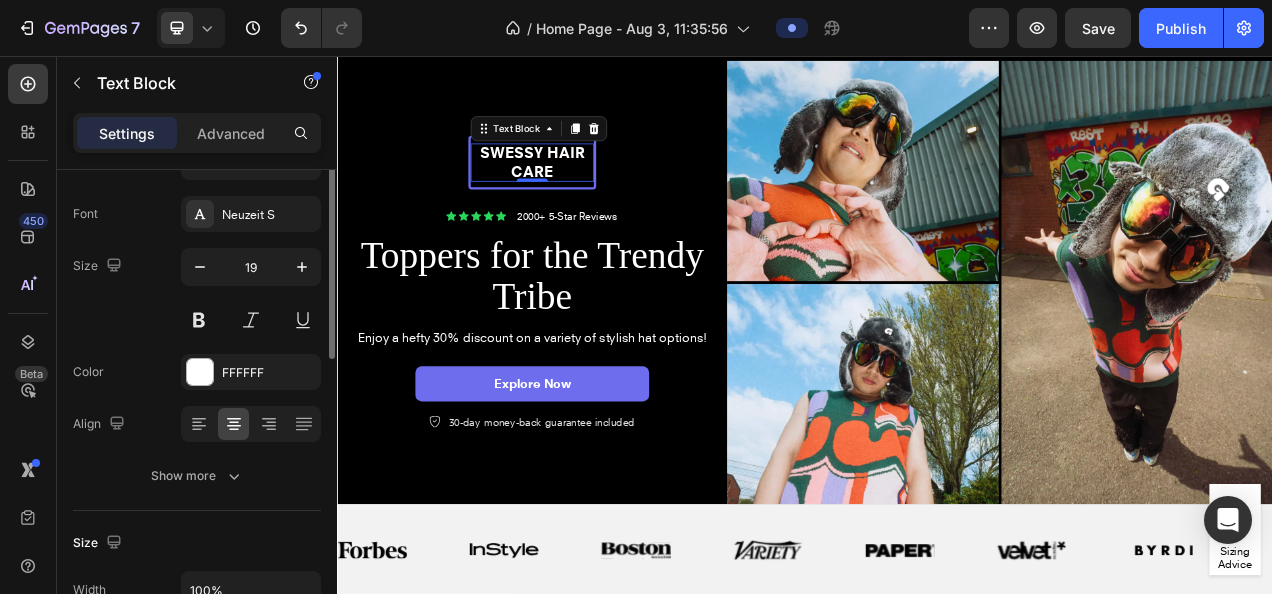 scroll, scrollTop: 60, scrollLeft: 0, axis: vertical 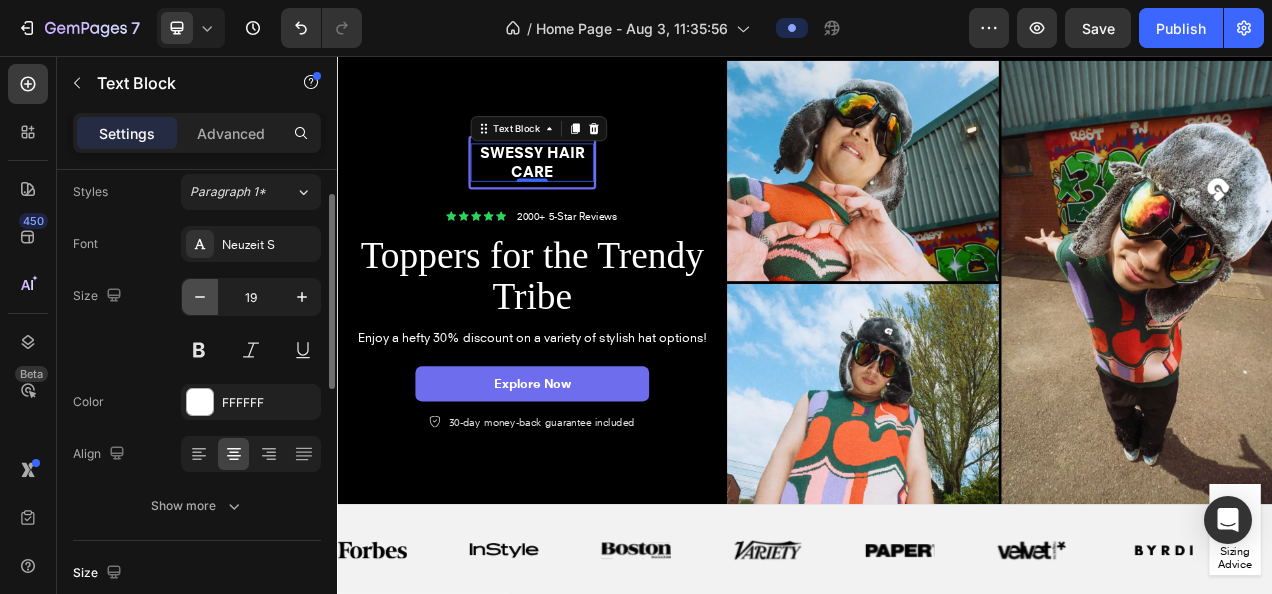 click 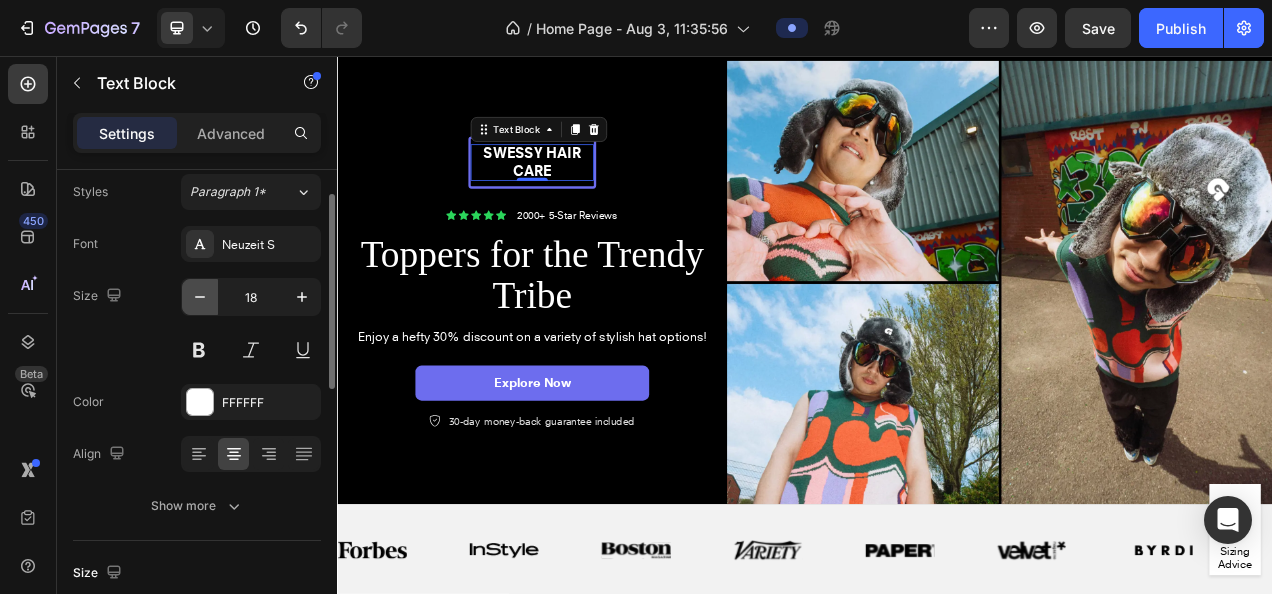 click 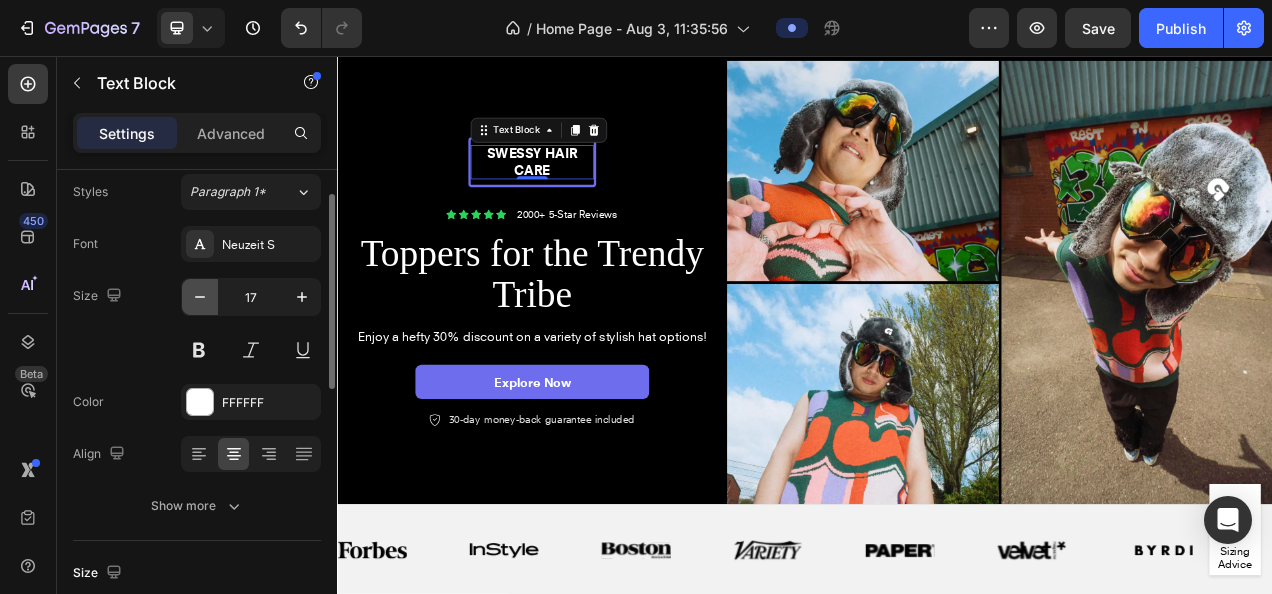 click 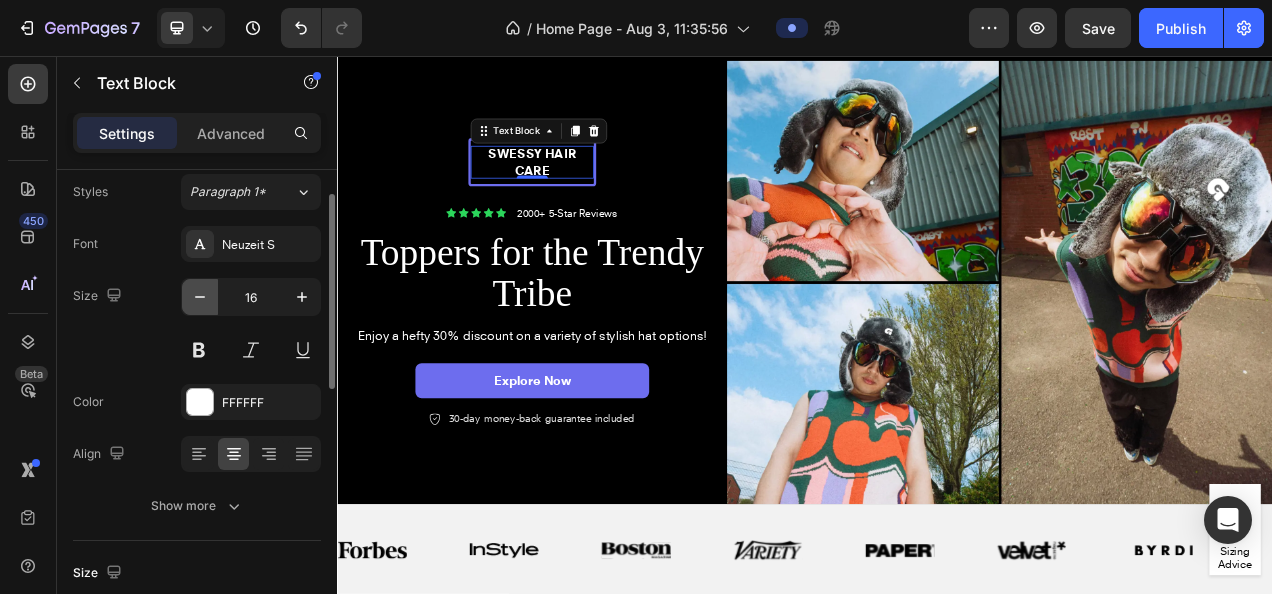 click 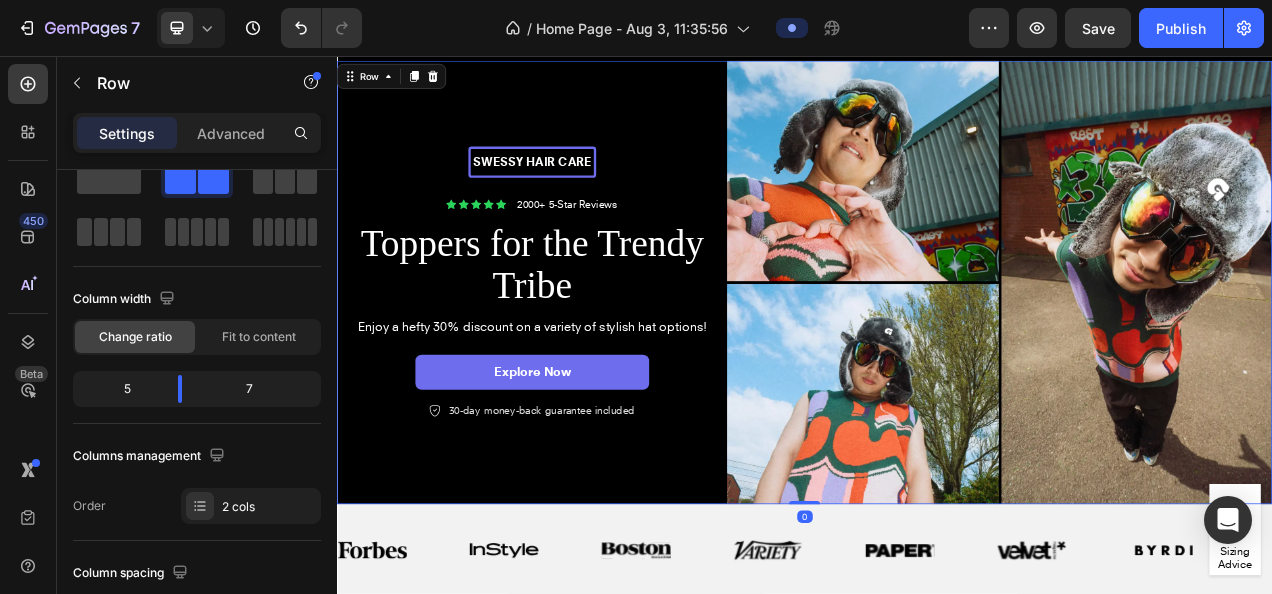click on "Swessy hair Care Text Block Row
Icon
Icon
Icon
Icon
Icon Icon List 2000+ 5-Star Reviews Text Block Row Toppers for the Trendy Tribe Heading Enjoy a hefty 30% discount on a variety of stylish hat options! Text Block Explore Now Button
Icon 30-day money-back guarantee included  Text Block Row Row" at bounding box center [587, 346] 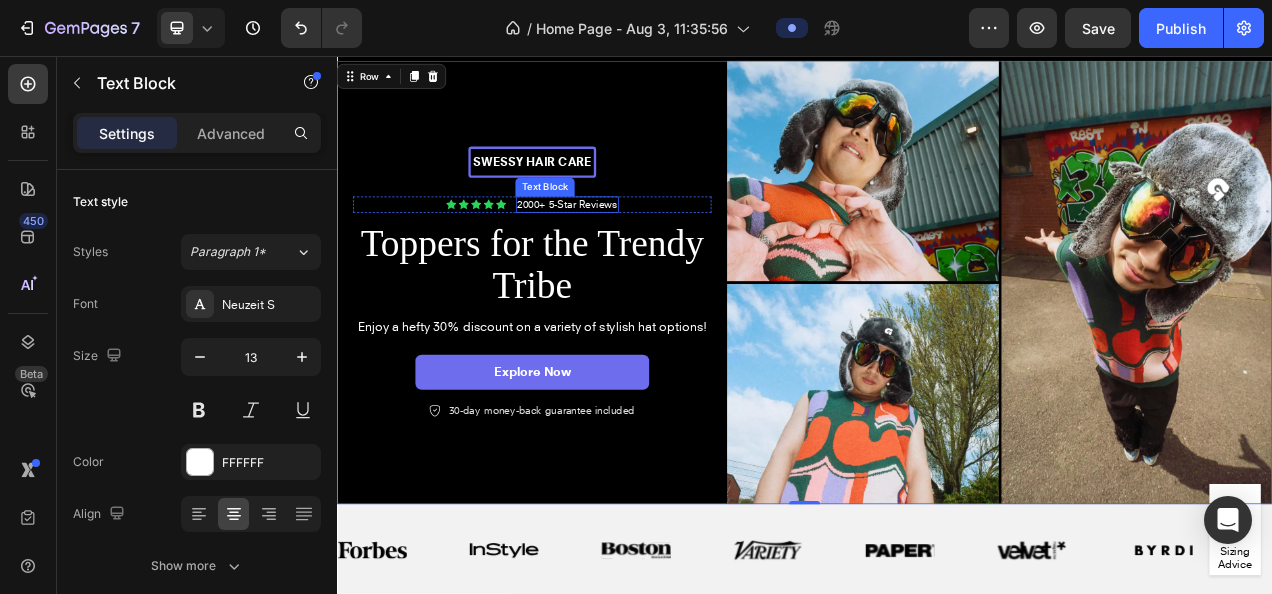 click on "2000+ 5-Star Reviews" at bounding box center [632, 246] 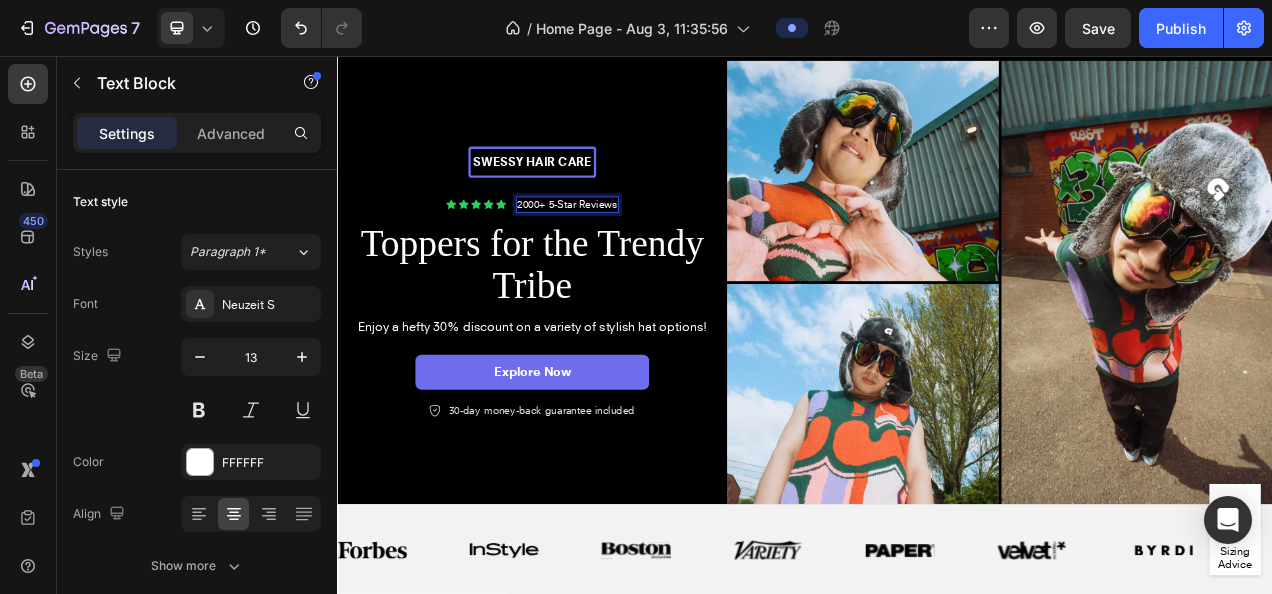 scroll, scrollTop: 5120, scrollLeft: 0, axis: vertical 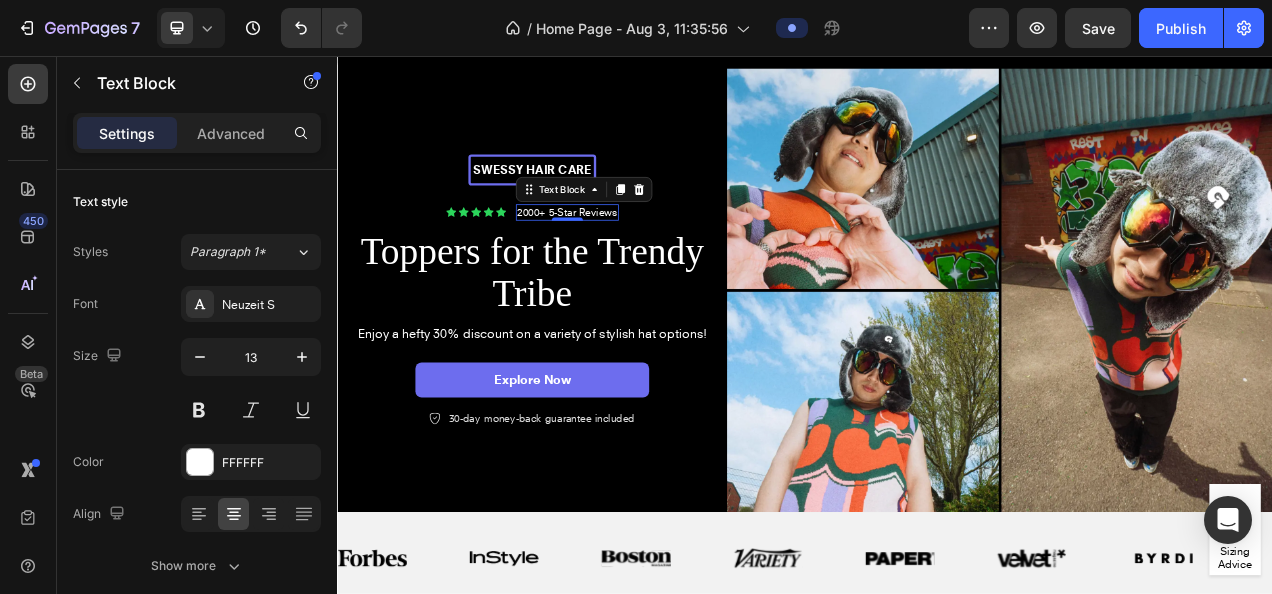 click on "2000+ 5-Star Reviews" at bounding box center [632, 256] 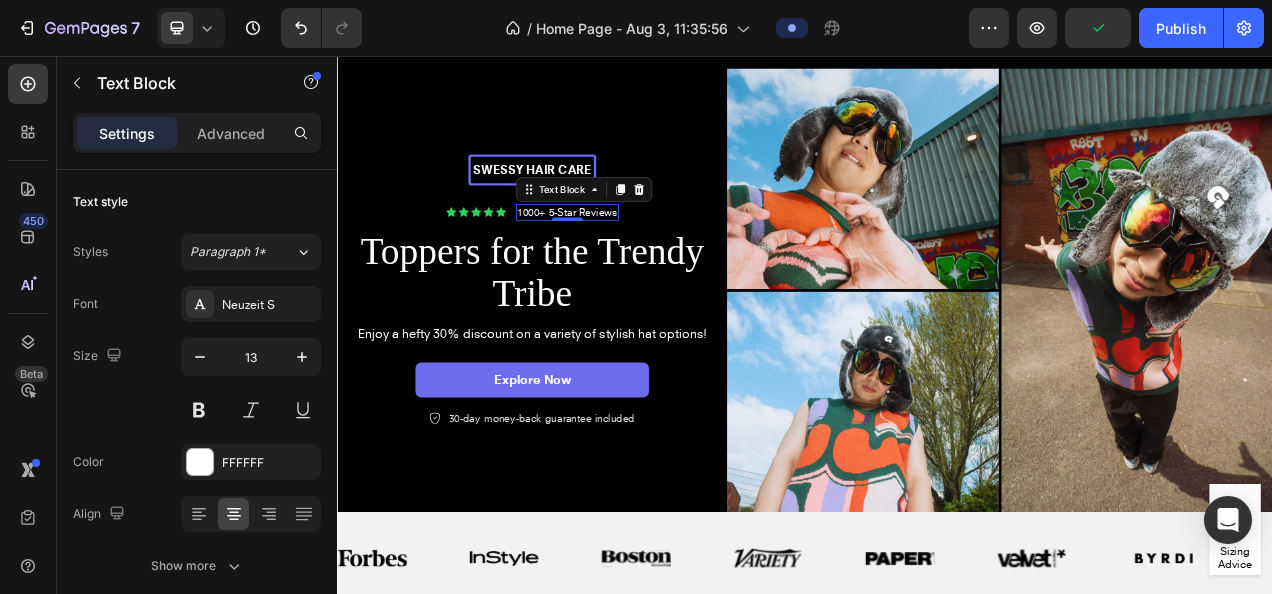 click on "1000+ 5-Star Reviews" at bounding box center (632, 256) 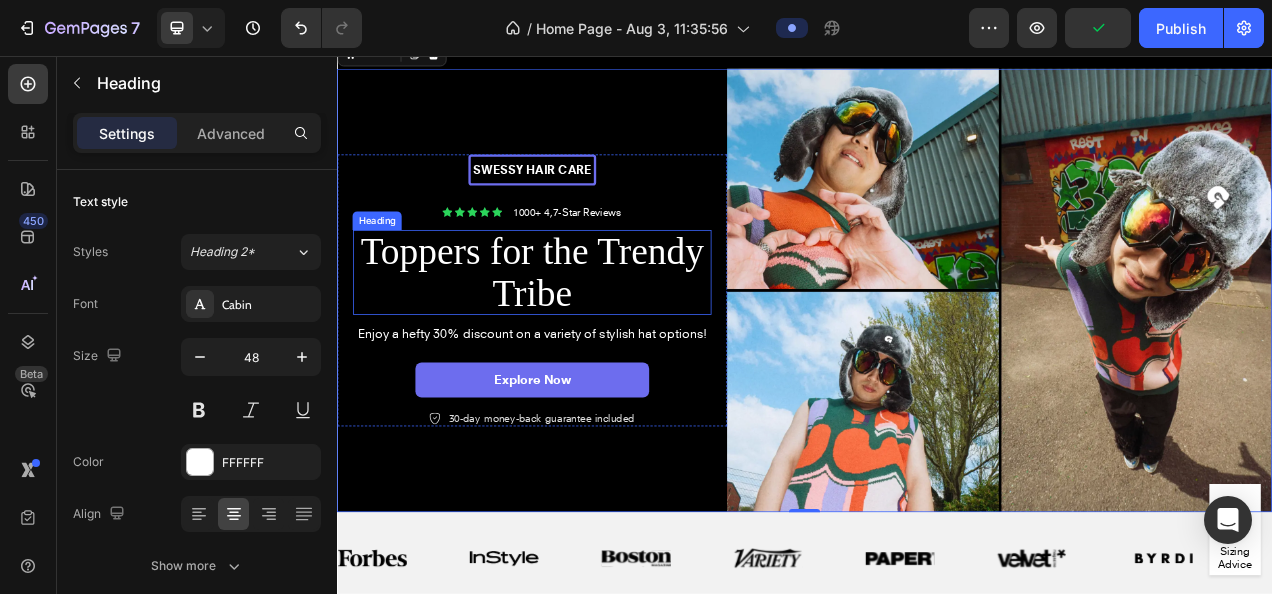 click on "Toppers for the Trendy Tribe" at bounding box center [587, 334] 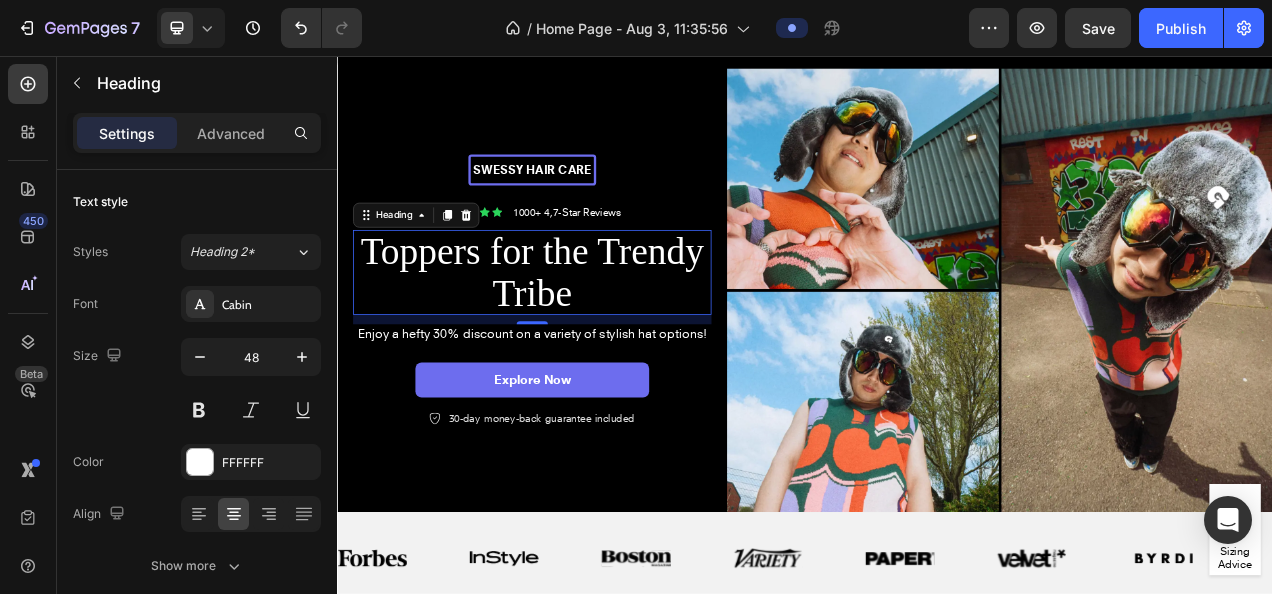 click on "Toppers for the Trendy Tribe" at bounding box center (587, 334) 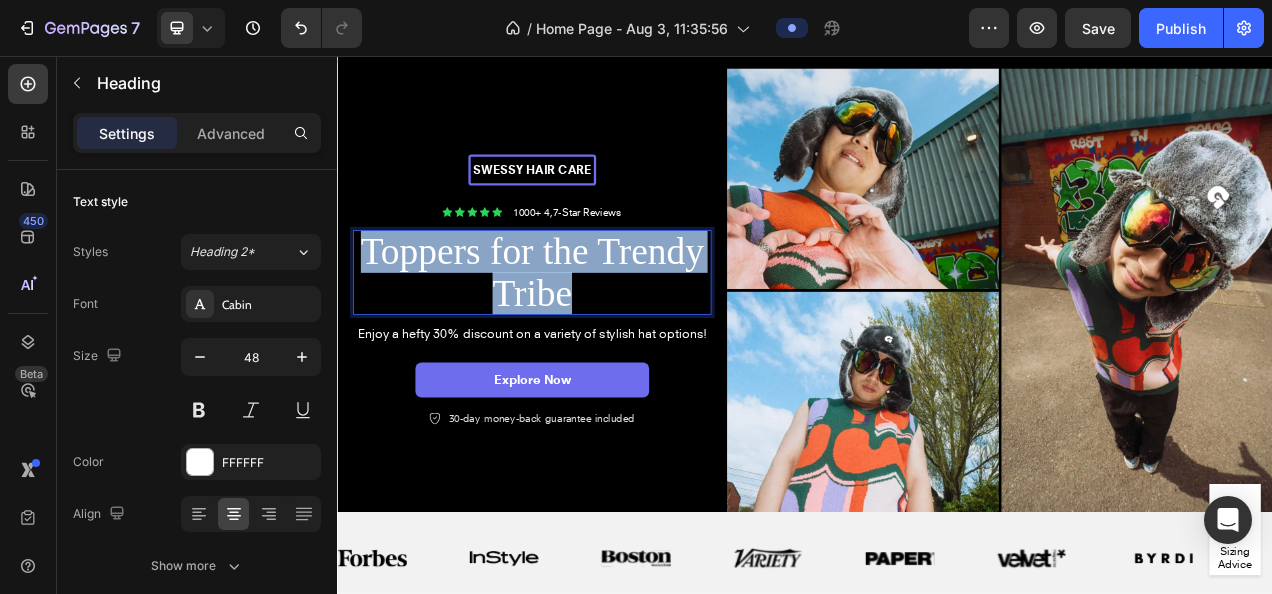 drag, startPoint x: 374, startPoint y: 349, endPoint x: 641, endPoint y: 427, distance: 278.16003 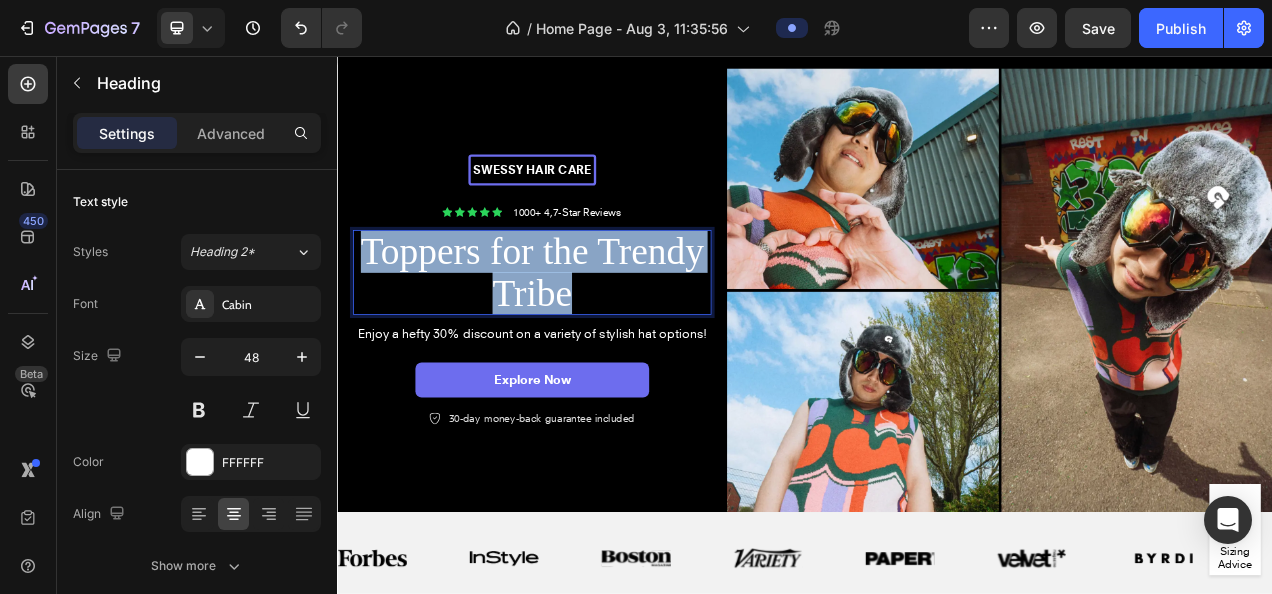 click on "Toppers for the Trendy Tribe" at bounding box center [587, 334] 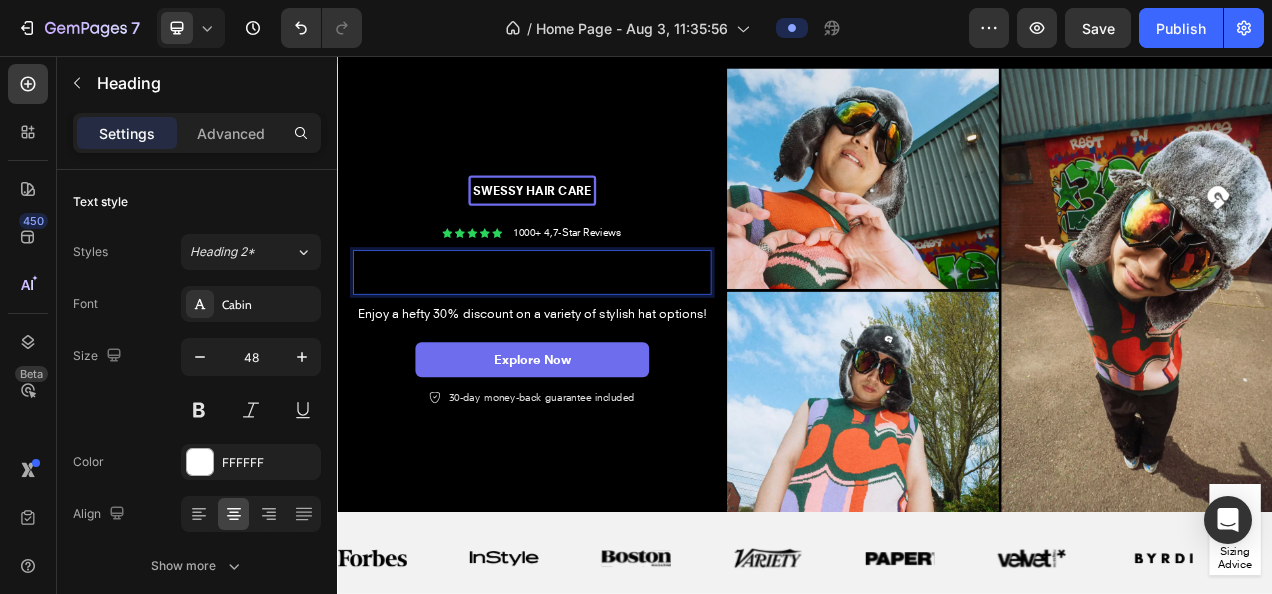 click at bounding box center (587, 333) 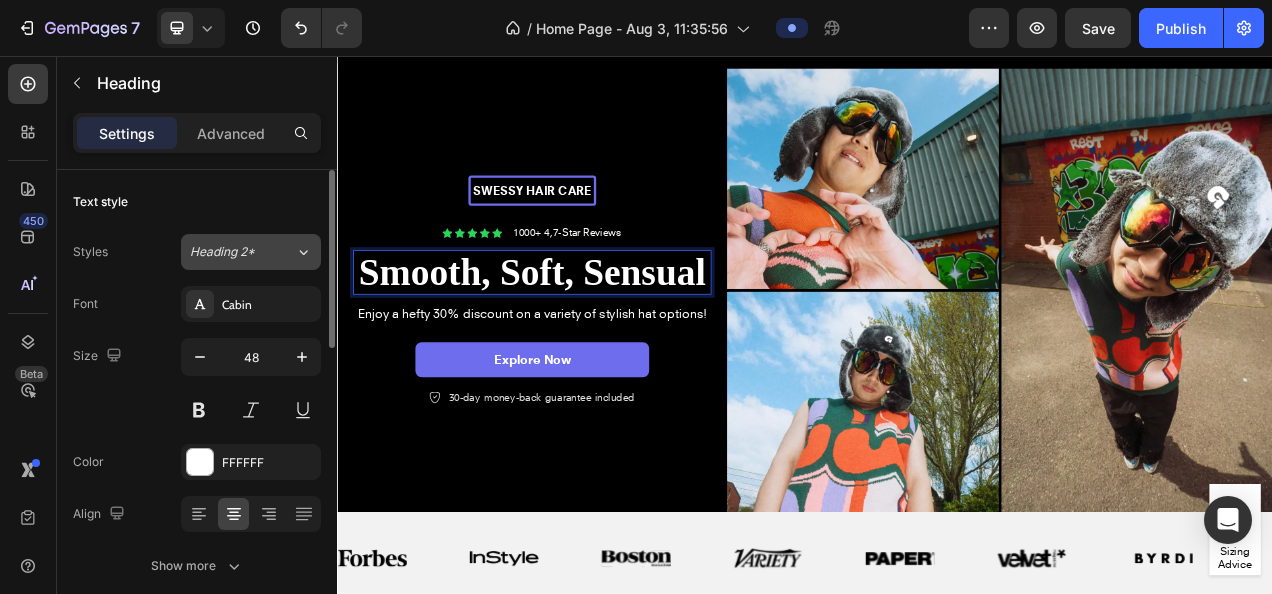 click 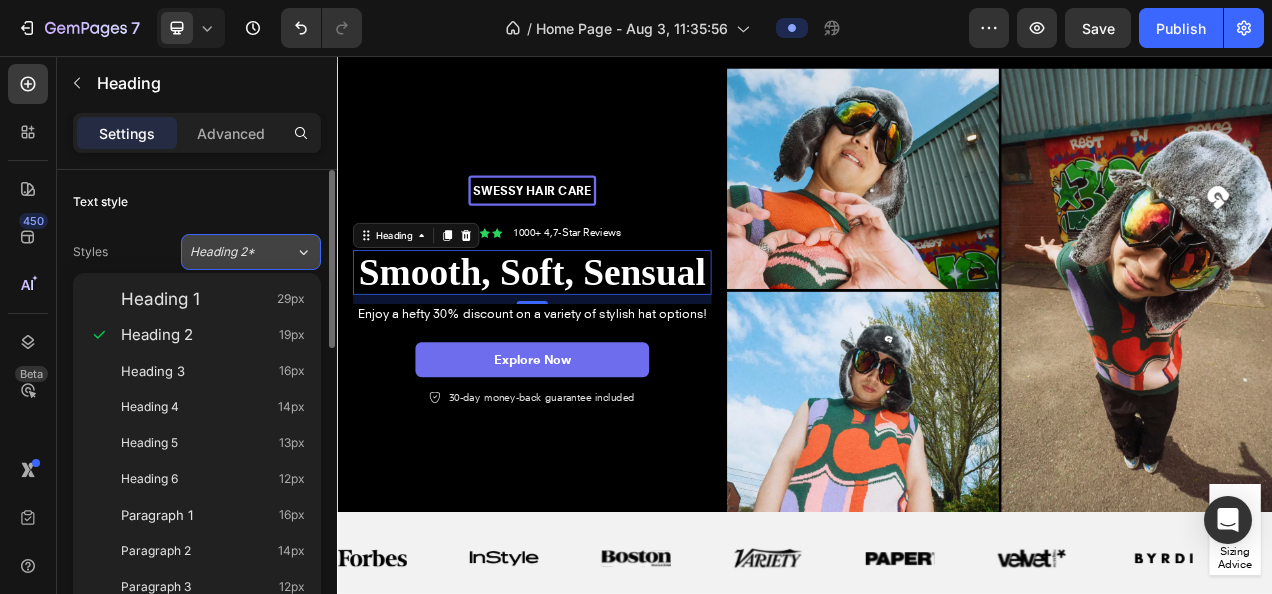 click 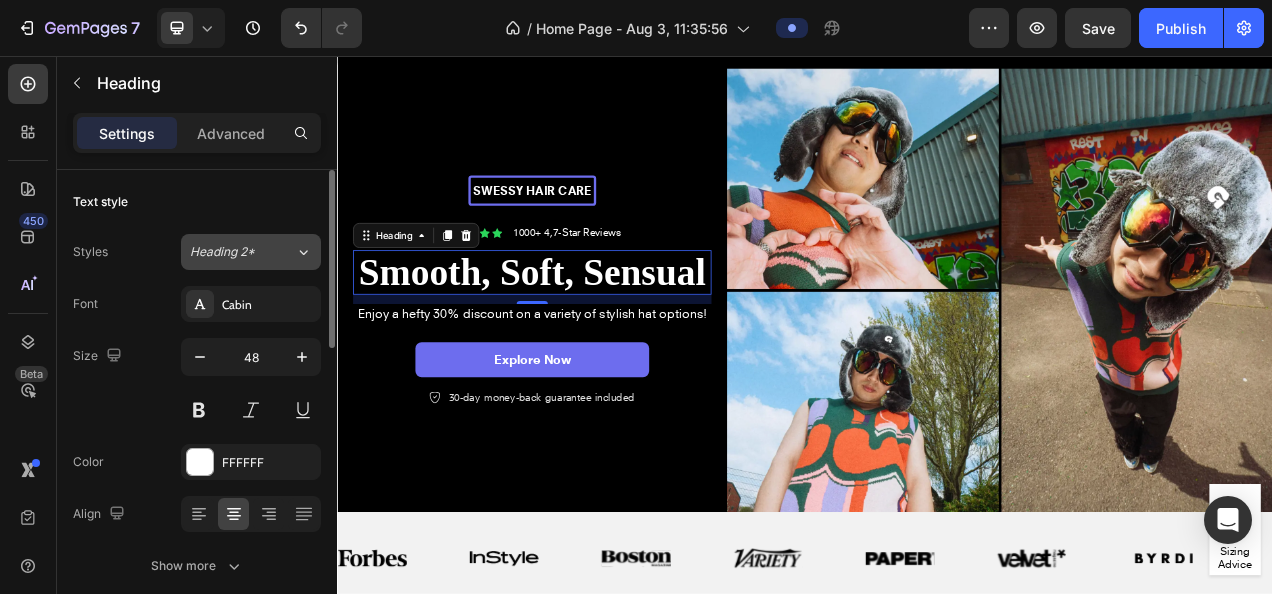 click on "Heading 2*" 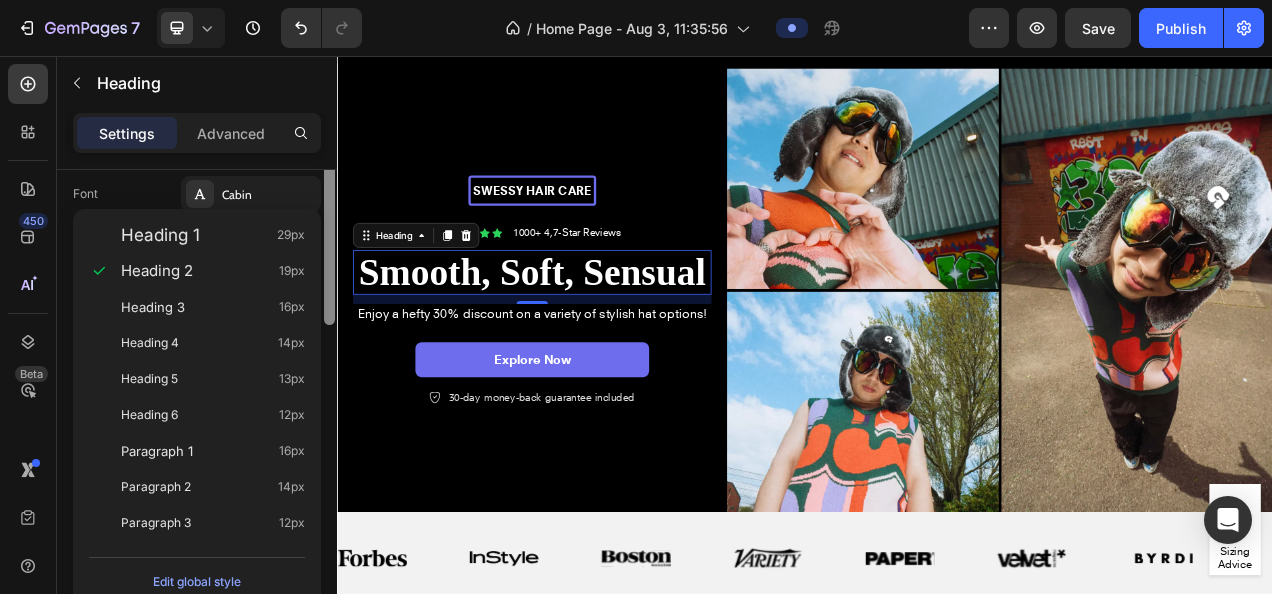 scroll, scrollTop: 137, scrollLeft: 0, axis: vertical 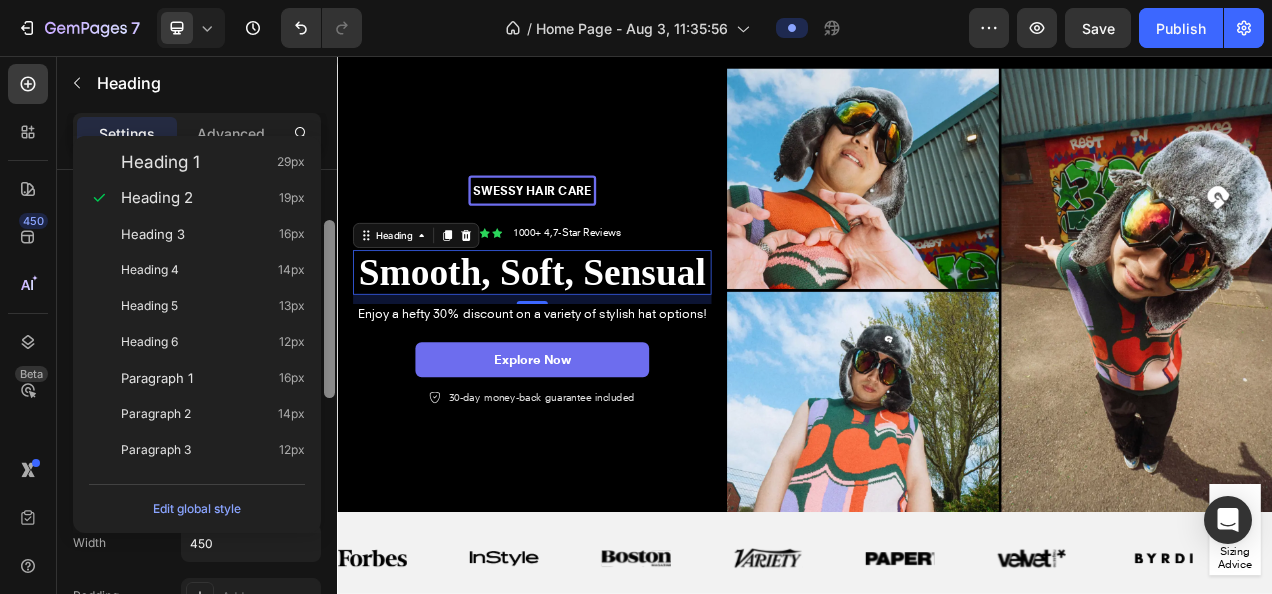 drag, startPoint x: 331, startPoint y: 285, endPoint x: 324, endPoint y: 336, distance: 51.47815 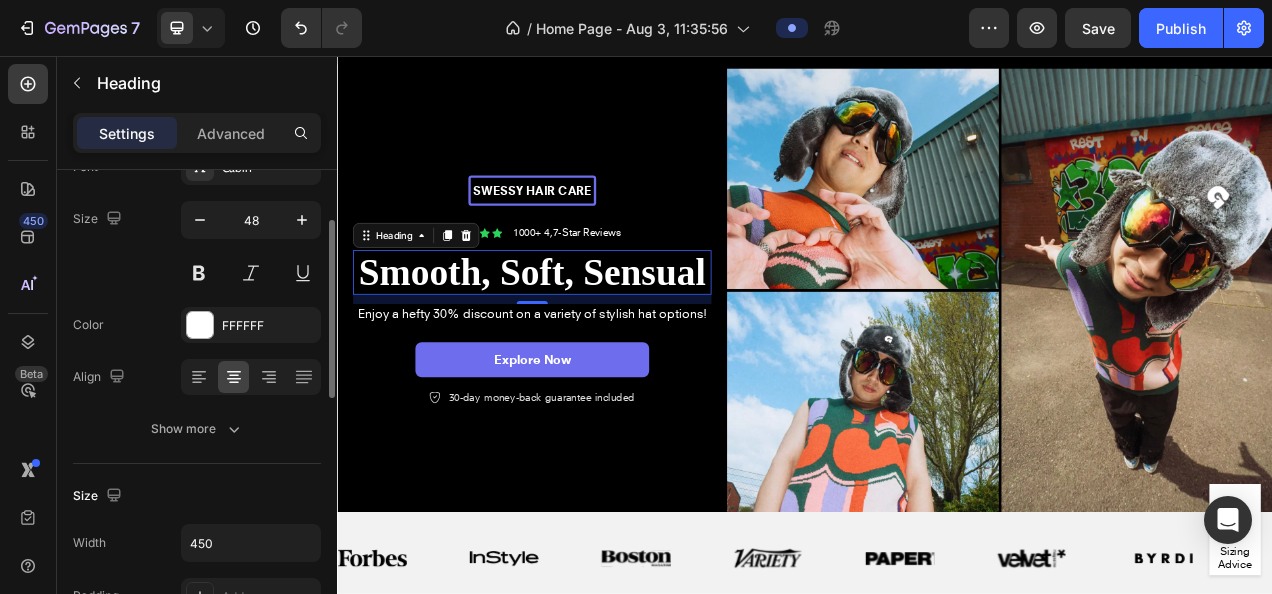 click on "Width 450 Padding Add..." at bounding box center (197, 569) 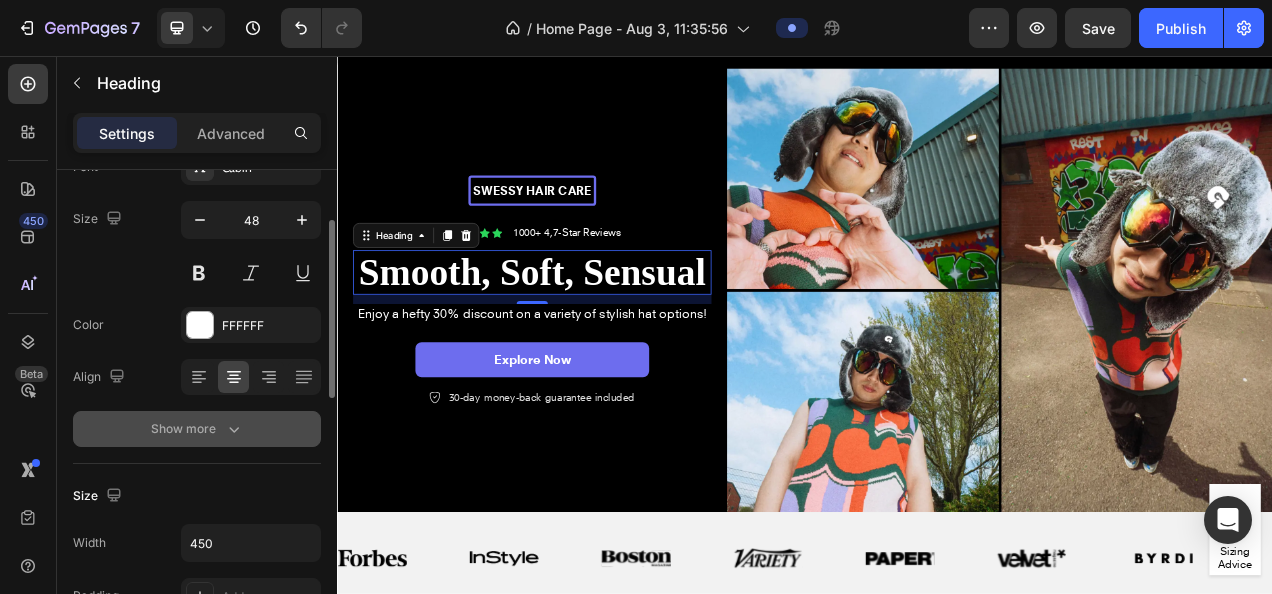 click on "Show more" at bounding box center (197, 429) 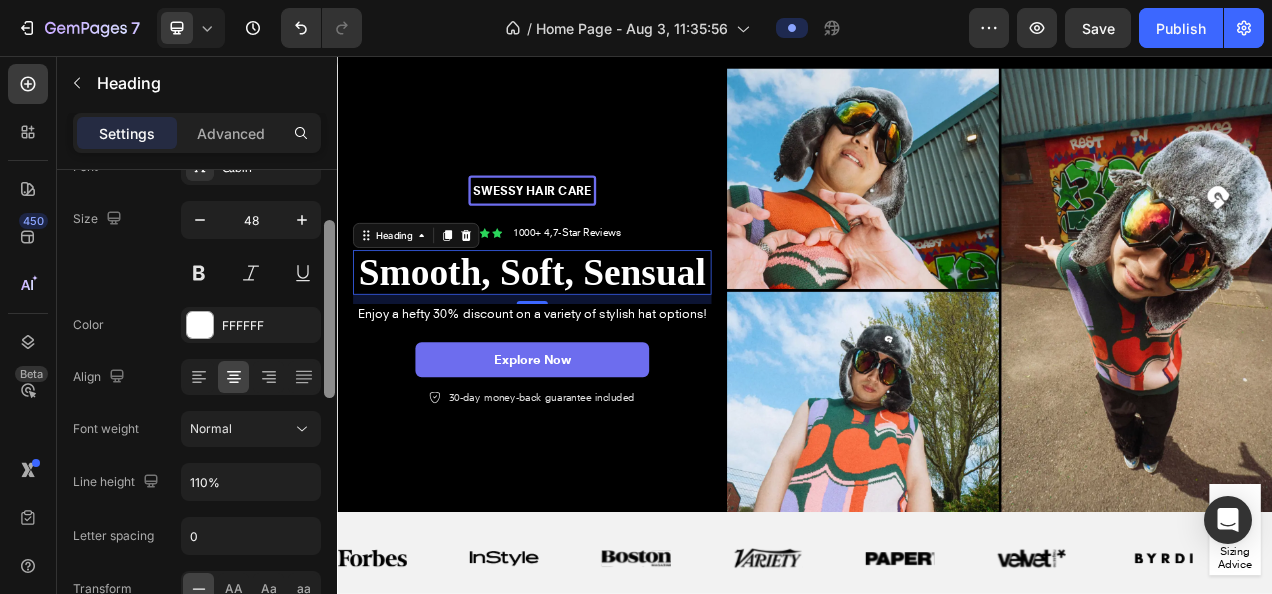 scroll, scrollTop: 618, scrollLeft: 0, axis: vertical 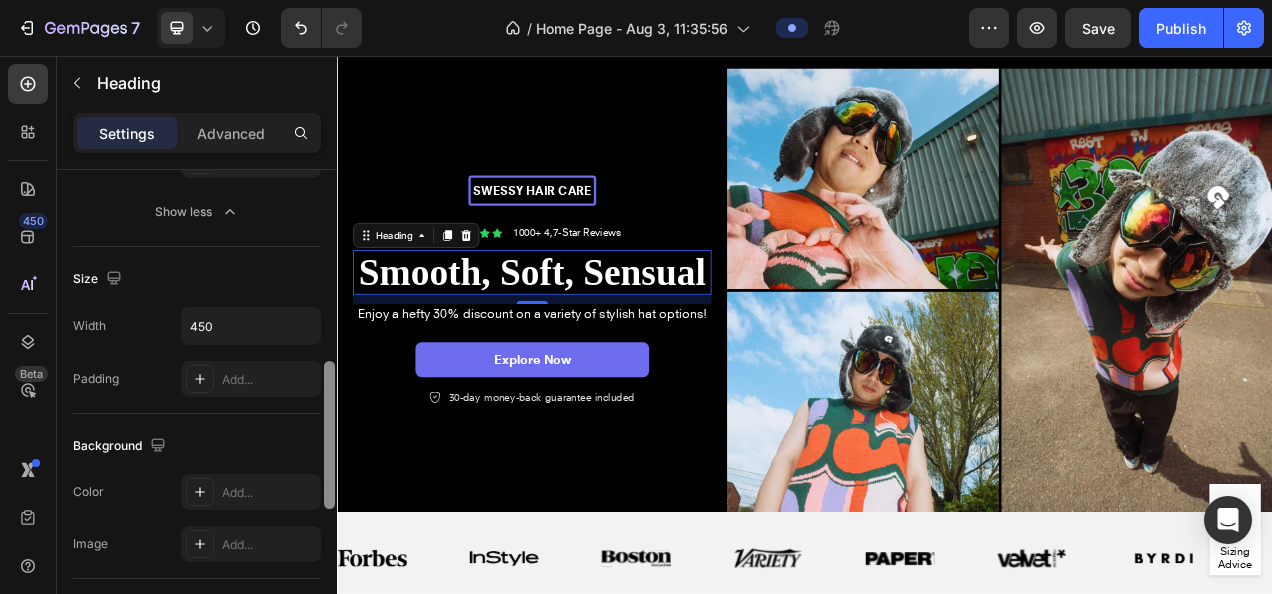 drag, startPoint x: 322, startPoint y: 352, endPoint x: 322, endPoint y: 325, distance: 27 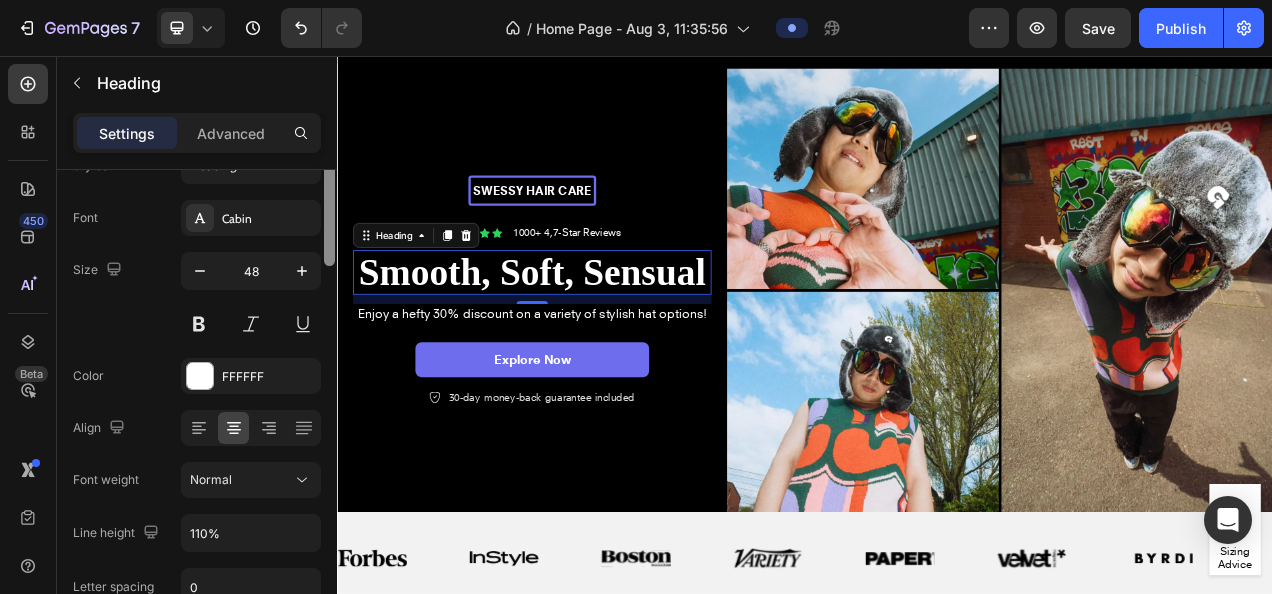 scroll, scrollTop: 0, scrollLeft: 0, axis: both 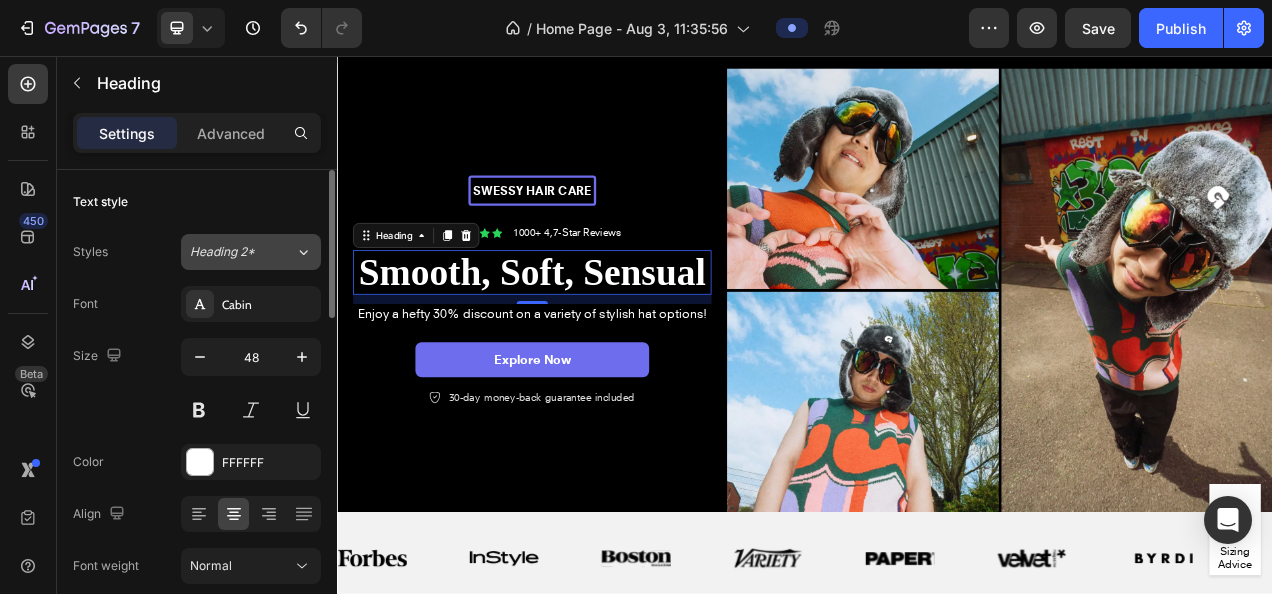 click on "Heading 2*" 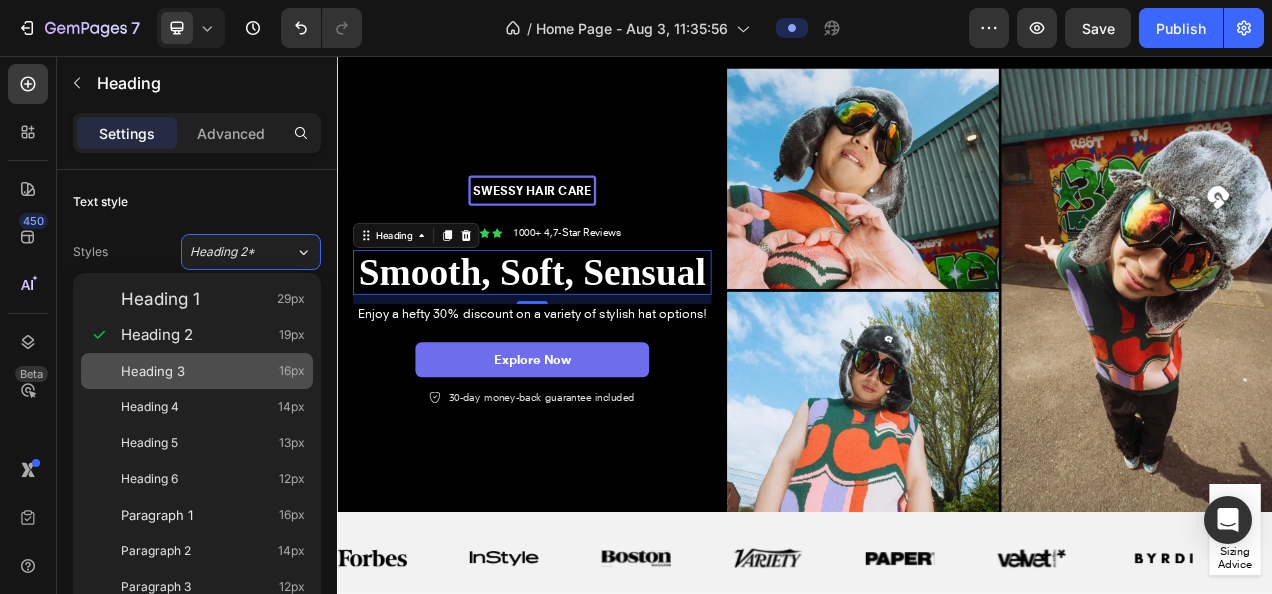 click on "Heading 3" at bounding box center (153, 371) 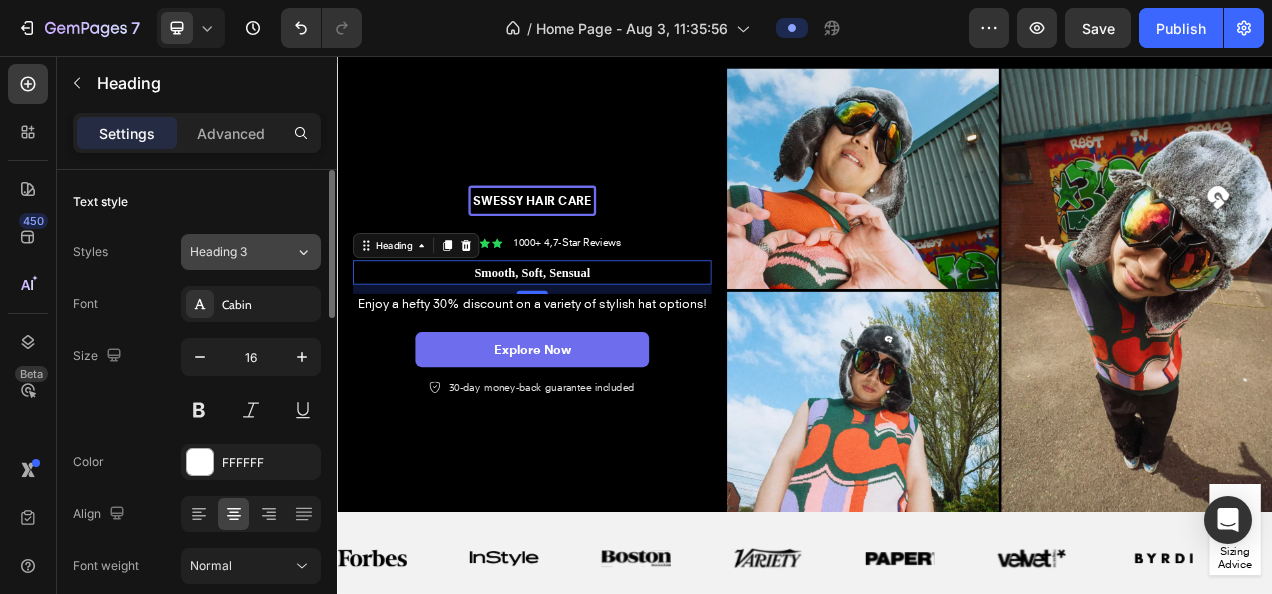 click on "Heading 3" 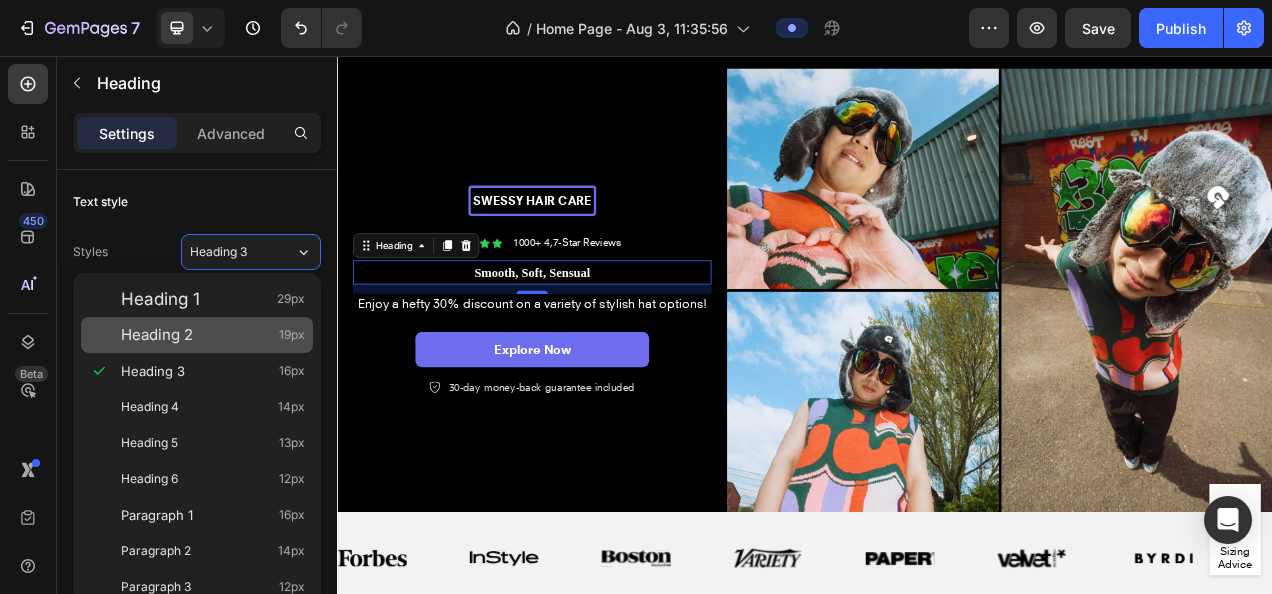 click on "Heading 2 19px" at bounding box center (197, 335) 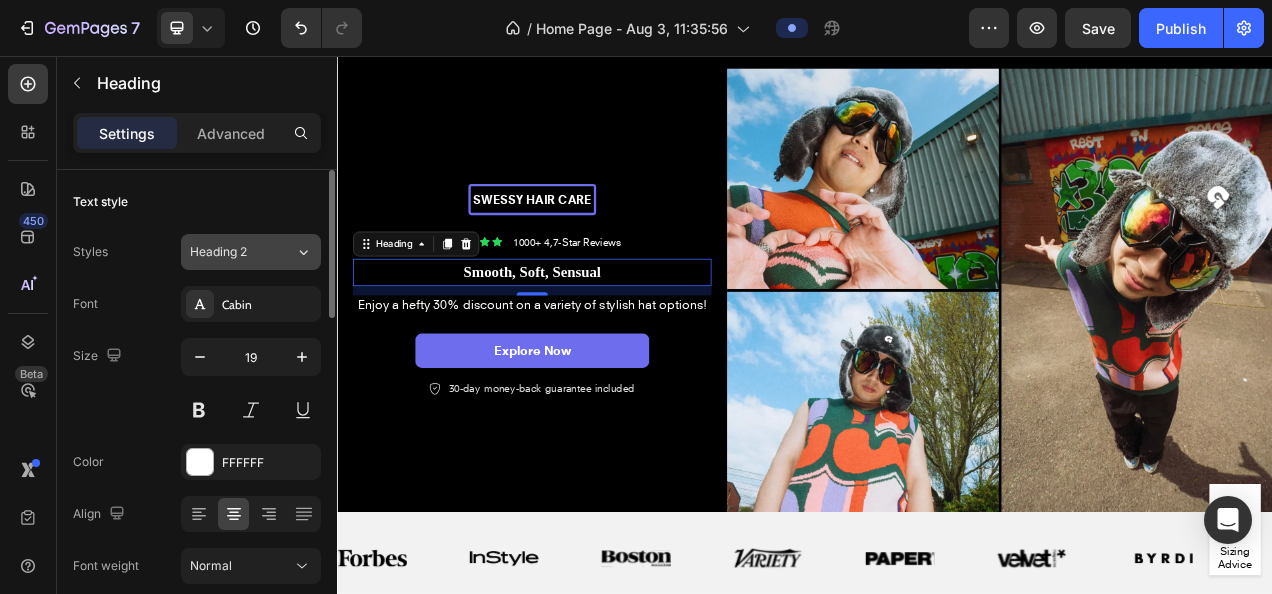 click on "Heading 2" 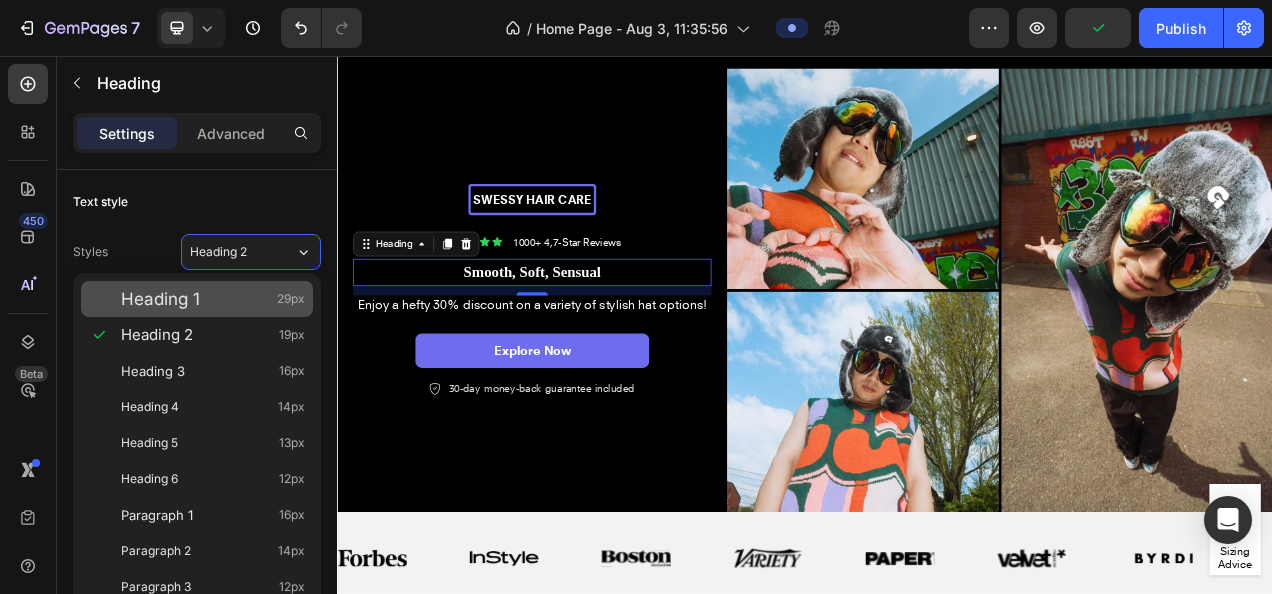 click on "Heading 1 29px" at bounding box center (213, 299) 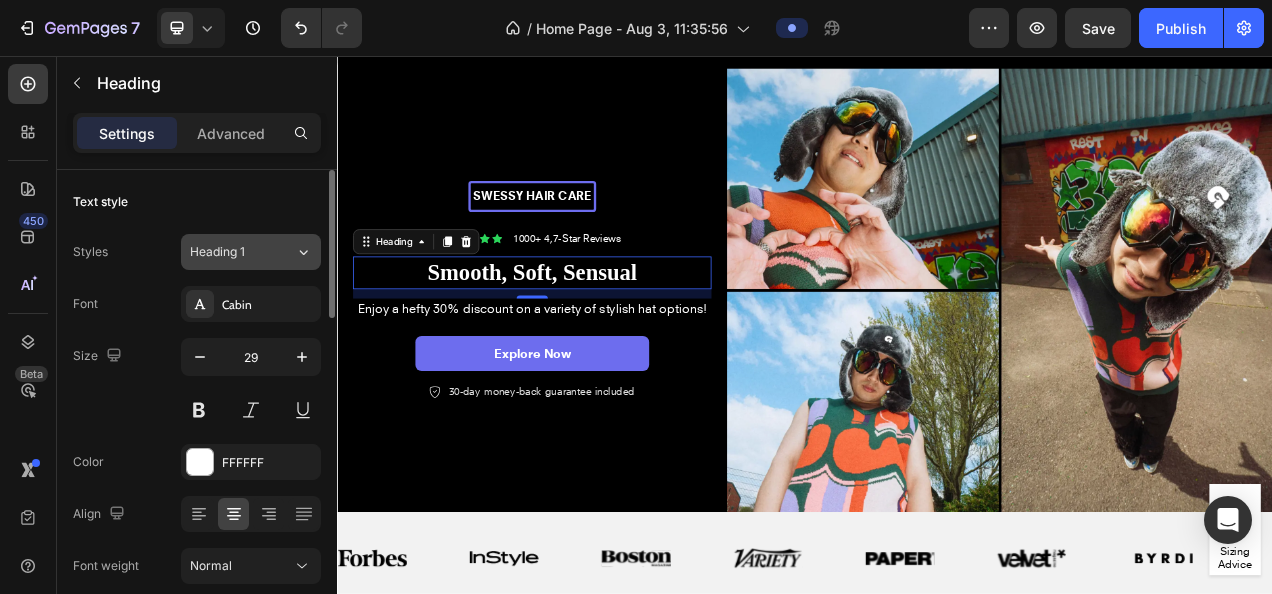 click on "Heading 1" at bounding box center [230, 252] 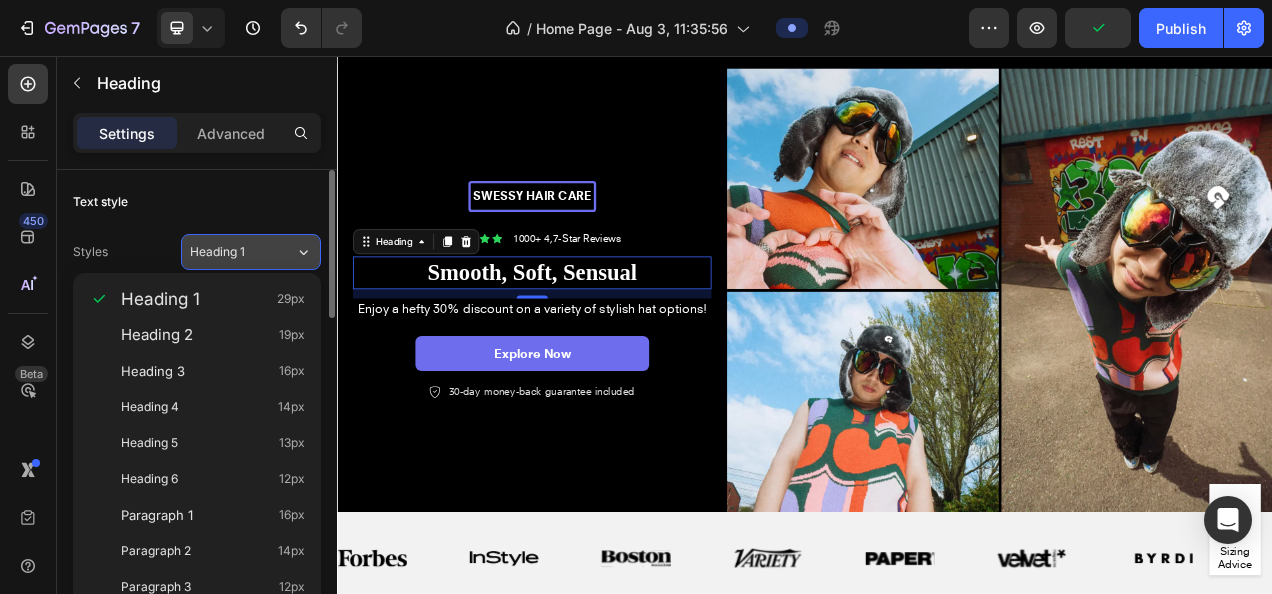 click on "Heading 1" 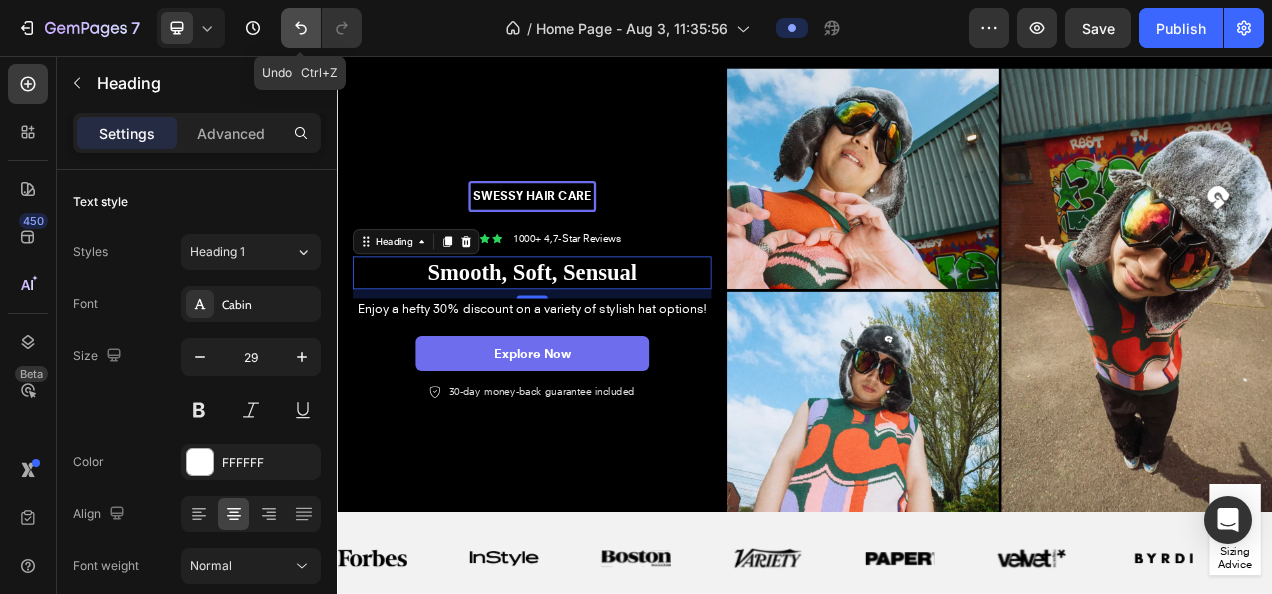 click 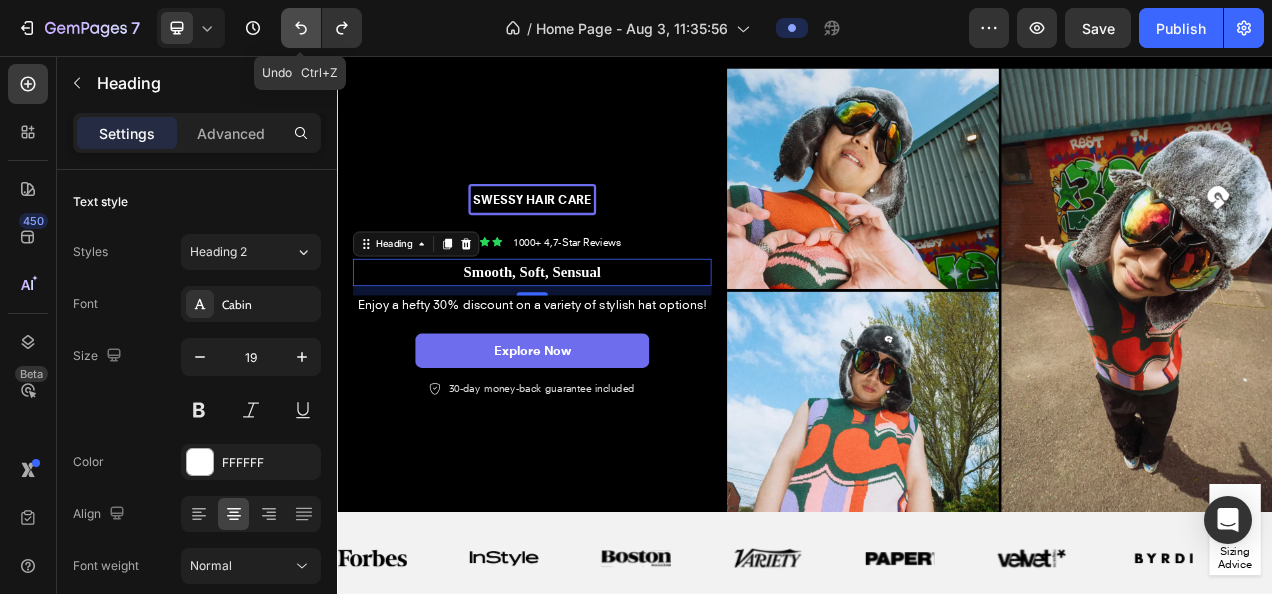 click 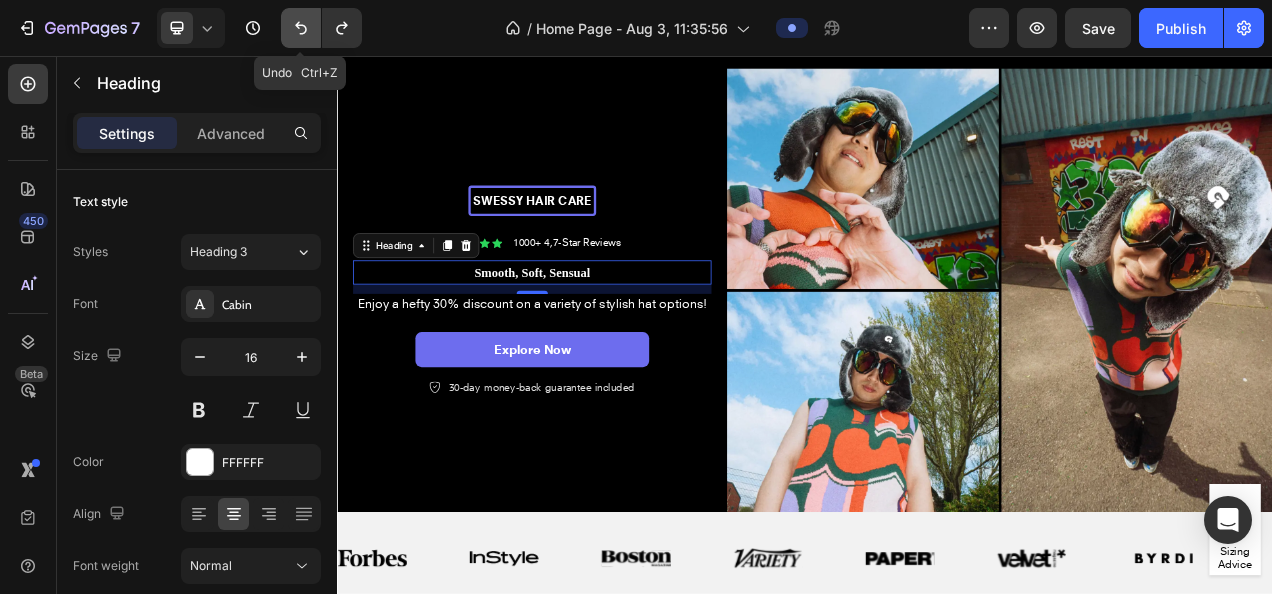 click 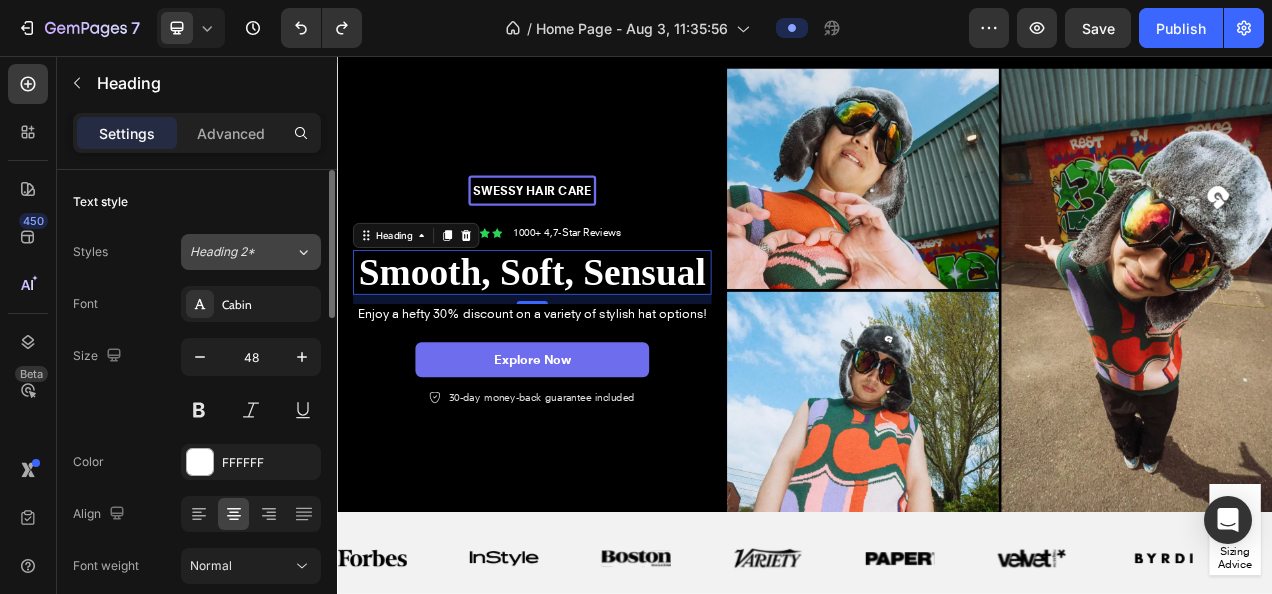 click on "Heading 2*" 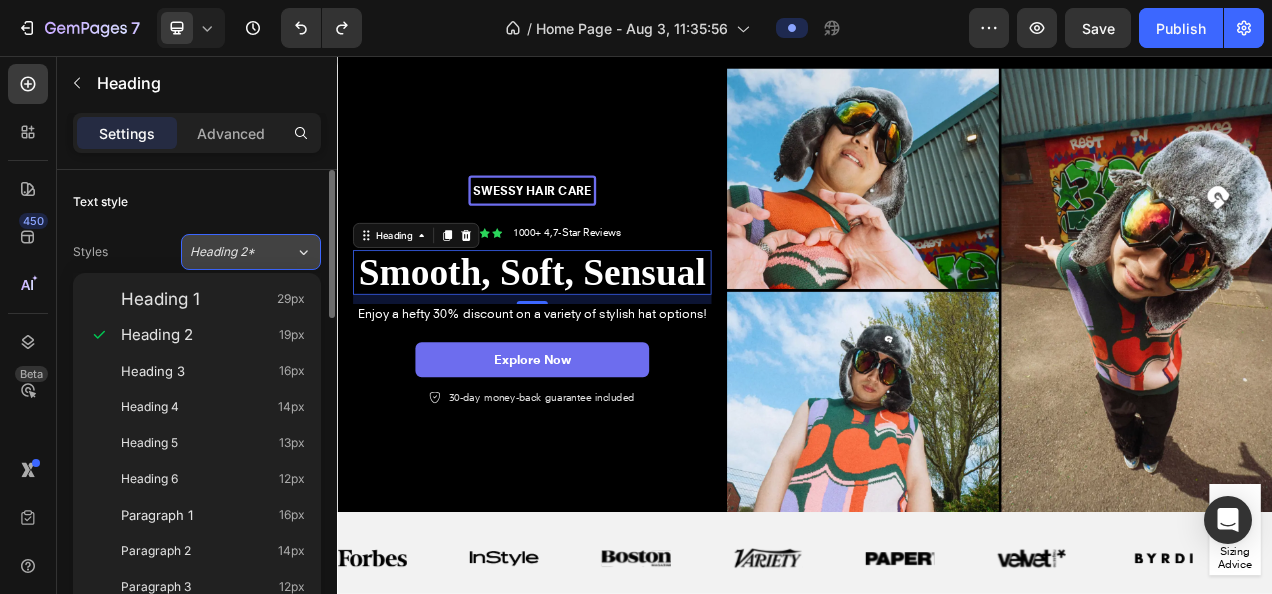 click on "Heading 2*" 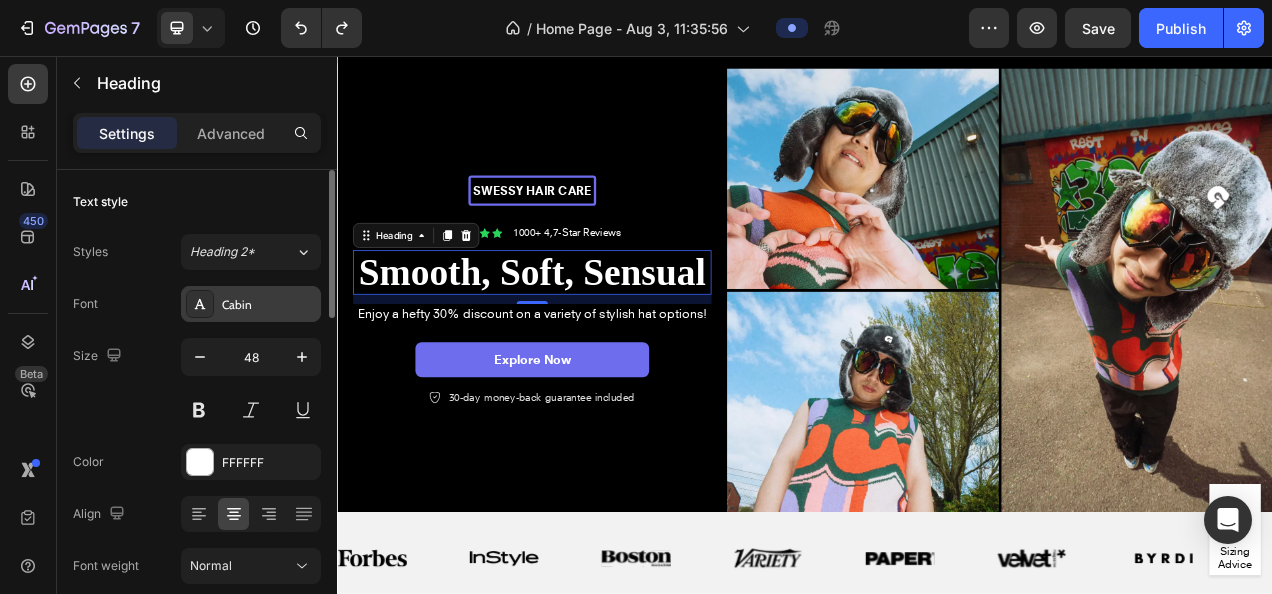 click on "Cabin" at bounding box center [251, 304] 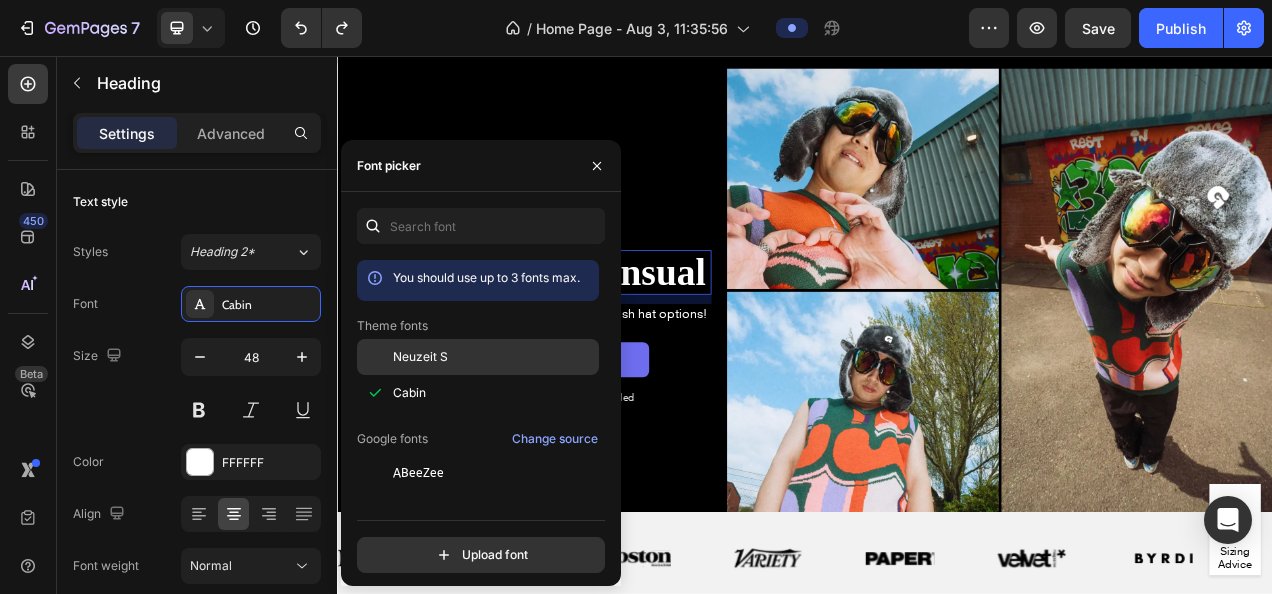 click on "Neuzeit S" 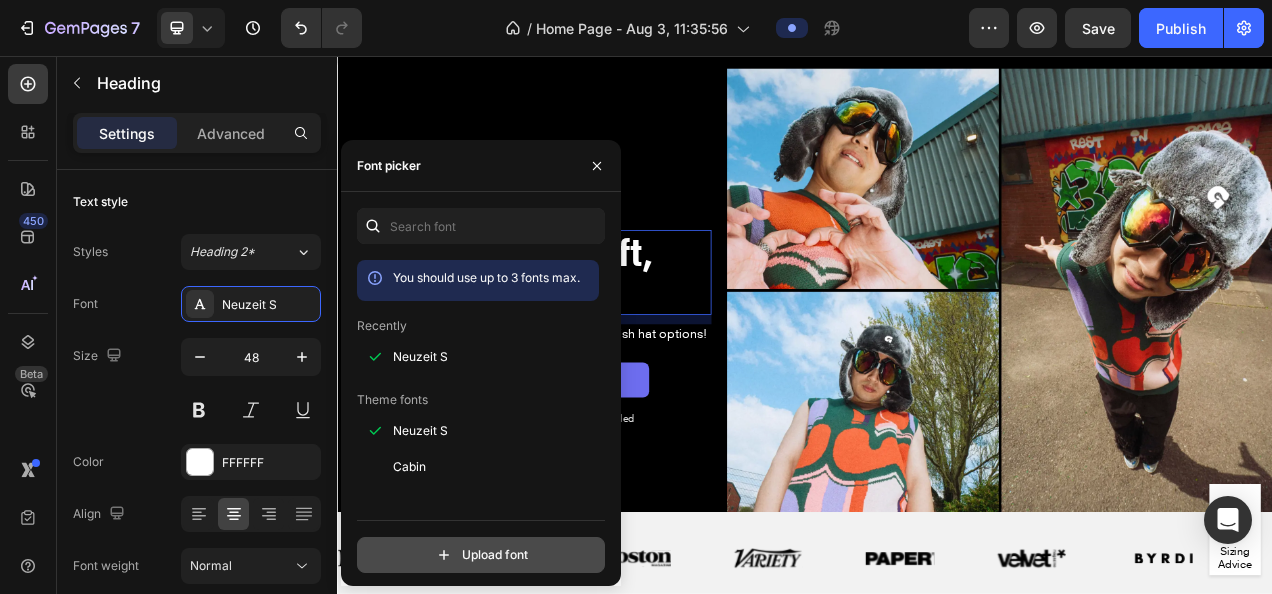 click on "Upload font" at bounding box center [481, 555] 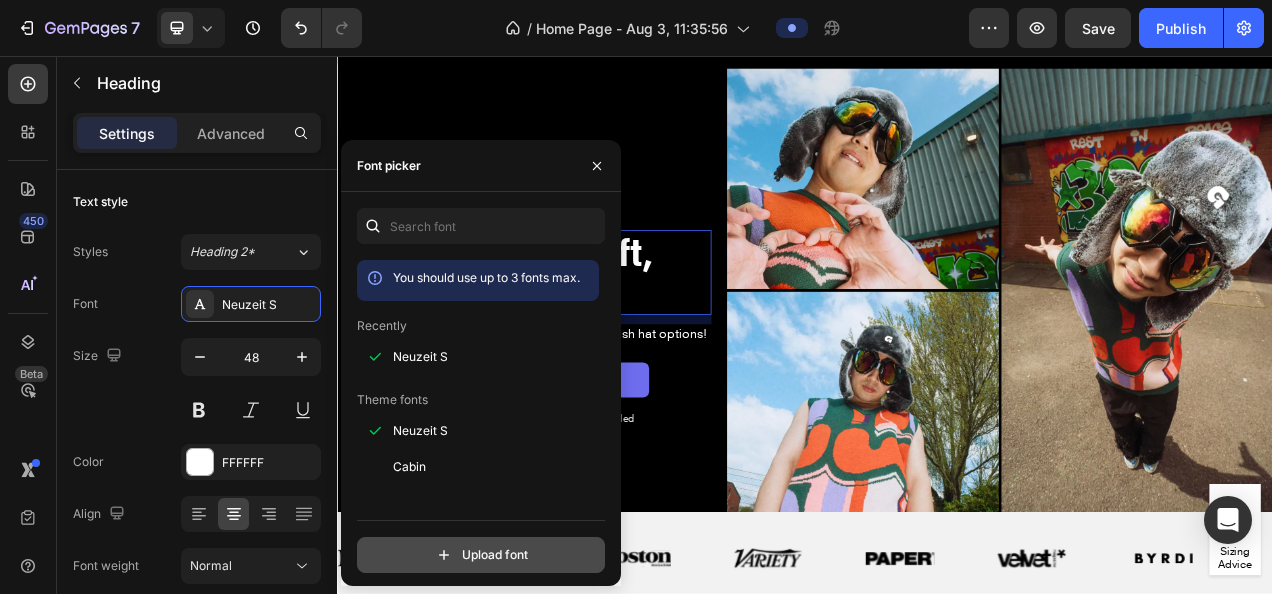click 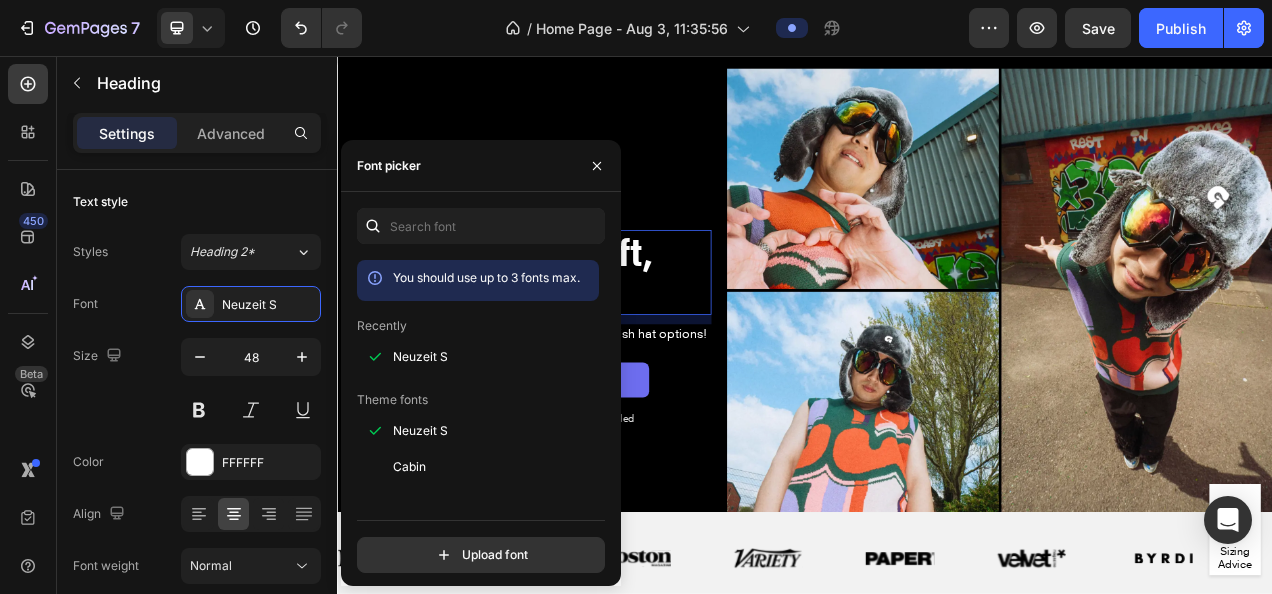 click on "You should use up to 3 fonts max." at bounding box center [486, 277] 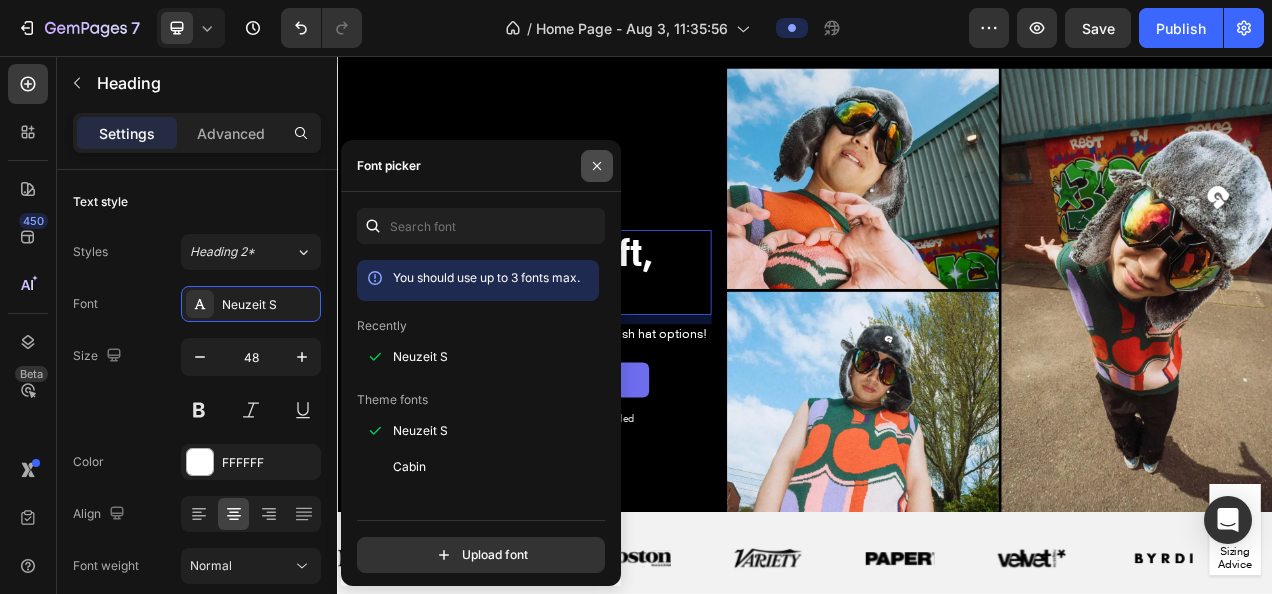 click at bounding box center (597, 166) 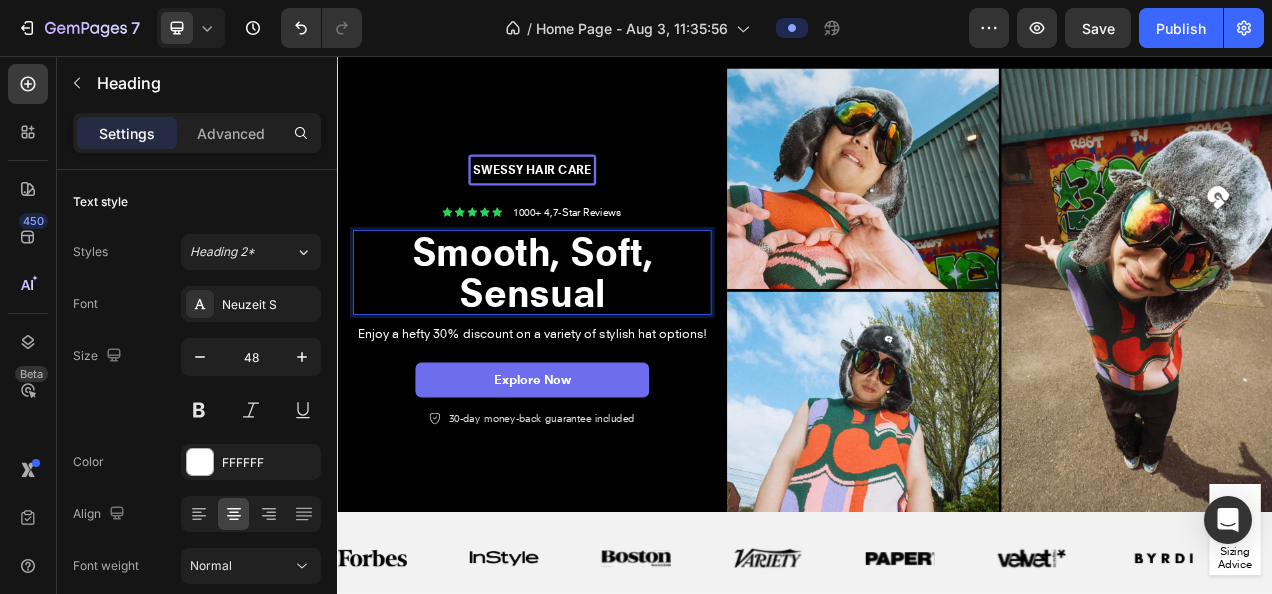 click on "Smooth, Soft, Sensual" at bounding box center (587, 333) 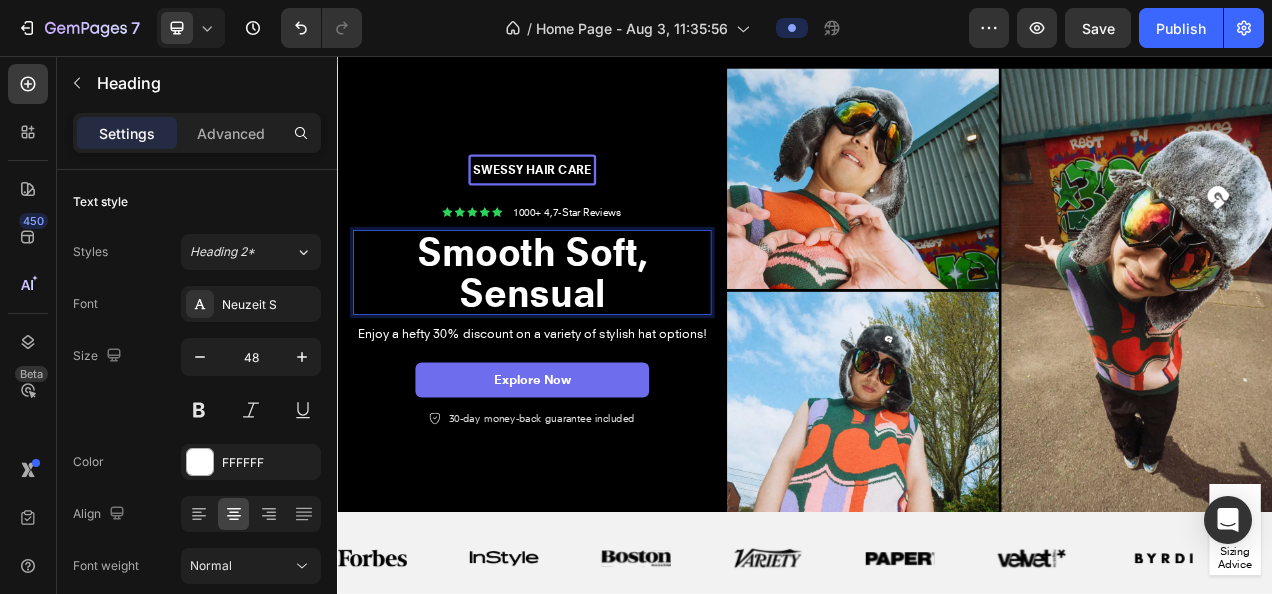 click on "Smooth Soft, Sensual" at bounding box center [587, 334] 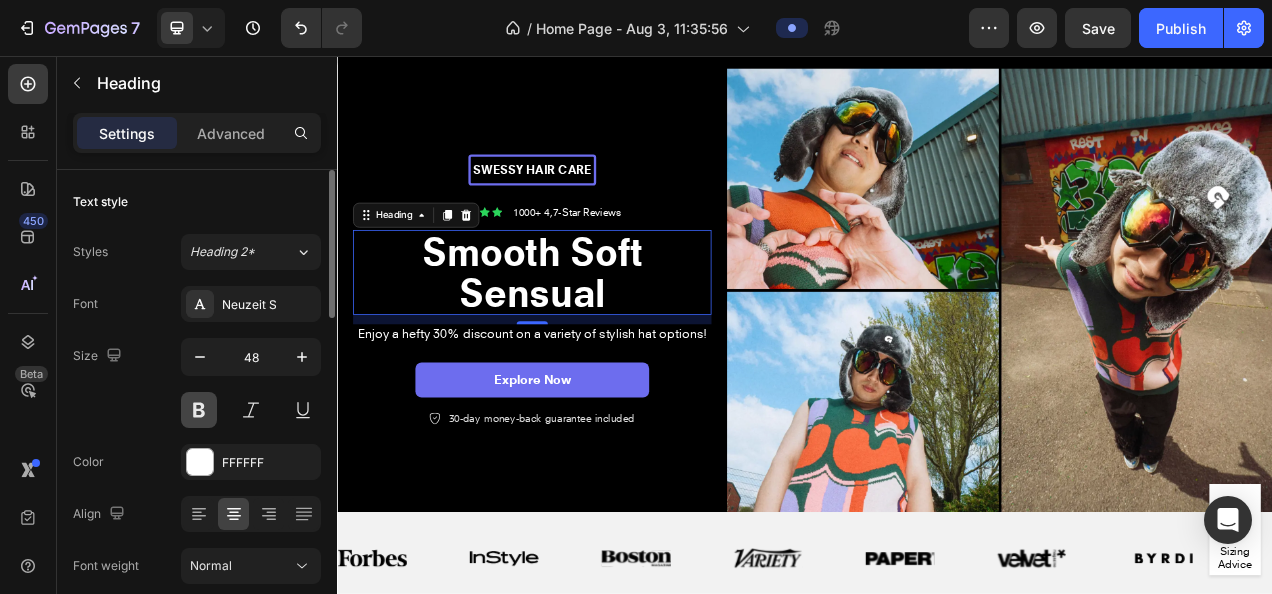 click at bounding box center [199, 410] 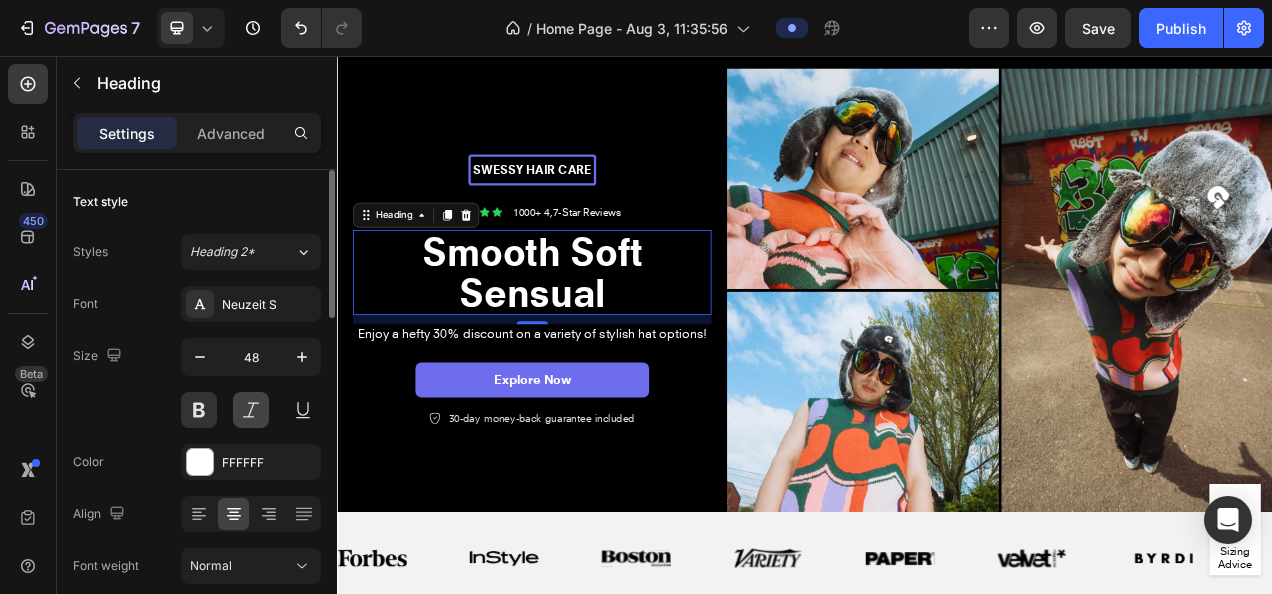 click at bounding box center [251, 410] 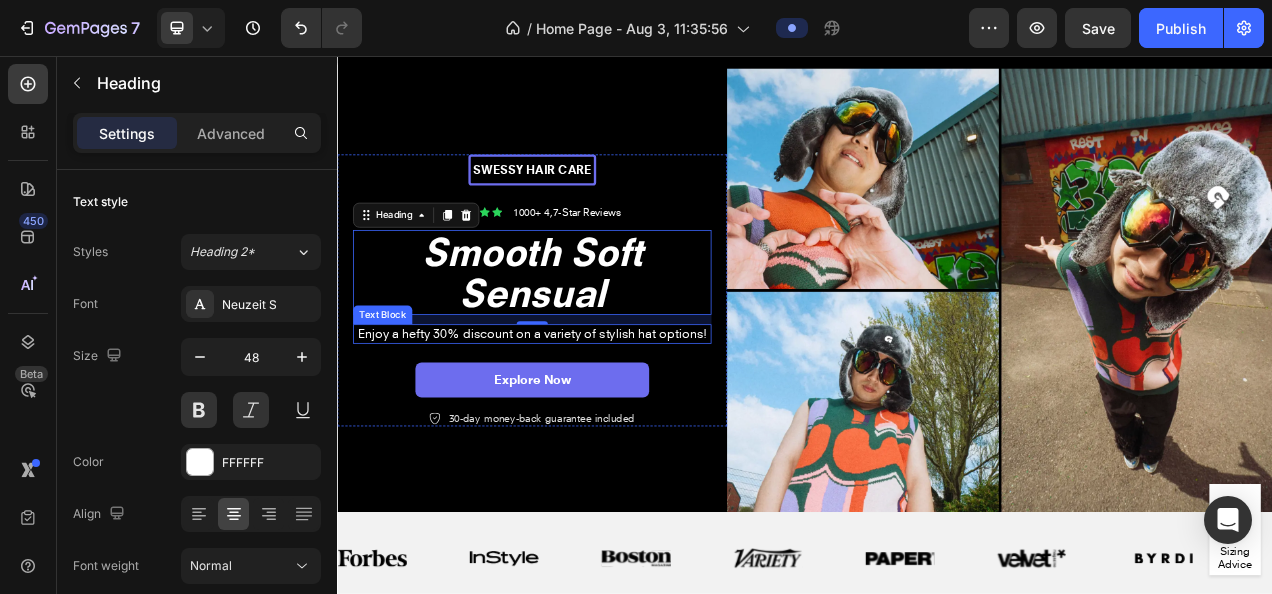 click on "Enjoy a hefty 30% discount on a variety of stylish hat options!" at bounding box center [587, 412] 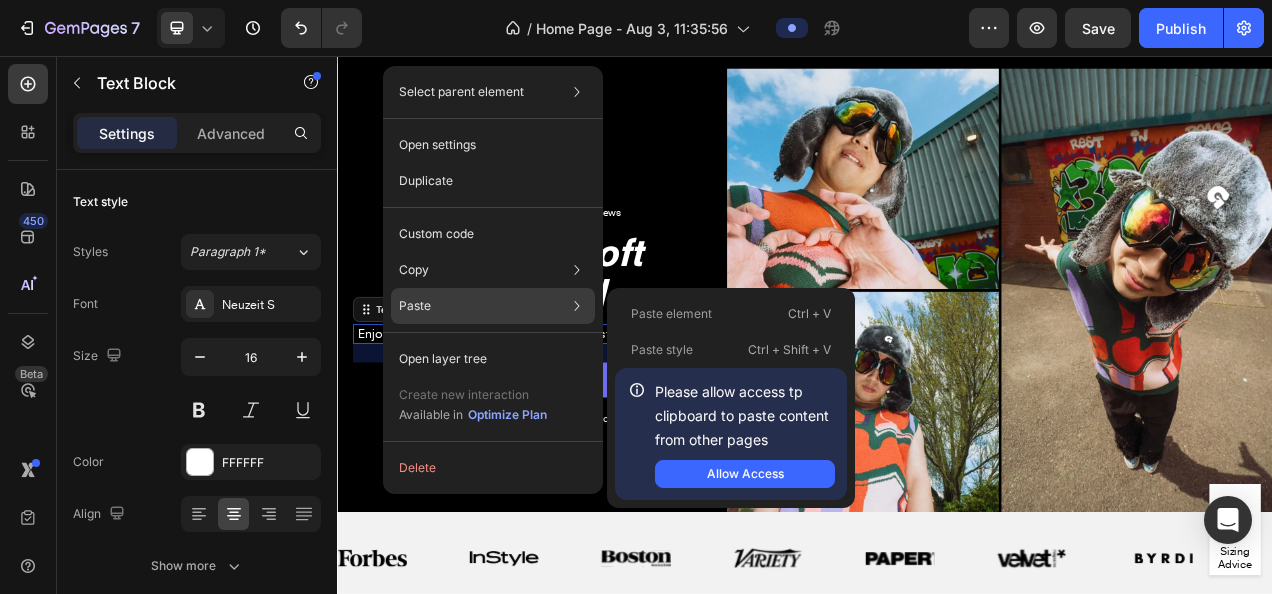 click on "Paste Paste element  Ctrl + V Paste style  Ctrl + Shift + V  Please allow access tp clipboard to paste content from other pages  Allow Access" 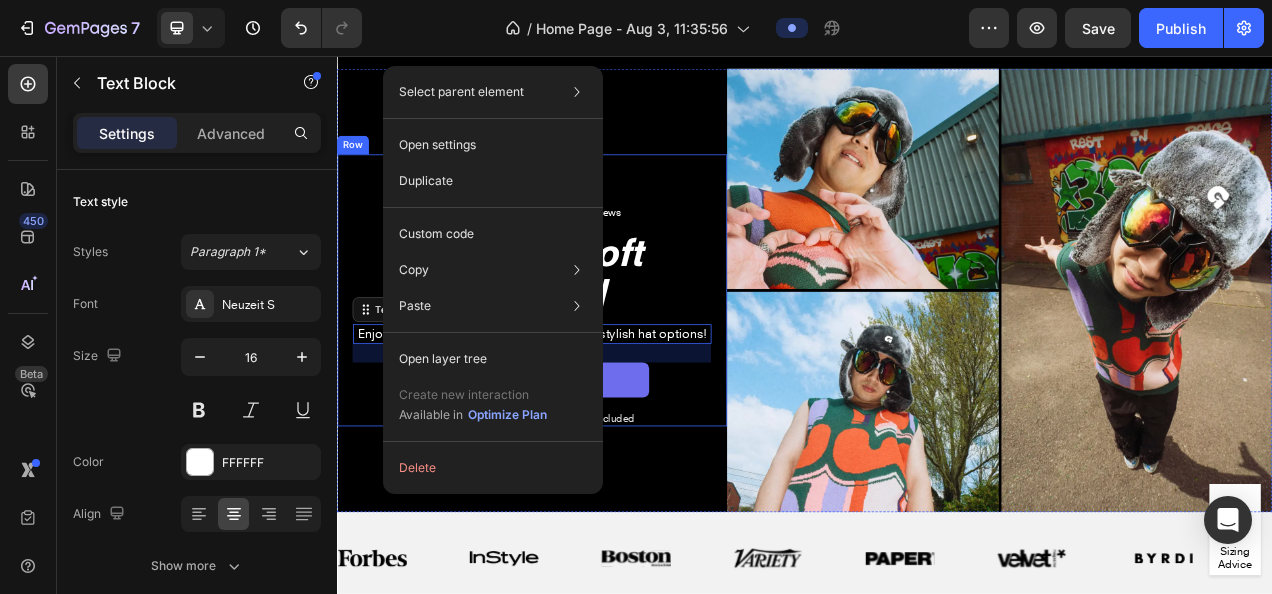 click on "Swessy hair Care Text Block Row
Icon
Icon
Icon
Icon
Icon Icon List 1000+ 4,7-Star Reviews Text Block Row ⁠⁠⁠⁠⁠⁠⁠ Smooth Soft Sensual Heading Enjoy a hefty 30% discount on a variety of stylish hat options! Text Block   24 Explore Now Button
Icon 30-day money-back guarantee included  Text Block Row" at bounding box center (587, 356) 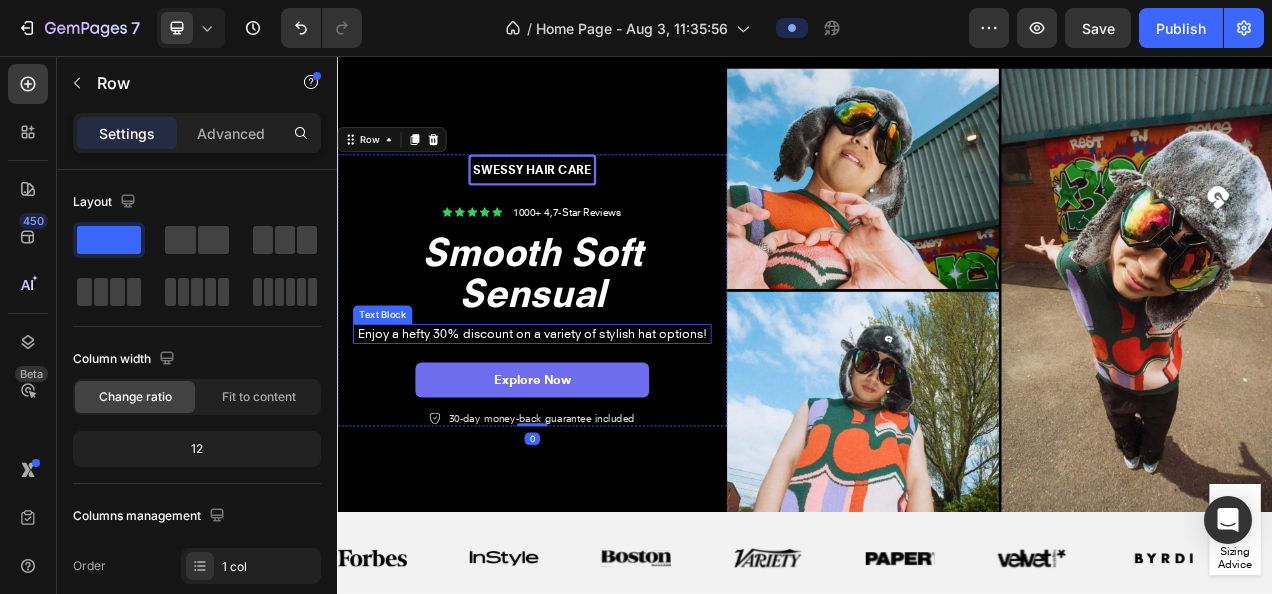 click on "Enjoy a hefty 30% discount on a variety of stylish hat options!" at bounding box center [587, 412] 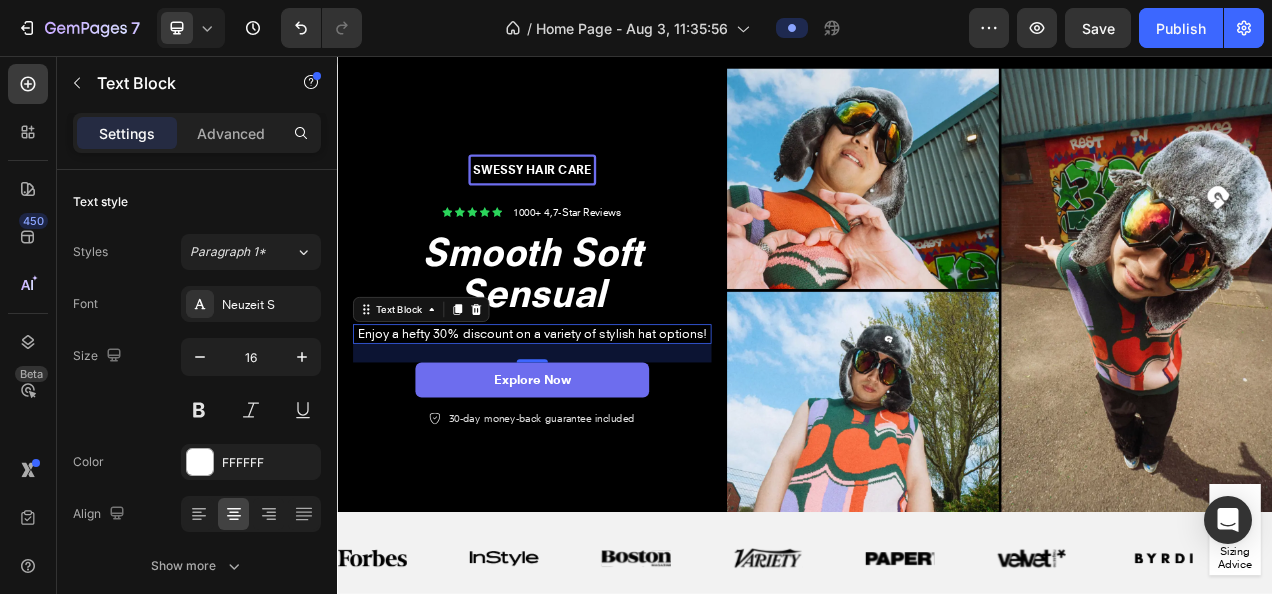 click on "Enjoy a hefty 30% discount on a variety of stylish hat options!" at bounding box center (587, 412) 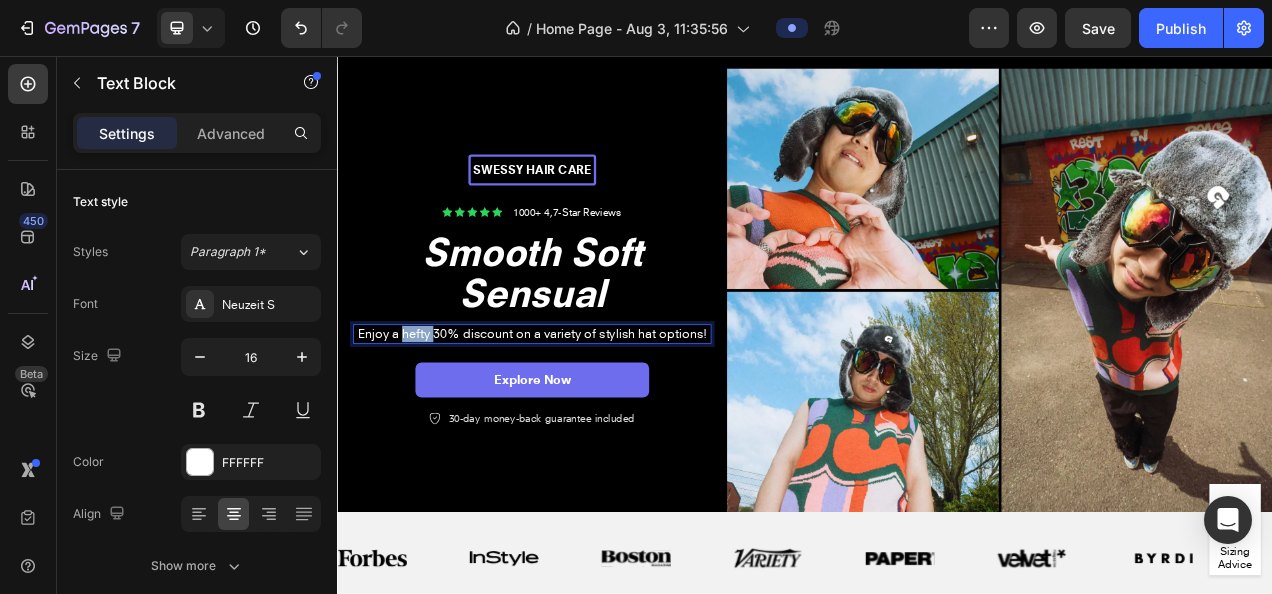 click on "Enjoy a hefty 30% discount on a variety of stylish hat options!" at bounding box center (587, 412) 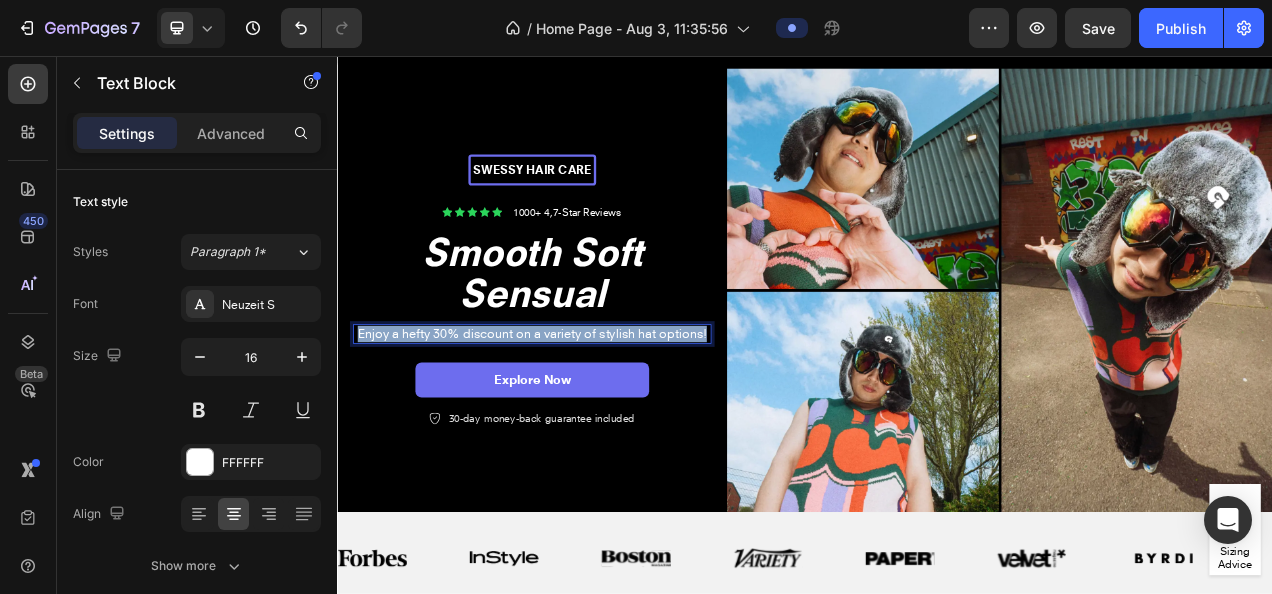 click on "Enjoy a hefty 30% discount on a variety of stylish hat options!" at bounding box center (587, 412) 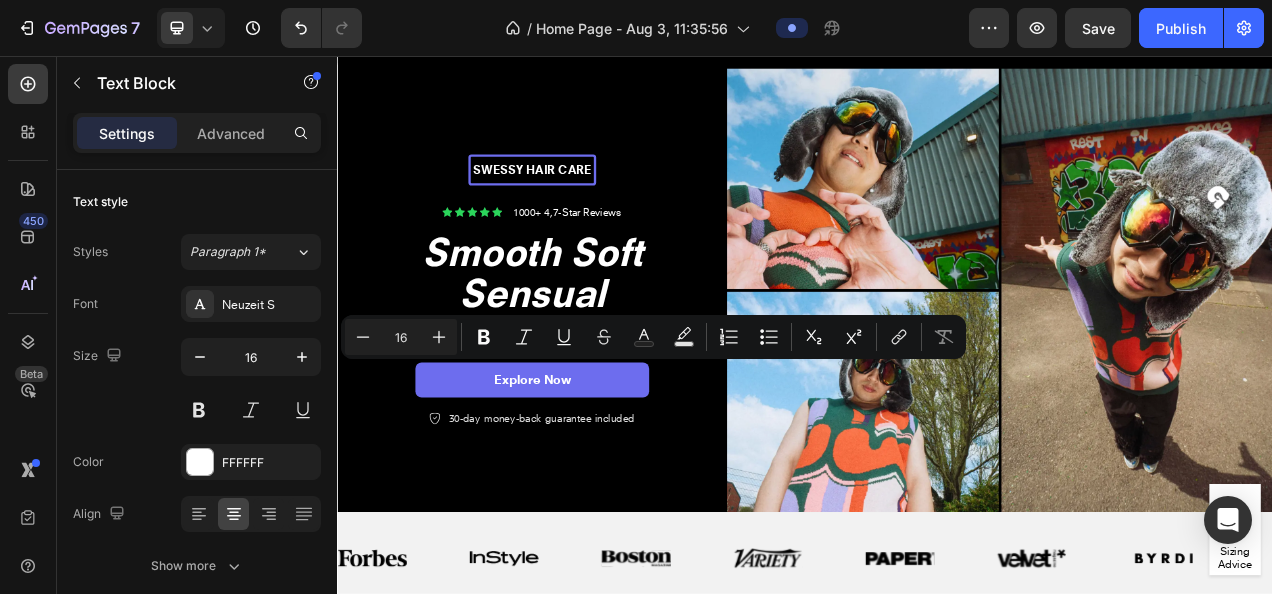 click on "Enjoy a hefty 30% discount on a variety of stylish hat options!" at bounding box center [587, 412] 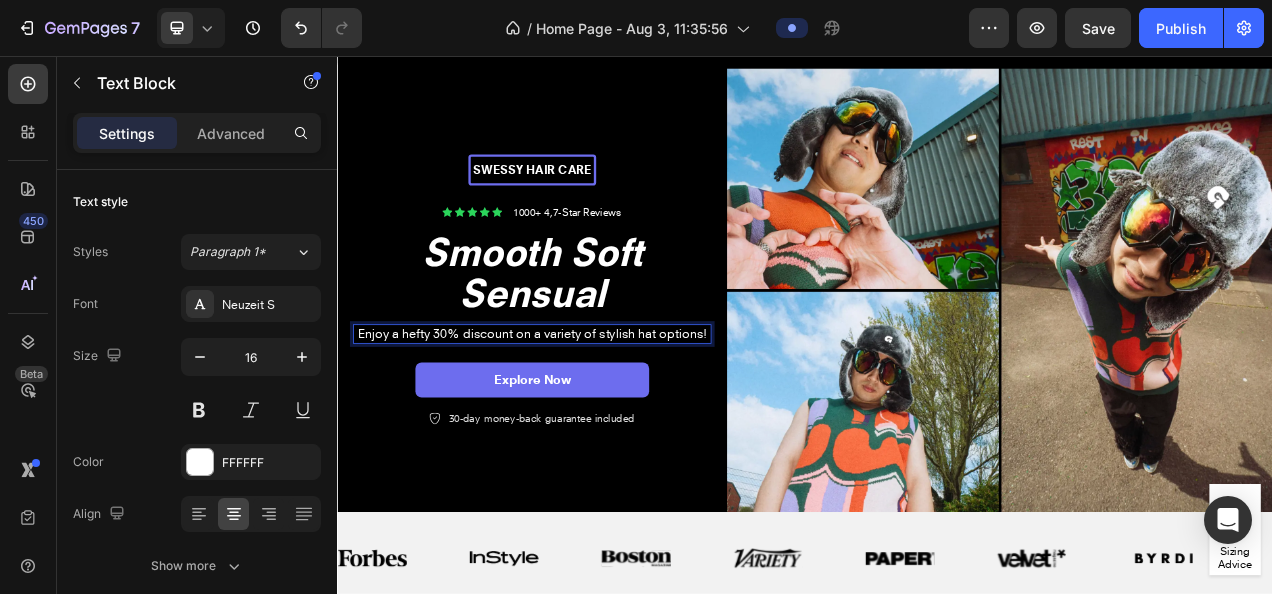 click on "Enjoy a hefty 30% discount on a variety of stylish hat options!" at bounding box center [587, 412] 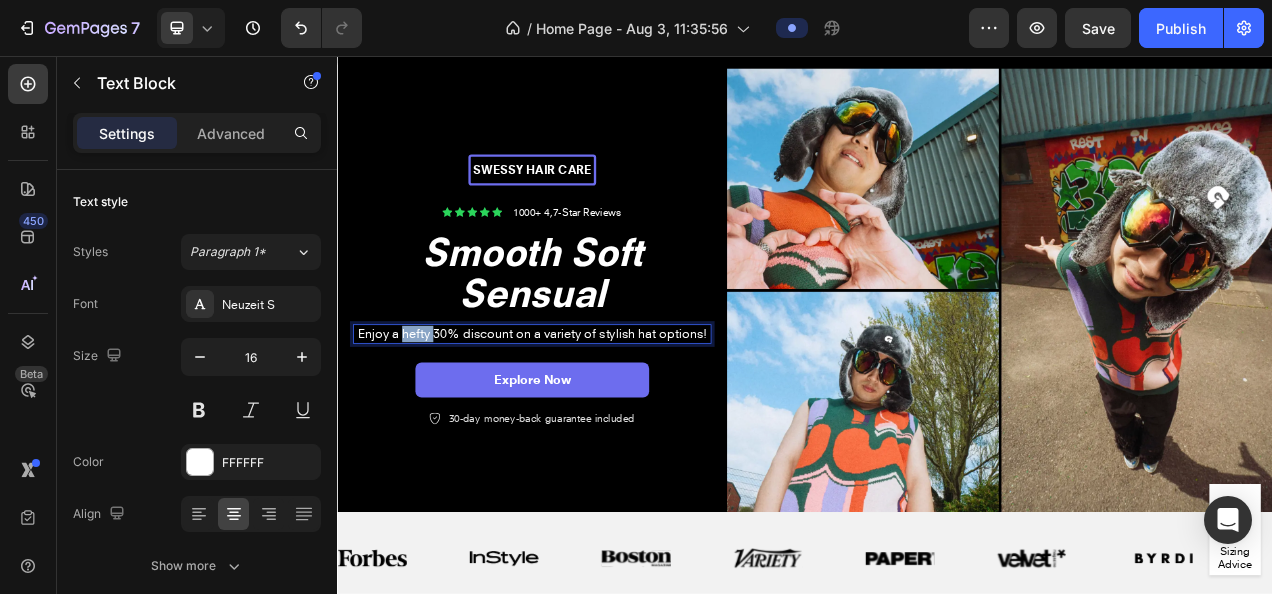 click on "Enjoy a hefty 30% discount on a variety of stylish hat options!" at bounding box center [587, 412] 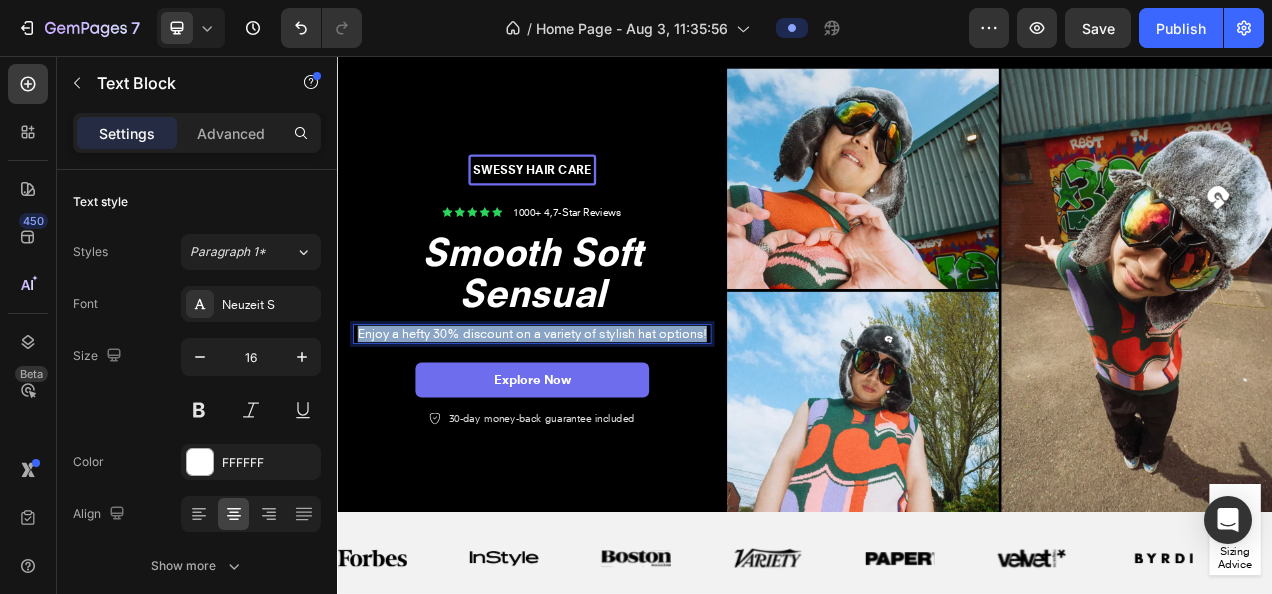 click on "Enjoy a hefty 30% discount on a variety of stylish hat options!" at bounding box center [587, 412] 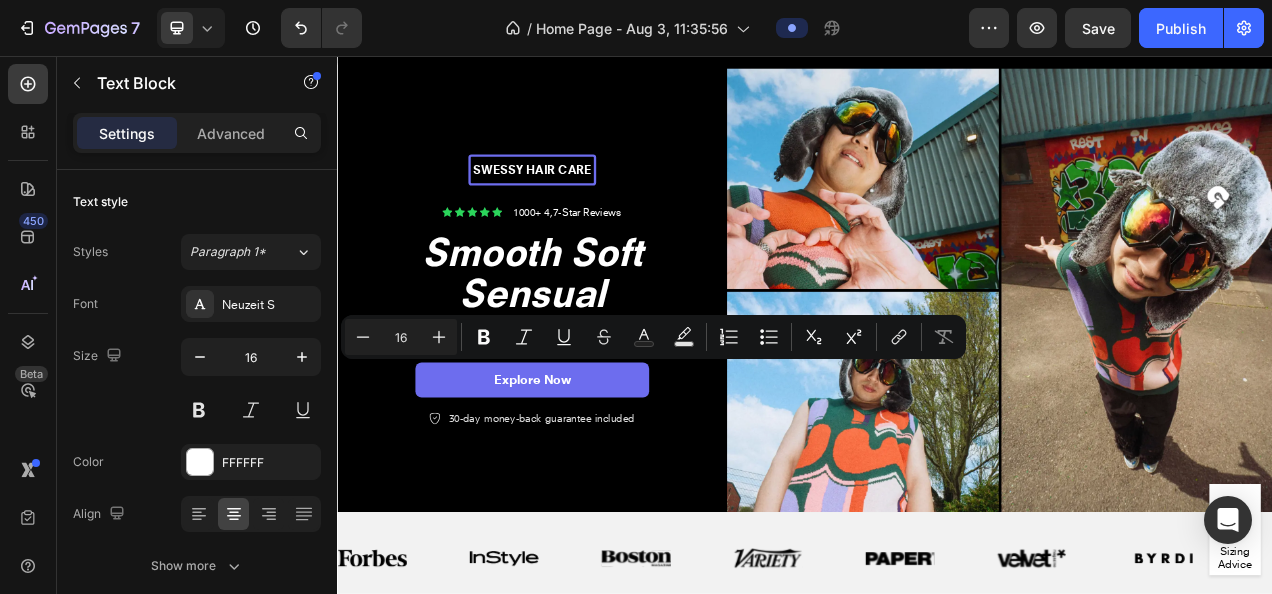 scroll, scrollTop: 5130, scrollLeft: 0, axis: vertical 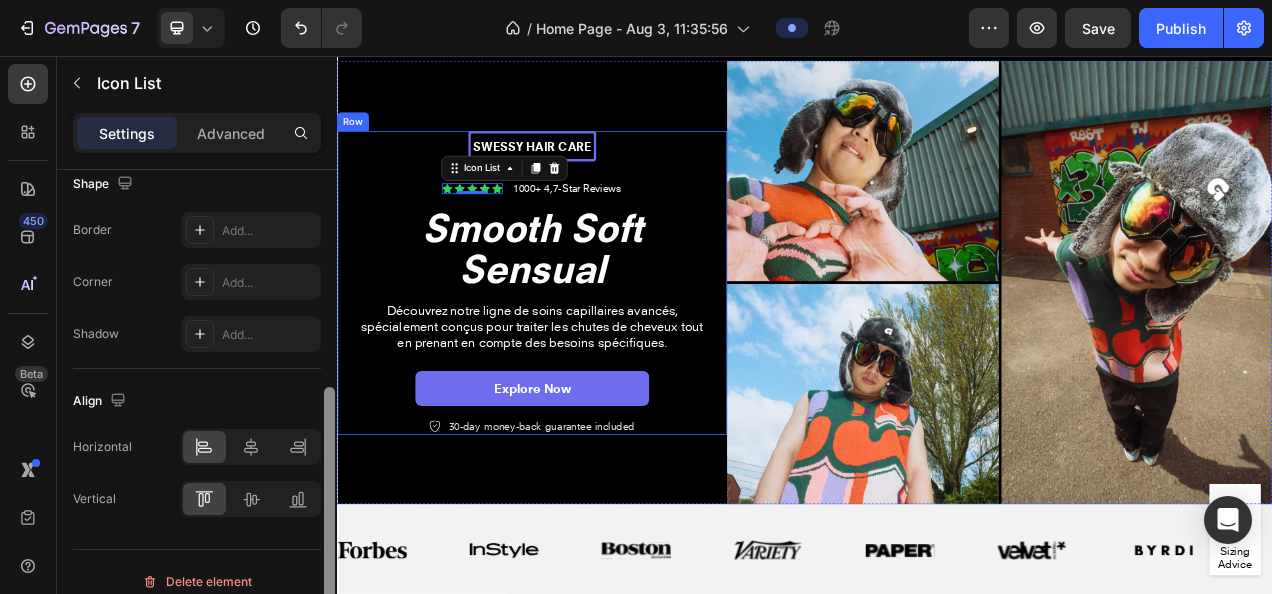 drag, startPoint x: 667, startPoint y: 435, endPoint x: 342, endPoint y: 576, distance: 354.26825 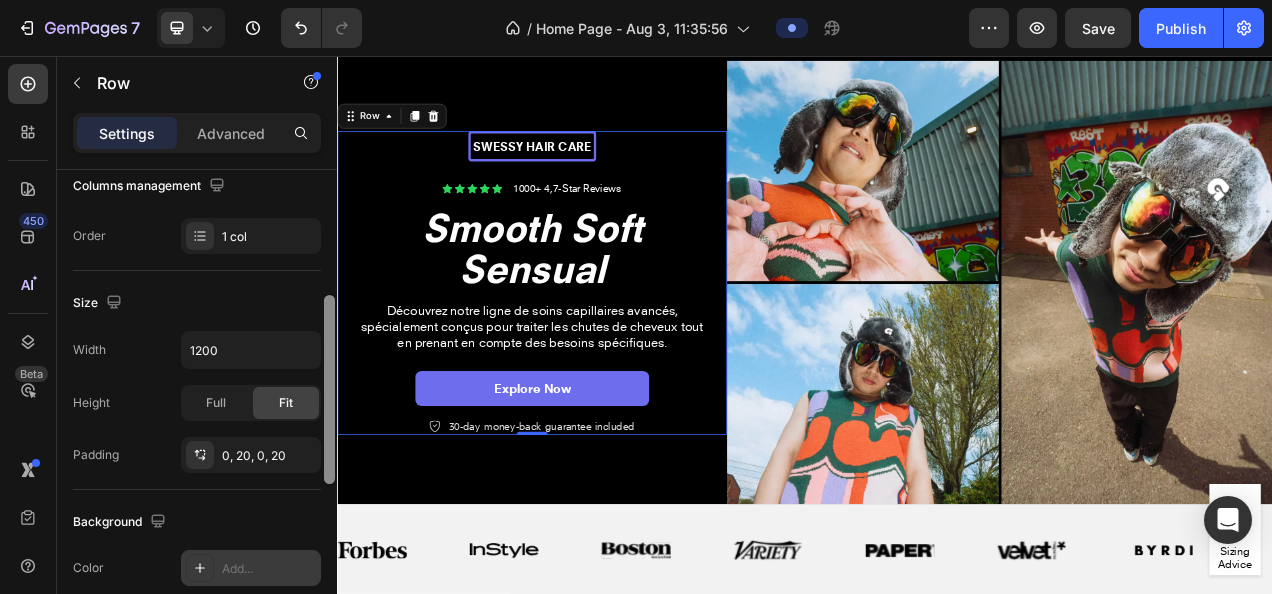 scroll, scrollTop: 326, scrollLeft: 0, axis: vertical 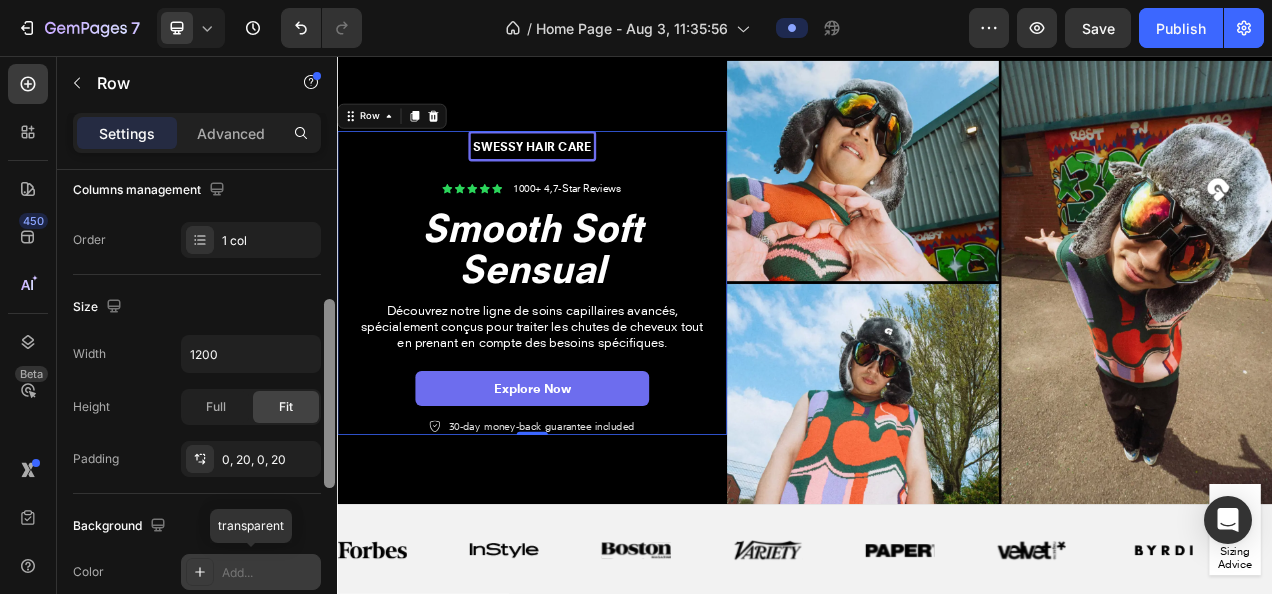 click on "Add..." at bounding box center [251, 572] 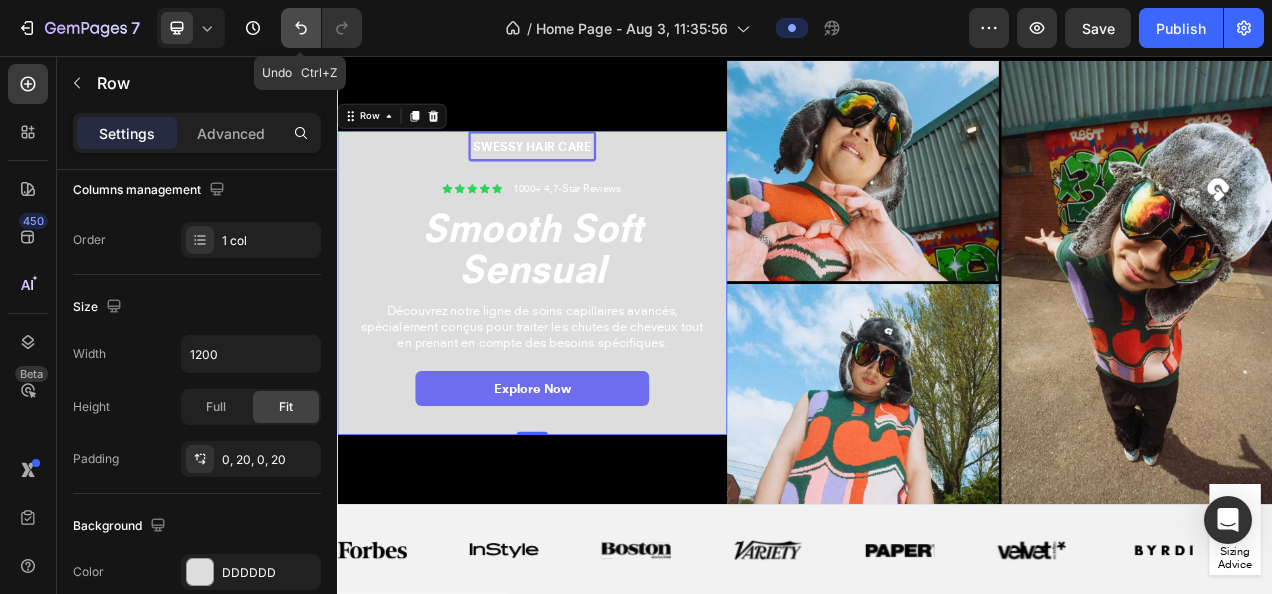 click 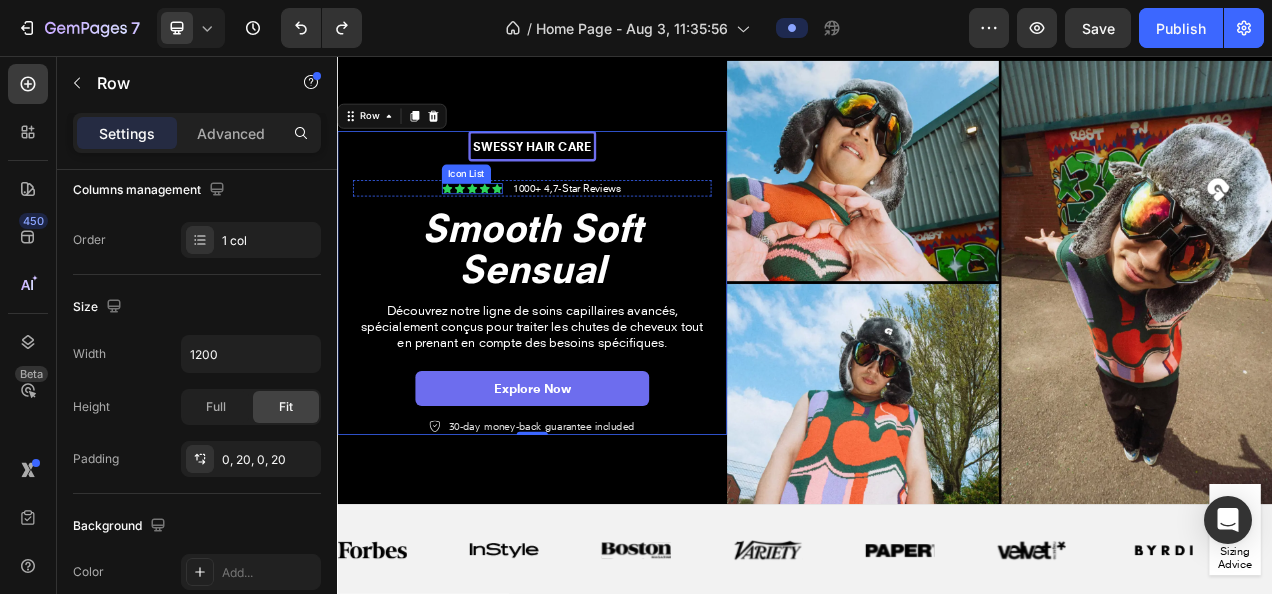 click 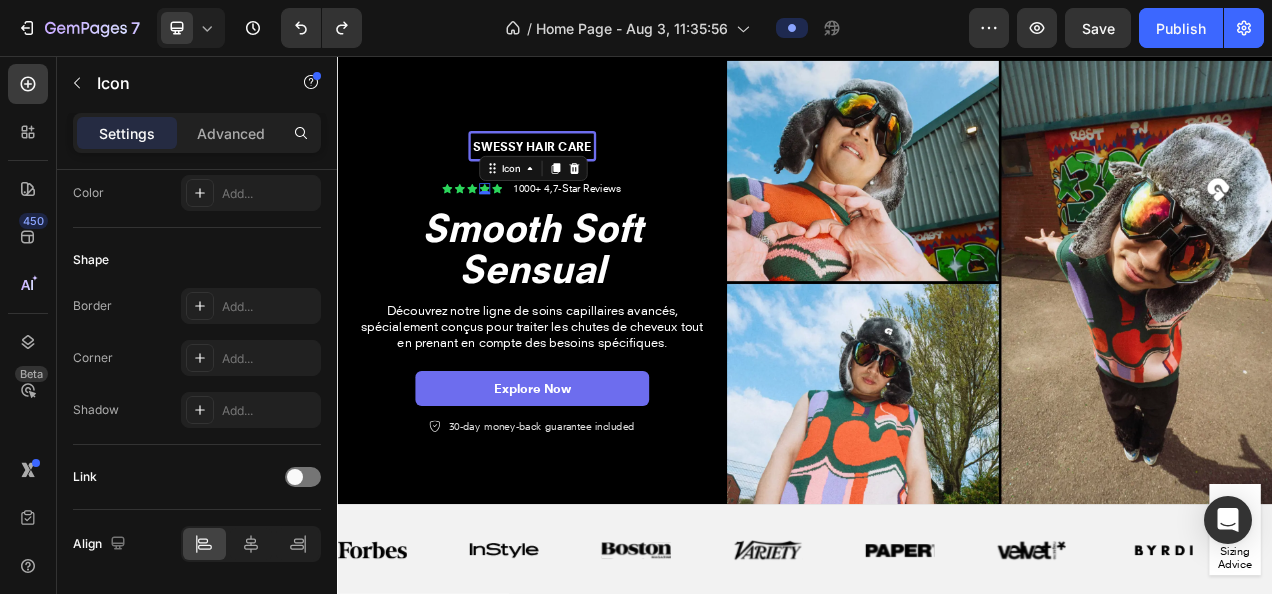 scroll, scrollTop: 0, scrollLeft: 0, axis: both 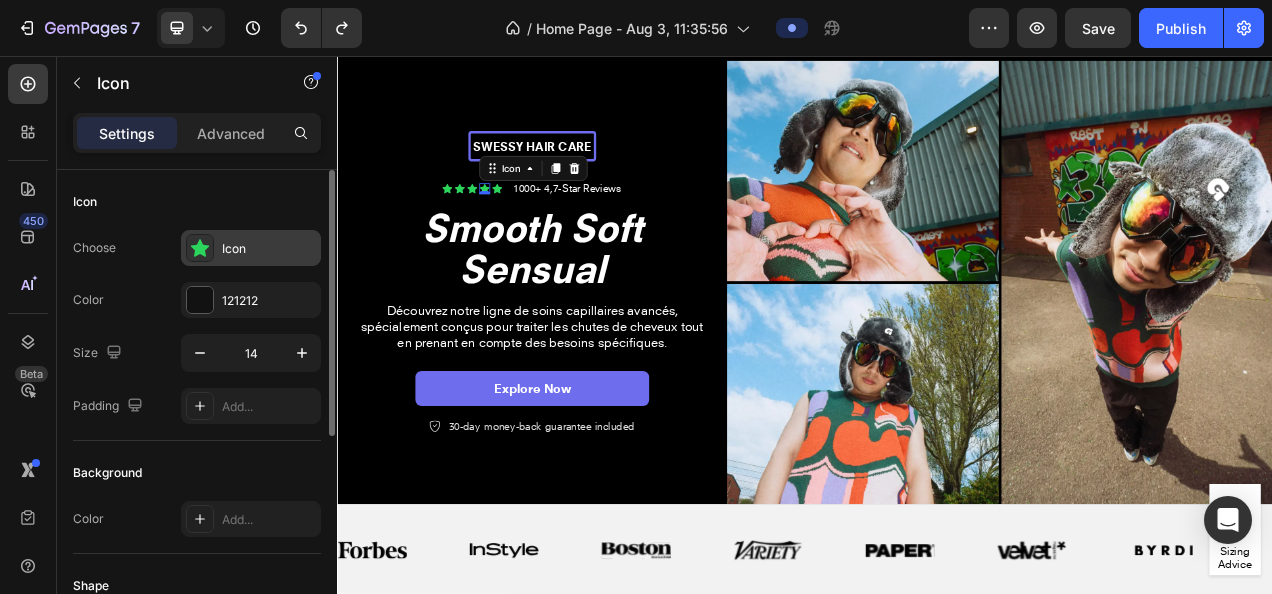 click on "Icon" at bounding box center [251, 248] 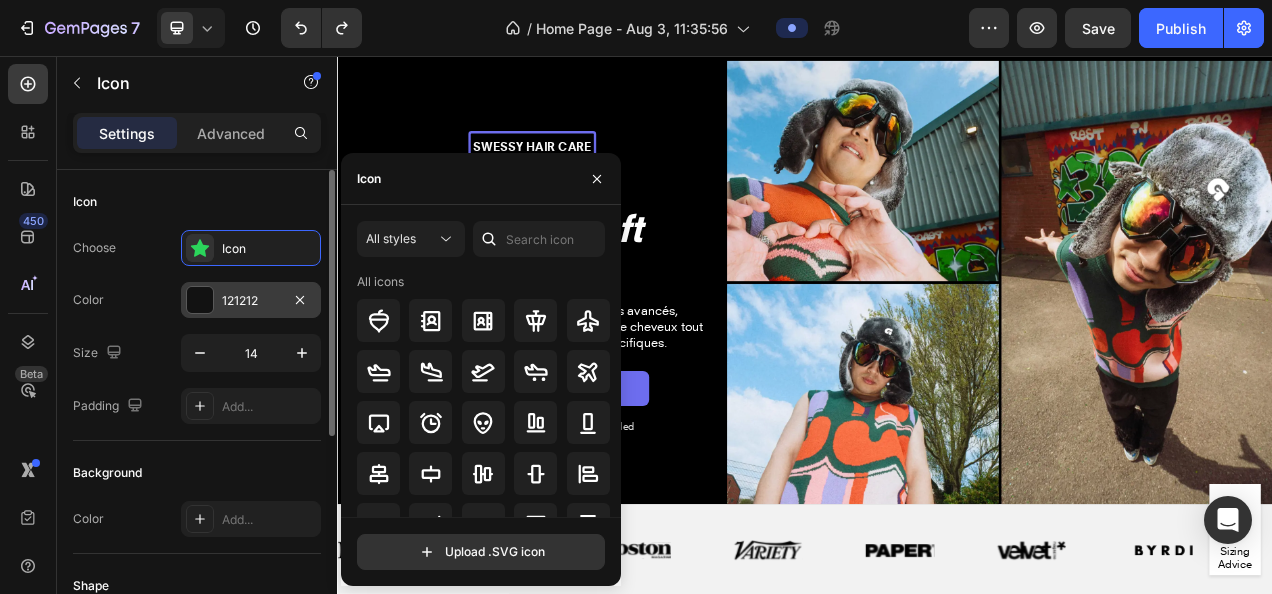 click on "121212" at bounding box center [251, 301] 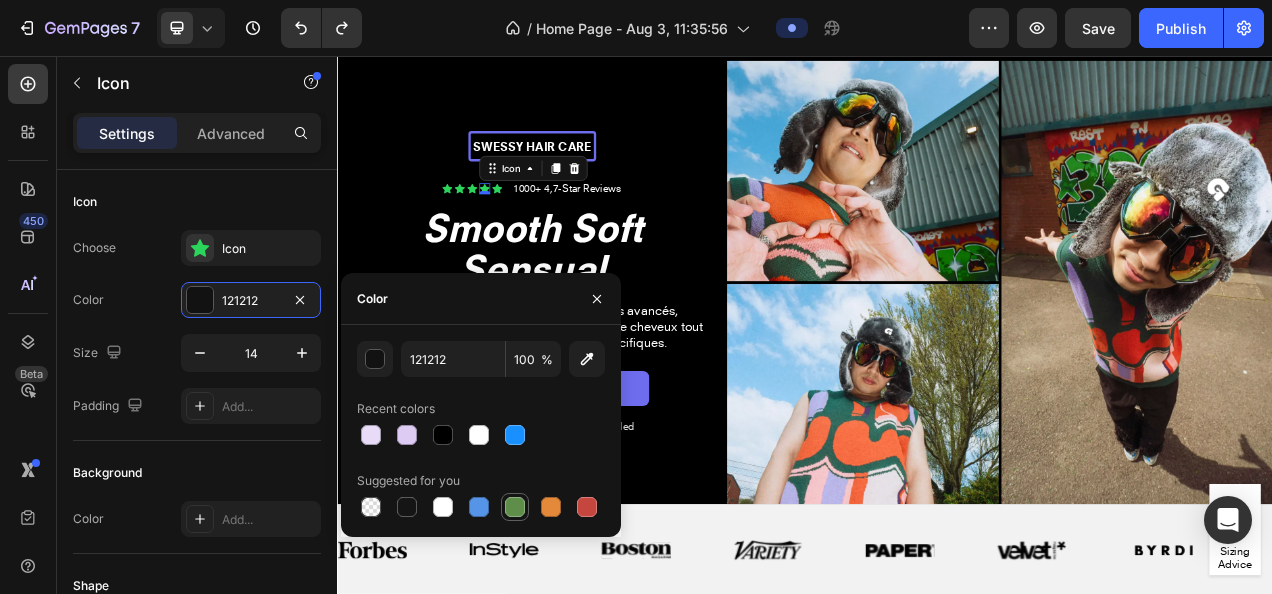 click at bounding box center [515, 507] 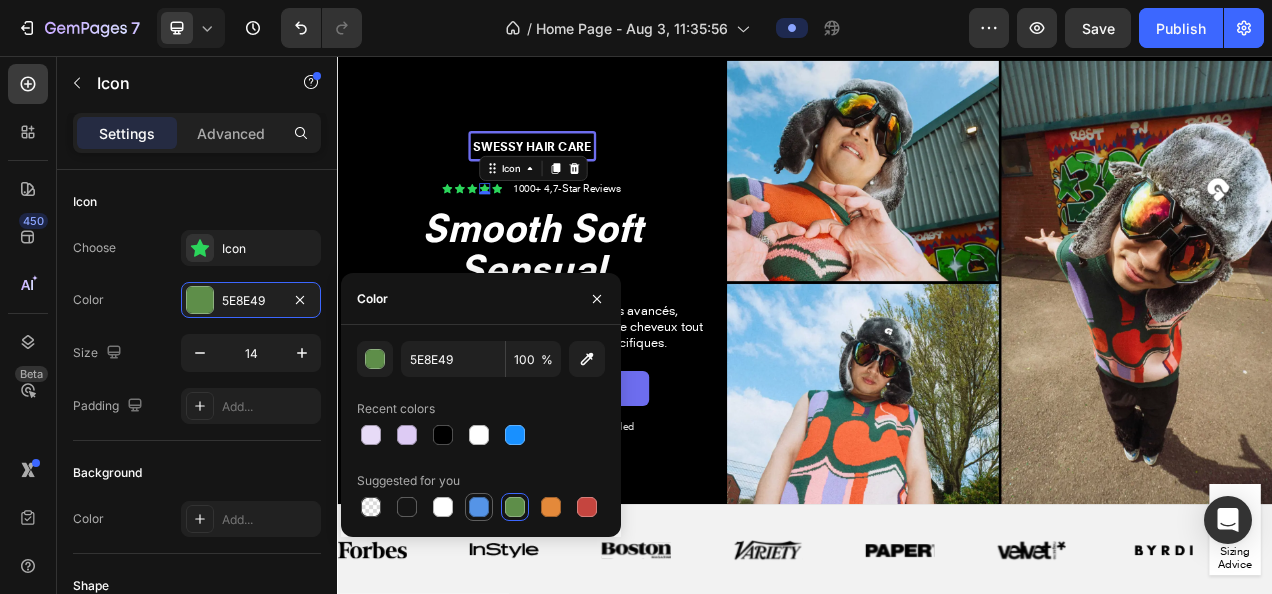 click at bounding box center (479, 507) 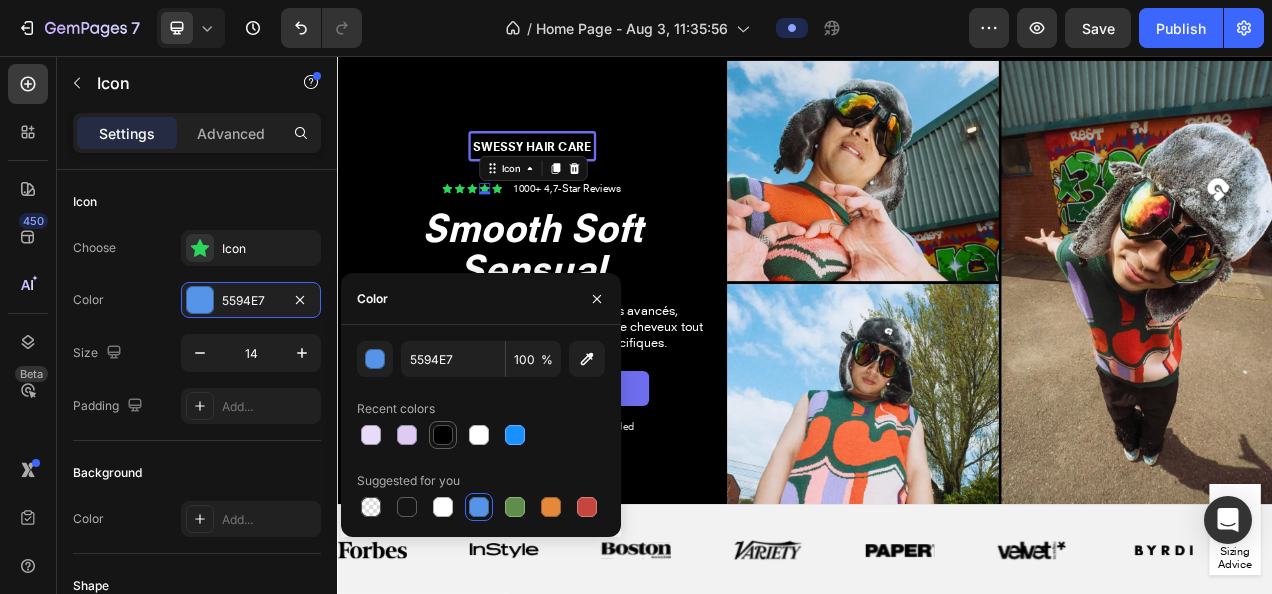 click at bounding box center [443, 435] 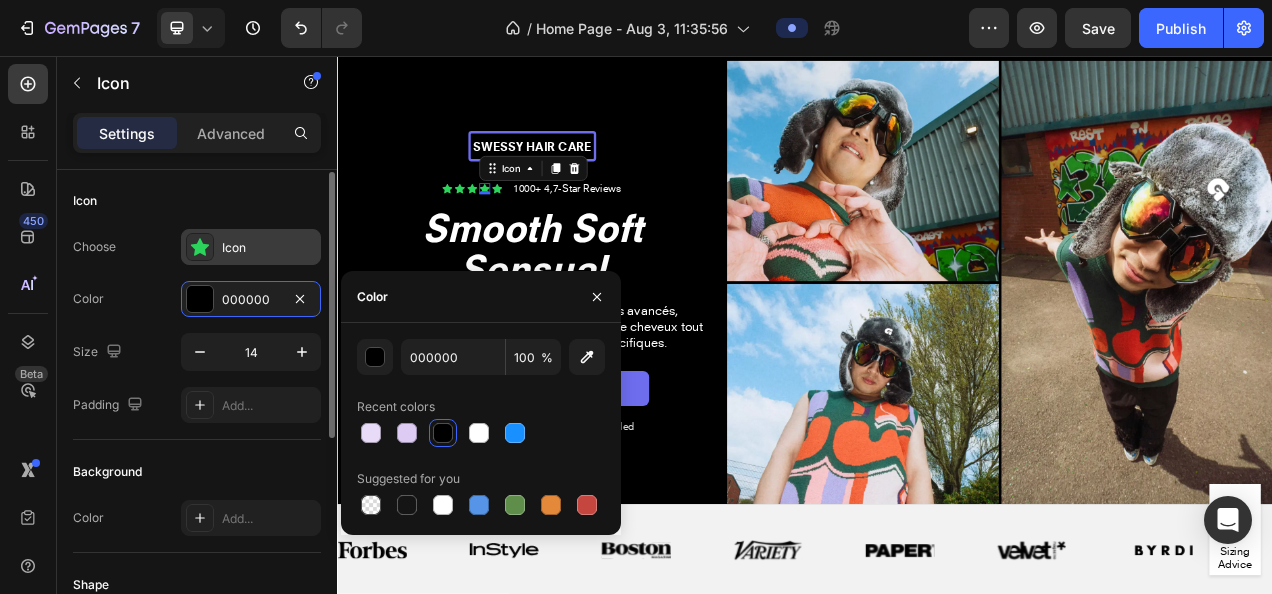 scroll, scrollTop: 2, scrollLeft: 0, axis: vertical 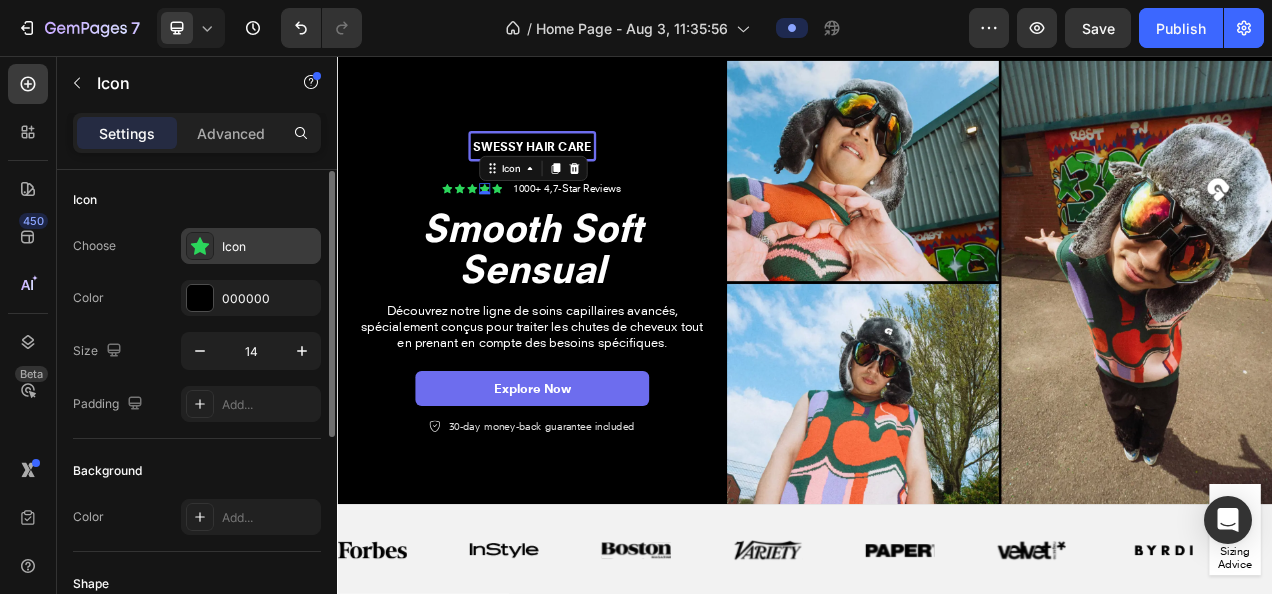 click on "Icon" at bounding box center [269, 247] 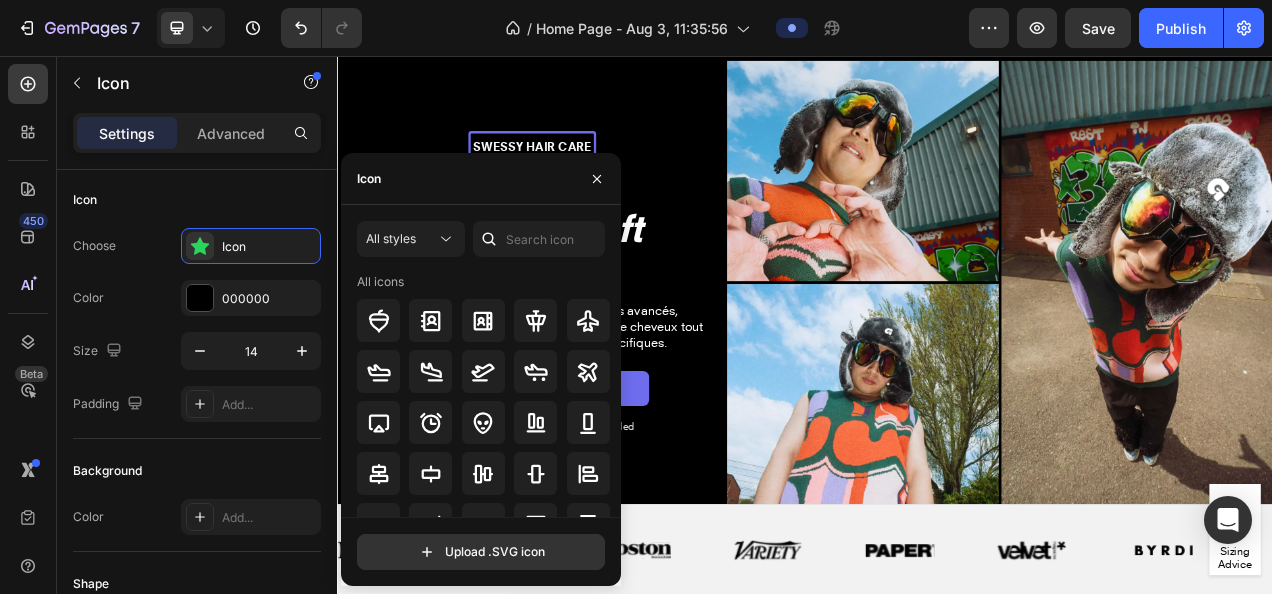 scroll, scrollTop: 124, scrollLeft: 0, axis: vertical 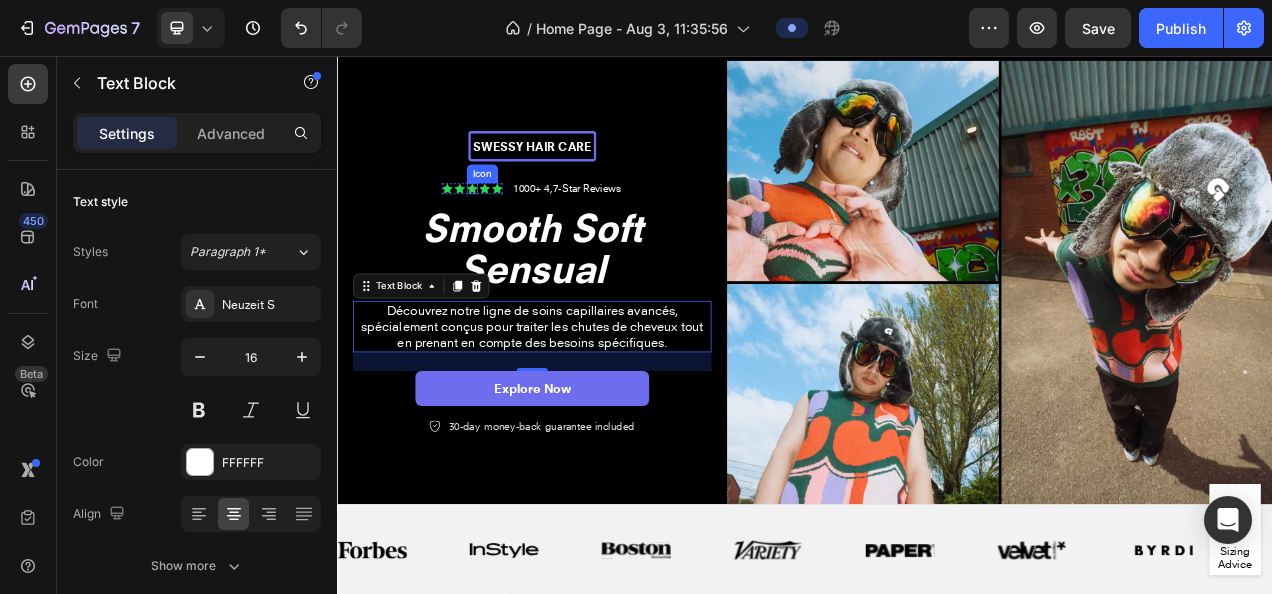 click 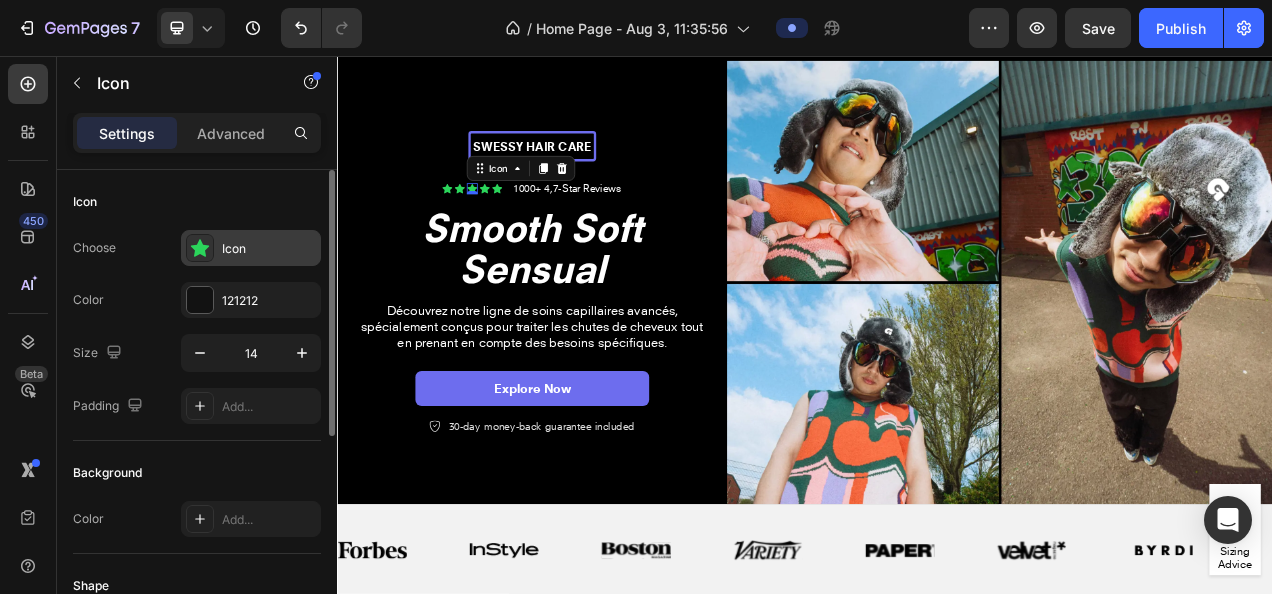 click on "Icon" at bounding box center (269, 249) 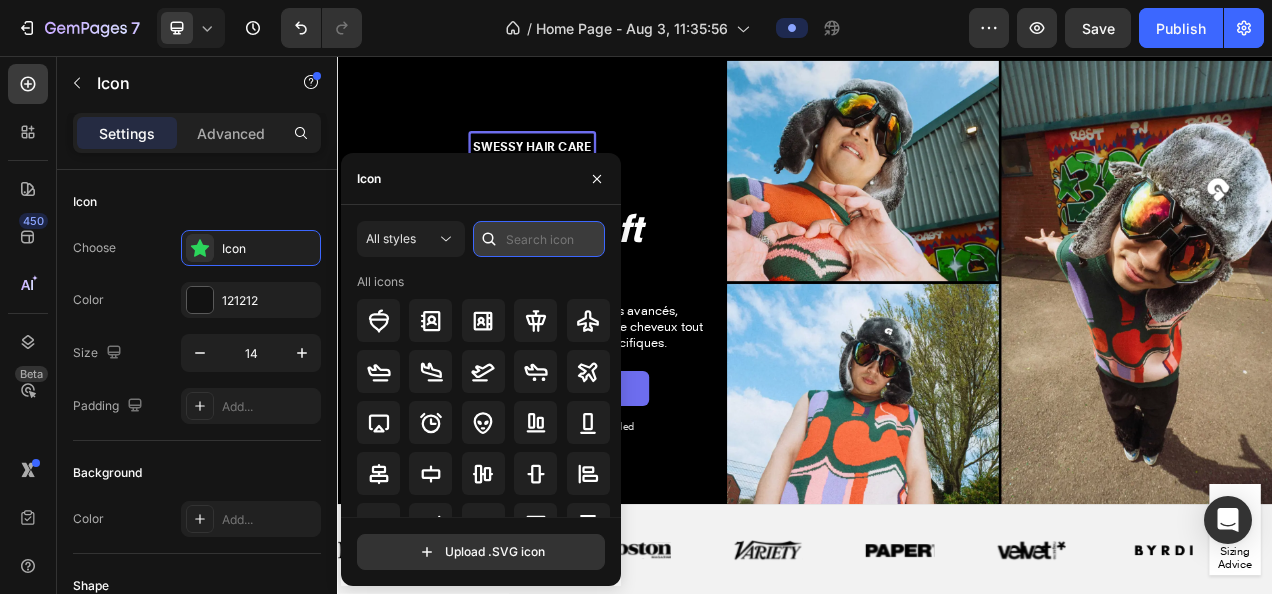 click at bounding box center [539, 239] 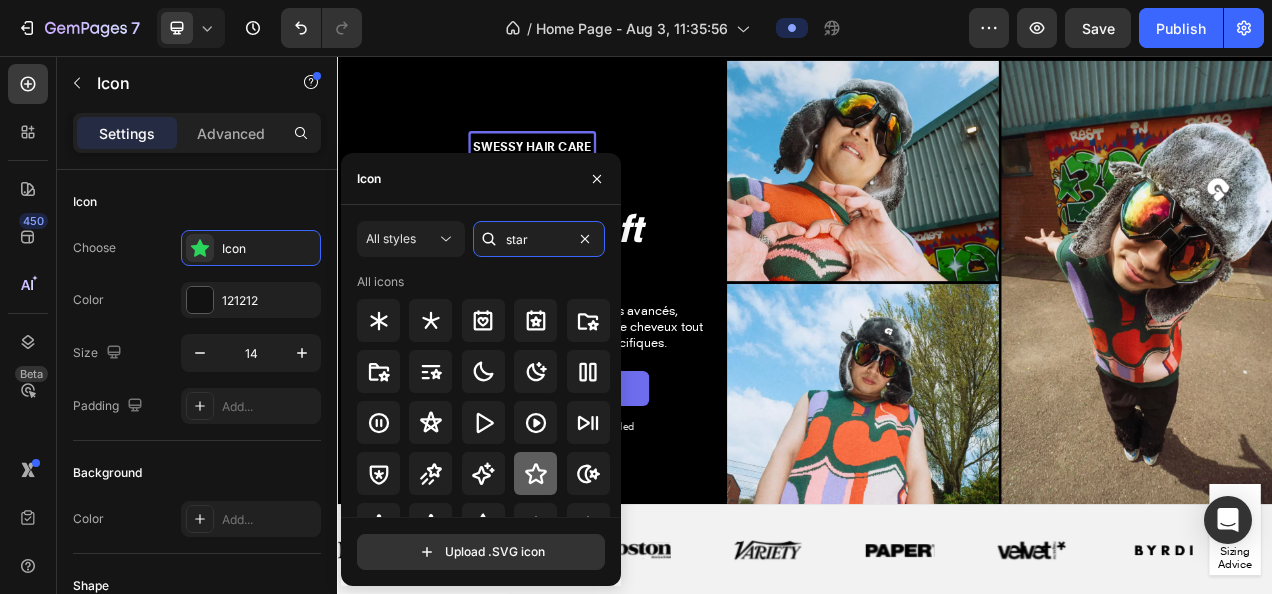 type on "star" 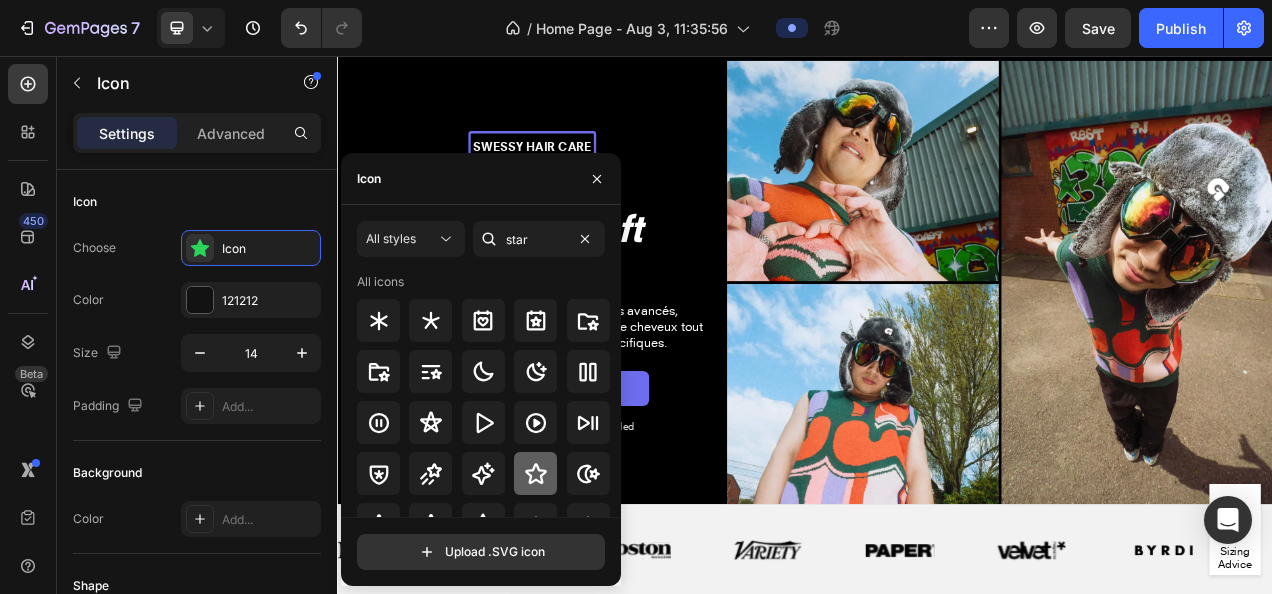 click 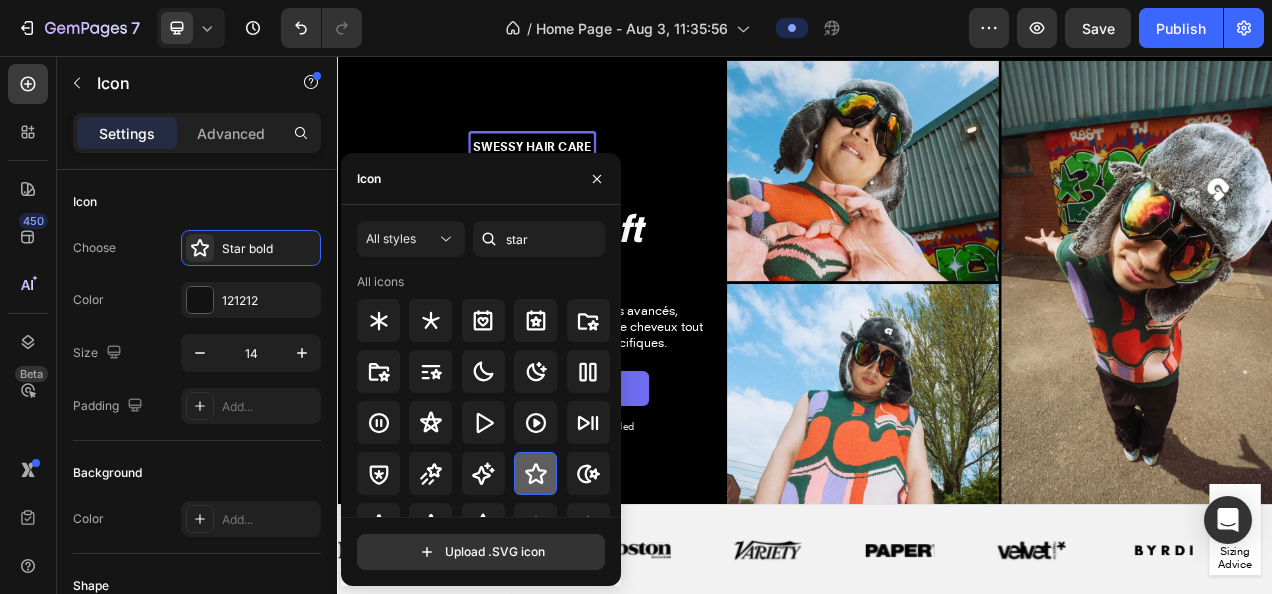 click 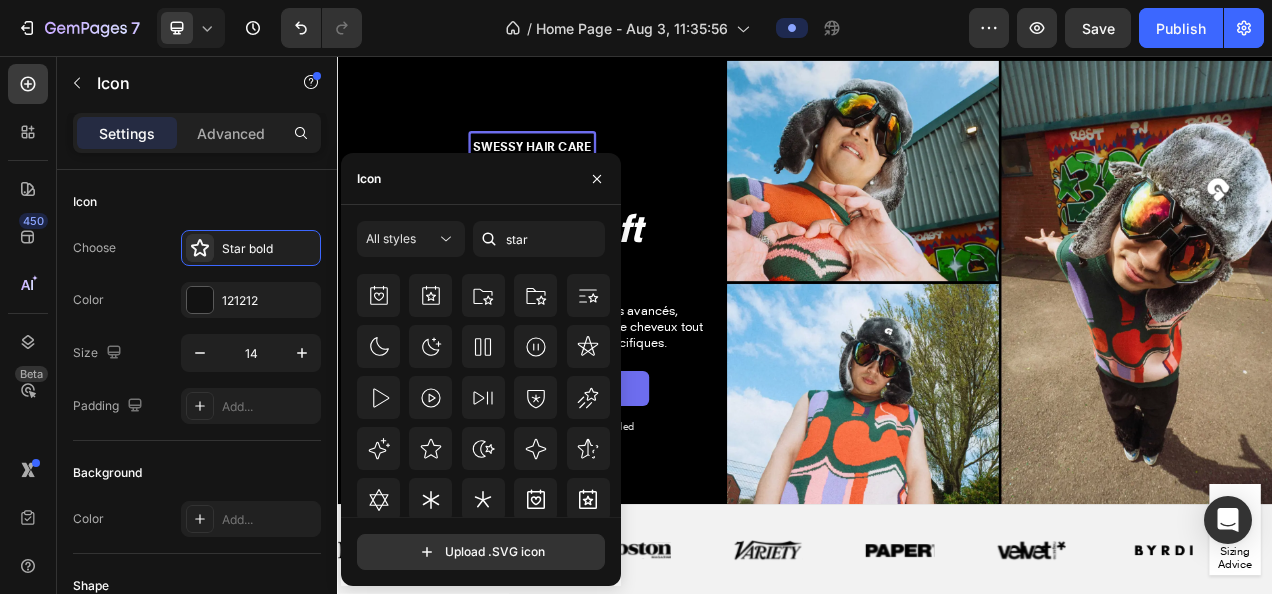 scroll, scrollTop: 268, scrollLeft: 0, axis: vertical 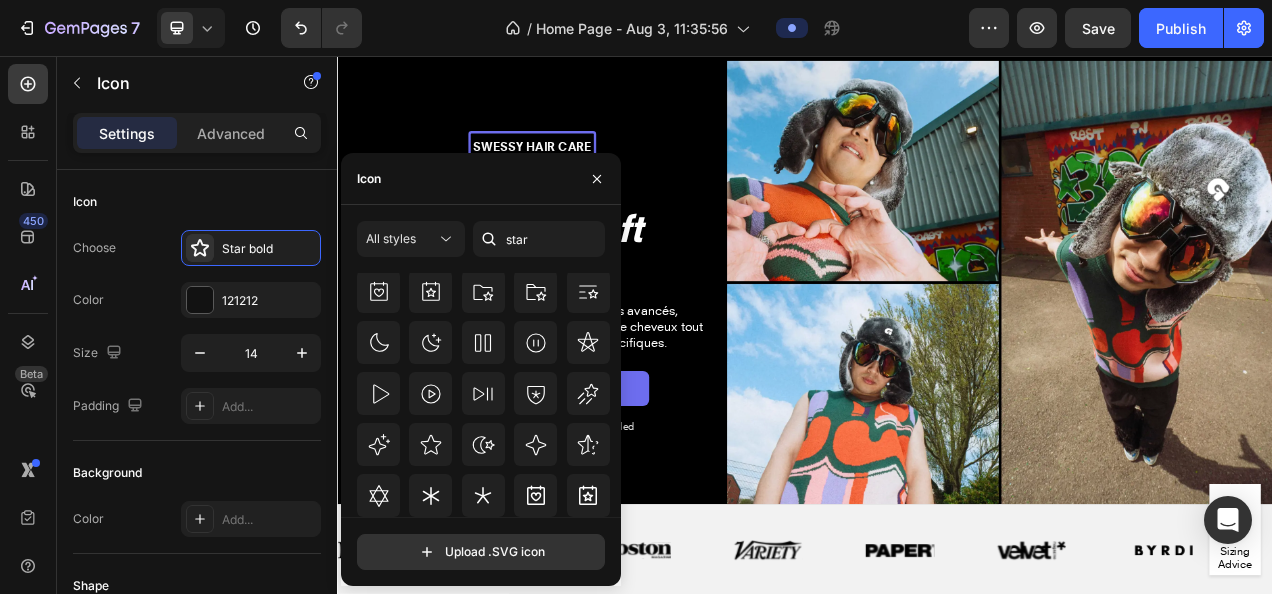 drag, startPoint x: 616, startPoint y: 346, endPoint x: 388, endPoint y: 655, distance: 384.01172 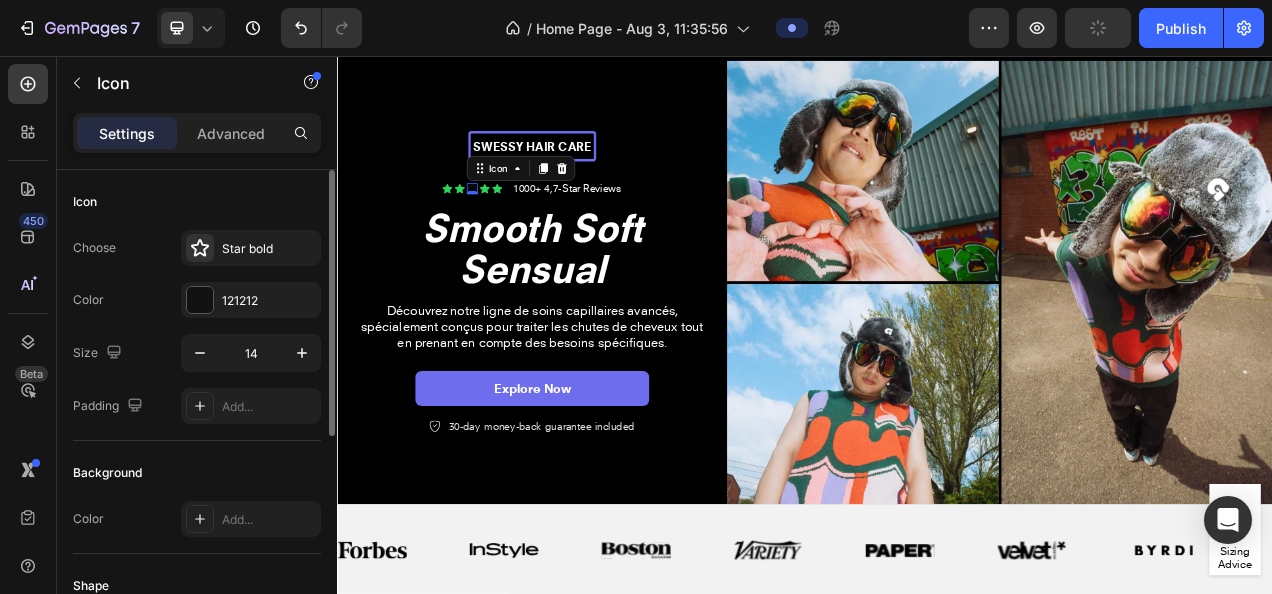 click on "Icon" at bounding box center (197, 202) 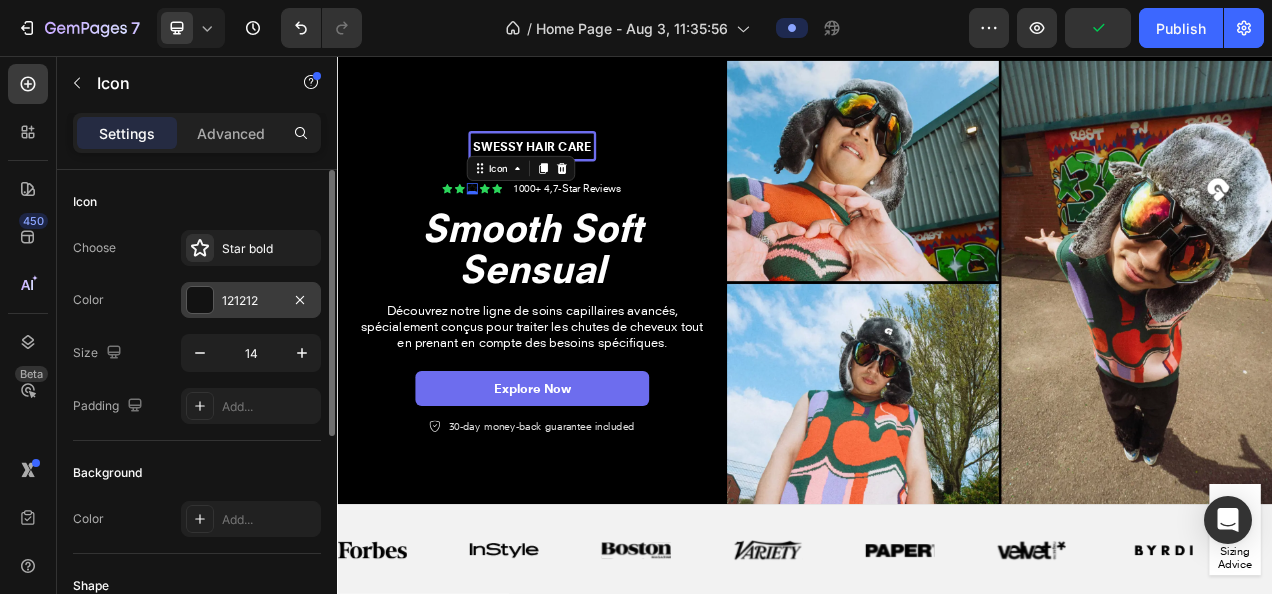 click on "121212" at bounding box center (251, 301) 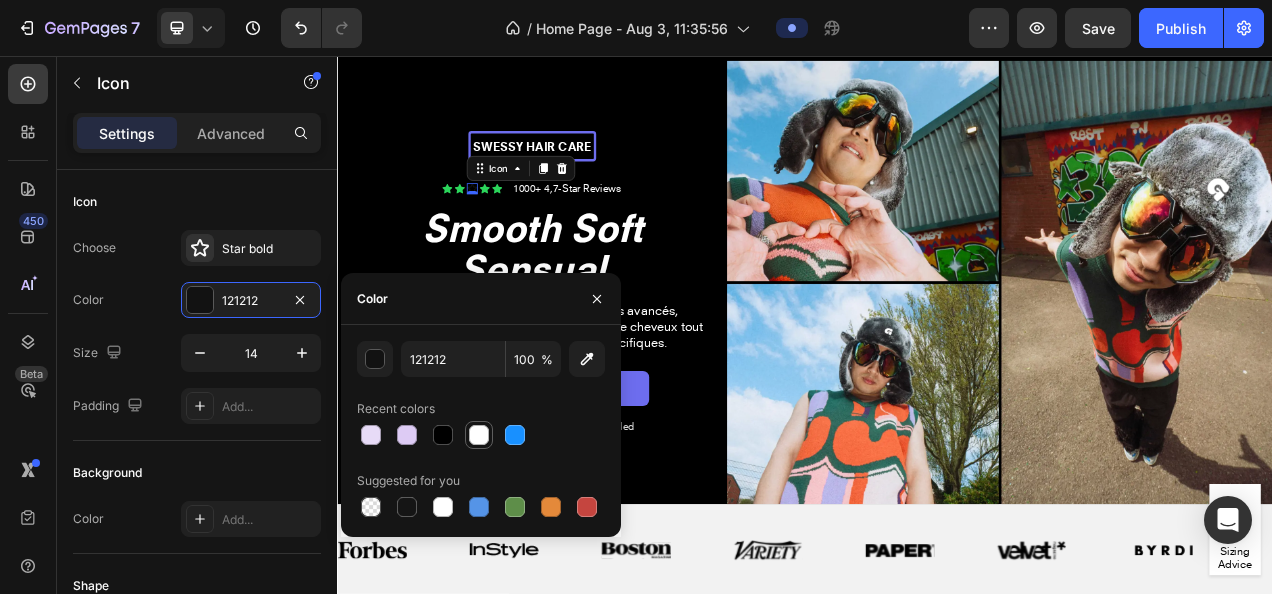 click at bounding box center (479, 435) 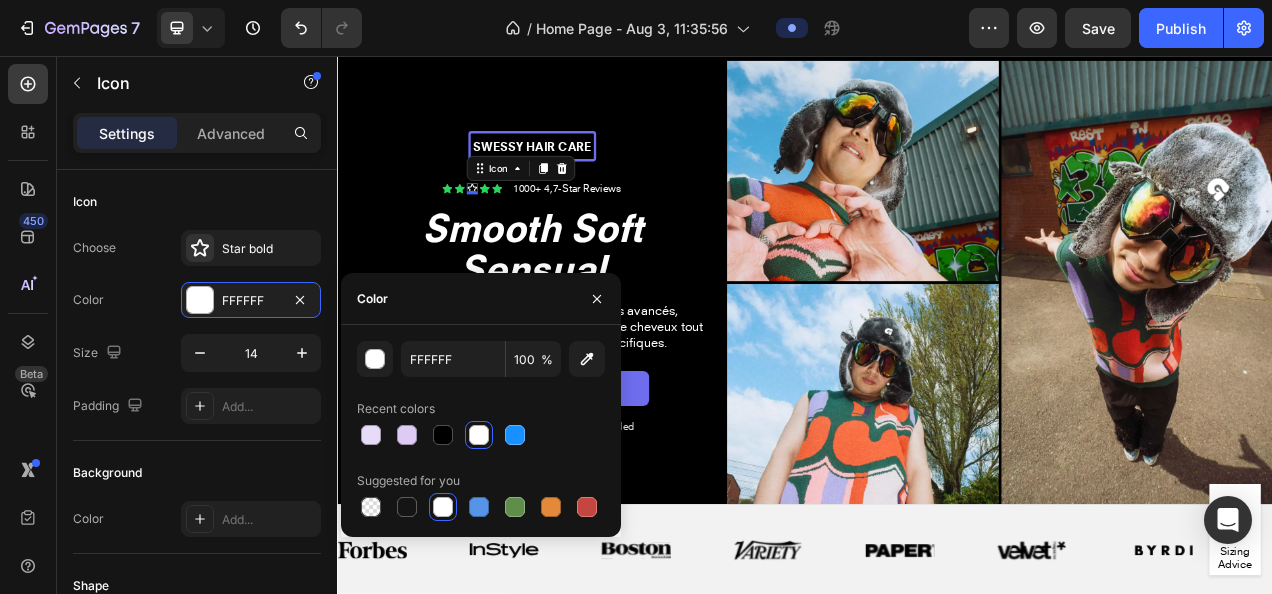click at bounding box center [443, 507] 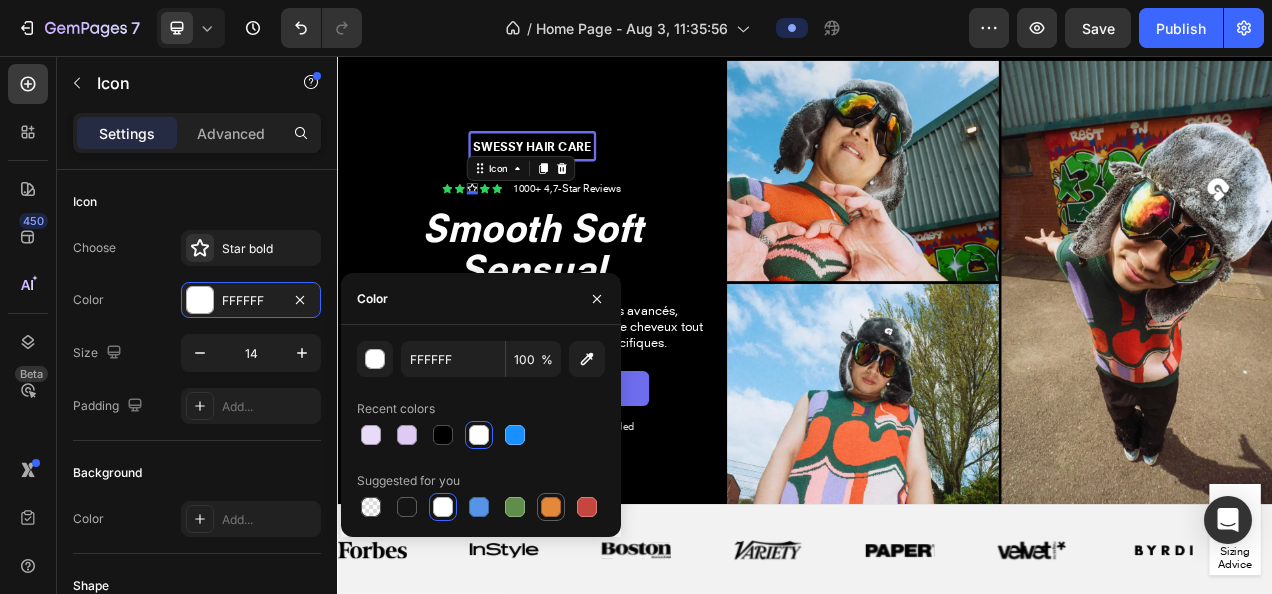 click at bounding box center [551, 507] 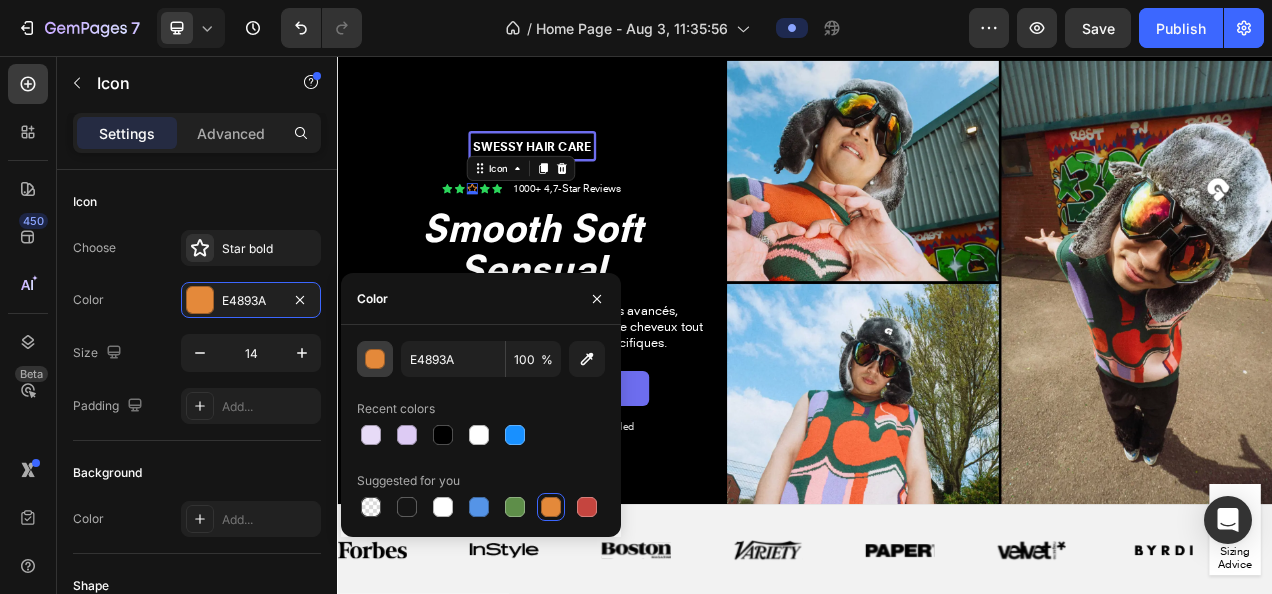 click at bounding box center [376, 360] 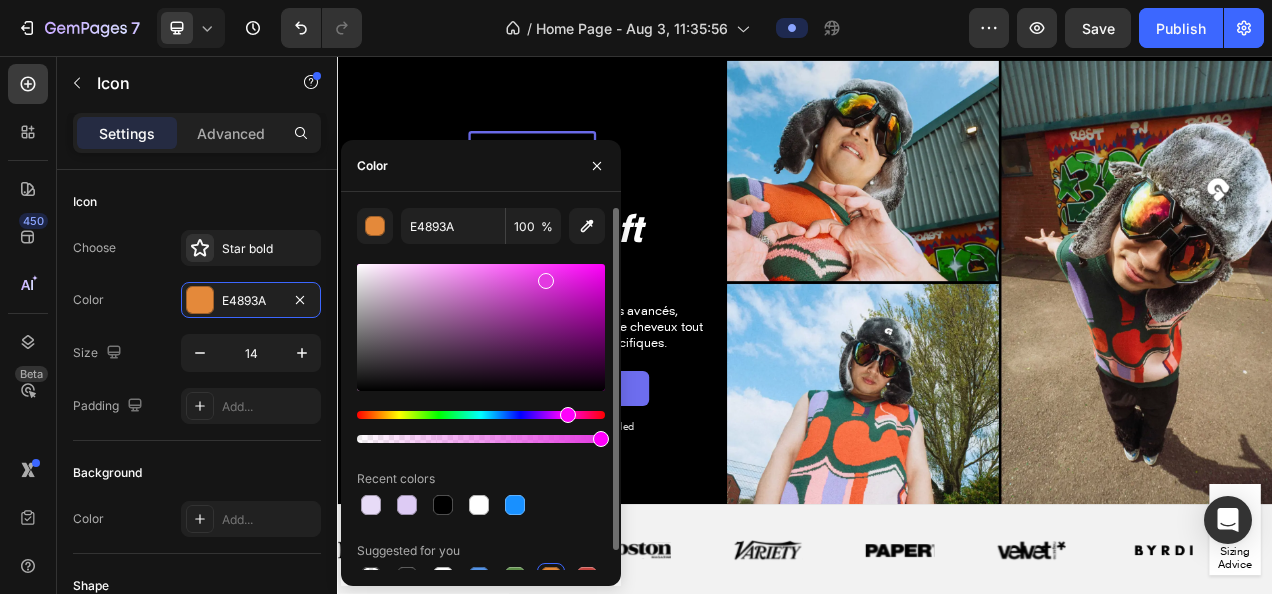 click at bounding box center [481, 415] 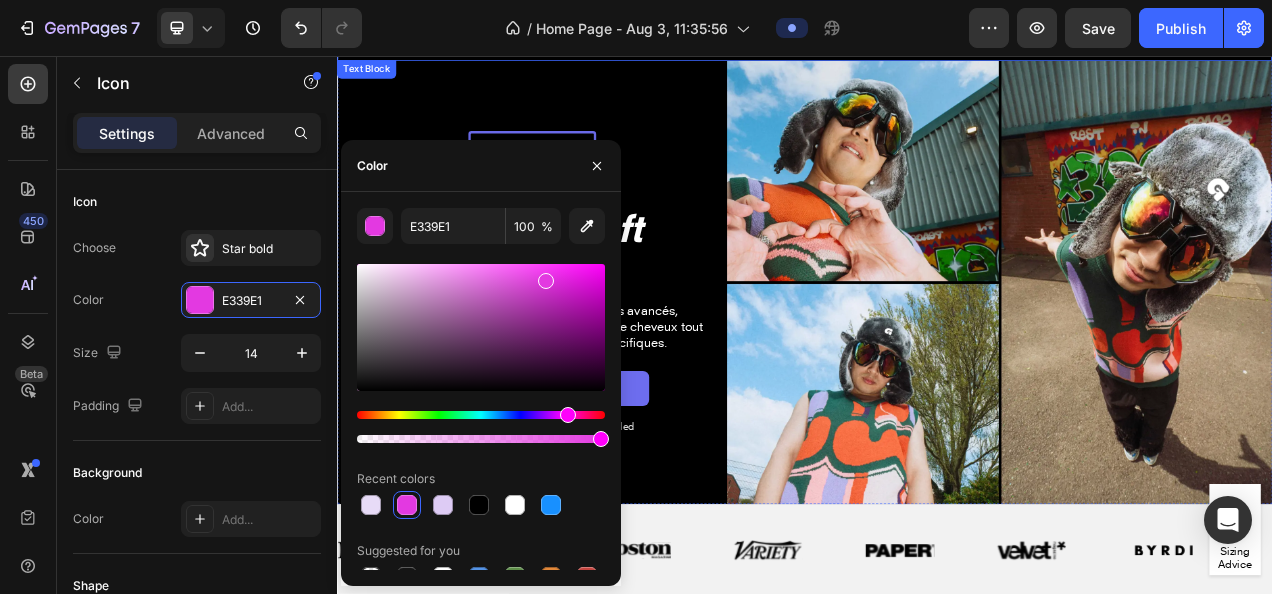 click on "15% OFF + LIVRAISON GRATUITE DÈS 40€ D'ACHAT" at bounding box center (937, 40) 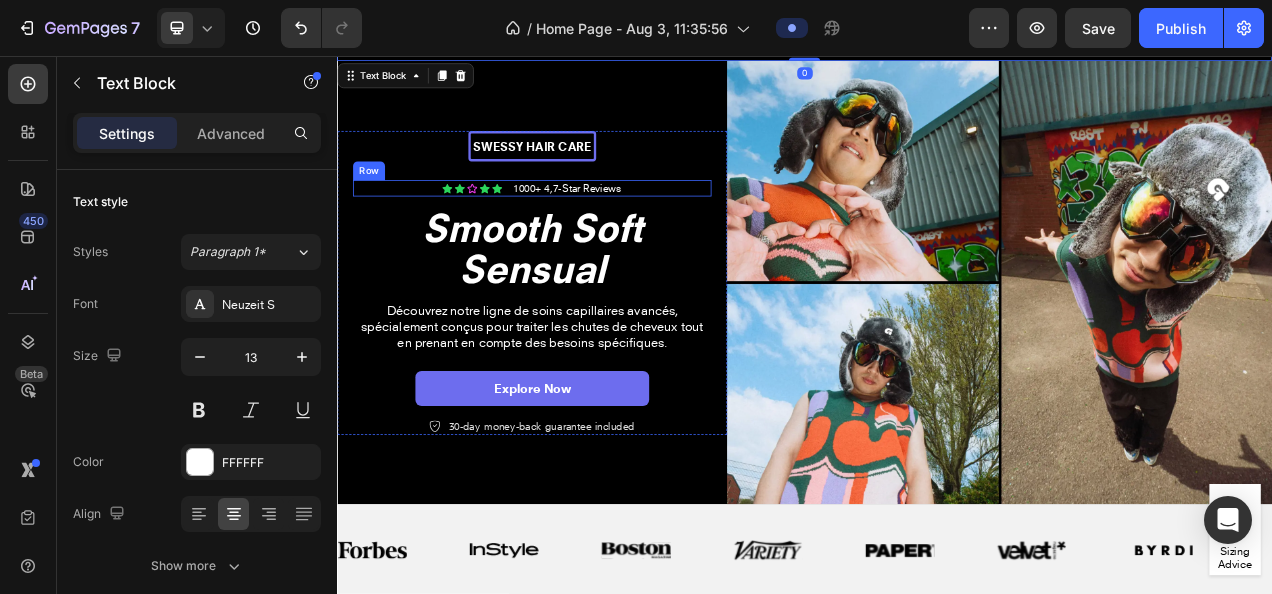 click on "Icon
Icon
Icon
Icon
Icon Icon List" at bounding box center (510, 225) 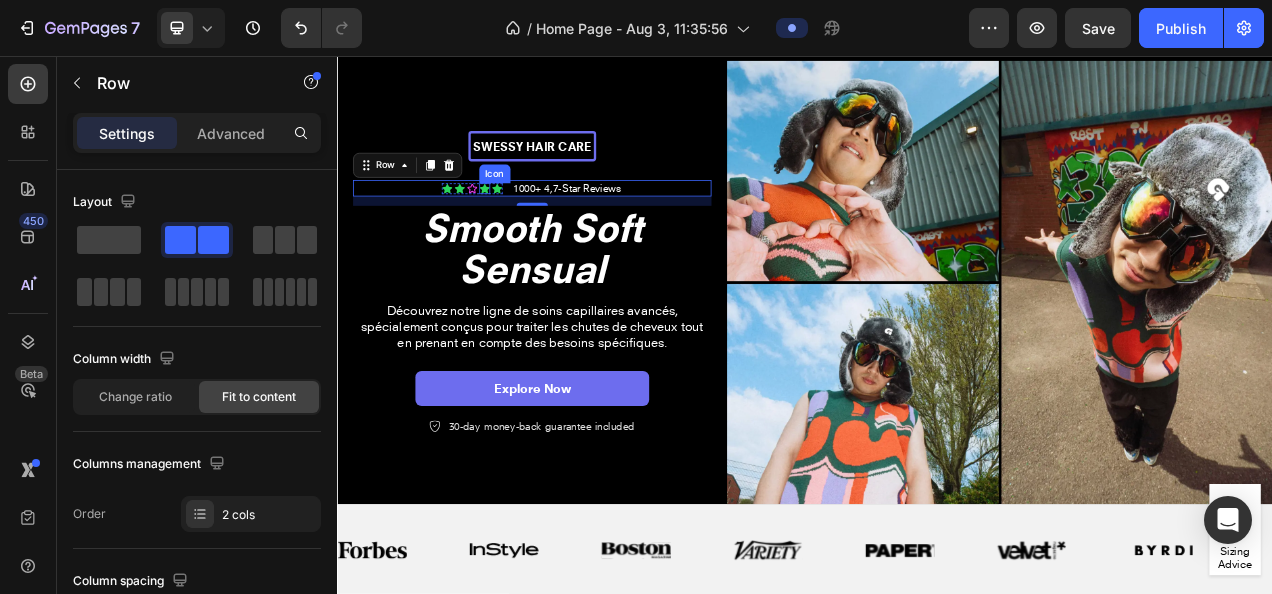 click 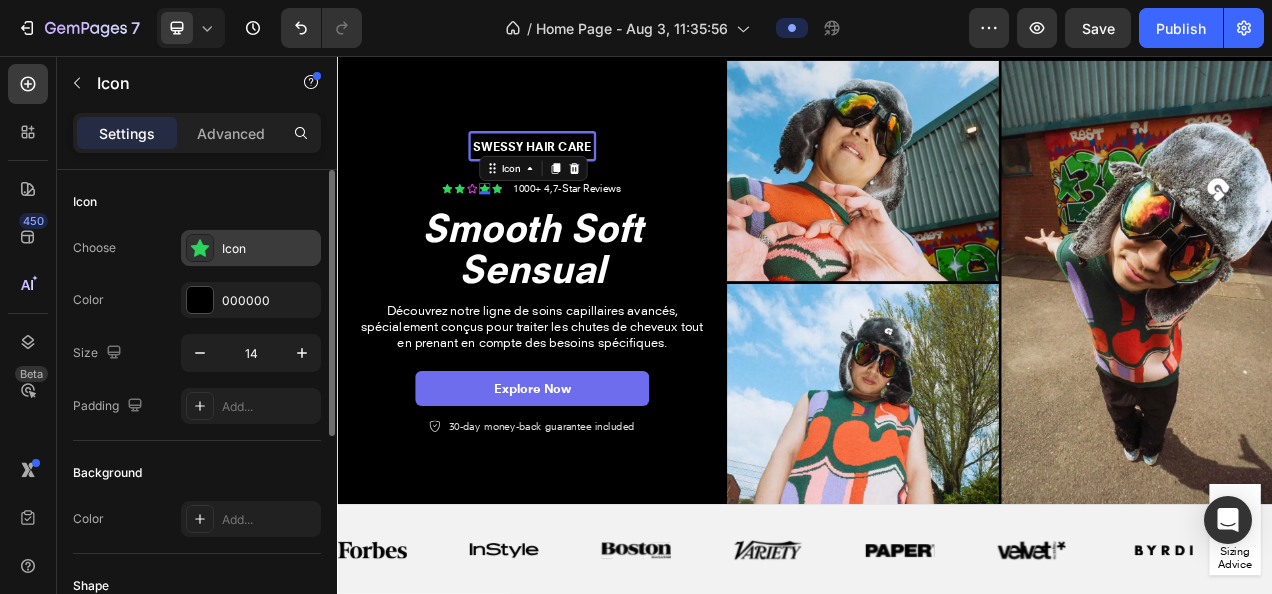 click on "Icon" at bounding box center (269, 249) 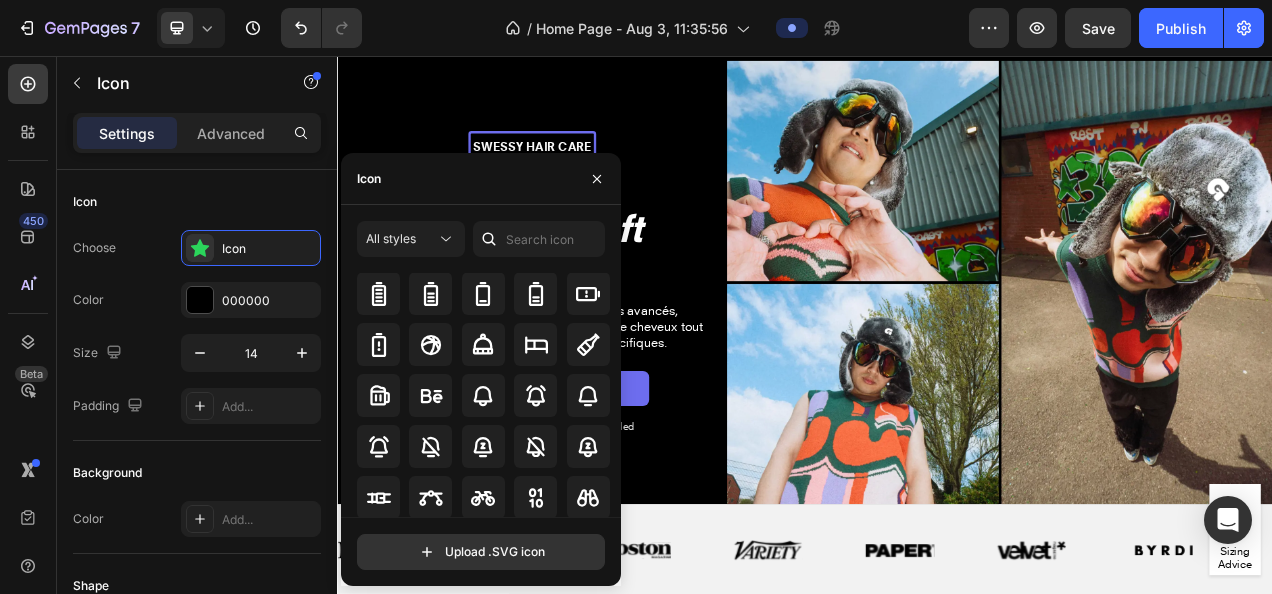 scroll, scrollTop: 1558, scrollLeft: 0, axis: vertical 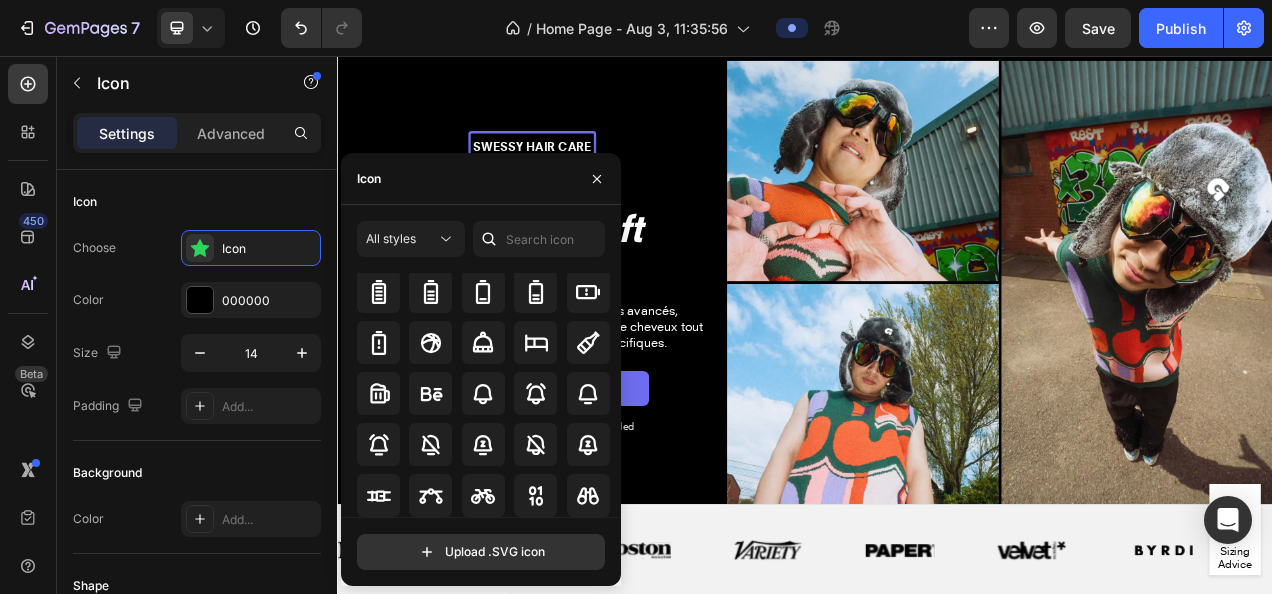 drag, startPoint x: 611, startPoint y: 466, endPoint x: 613, endPoint y: 519, distance: 53.037724 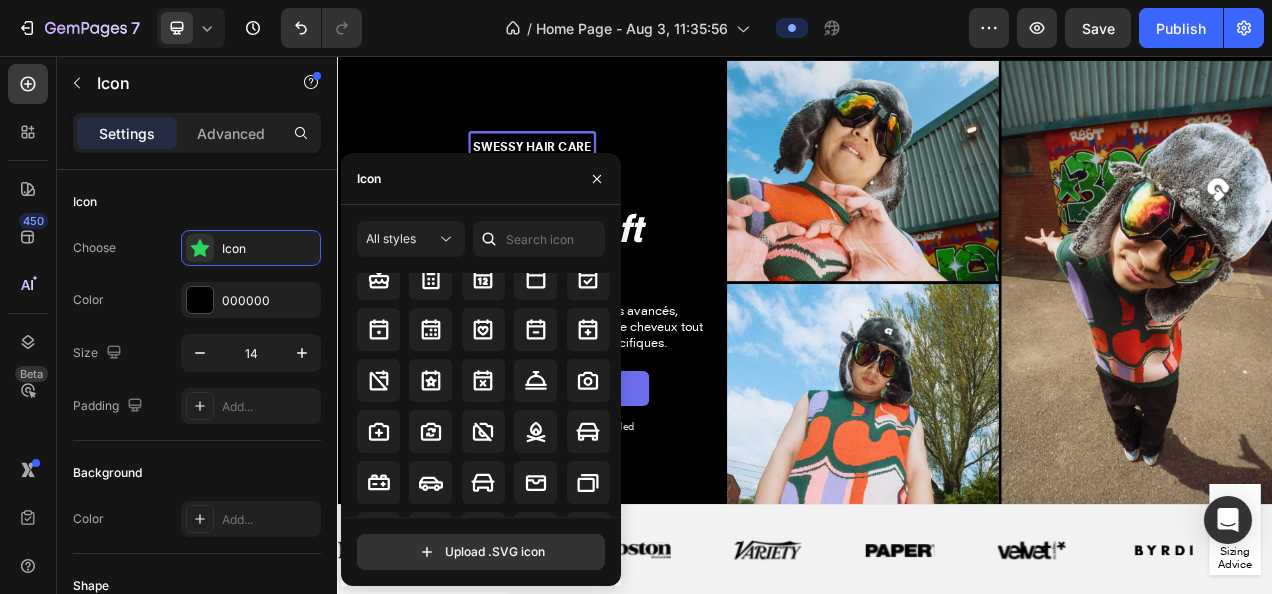 scroll, scrollTop: 2418, scrollLeft: 0, axis: vertical 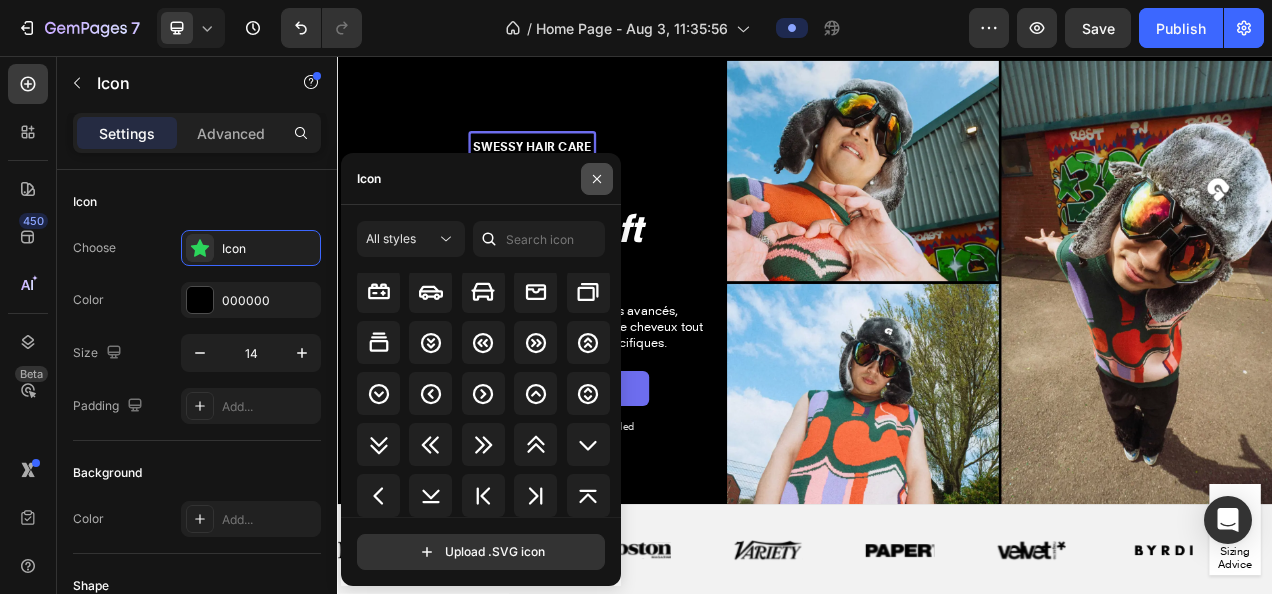 click at bounding box center (597, 179) 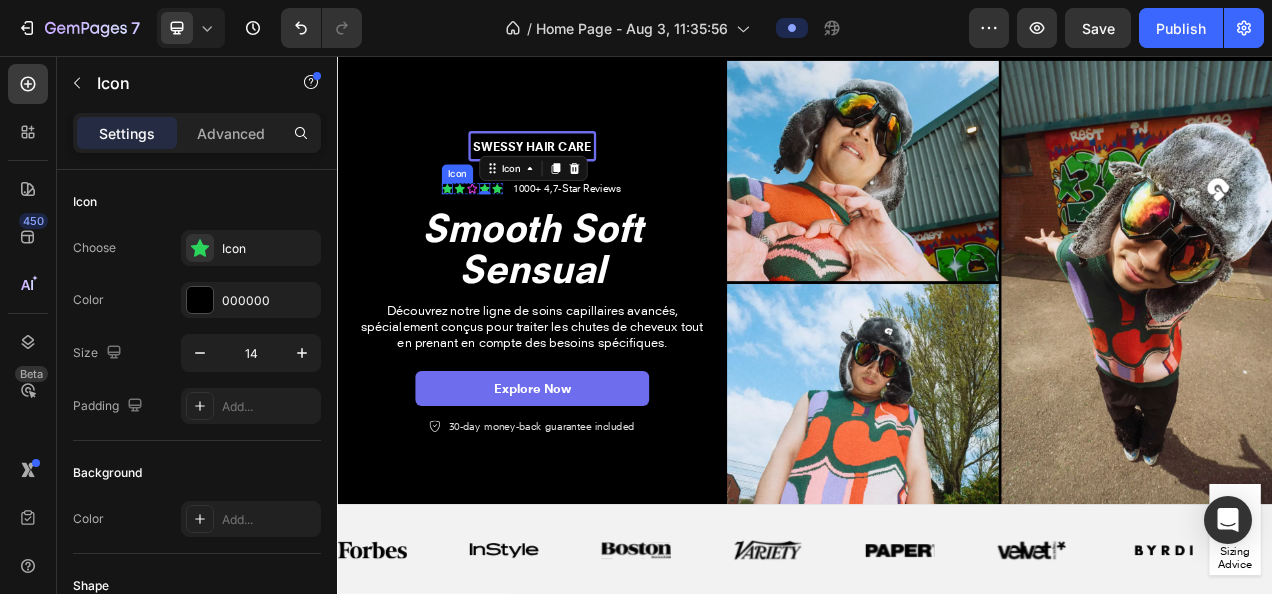 click 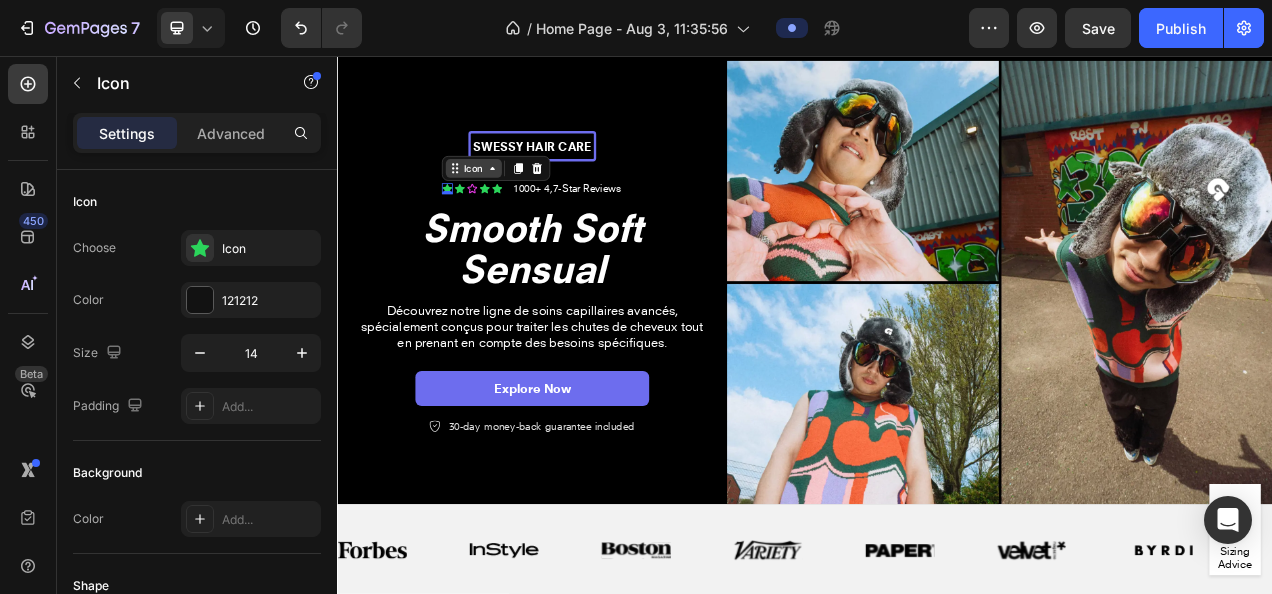 click on "Icon" at bounding box center [512, 200] 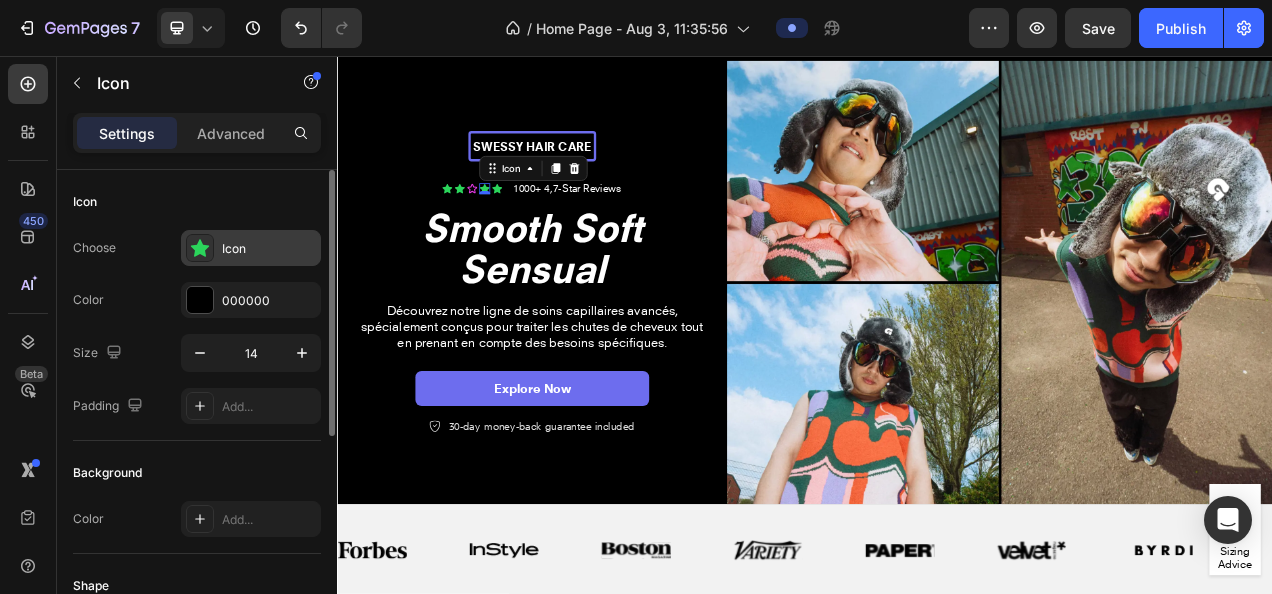 click on "Icon" at bounding box center (269, 249) 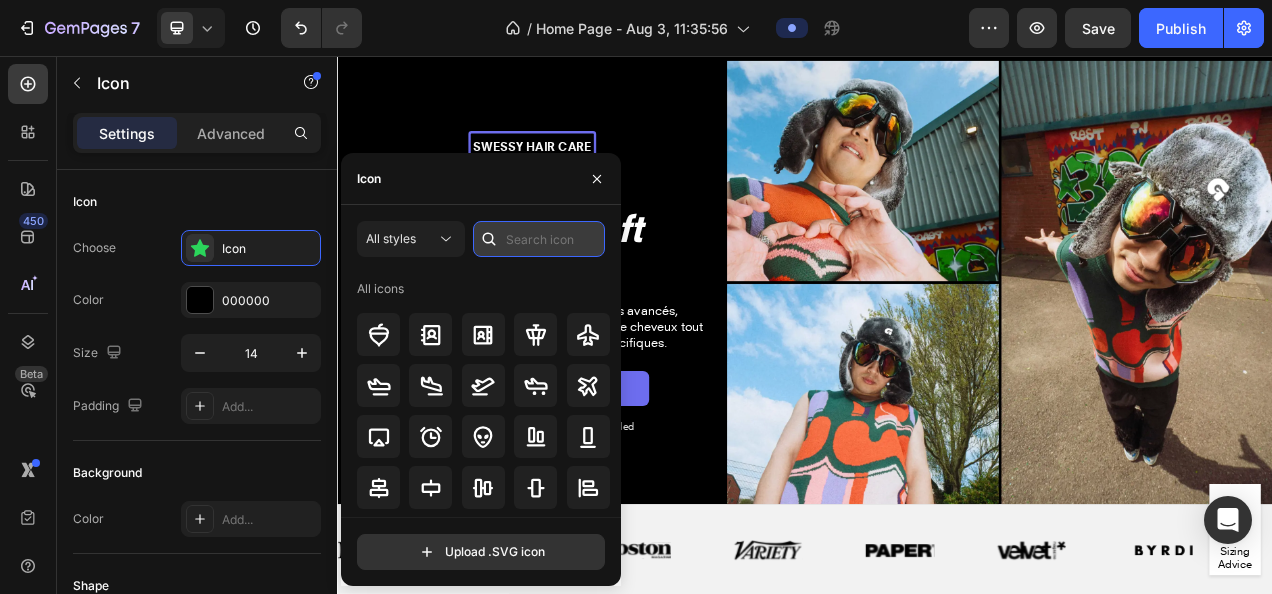 click at bounding box center [539, 239] 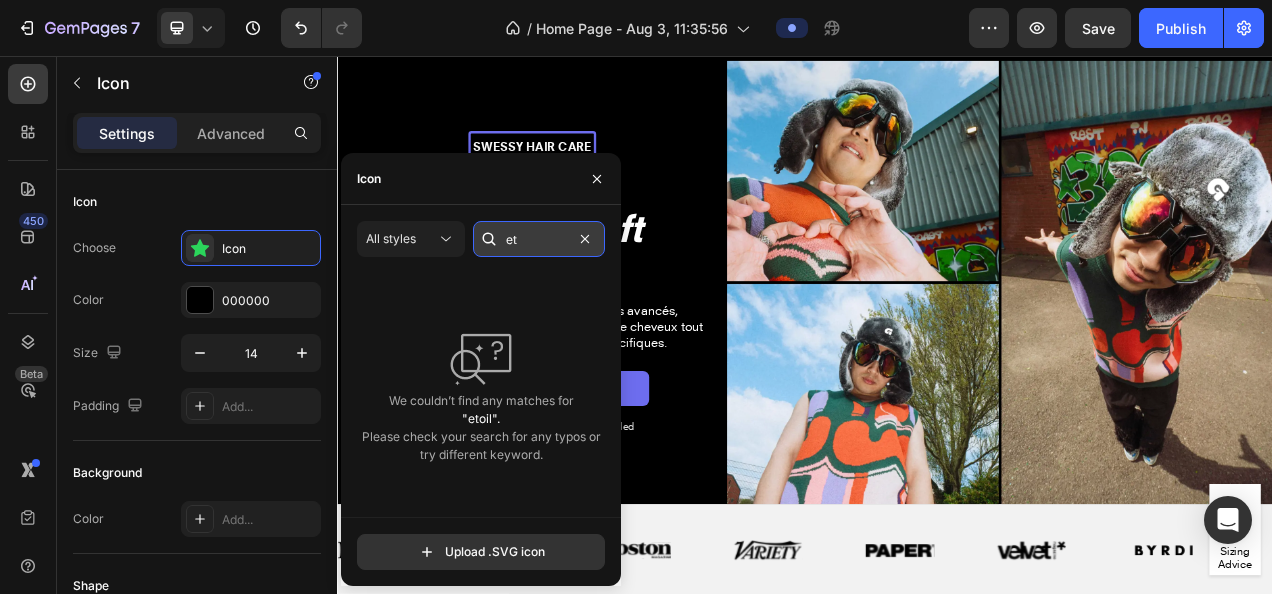 type on "e" 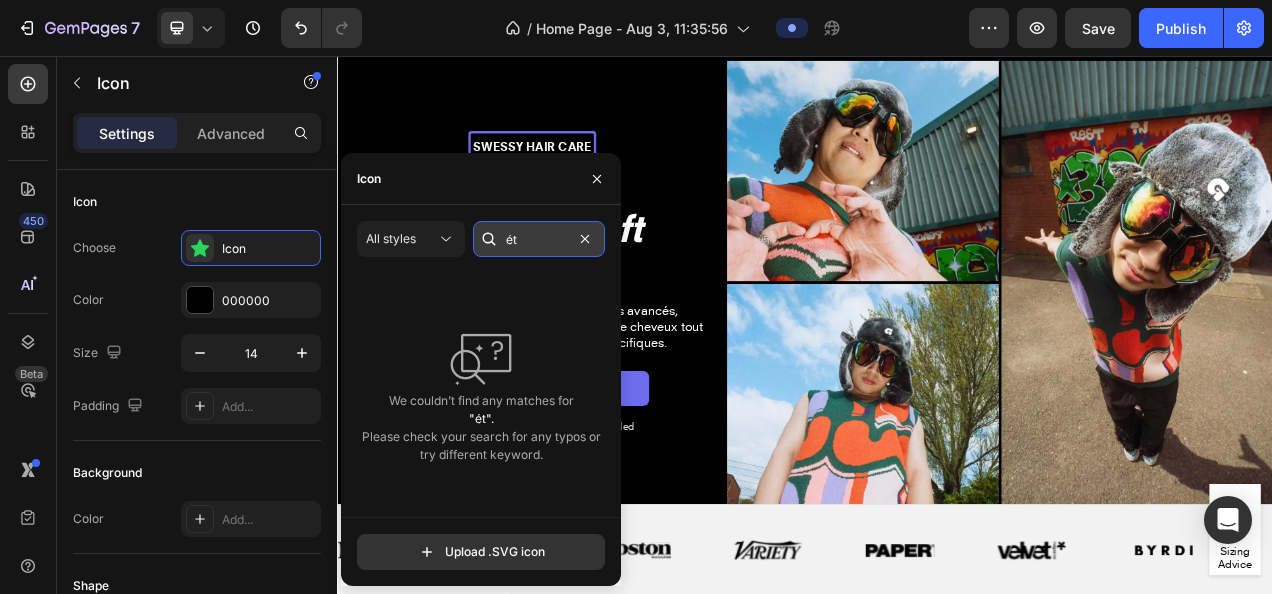 type on "é" 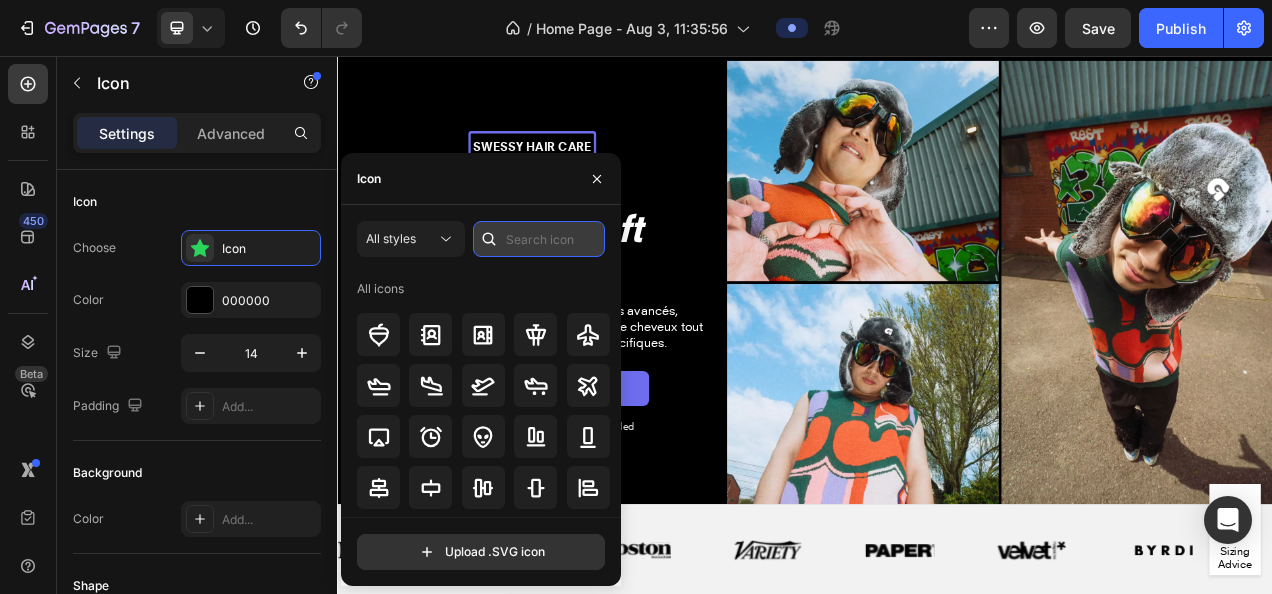 type on "s" 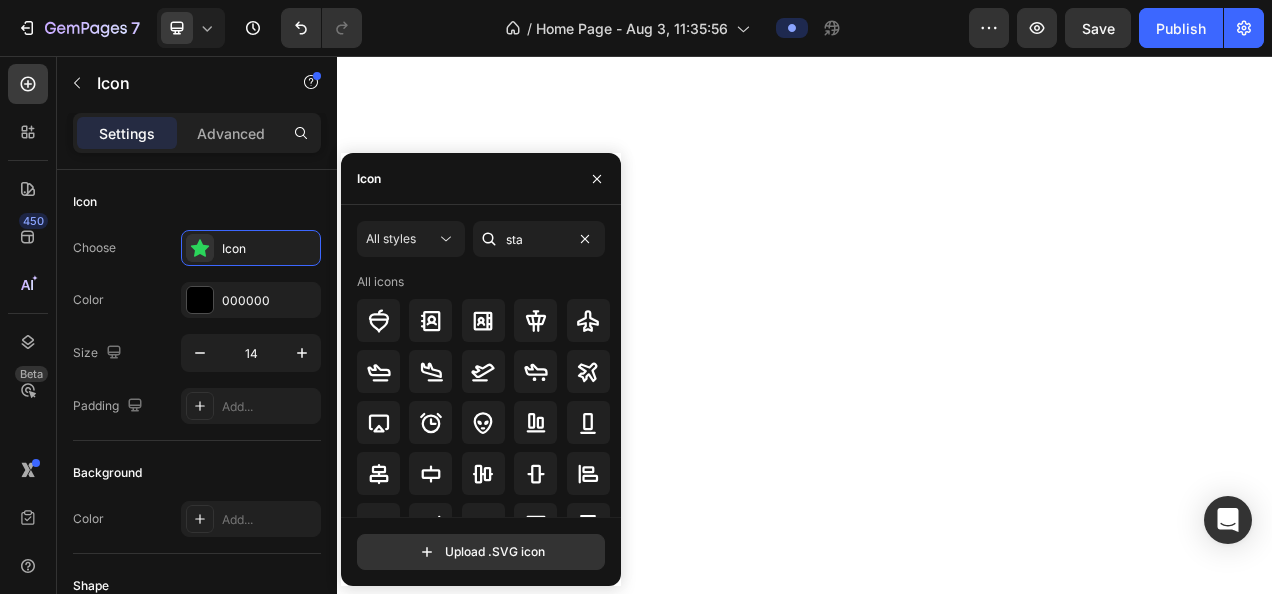scroll, scrollTop: 0, scrollLeft: 0, axis: both 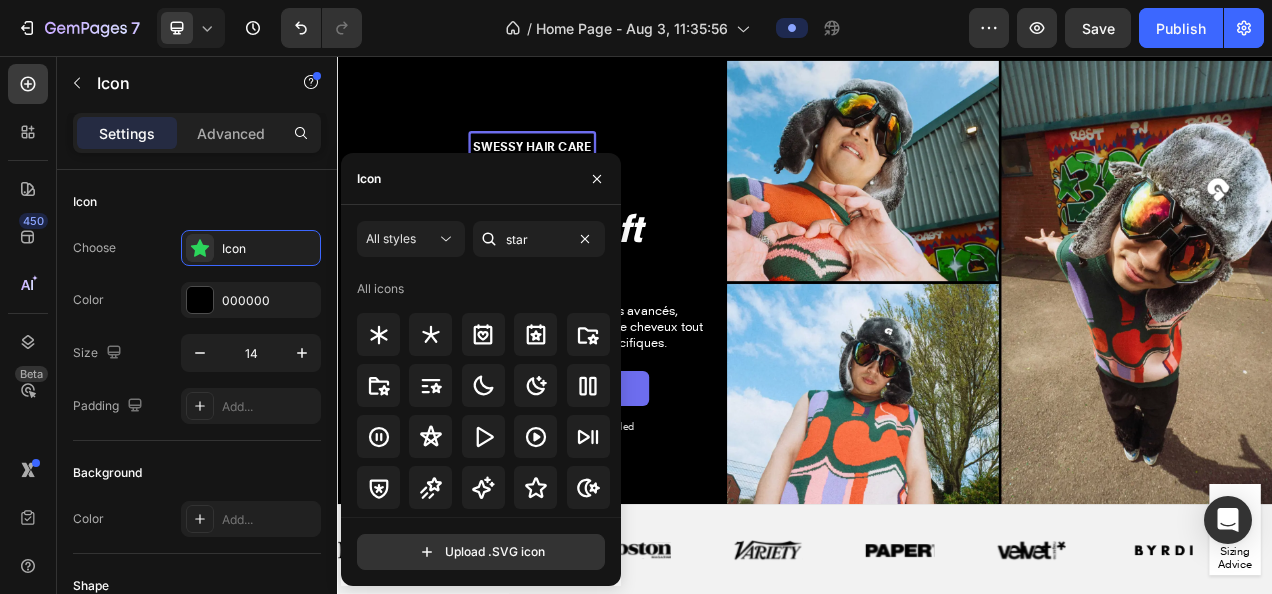 type on "star" 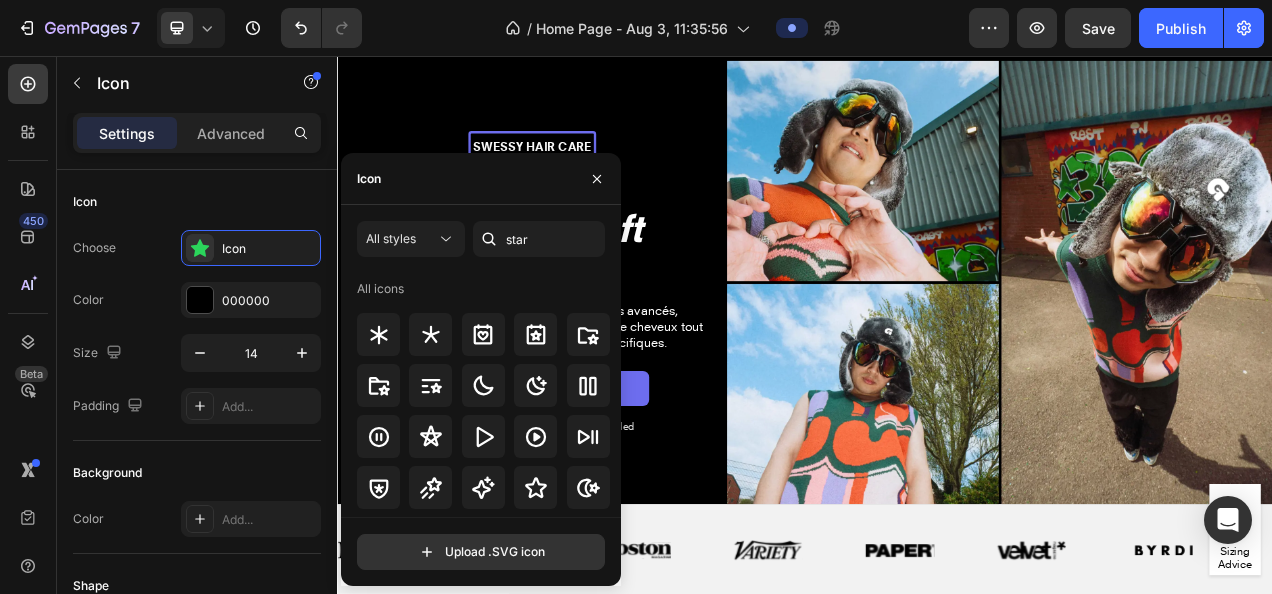 drag, startPoint x: 611, startPoint y: 338, endPoint x: 611, endPoint y: 360, distance: 22 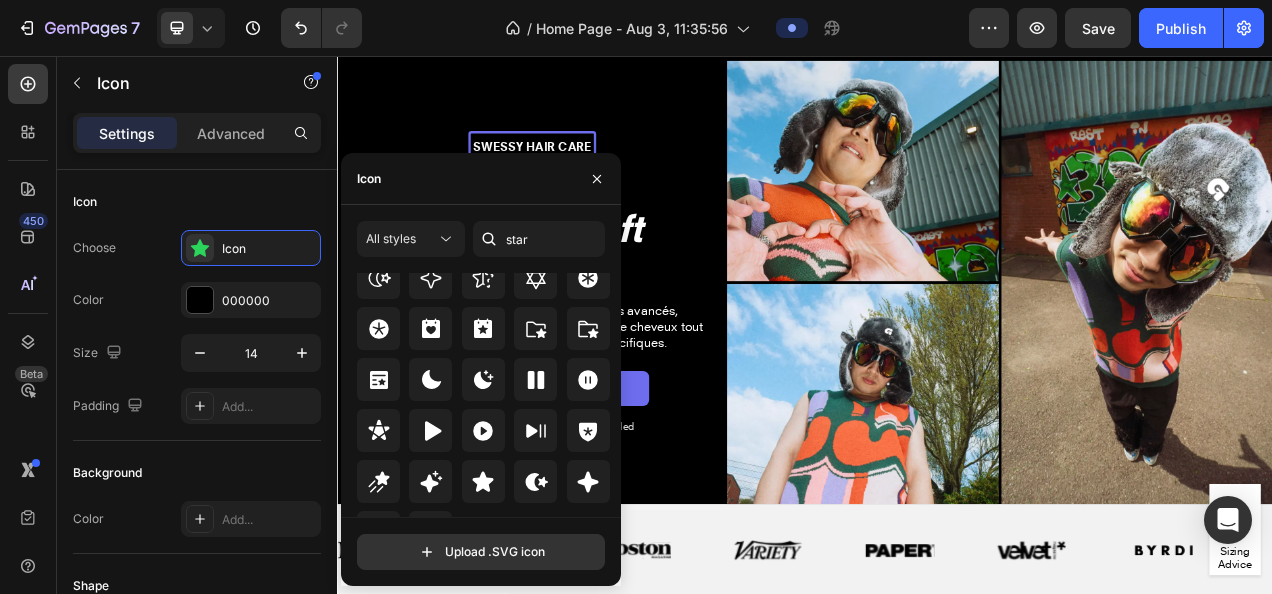 scroll, scrollTop: 652, scrollLeft: 0, axis: vertical 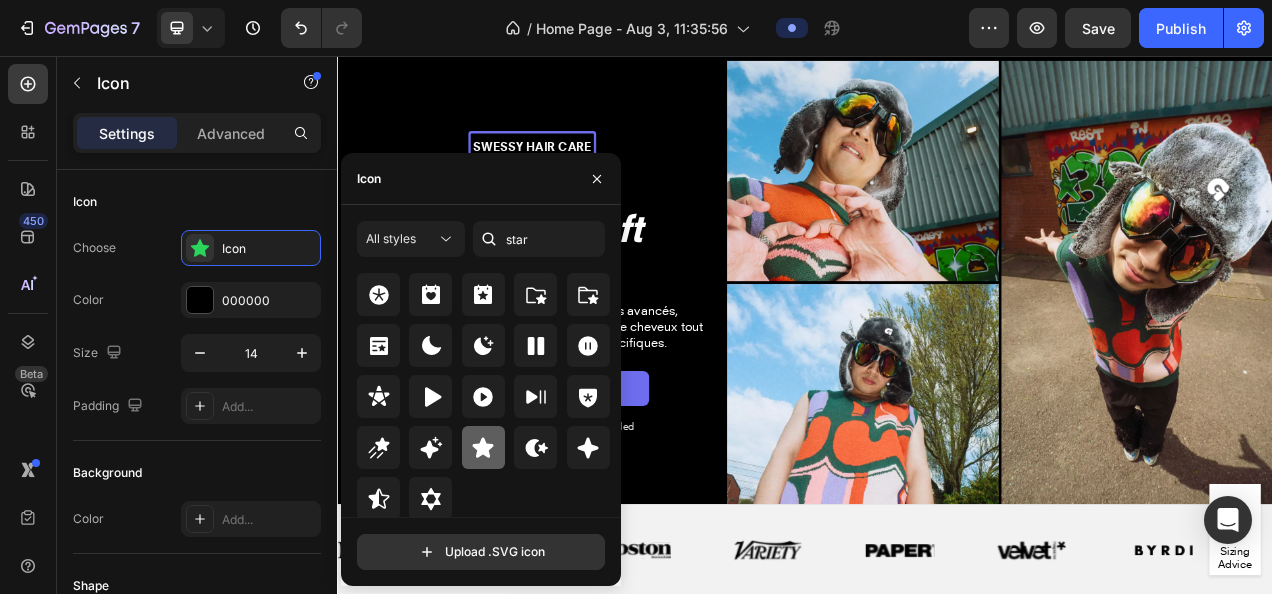 click 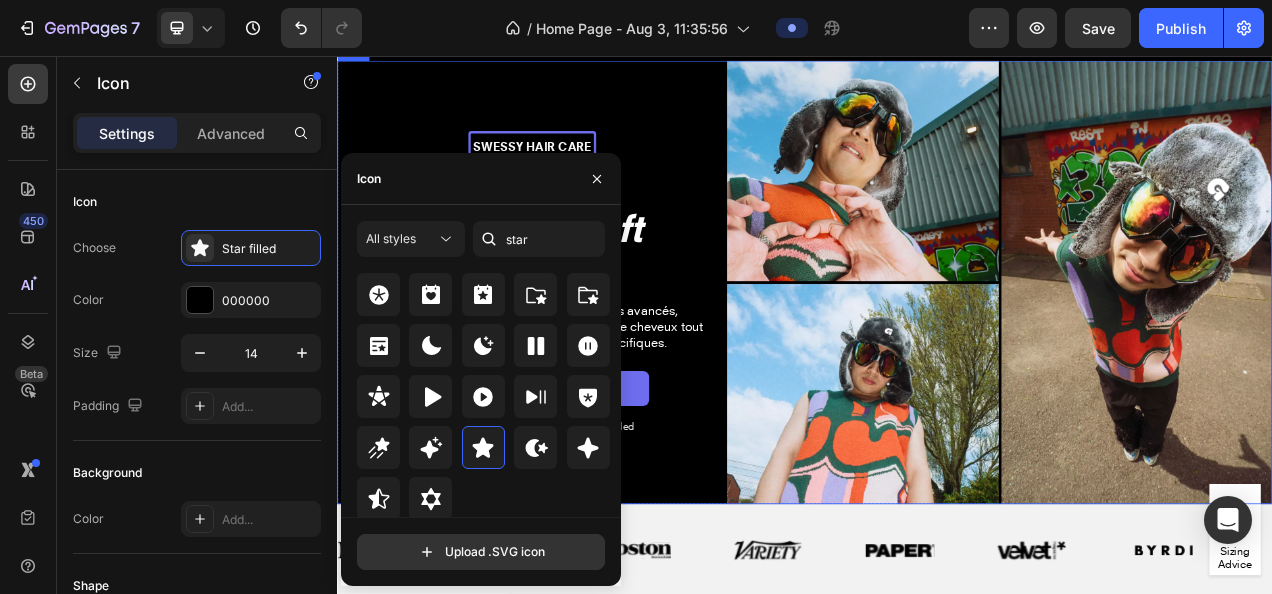 click on "Swessy hair Care Text Block Row
Icon
Icon
Icon
Icon   0
Icon Icon List 1000+ 4,7-Star Reviews Text Block Row ⁠⁠⁠⁠⁠⁠⁠ Smooth Soft Sensual Heading Découvrez notre ligne de soins capillaires avancés, spécialement conçus pour traiter les chutes de cheveux tout en prenant en compte des besoins spécifiques. Text Block Explore Now Button
Icon 30-day money-back guarantee included  Text Block Row Row" at bounding box center (587, 346) 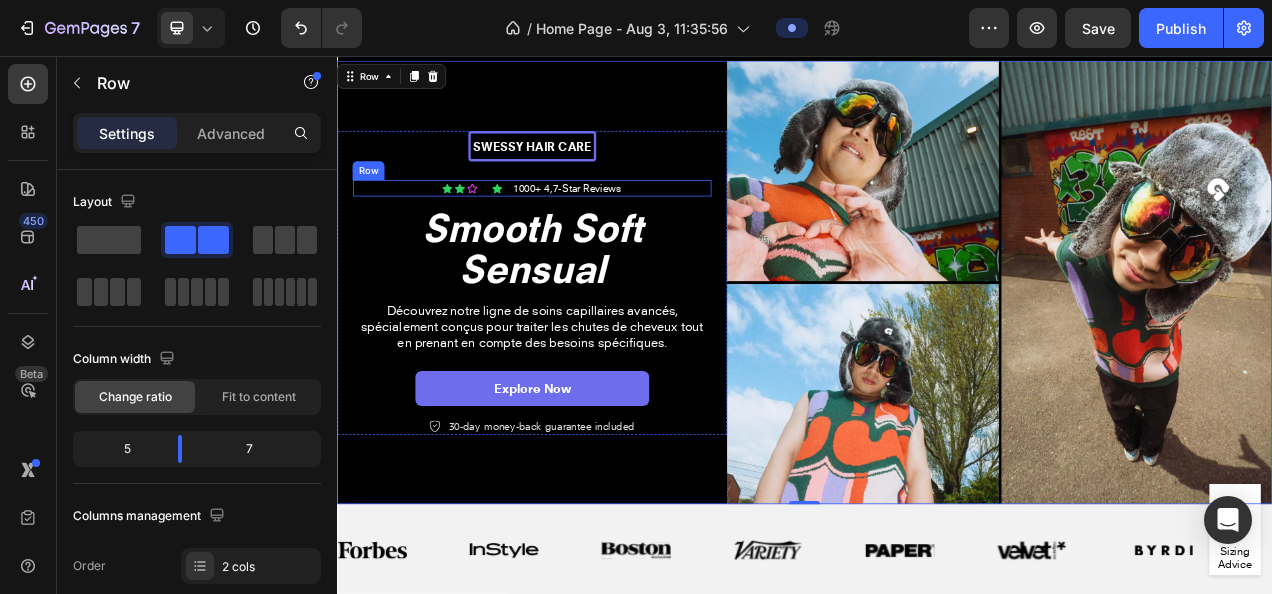 click 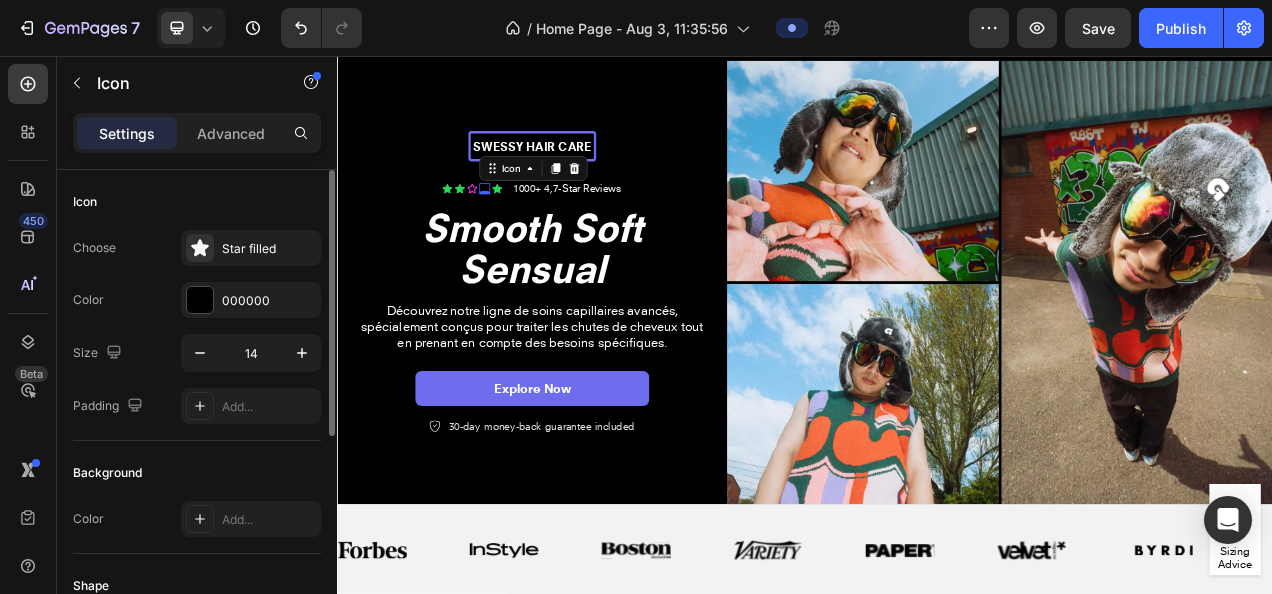 click on "Choose
Star filled Color 000000 Size 14 Padding Add..." at bounding box center [197, 327] 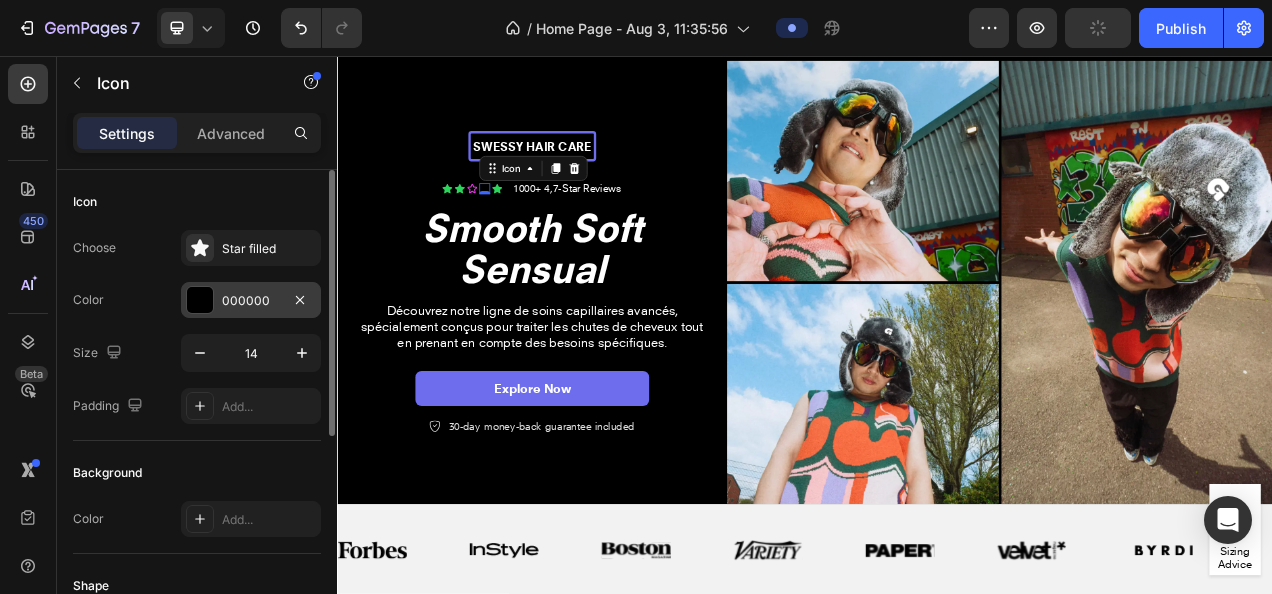 click on "000000" at bounding box center [251, 301] 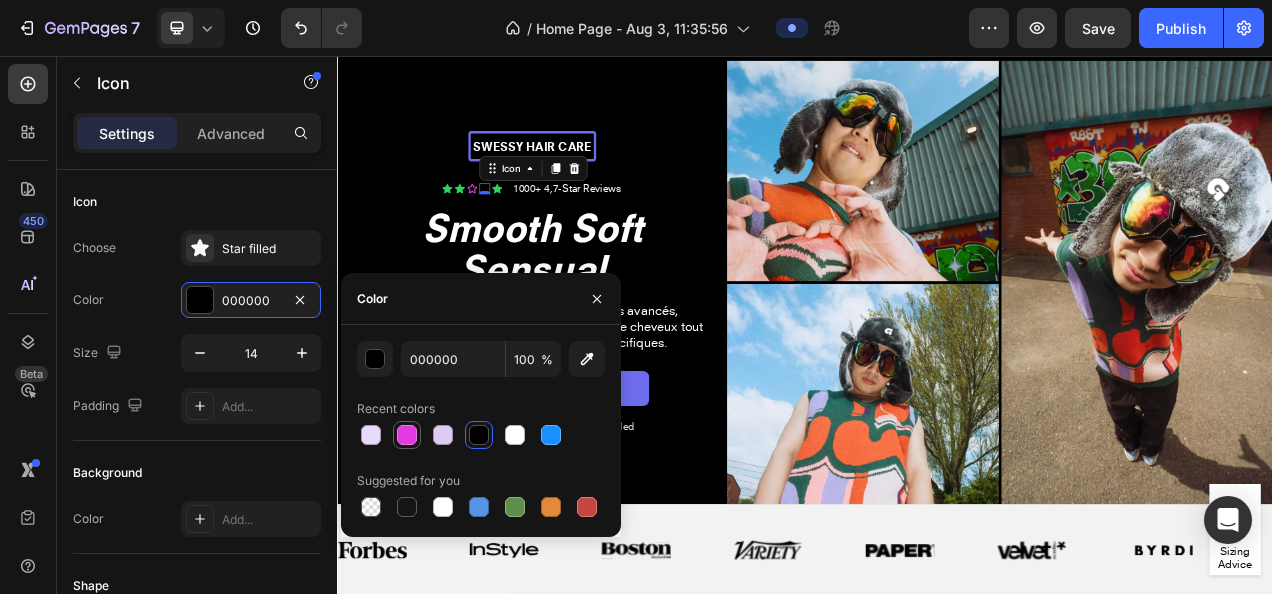 click at bounding box center (407, 435) 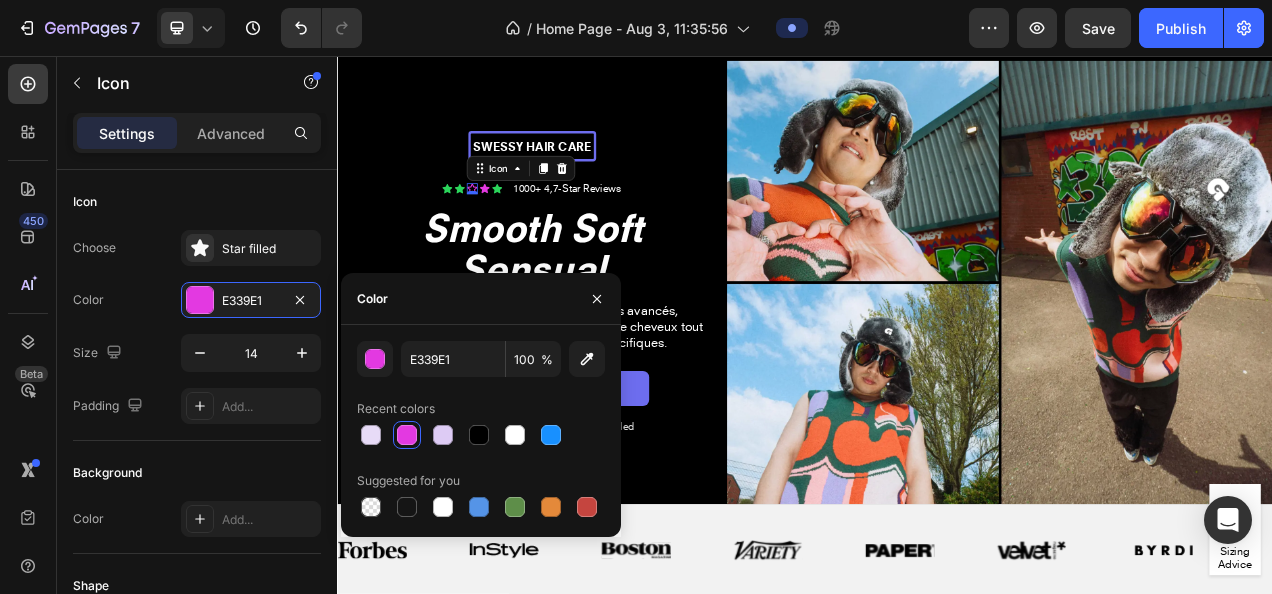 click on "Icon   0" at bounding box center [510, 226] 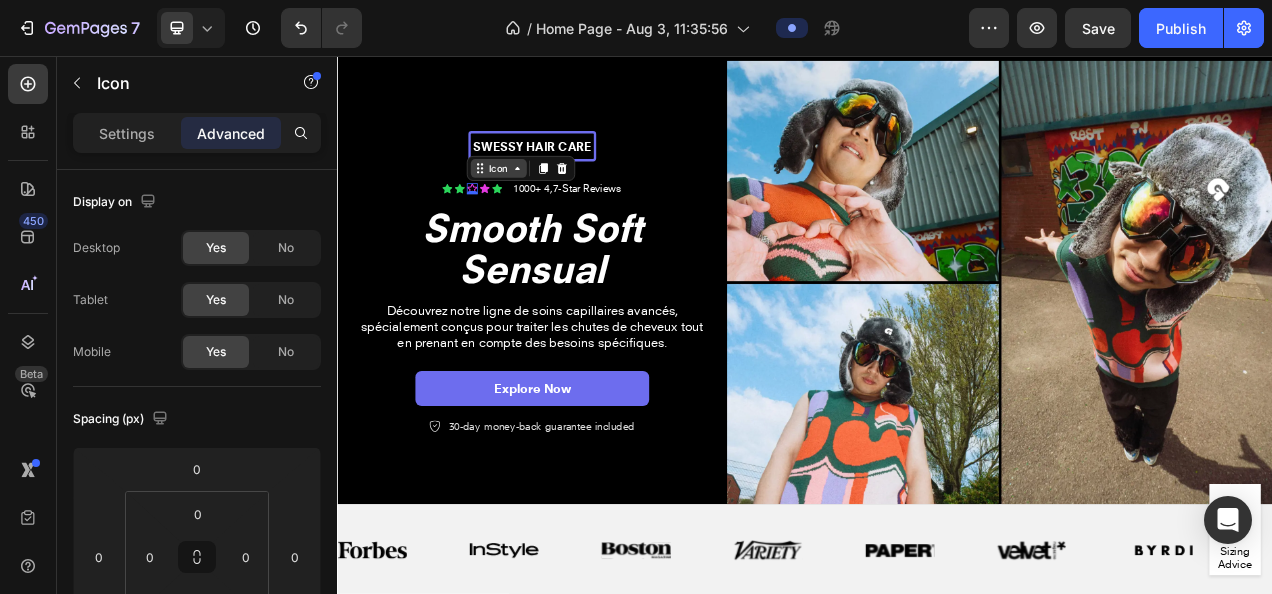 click on "Icon" at bounding box center [544, 200] 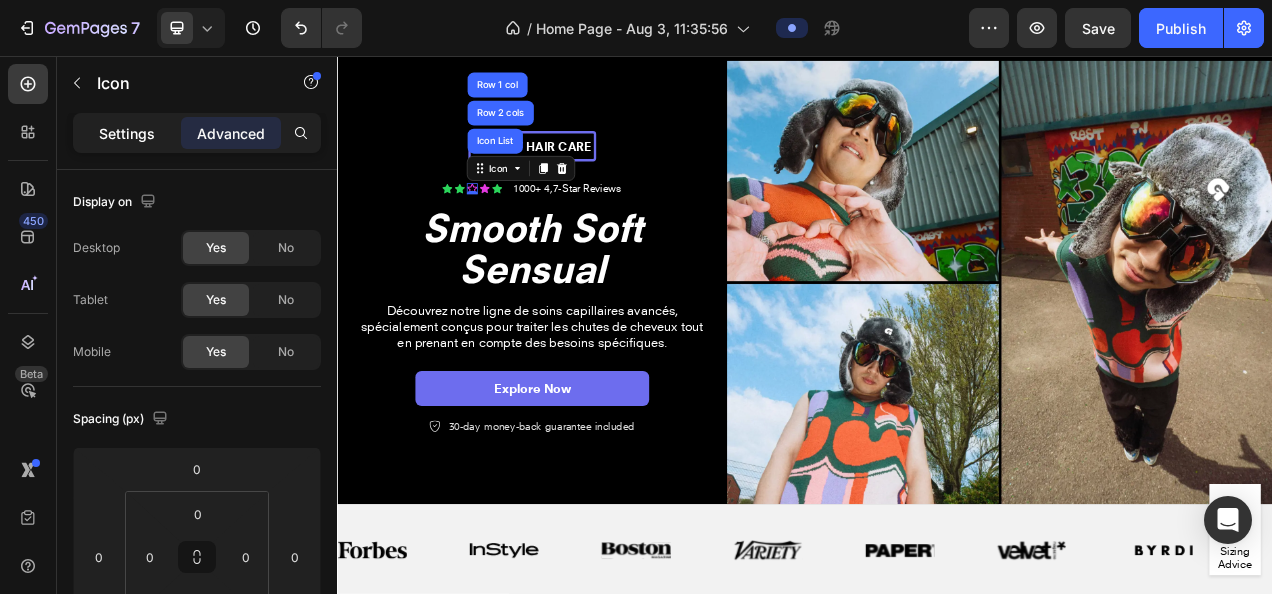 click on "Settings" at bounding box center [127, 133] 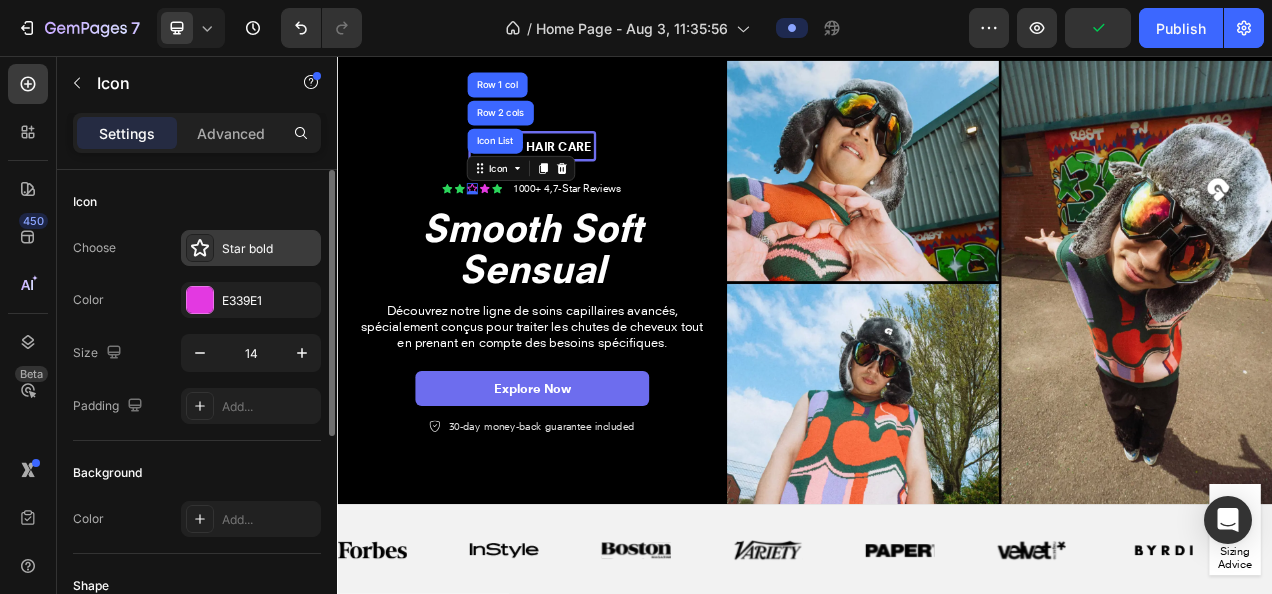 click on "Star bold" at bounding box center (269, 249) 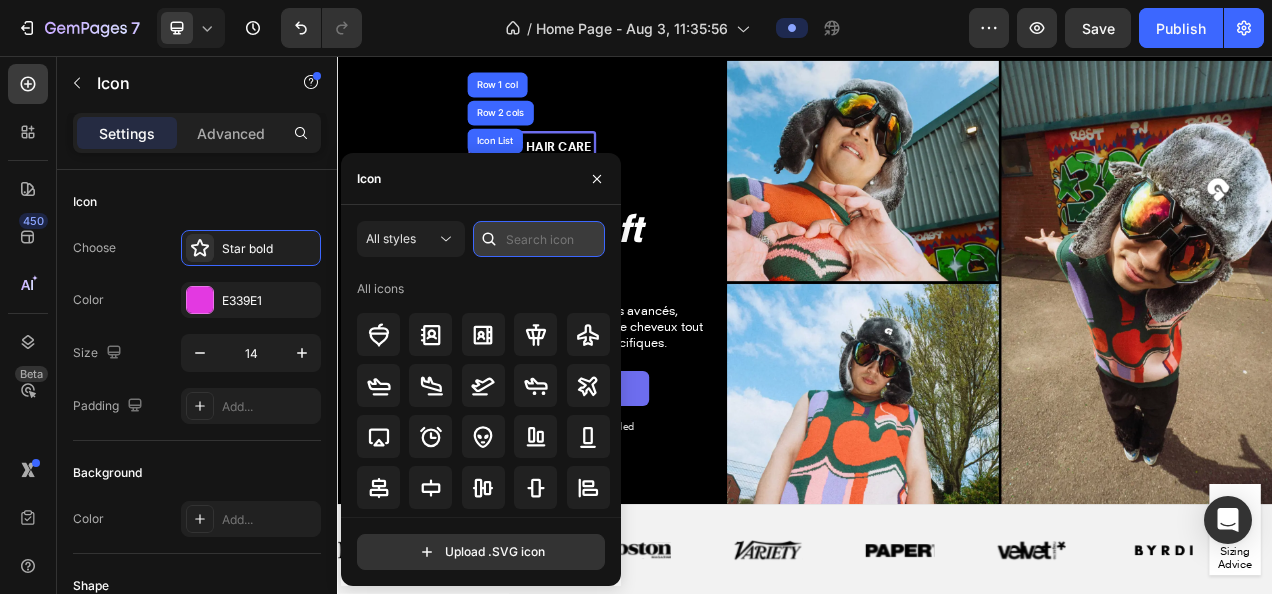 click at bounding box center (539, 239) 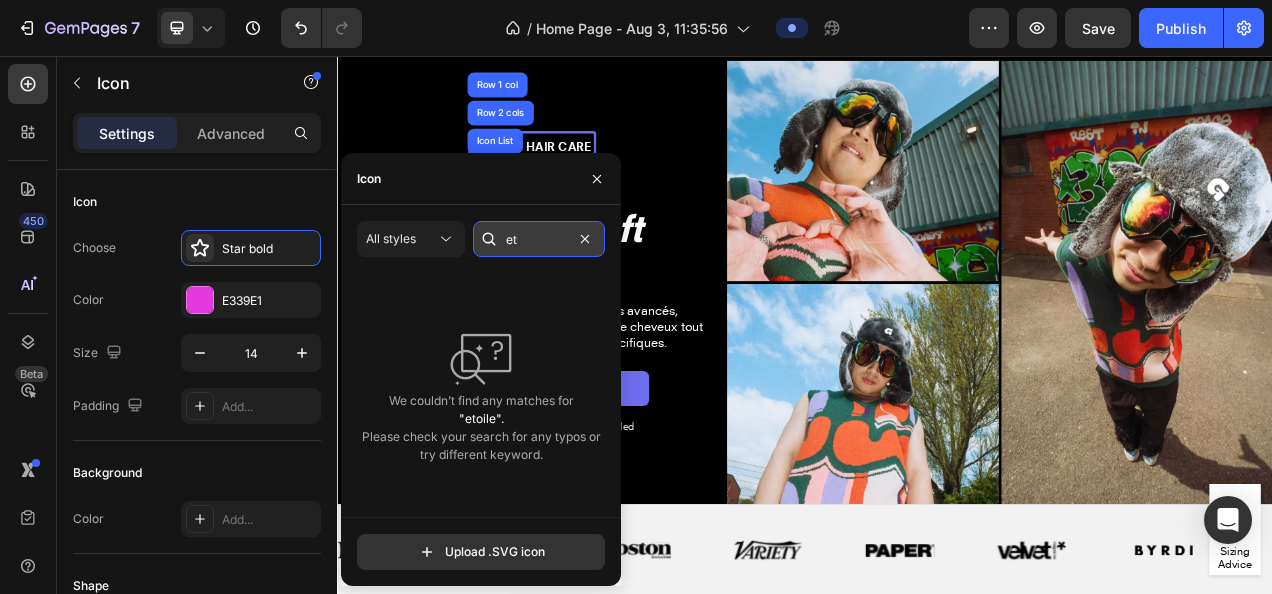 type on "e" 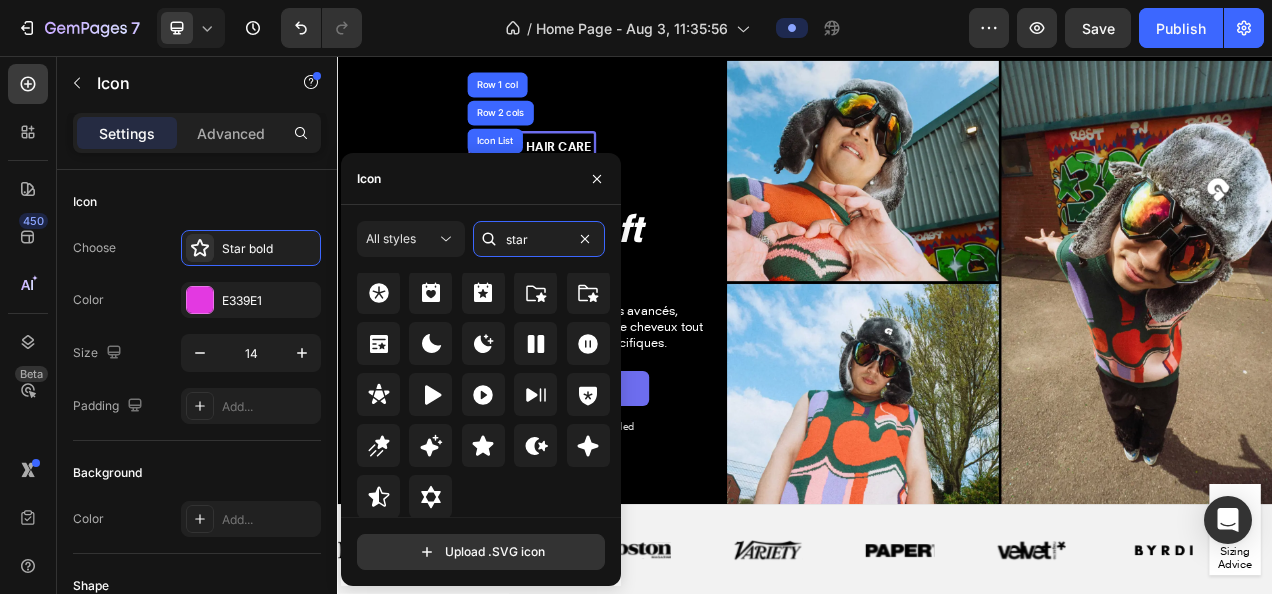 scroll, scrollTop: 654, scrollLeft: 0, axis: vertical 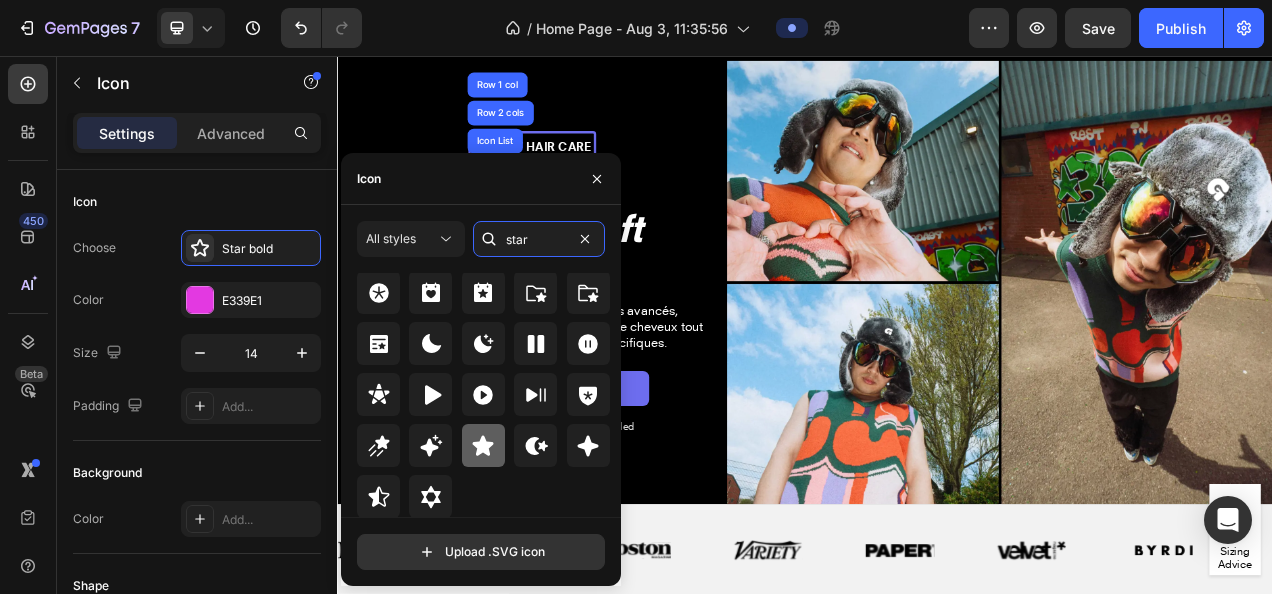 type on "star" 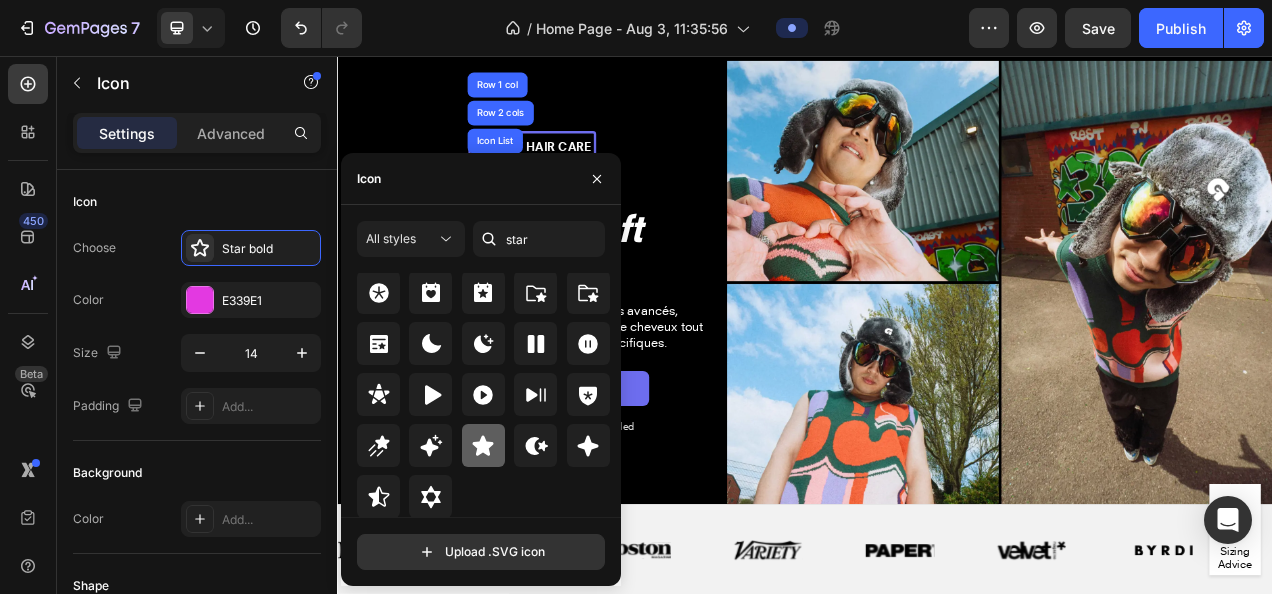 click 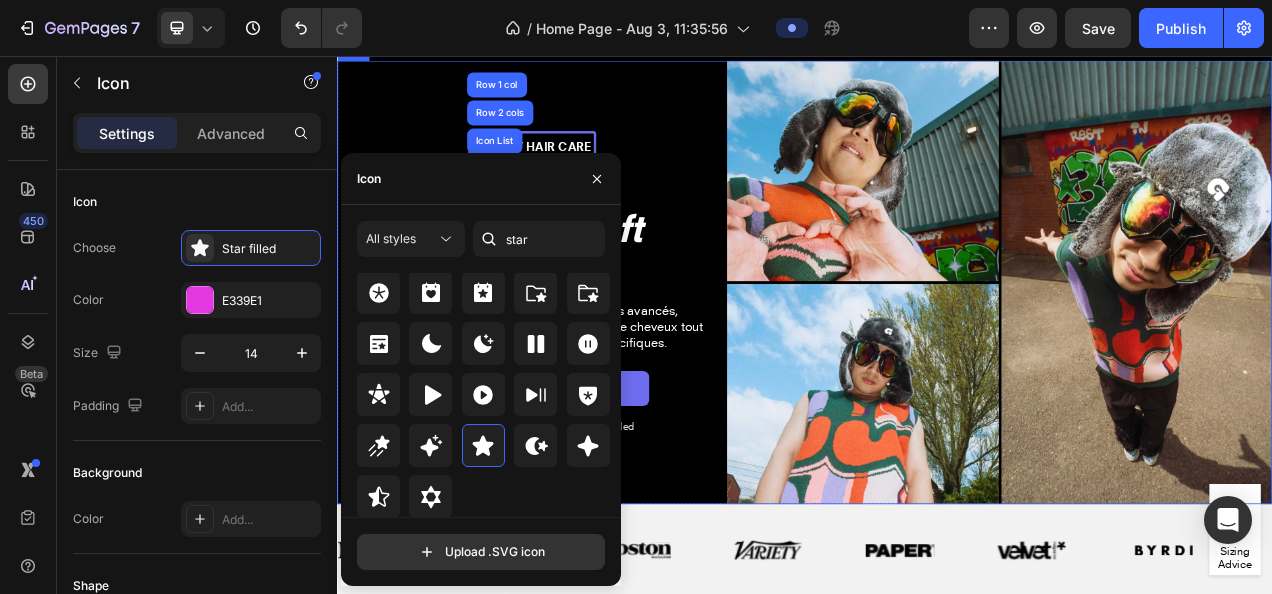 click on "Swessy hair Care Text Block Row
Icon
Icon
Icon Icon List Row 2 cols Row 1 col   0
Icon
Icon Icon List 1000+ 4,7-Star Reviews Text Block Row ⁠⁠⁠⁠⁠⁠⁠ Smooth Soft Sensual Heading Découvrez notre ligne de soins capillaires avancés, spécialement conçus pour traiter les chutes de cheveux tout en prenant en compte des besoins spécifiques. Text Block Explore Now Button
Icon 30-day money-back guarantee included  Text Block Row Row" at bounding box center (587, 346) 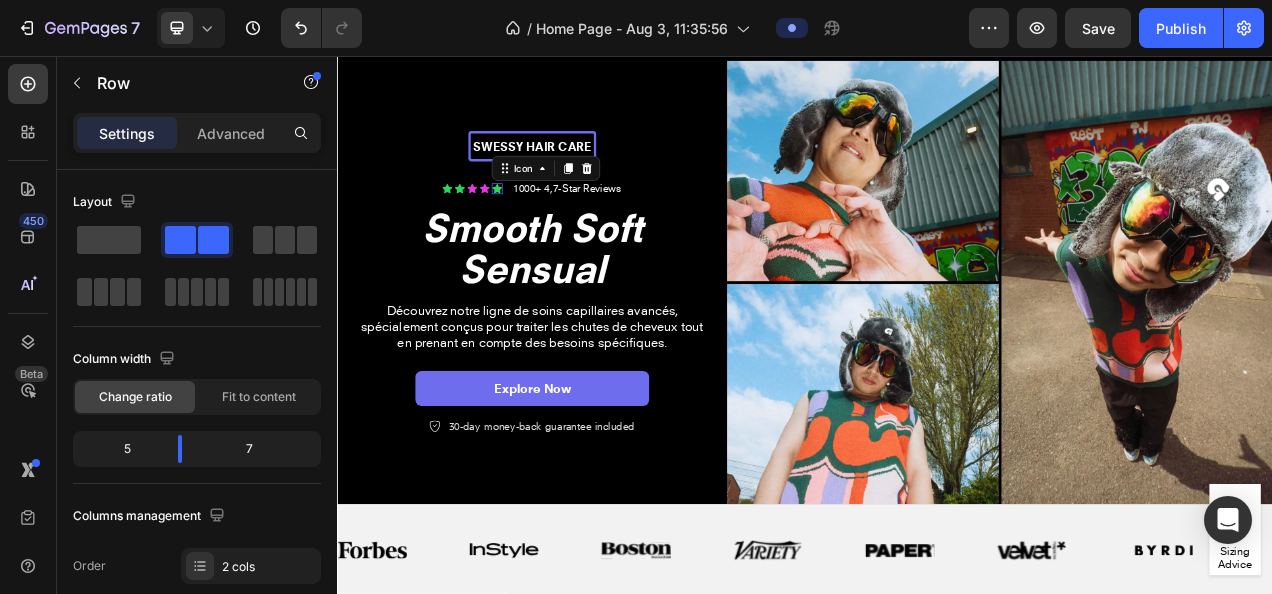 click on "Icon   0" at bounding box center [542, 226] 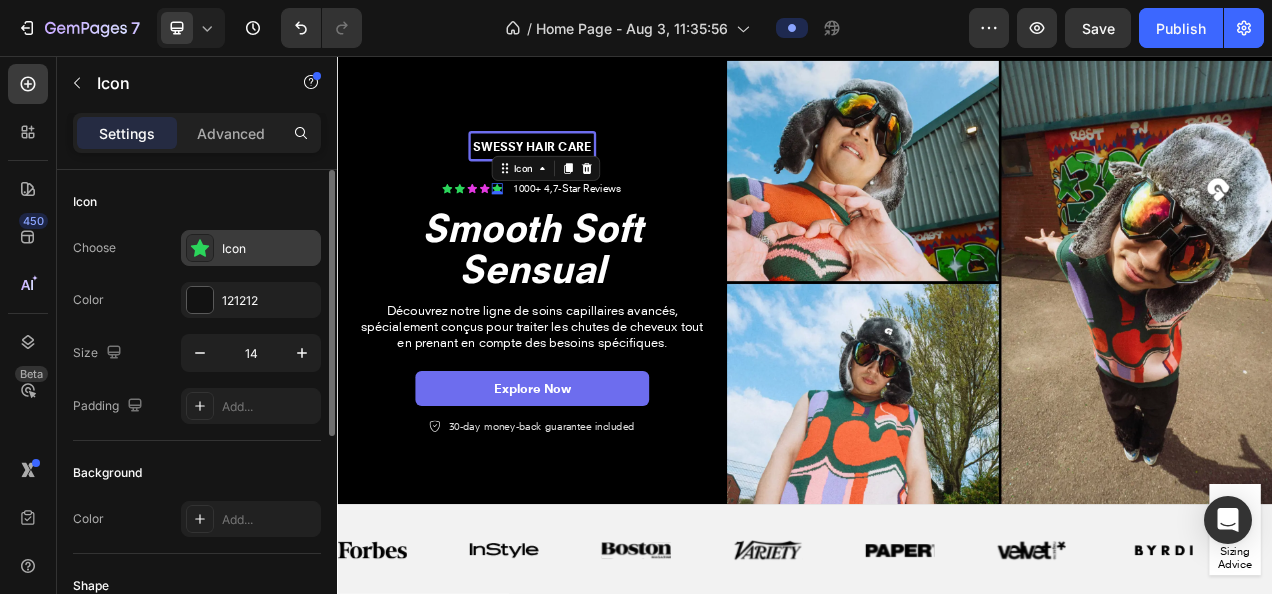 click on "Icon" at bounding box center [251, 248] 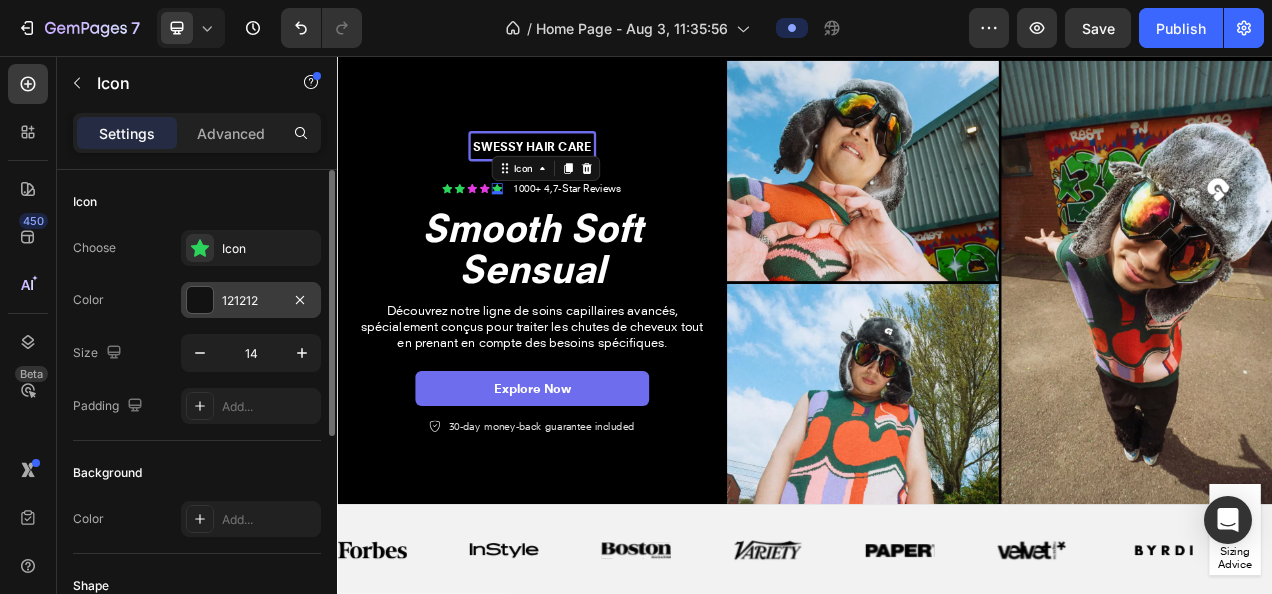 click on "121212" at bounding box center (251, 301) 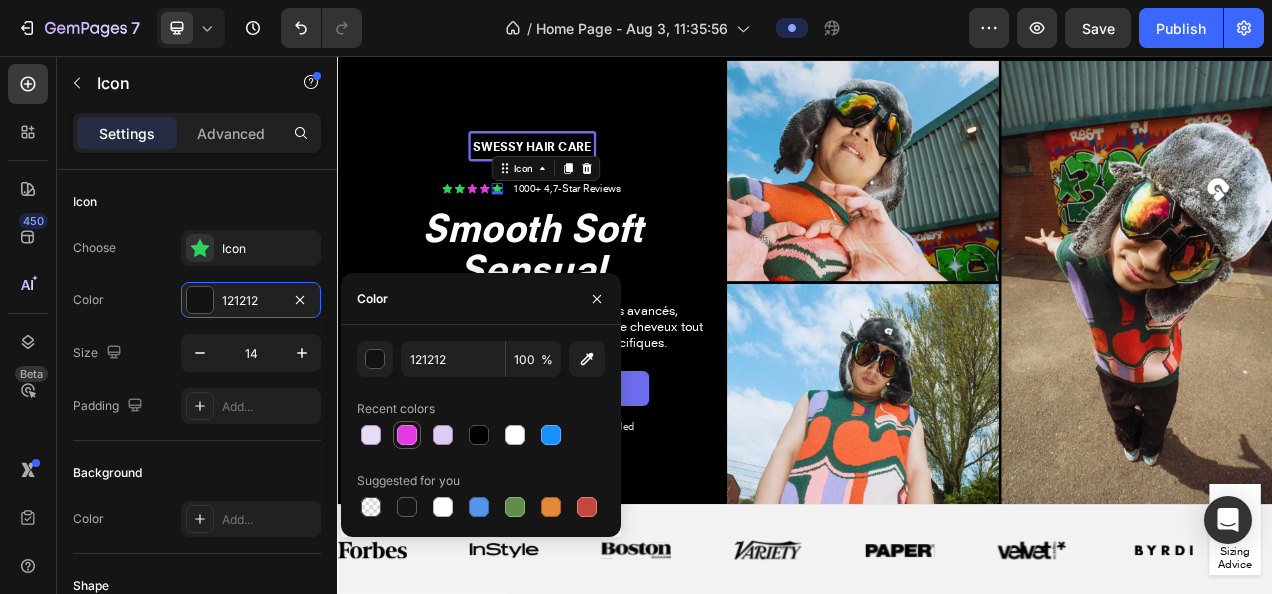 click at bounding box center [407, 435] 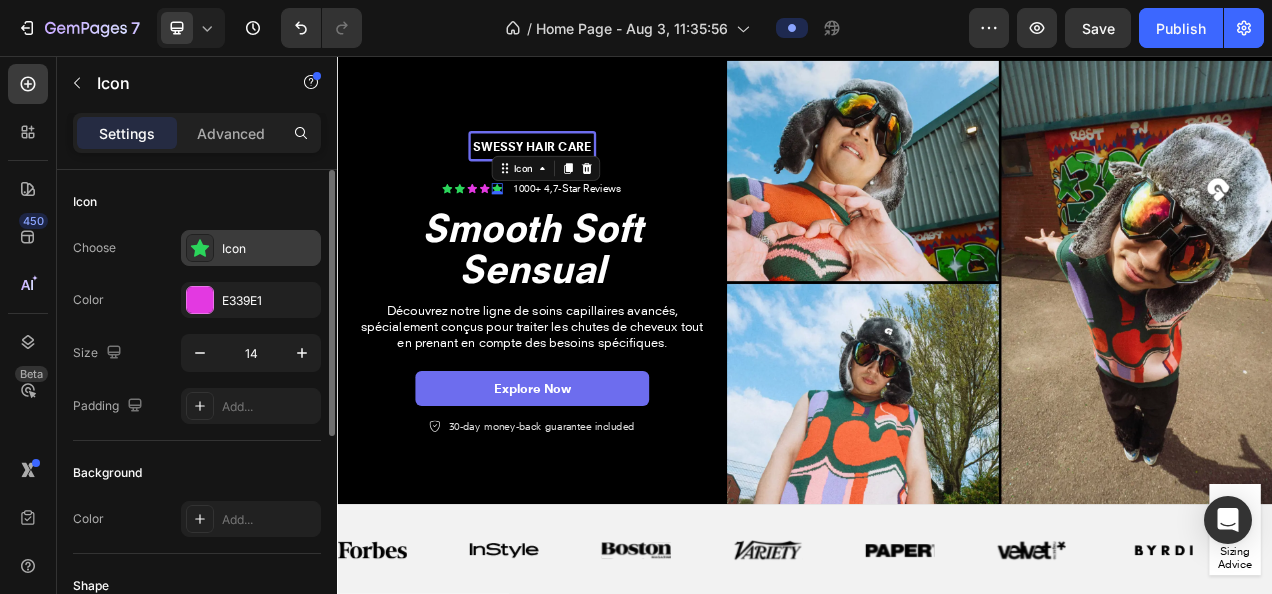click on "Icon" at bounding box center [269, 249] 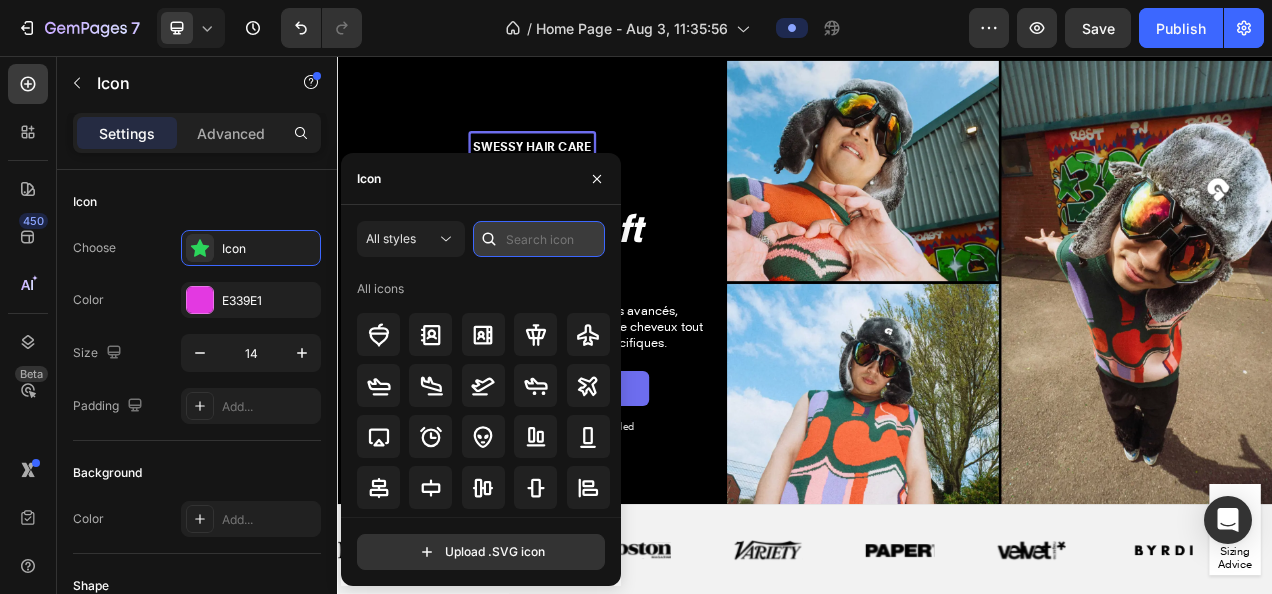 click at bounding box center (539, 239) 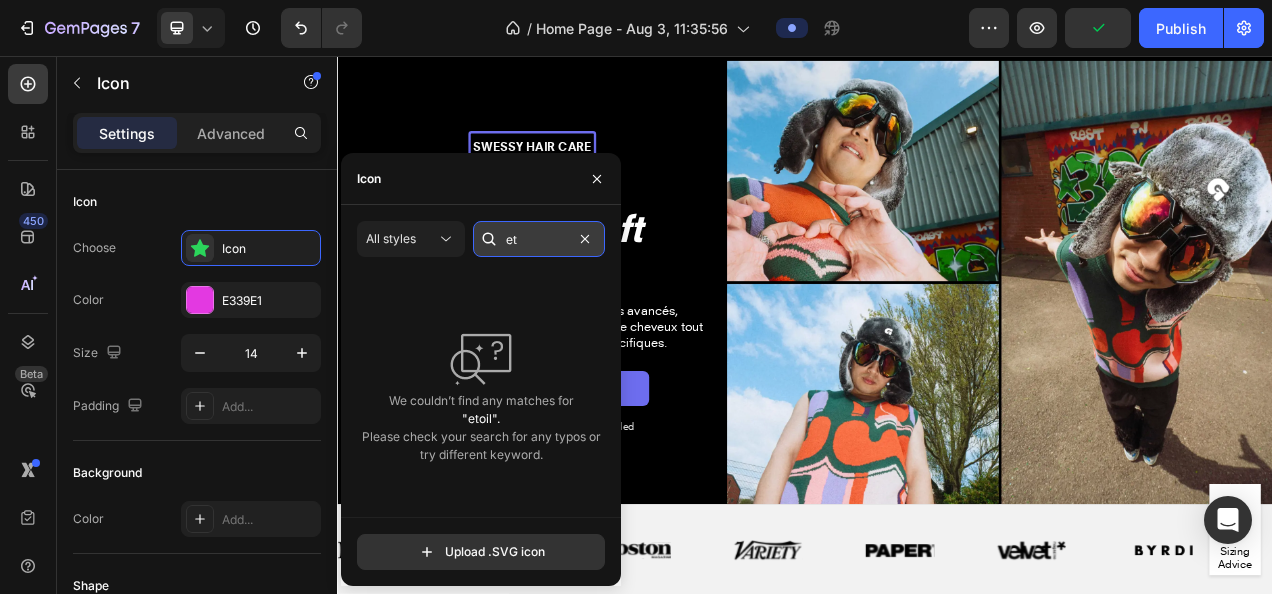 type on "e" 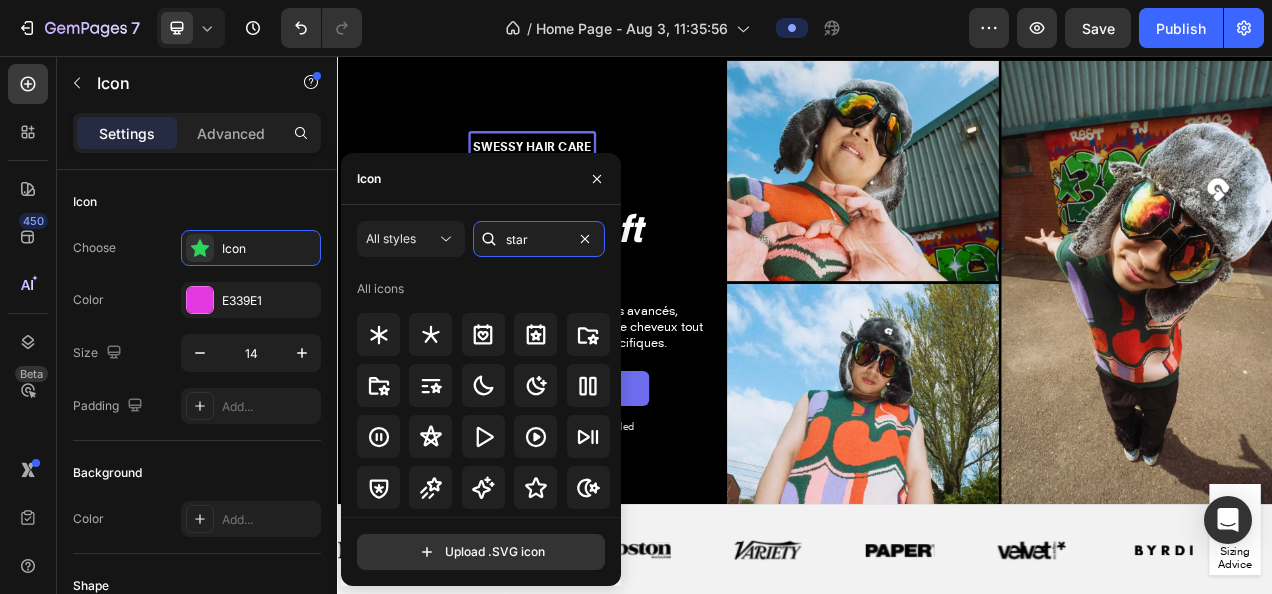 type on "star" 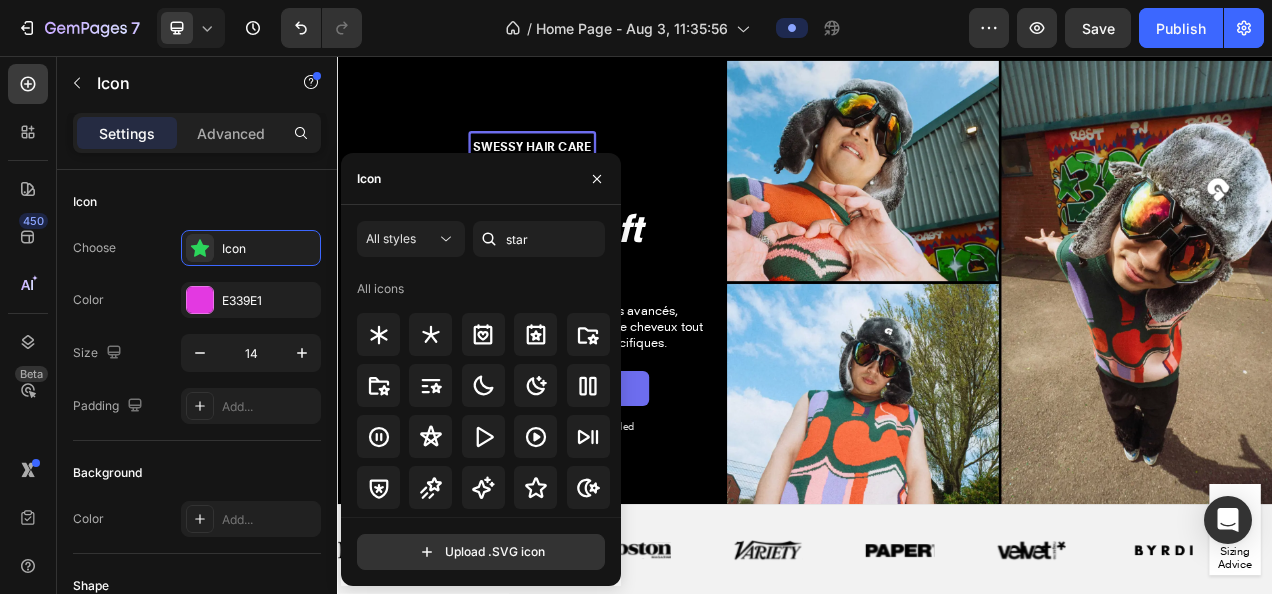 drag, startPoint x: 618, startPoint y: 334, endPoint x: 609, endPoint y: 525, distance: 191.21193 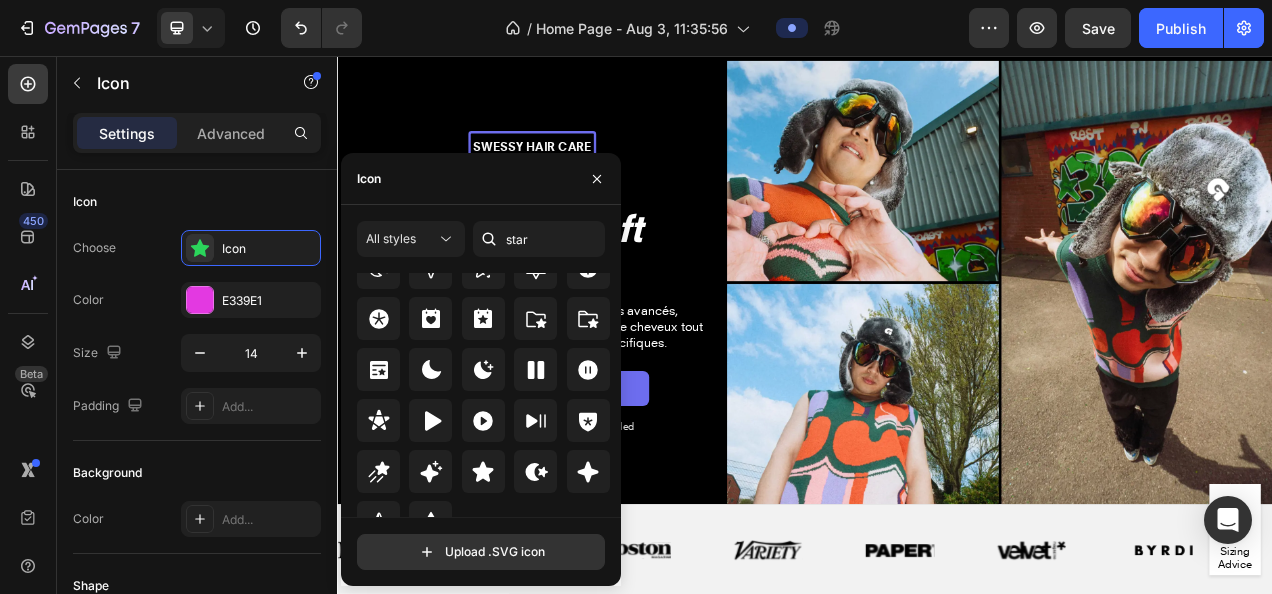 scroll, scrollTop: 654, scrollLeft: 0, axis: vertical 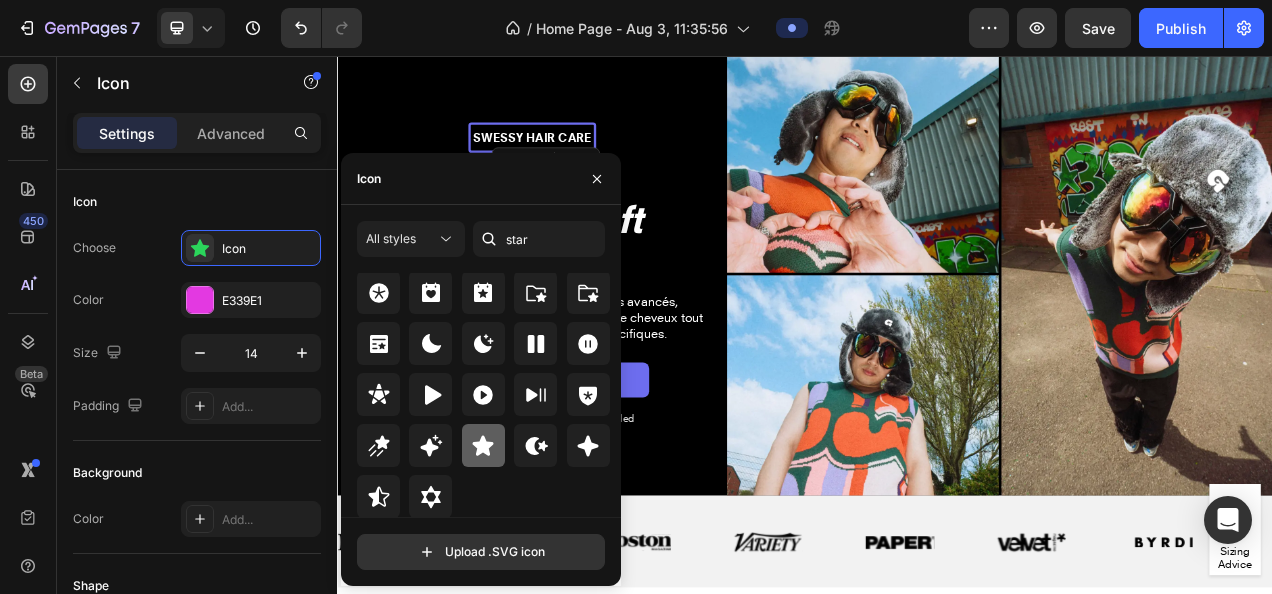 click 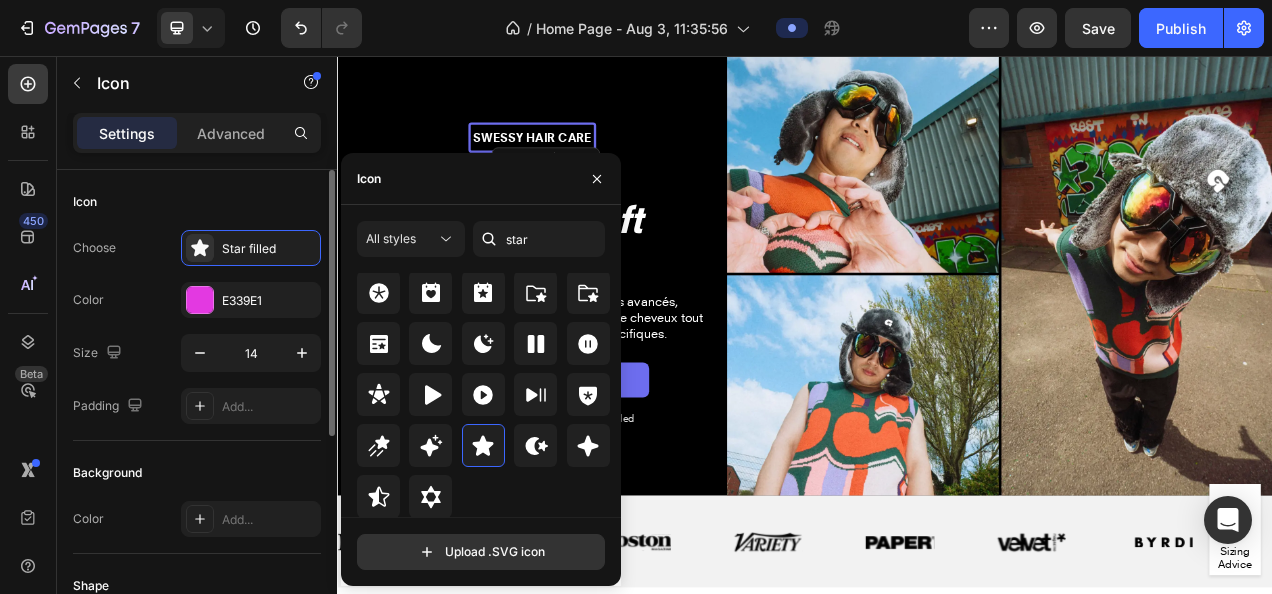 click on "Icon" at bounding box center [197, 202] 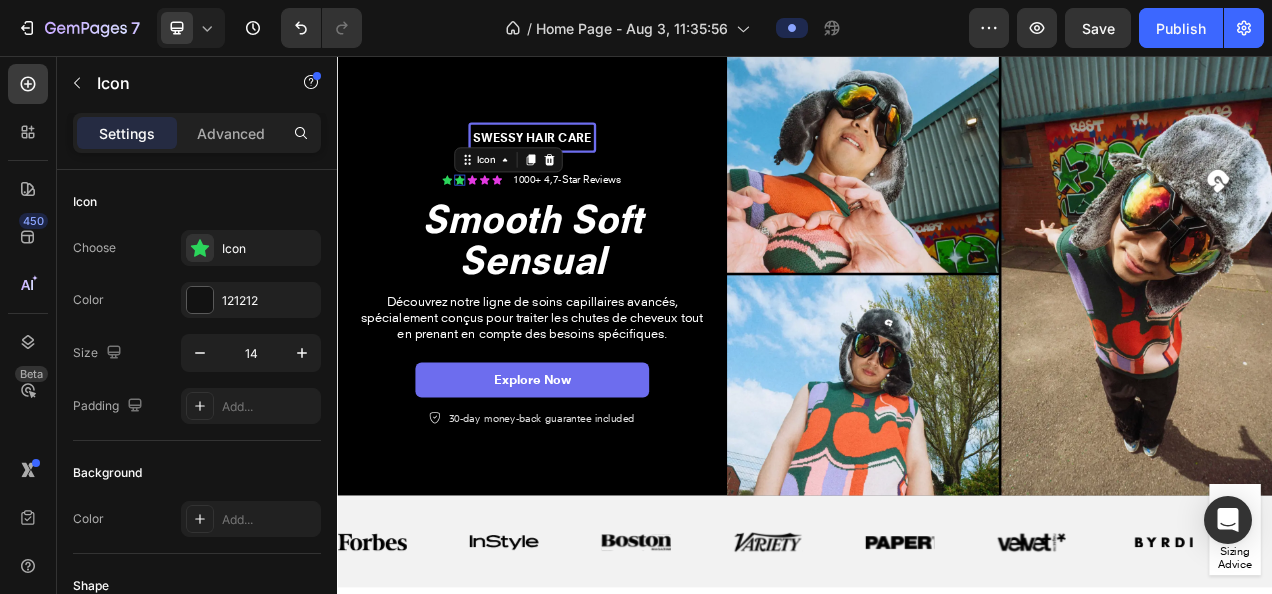 click on "Icon   0" at bounding box center (494, 215) 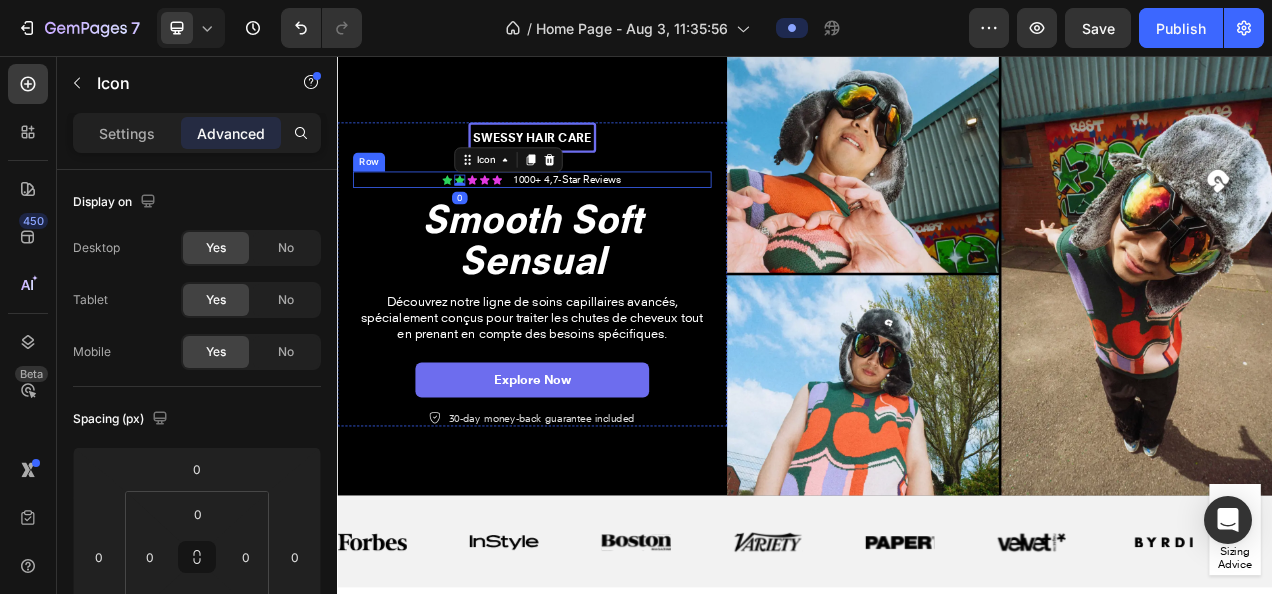 click on "Icon
Icon   0
Icon
Icon
Icon Icon List" at bounding box center (510, 214) 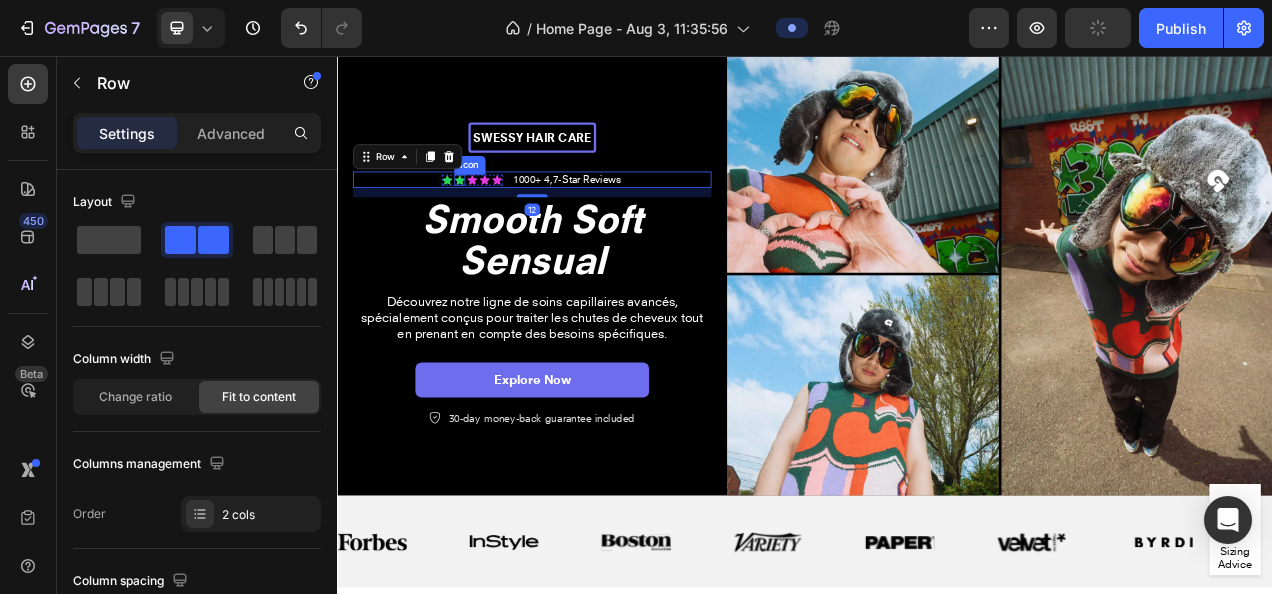 click 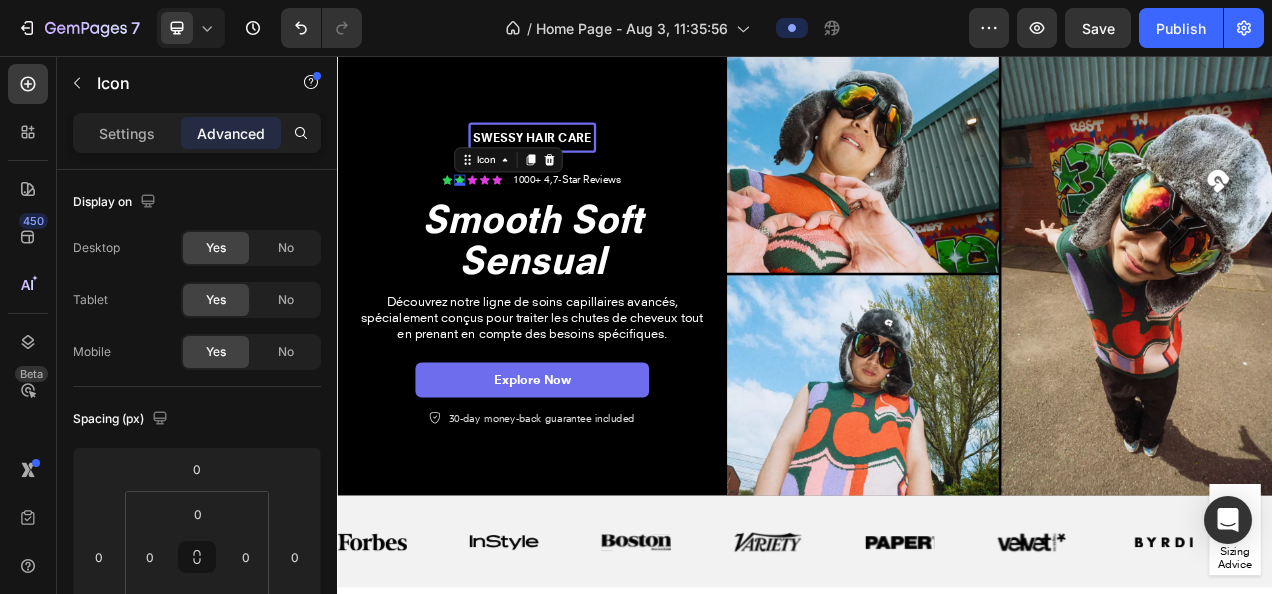 click 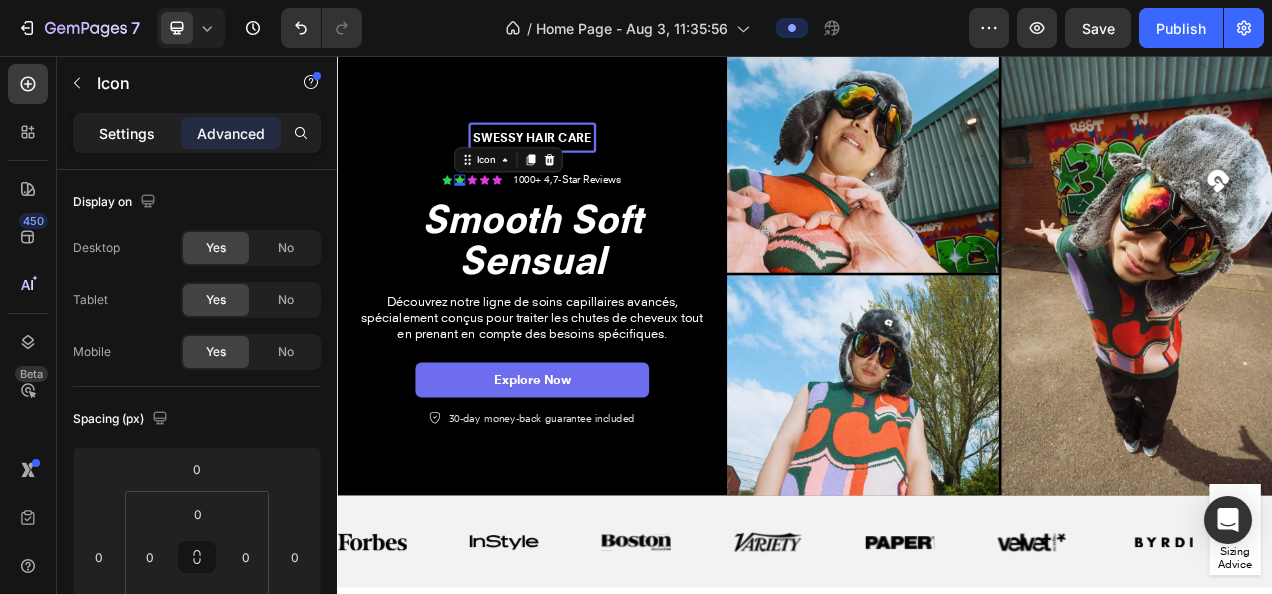 click on "Settings" 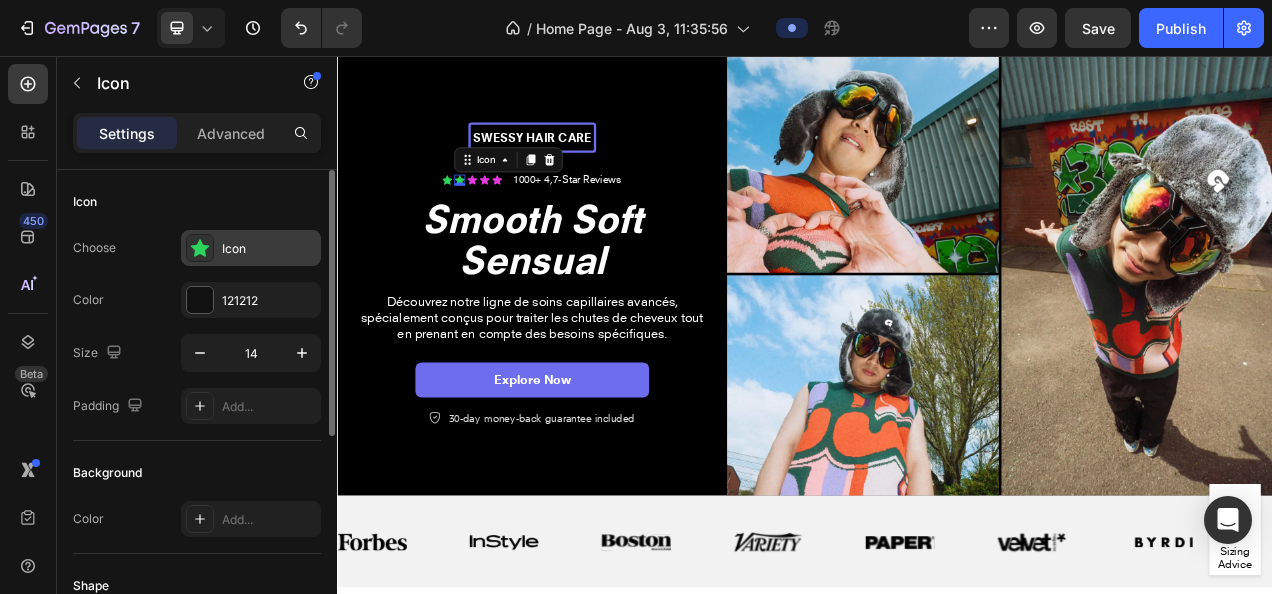 click on "Icon" at bounding box center (251, 248) 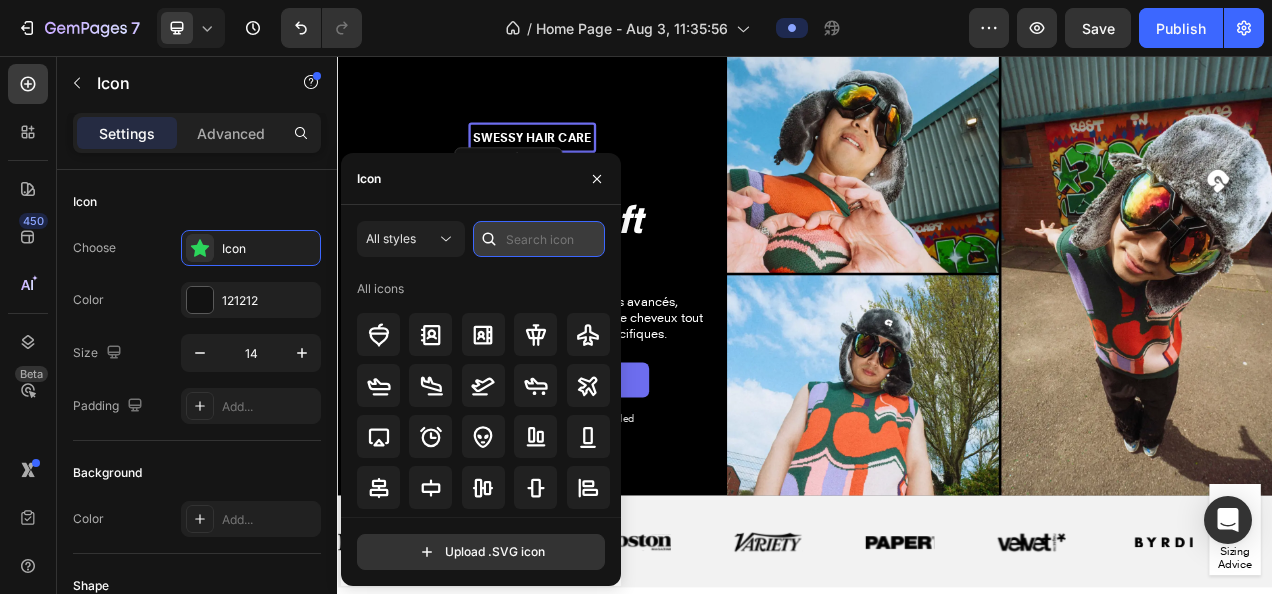 click at bounding box center [539, 239] 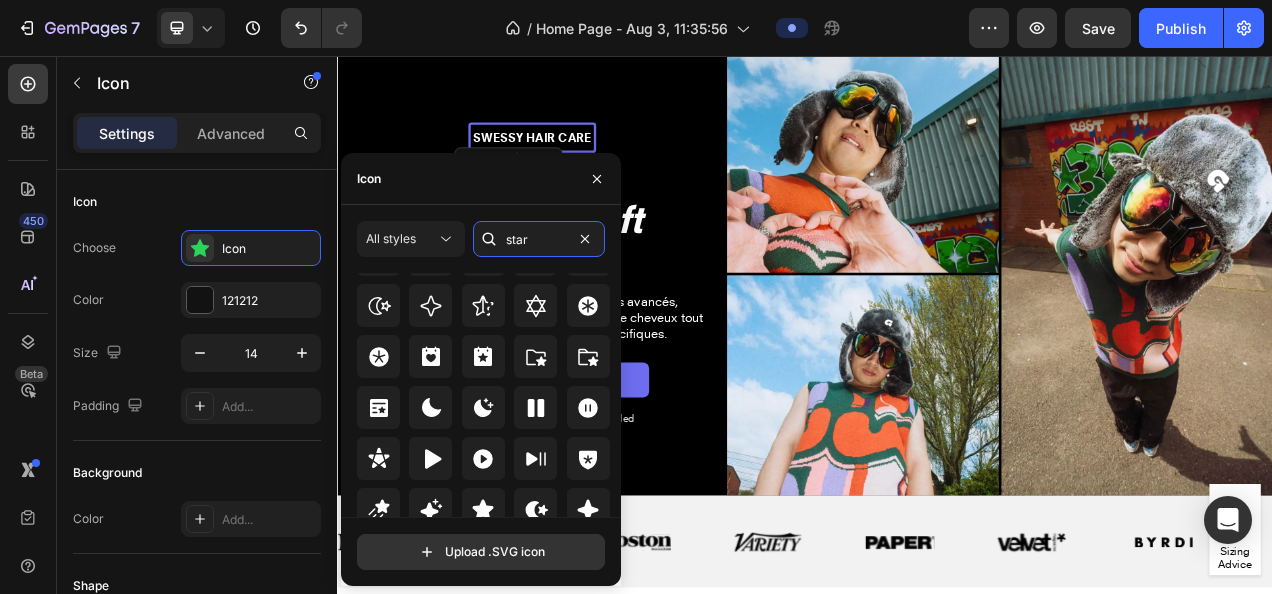 scroll, scrollTop: 654, scrollLeft: 0, axis: vertical 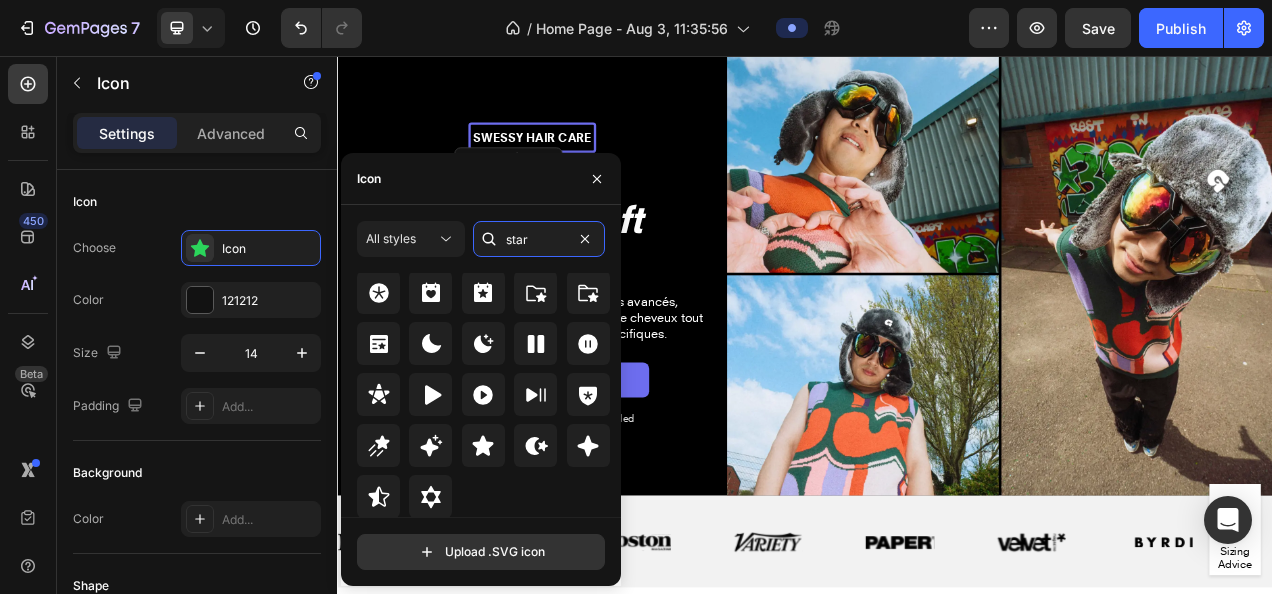 drag, startPoint x: 616, startPoint y: 328, endPoint x: 365, endPoint y: 604, distance: 373.06433 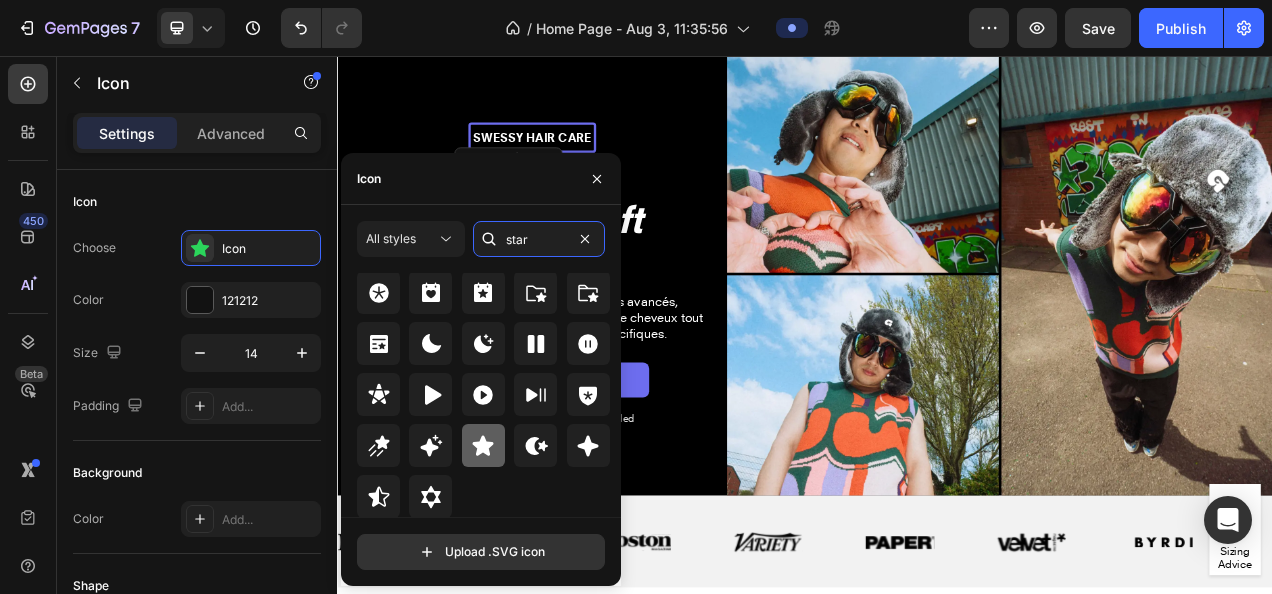 type on "star" 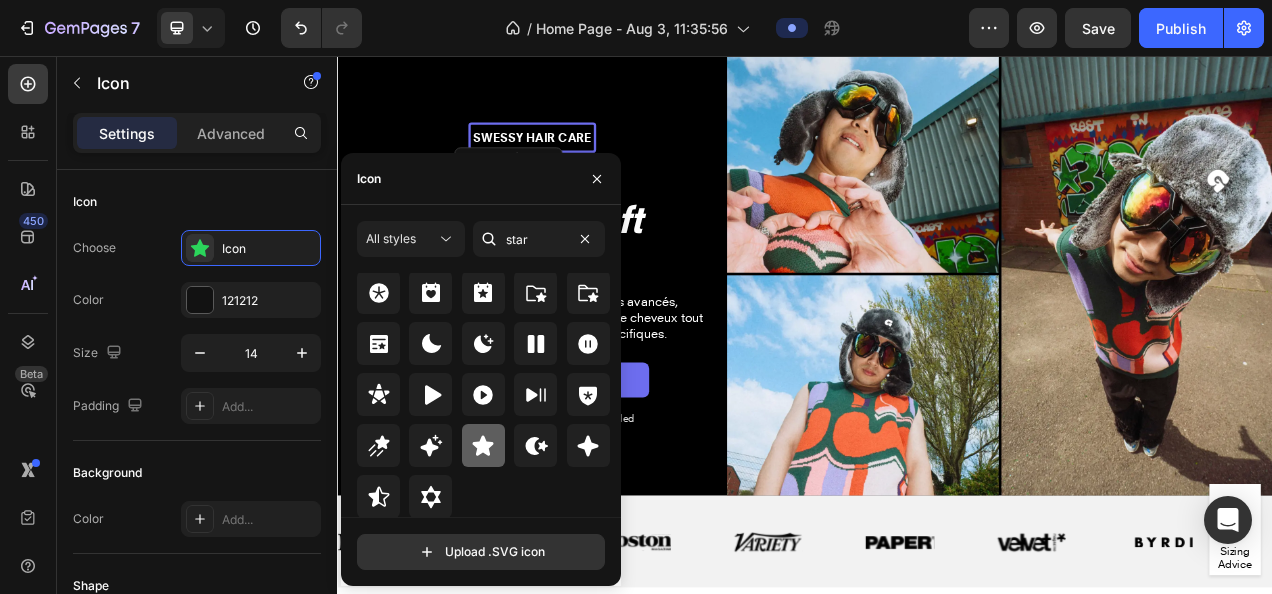 click 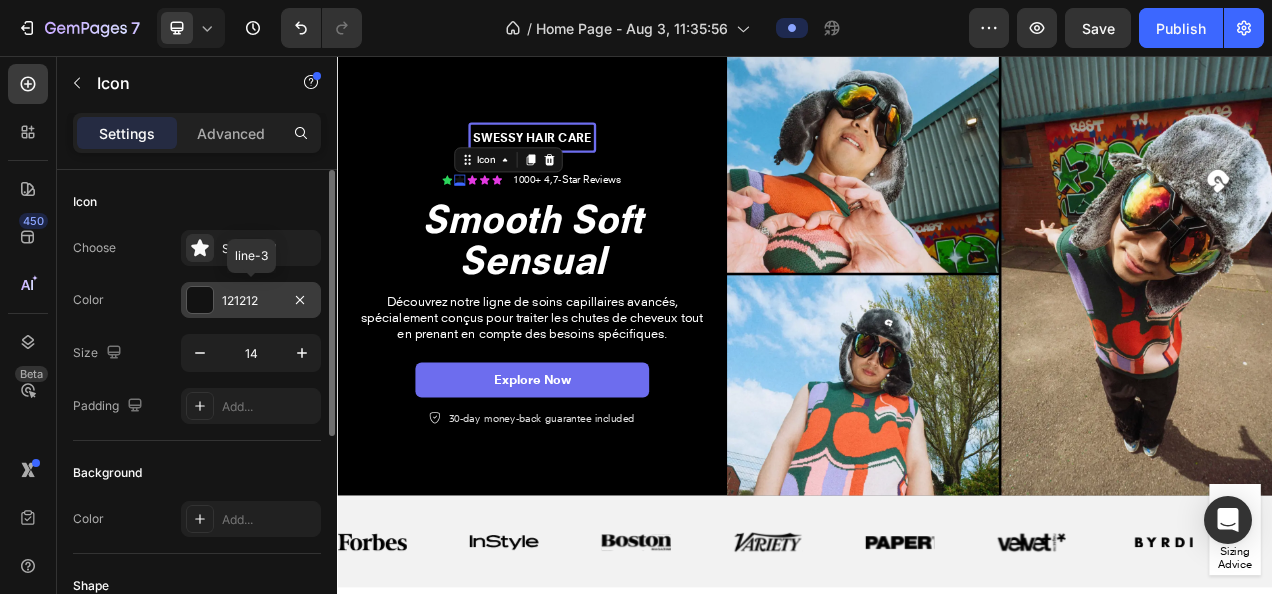 click on "121212" at bounding box center [251, 300] 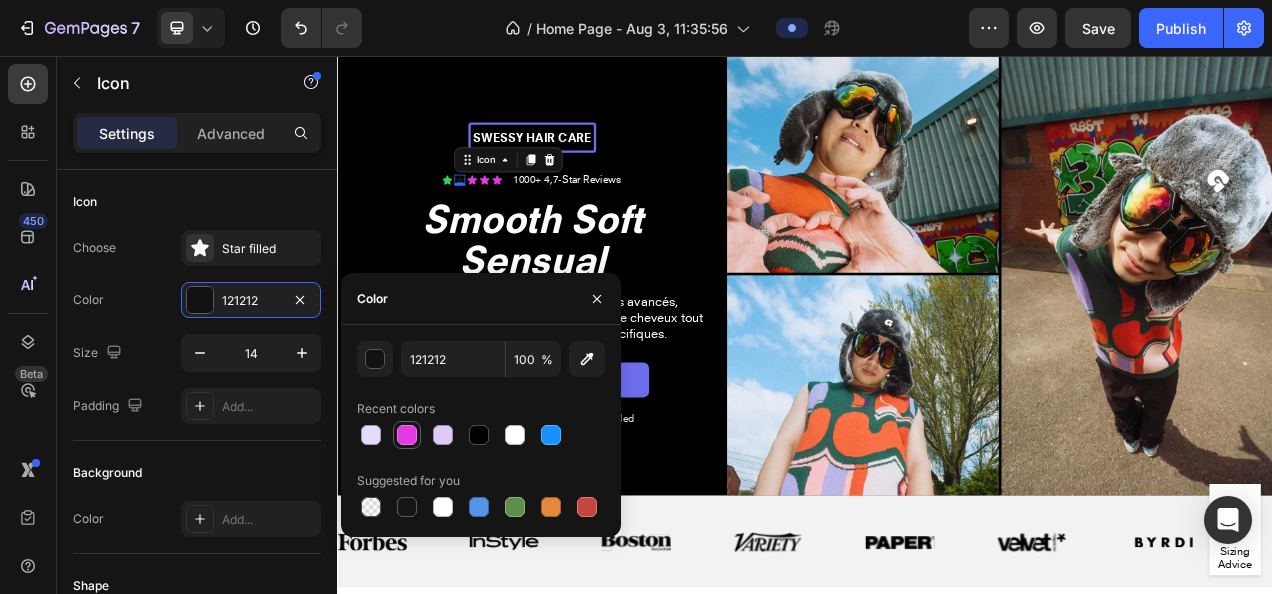 click at bounding box center (407, 435) 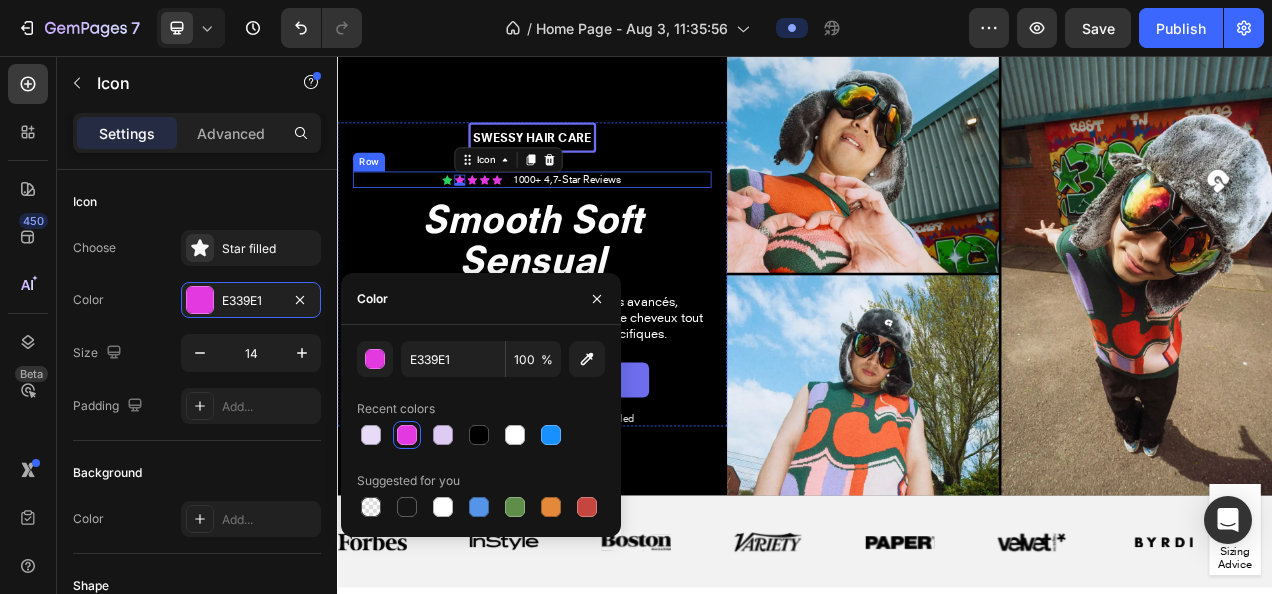 click on "Icon
Icon   0
Icon
Icon
Icon Icon List 1000+ 4,7-Star Reviews Text Block Row" at bounding box center [587, 214] 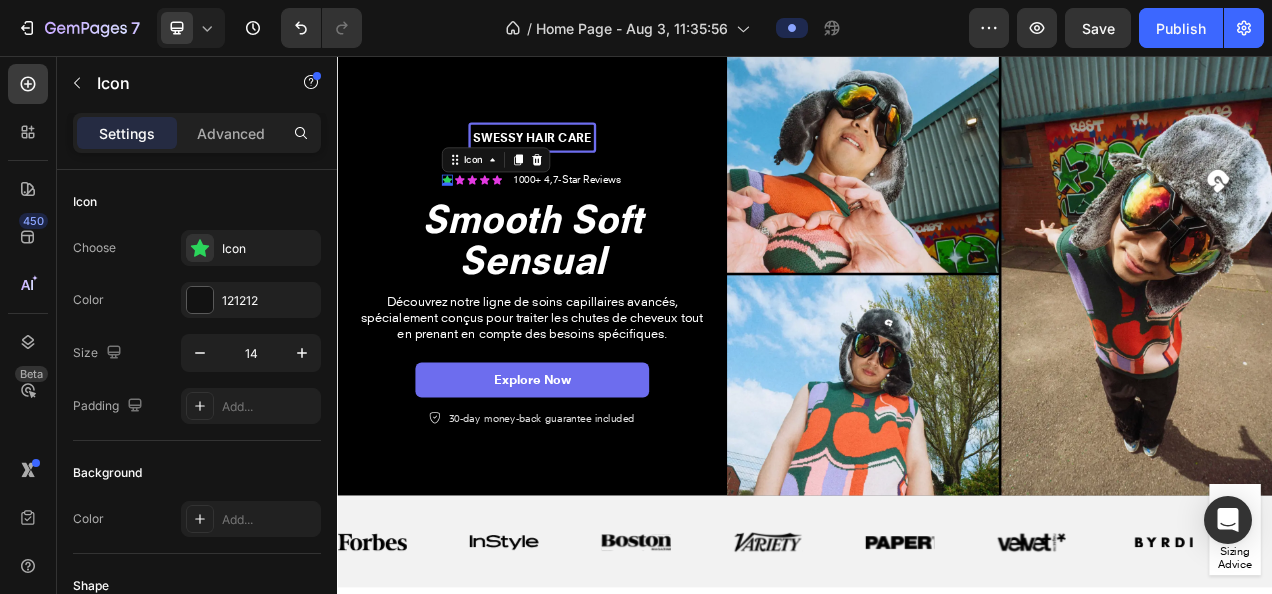 click on "Icon   0" at bounding box center (478, 215) 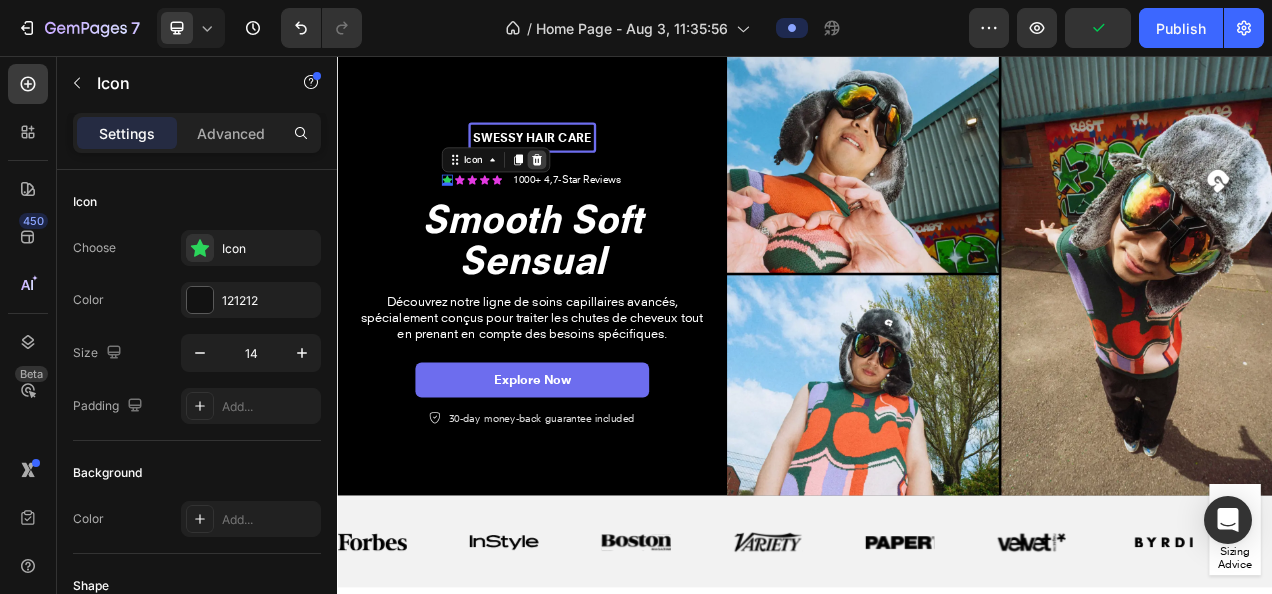 click at bounding box center [593, 189] 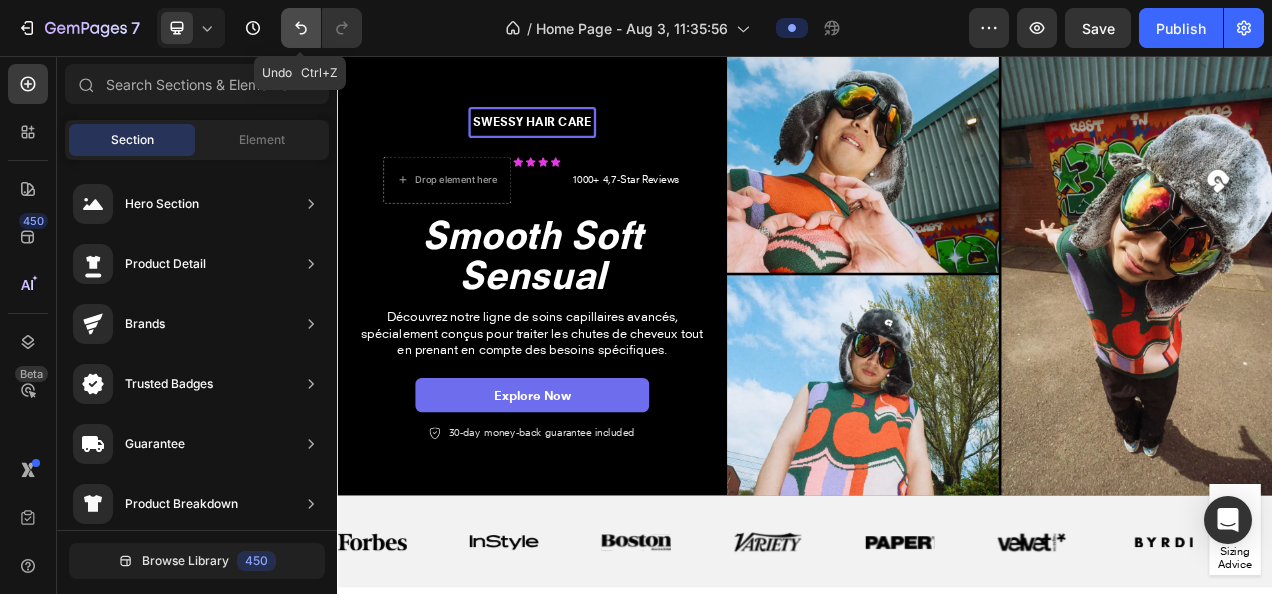 click 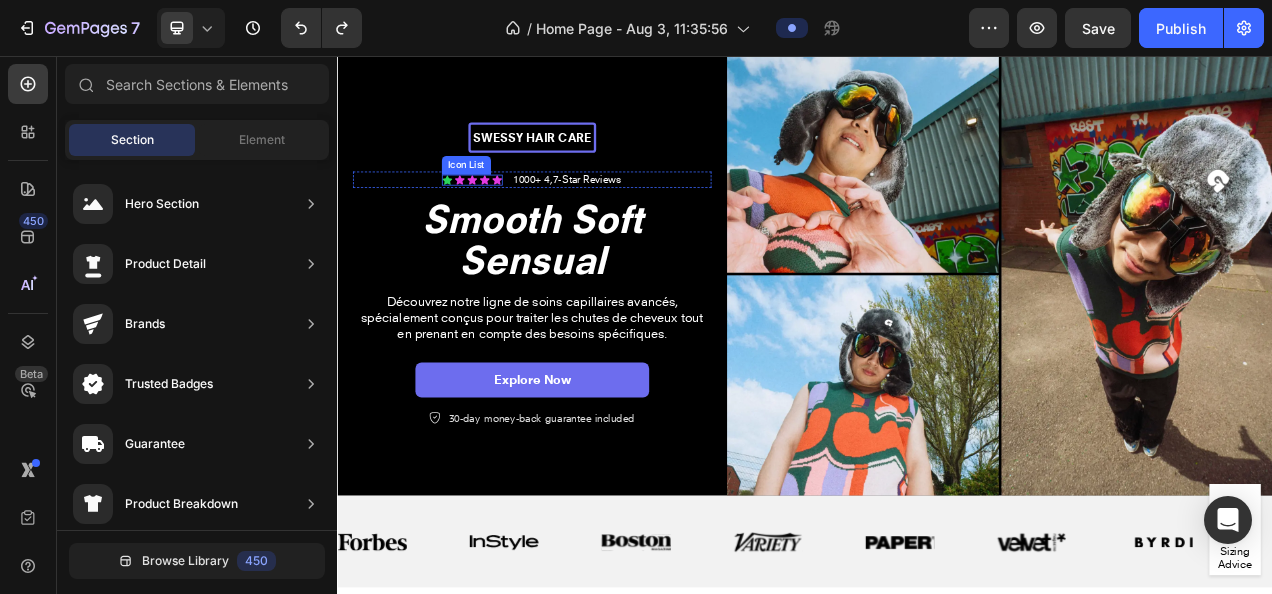 click 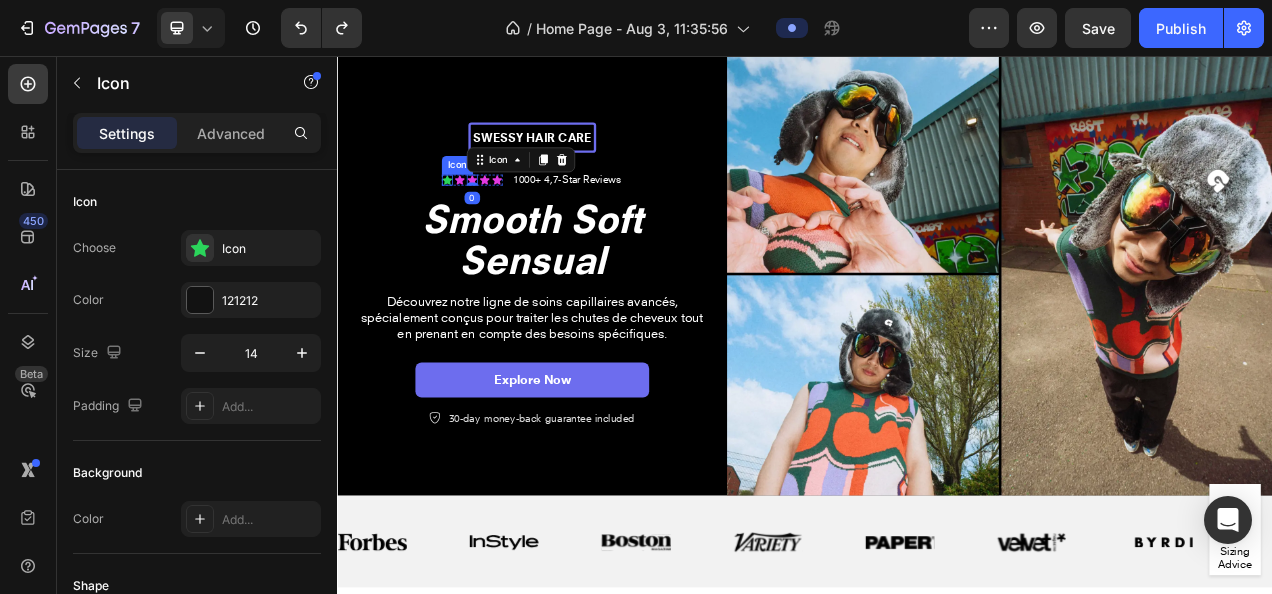 click on "Icon" at bounding box center [478, 215] 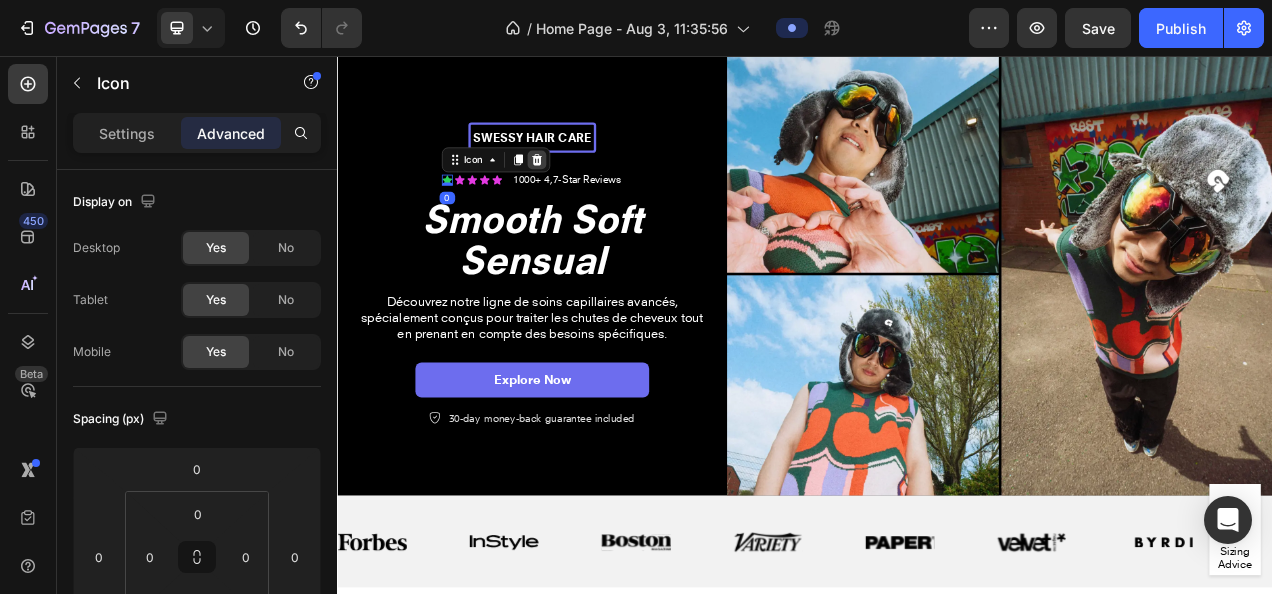 click at bounding box center [593, 189] 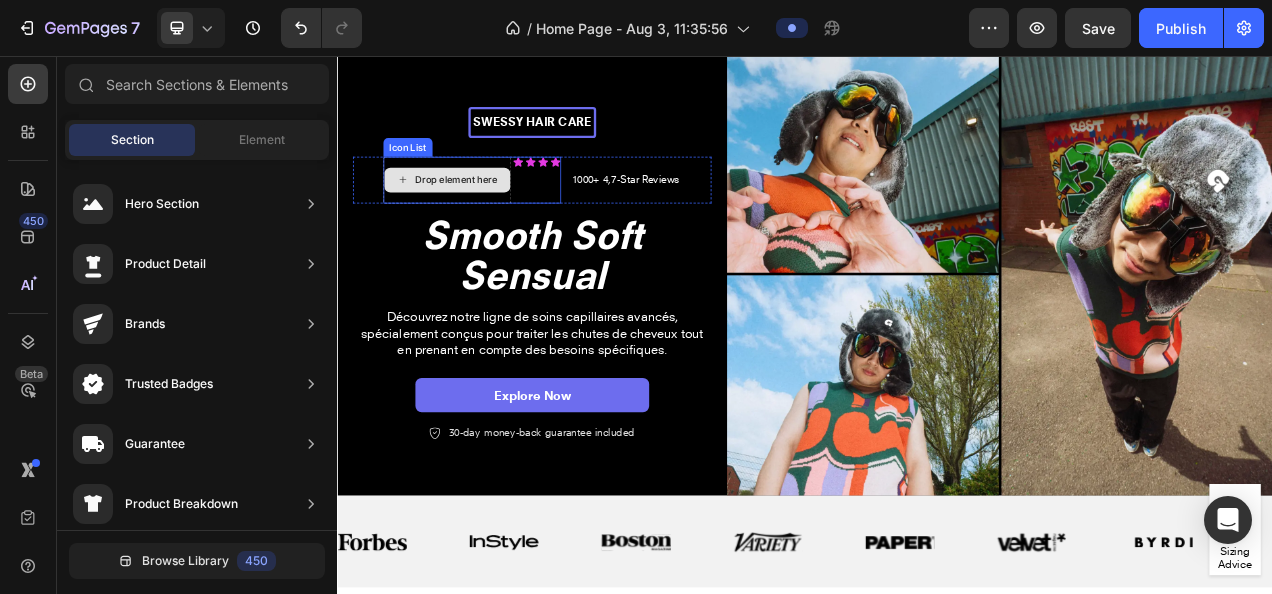 click on "Drop element here" at bounding box center (478, 215) 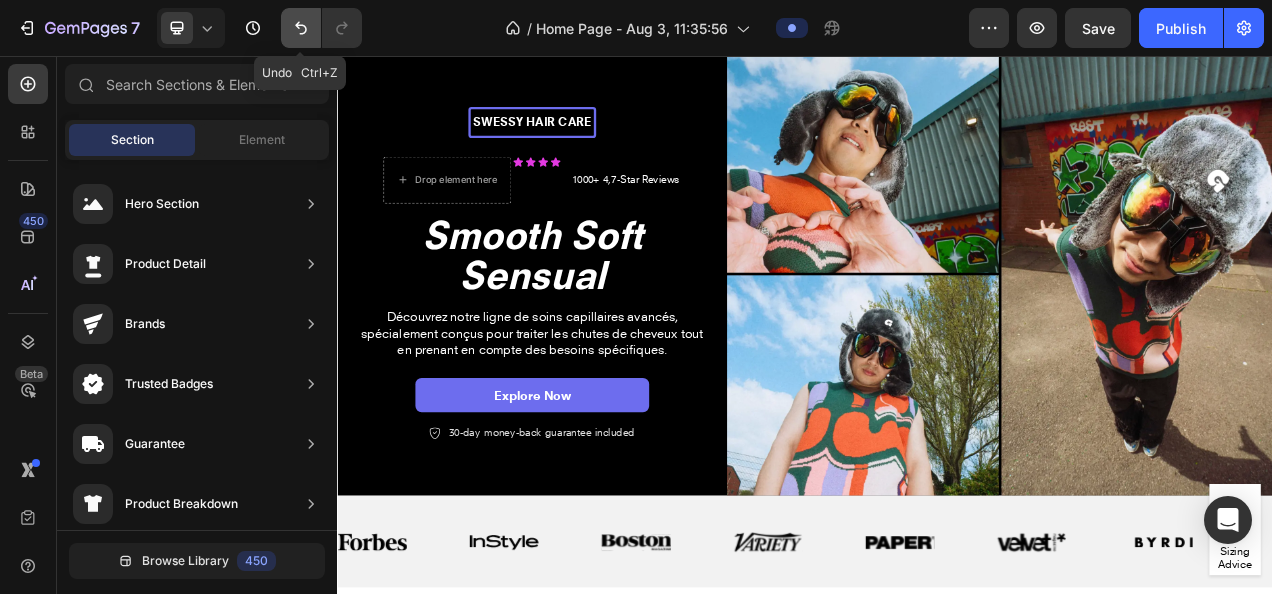 click 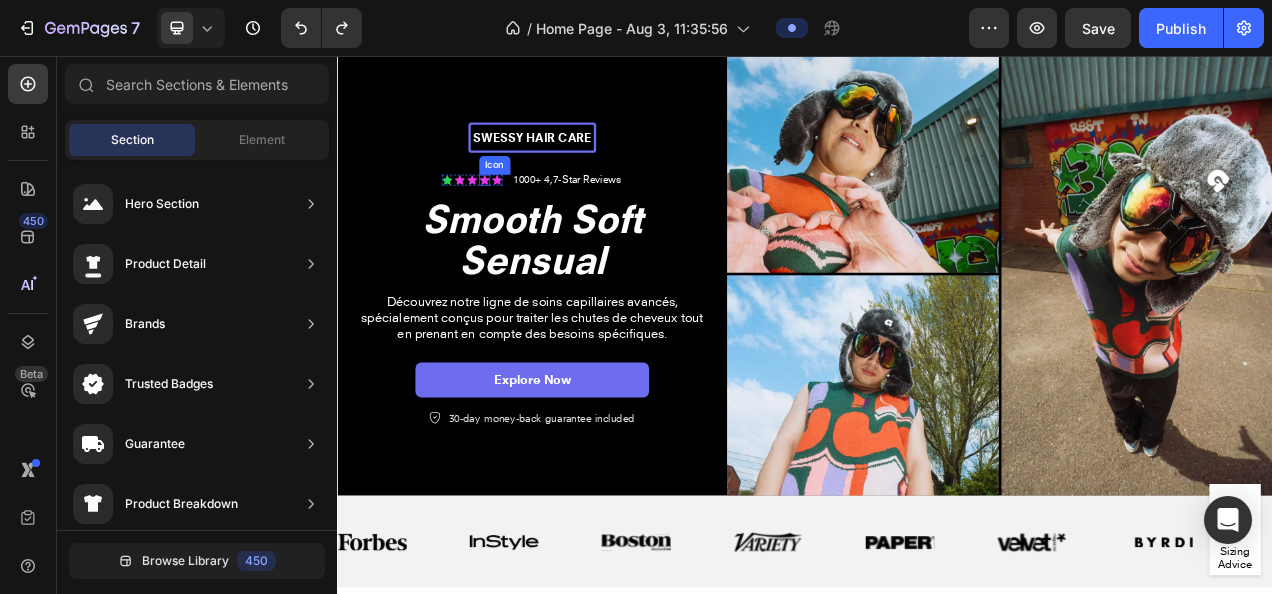 click on "Icon
Icon
Icon
Icon
Icon Icon List" at bounding box center [510, 214] 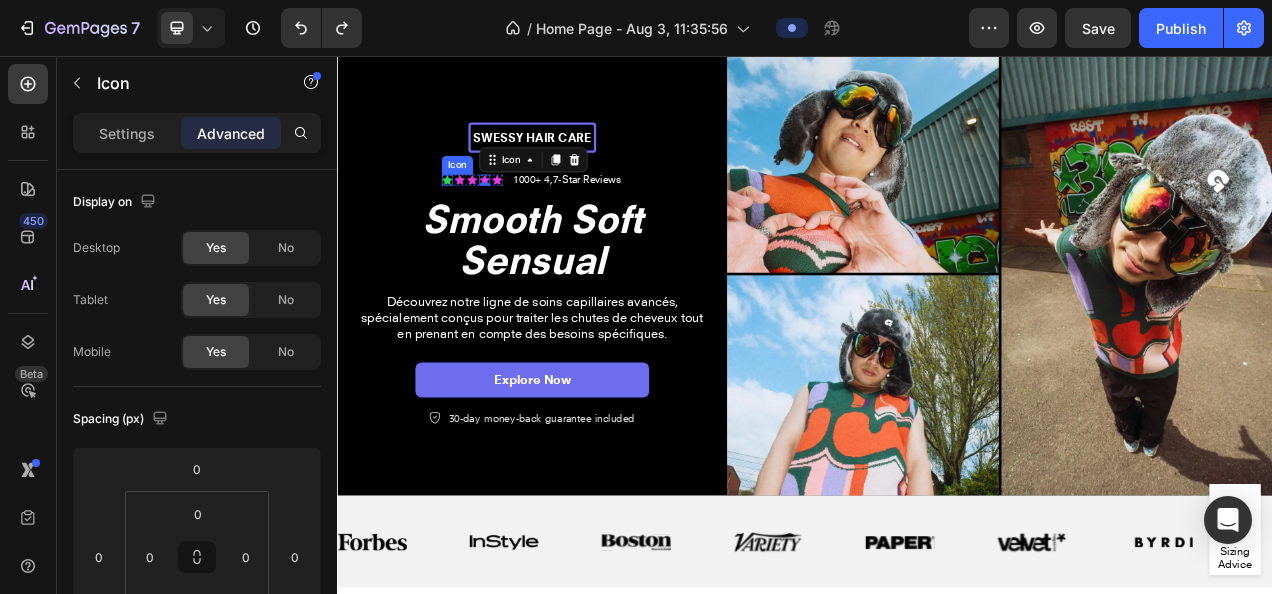 click 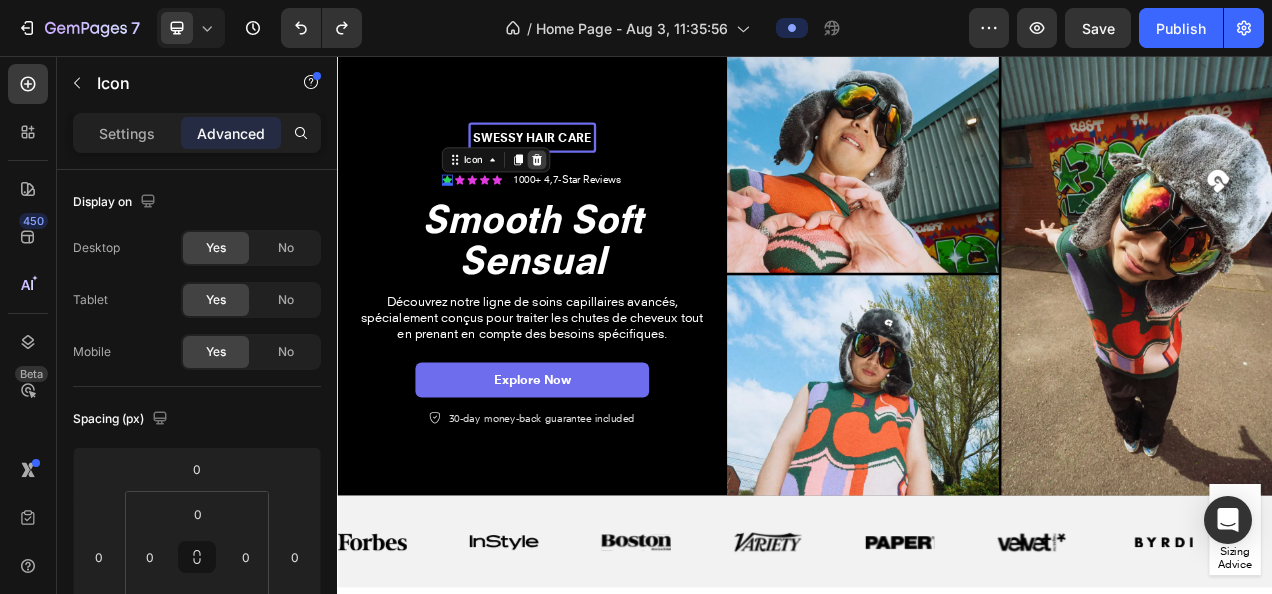 click 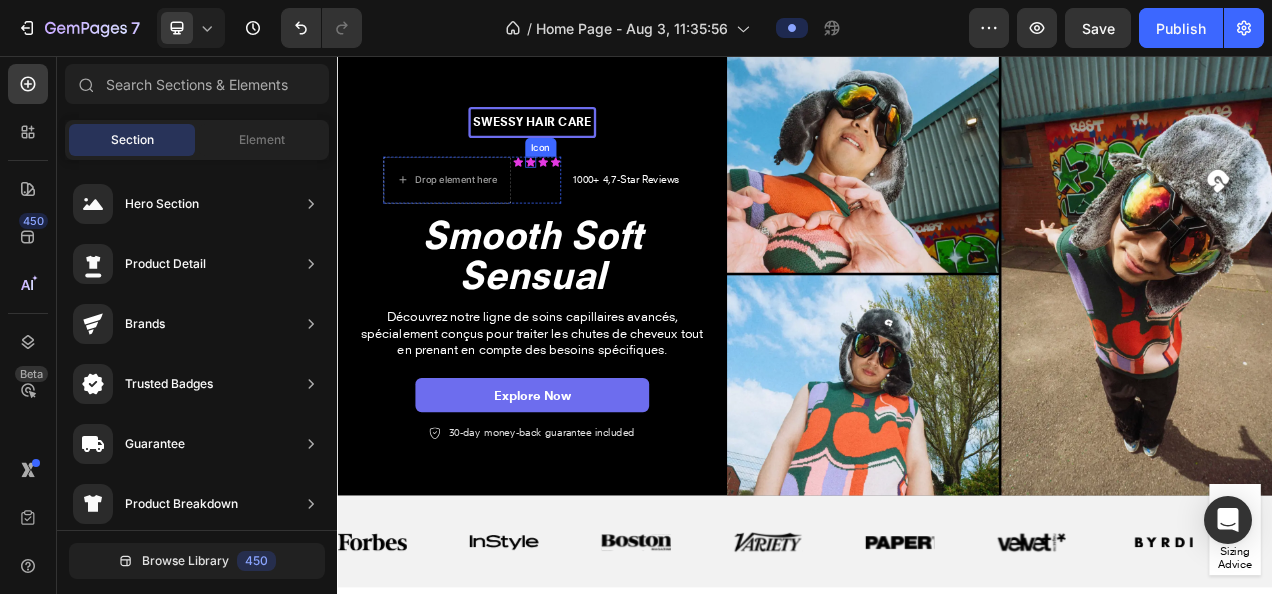 click 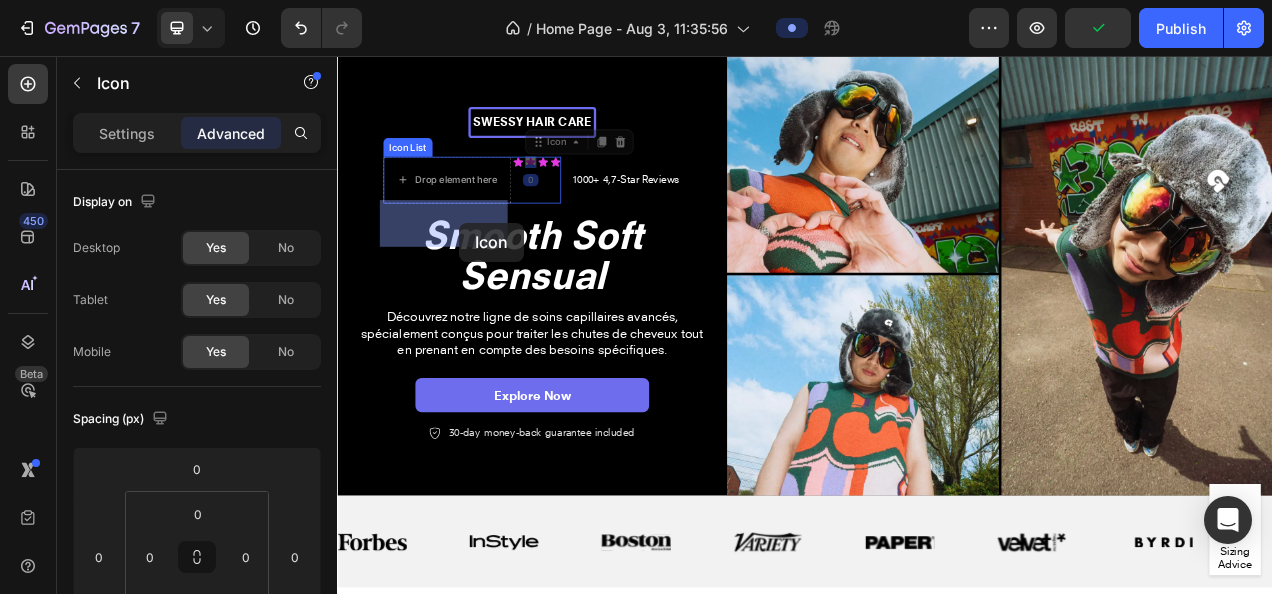 drag, startPoint x: 577, startPoint y: 245, endPoint x: 494, endPoint y: 270, distance: 86.683334 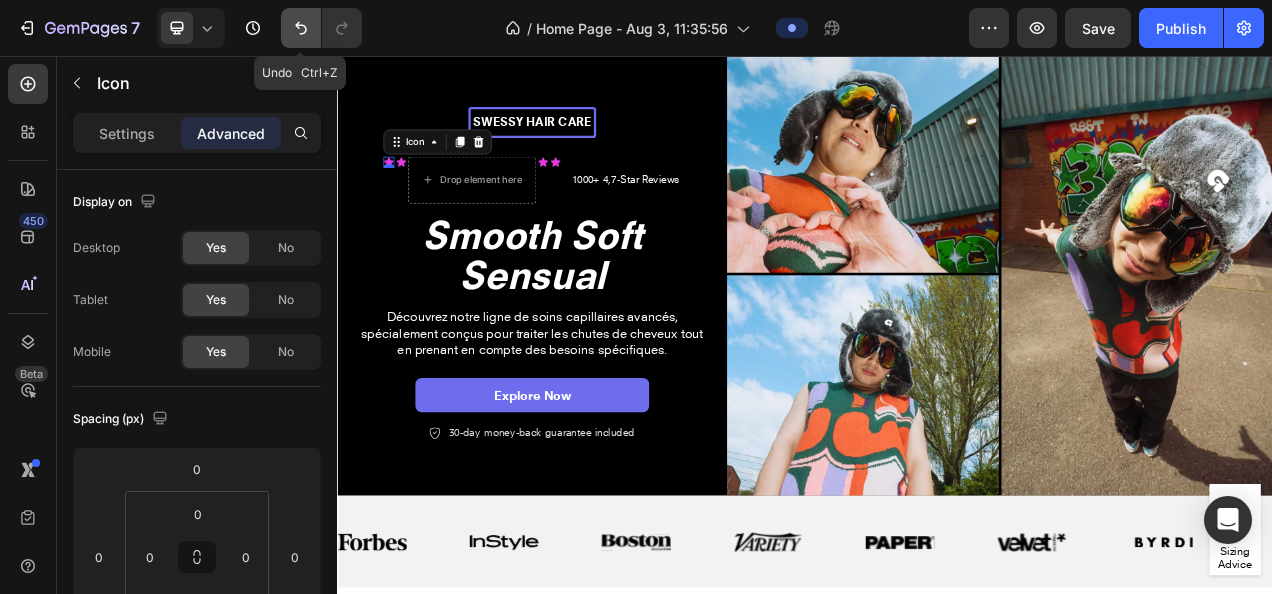 click 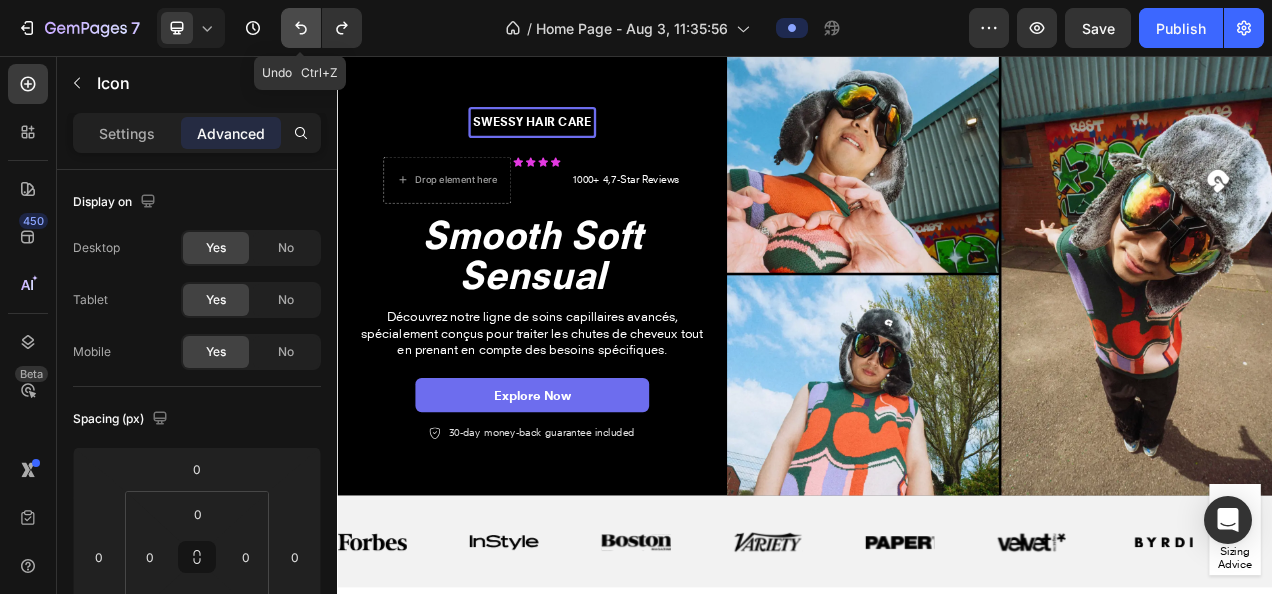 click 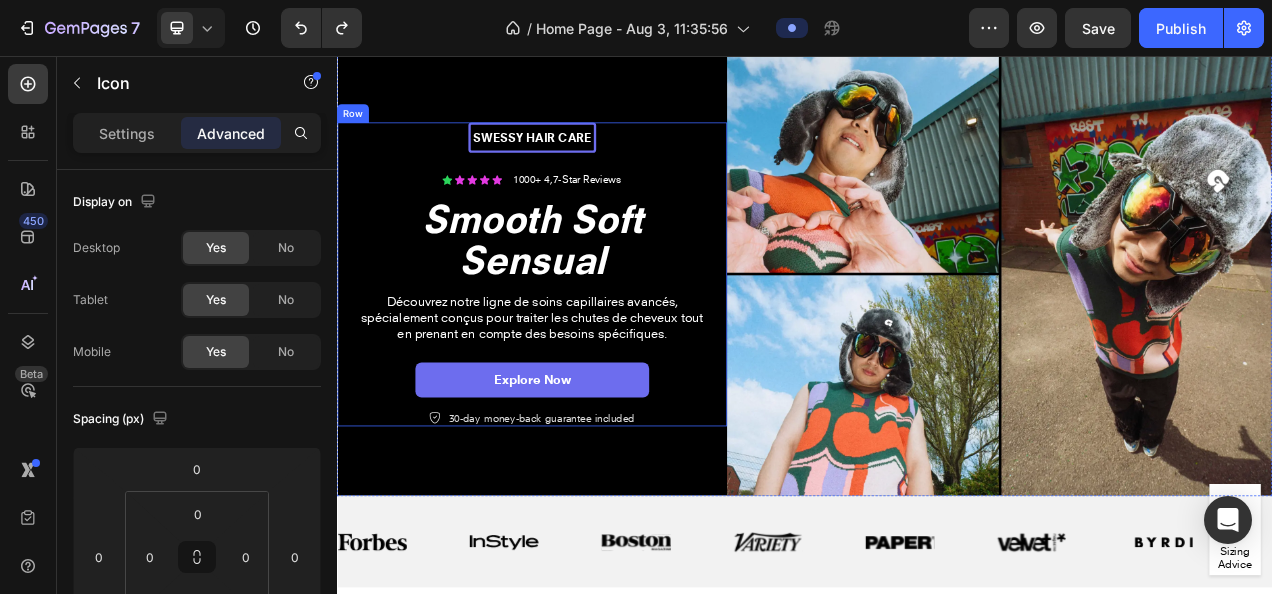 click on "Icon
Icon
Icon
Icon
Icon Icon List" at bounding box center (510, 214) 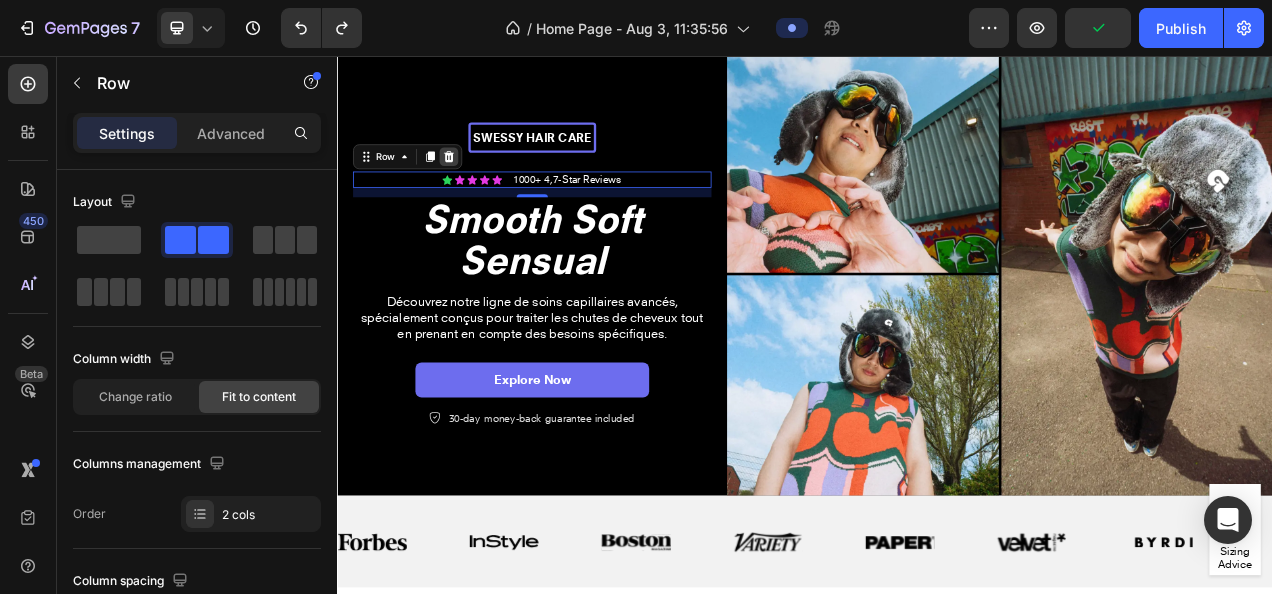 click 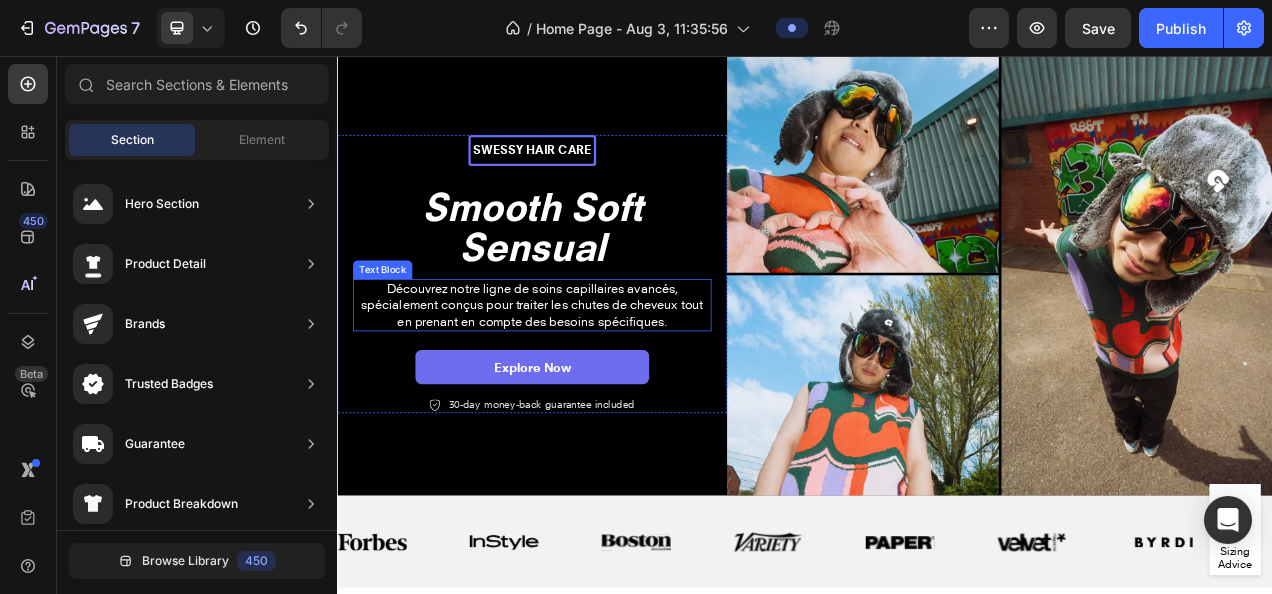 click on "Découvrez notre ligne de soins capillaires avancés, spécialement conçus pour traiter les chutes de cheveux tout en prenant en compte des besoins spécifiques." at bounding box center [587, 375] 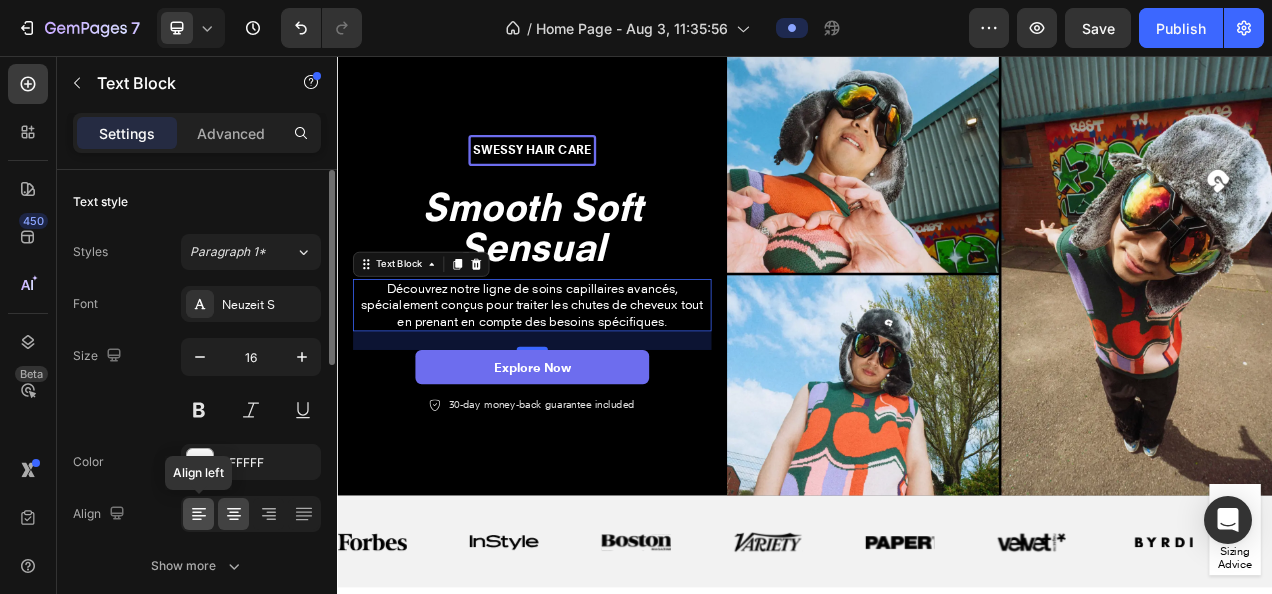 click 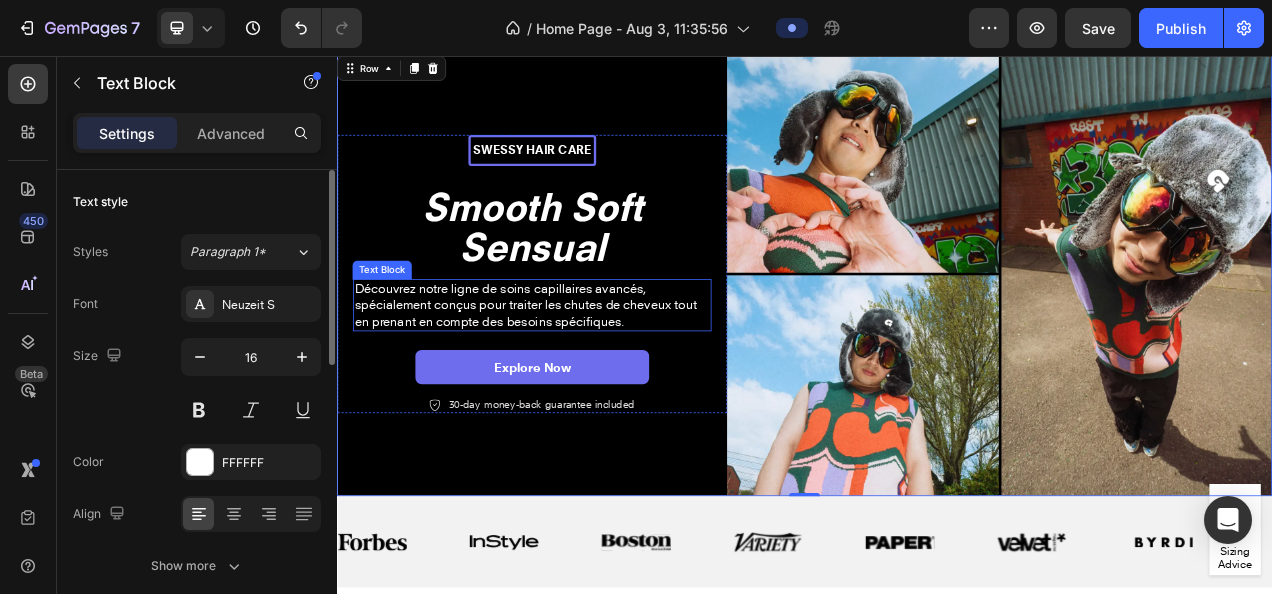 click on "Découvrez notre ligne de soins capillaires avancés, spécialement conçus pour traiter les chutes de cheveux tout en prenant en compte des besoins spécifiques." at bounding box center [587, 375] 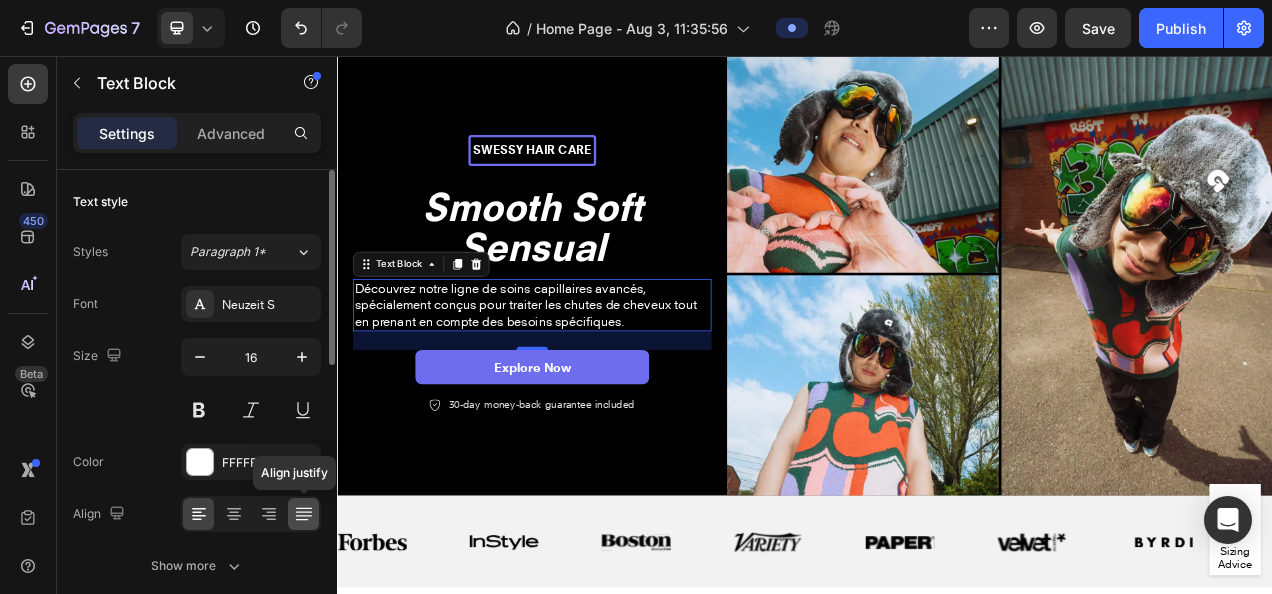click 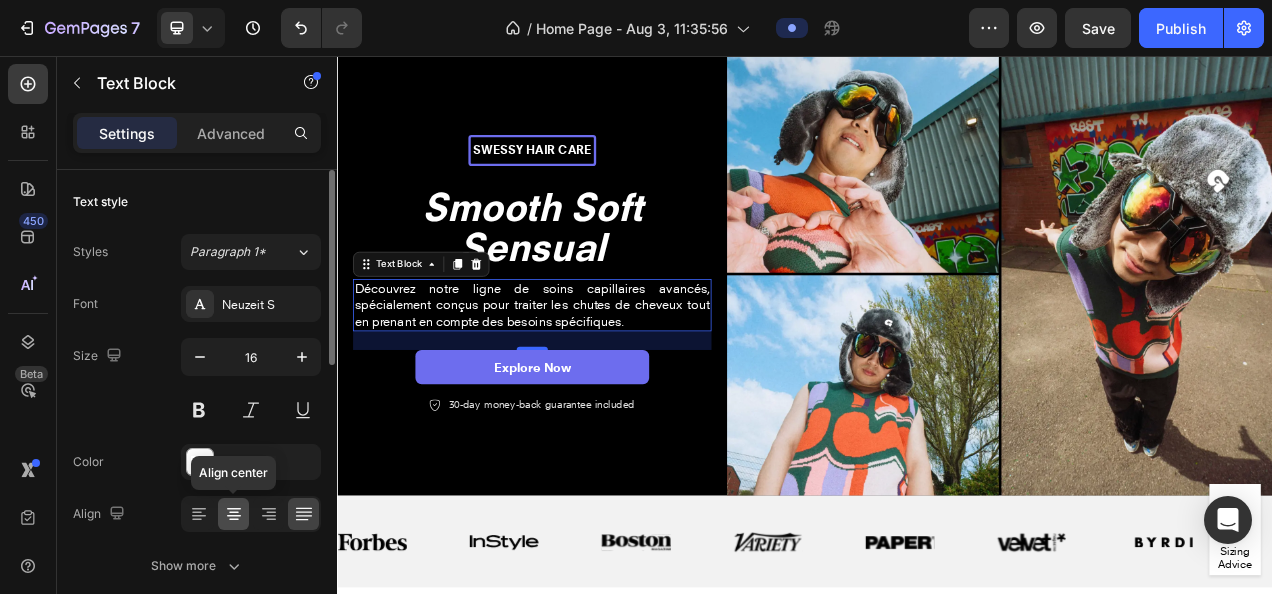 click 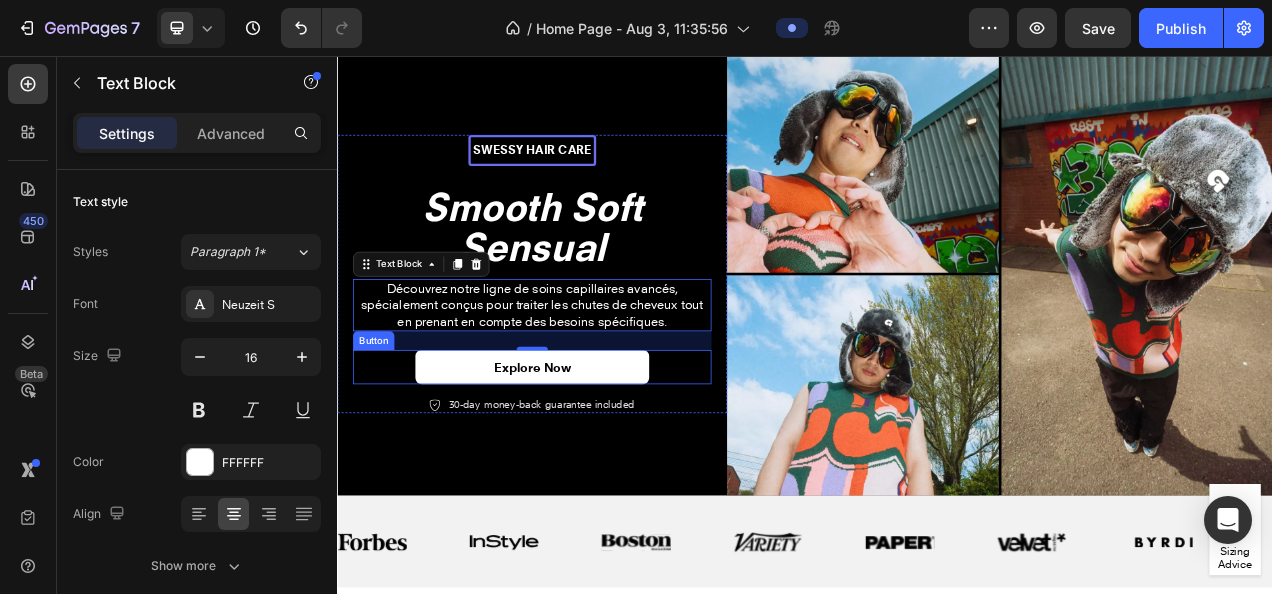 click on "Explore Now" at bounding box center [587, 455] 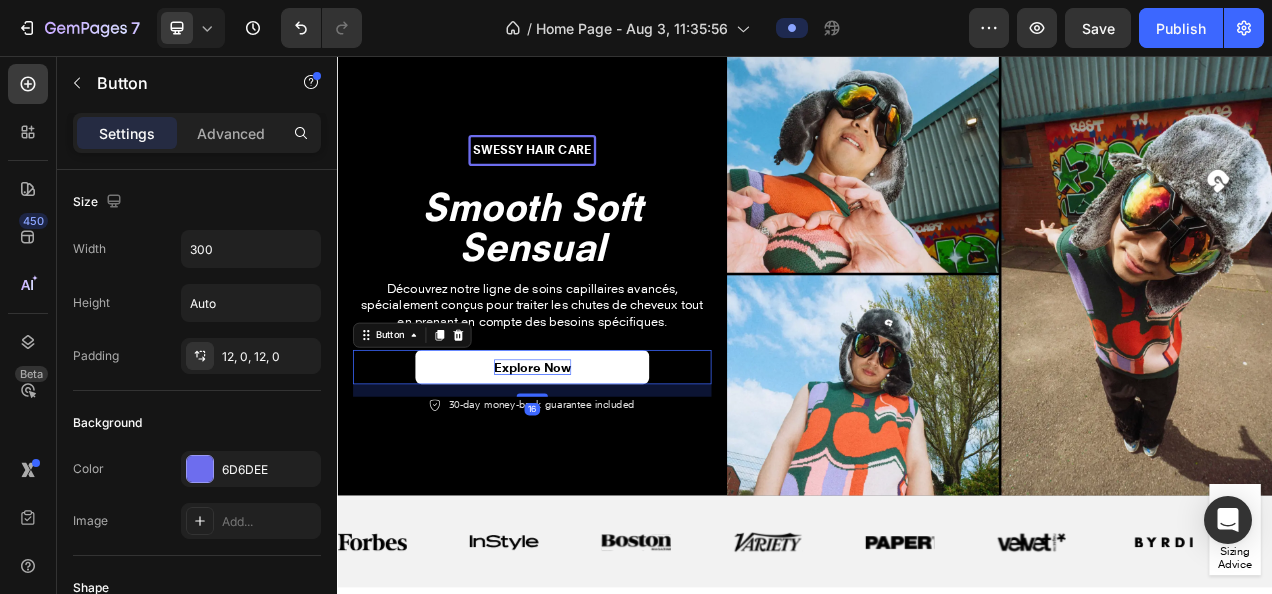 click on "Explore Now" at bounding box center (587, 455) 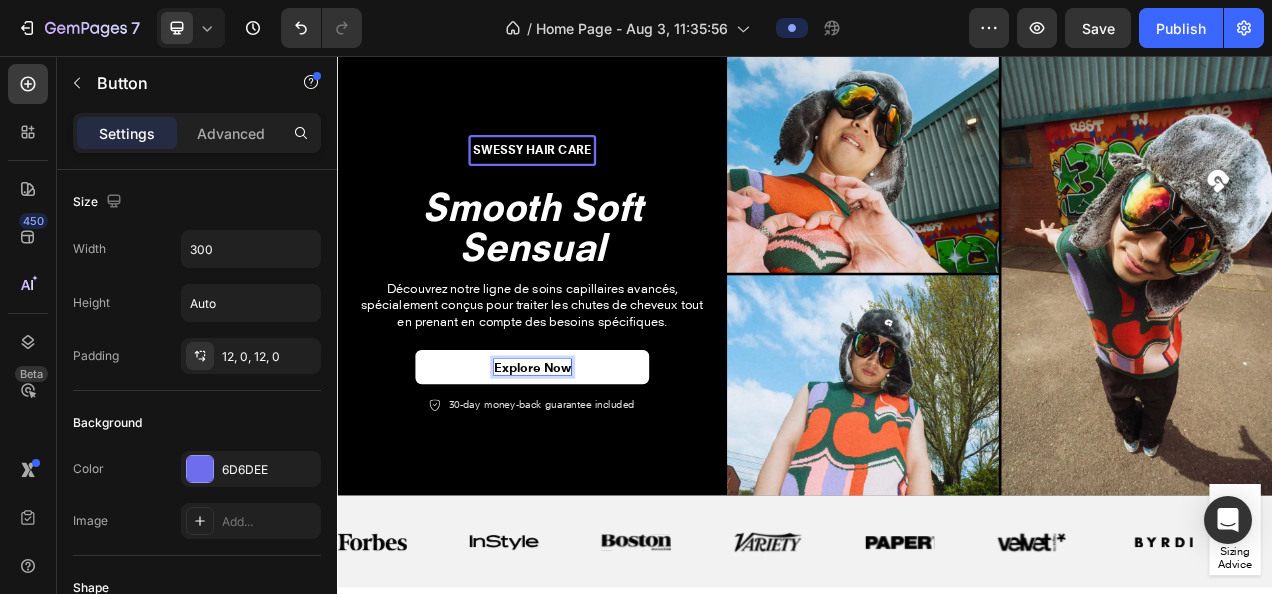 click on "Explore Now" at bounding box center (587, 455) 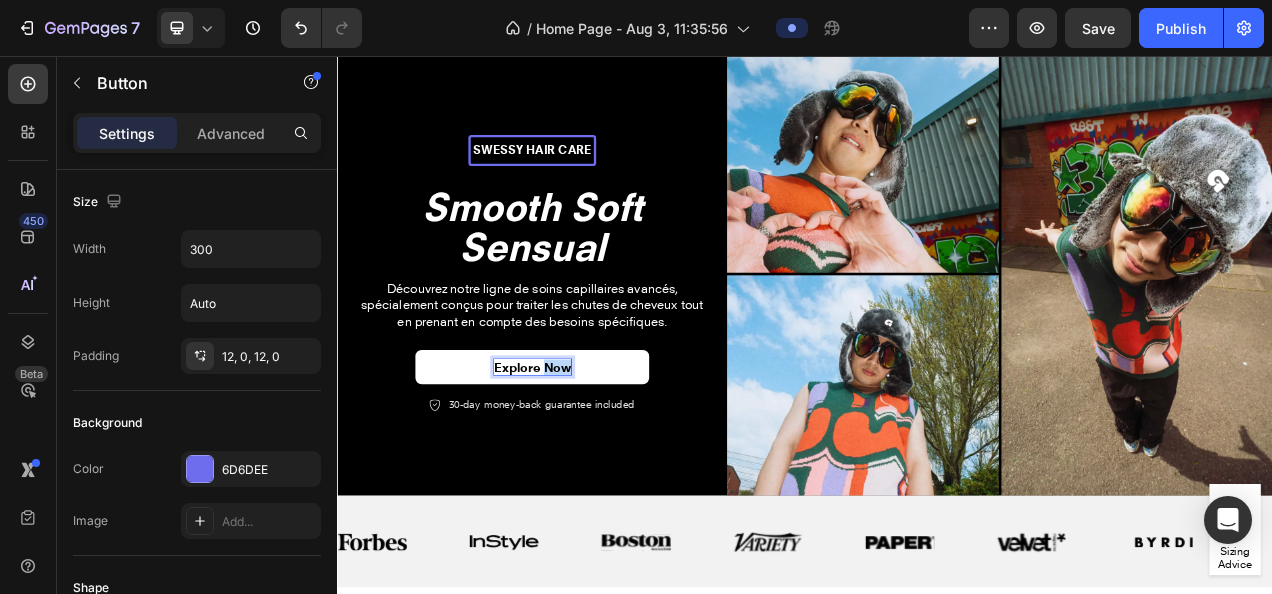 click on "Explore Now" at bounding box center [587, 455] 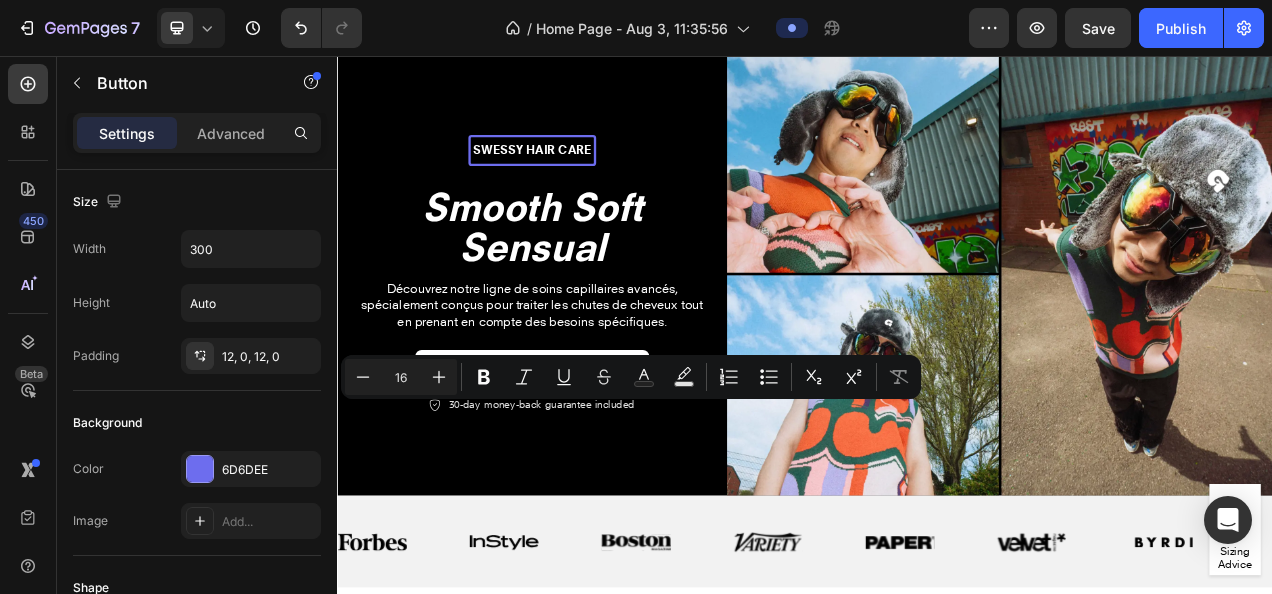 click on "Explore Now" at bounding box center [587, 455] 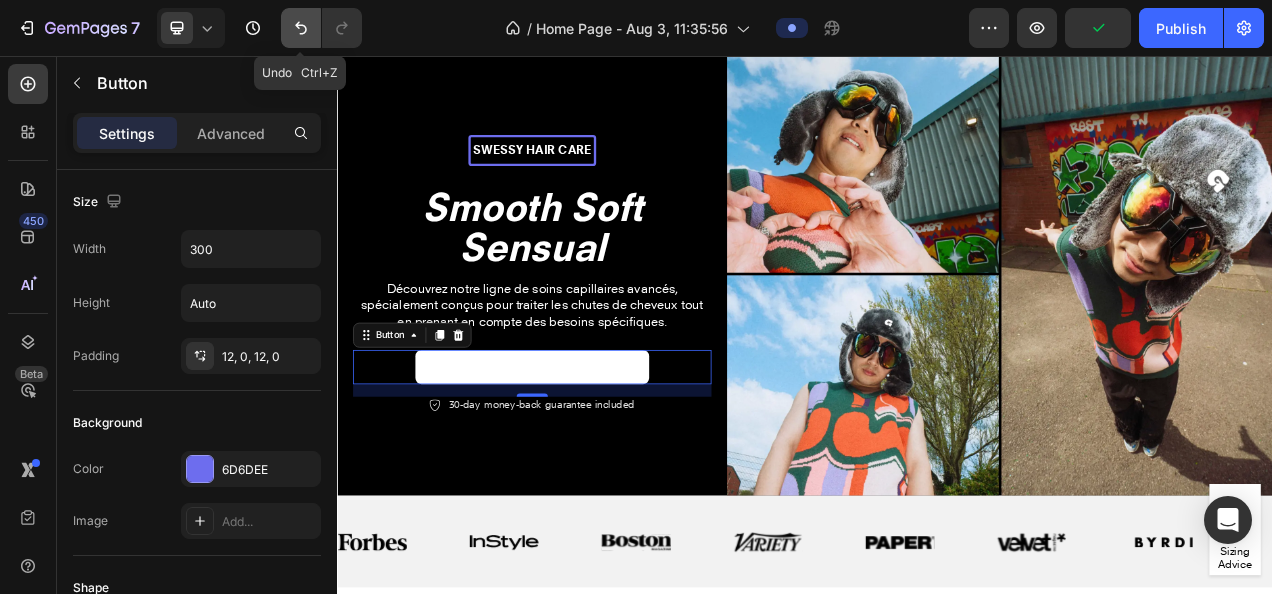 click 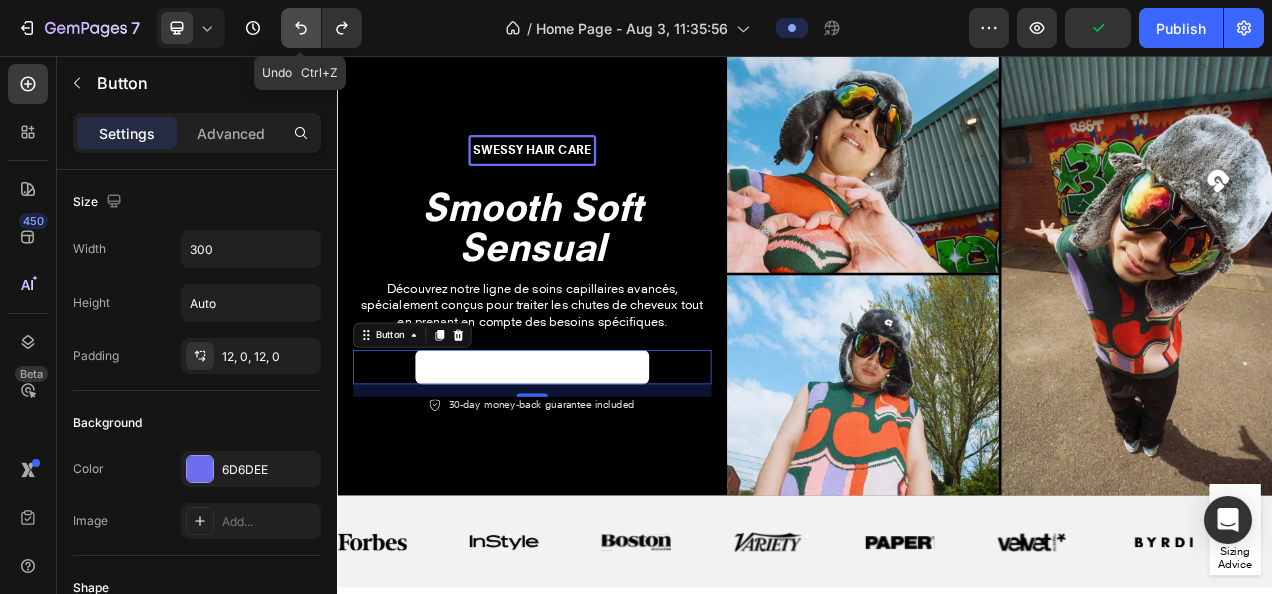 click 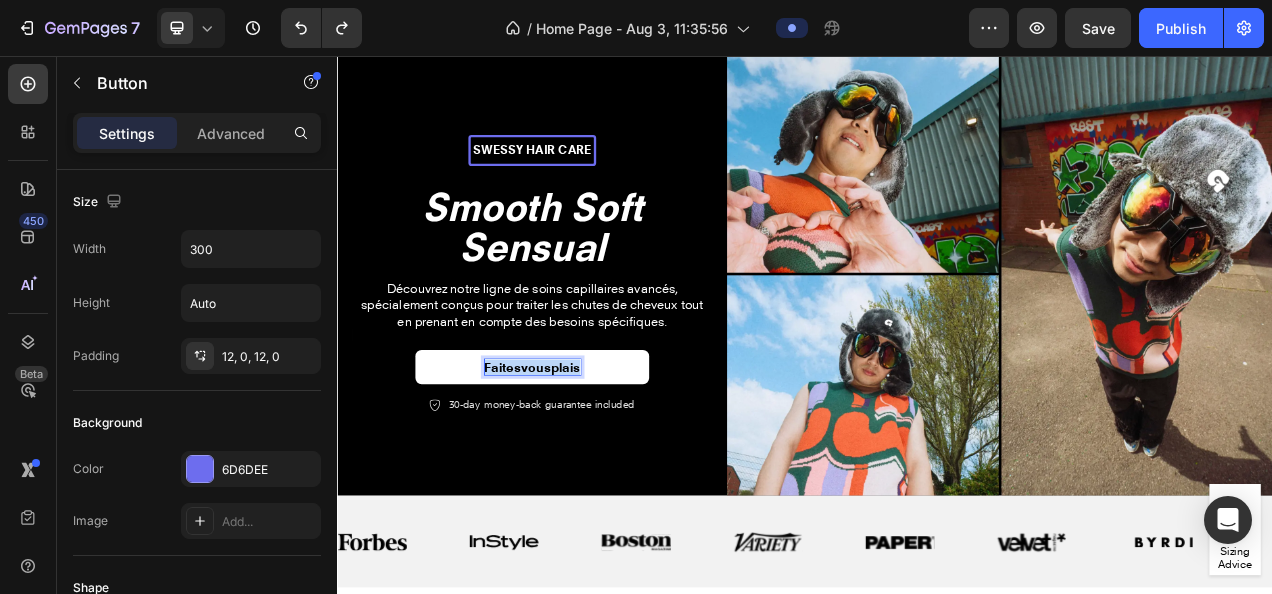 click on "faitesvousplais" at bounding box center (587, 455) 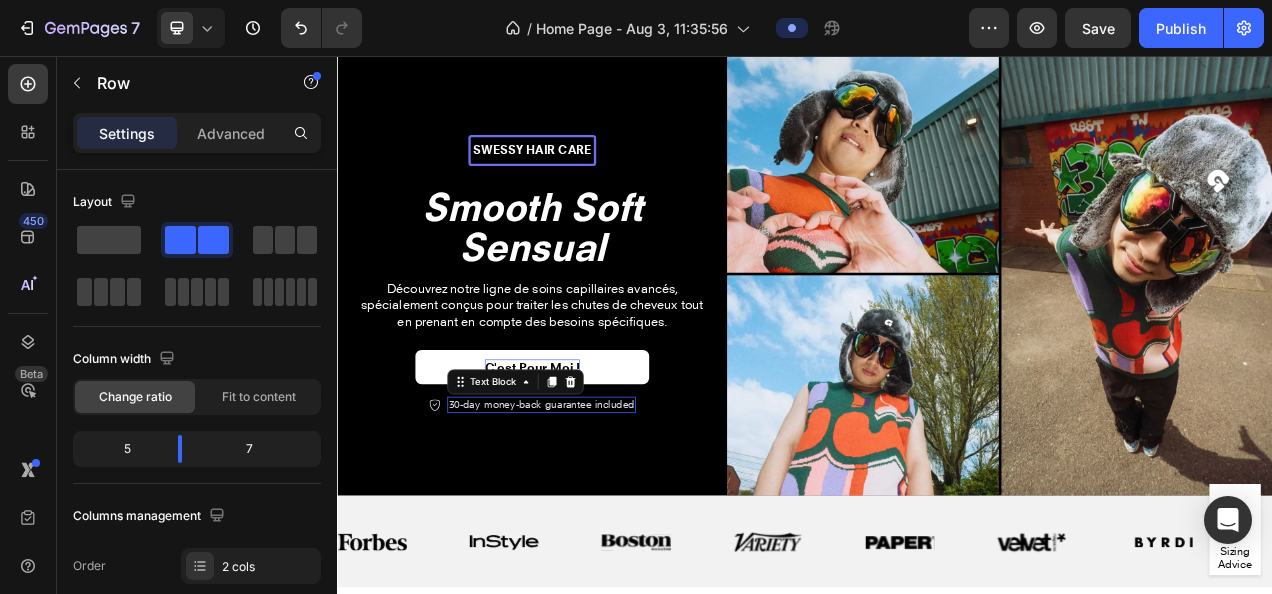 click on "30-day money-back guarantee included" at bounding box center (599, 503) 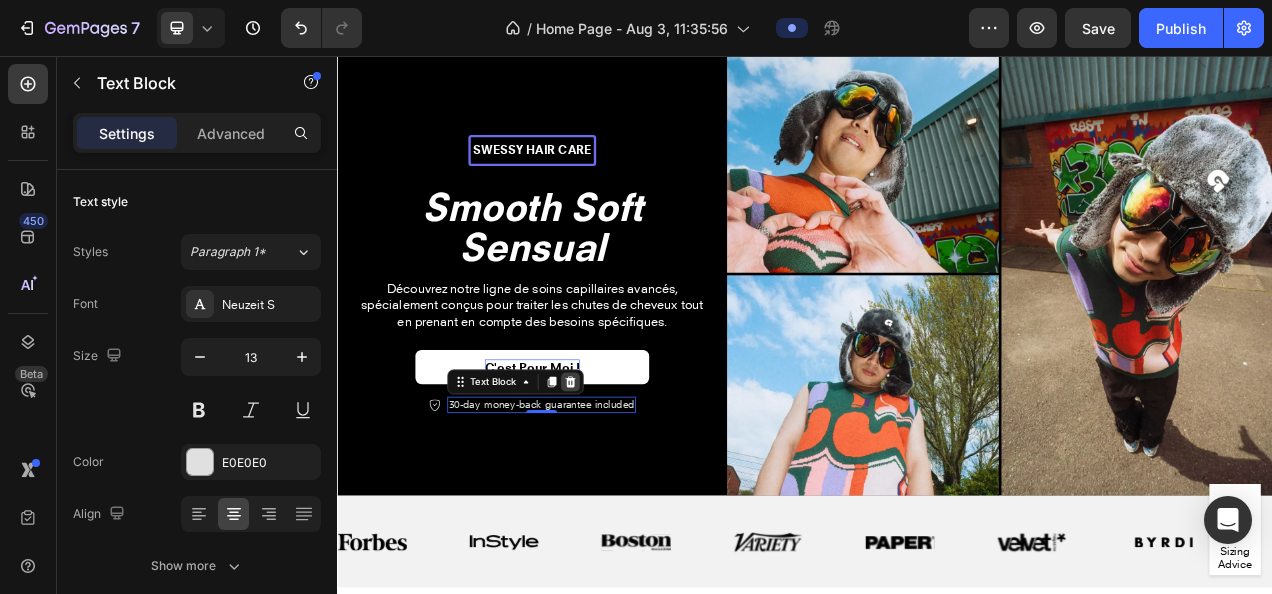 click 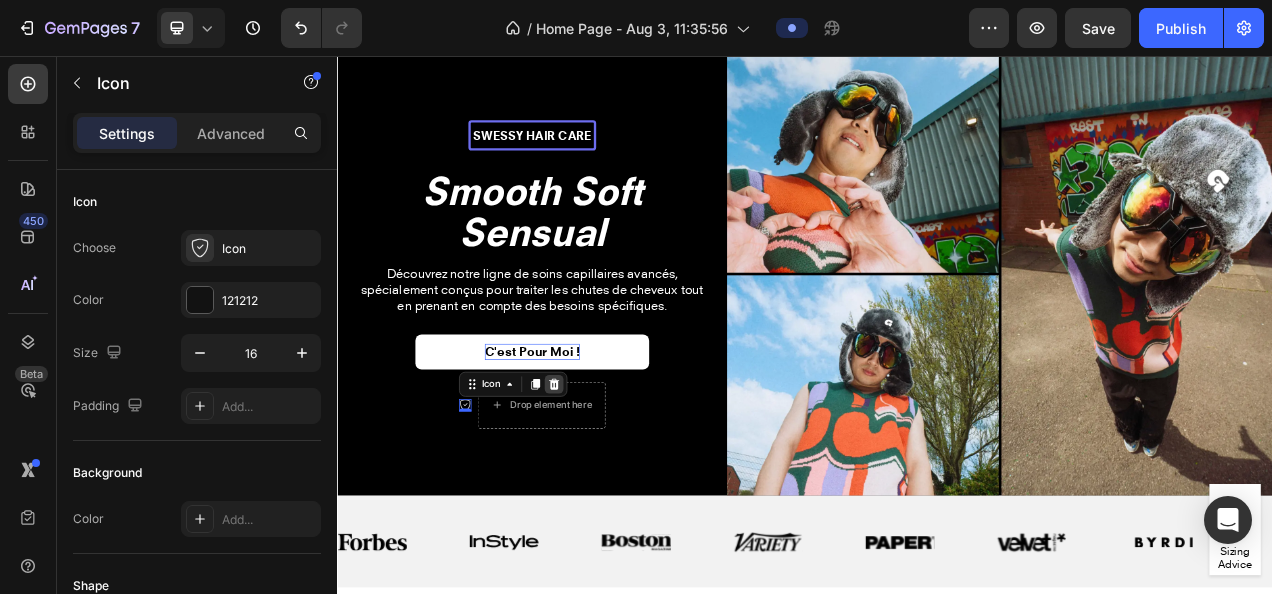 click 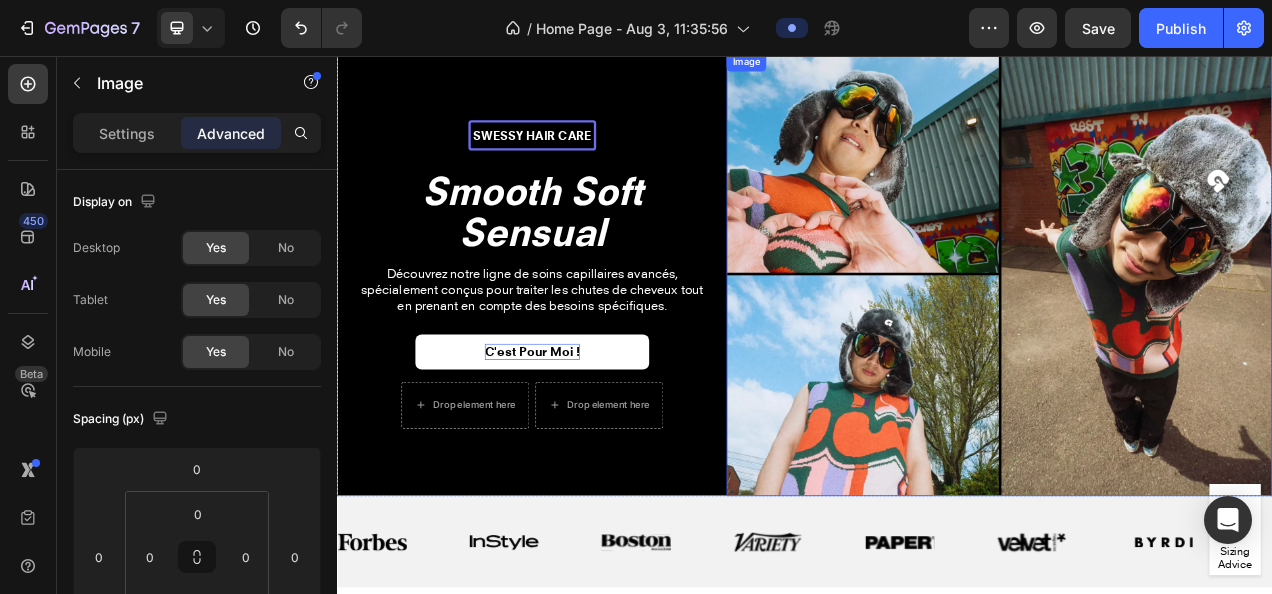 click at bounding box center [1187, 335] 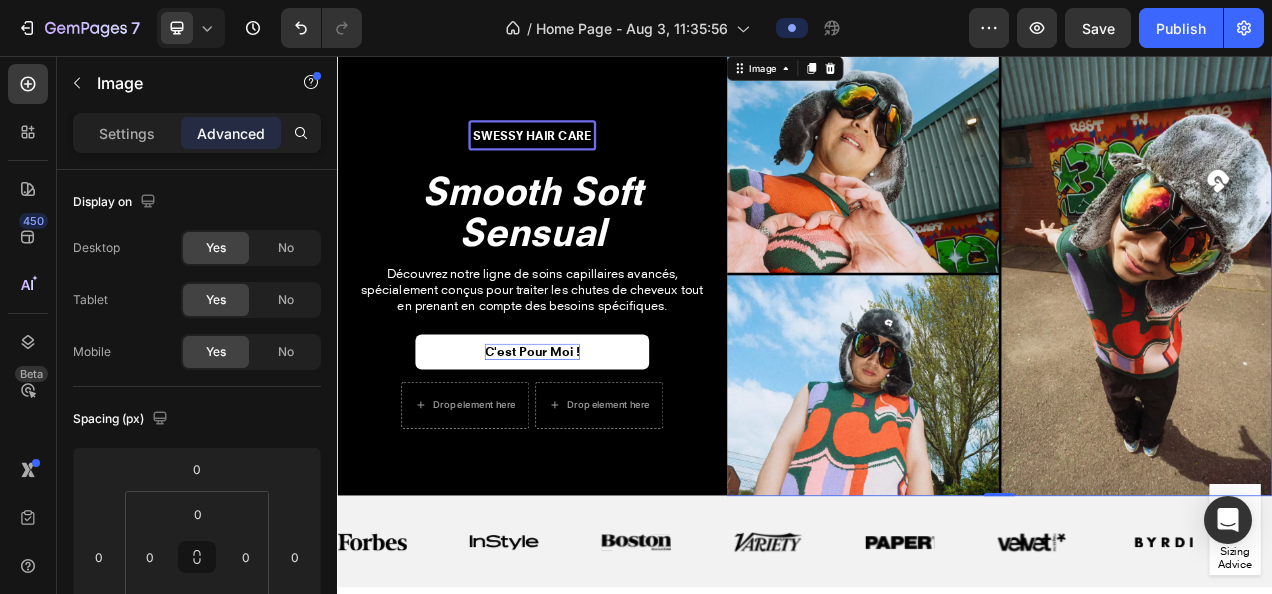 click at bounding box center (1187, 335) 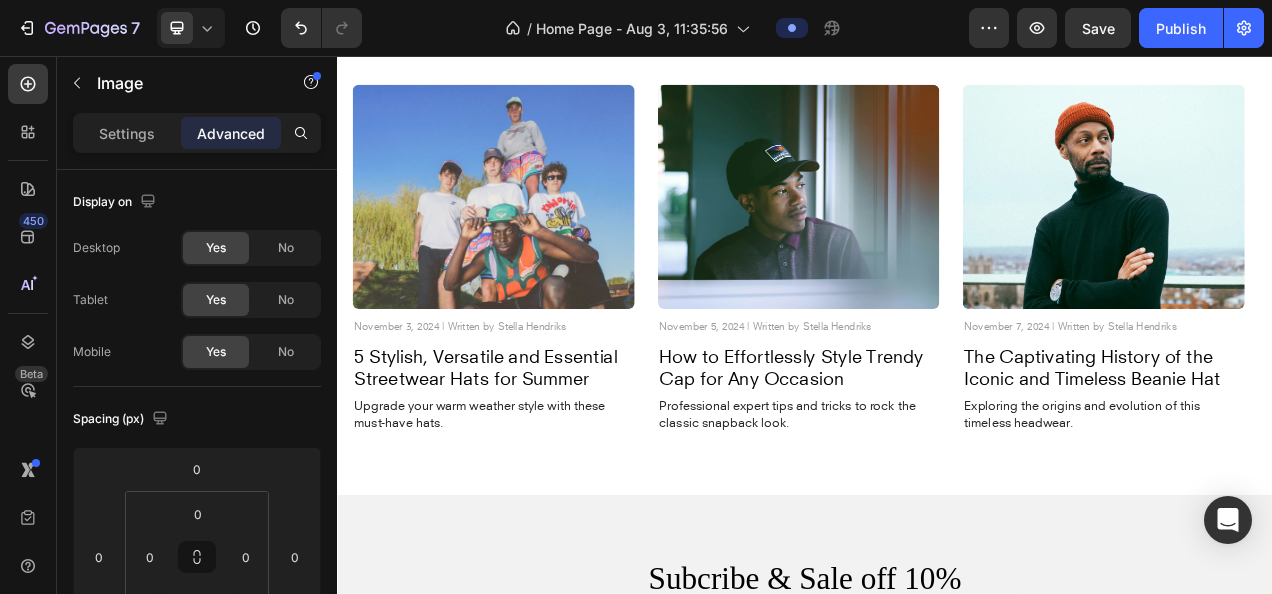 scroll, scrollTop: 9701, scrollLeft: 0, axis: vertical 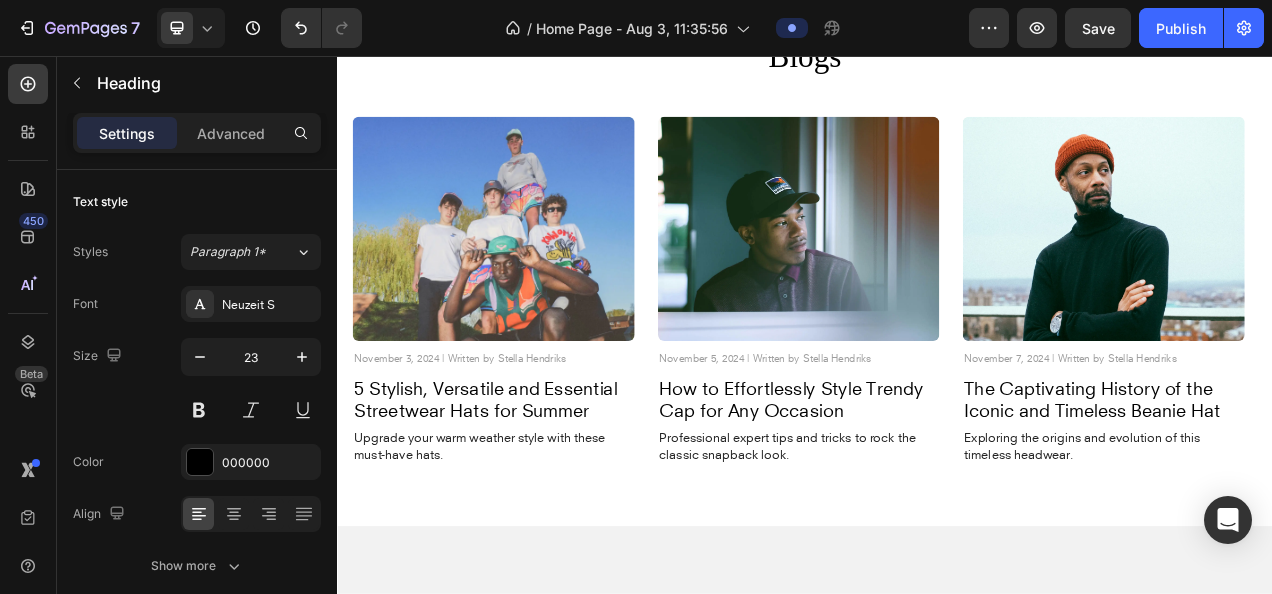 click on "How to Effortlessly Style Trendy Cap for Any Occasion" at bounding box center (930, 495) 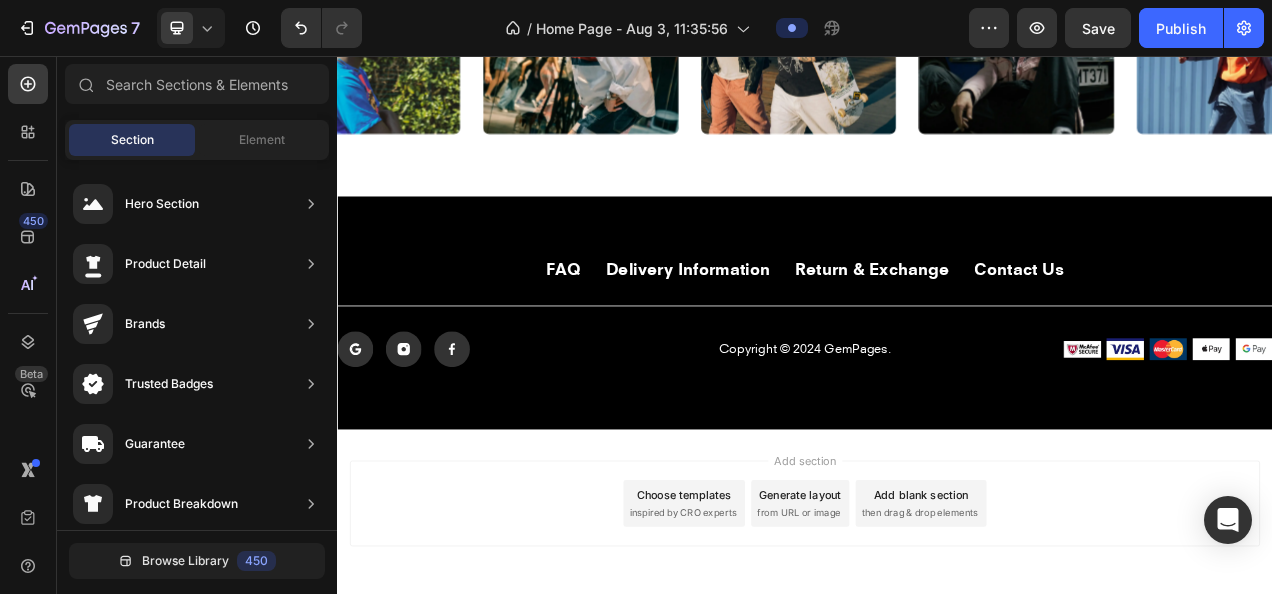 scroll, scrollTop: 11035, scrollLeft: 0, axis: vertical 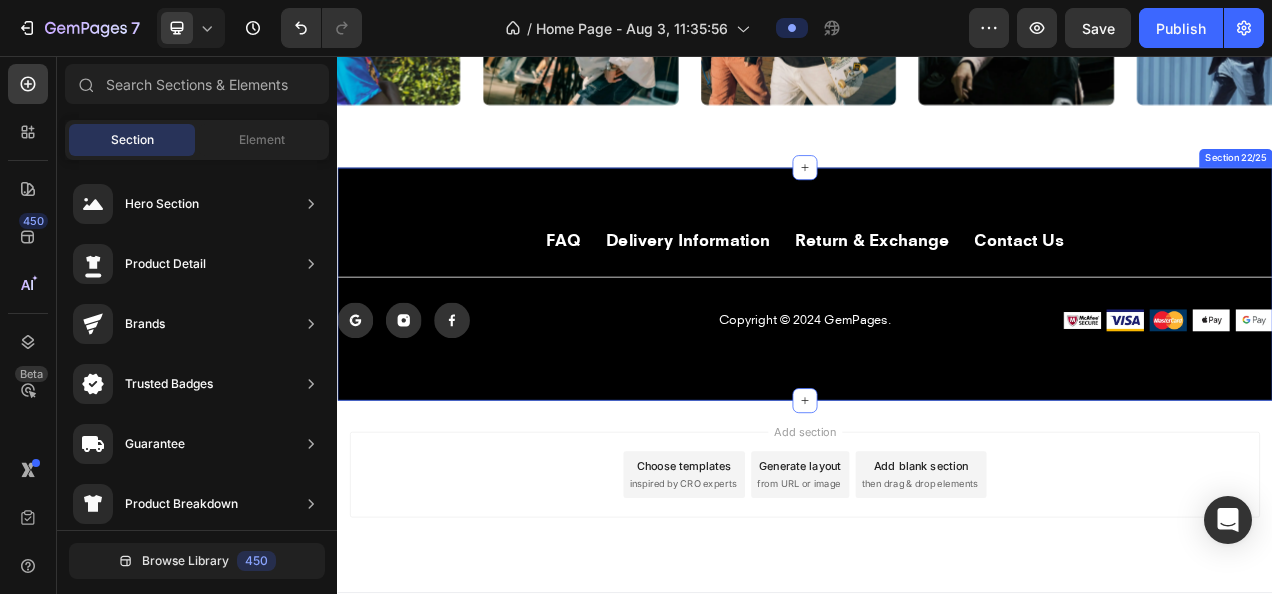 click on "FAQ Button Delivery Information Button Return & Exchange   Button Contact Us Button Row                Title Line
Icon
Icon
Icon Row Copyright © 2024 GemPages.  Text Block Image Image Image Image Image Row Row" at bounding box center (937, 348) 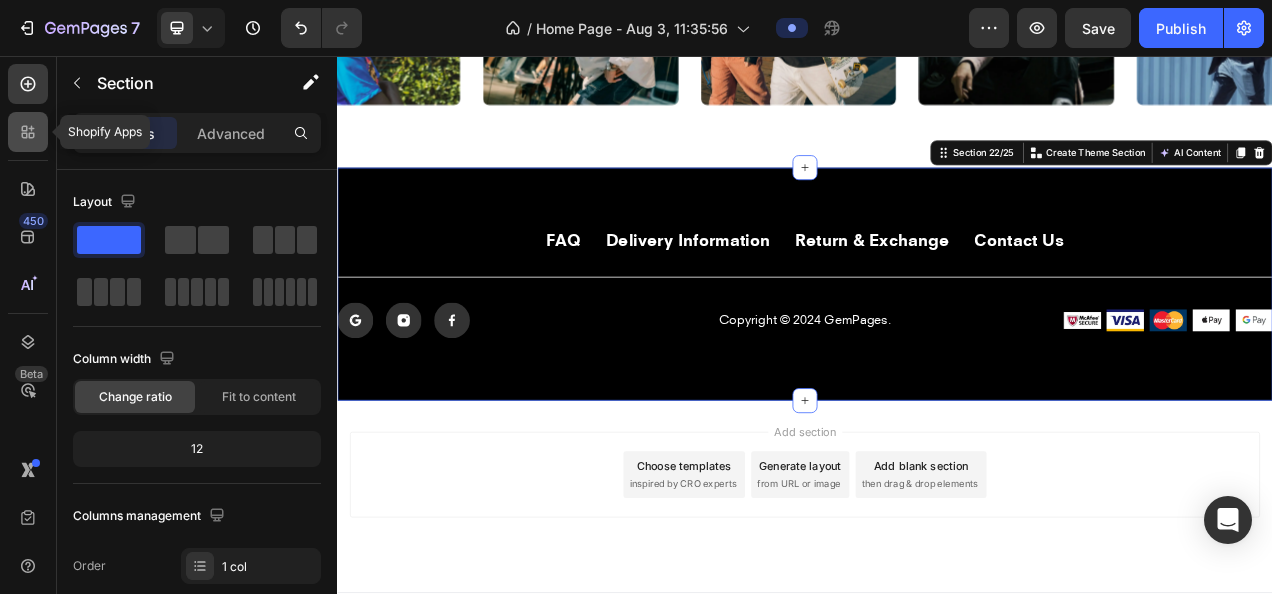 click 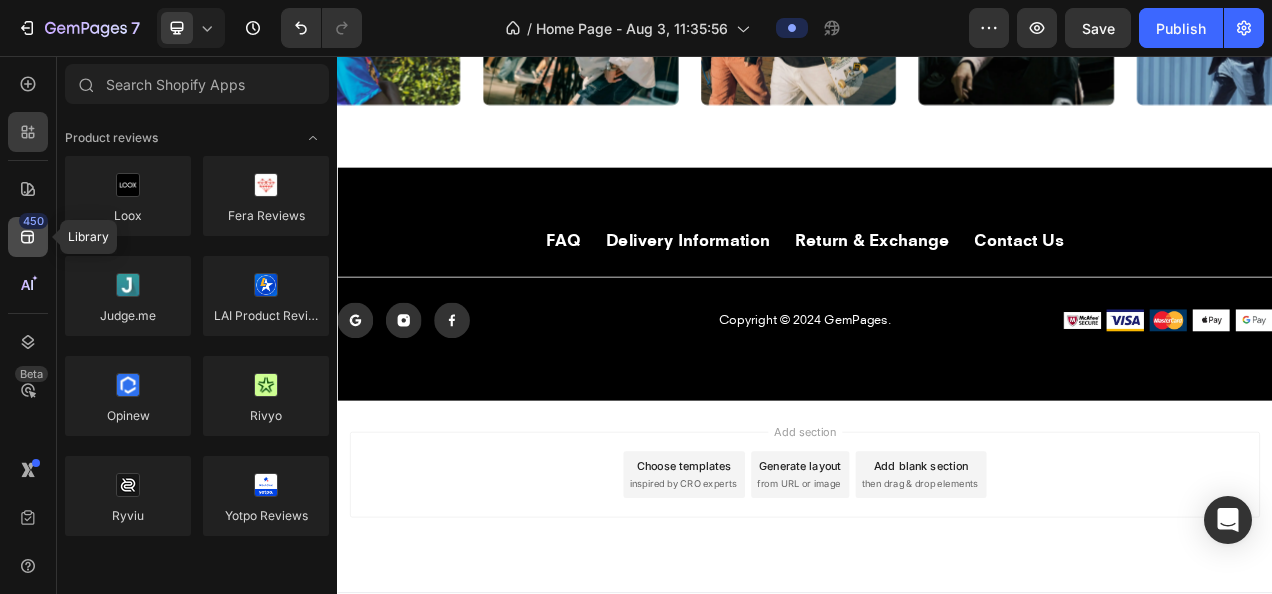 click on "450" 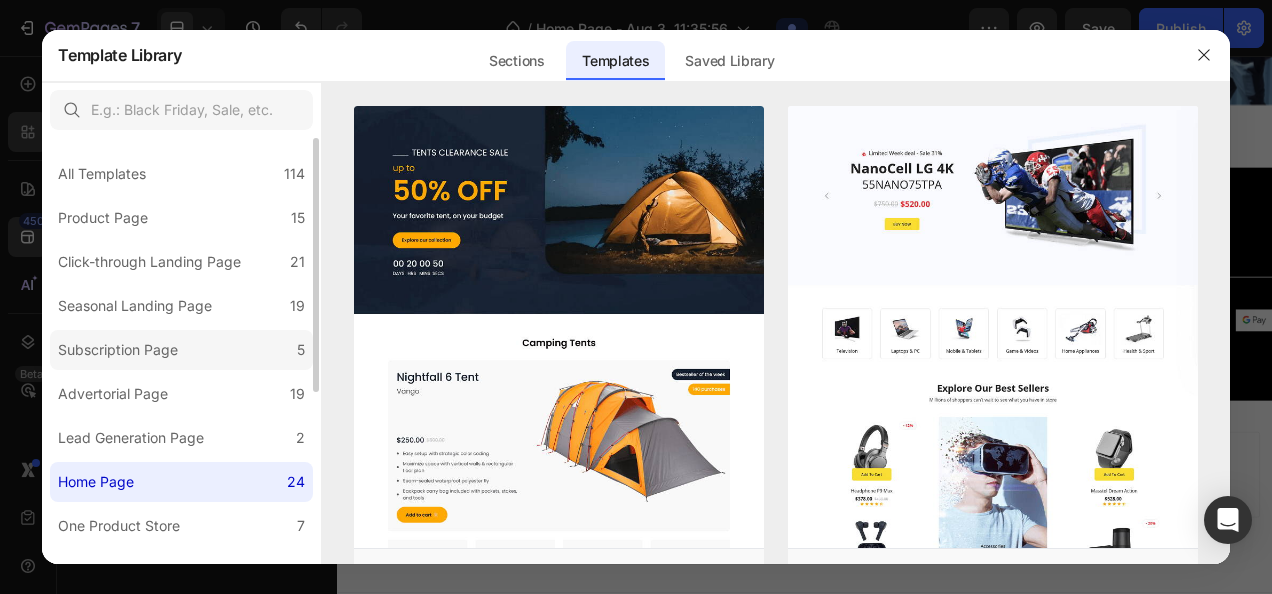 click on "Subscription Page 5" 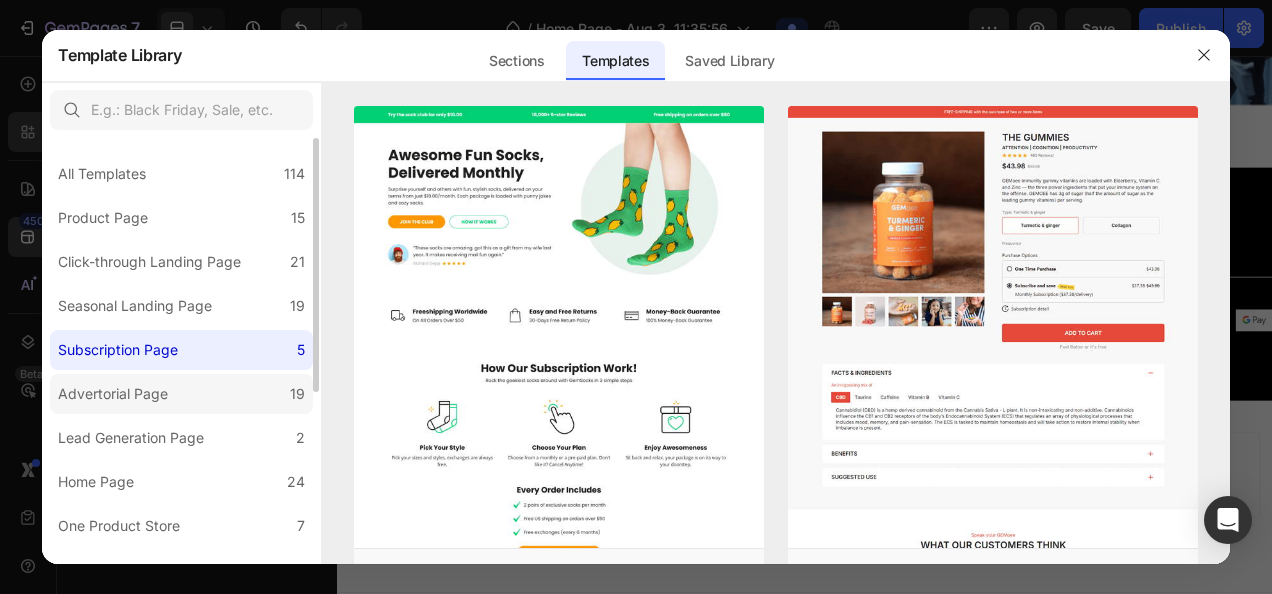 click on "Advertorial Page 19" 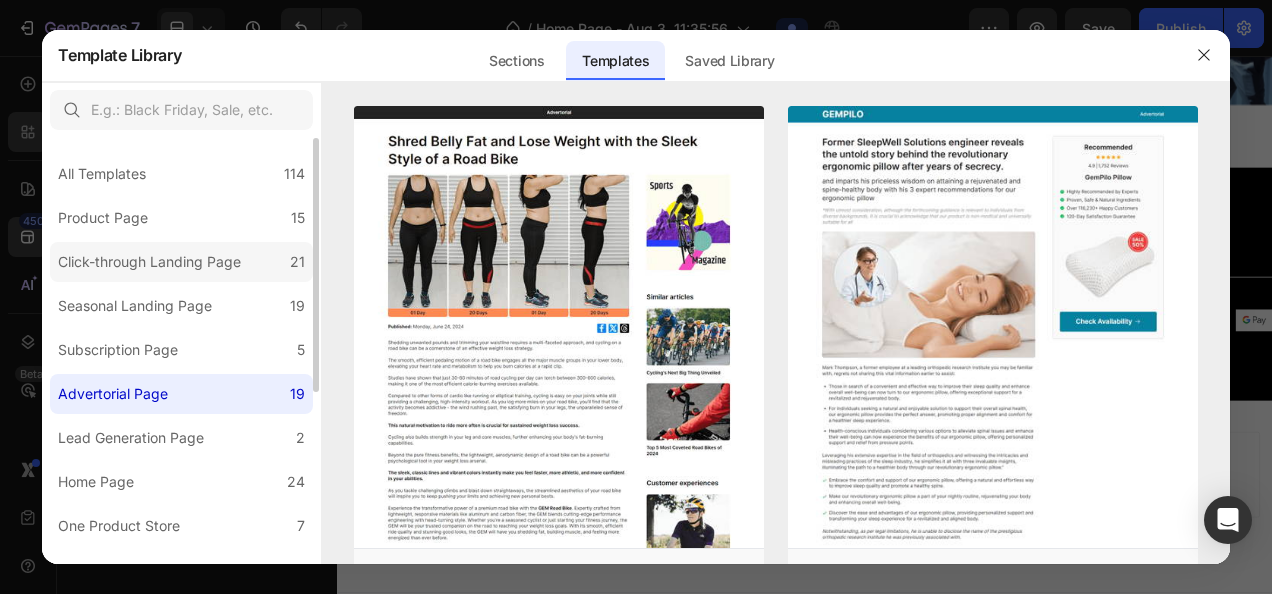 click on "Click-through Landing Page" at bounding box center [149, 262] 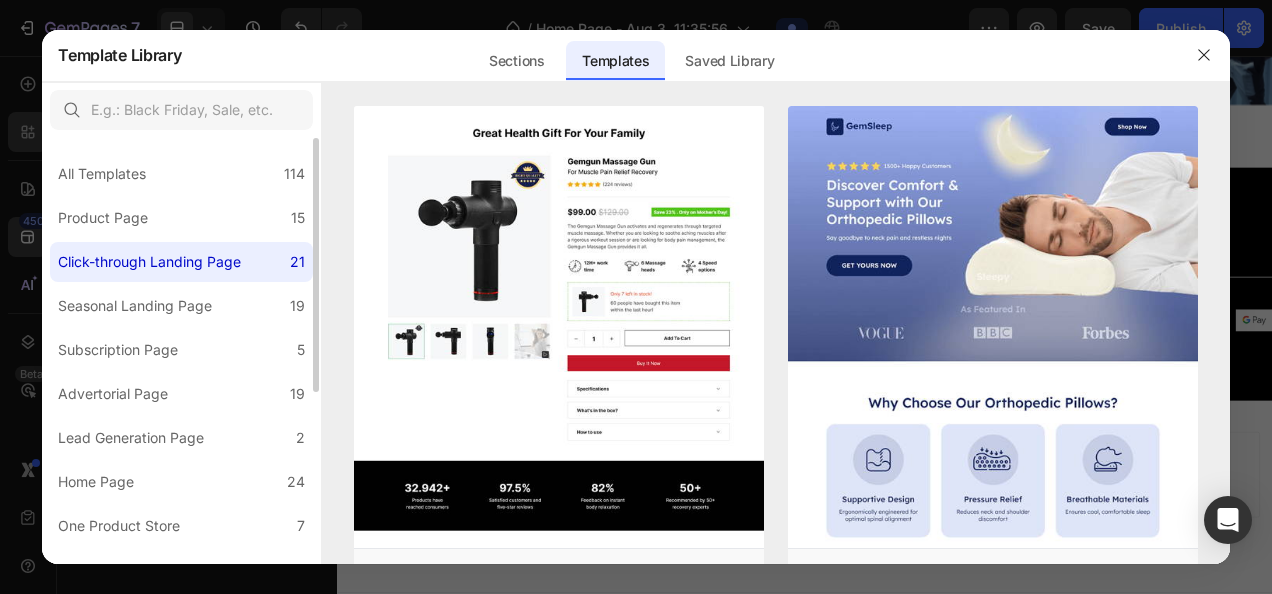 click on "All Templates 114 Product Page 15 Click-through Landing Page 21 Seasonal Landing Page 19 Subscription Page 5 Advertorial Page 19 Lead Generation Page 2 Home Page 24 One Product Store 7 About Page 3 FAQs Page 1 Legal Page 4 Contact Page 2 Blog Post 4 Blog List 2 Collection Page 3" at bounding box center (181, 496) 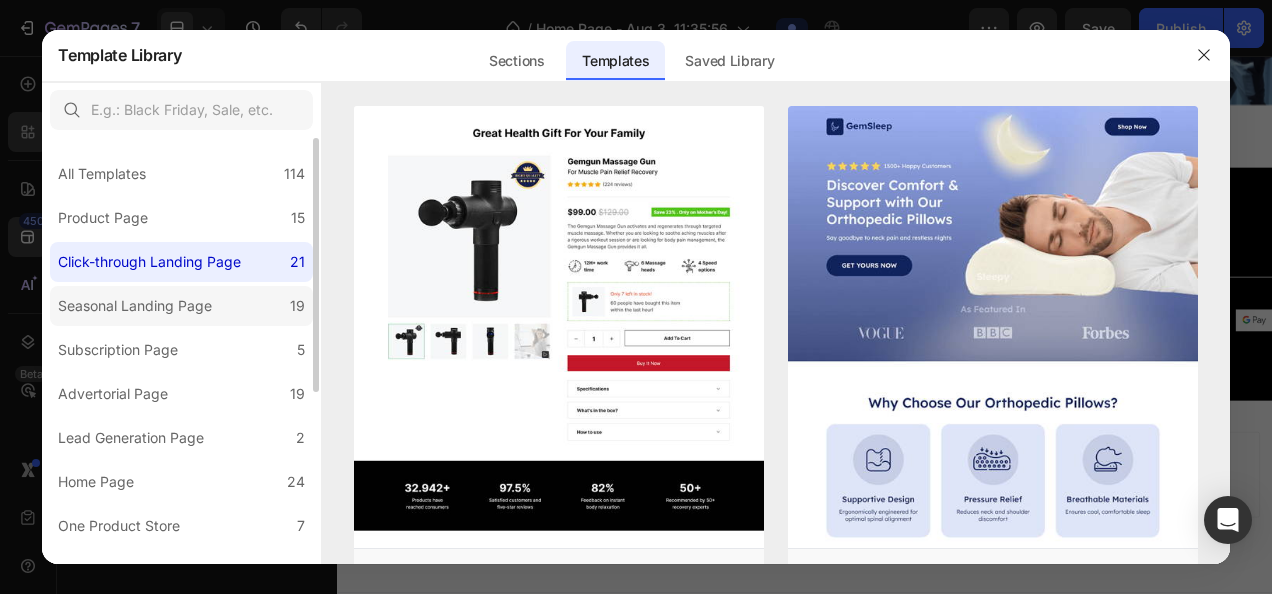 click on "Seasonal Landing Page" at bounding box center (135, 306) 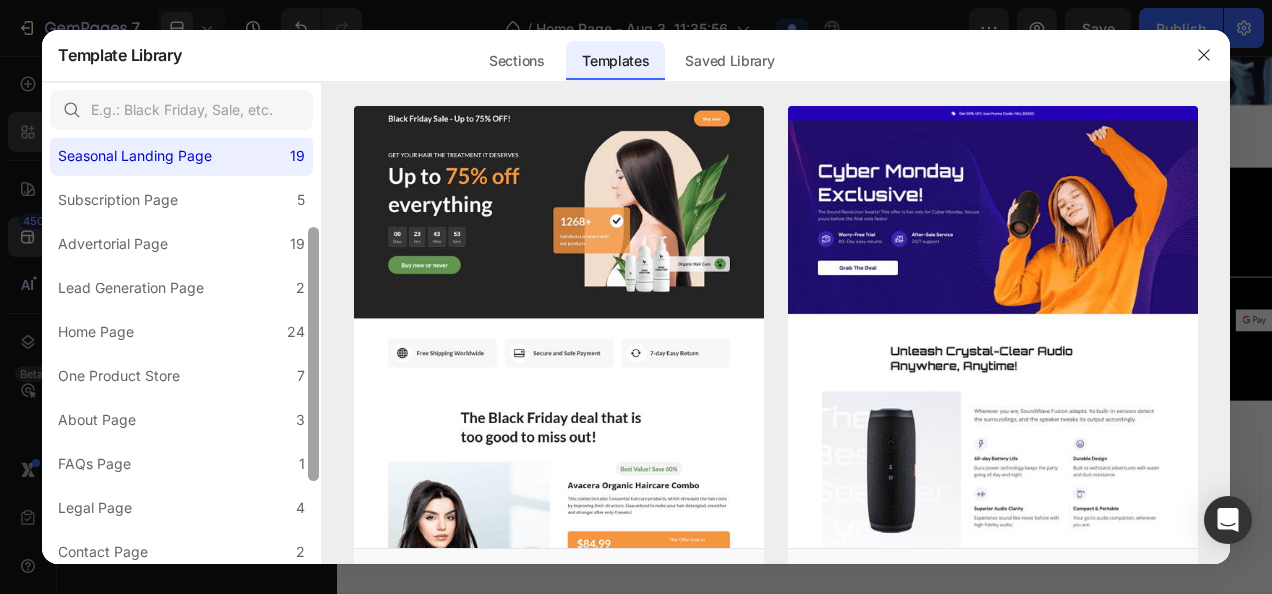 scroll, scrollTop: 289, scrollLeft: 0, axis: vertical 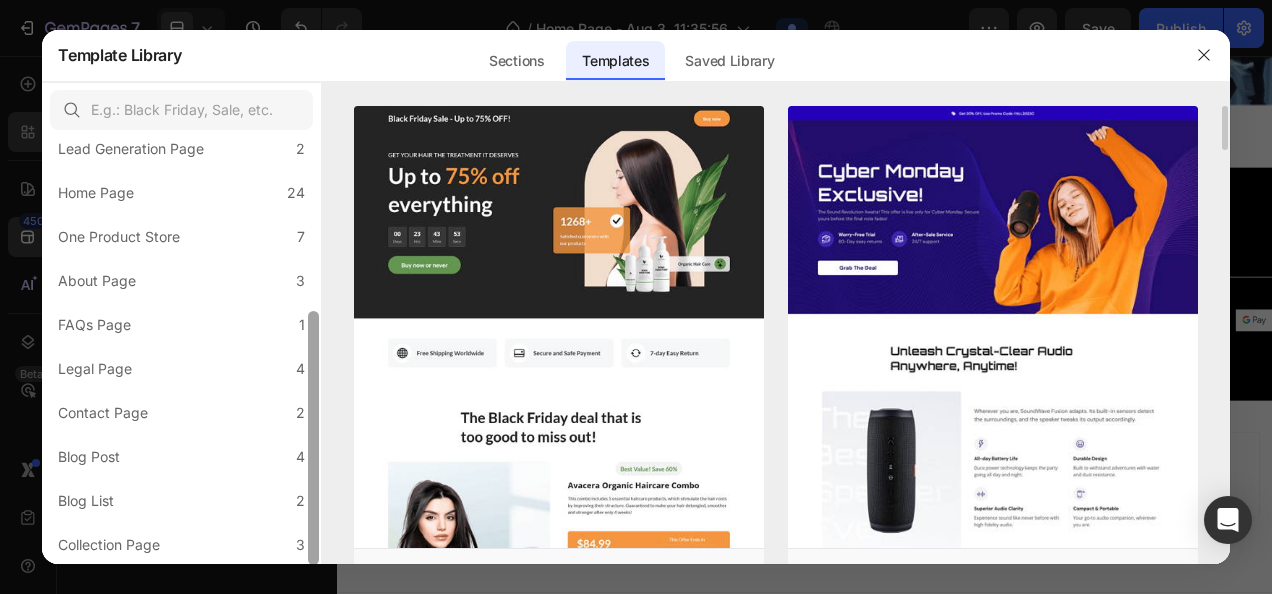 drag, startPoint x: 312, startPoint y: 312, endPoint x: 326, endPoint y: 550, distance: 238.4114 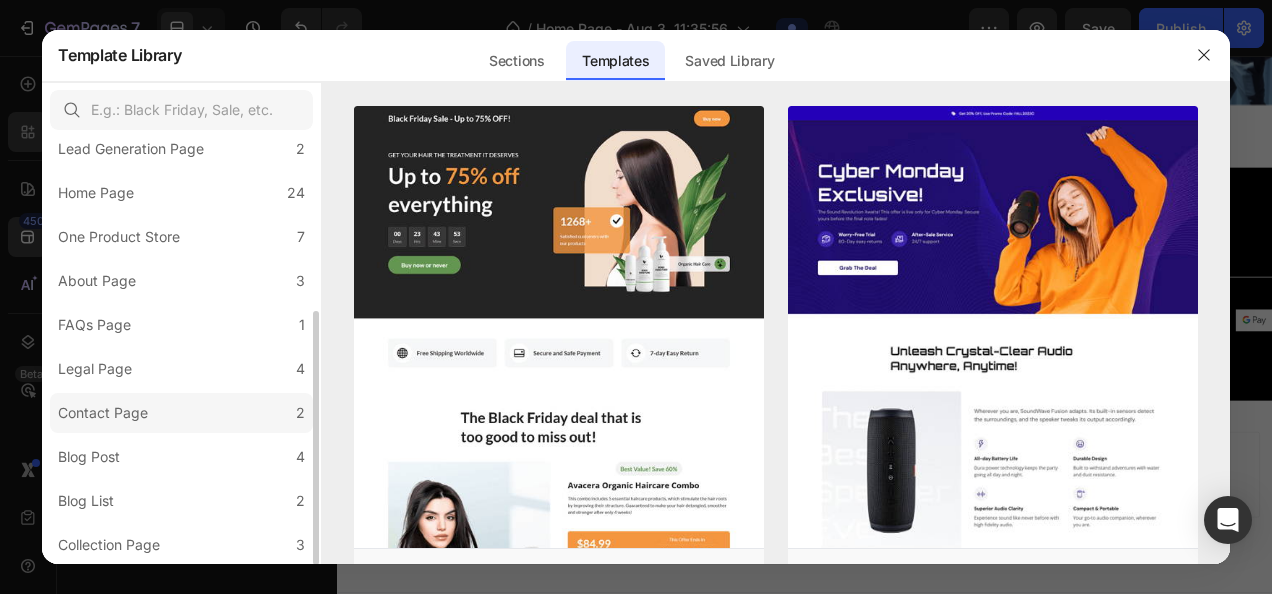 click on "Contact Page 2" 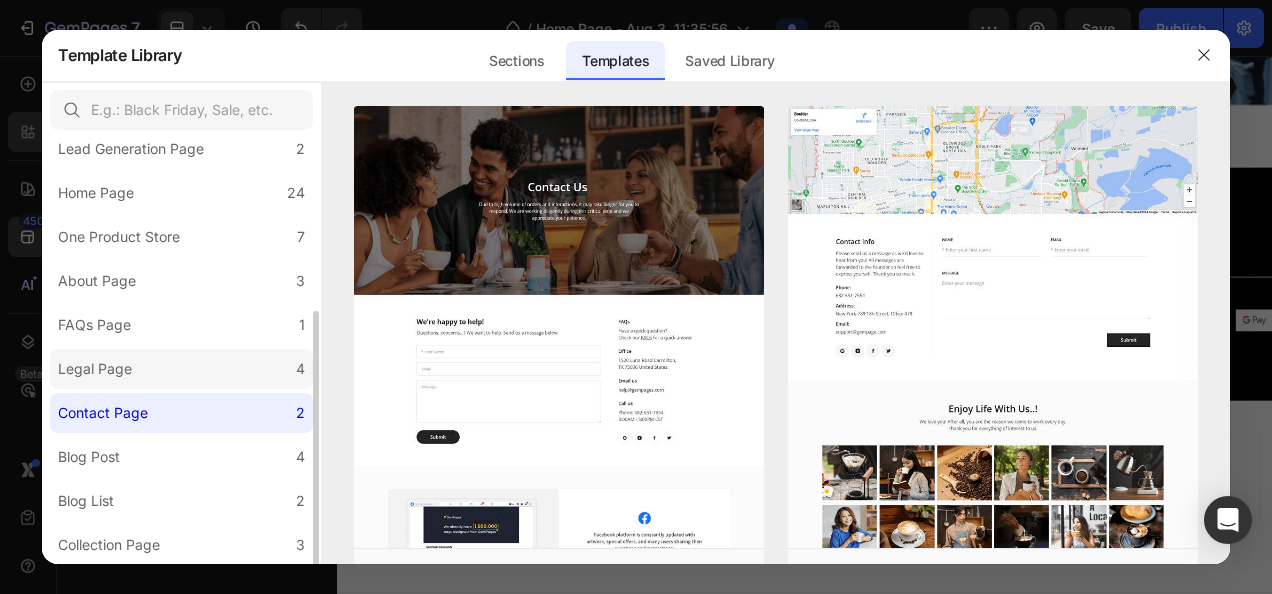 click on "Legal Page 4" 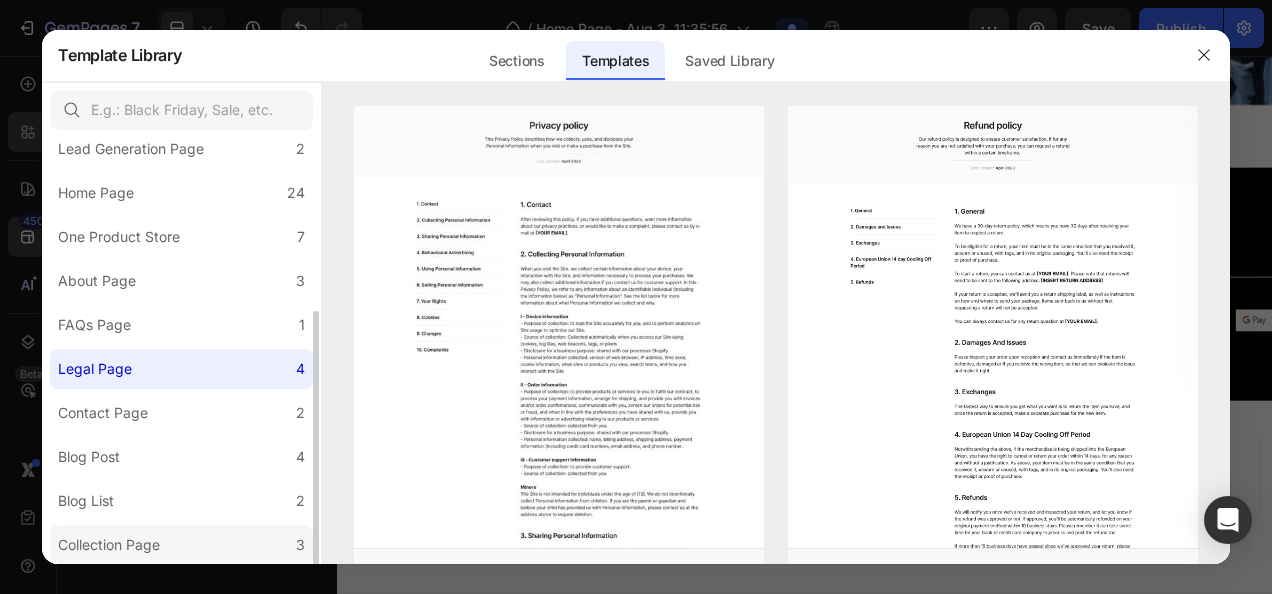 click on "Collection Page" at bounding box center [109, 545] 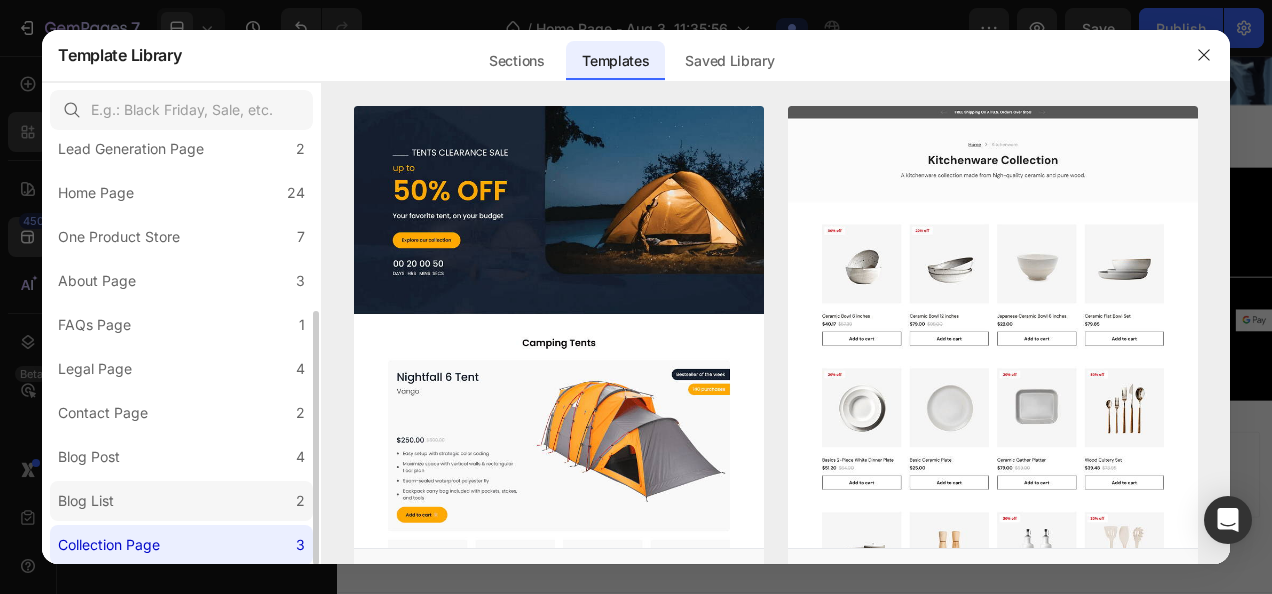 click on "Blog List 2" 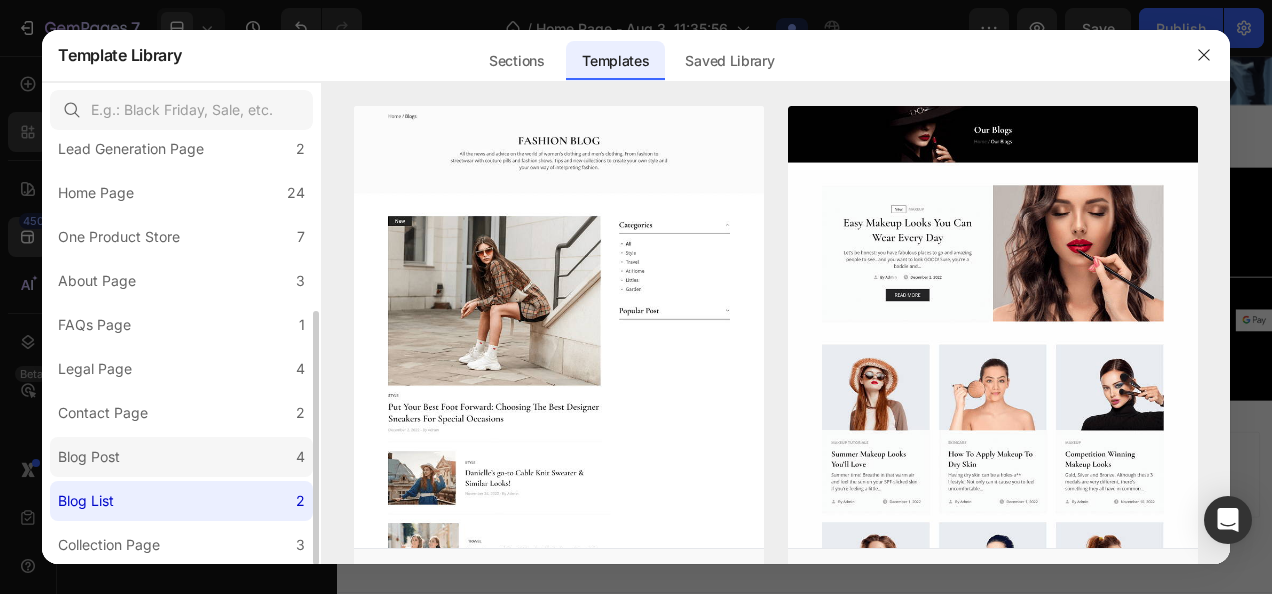 click on "Blog Post 4" 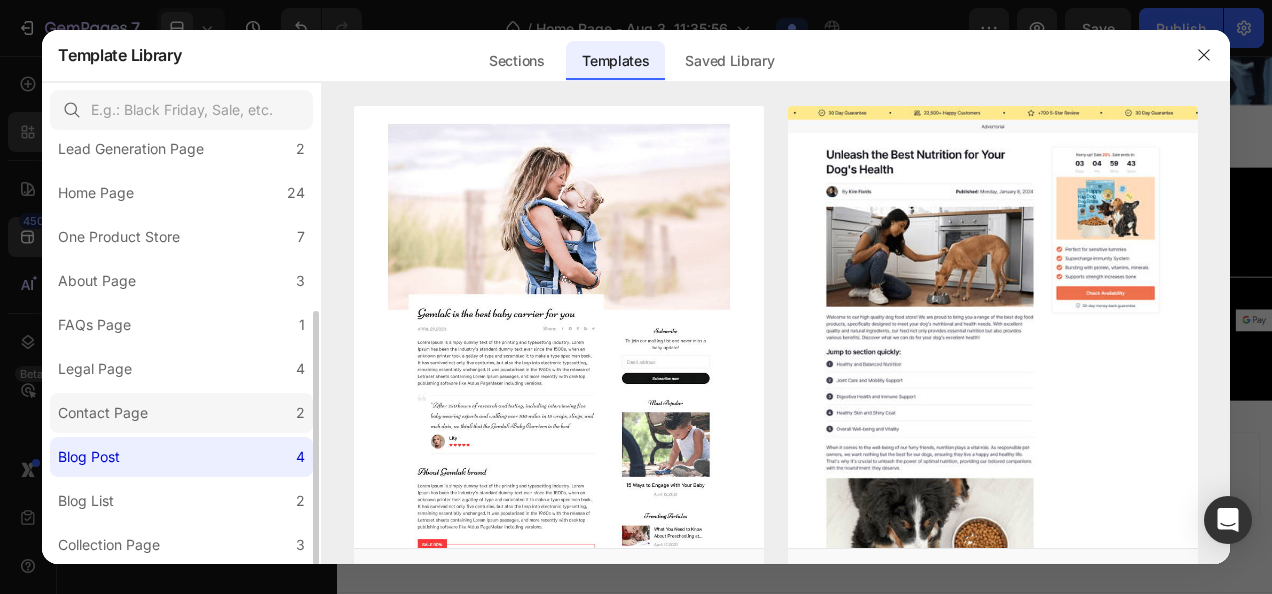 click on "Contact Page 2" 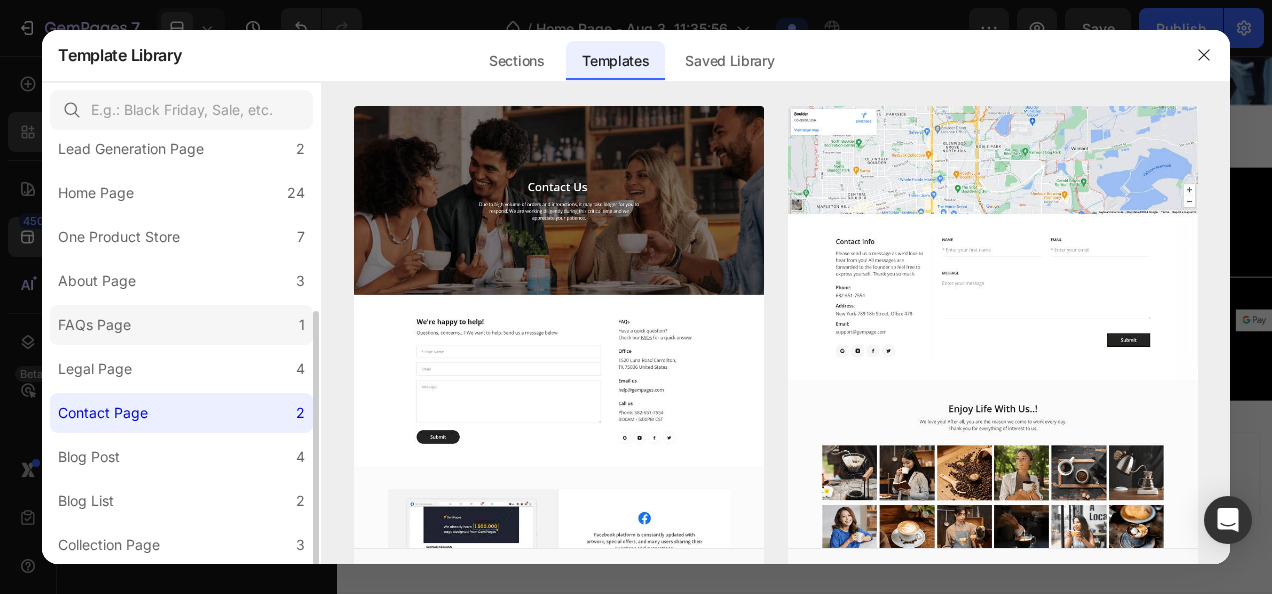 click on "FAQs Page 1" 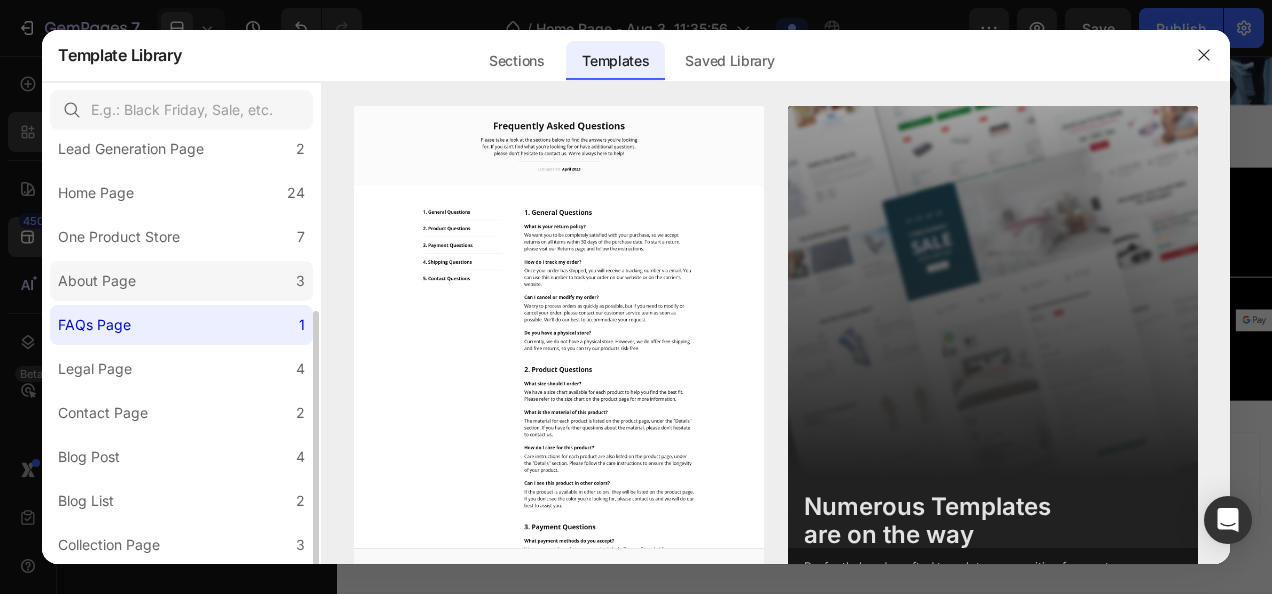 click on "About Page 3" 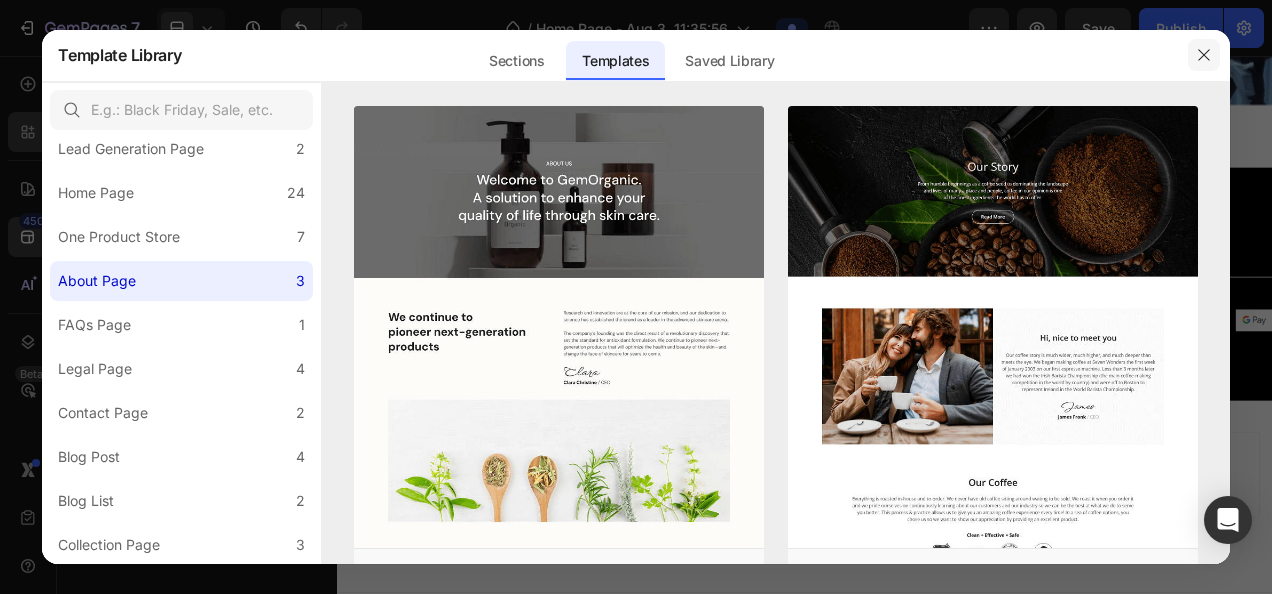 click at bounding box center (1204, 55) 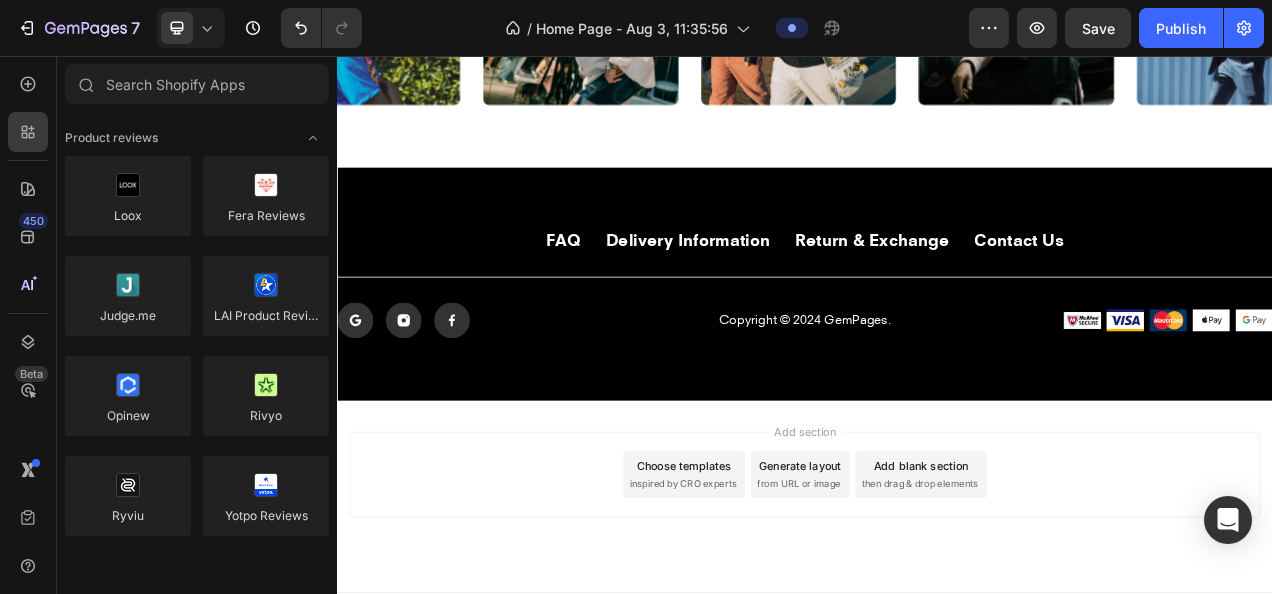 click on "Add section Choose templates inspired by CRO experts Generate layout from URL or image Add blank section then drag & drop elements" at bounding box center [937, 593] 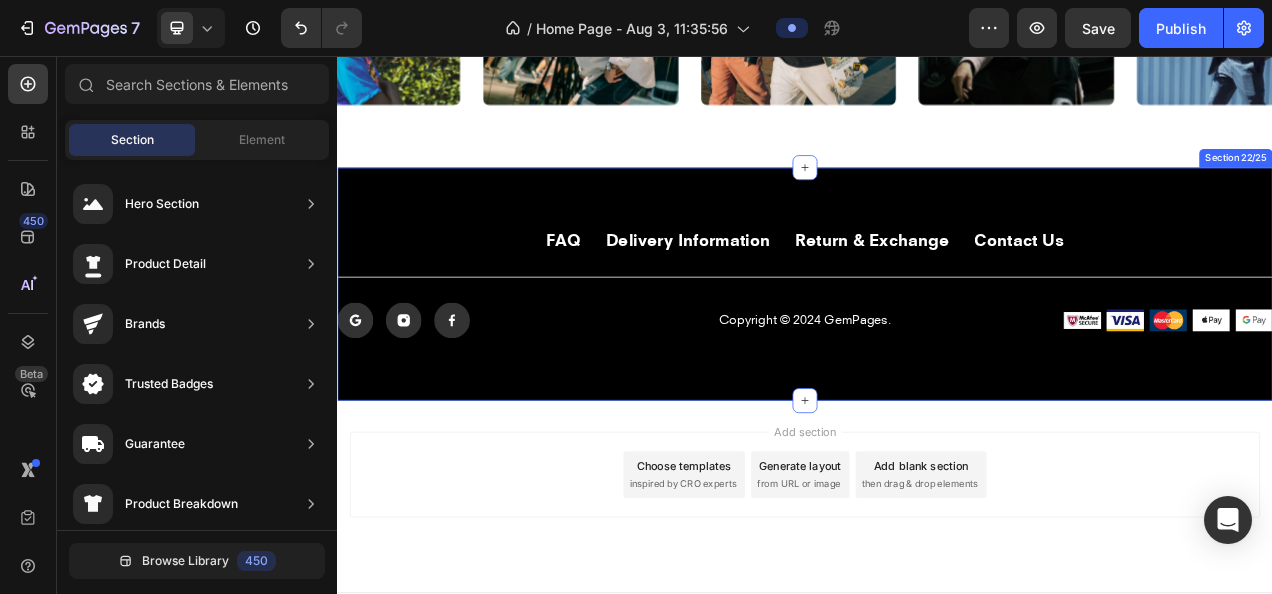 click on "FAQ Button Delivery Information Button Return & Exchange   Button Contact Us Button Row                Title Line
Icon
Icon
Icon Row Copyright © 2024 GemPages.  Text Block Image Image Image Image Image Row Row Section 22/25" at bounding box center [937, 348] 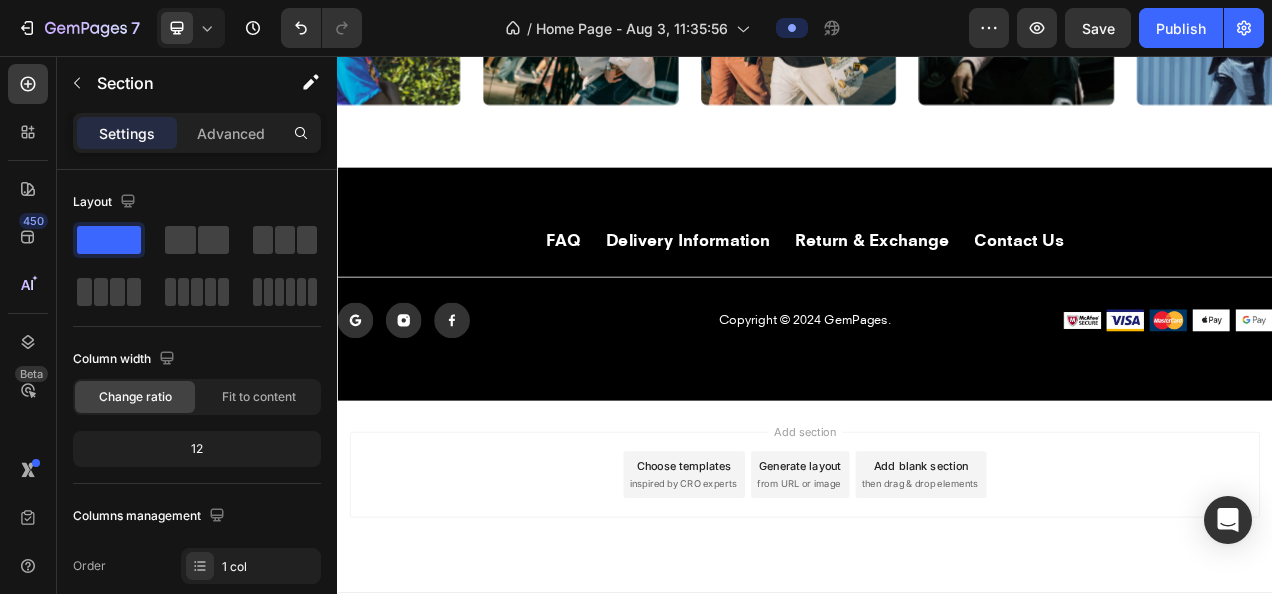 click on "Add section" at bounding box center (937, 537) 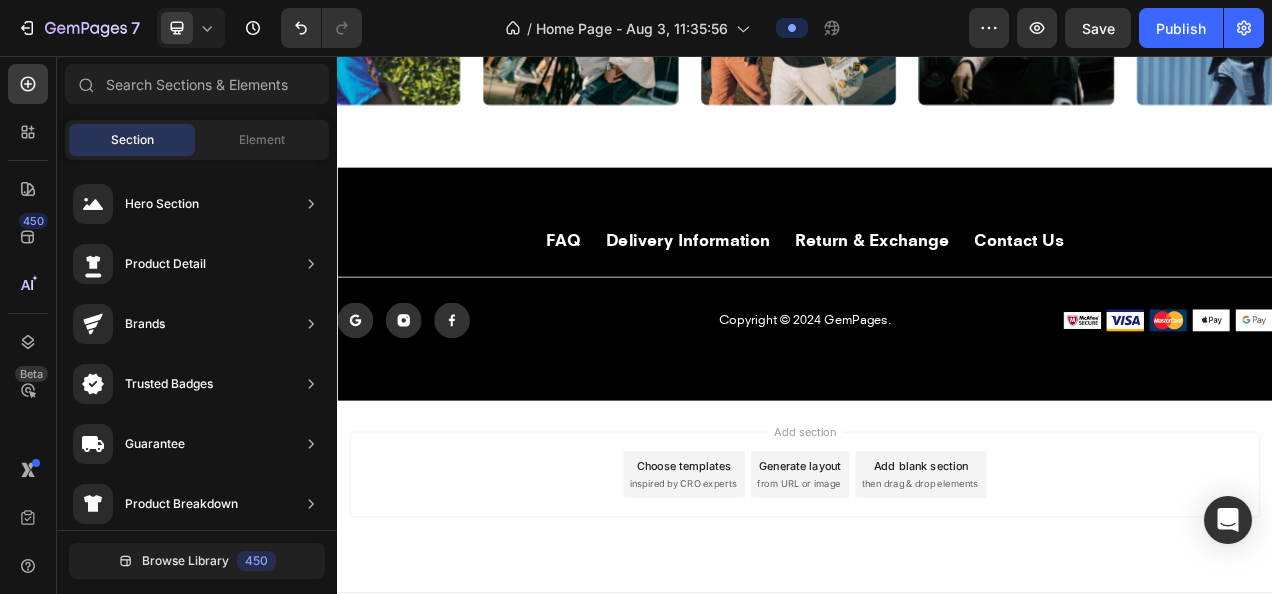 click on "Add section Choose templates inspired by CRO experts Generate layout from URL or image Add blank section then drag & drop elements" at bounding box center (937, 593) 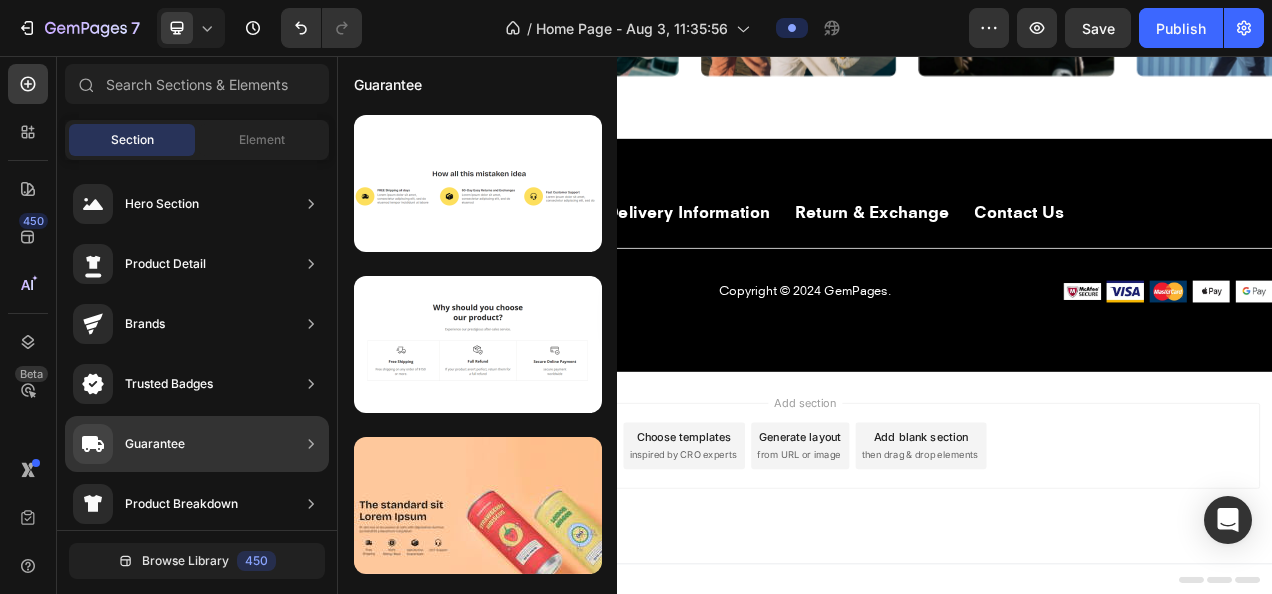 scroll, scrollTop: 11032, scrollLeft: 0, axis: vertical 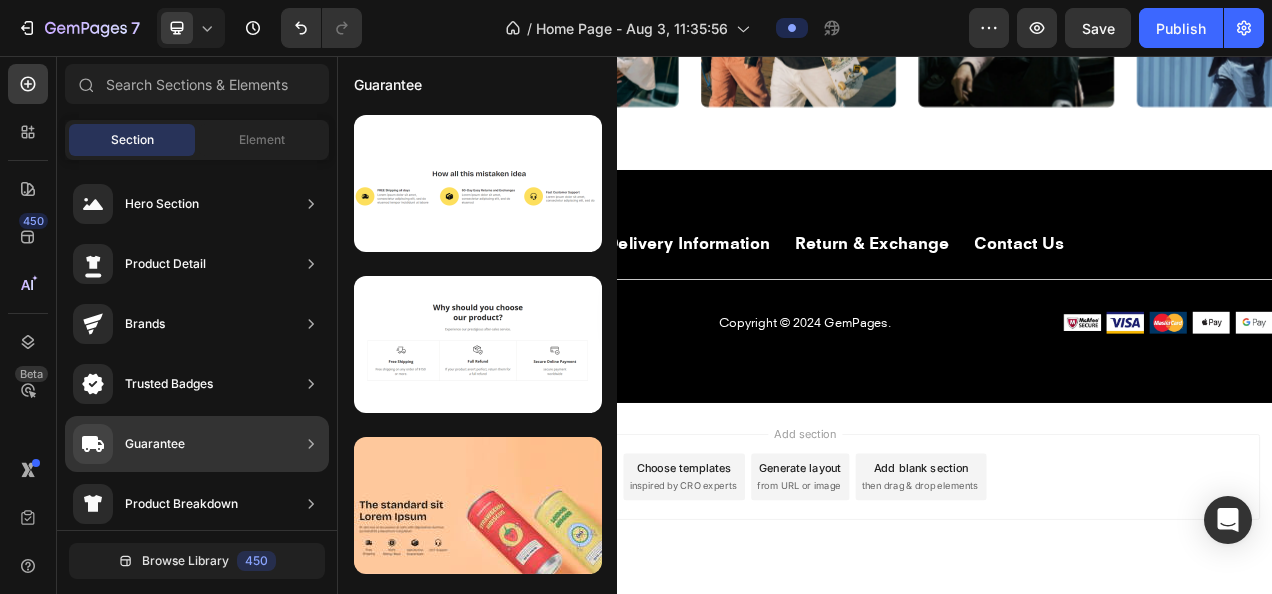 click 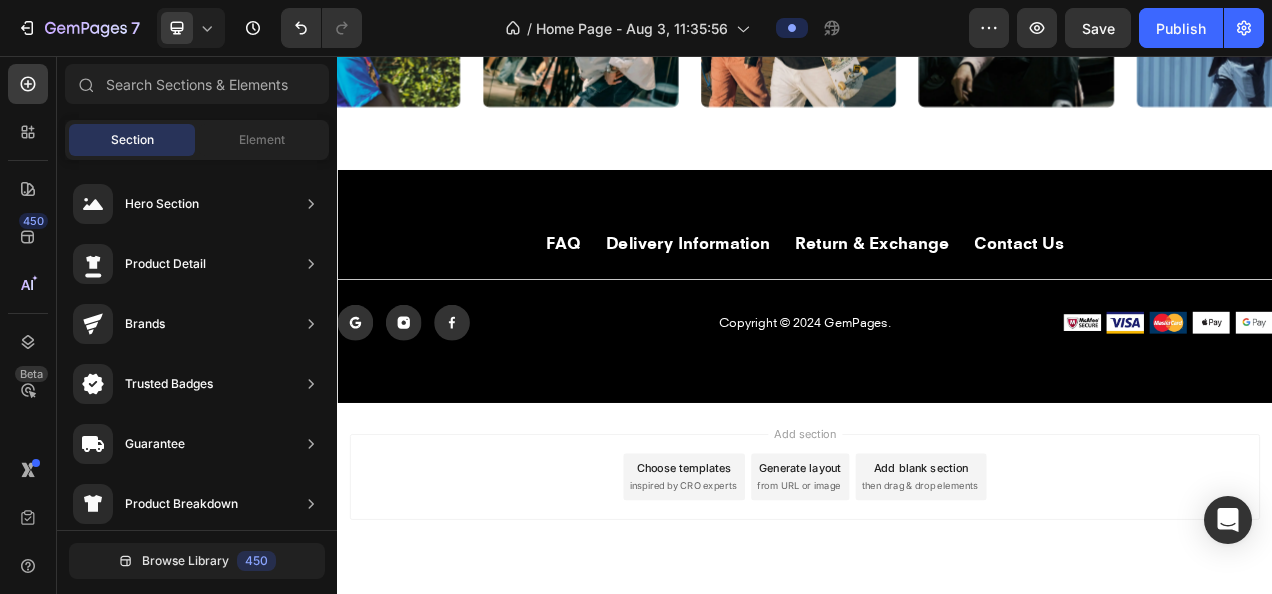 click on "Add section" at bounding box center (937, 540) 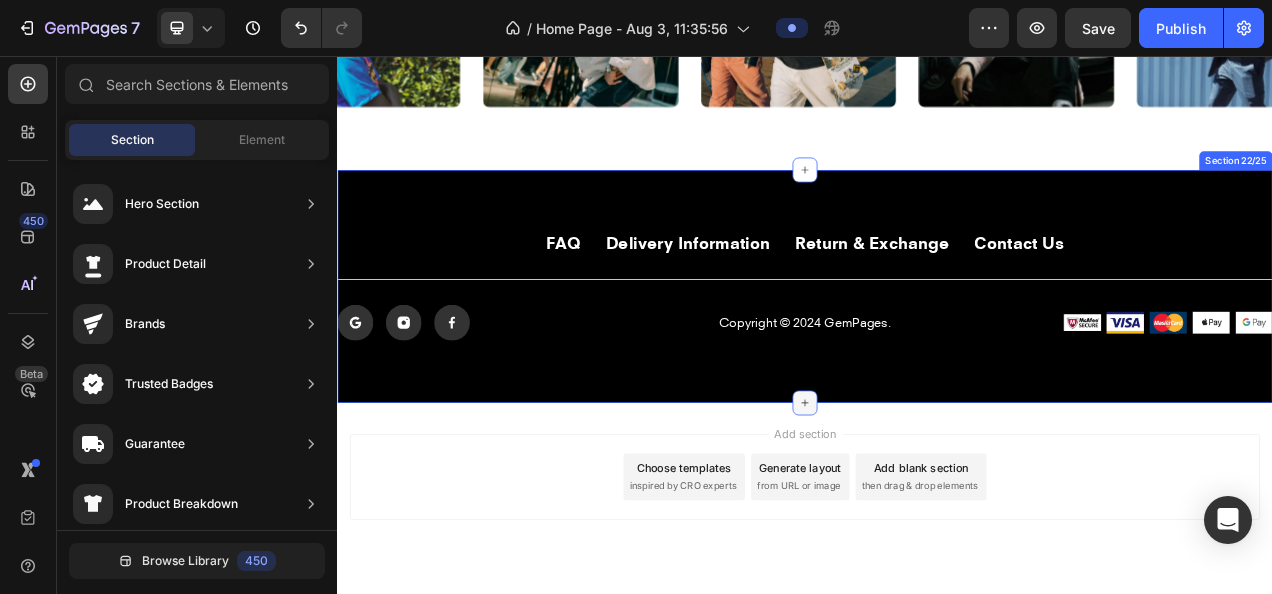 click at bounding box center (937, 501) 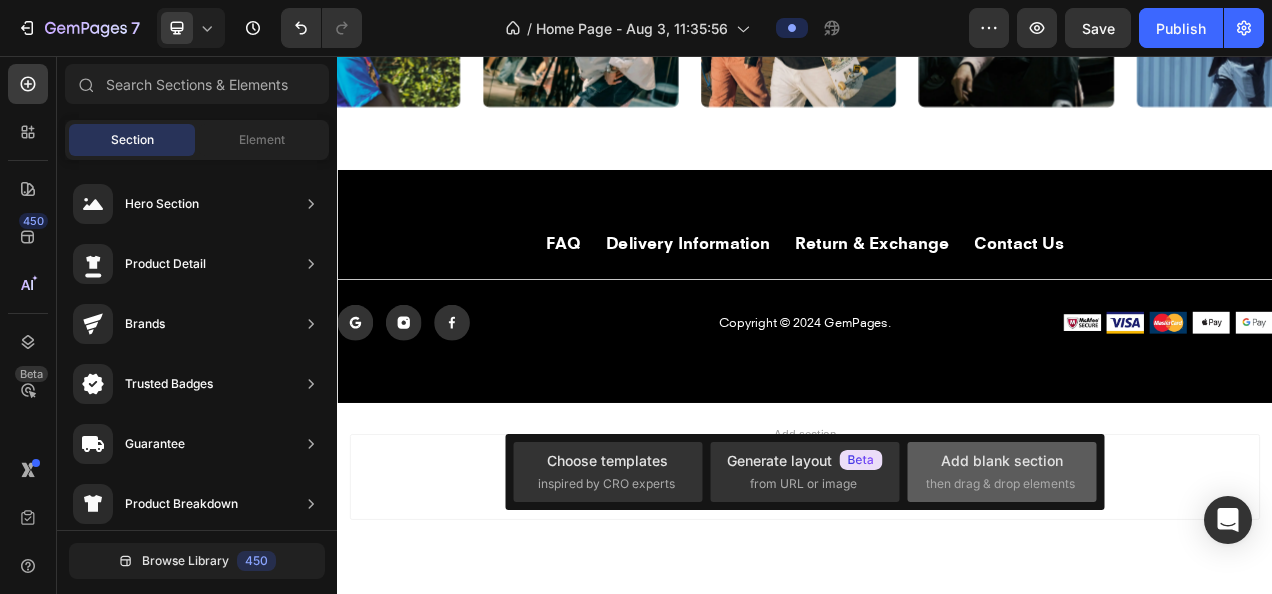 click on "Add blank section" at bounding box center (1002, 460) 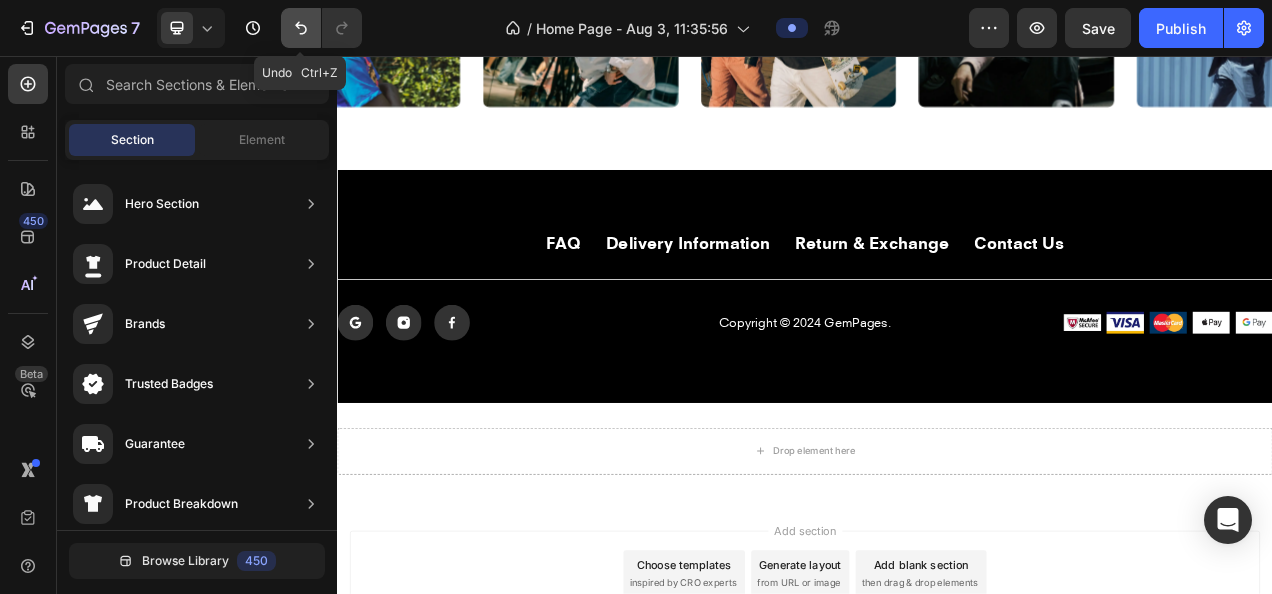 click 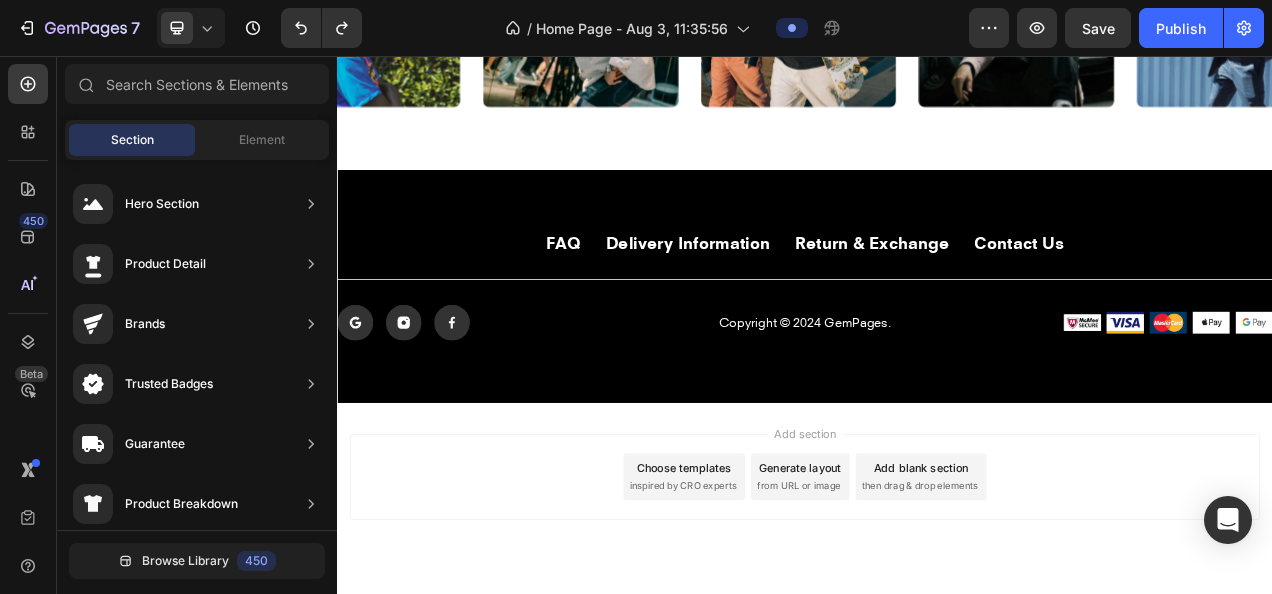 click on "then drag & drop elements" at bounding box center (1084, 608) 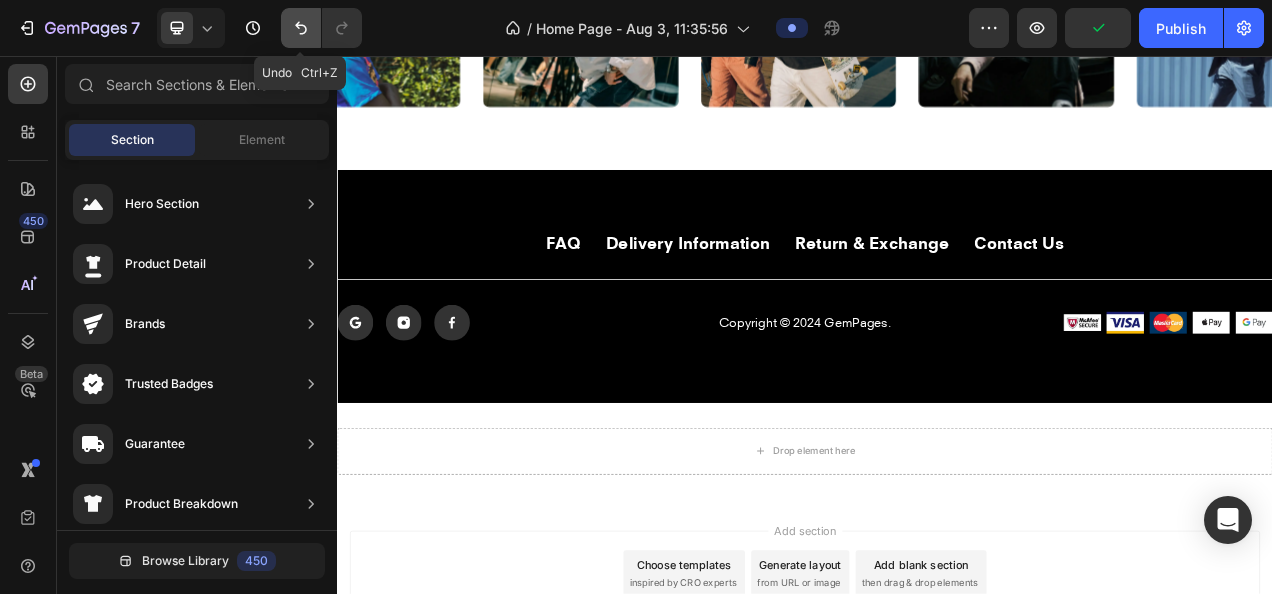 click 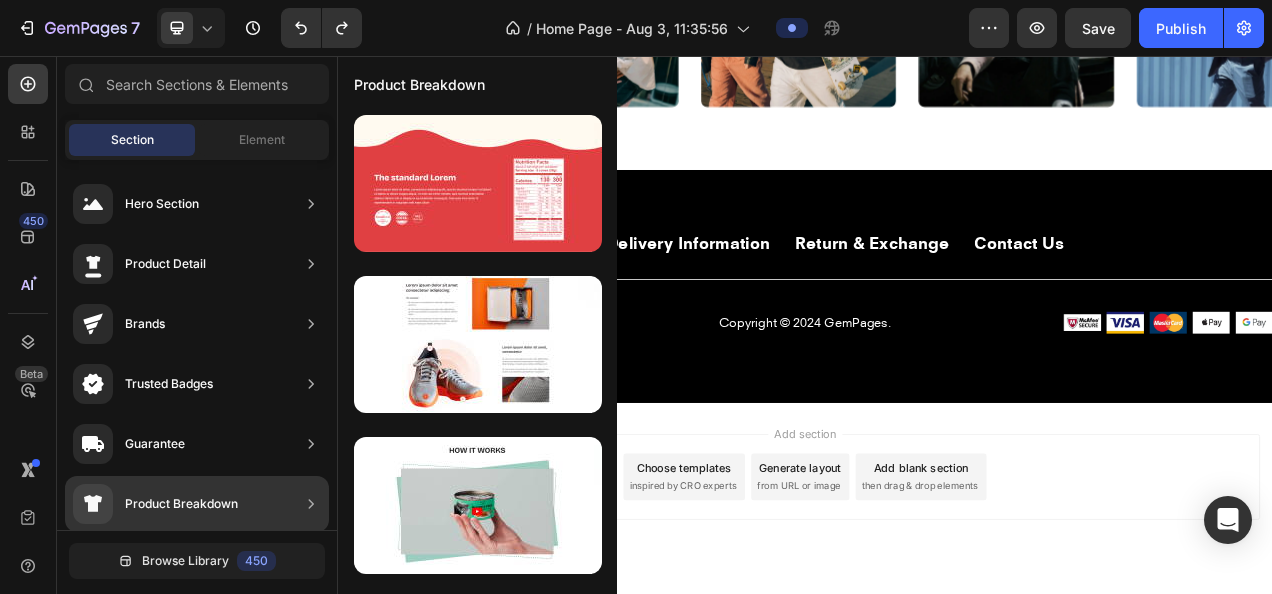 type 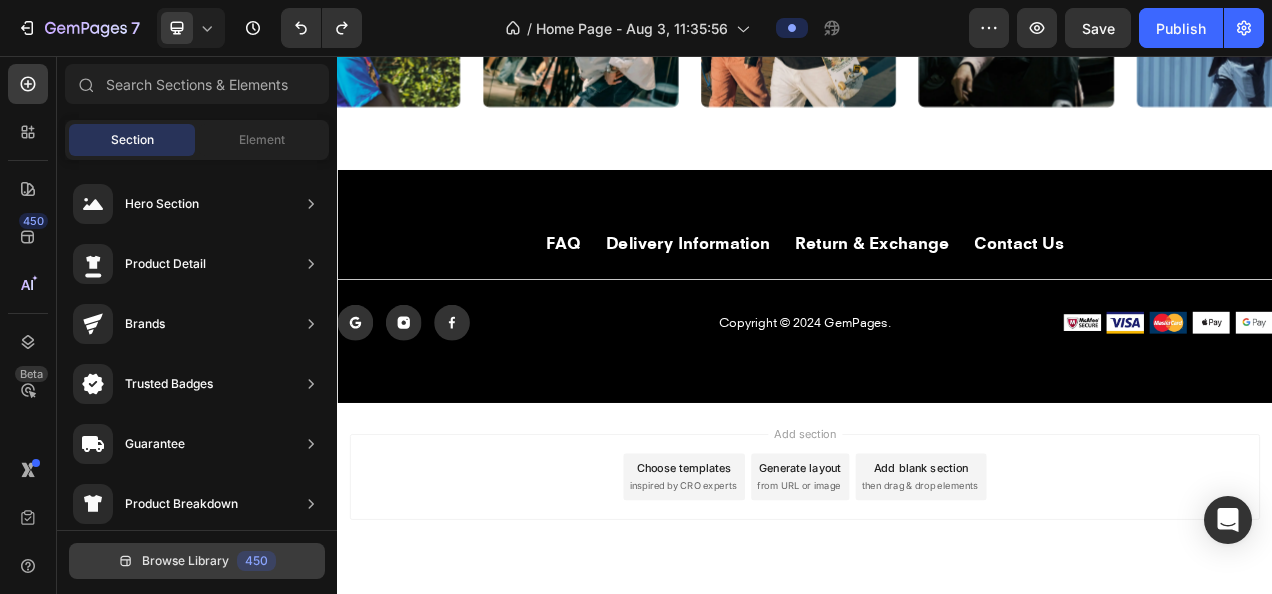 click on "Browse Library" at bounding box center (185, 561) 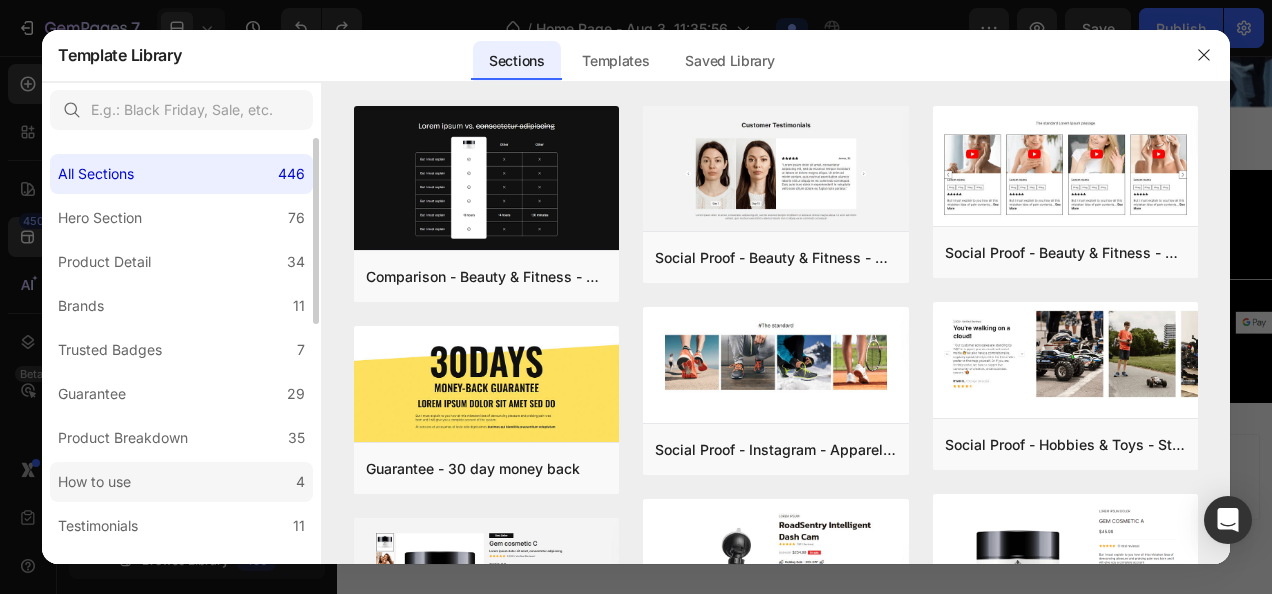 click on "How to use 4" 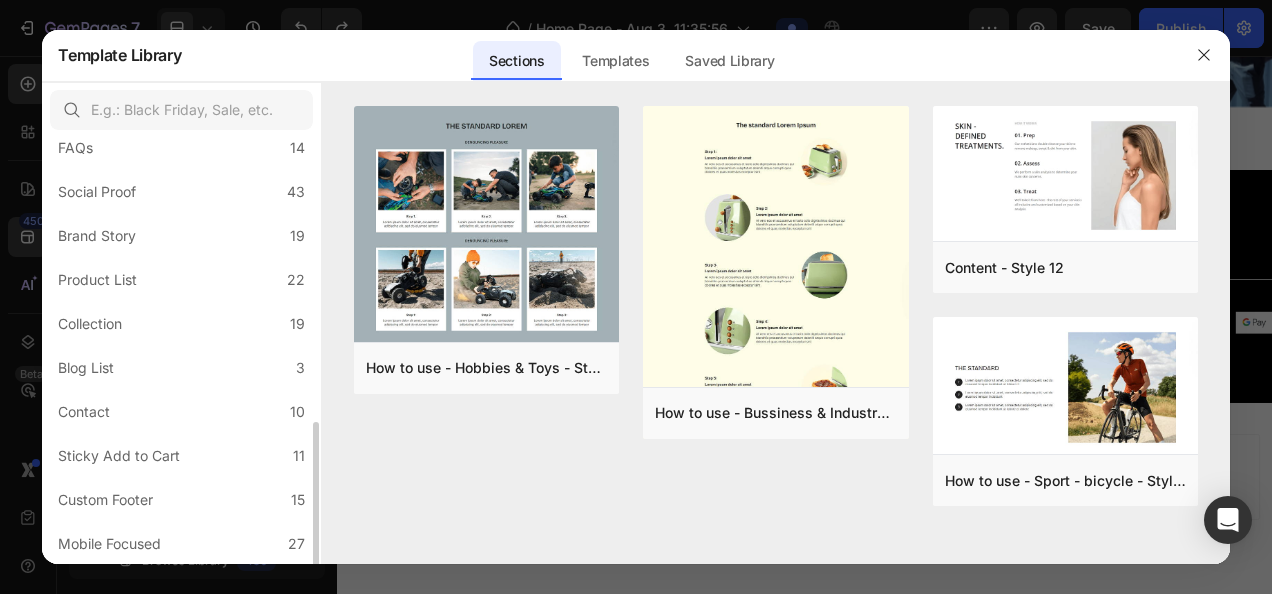 scroll, scrollTop: 553, scrollLeft: 0, axis: vertical 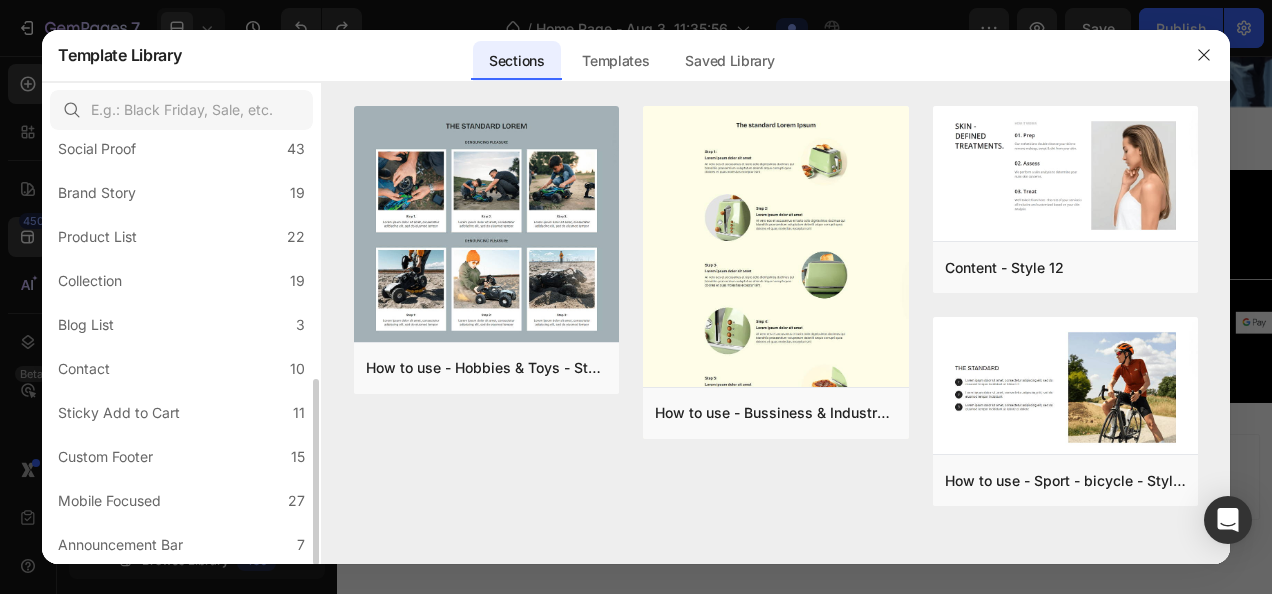 click on "Mobile Focused" at bounding box center [109, 501] 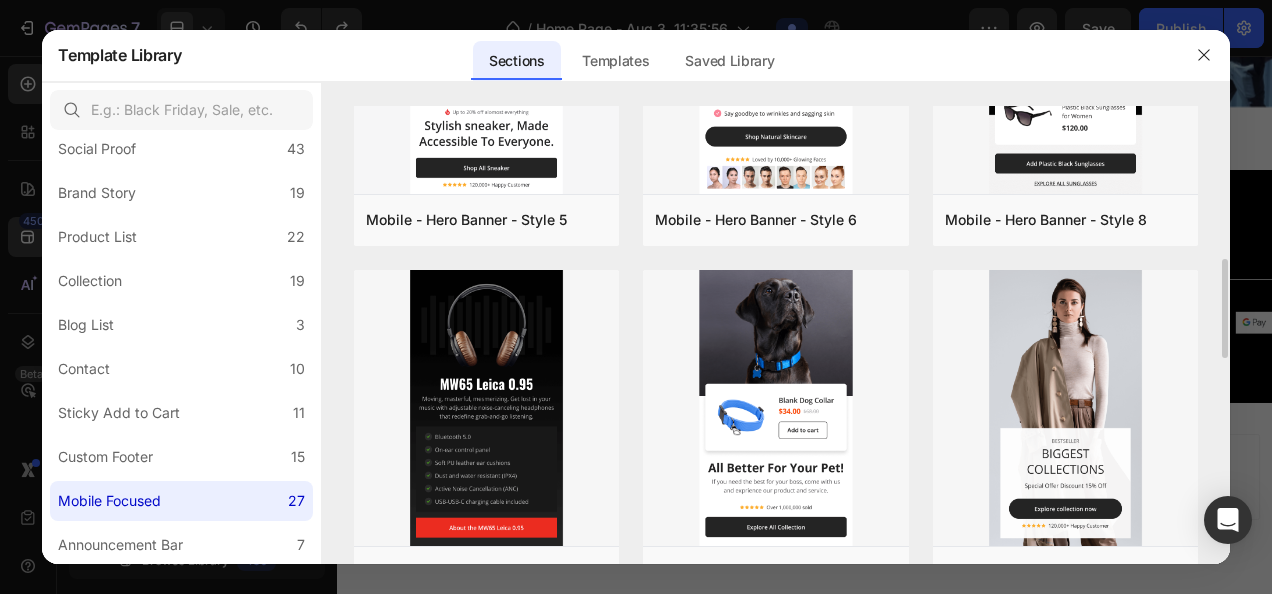 scroll, scrollTop: 600, scrollLeft: 0, axis: vertical 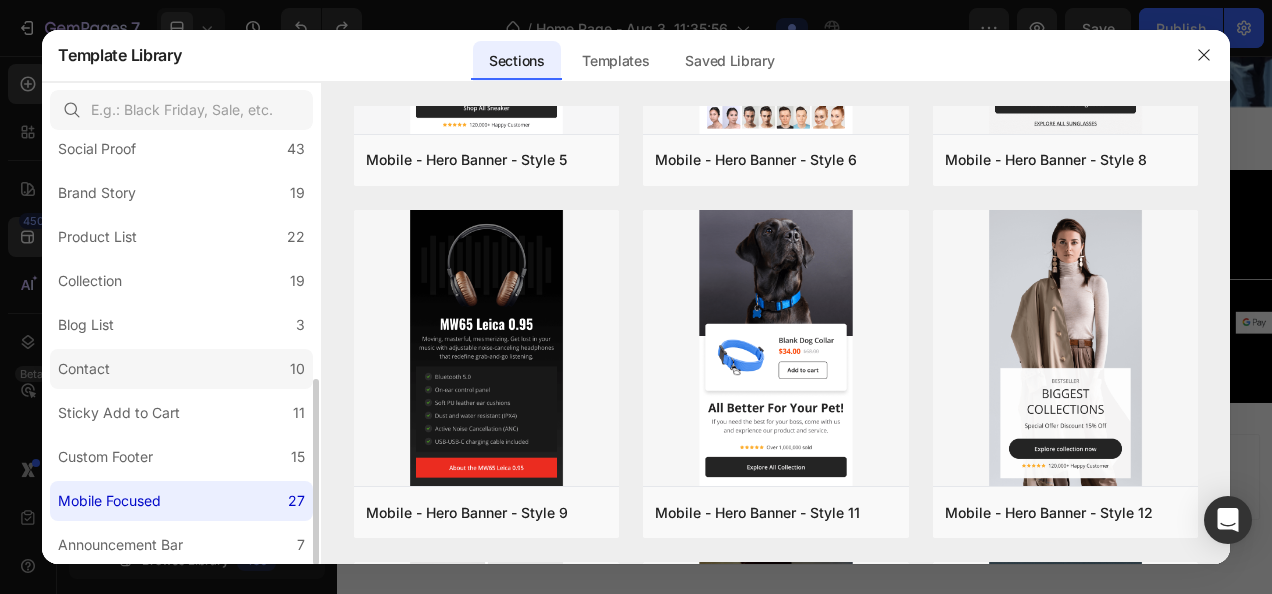 click on "Contact 10" 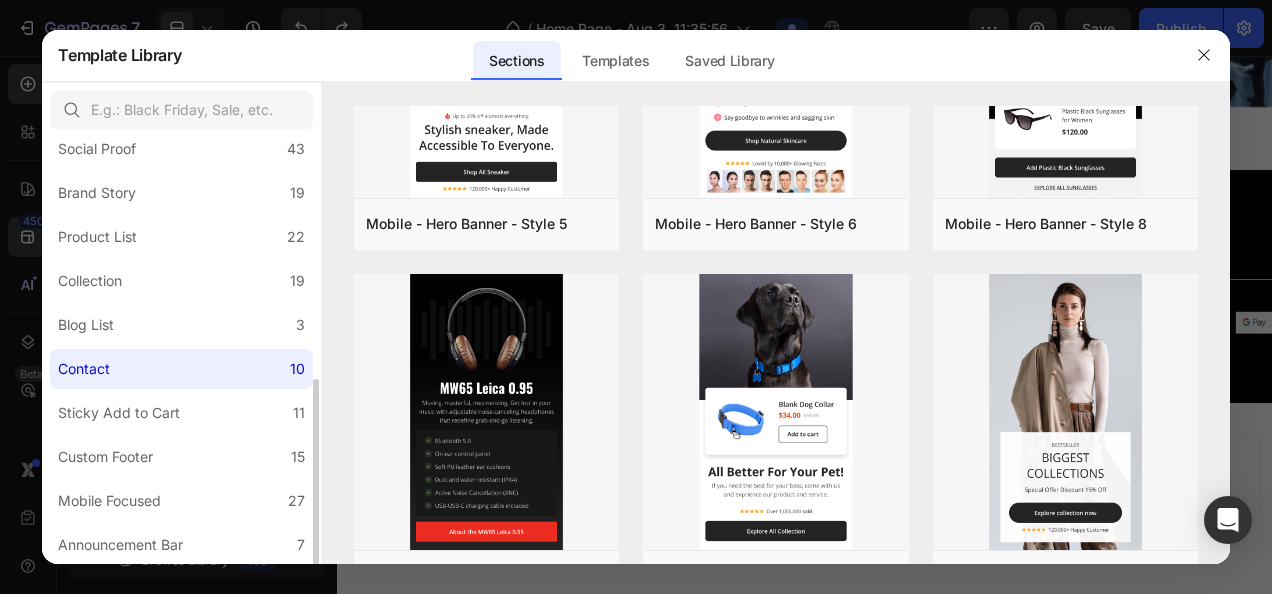 scroll, scrollTop: 0, scrollLeft: 0, axis: both 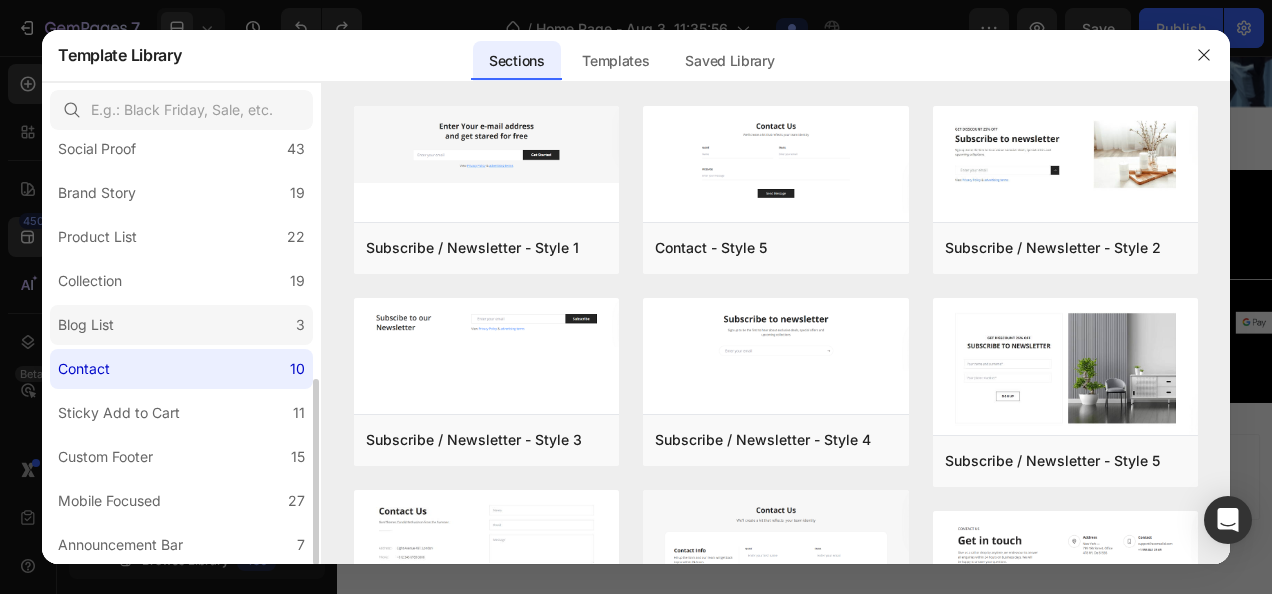 click on "Blog List 3" 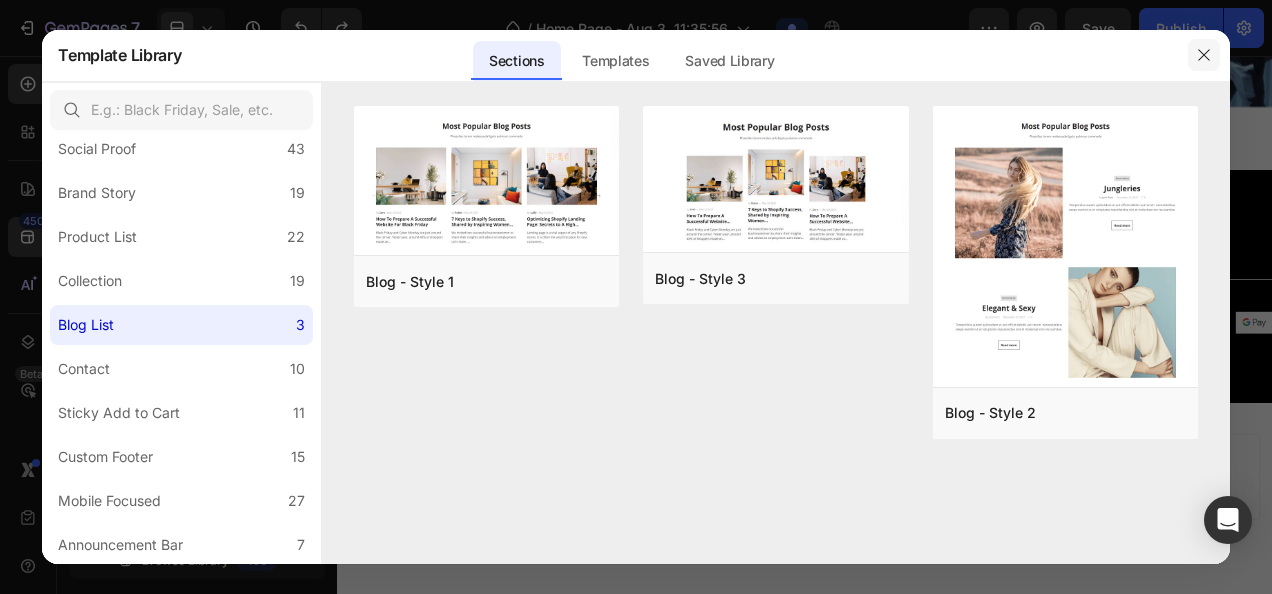 click 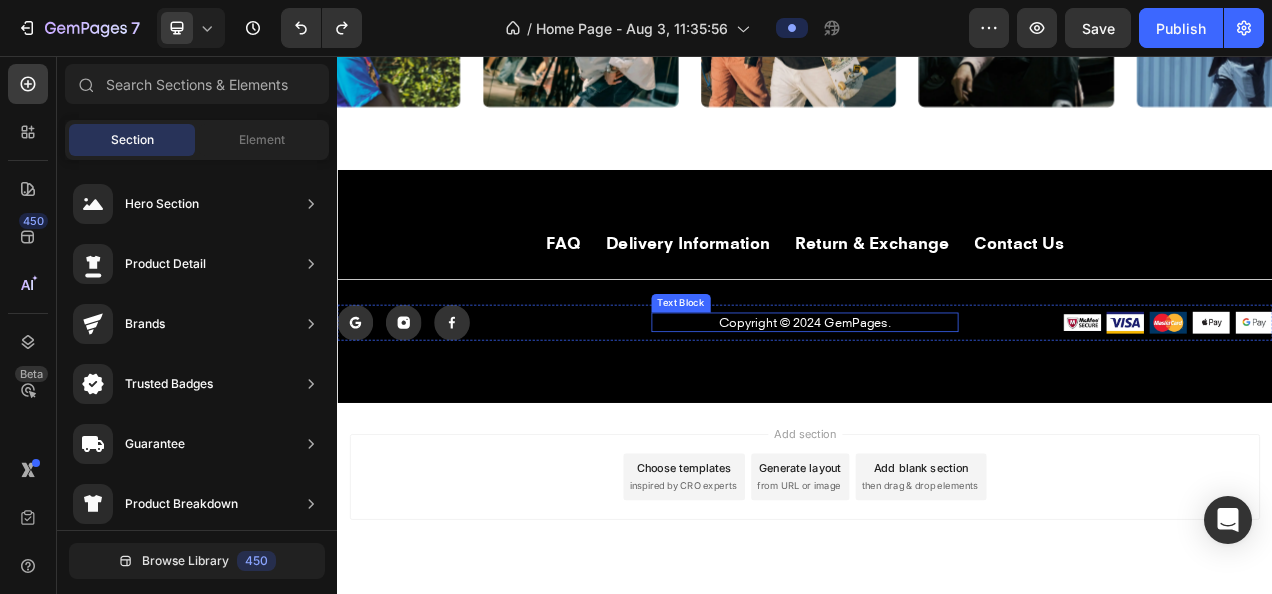 click on "Copyright © 2024 GemPages." at bounding box center [937, 397] 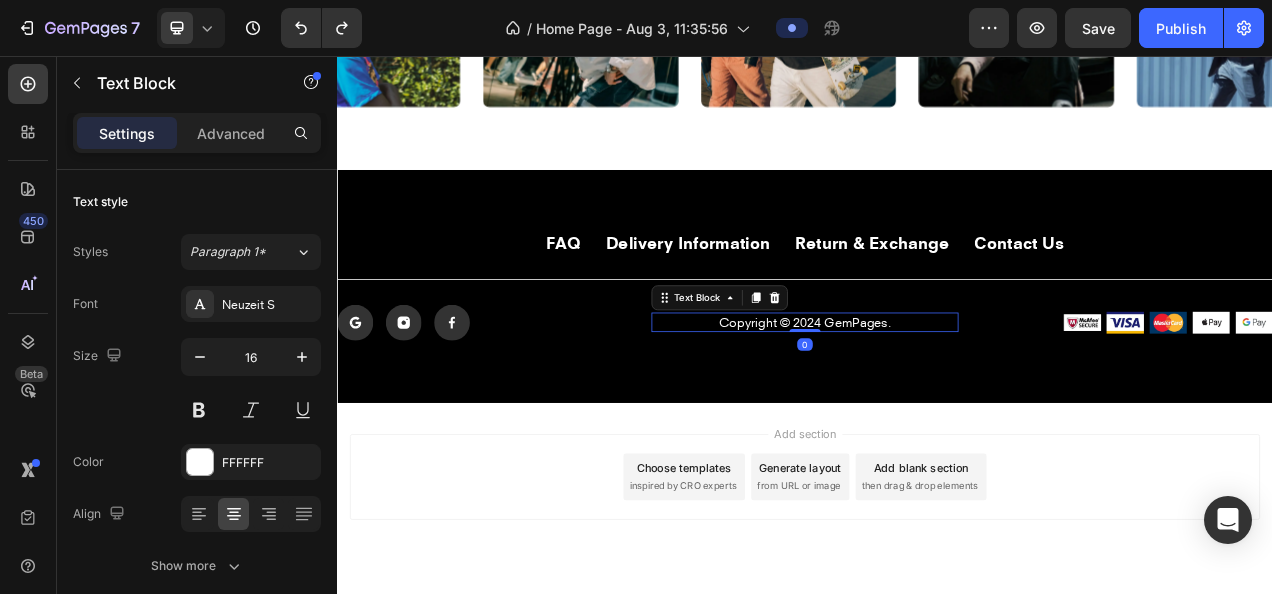 click on "Copyright © 2024 GemPages.  Text Block   0" at bounding box center [937, 398] 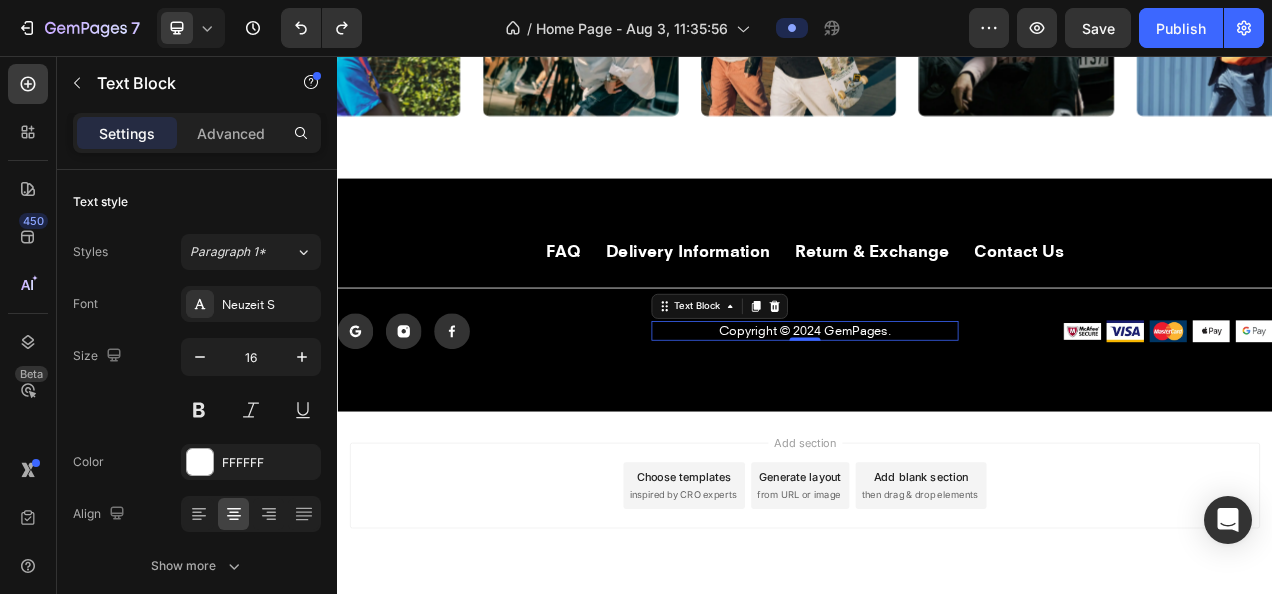 click on "Copyright © 2024 GemPages." at bounding box center (937, 408) 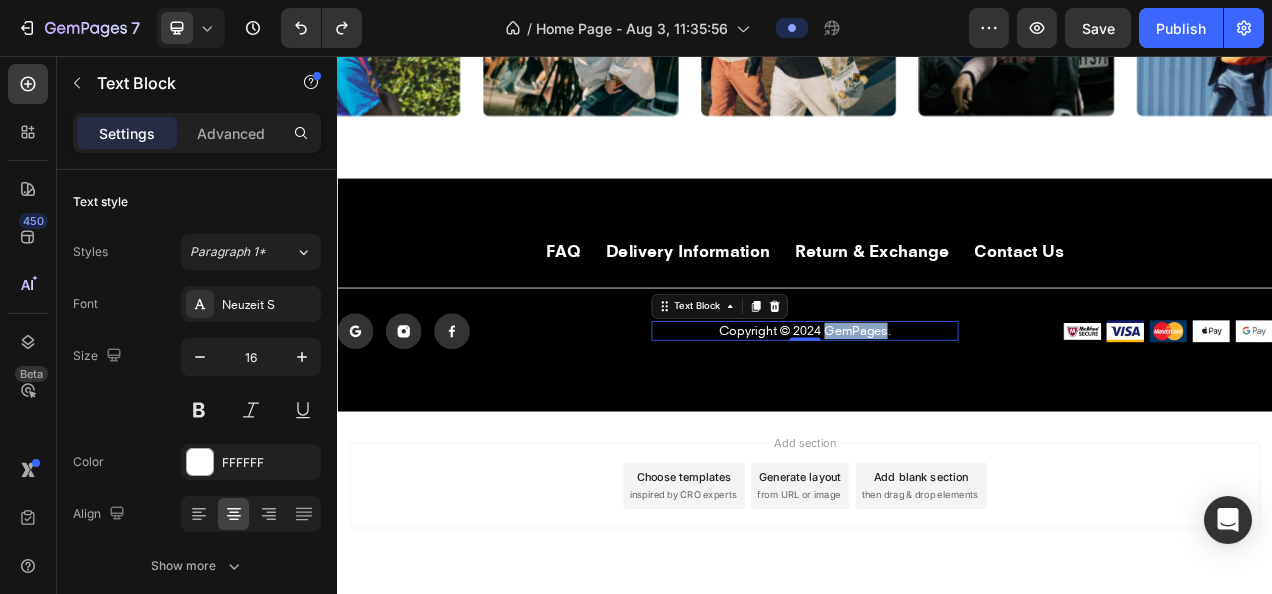click on "Copyright © 2024 GemPages." at bounding box center (937, 408) 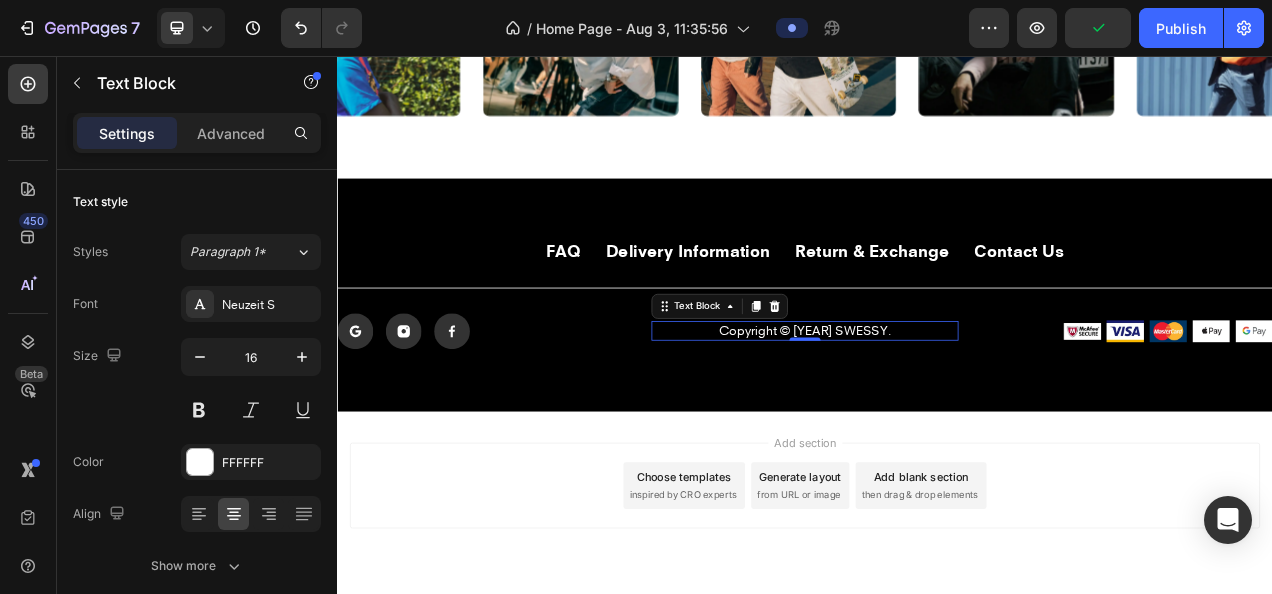 click on "Copyright © 2024 SWESSY." at bounding box center (937, 408) 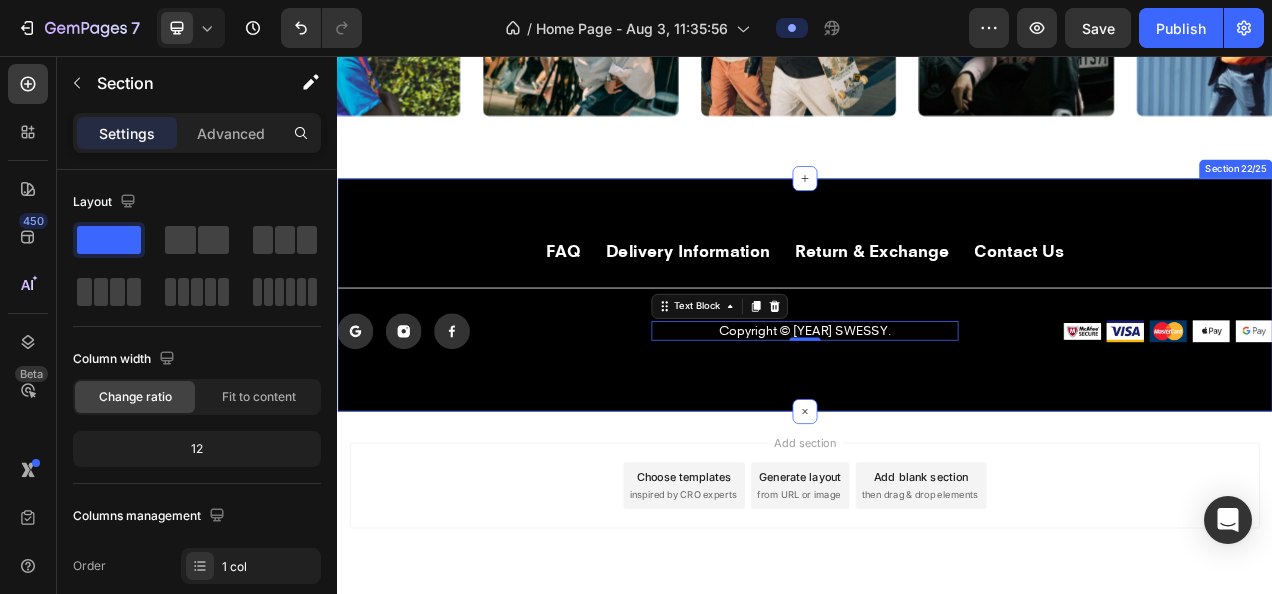 click on "FAQ Button Delivery Information Button Return & Exchange   Button Contact Us Button Row                Title Line
Icon
Icon
Icon Row Copyright © 2025 SWESSY.  Text Block   0 Image Image Image Image Image Row Row Section 22/25" at bounding box center (937, 362) 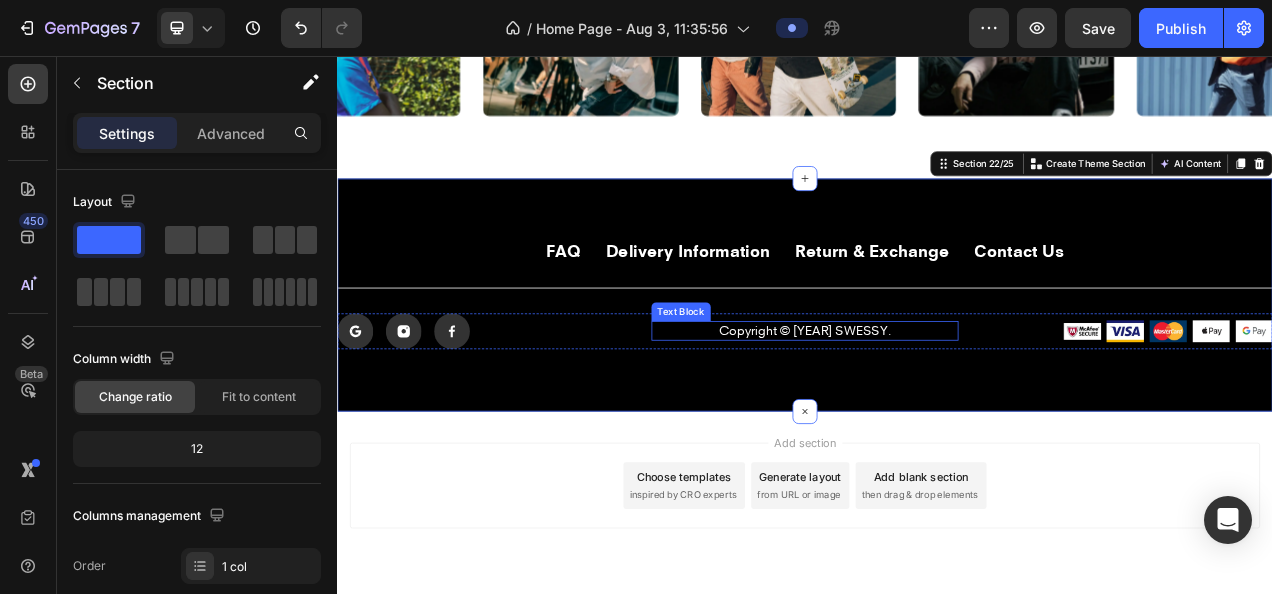 click on "Copyright © 2025 SWESSY." at bounding box center (937, 408) 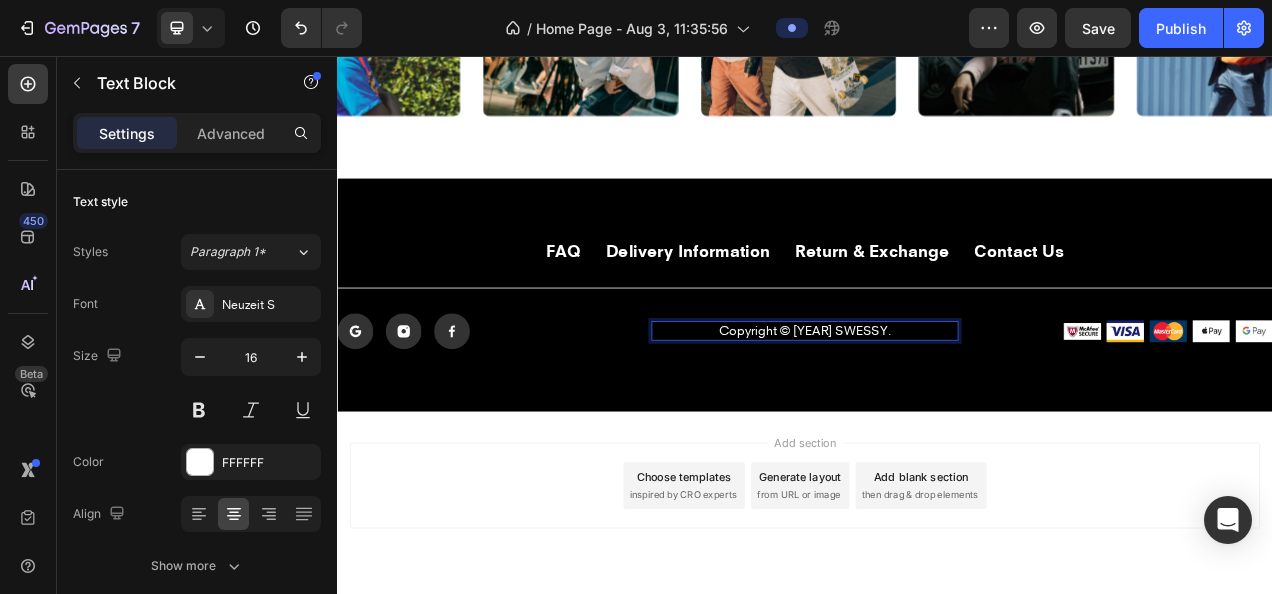click on "Copyright © 2025 SWESSY." at bounding box center (937, 408) 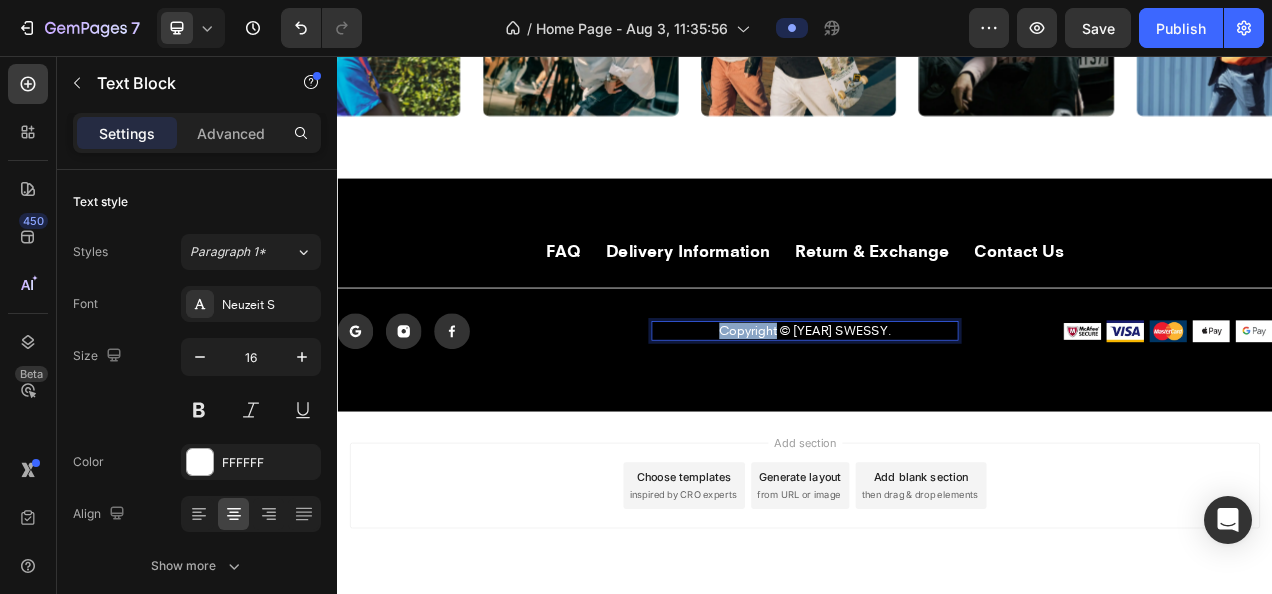 click on "Copyright © 2025 SWESSY." at bounding box center [937, 408] 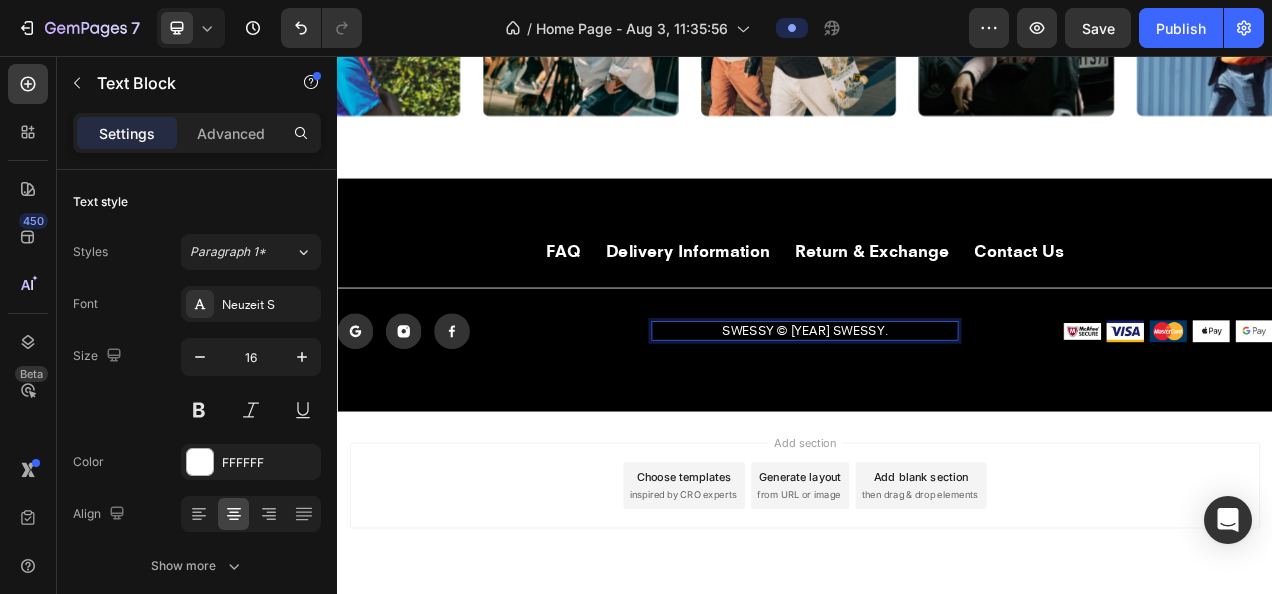click on "SWESSY © 2025 SWESSY." at bounding box center (937, 408) 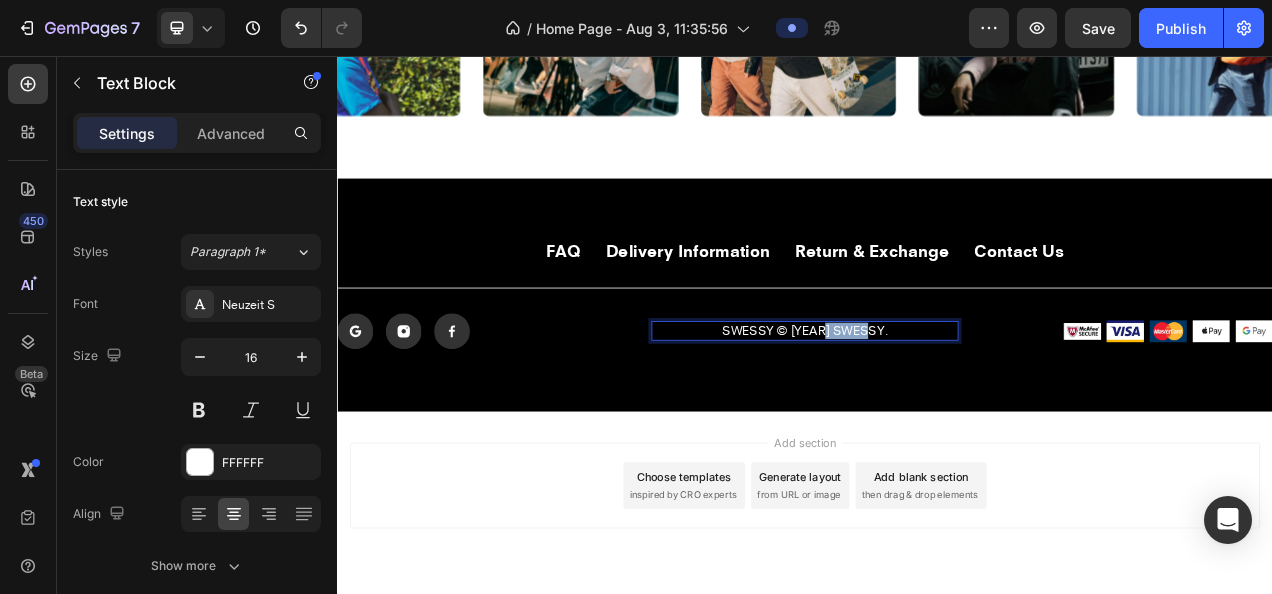 click on "SWESSY © 2025 SWESSY." at bounding box center (937, 408) 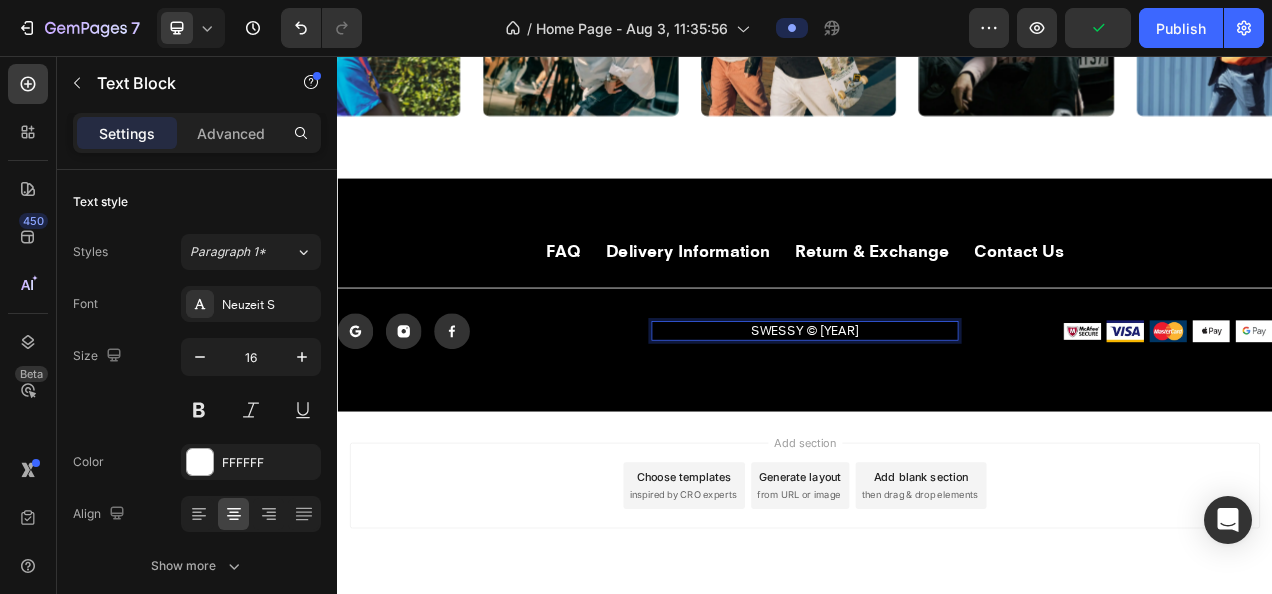click on "SWESSY © 2025" at bounding box center (937, 408) 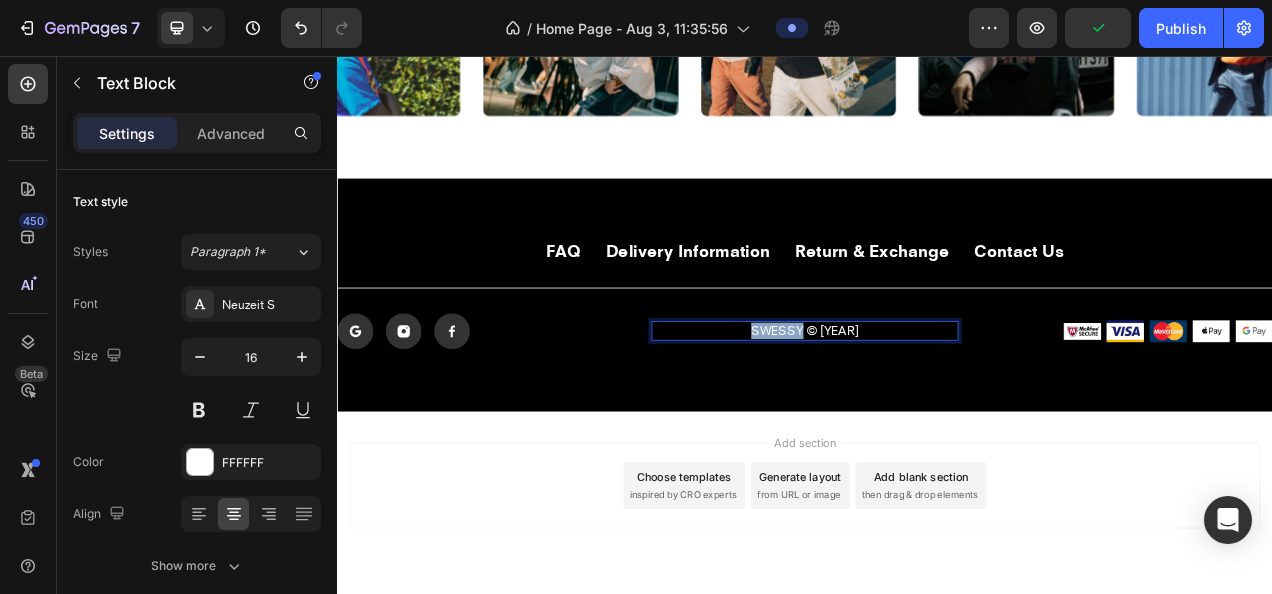 click on "SWESSY © 2025" at bounding box center [937, 408] 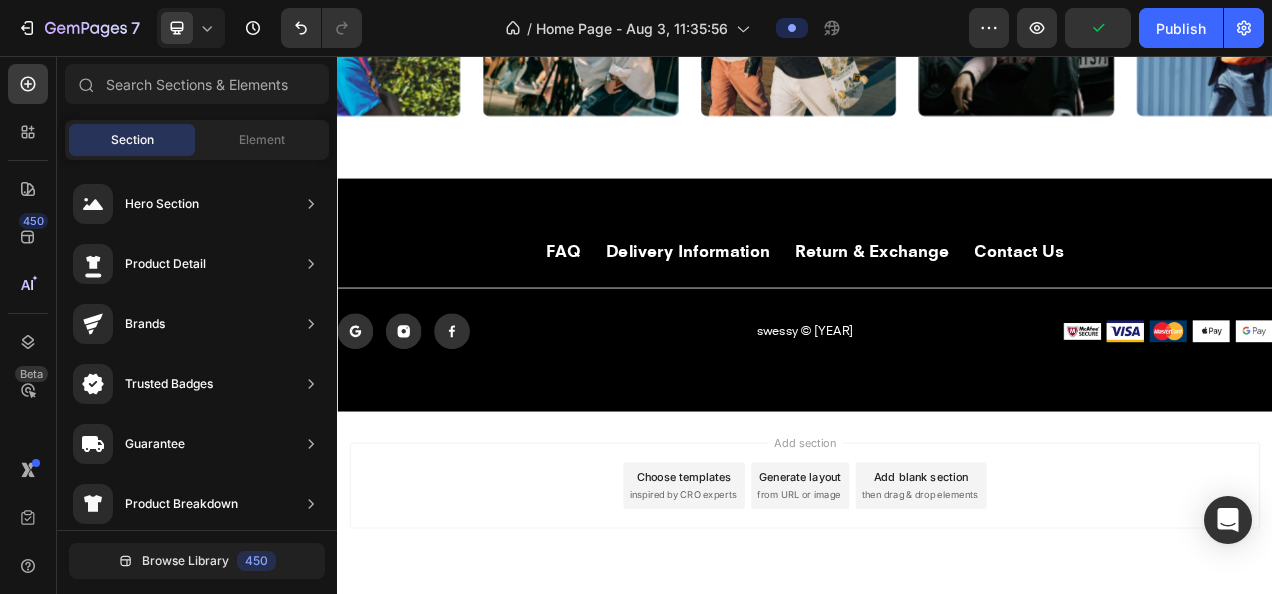 click on "Add section Choose templates inspired by CRO experts Generate layout from URL or image Add blank section then drag & drop elements" at bounding box center (937, 635) 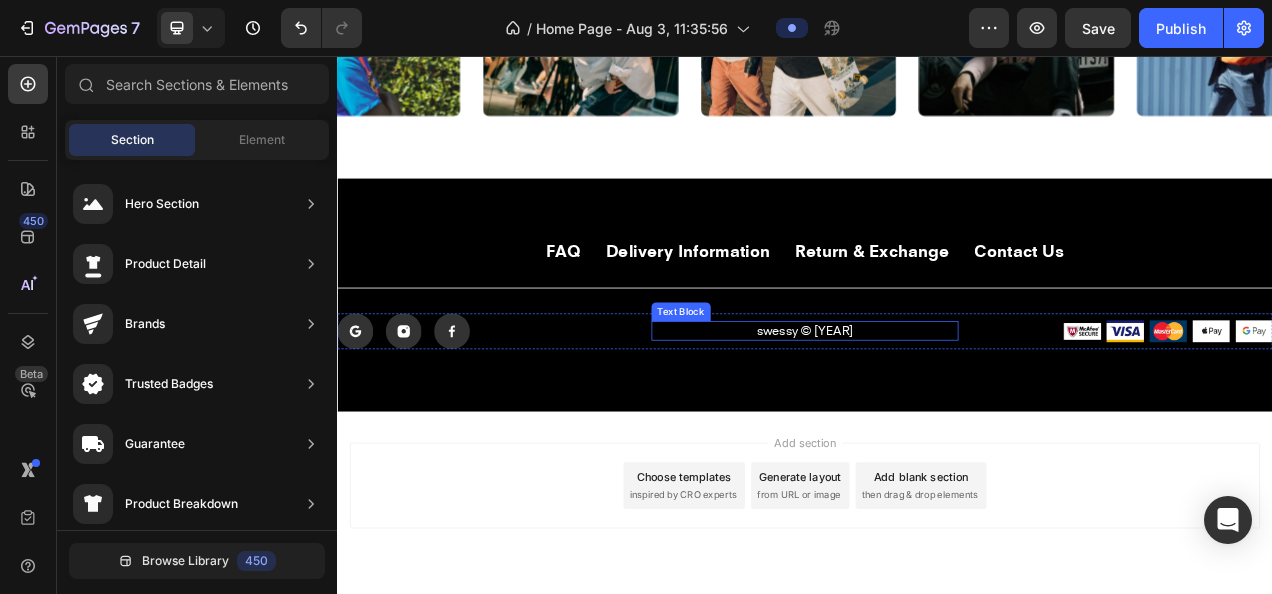 click on "swessy © 2025" at bounding box center [937, 408] 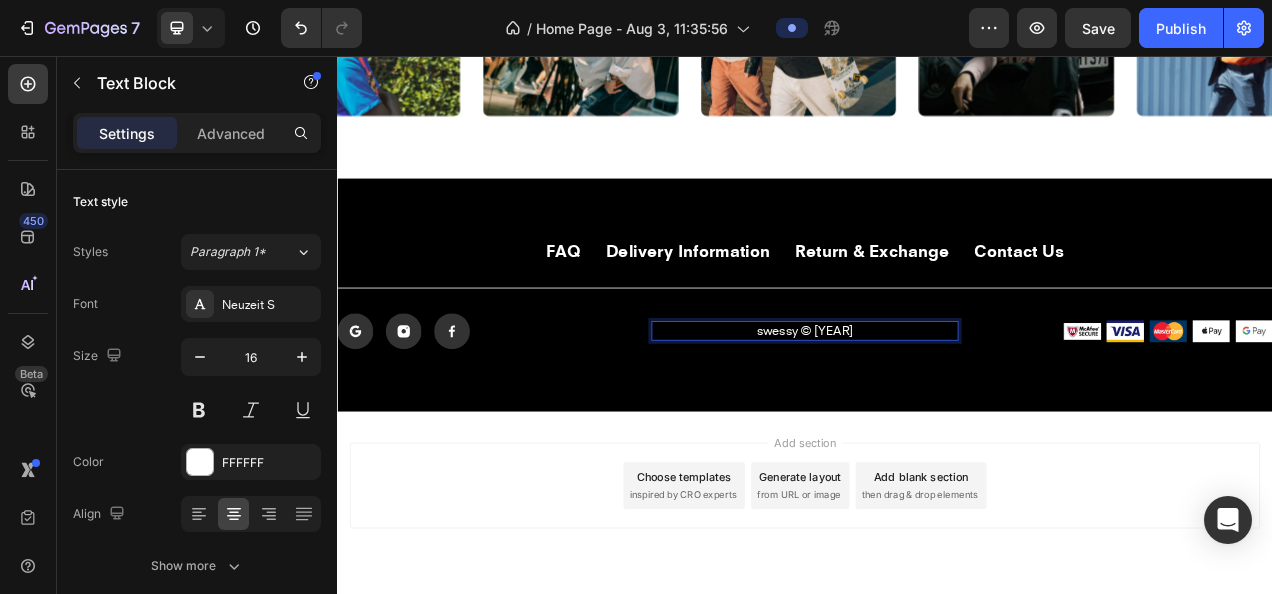 click on "swessy © 2025" at bounding box center [937, 408] 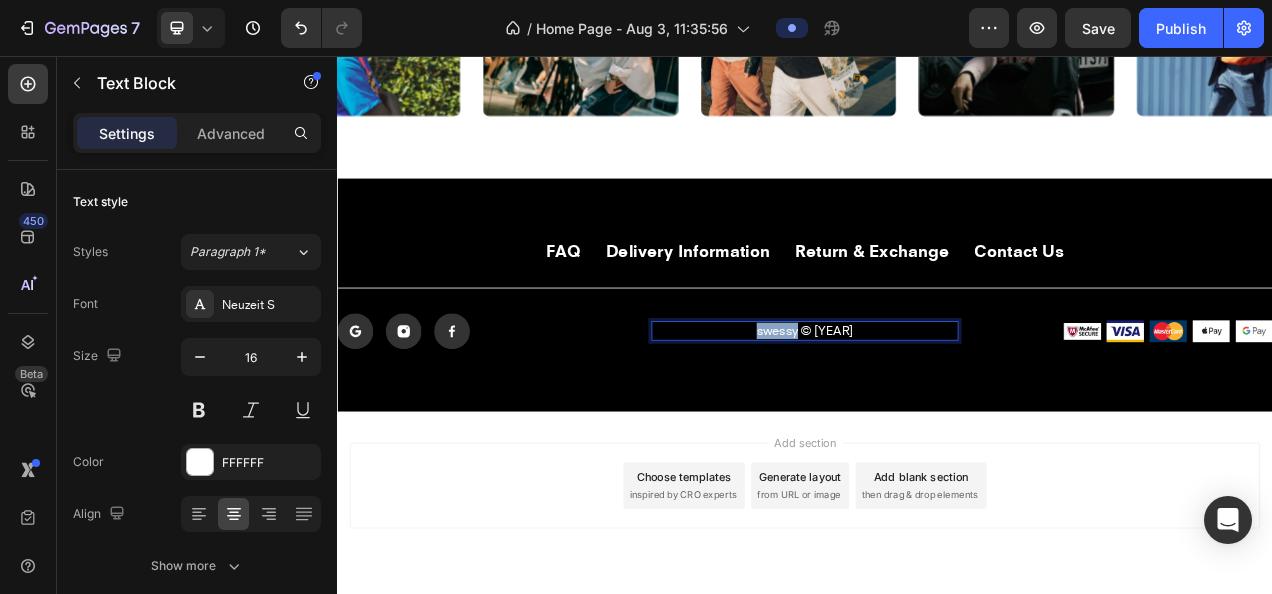 click on "swessy © 2025" at bounding box center [937, 408] 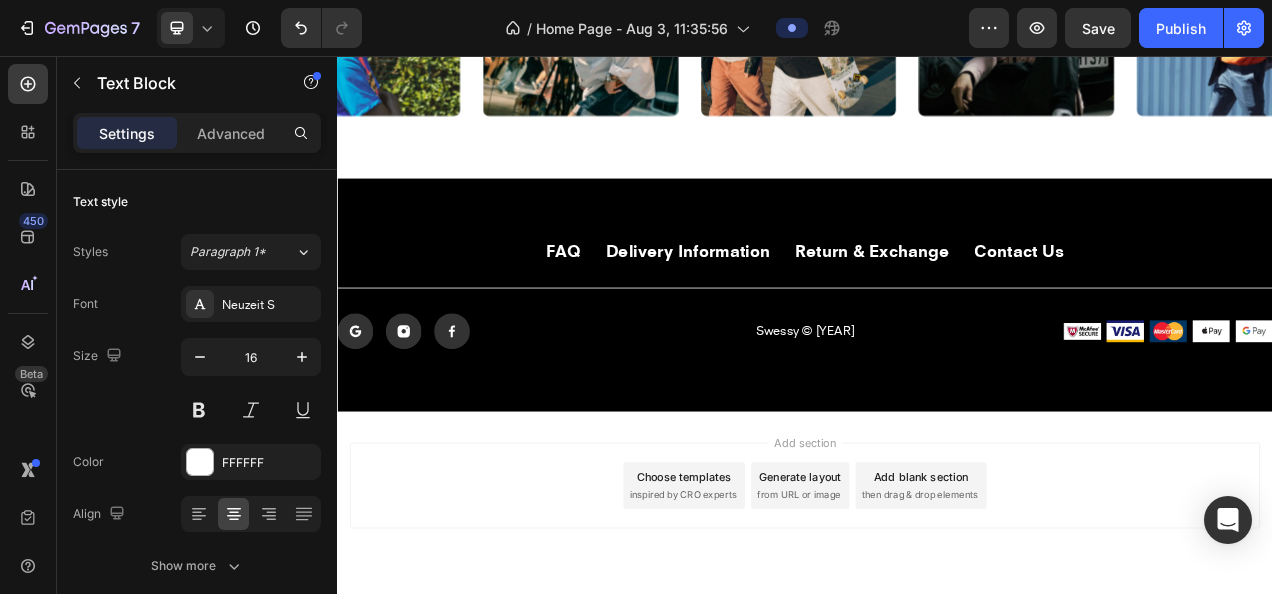 click on "Add section Choose templates inspired by CRO experts Generate layout from URL or image Add blank section then drag & drop elements" at bounding box center [937, 607] 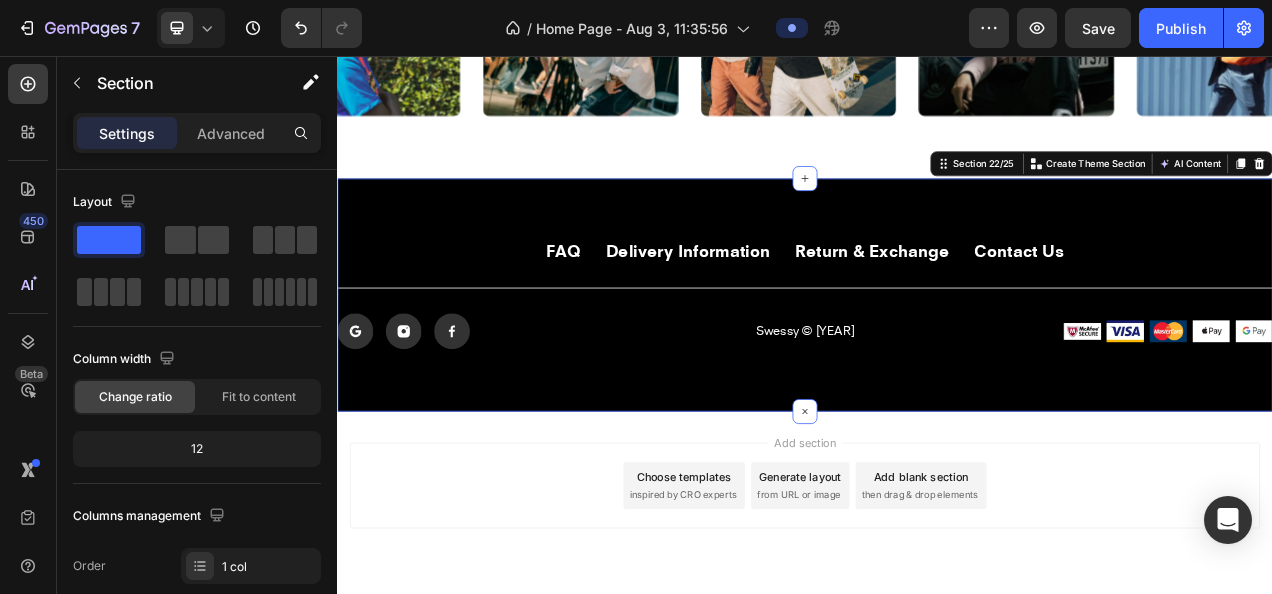 click on "FAQ Button Delivery Information Button Return & Exchange   Button Contact Us Button Row                Title Line
Icon
Icon
Icon Row Swessy © 2025   Text Block Image Image Image Image Image Row Row Section 22/25   You can create reusable sections Create Theme Section AI Content Write with GemAI What would you like to describe here? Tone and Voice Persuasive Product Combo Show more Generate" at bounding box center (937, 362) 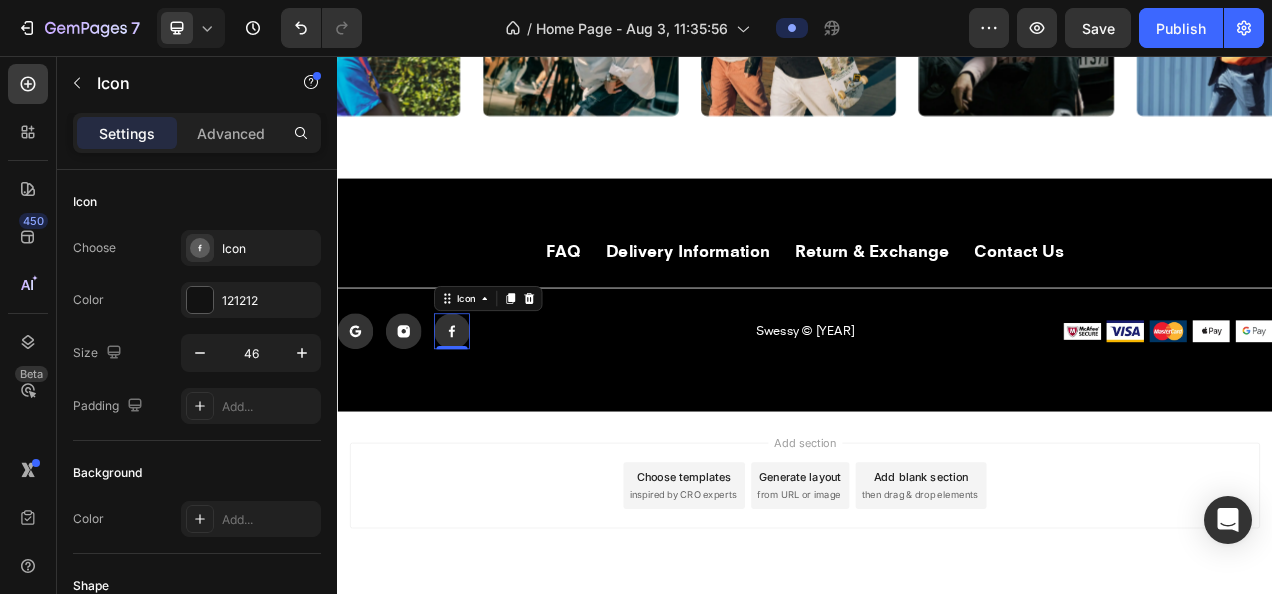 click 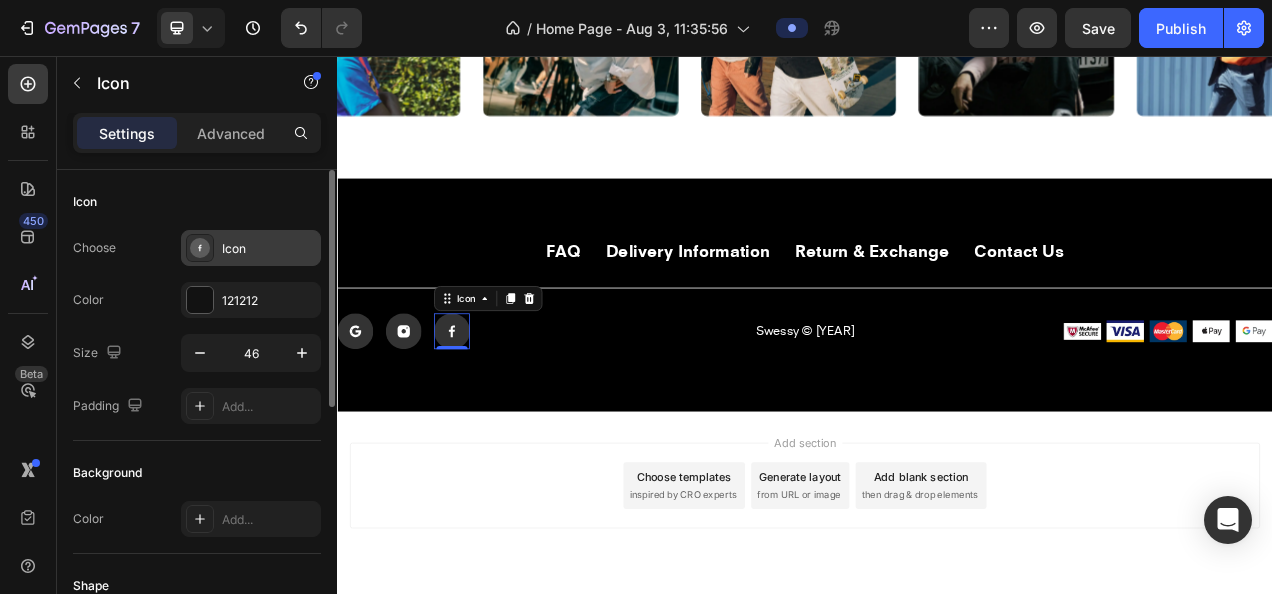click on "Icon" at bounding box center (269, 249) 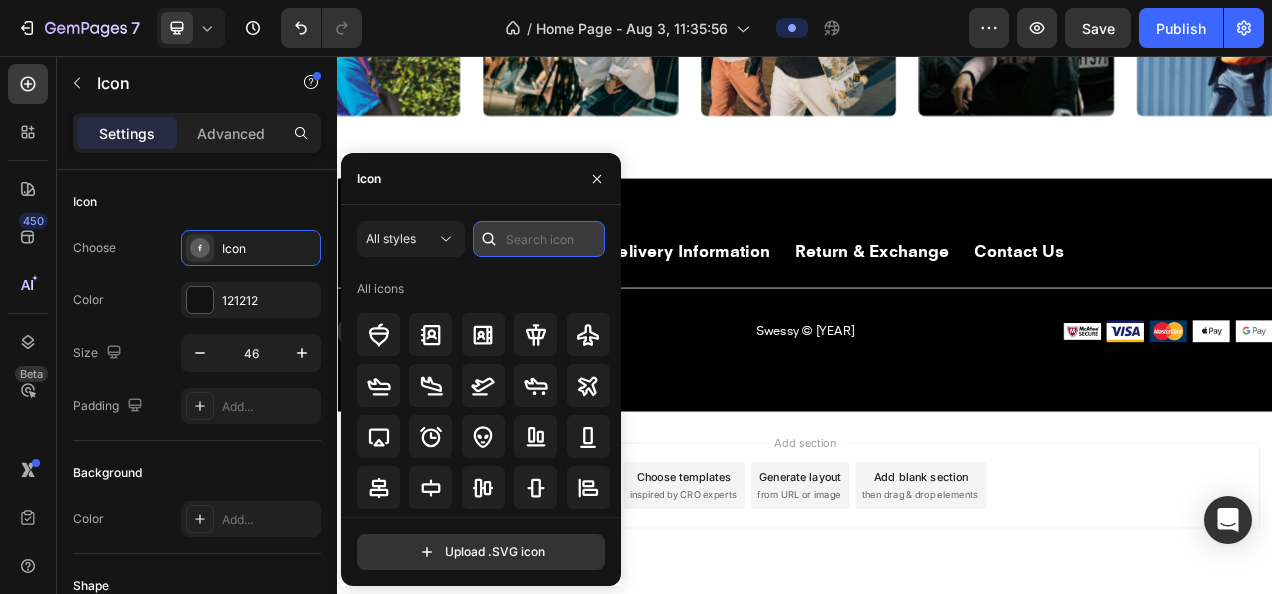 click at bounding box center [539, 239] 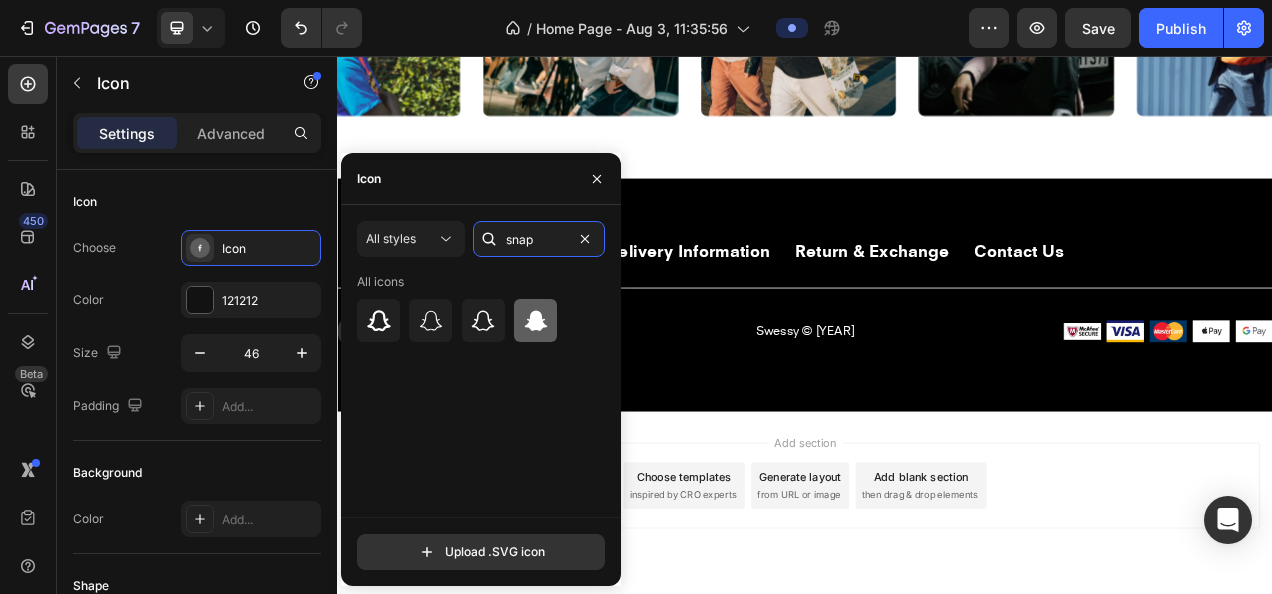 type on "snap" 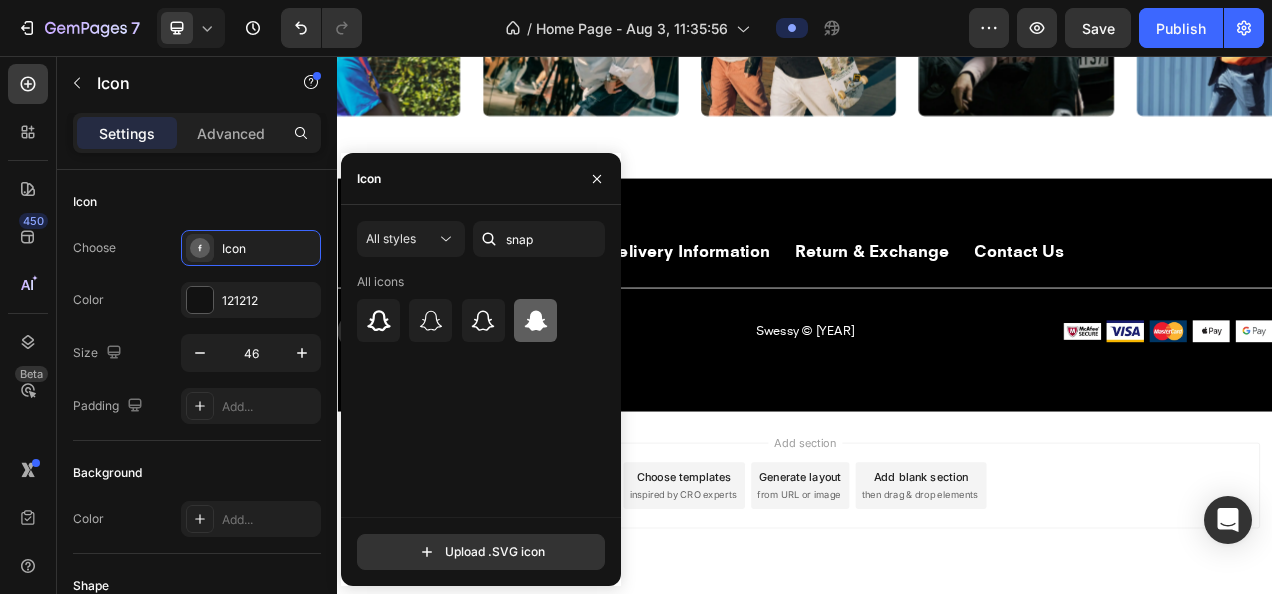 click 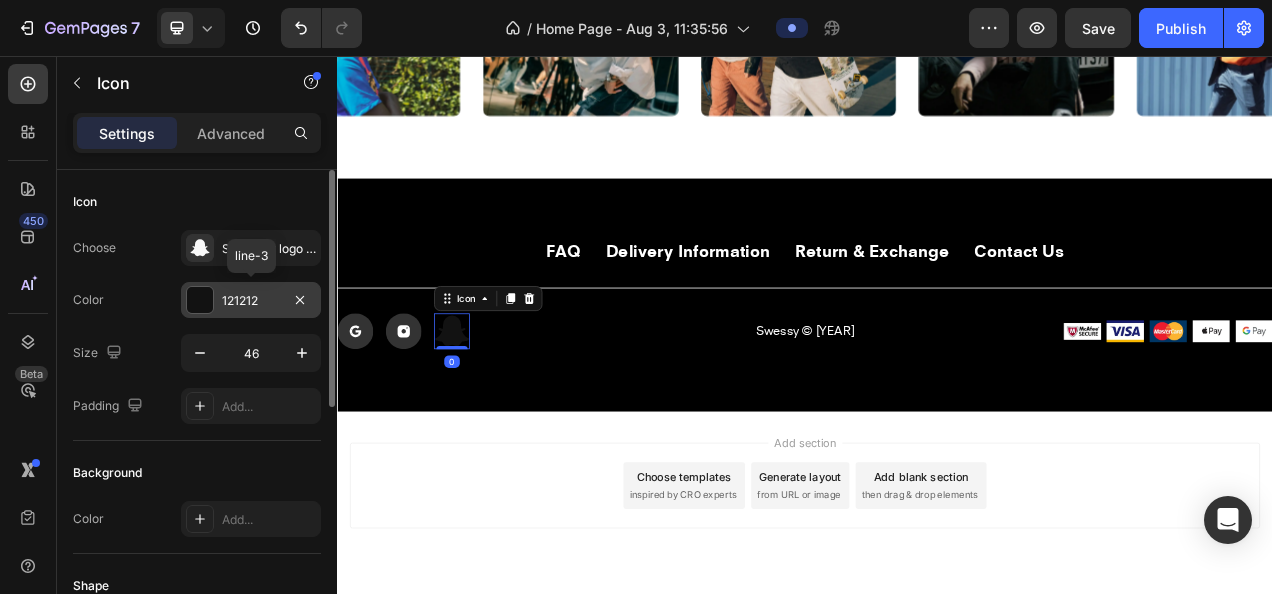 click on "121212" at bounding box center (251, 300) 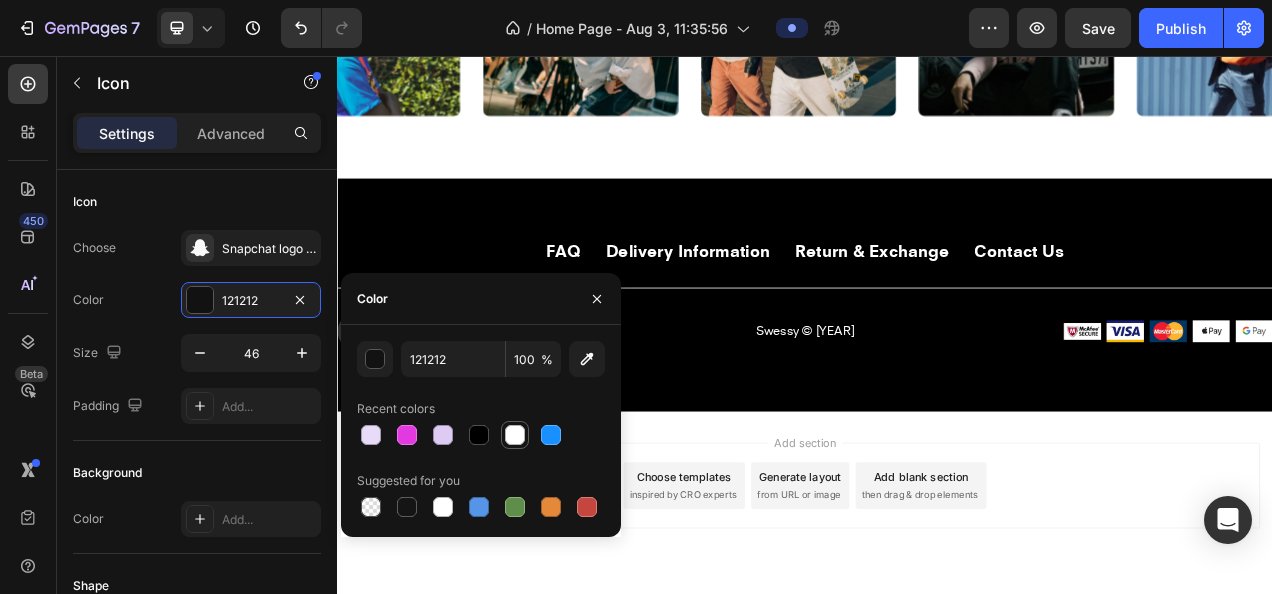 click at bounding box center [515, 435] 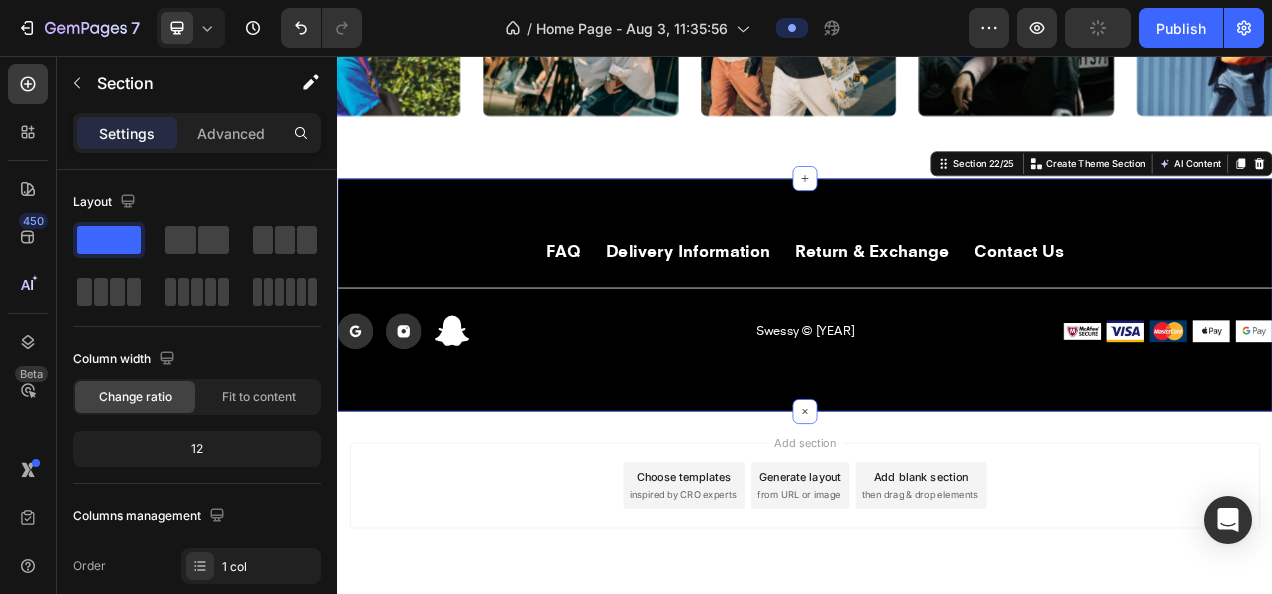 click on "FAQ Button Delivery Information Button Return & Exchange   Button Contact Us Button Row                Title Line
Icon
Icon
Icon Row Swessy © 2025   Text Block Image Image Image Image Image Row Row Section 22/25   You can create reusable sections Create Theme Section AI Content Write with GemAI What would you like to describe here? Tone and Voice Persuasive Product Combo Show more Generate" at bounding box center (937, 362) 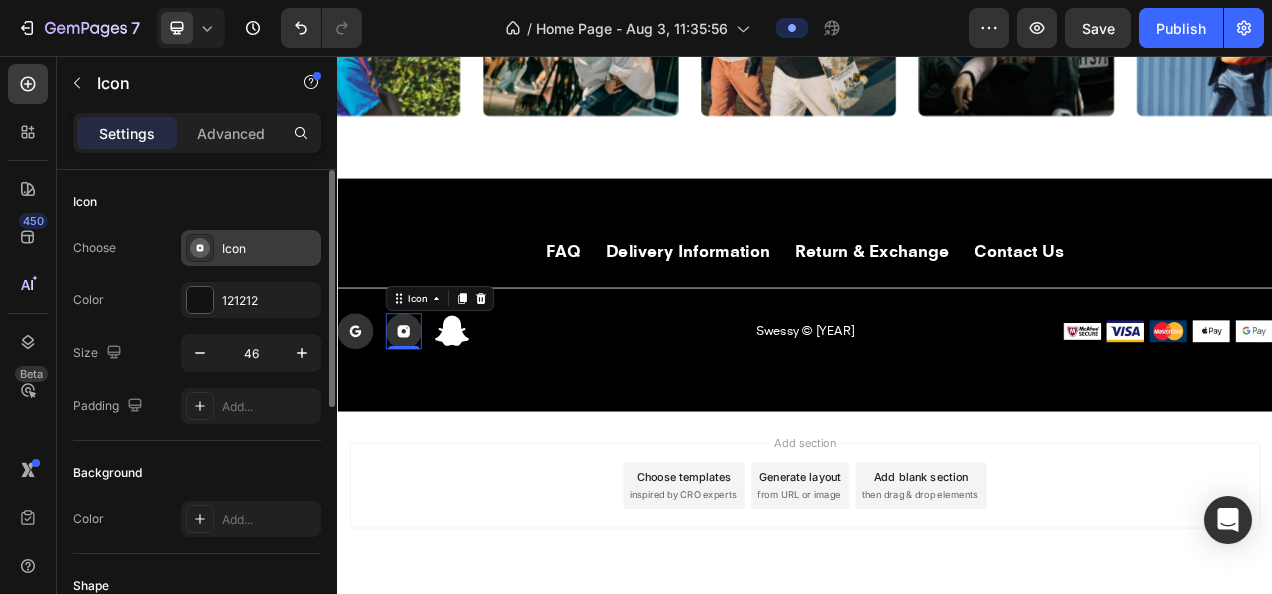 click on "Icon" at bounding box center [269, 249] 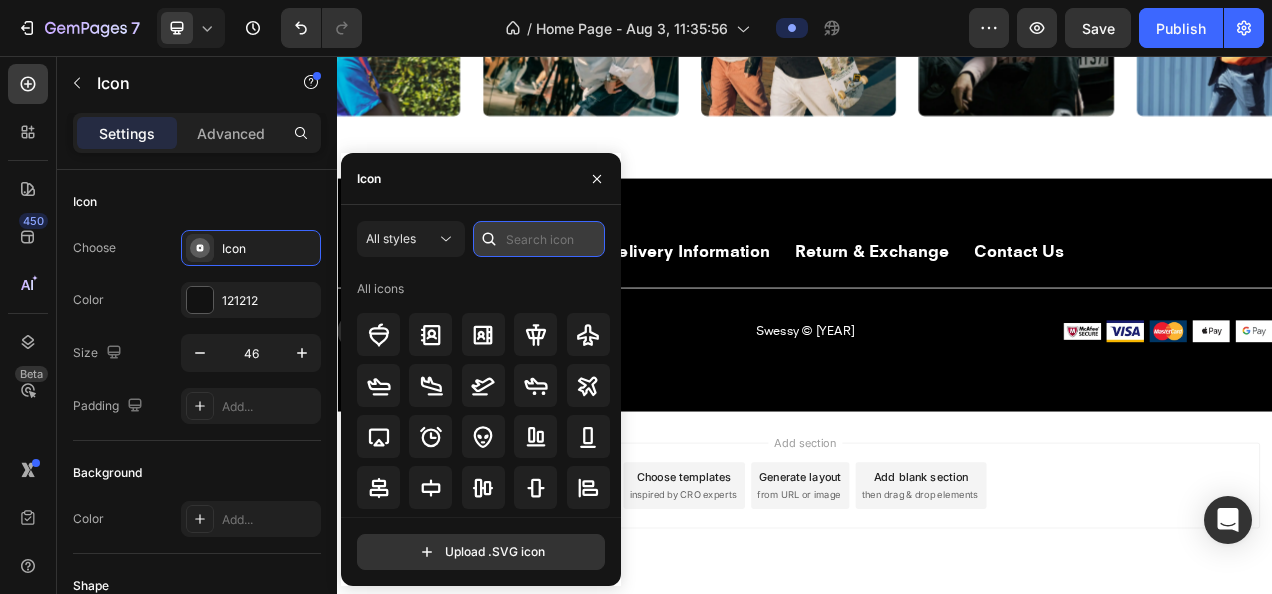 click at bounding box center (539, 239) 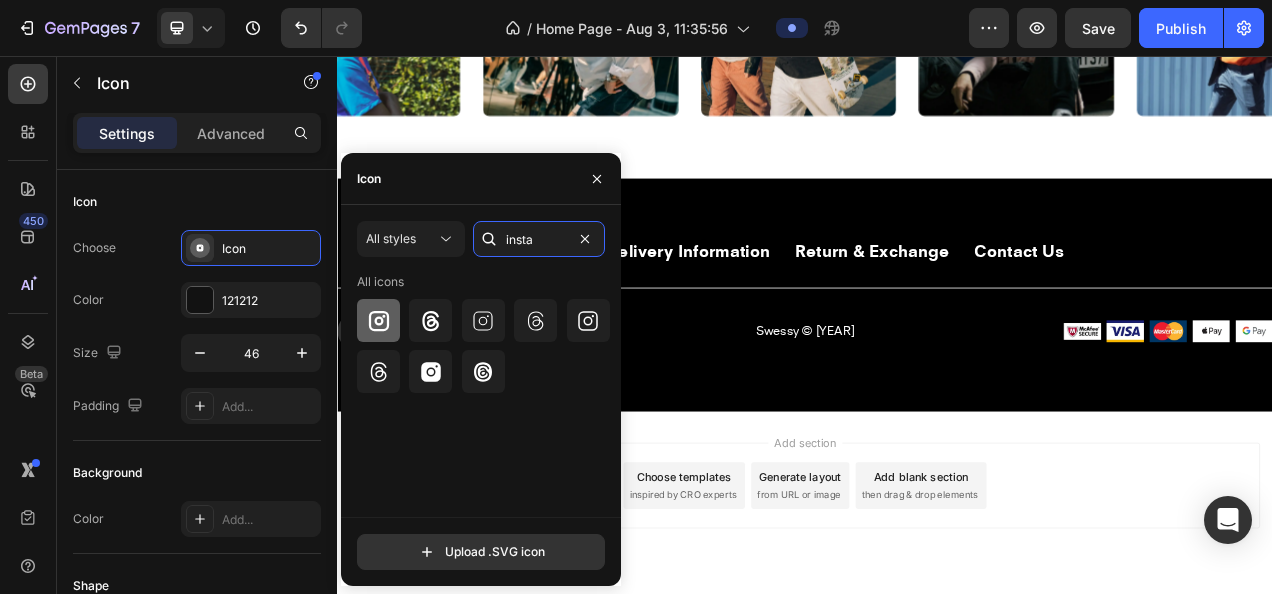 type on "insta" 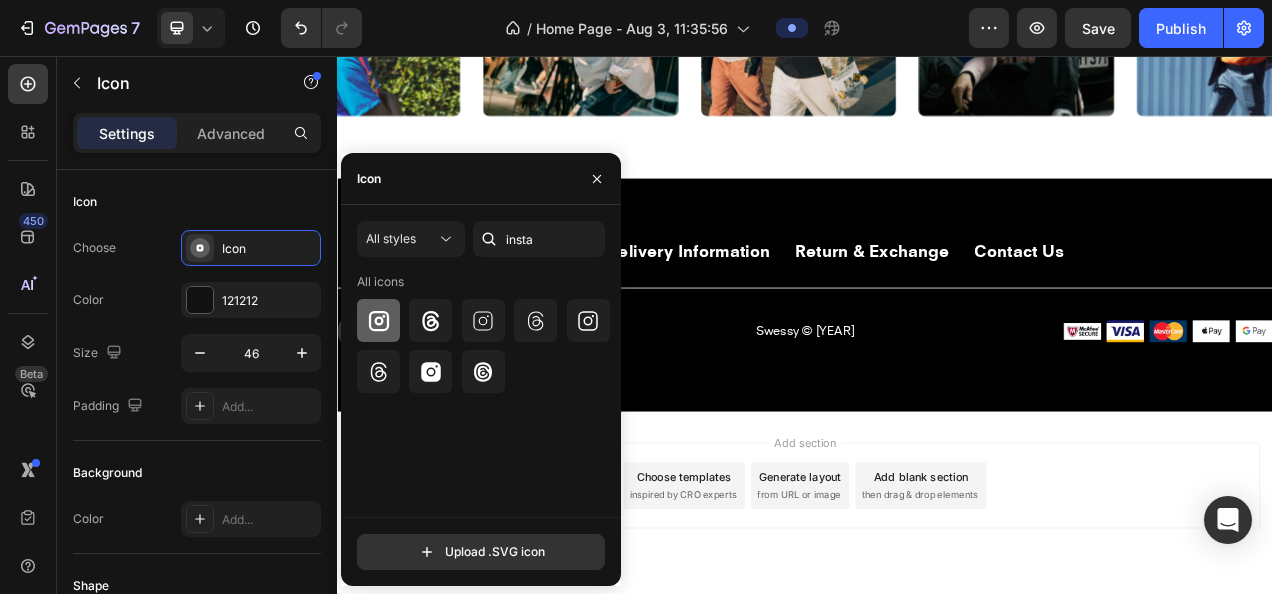 click 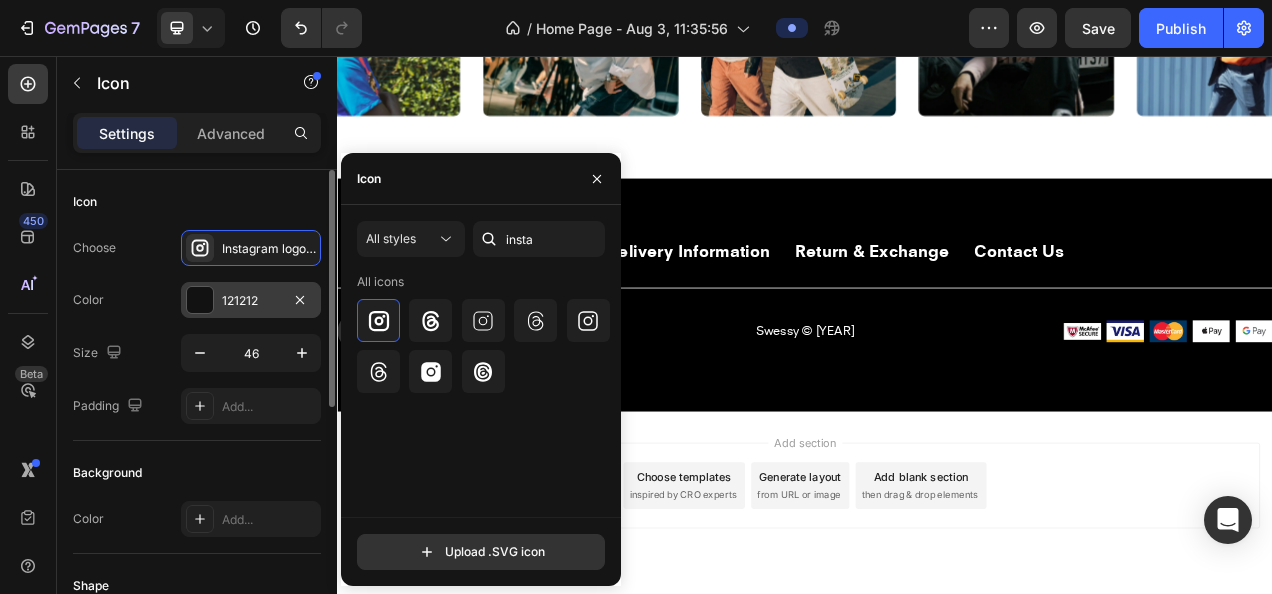 click on "121212" at bounding box center (251, 301) 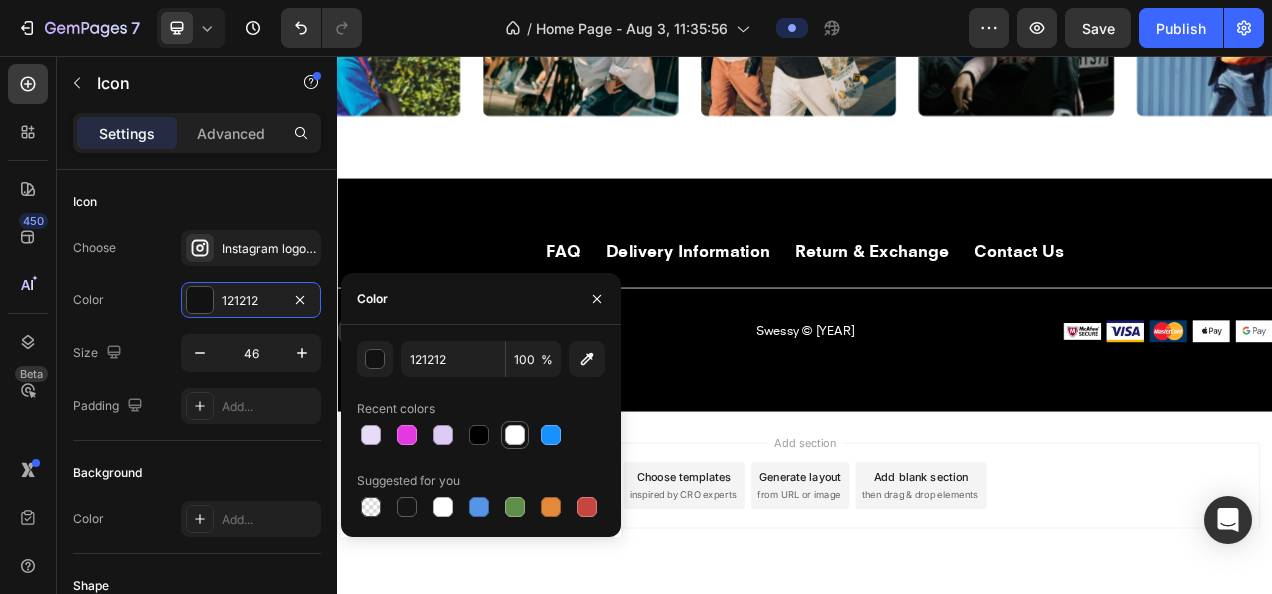 click at bounding box center [515, 435] 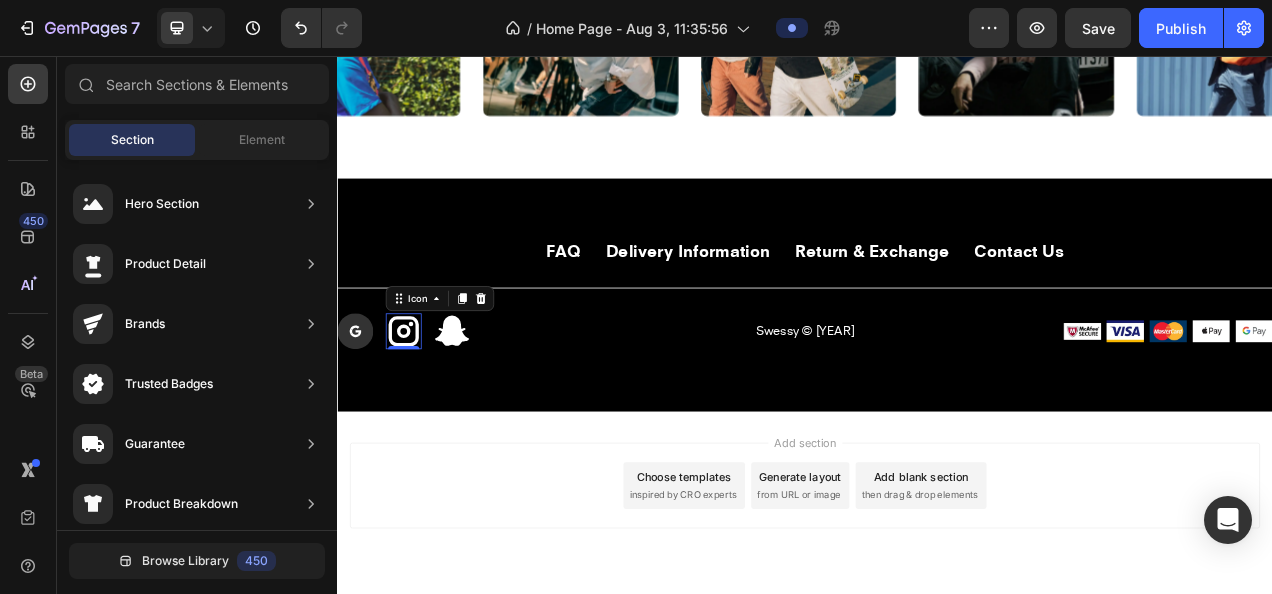 click on "Add section Choose templates inspired by CRO experts Generate layout from URL or image Add blank section then drag & drop elements" at bounding box center (937, 635) 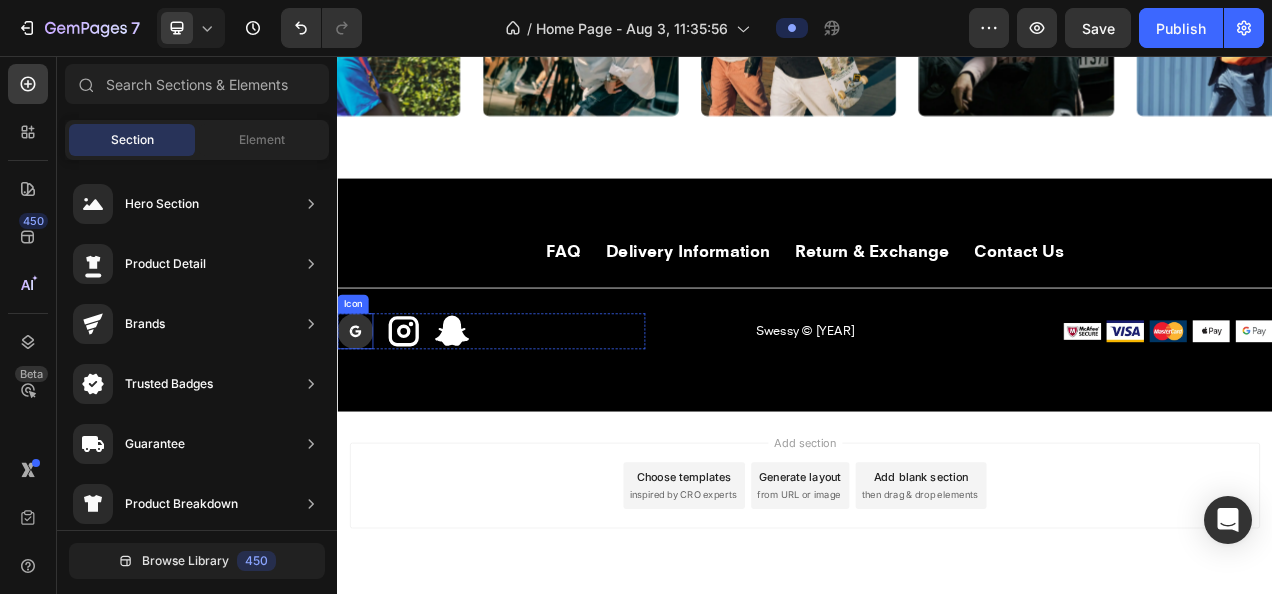 click 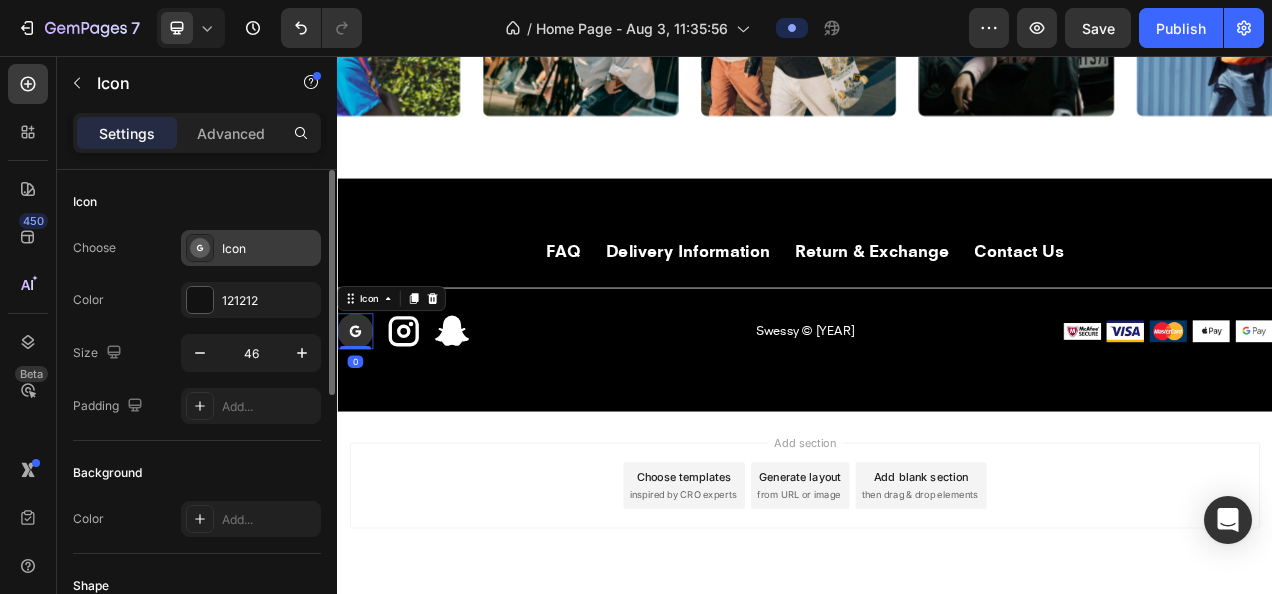 click on "Icon" at bounding box center [269, 249] 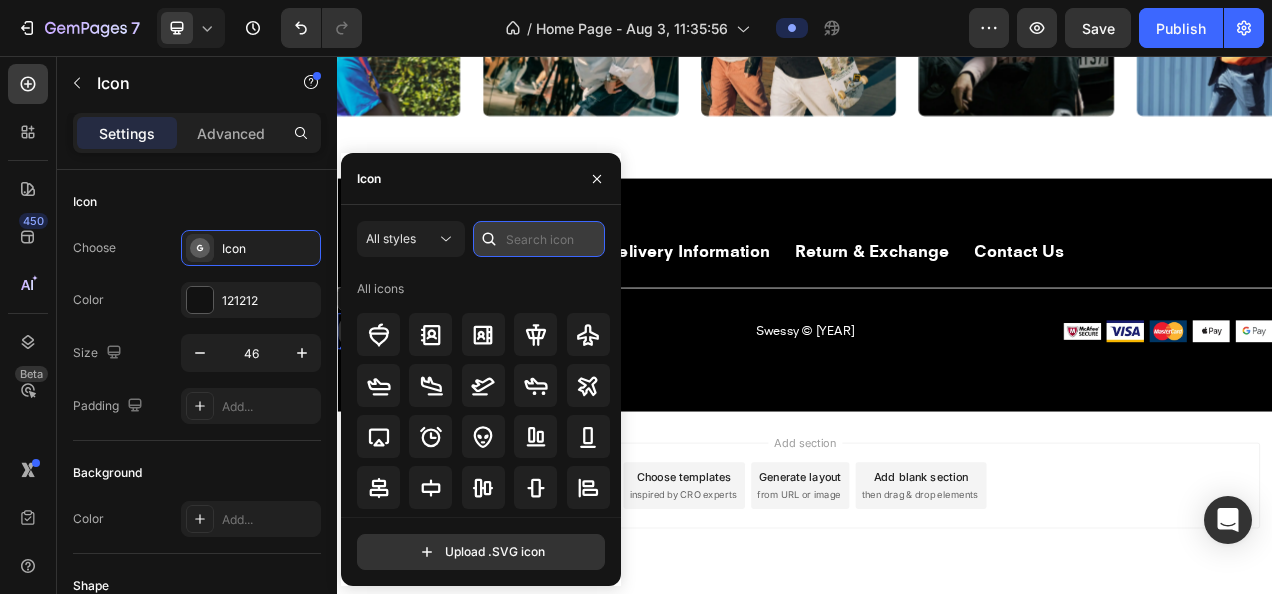 click at bounding box center [539, 239] 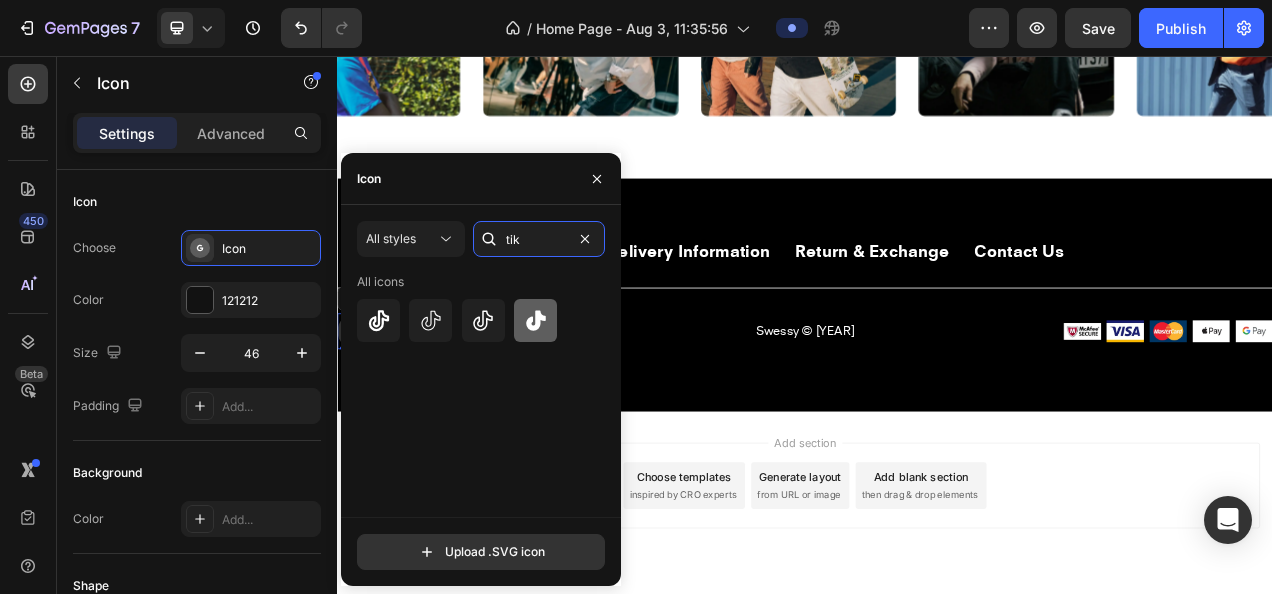 type on "tik" 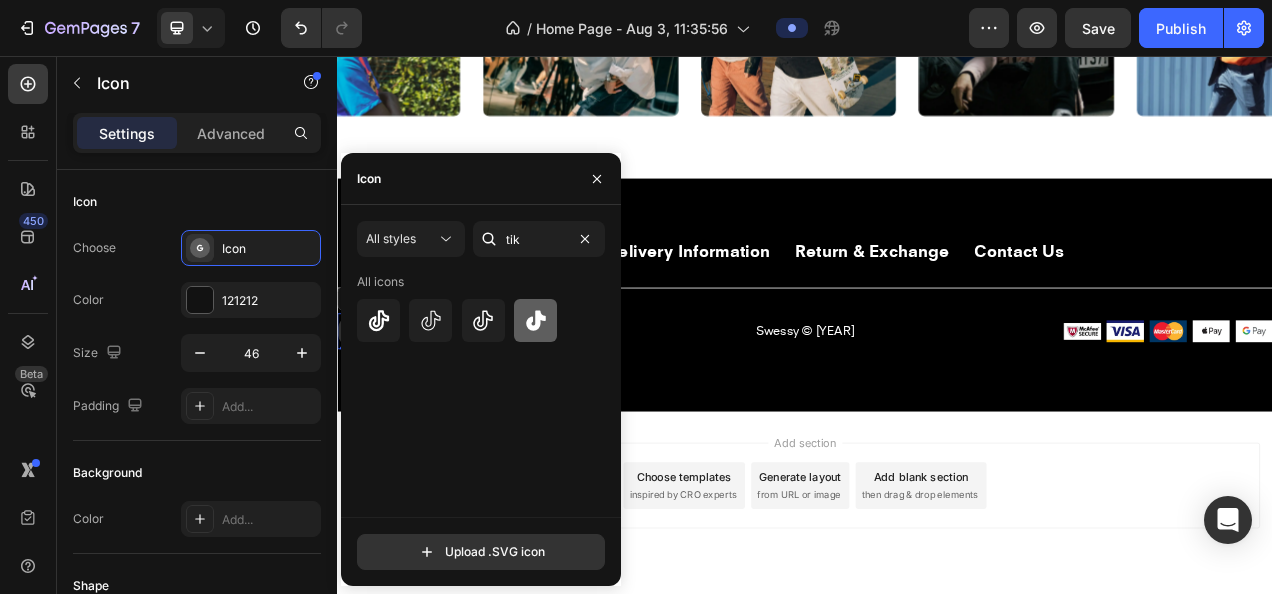 click 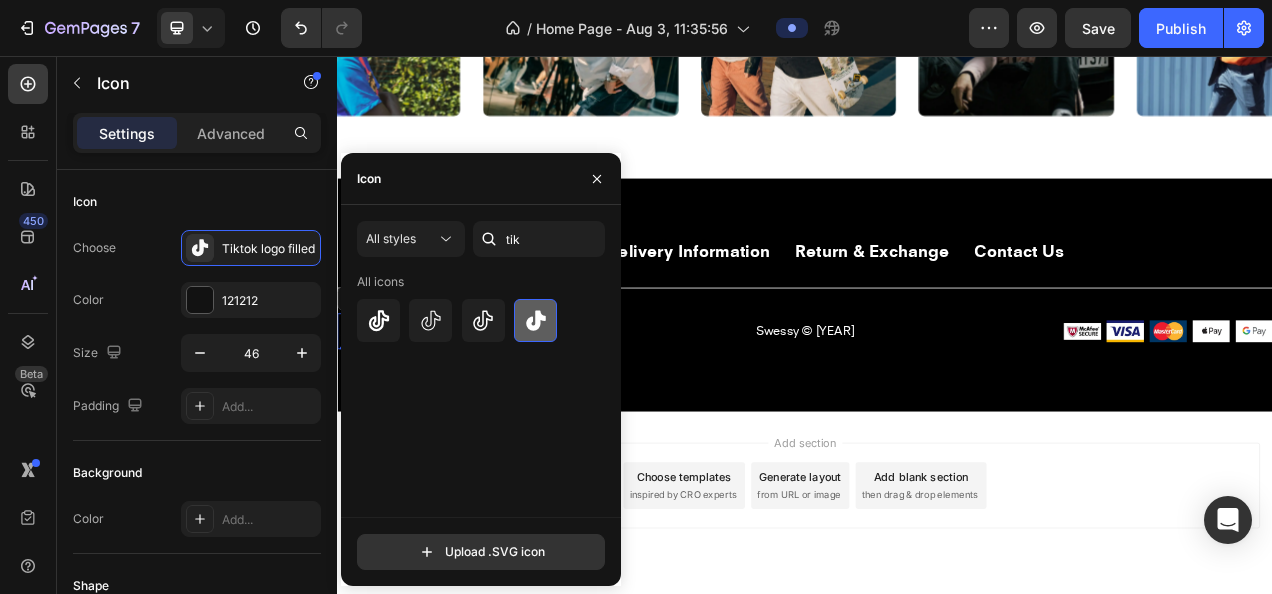 click 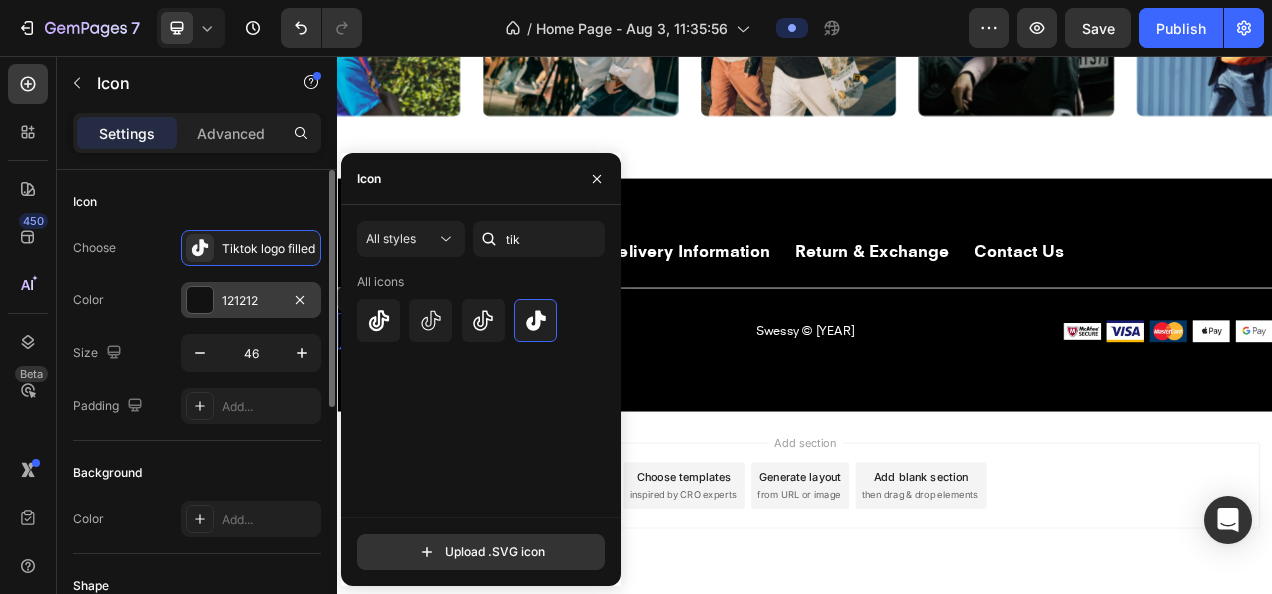 click on "121212" at bounding box center [251, 300] 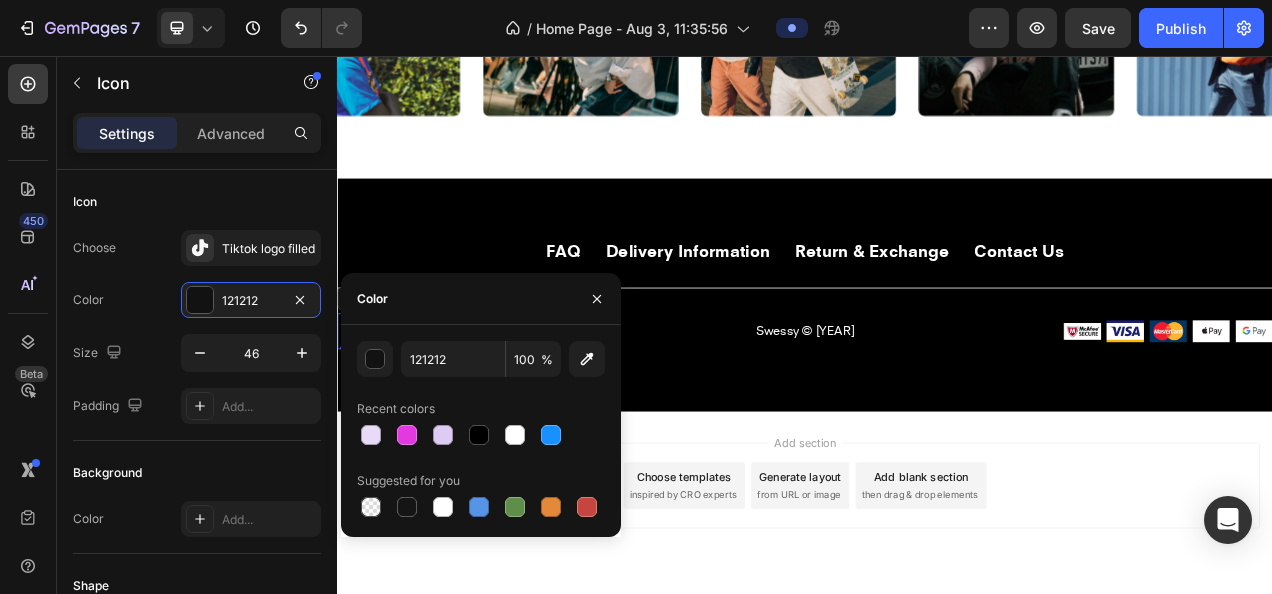 click on "Recent colors" at bounding box center (481, 409) 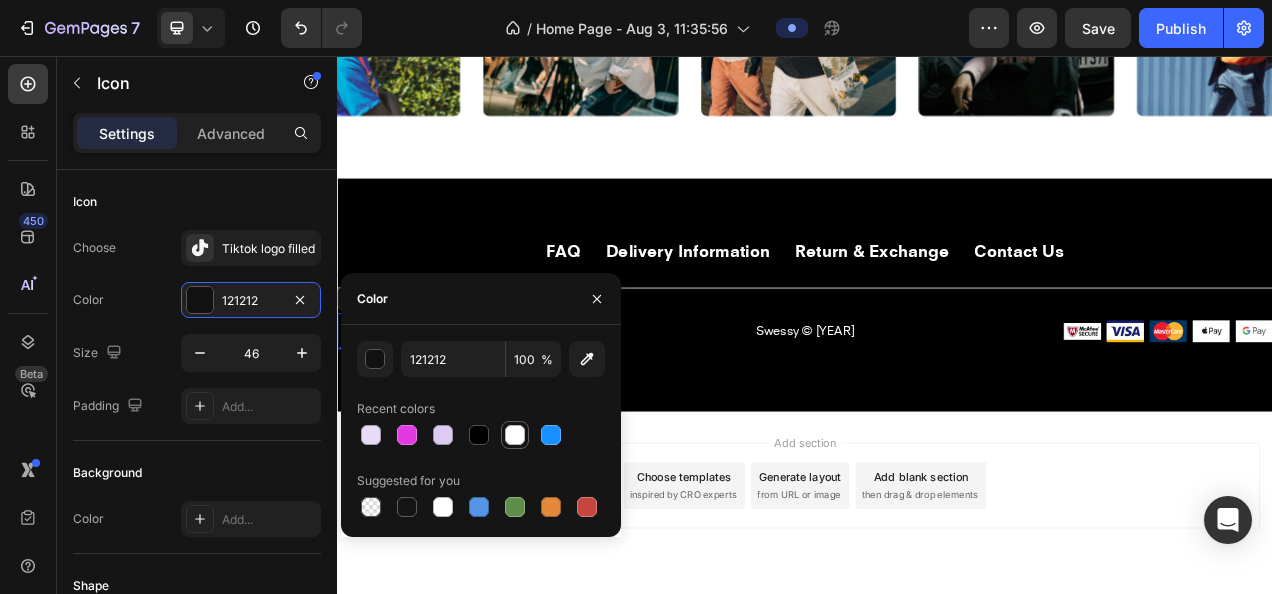 click at bounding box center (515, 435) 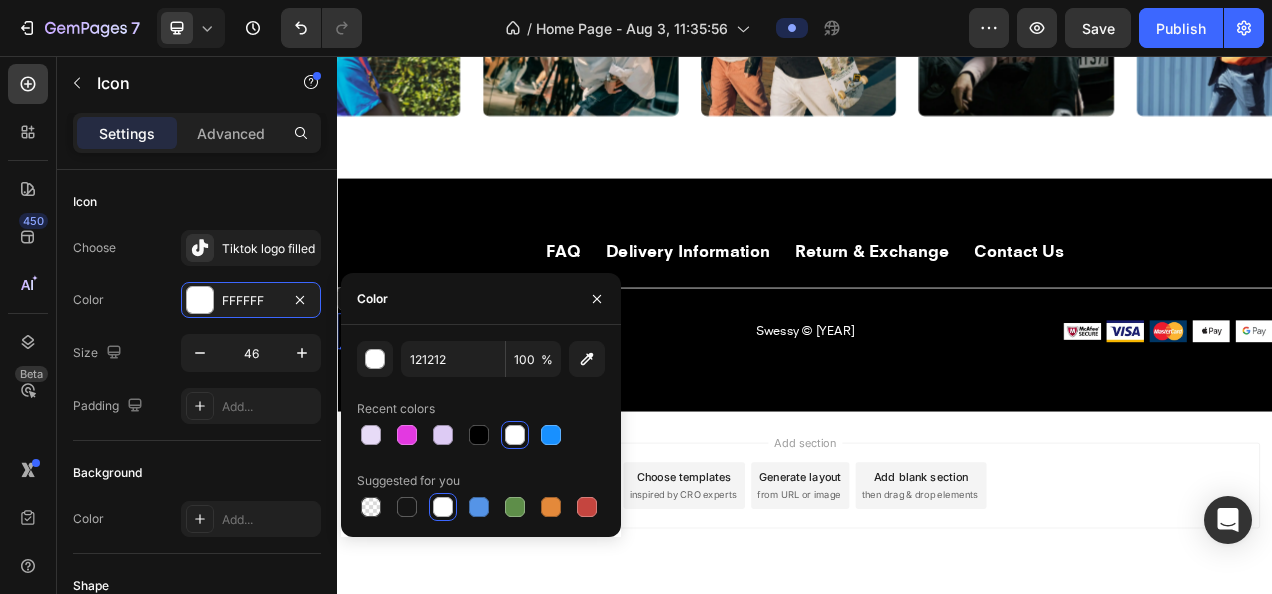 type on "FFFFFF" 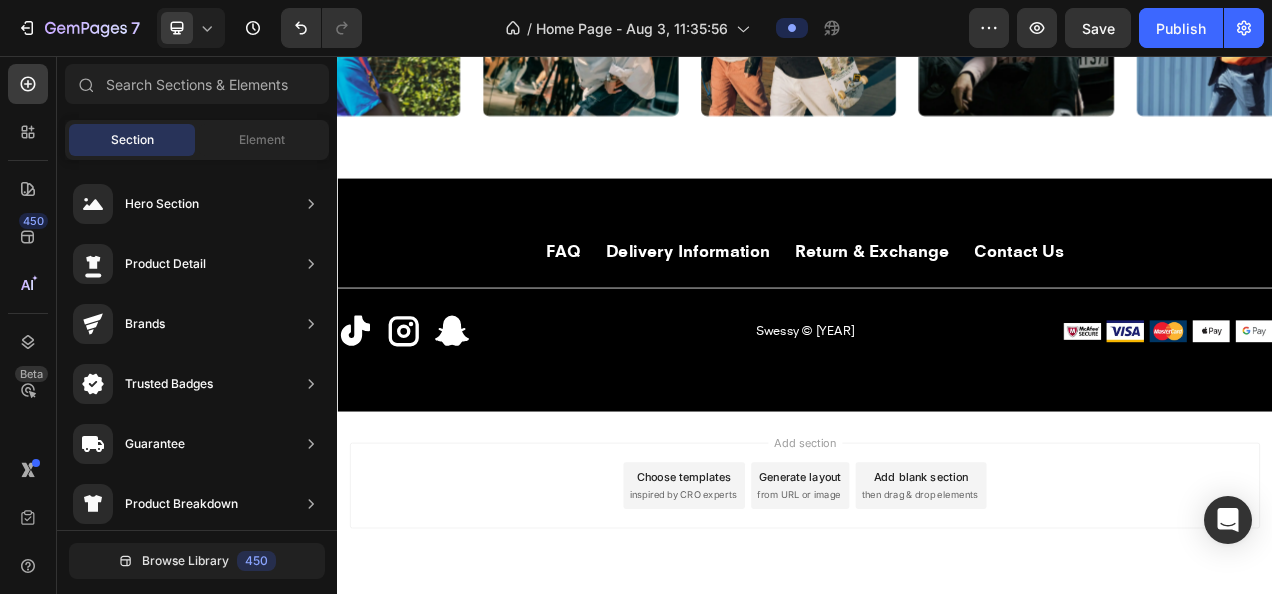 click on "Add section Choose templates inspired by CRO experts Generate layout from URL or image Add blank section then drag & drop elements" at bounding box center (937, 635) 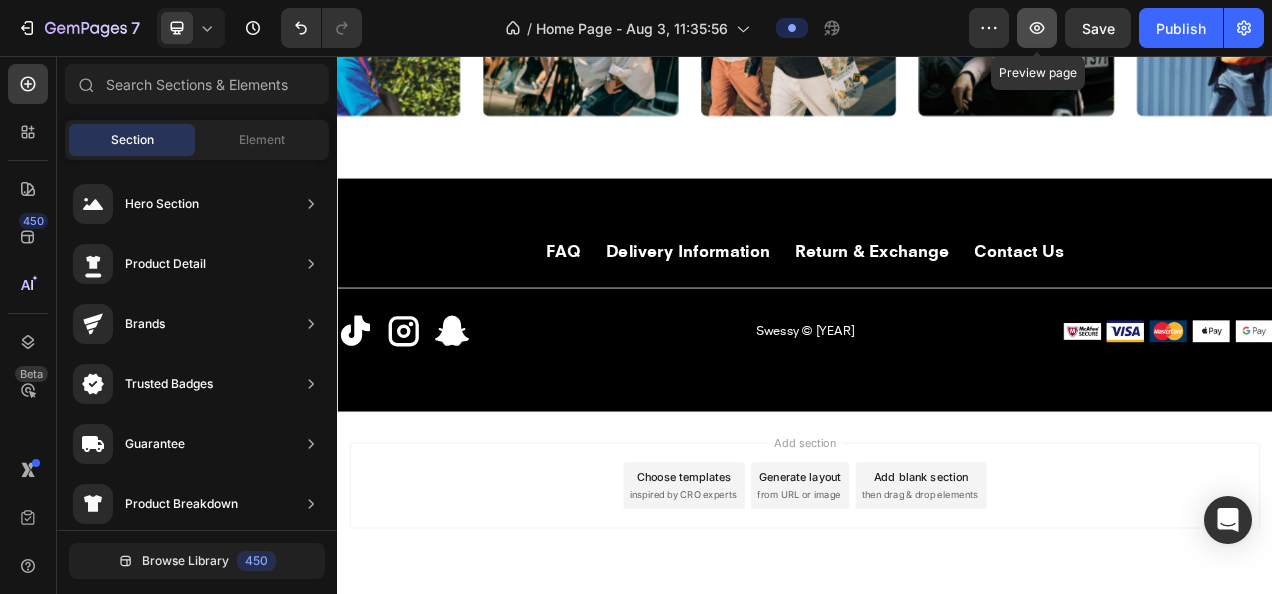 click 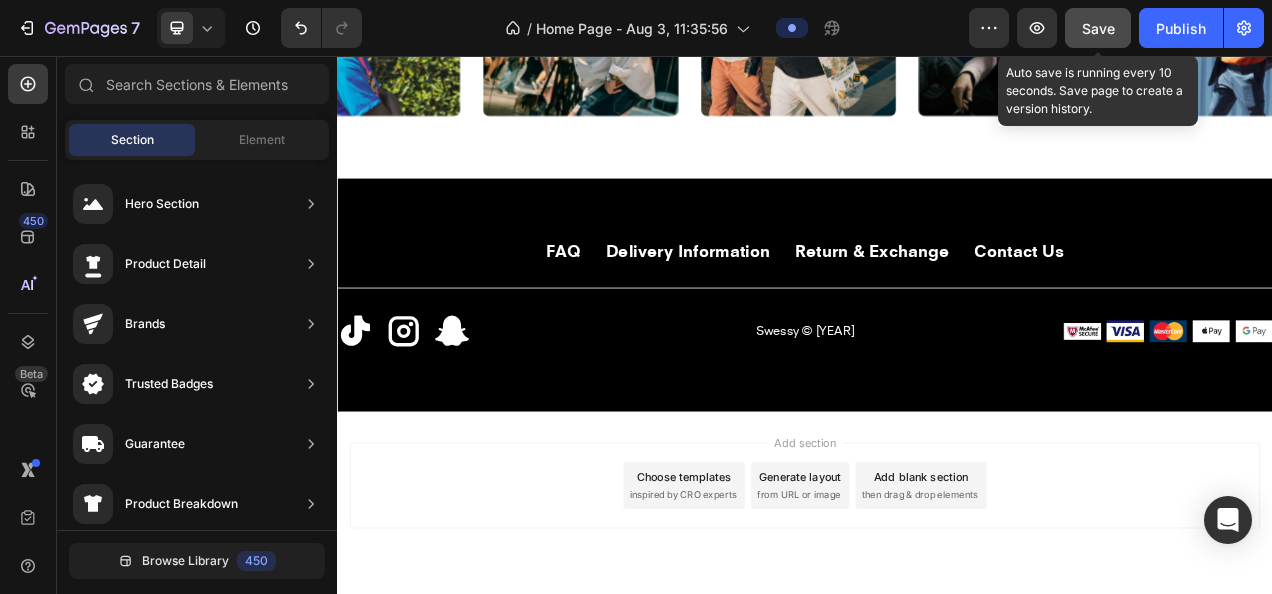 click on "Save" at bounding box center [1098, 28] 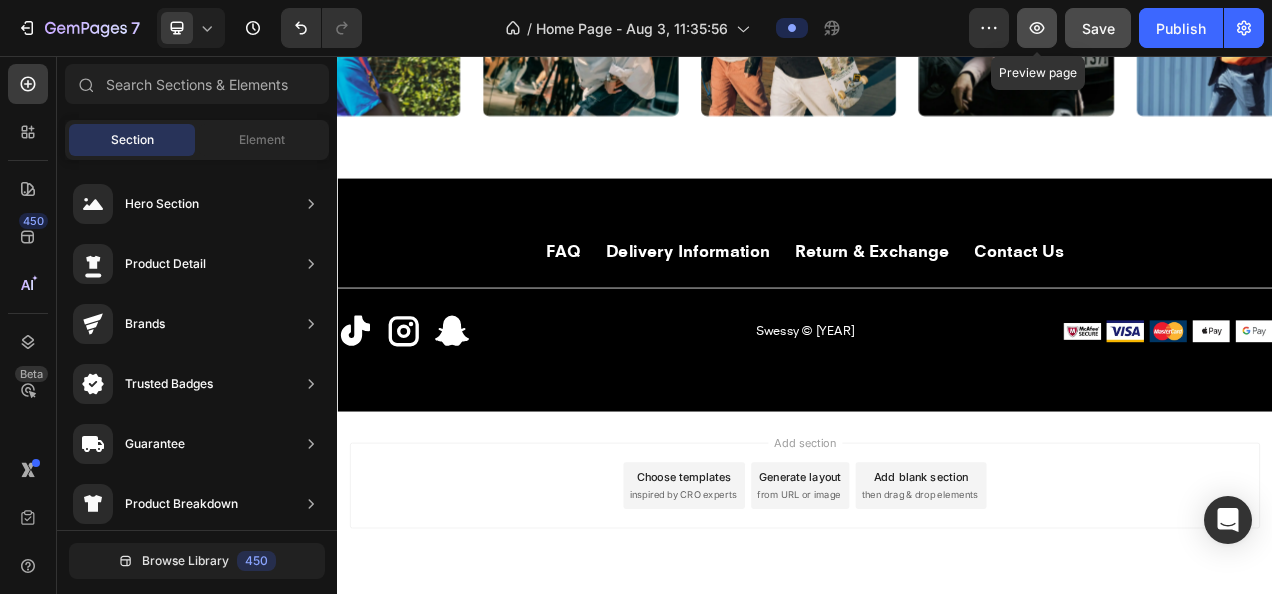 click 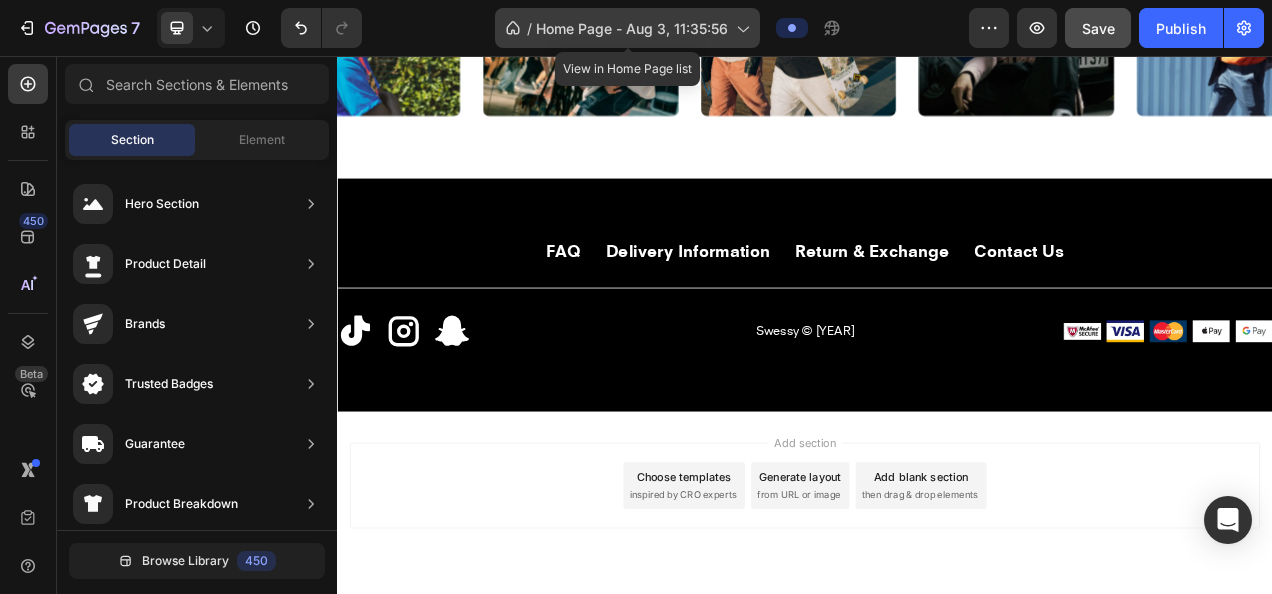 click on "/  Home Page - Aug 3, 11:35:56" 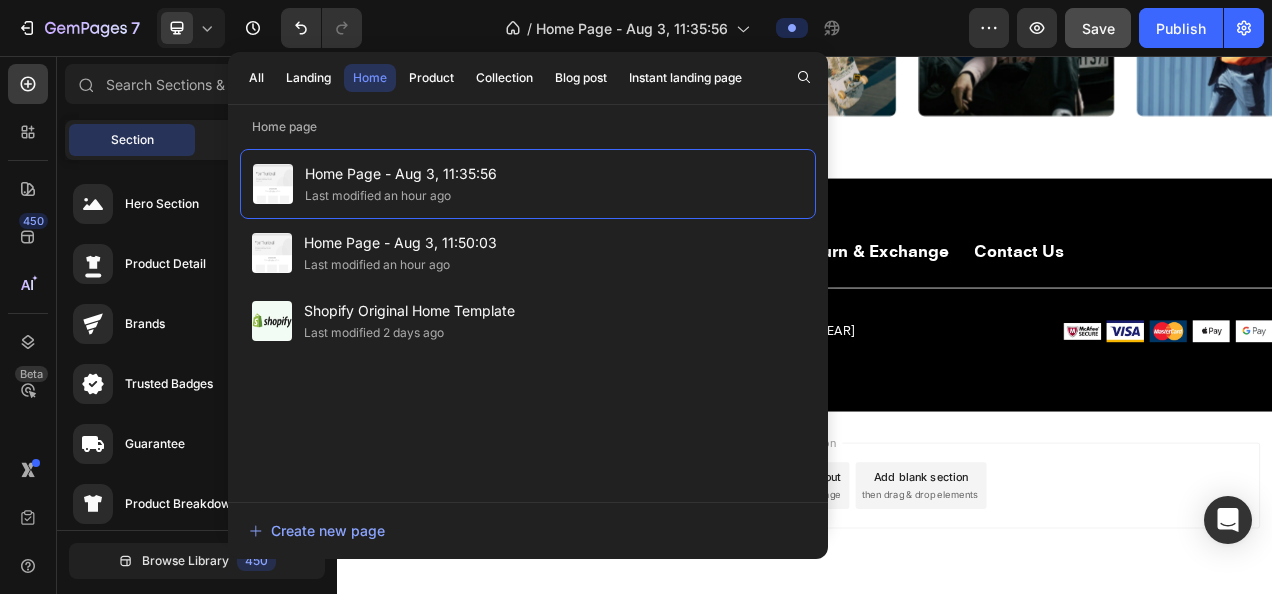 click on "Add section Choose templates inspired by CRO experts Generate layout from URL or image Add blank section then drag & drop elements" at bounding box center (937, 607) 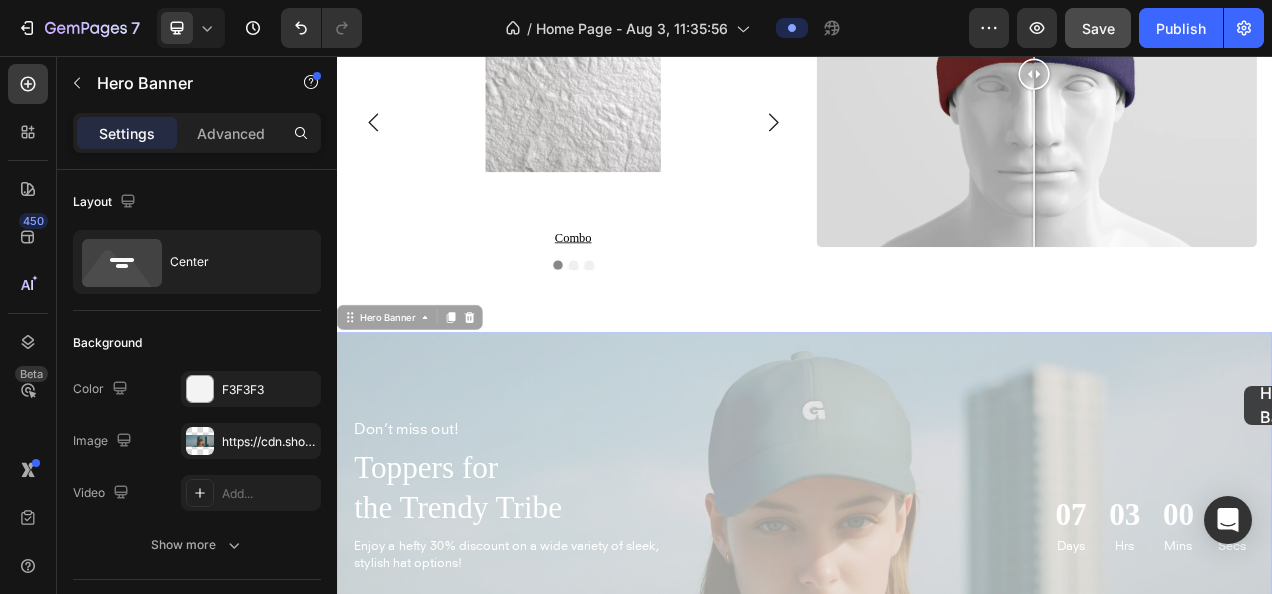 scroll, scrollTop: 8209, scrollLeft: 0, axis: vertical 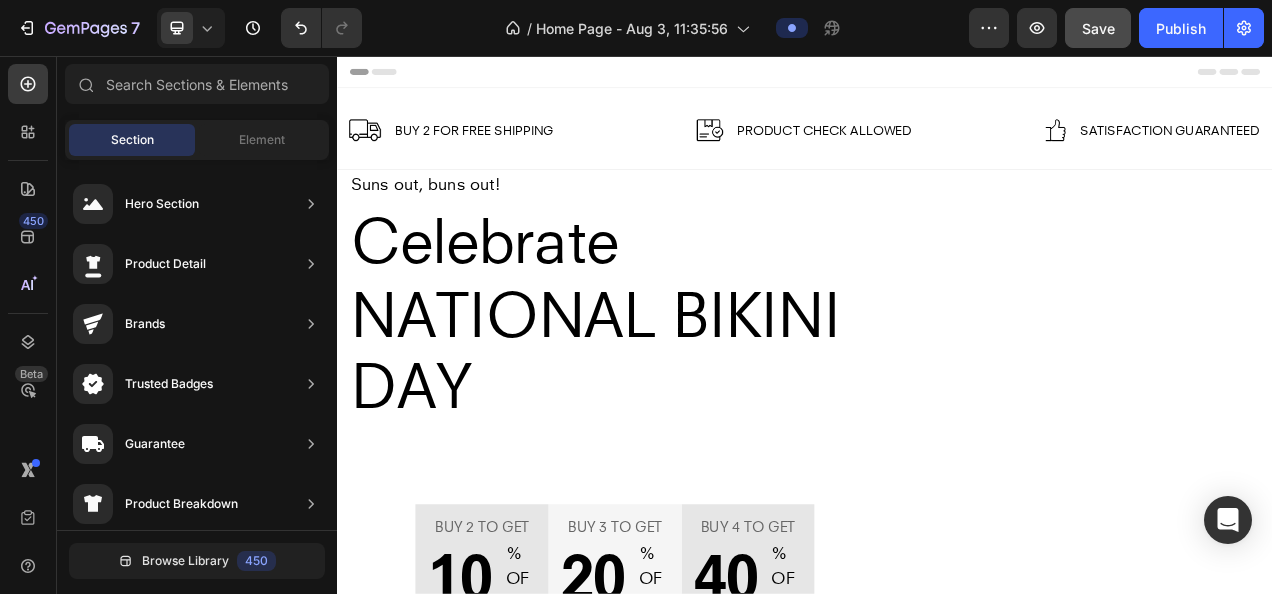 click on "Header" at bounding box center [937, 76] 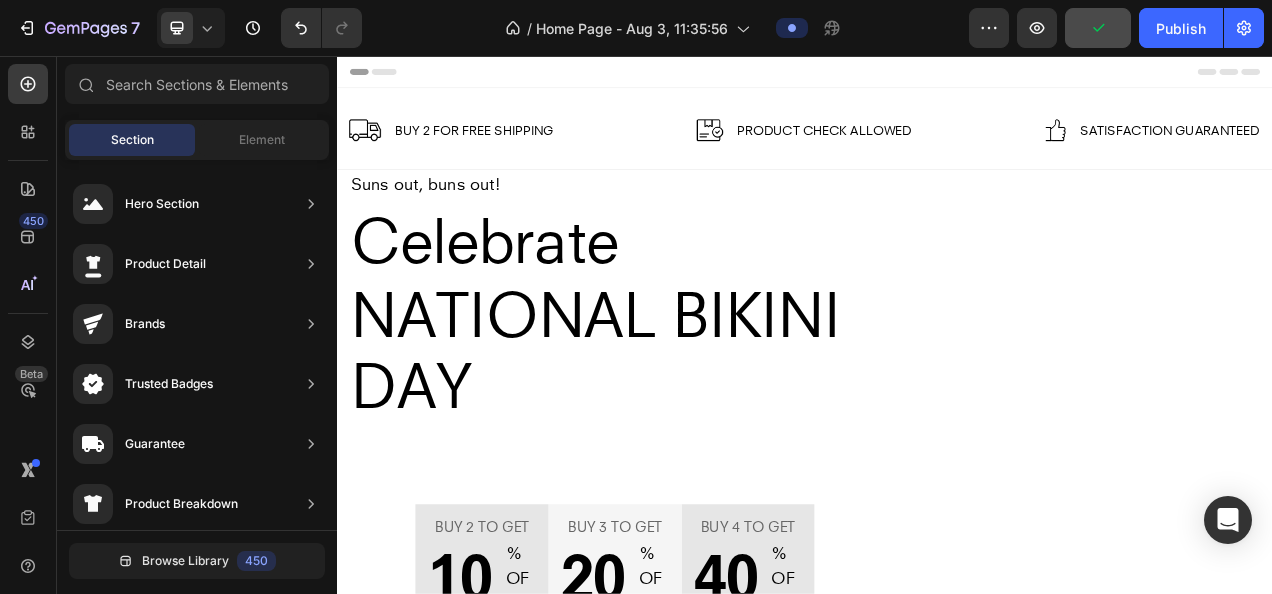 click on "Header" at bounding box center [937, 76] 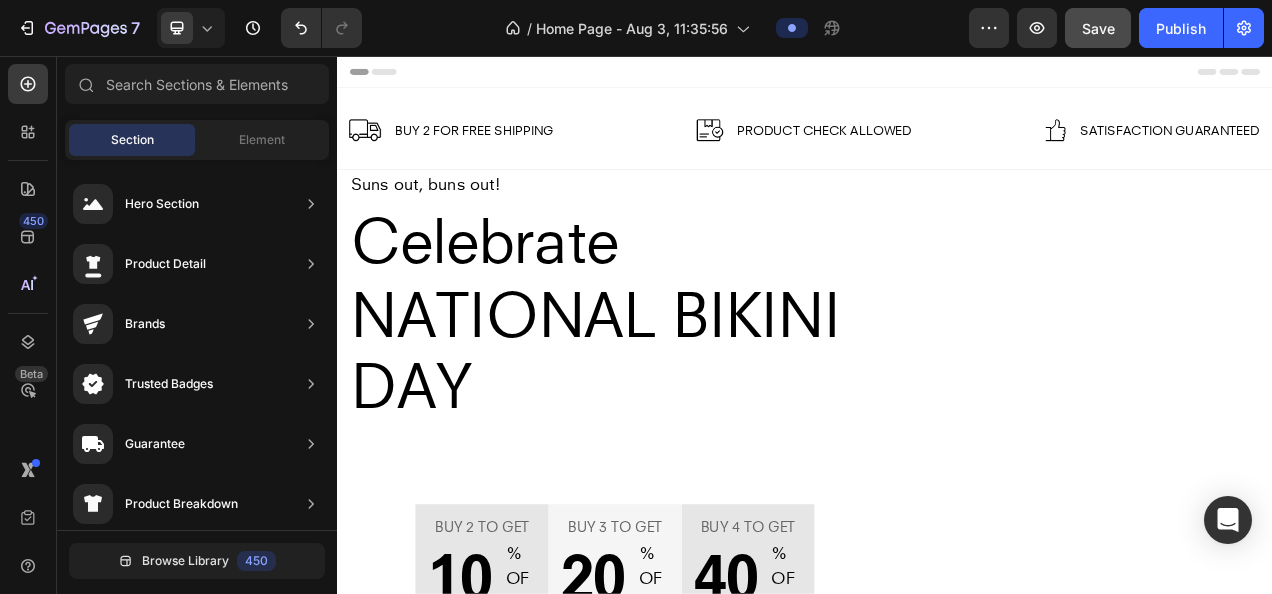 click on "Header" at bounding box center [394, 76] 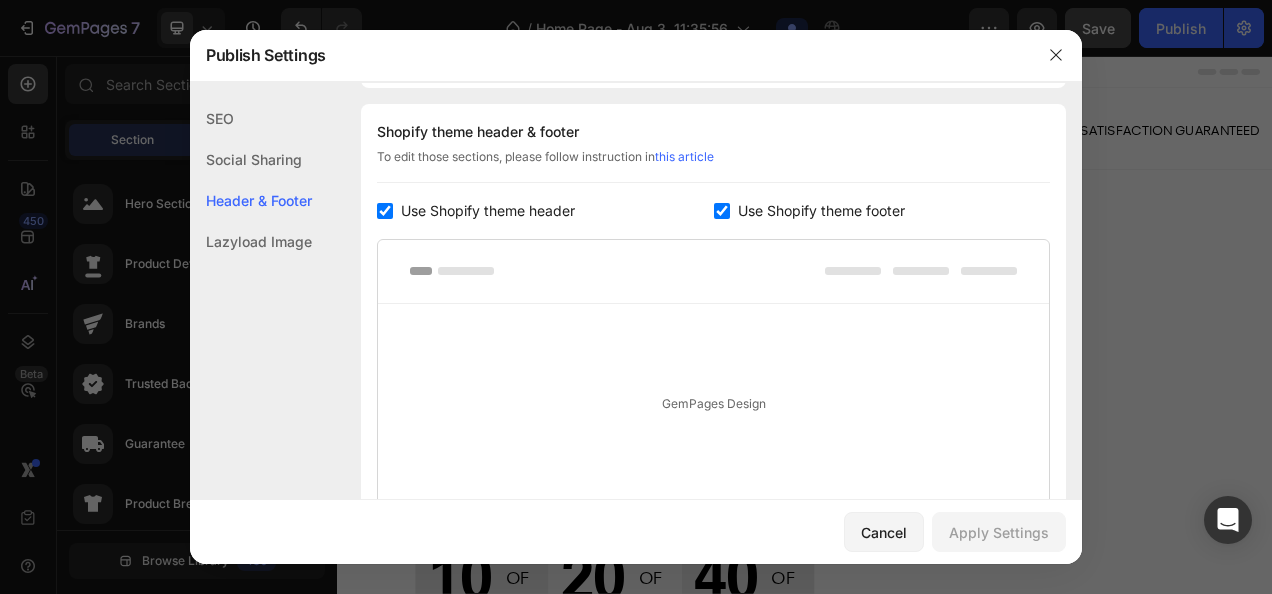scroll, scrollTop: 270, scrollLeft: 0, axis: vertical 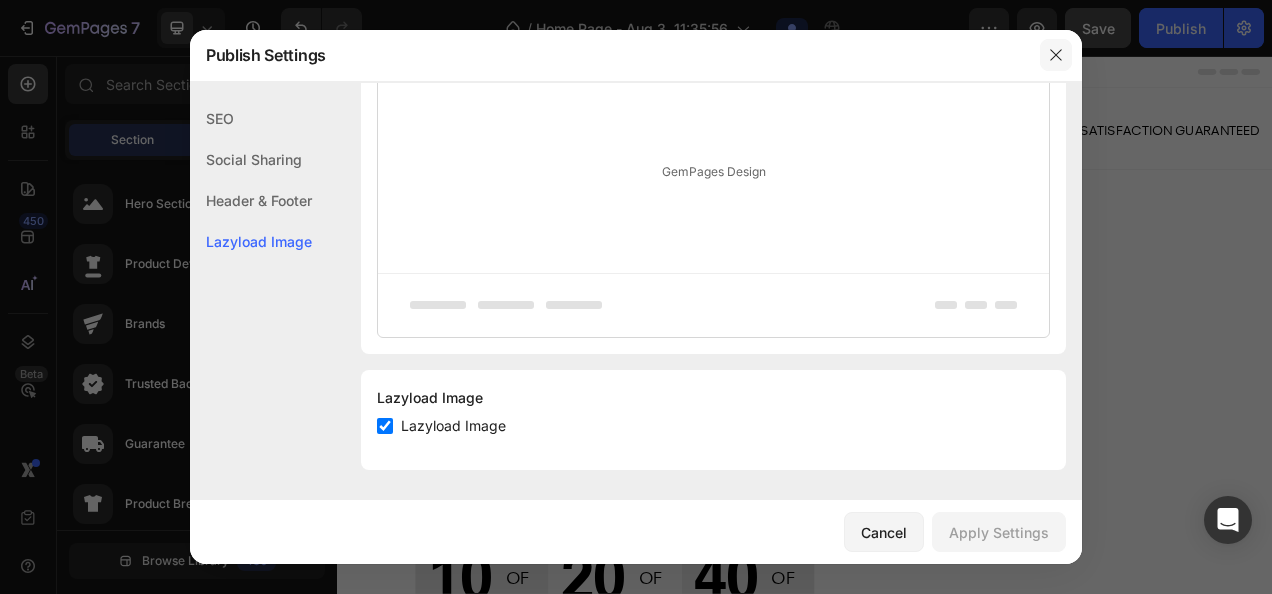 click at bounding box center [1056, 55] 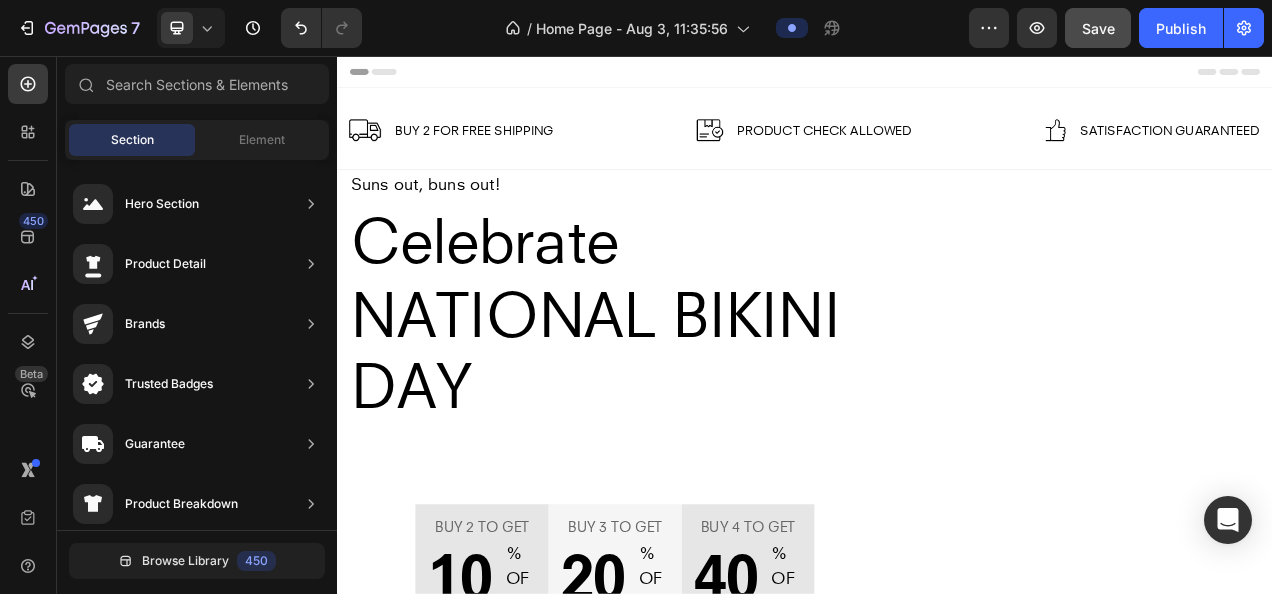 click on "Header" at bounding box center [937, 76] 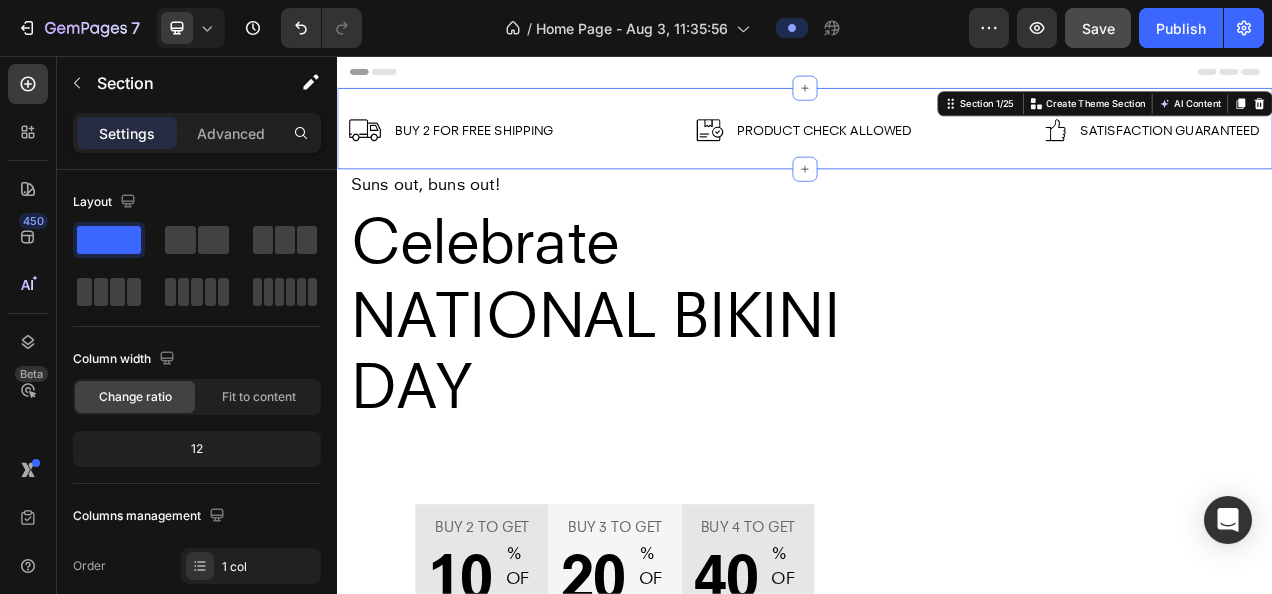 click on "Image Buy 2 for free shipping Text block Row Image Product Check Allowed Text block Row Image Satisfaction Guaranteed Text block Row Row Section 1/25   You can create reusable sections Create Theme Section AI Content Write with GemAI What would you like to describe here? Tone and Voice Persuasive Product Show more Generate" at bounding box center (937, 149) 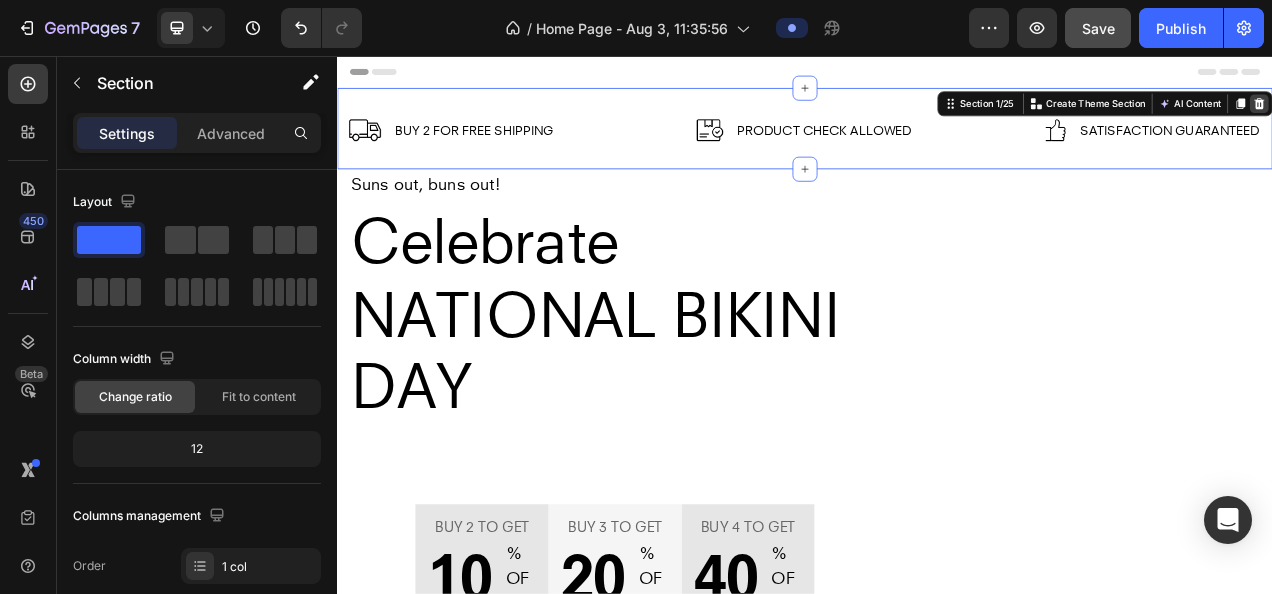 click 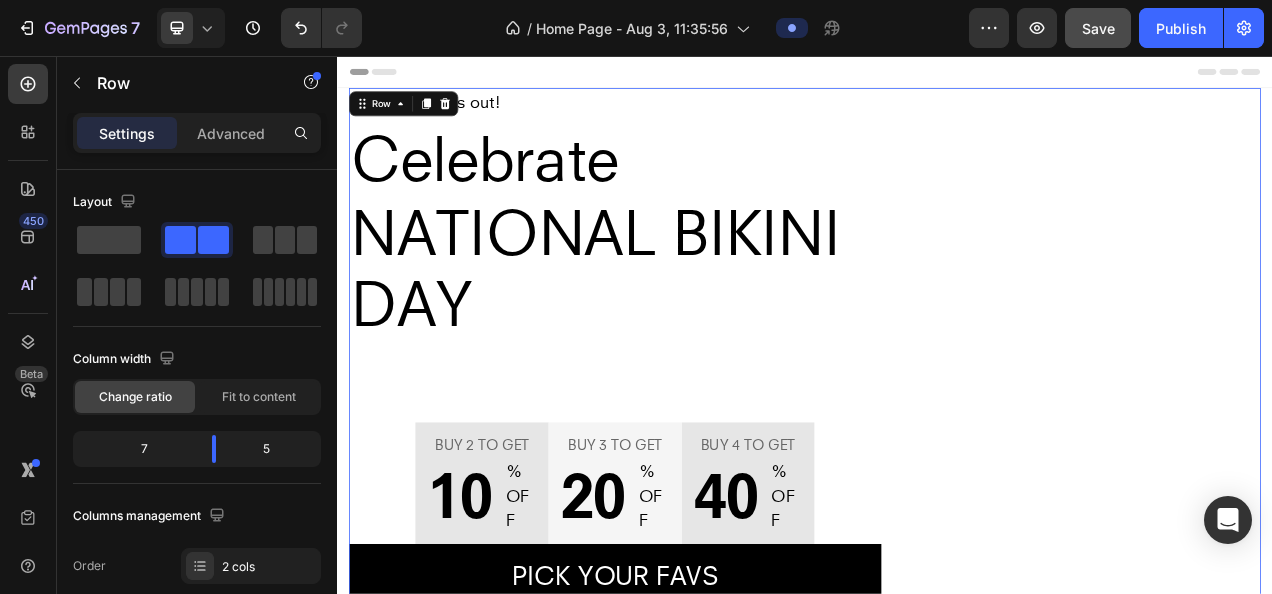 click on "Image" at bounding box center (1279, 429) 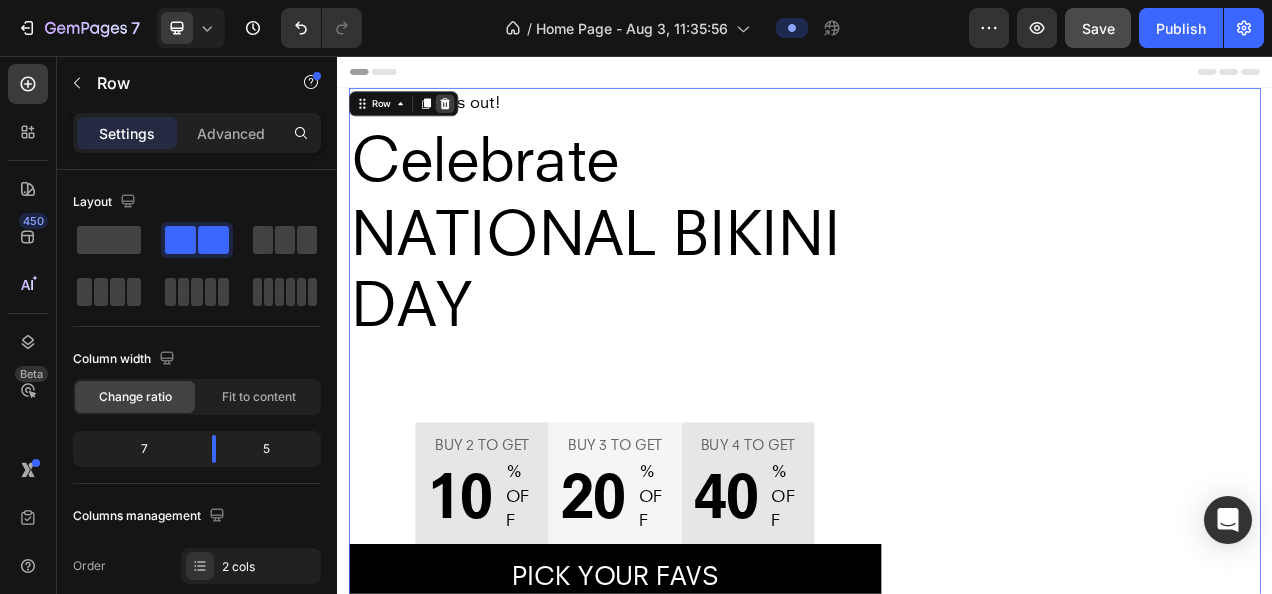 click 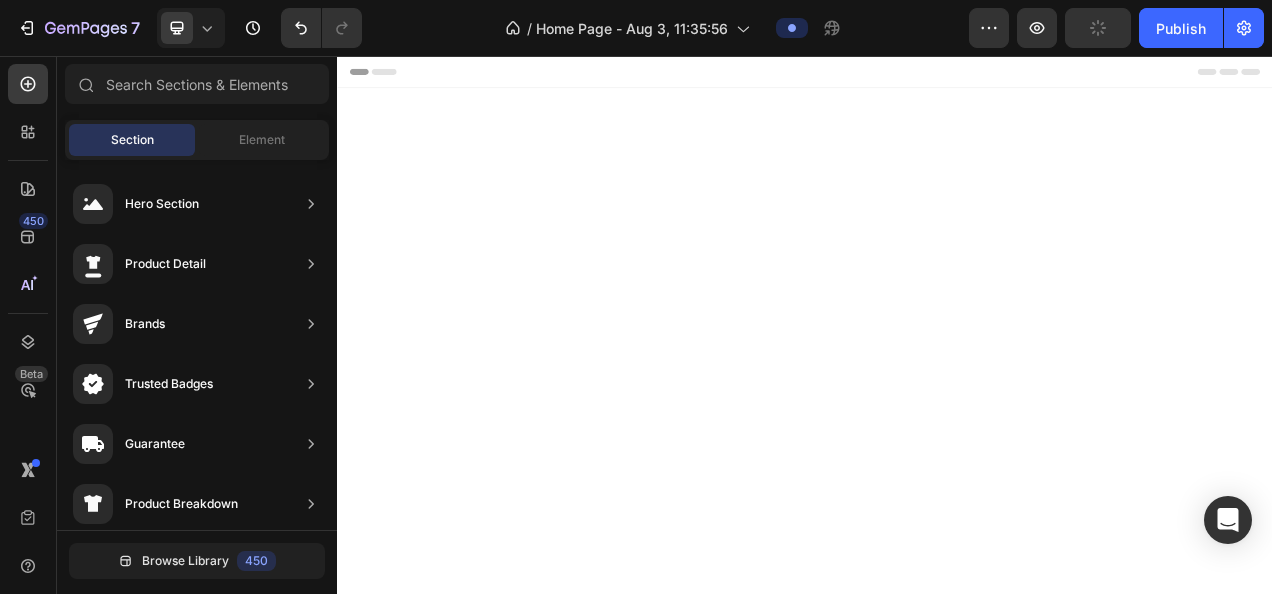 scroll, scrollTop: 1688, scrollLeft: 0, axis: vertical 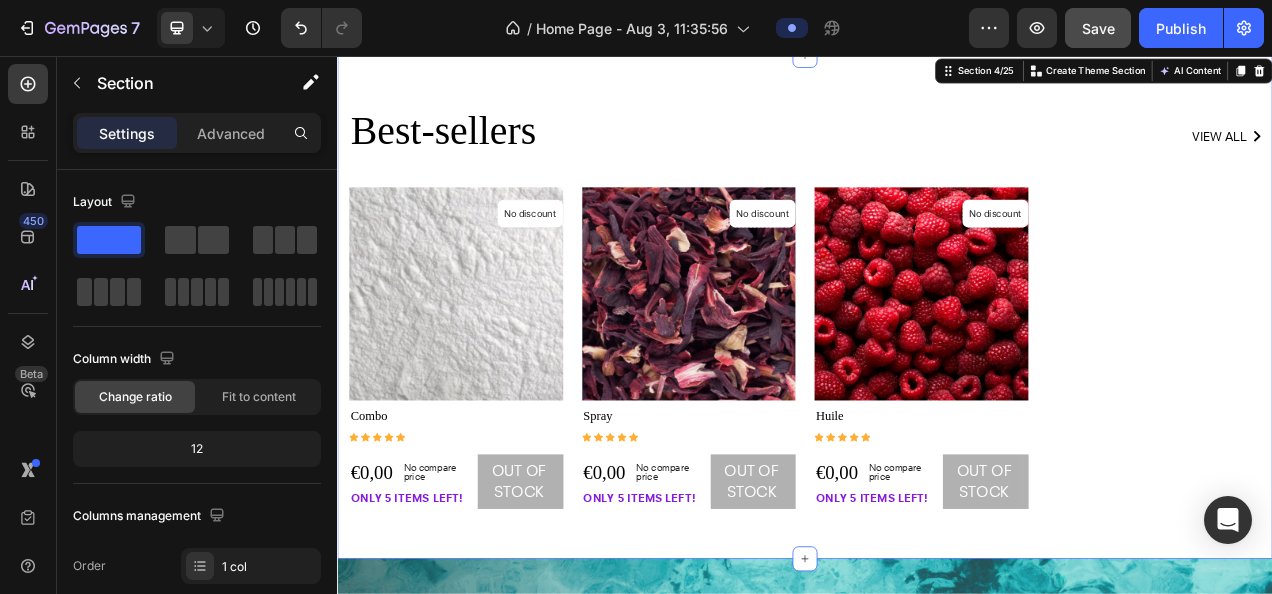 click on "Best-sellers Heading       view all Button Row Product Images No discount   Not be displayed when published Product Badge Row Combo Product Title                Icon                Icon                Icon                Icon                Icon Icon List Hoz €0,00 Product Price Product Price No compare price Product Price Row only 5 items left! Text block Out of stock Product Cart Button Row Product List Product Images No discount   Not be displayed when published Product Badge Row Spray Product Title                Icon                Icon                Icon                Icon                Icon Icon List Hoz €0,00 Product Price Product Price No compare price Product Price Row only 5 items left! Text block Out of stock Product Cart Button Row Product List Product Images No discount   Not be displayed when published Product Badge Row Huile Product Title                Icon                Icon                Icon                Icon                Icon Icon List Hoz €0,00 Product Price Product Price" at bounding box center (937, 378) 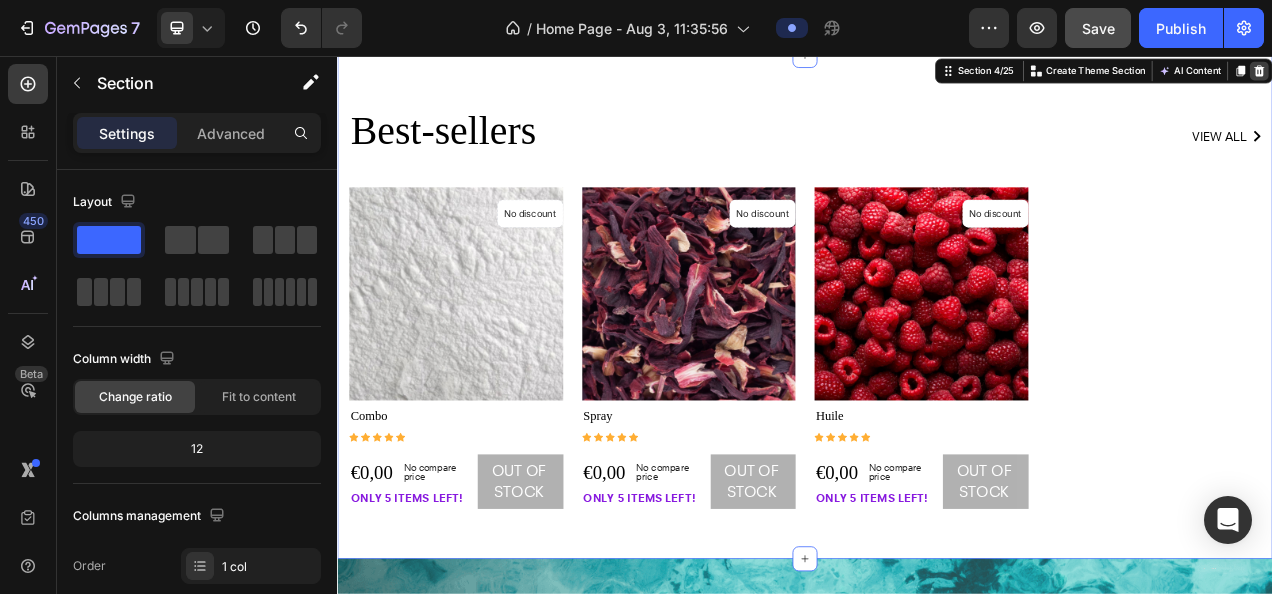 click 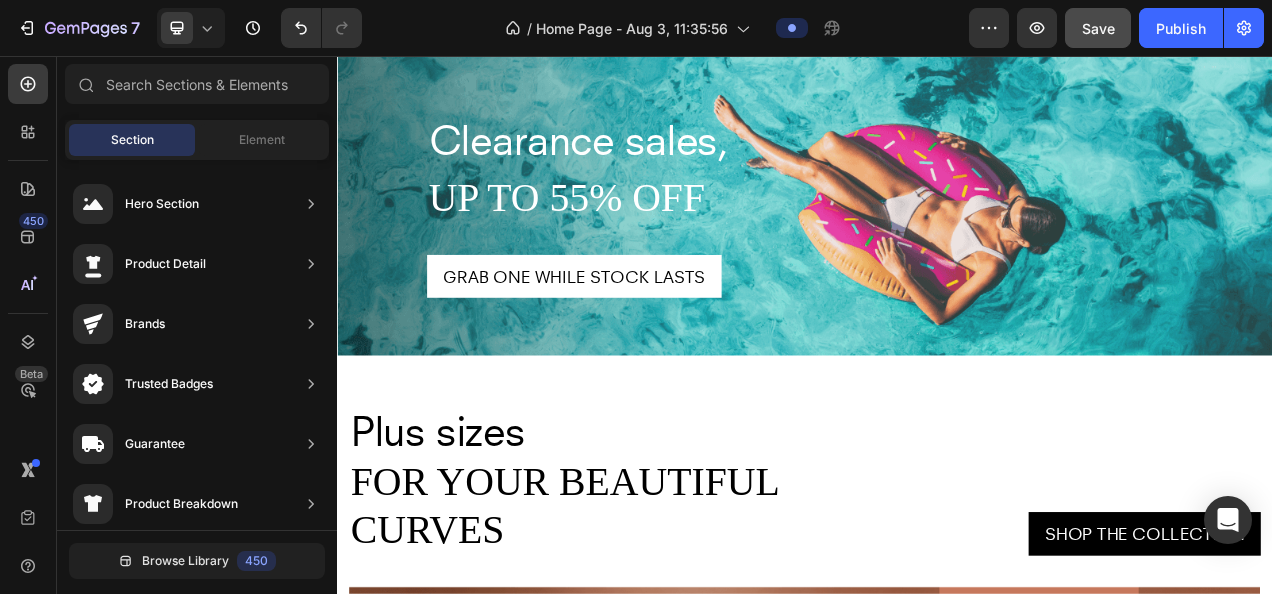 scroll, scrollTop: 1199, scrollLeft: 0, axis: vertical 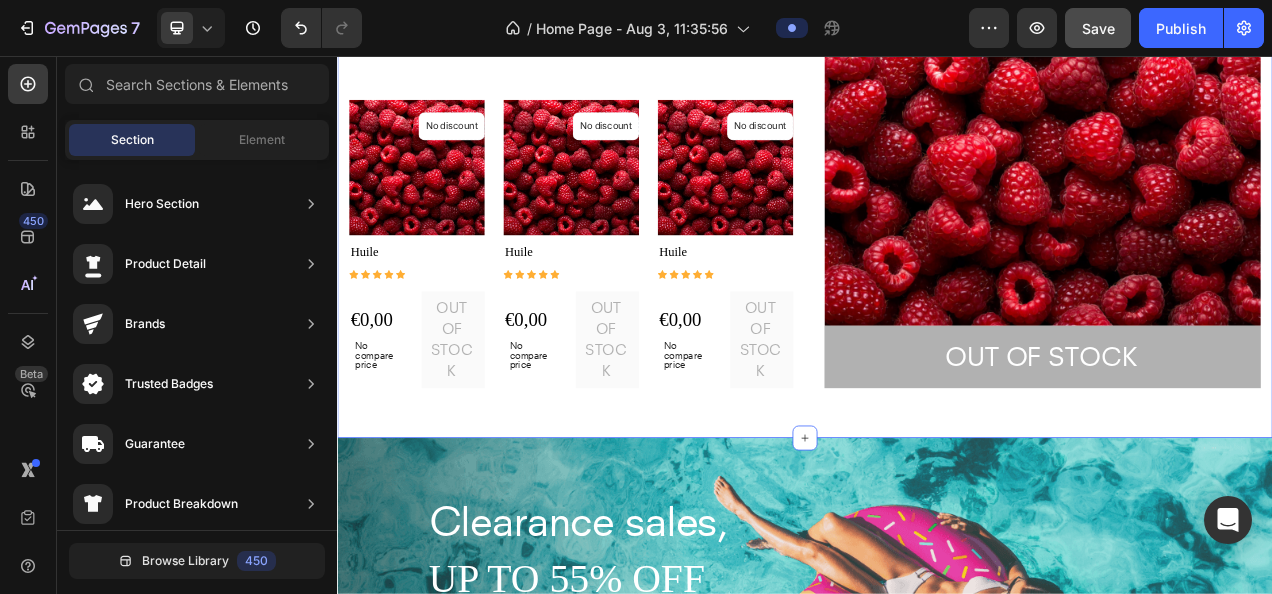 click on "New arrivals Text block Stay on top of trends this summer Heading       shop all looks Button Row Product Images No discount   Not be displayed when published Product Badge Row Huile Product Title                Icon                Icon                Icon                Icon                Icon Icon List Hoz €0,00 Product Price Product Price No compare price Product Price Out of stock Product Cart Button Row Product Product Images No discount   Not be displayed when published Product Badge Row Huile Product Title                Icon                Icon                Icon                Icon                Icon Icon List Hoz €0,00 Product Price Product Price No compare price Product Price Out of stock Product Cart Button Row Product Product Images No discount   Not be displayed when published Product Badge Row Huile Product Title                Icon                Icon                Icon                Icon                Icon Icon List Hoz €0,00 Product Price Product Price No compare price Row Row" at bounding box center [937, 133] 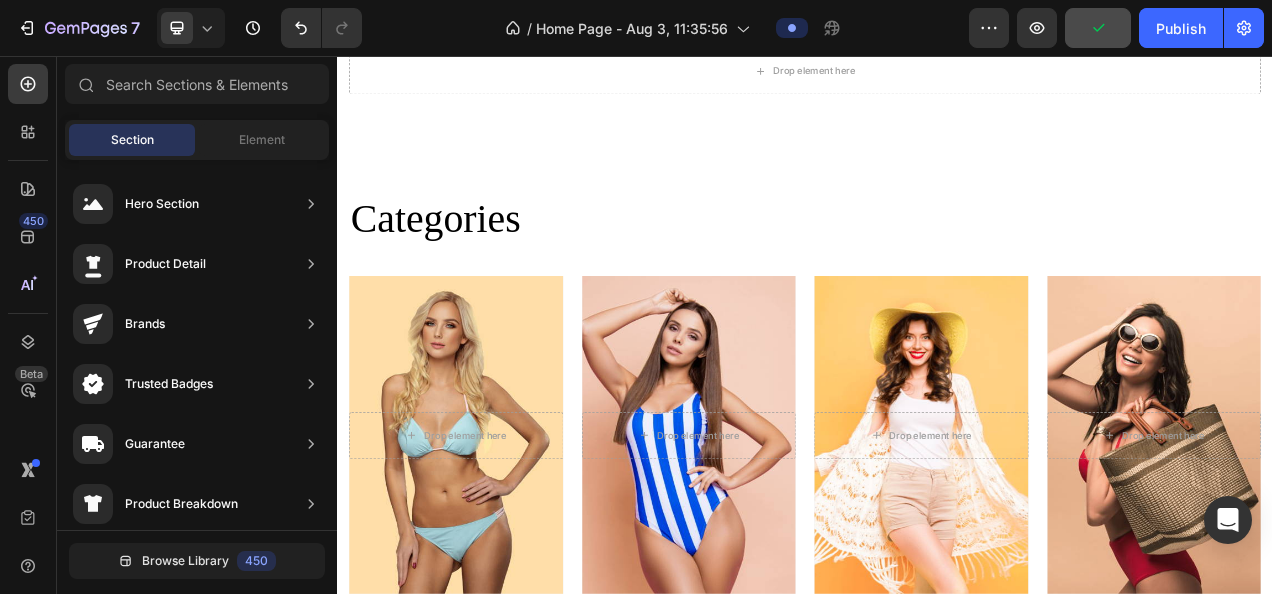 scroll, scrollTop: 0, scrollLeft: 0, axis: both 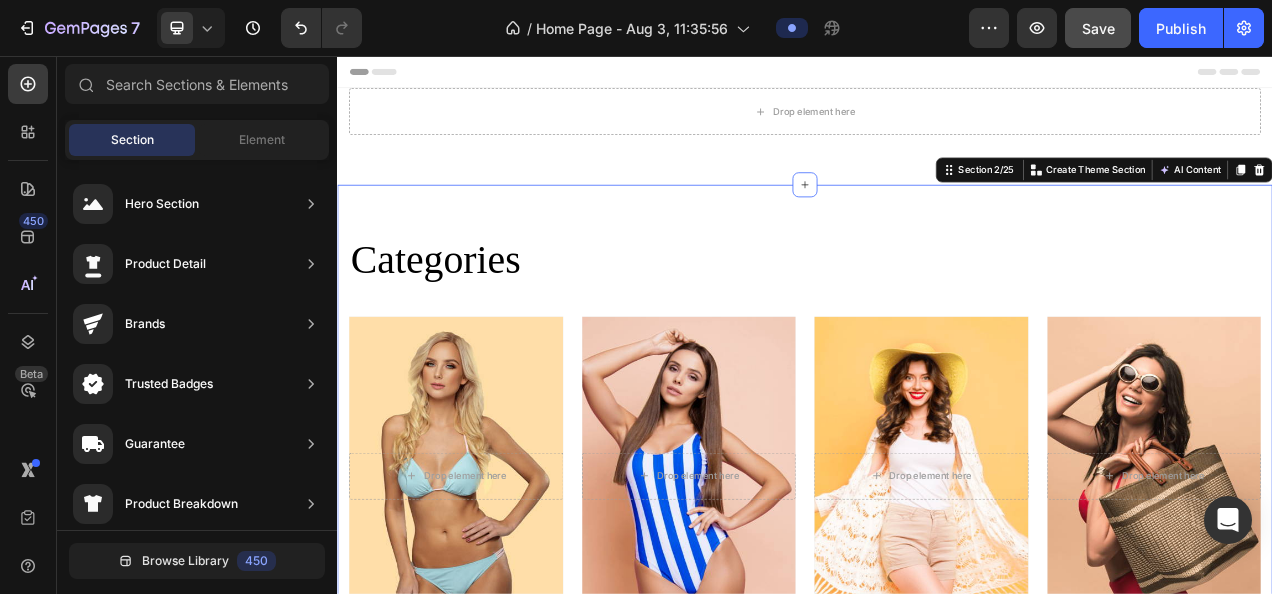 click on "Categories Heading
Drop element here Hero Banner Bikinis Text block
Drop element here Hero Banner One-pieces Text block
Drop element here Hero Banner Beachwears Text block
Drop element here Hero Banner Accessories Text block Row Row Section 2/25   You can create reusable sections Create Theme Section AI Content Write with GemAI What would you like to describe here? Tone and Voice Persuasive Product Combo Show more Generate" at bounding box center [937, 570] 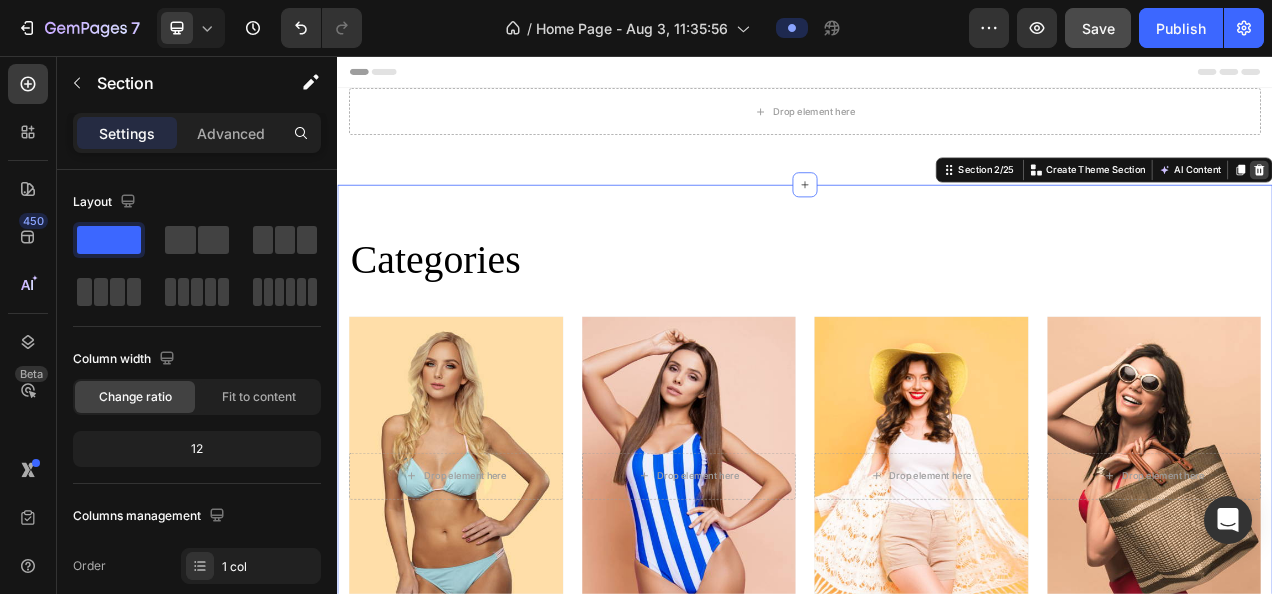 click at bounding box center [1520, 202] 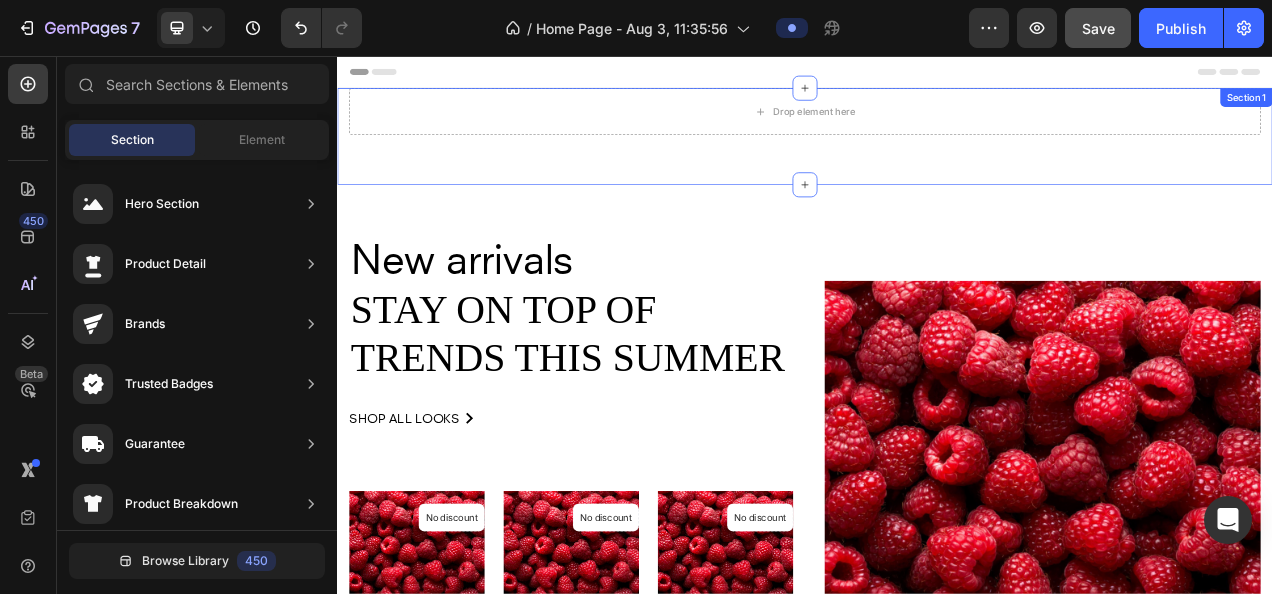 scroll, scrollTop: 80, scrollLeft: 0, axis: vertical 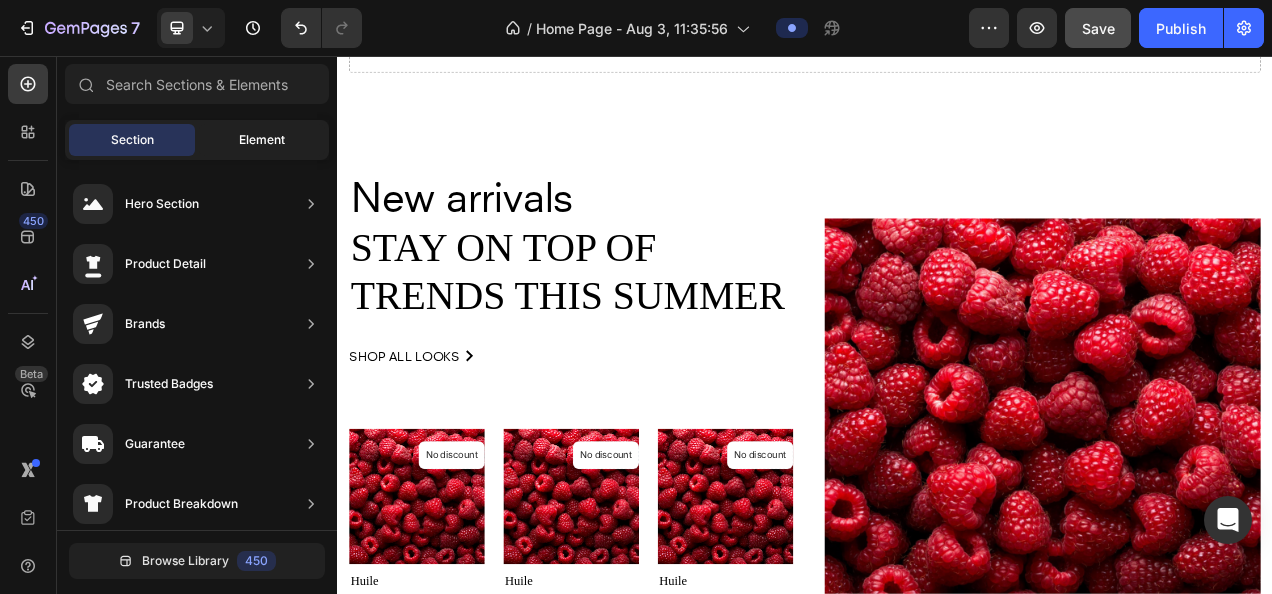 click on "Element" at bounding box center [262, 140] 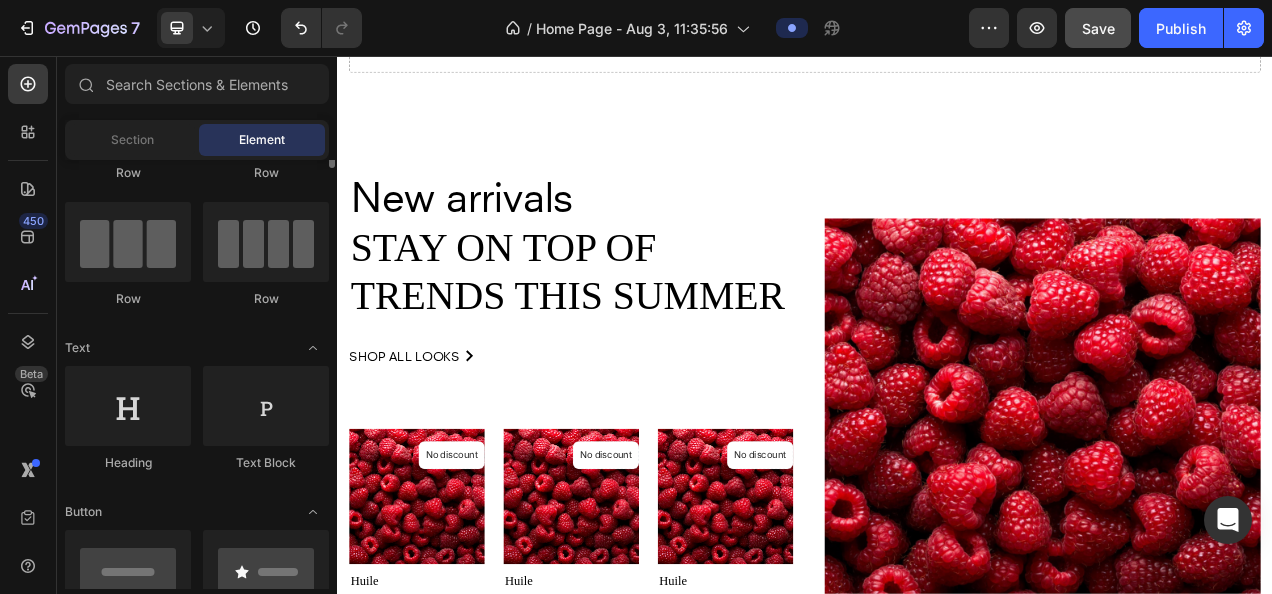 scroll, scrollTop: 0, scrollLeft: 0, axis: both 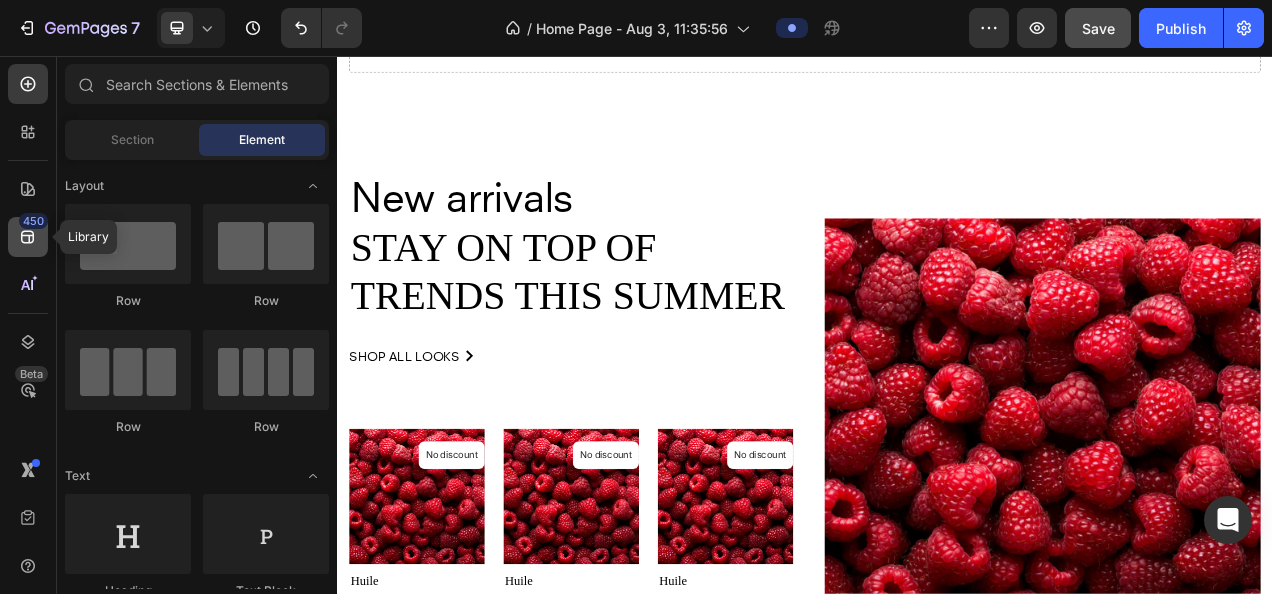 click on "450" 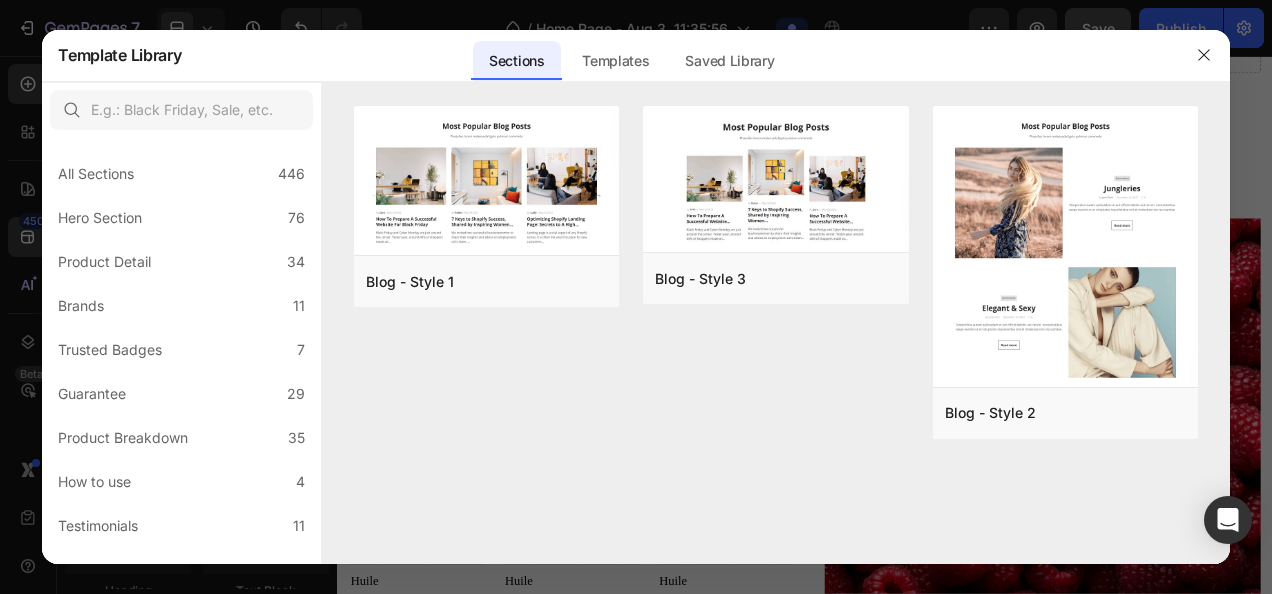 click at bounding box center [636, 297] 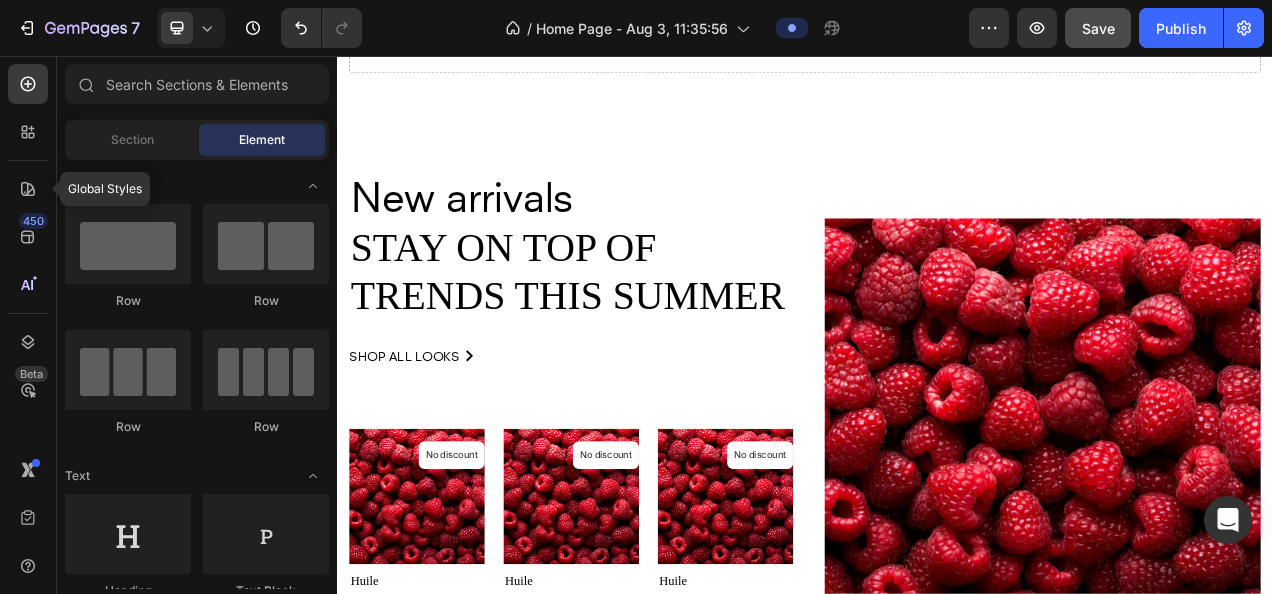click 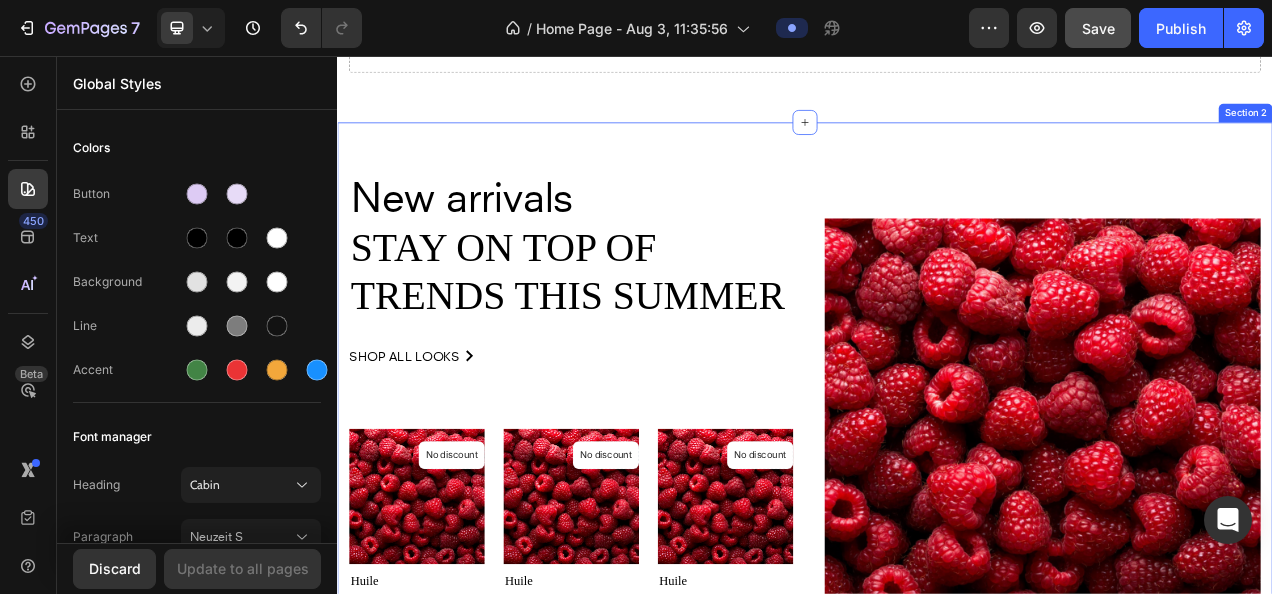 click on "New arrivals Text block Stay on top of trends this summer Heading       shop all looks Button Row Product Images No discount   Not be displayed when published Product Badge Row Huile Product Title                Icon                Icon                Icon                Icon                Icon Icon List Hoz €0,00 Product Price Product Price No compare price Product Price Out of stock Product Cart Button Row Product Product Images No discount   Not be displayed when published Product Badge Row Huile Product Title                Icon                Icon                Icon                Icon                Icon Icon List Hoz €0,00 Product Price Product Price No compare price Product Price Out of stock Product Cart Button Row Product Product Images No discount   Not be displayed when published Product Badge Row Huile Product Title                Icon                Icon                Icon                Icon                Icon Icon List Hoz €0,00 Product Price Product Price No compare price Row Row" at bounding box center (937, 554) 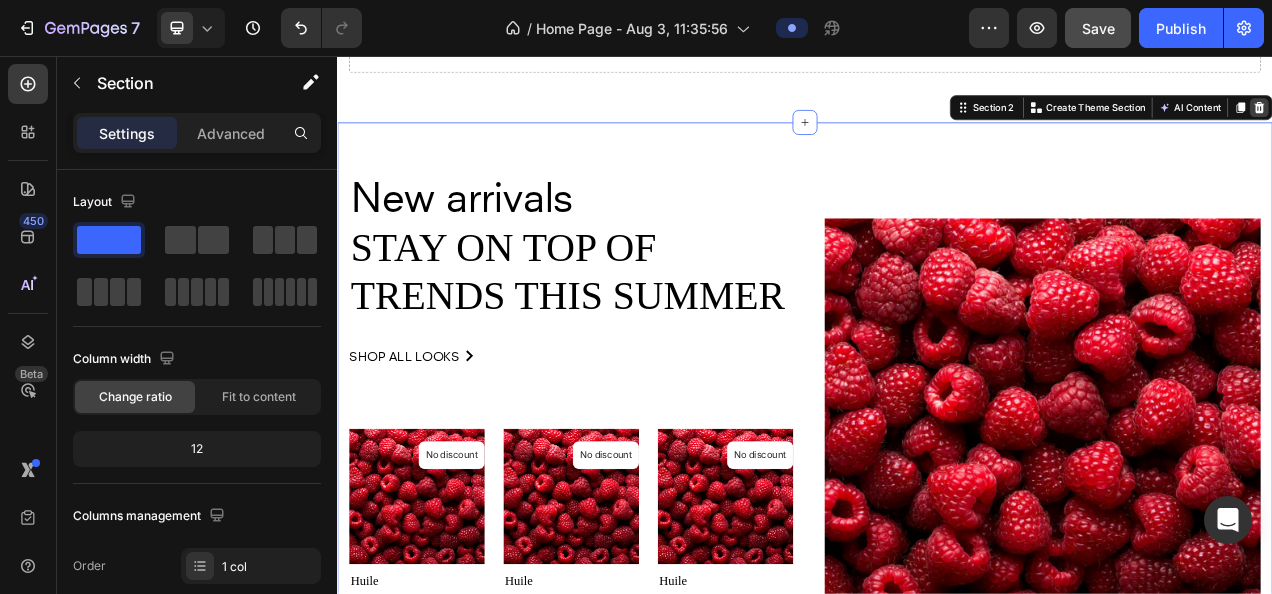 click 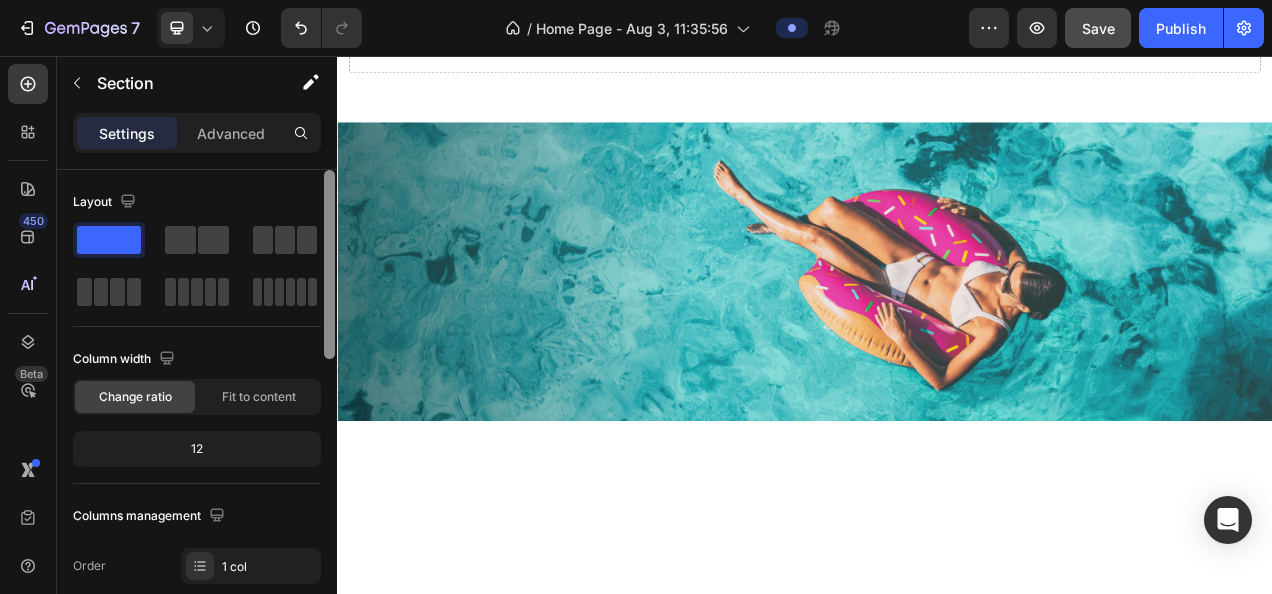 scroll, scrollTop: 481, scrollLeft: 0, axis: vertical 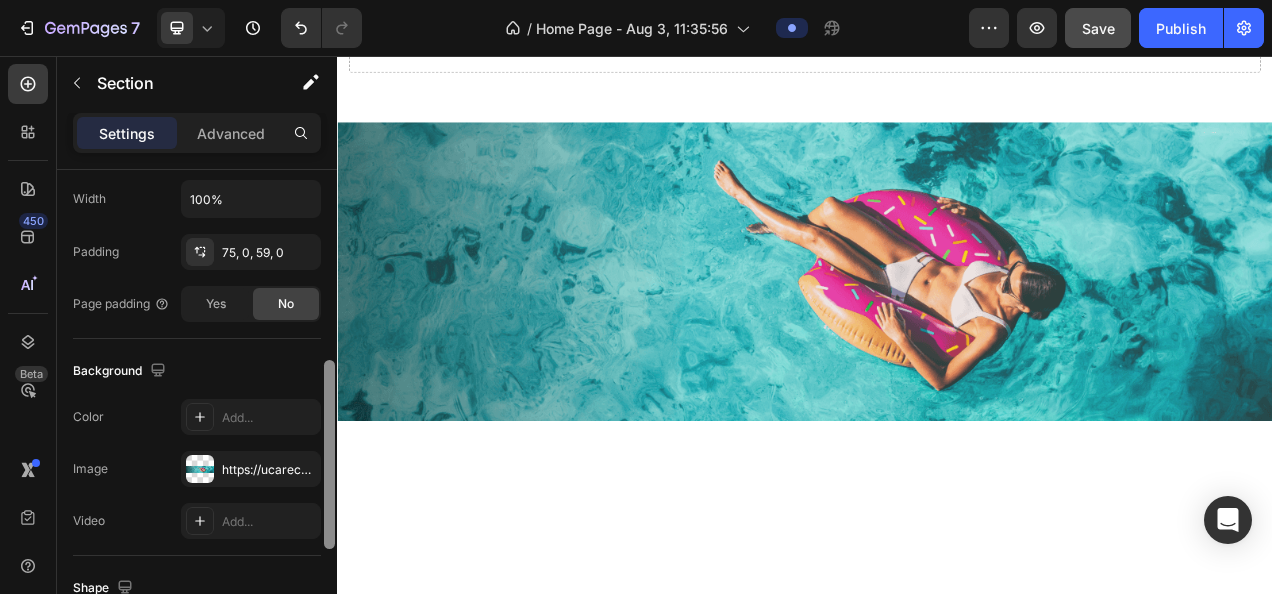 drag, startPoint x: 322, startPoint y: 330, endPoint x: 334, endPoint y: 416, distance: 86.833176 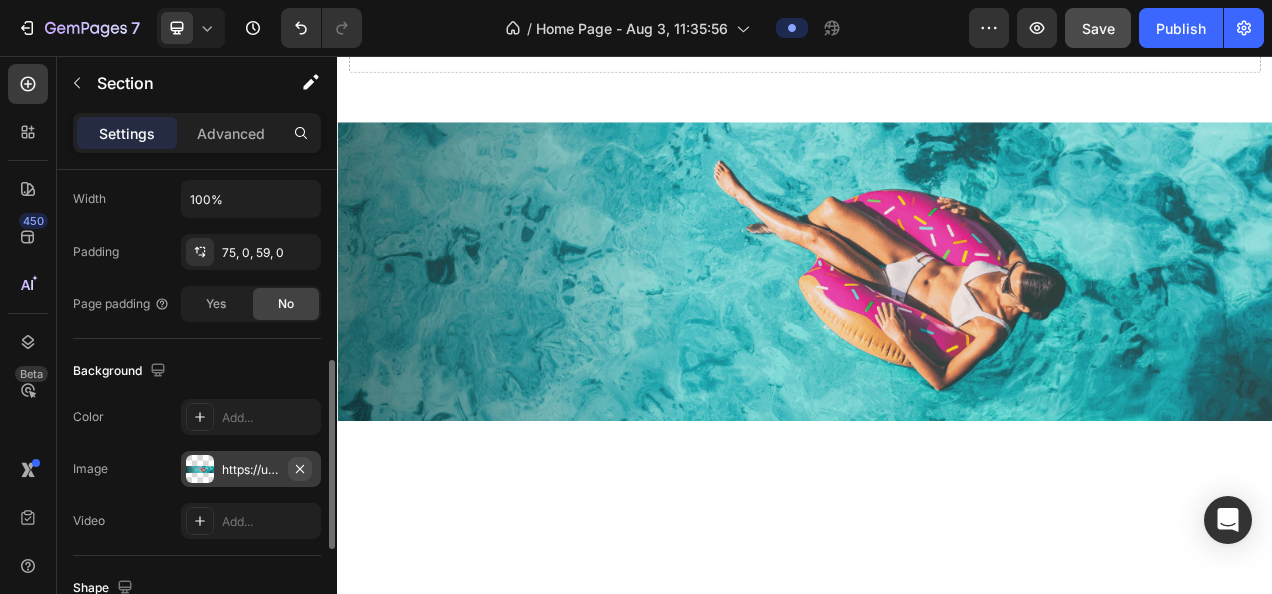 click 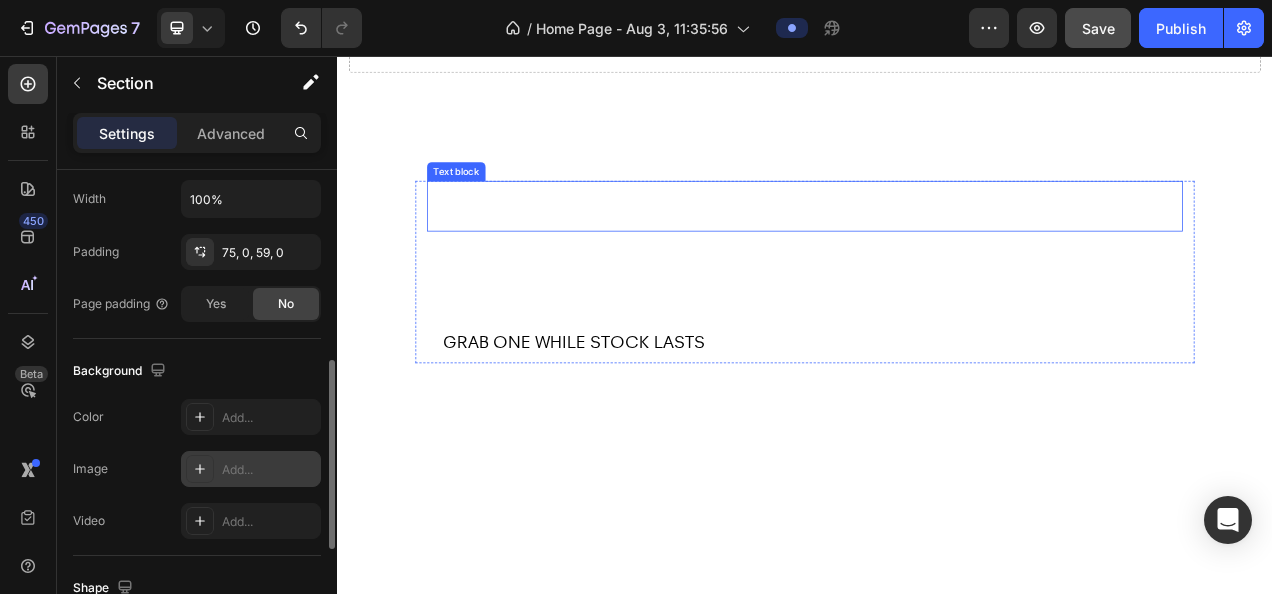 click on "Clearance sales," at bounding box center [937, 248] 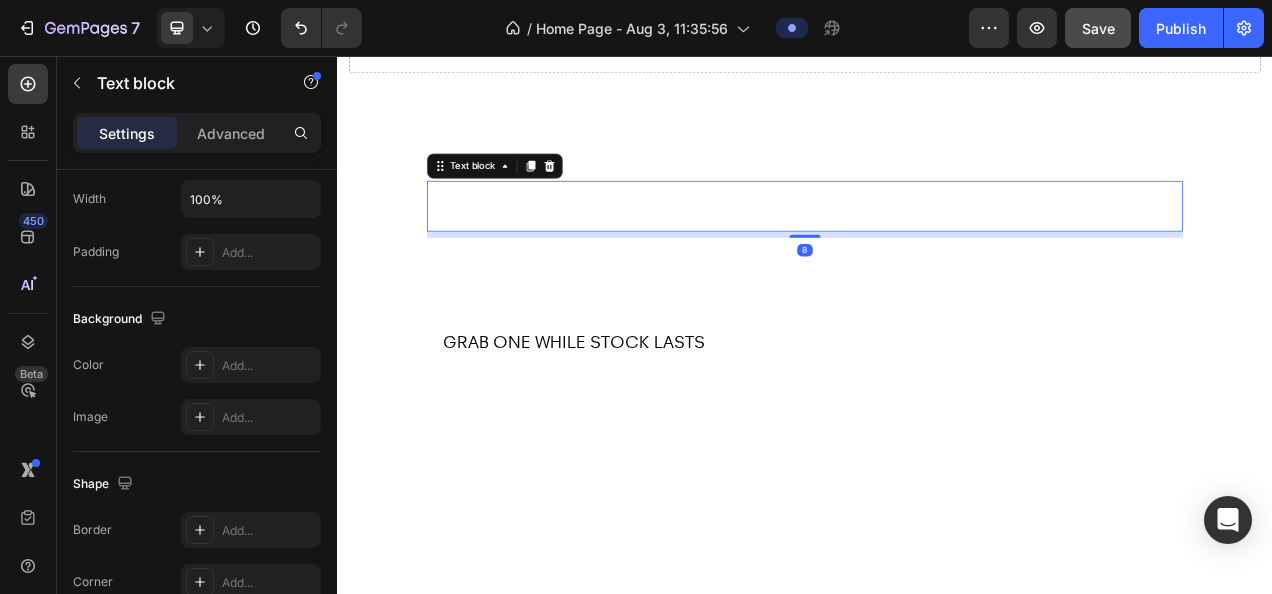 scroll, scrollTop: 0, scrollLeft: 0, axis: both 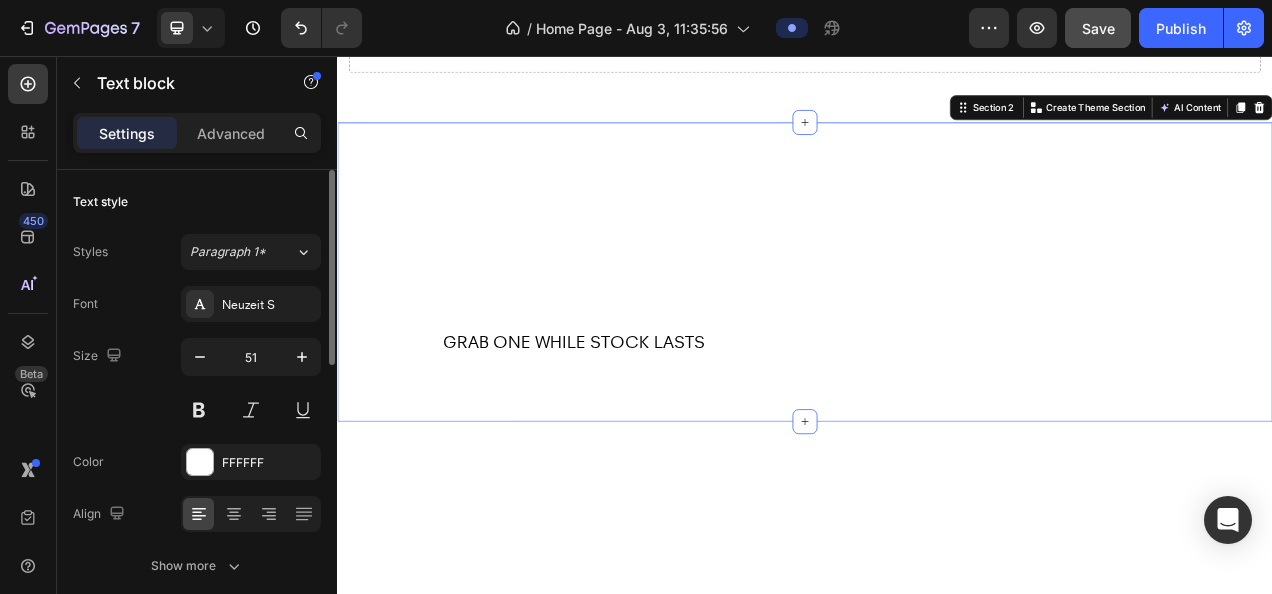 click on "Clearance sales, Text block up to 55% off Heading Grab one while stock lasts Button Row Section 2   You can create reusable sections Create Theme Section AI Content Write with GemAI What would you like to describe here? Tone and Voice Persuasive Product Combo Show more Generate" at bounding box center (937, 333) 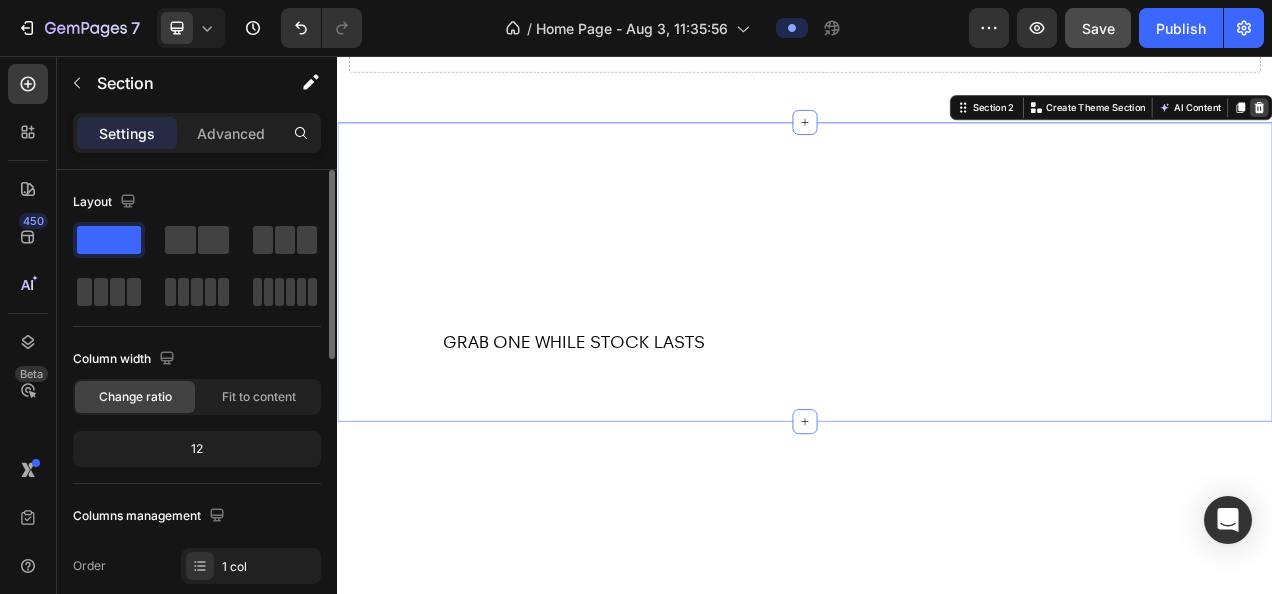 click at bounding box center (1520, 122) 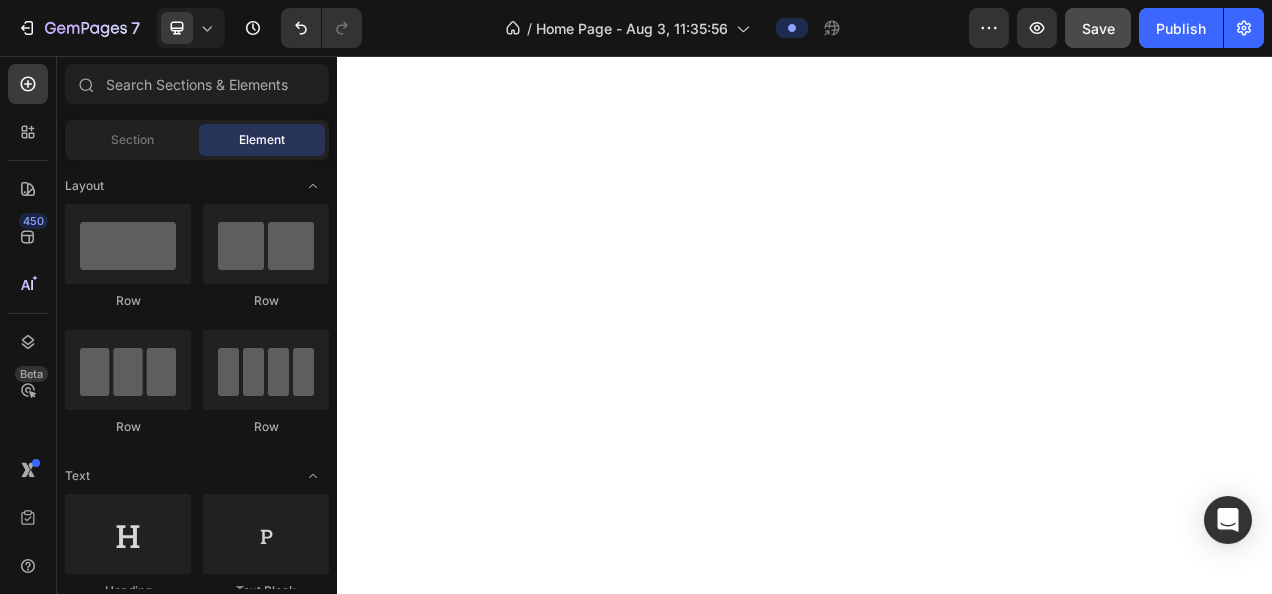 scroll, scrollTop: 7154, scrollLeft: 0, axis: vertical 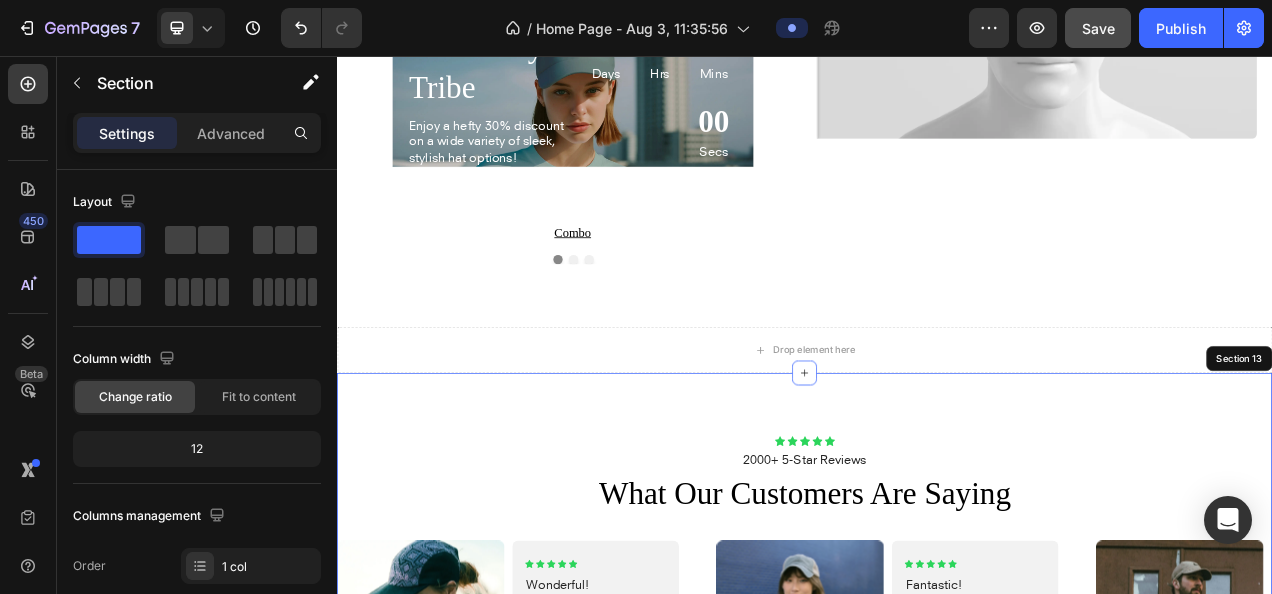 drag, startPoint x: 1517, startPoint y: 518, endPoint x: 1509, endPoint y: 459, distance: 59.5399 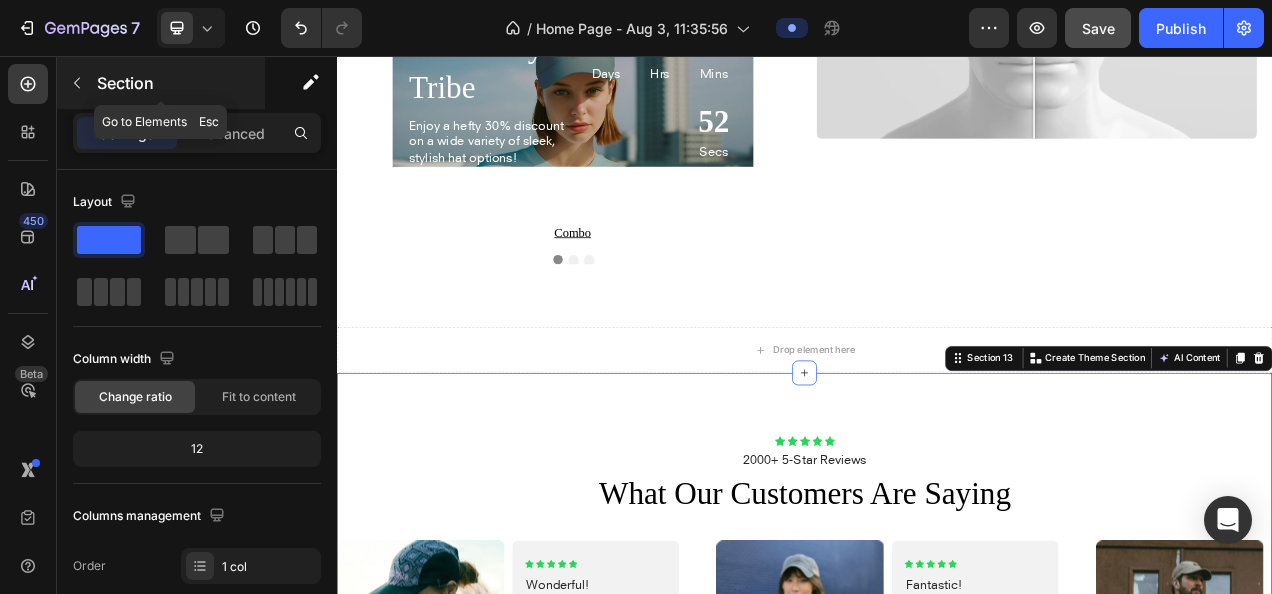 click on "Section" at bounding box center (179, 83) 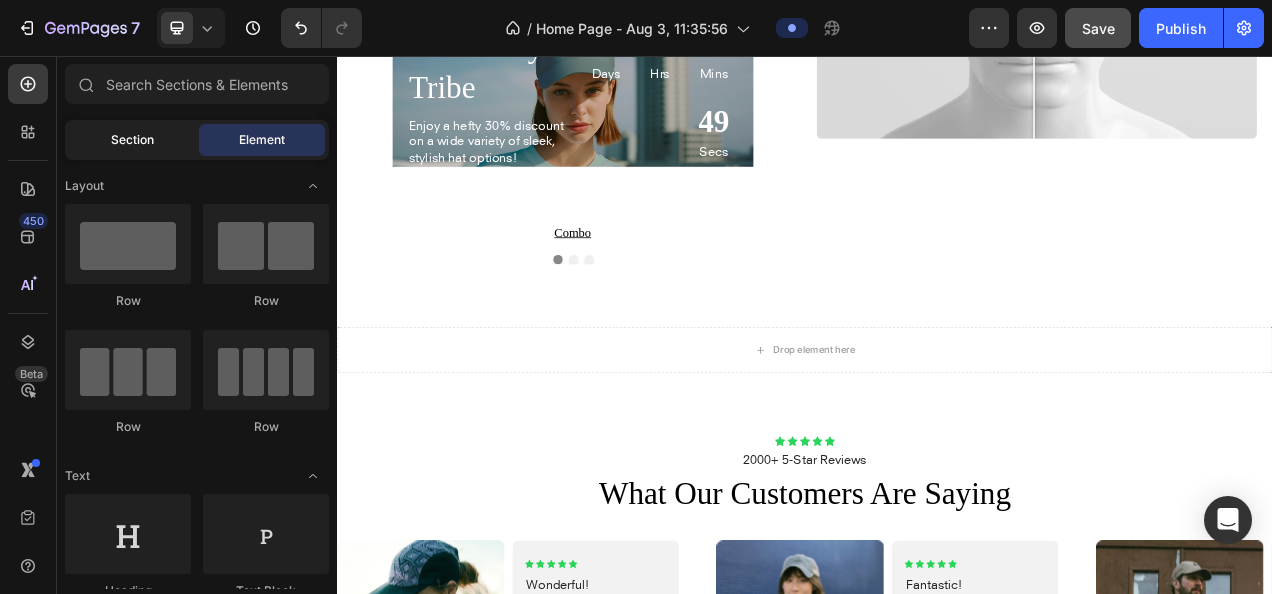 click on "Section" at bounding box center [132, 140] 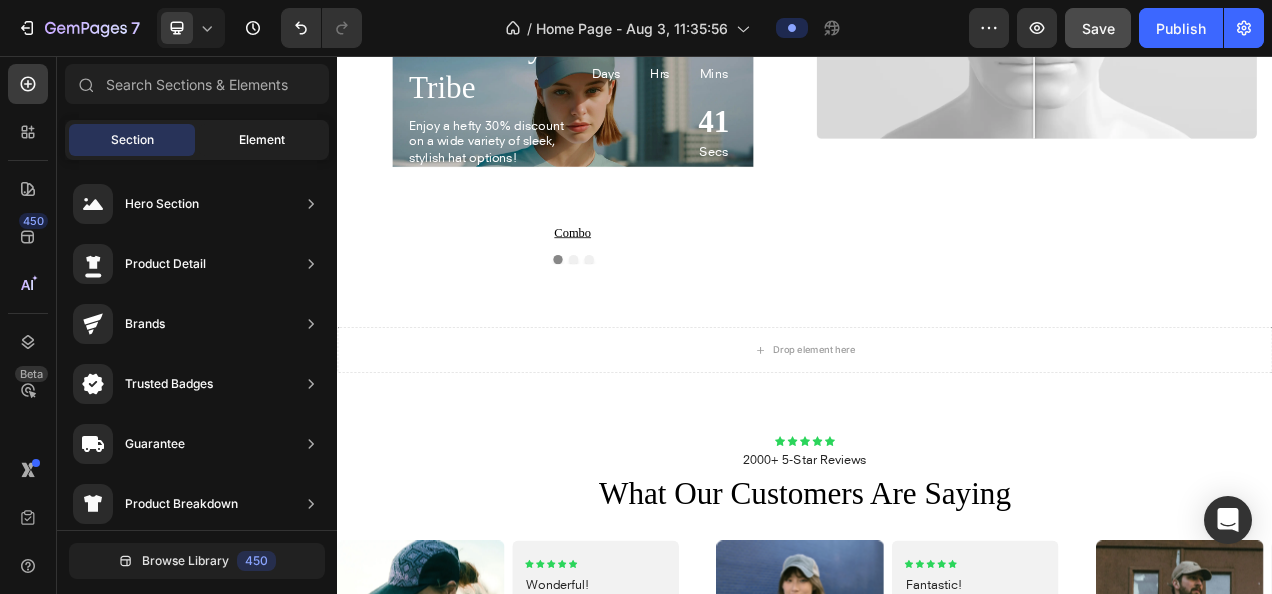 click on "Element" 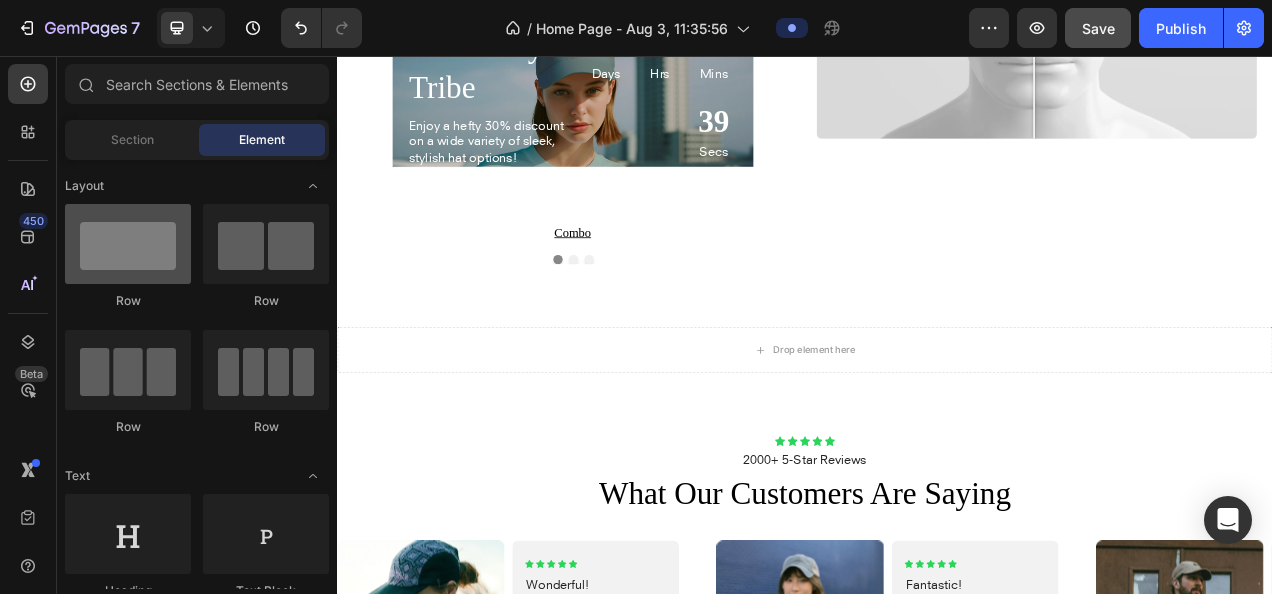 click at bounding box center (128, 244) 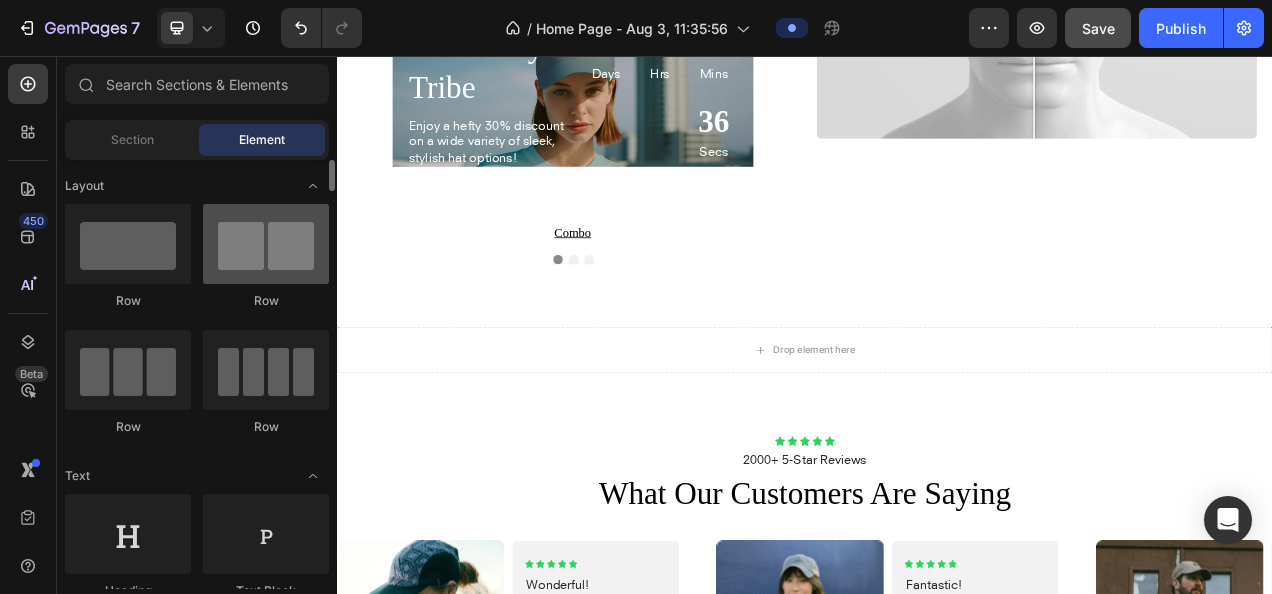 click at bounding box center (266, 244) 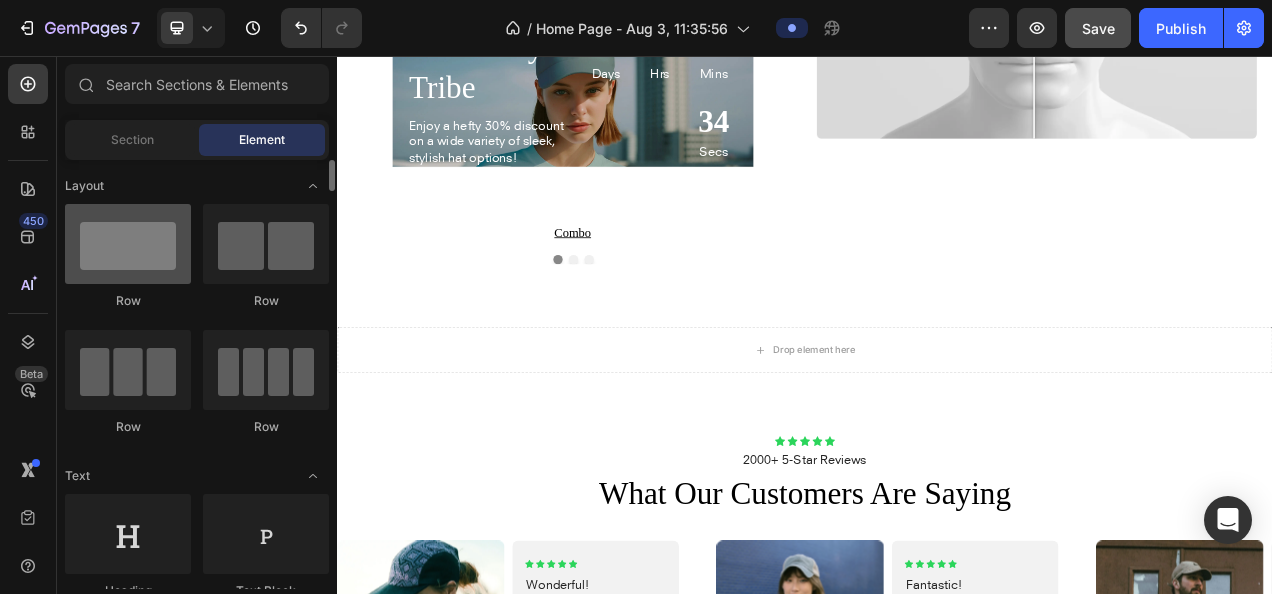 click at bounding box center [128, 244] 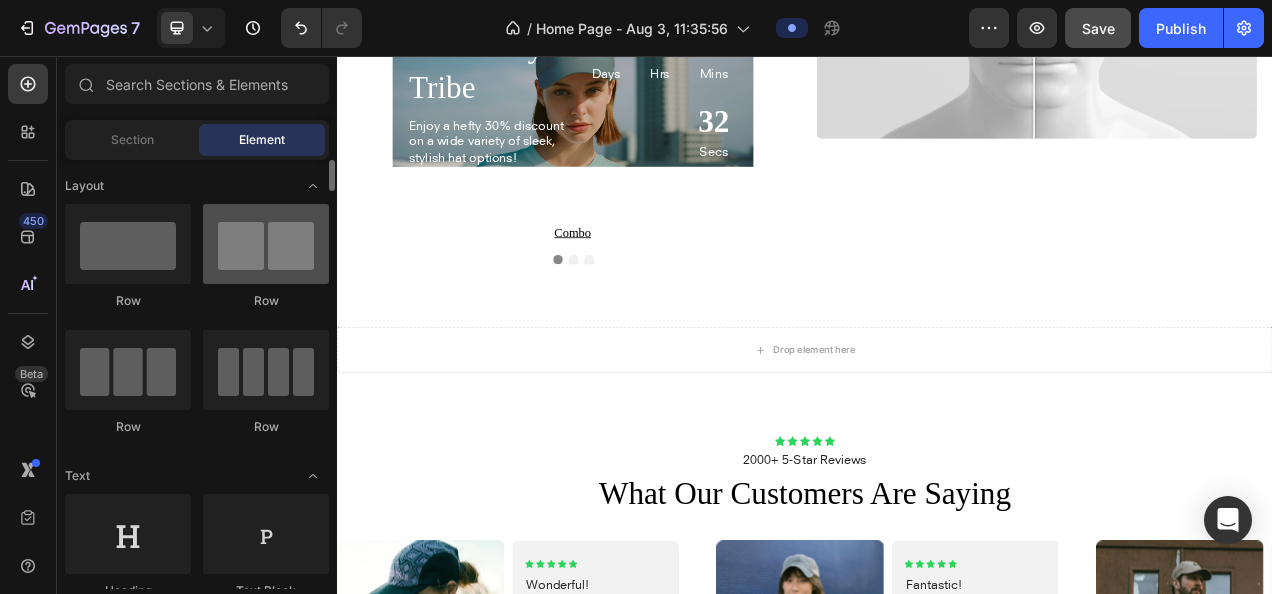 click at bounding box center [266, 244] 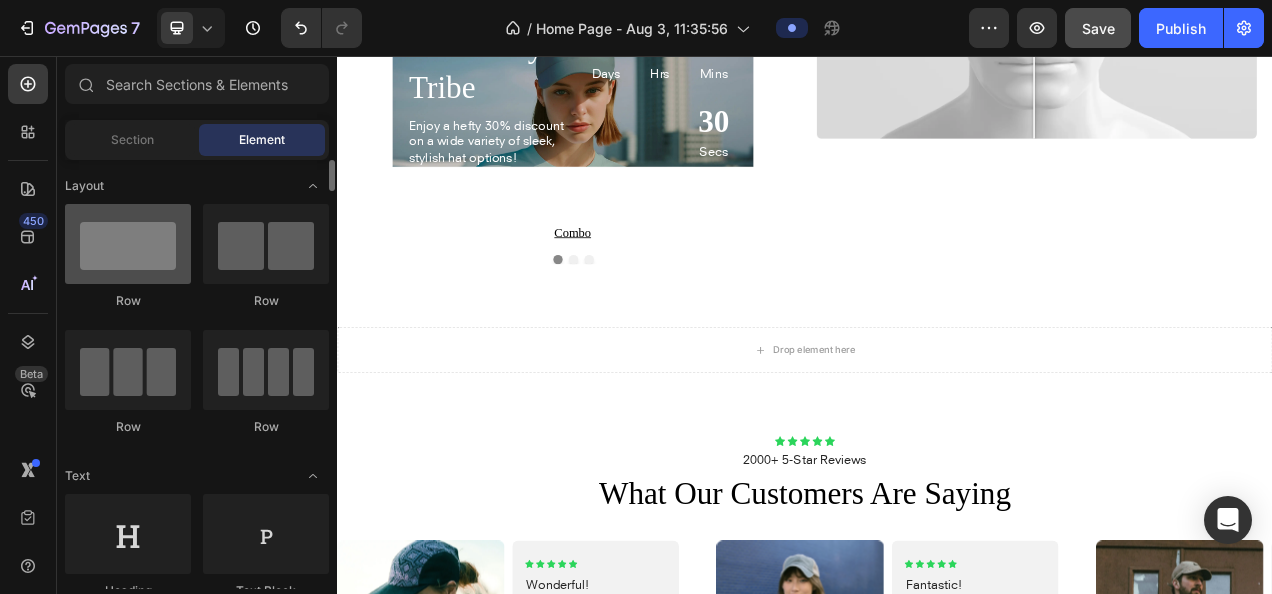 click at bounding box center [128, 244] 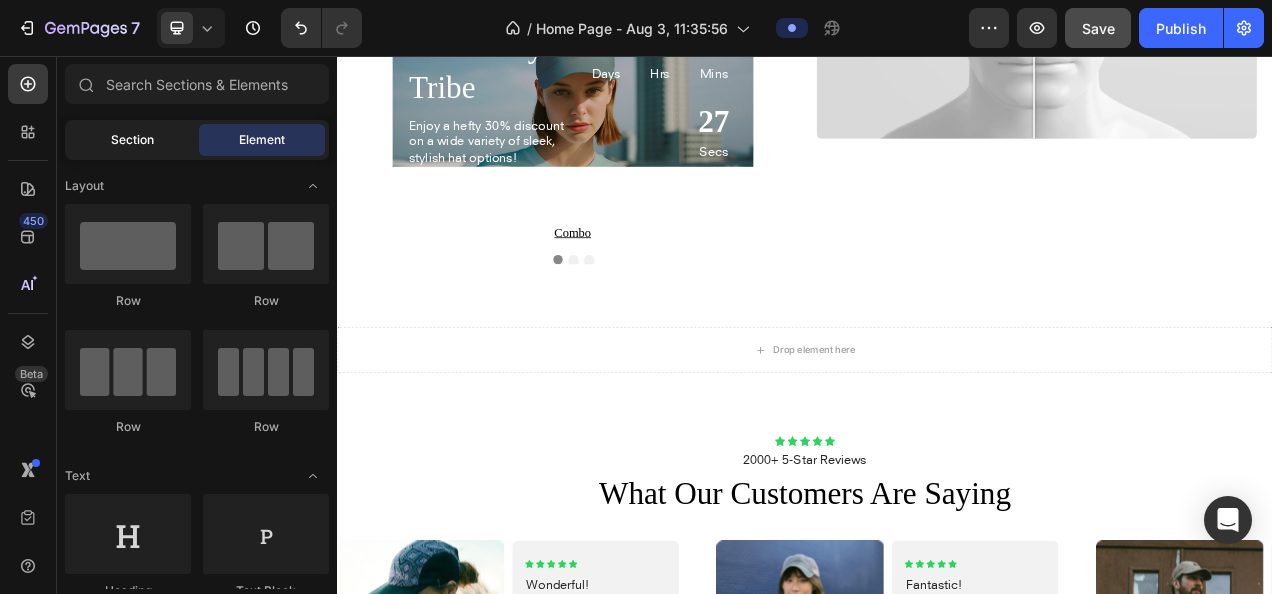 click on "Section" 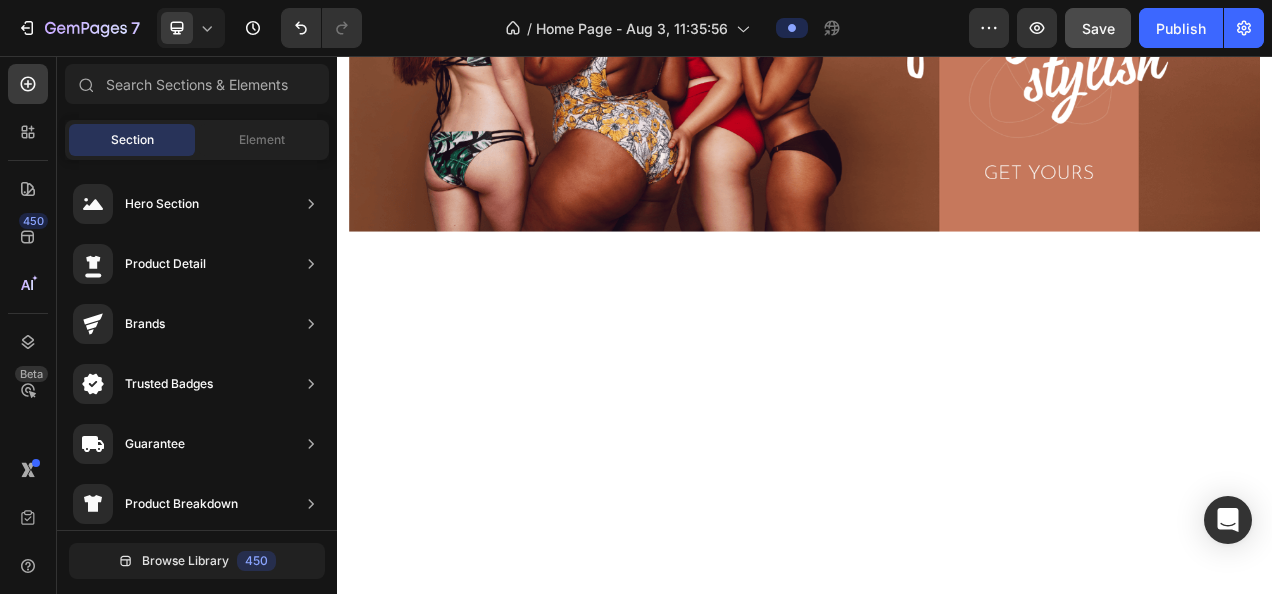 scroll, scrollTop: 0, scrollLeft: 0, axis: both 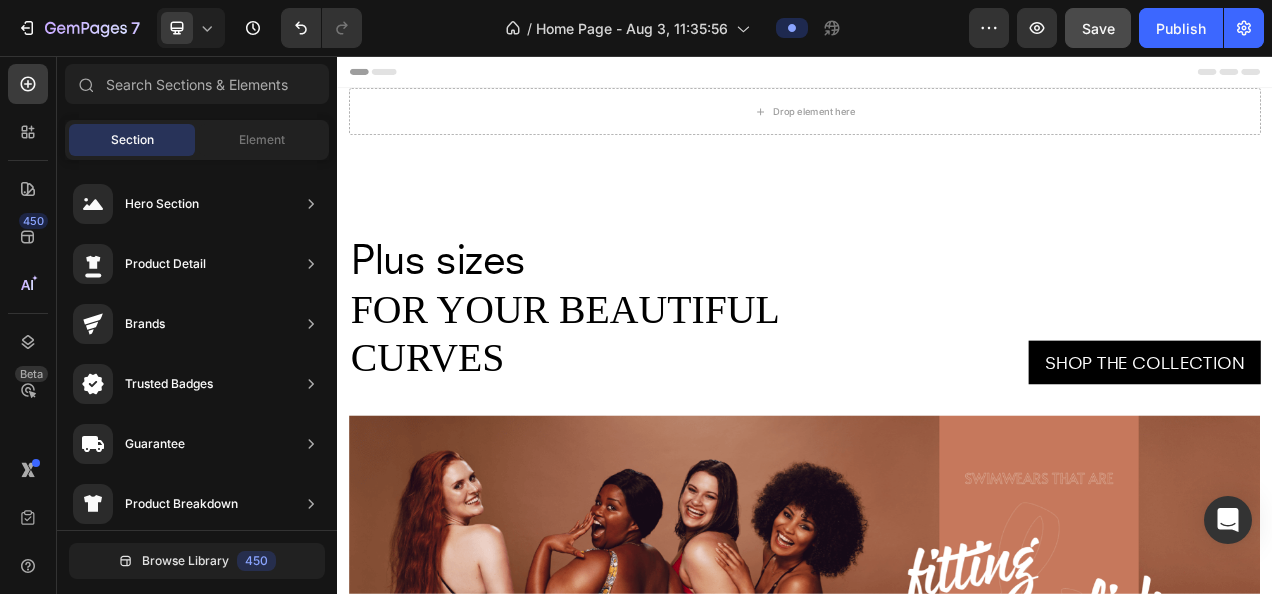 drag, startPoint x: 1531, startPoint y: 500, endPoint x: 1588, endPoint y: 89, distance: 414.93372 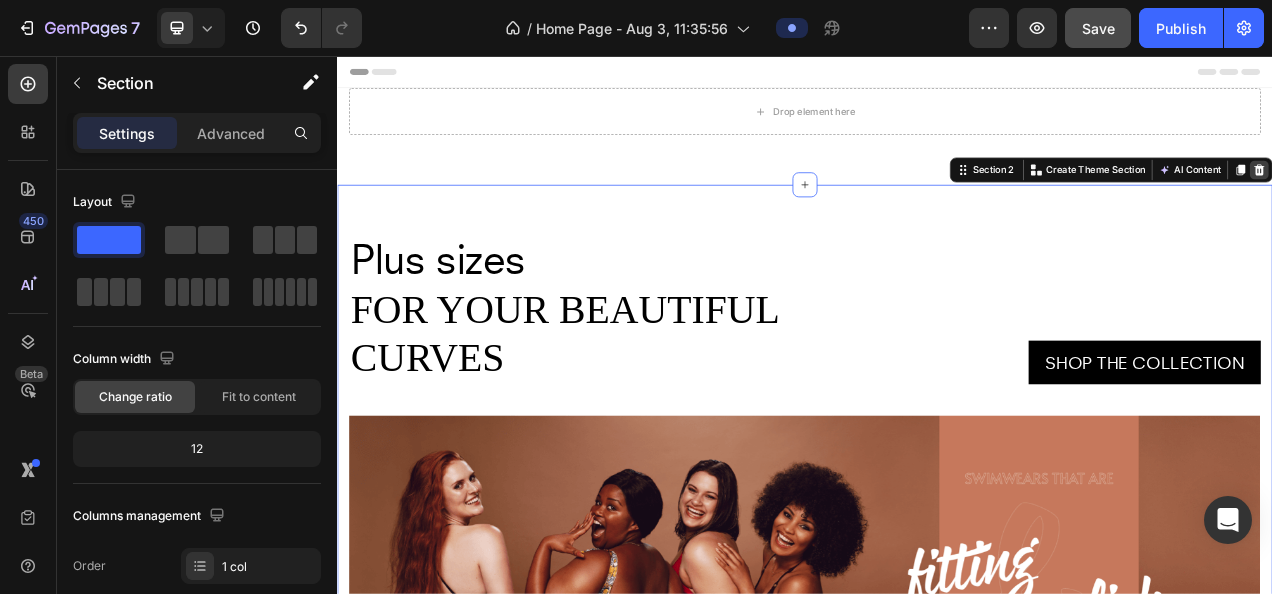 click 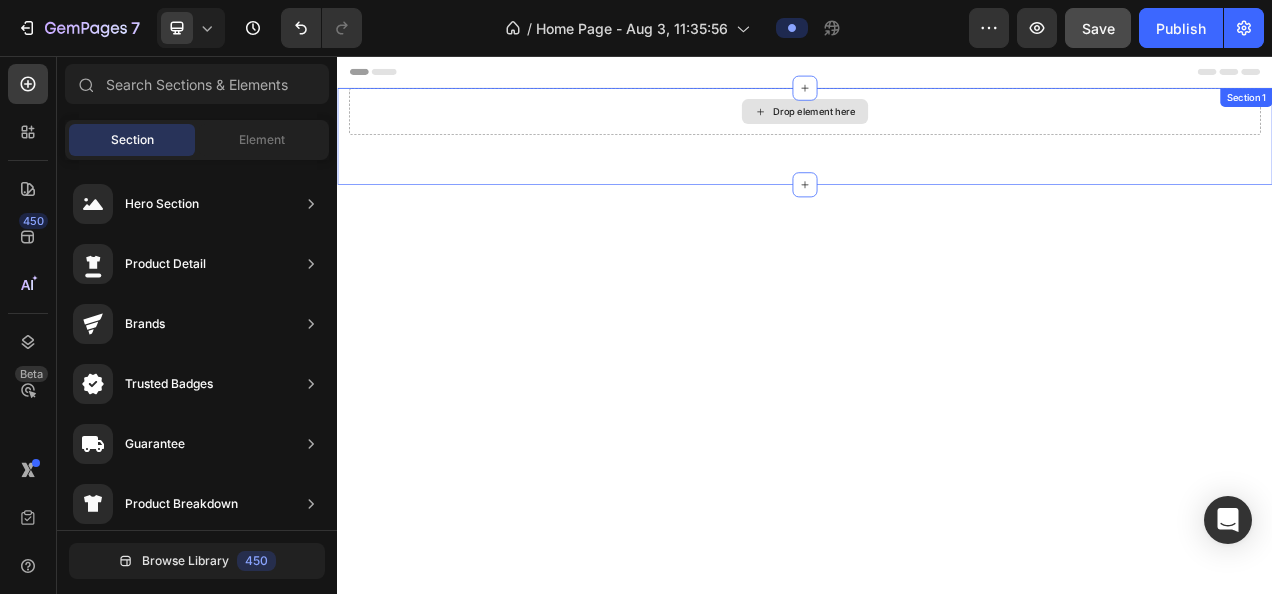 click on "Drop element here Section 1" at bounding box center [937, 159] 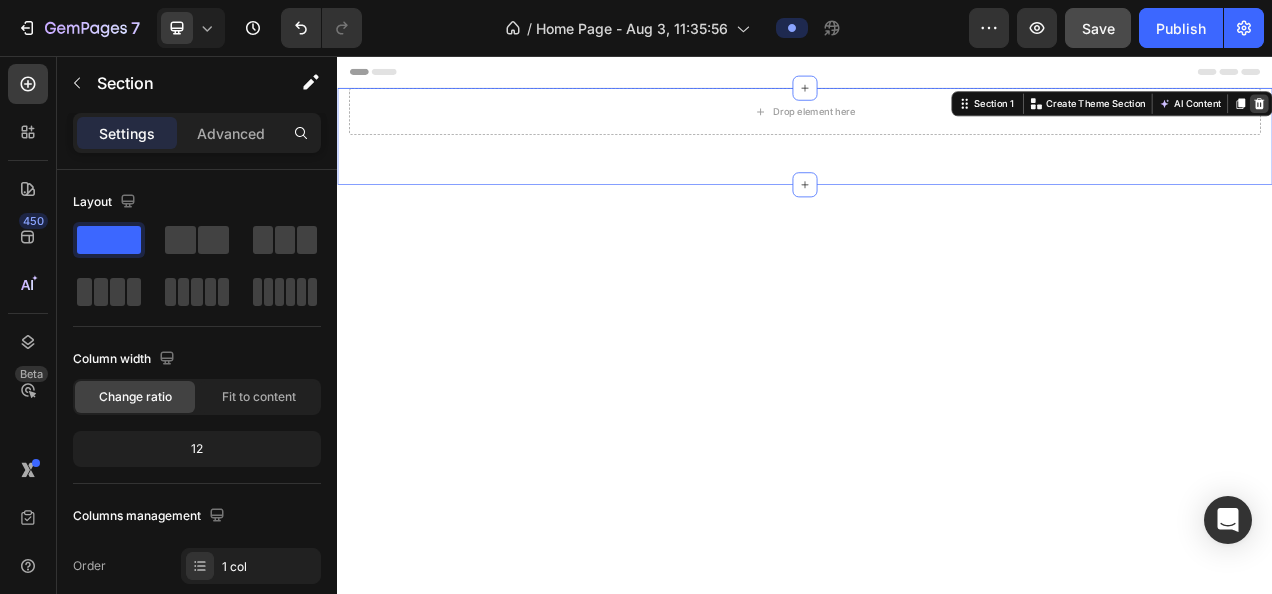 click 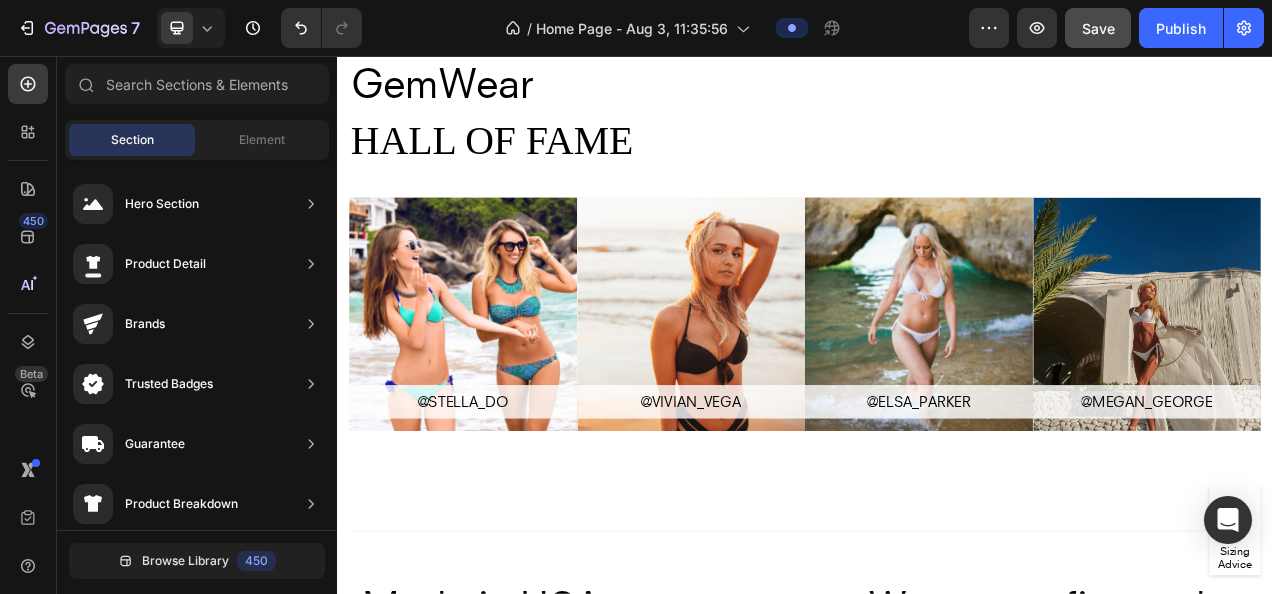 scroll, scrollTop: 0, scrollLeft: 0, axis: both 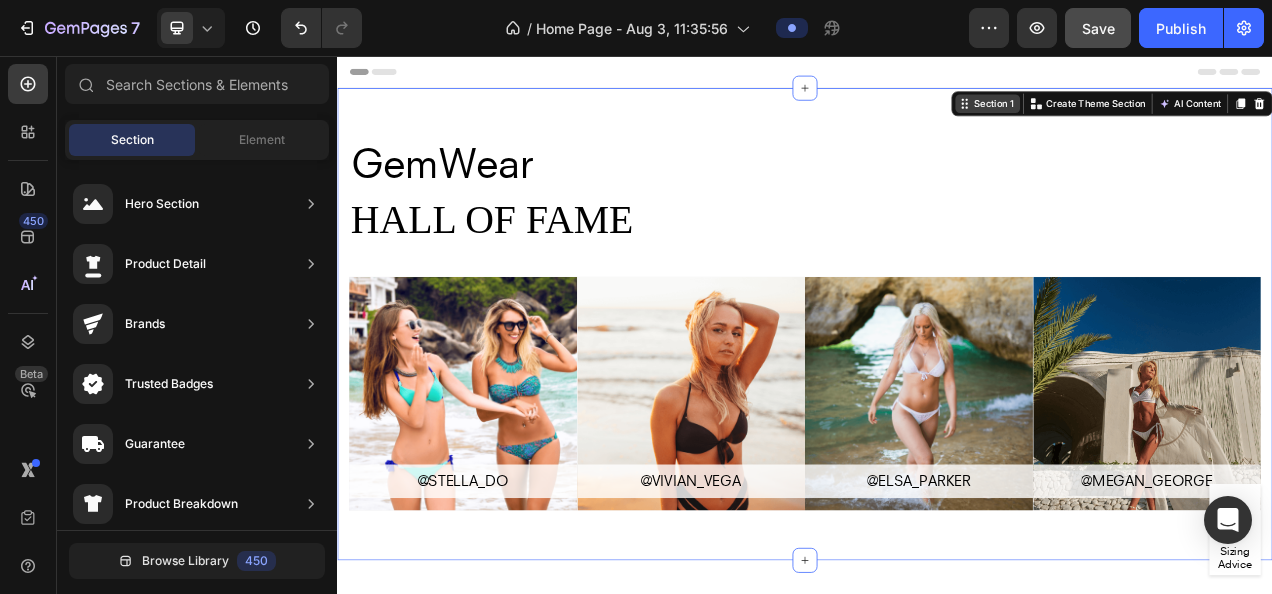 click on "Section 1   You can create reusable sections Create Theme Section AI Content Write with GemAI What would you like to describe here? Tone and Voice Persuasive Product Show more Generate" at bounding box center (1331, 117) 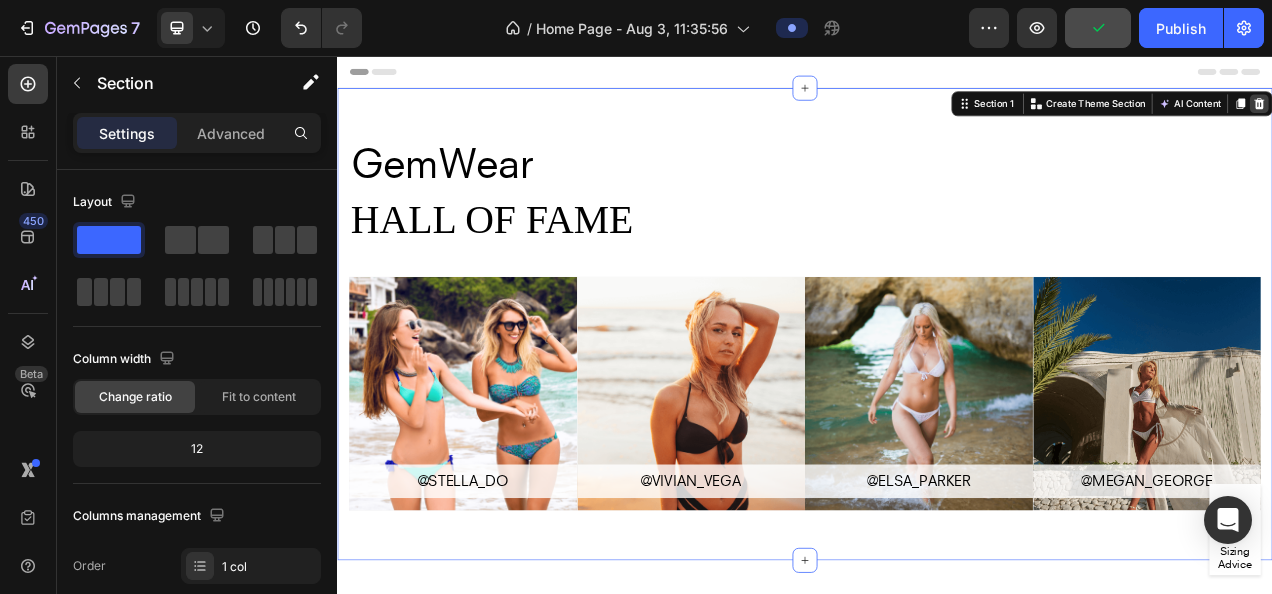 click 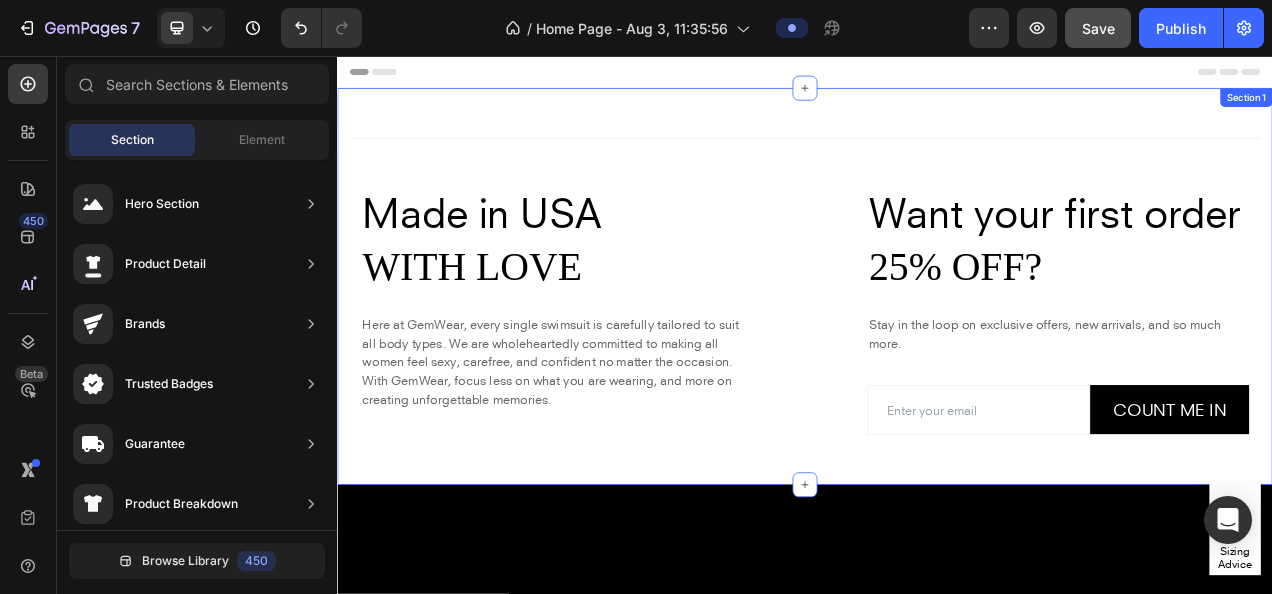 click on "Section 1" at bounding box center [1503, 109] 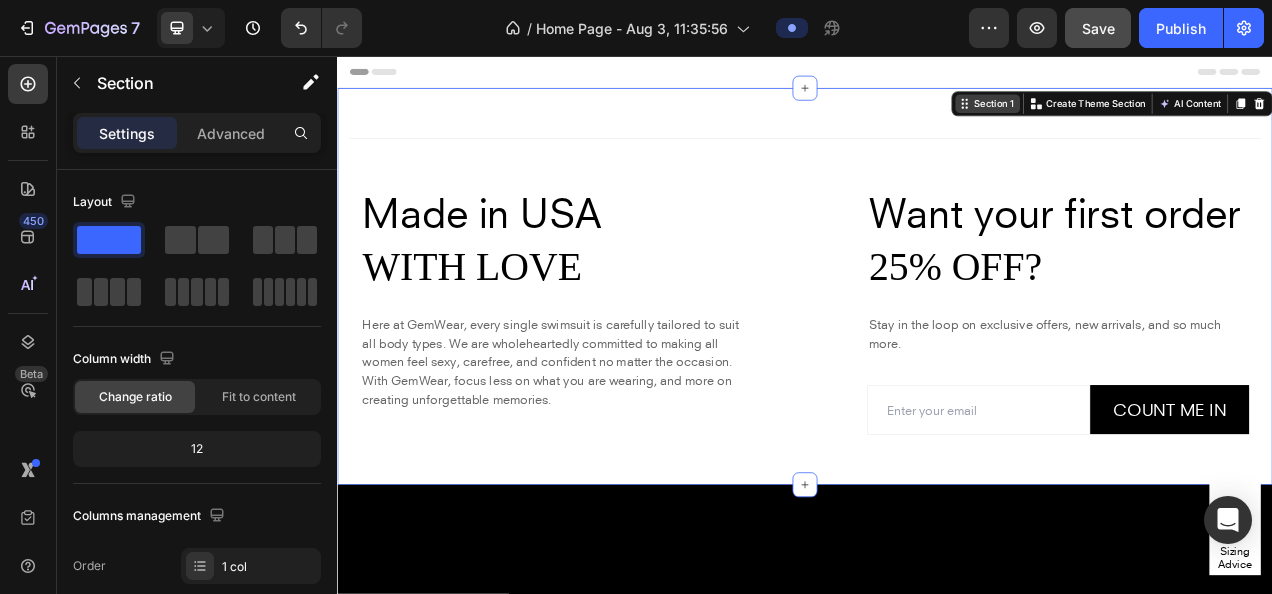 click 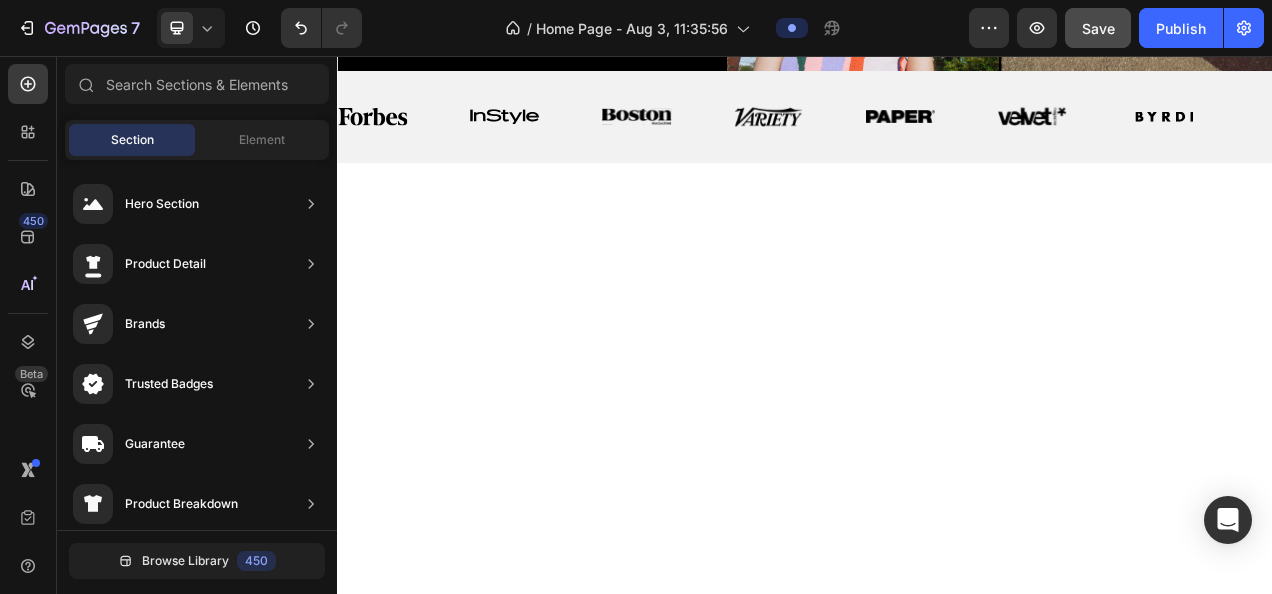 scroll, scrollTop: 0, scrollLeft: 0, axis: both 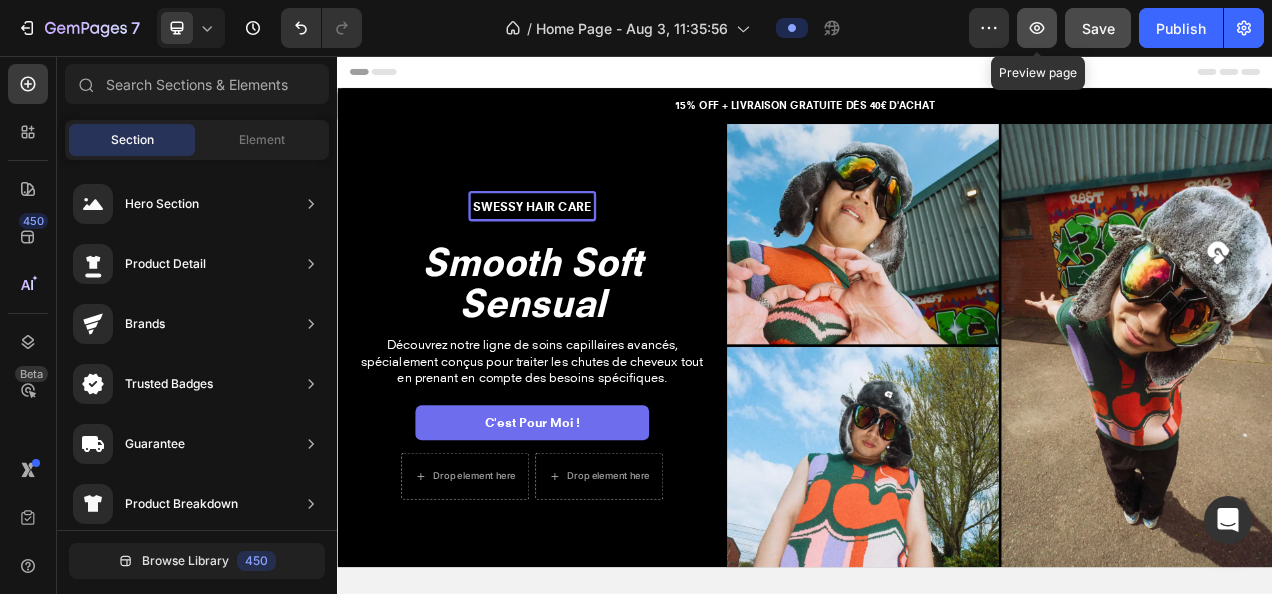 click 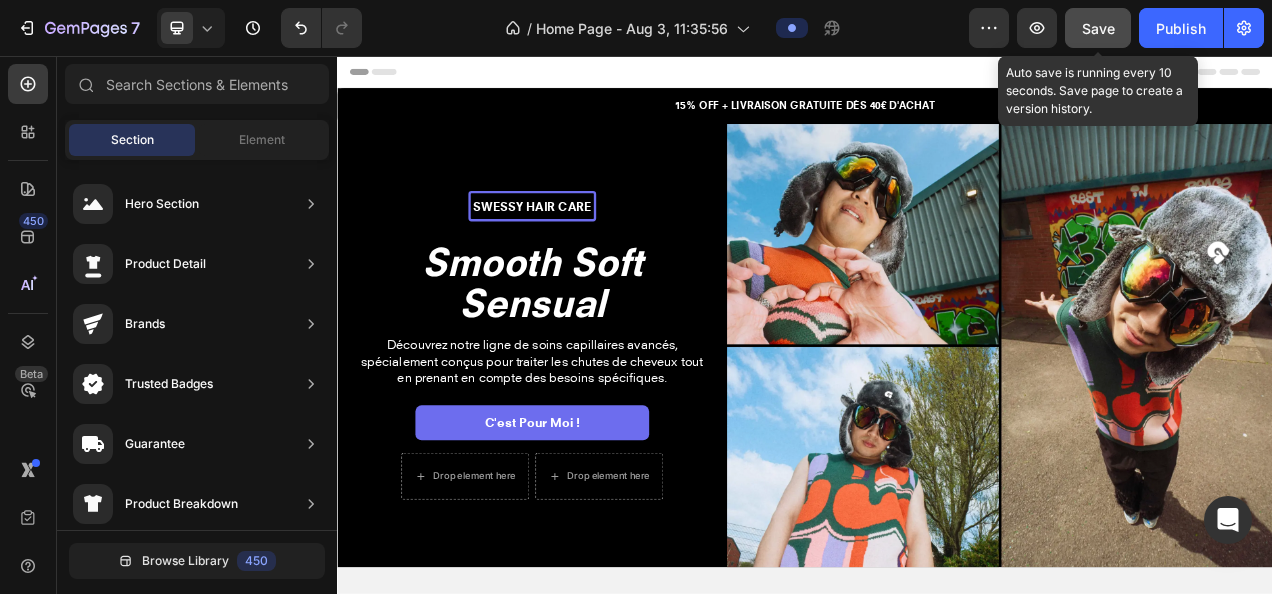 click on "Save" at bounding box center (1098, 28) 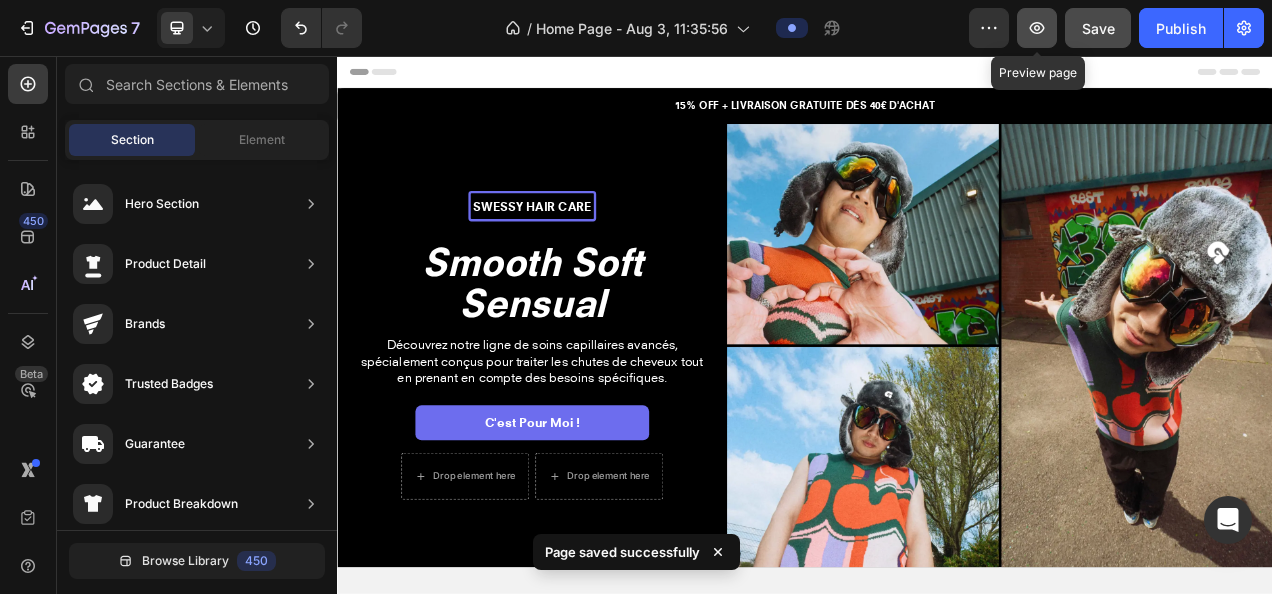 click 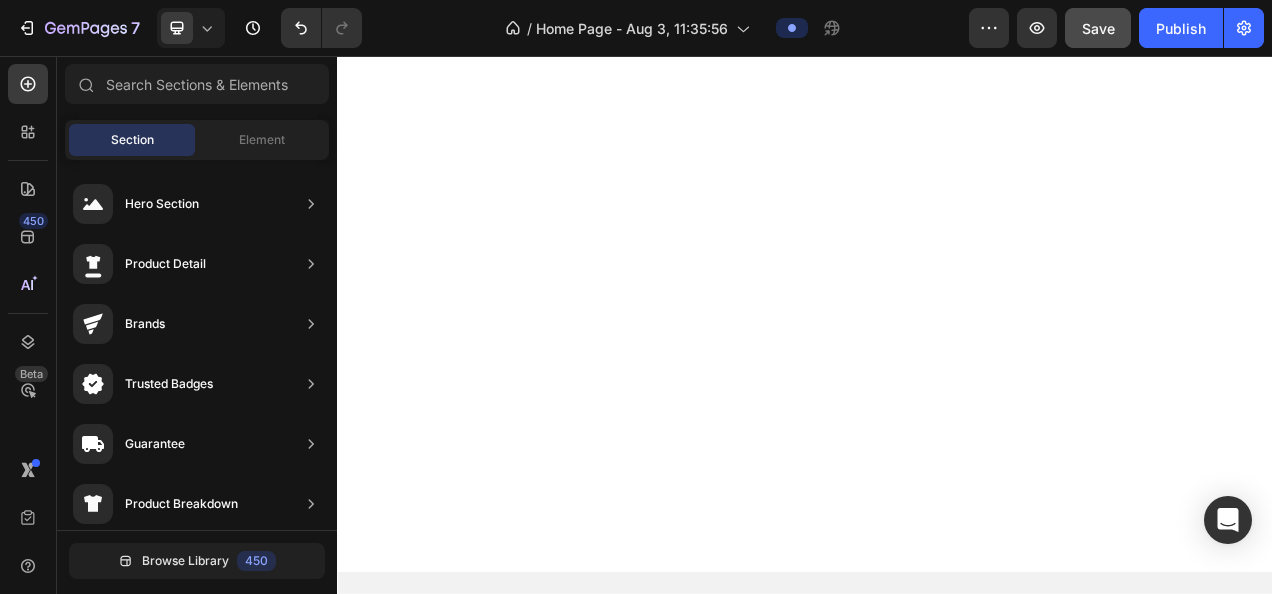 scroll, scrollTop: 2033, scrollLeft: 0, axis: vertical 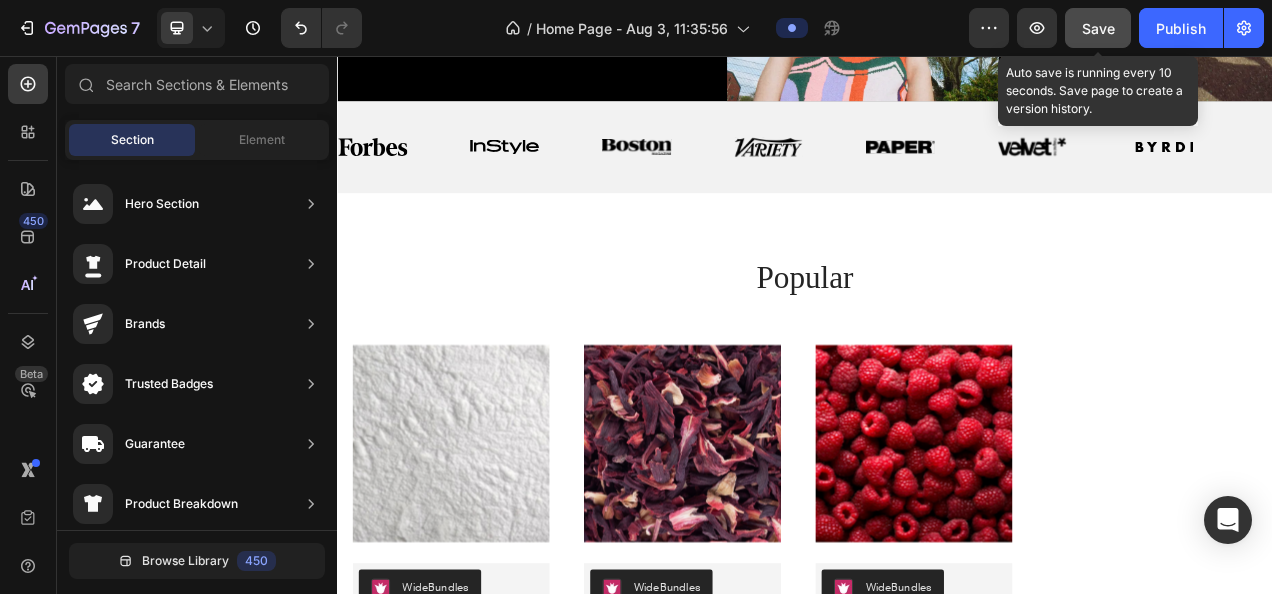 click on "Save" at bounding box center (1098, 28) 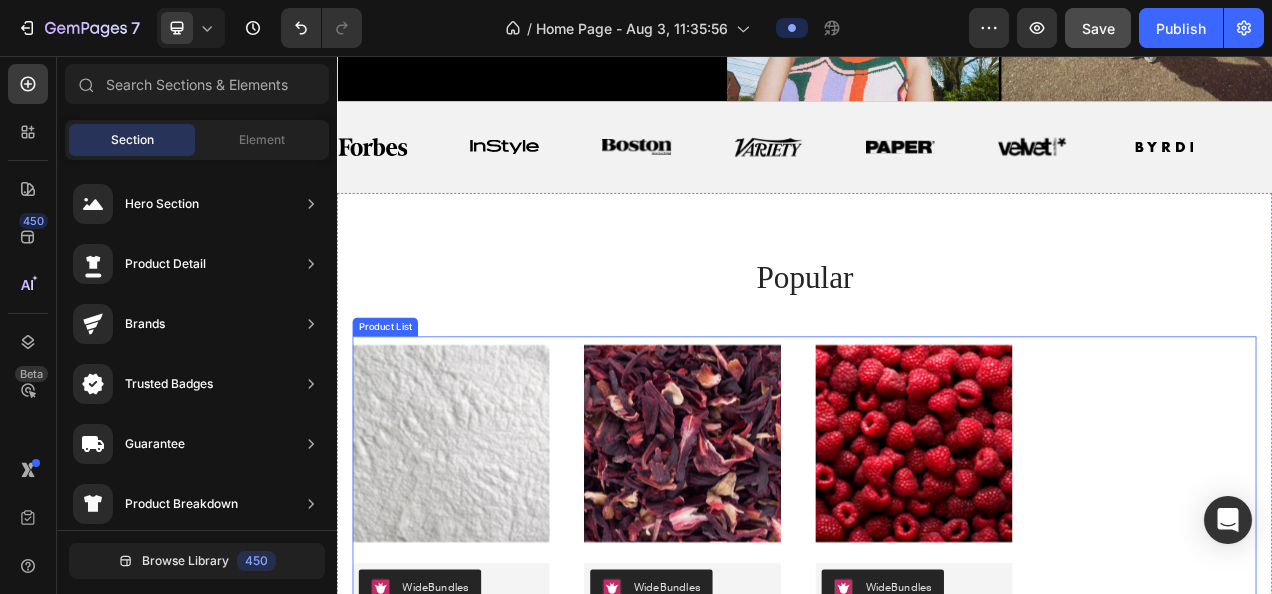 click on "Product Images WideBundles WideBundles Available both online & offline Text Block combo Product Title €0,00 Product Price Product Price
Out Of Stock (P) Cart Button Row Row Product List Product Images WideBundles WideBundles Available both online & offline Text Block spray Product Title €0,00 Product Price Product Price
Out Of Stock (P) Cart Button Row Row Product List Product Images WideBundles WideBundles Available both online & offline Text Block huile Product Title €0,00 Product Price Product Price
Out Of Stock (P) Cart Button Row Row Product List" at bounding box center (937, 637) 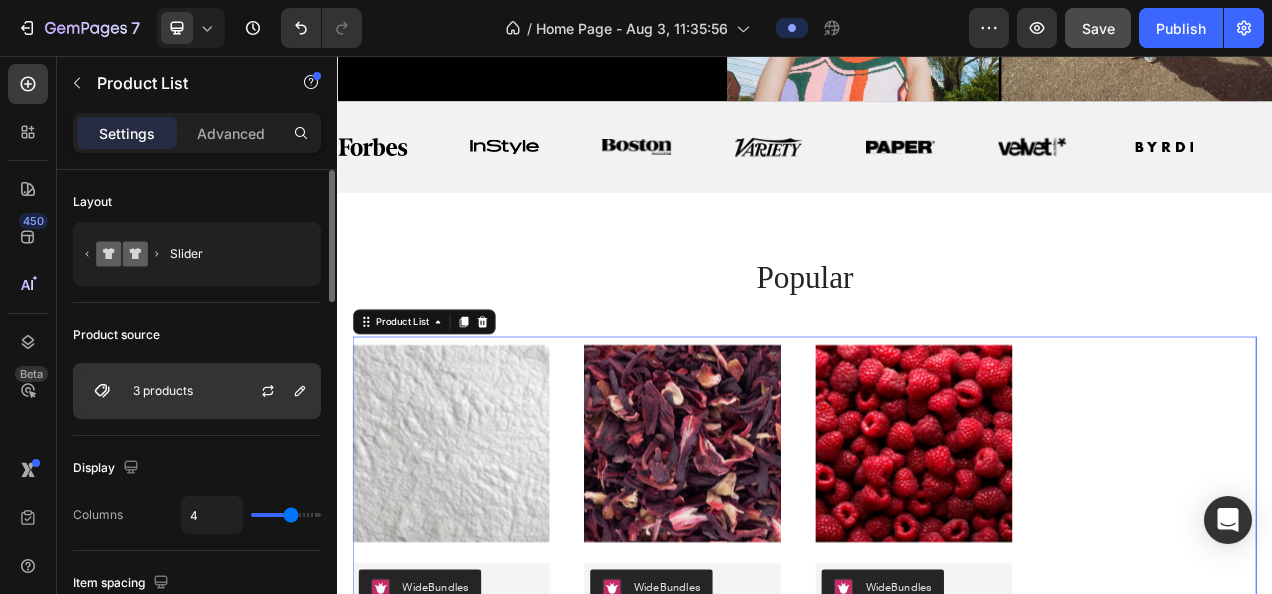 click at bounding box center [276, 391] 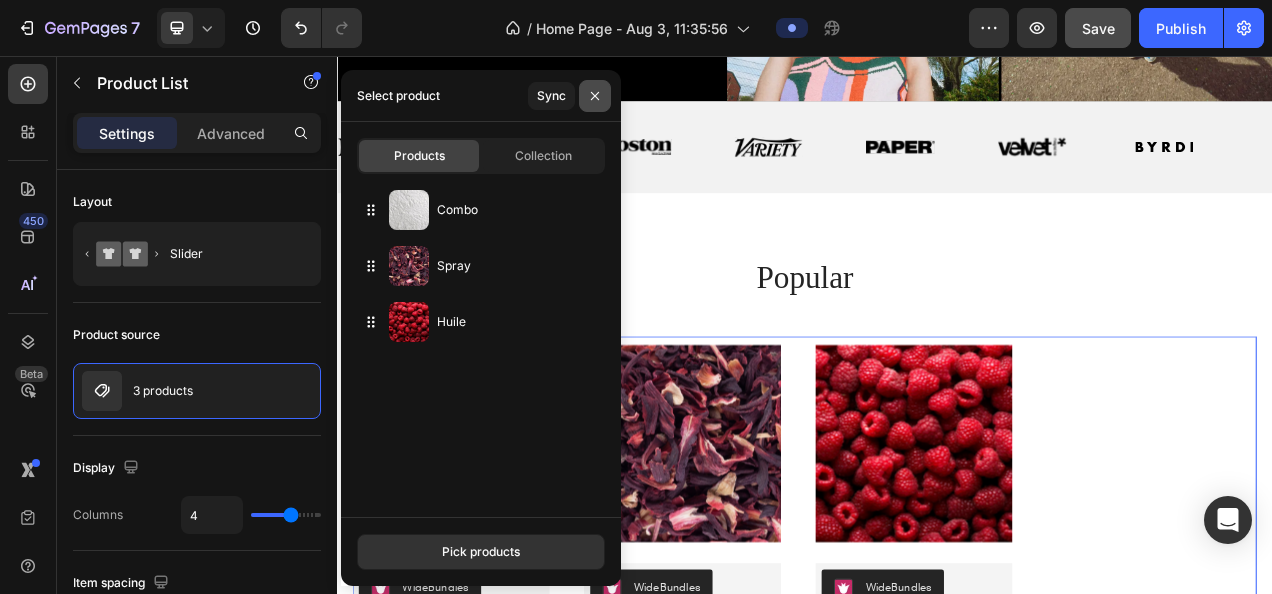 click at bounding box center [595, 96] 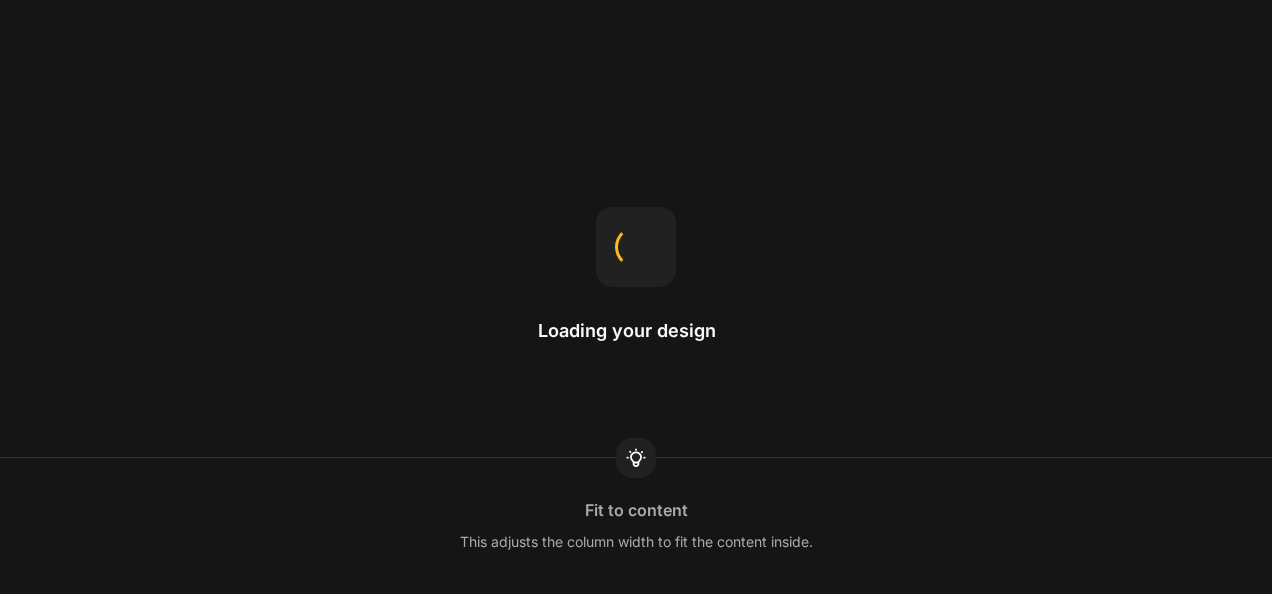 scroll, scrollTop: 0, scrollLeft: 0, axis: both 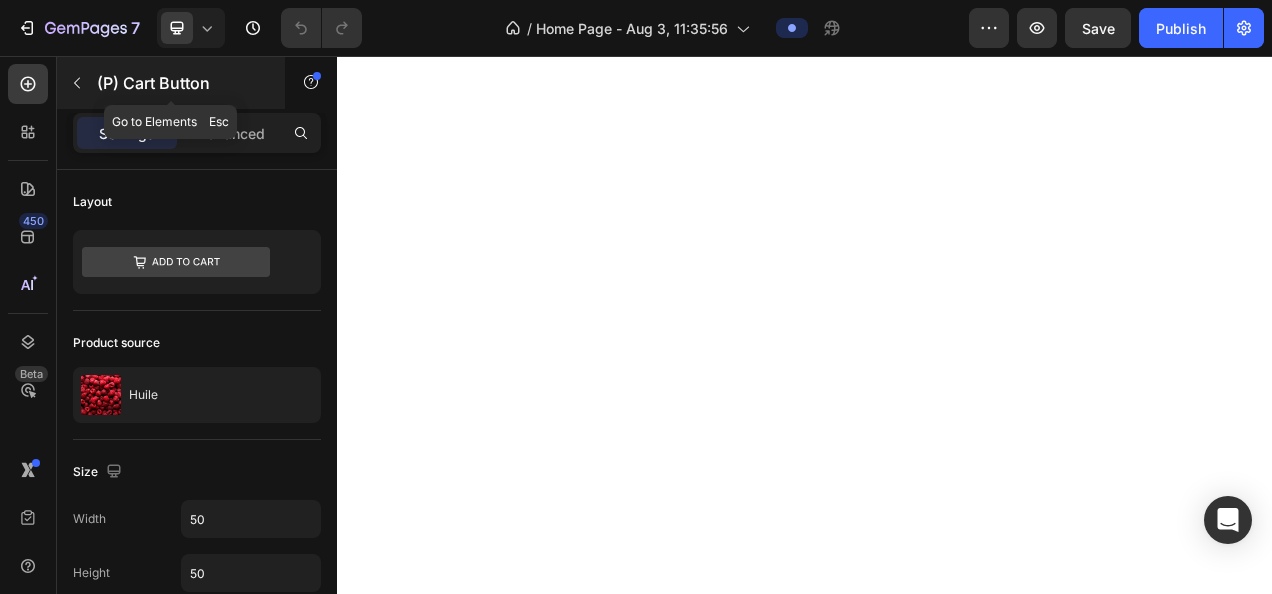 click 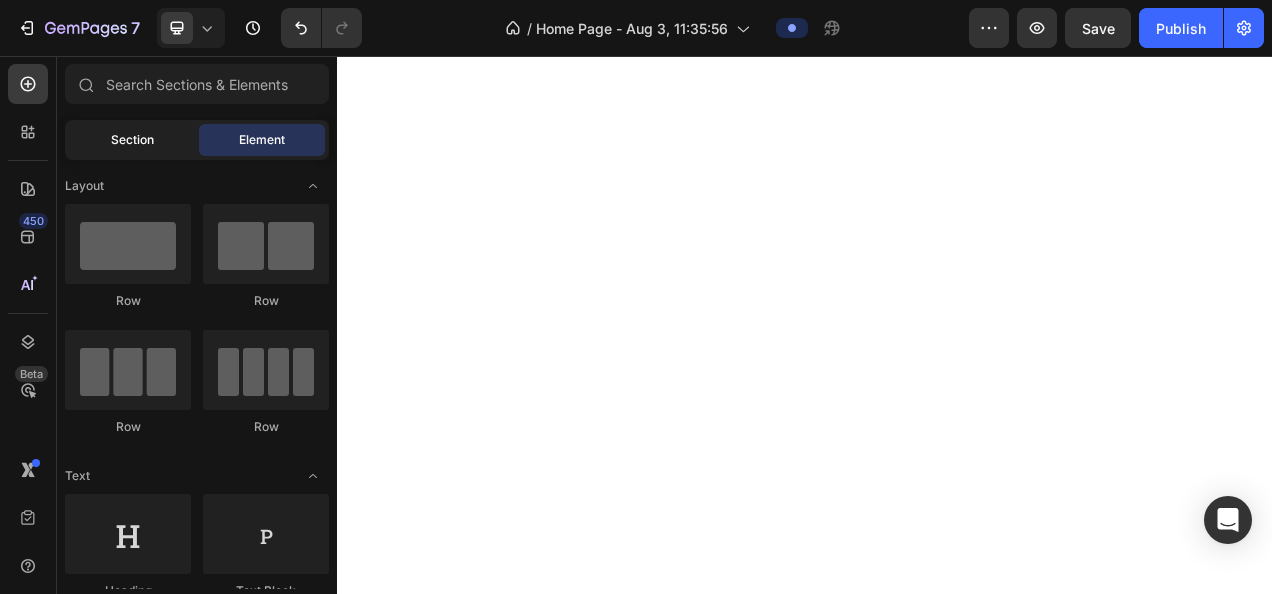 click on "Section" at bounding box center (132, 140) 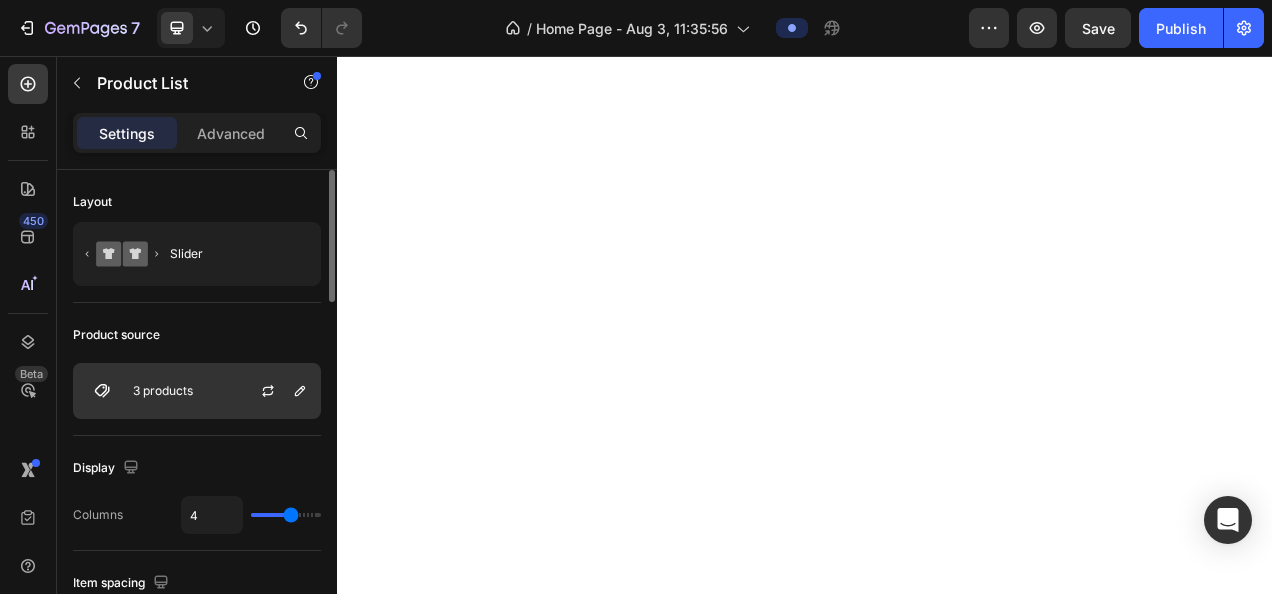 click on "3 products" at bounding box center [197, 391] 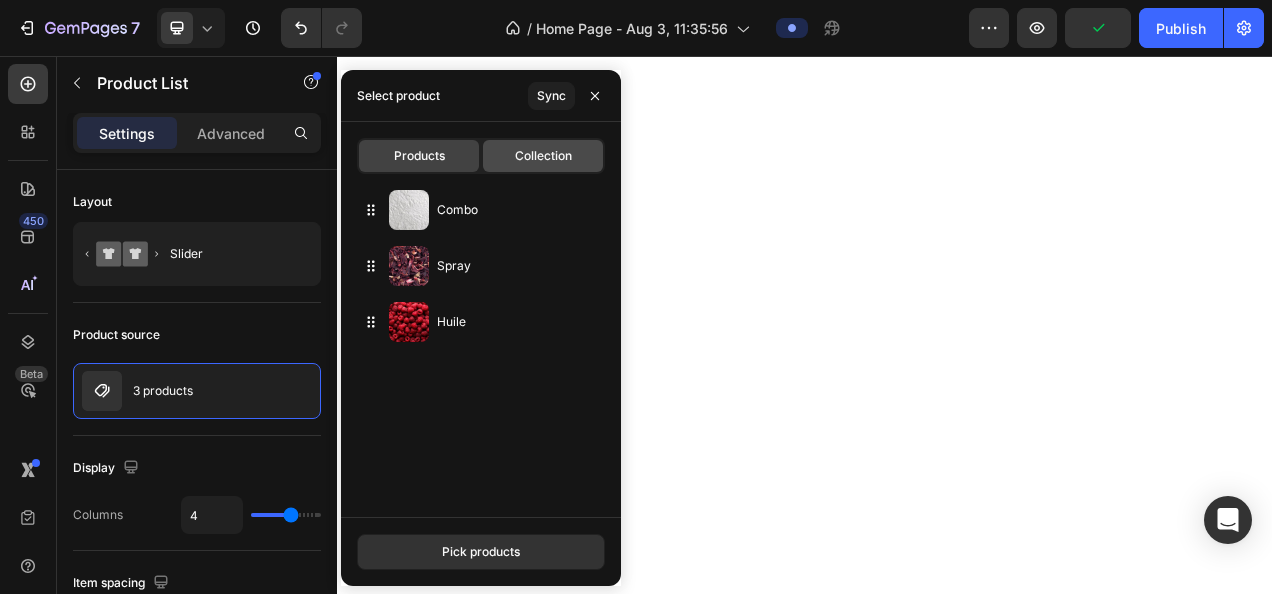 click on "Collection" 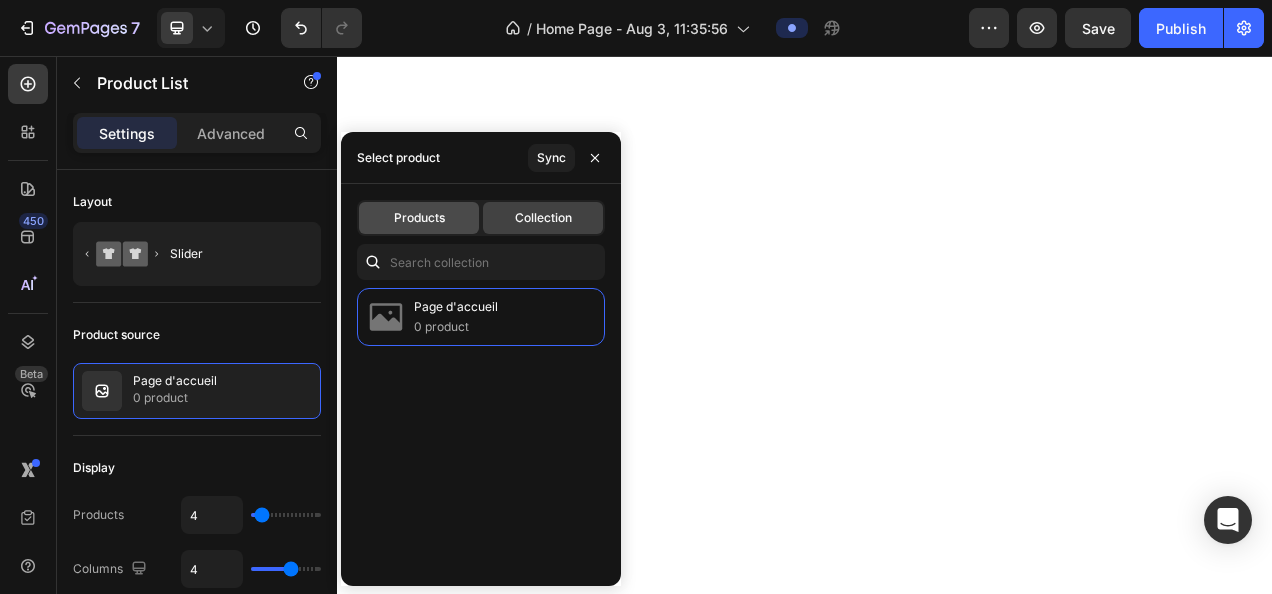 click on "Products" 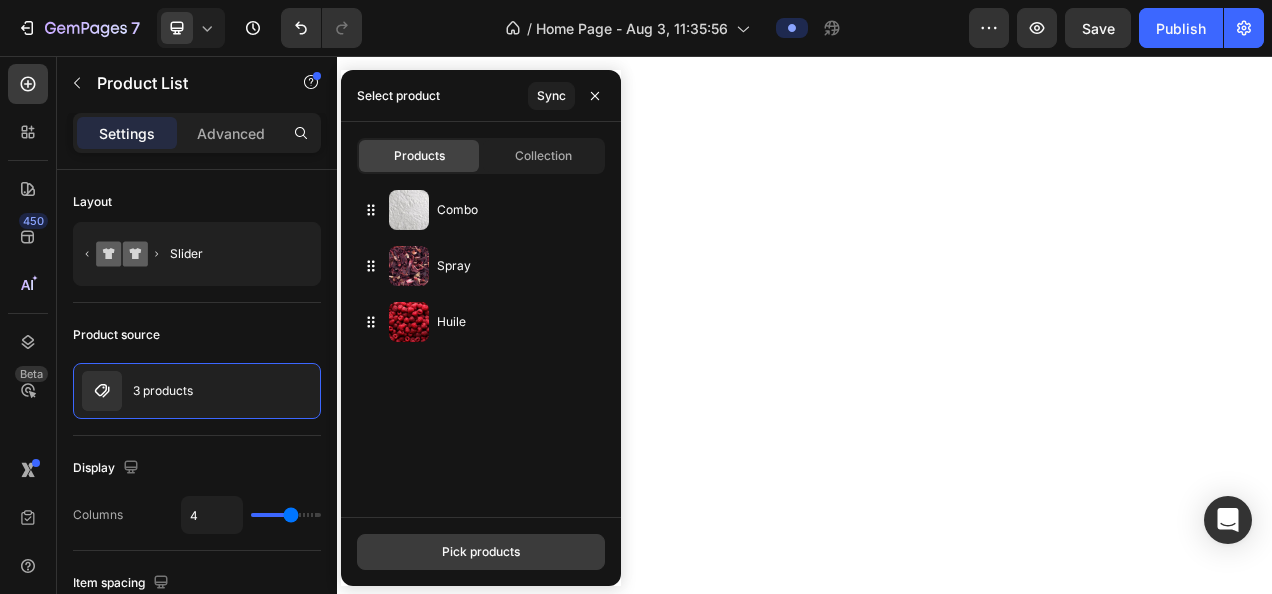 click on "Pick products" at bounding box center (481, 552) 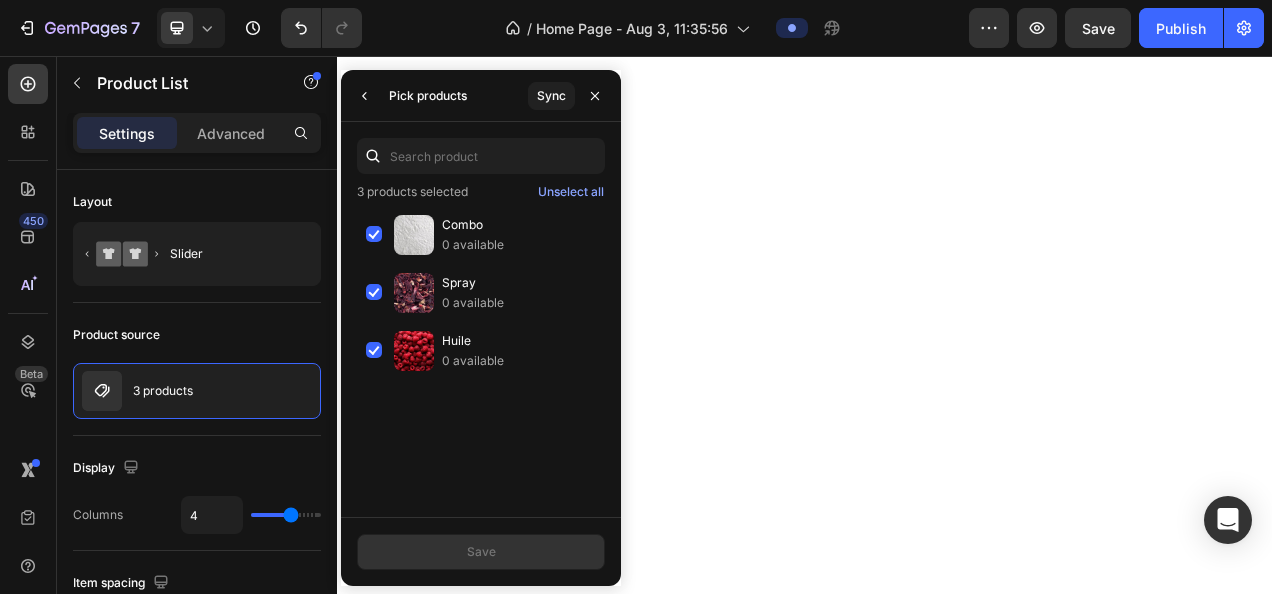 click on "Combo 0 available Spray 0 available Huile 0 available" at bounding box center (481, 357) 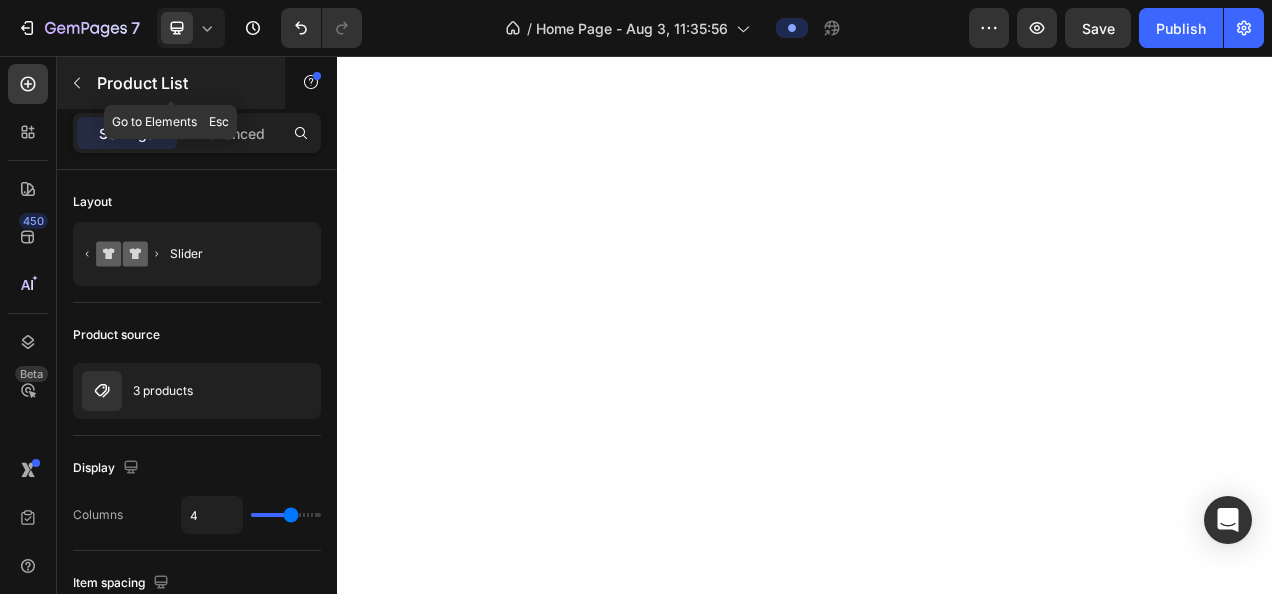 click at bounding box center [77, 83] 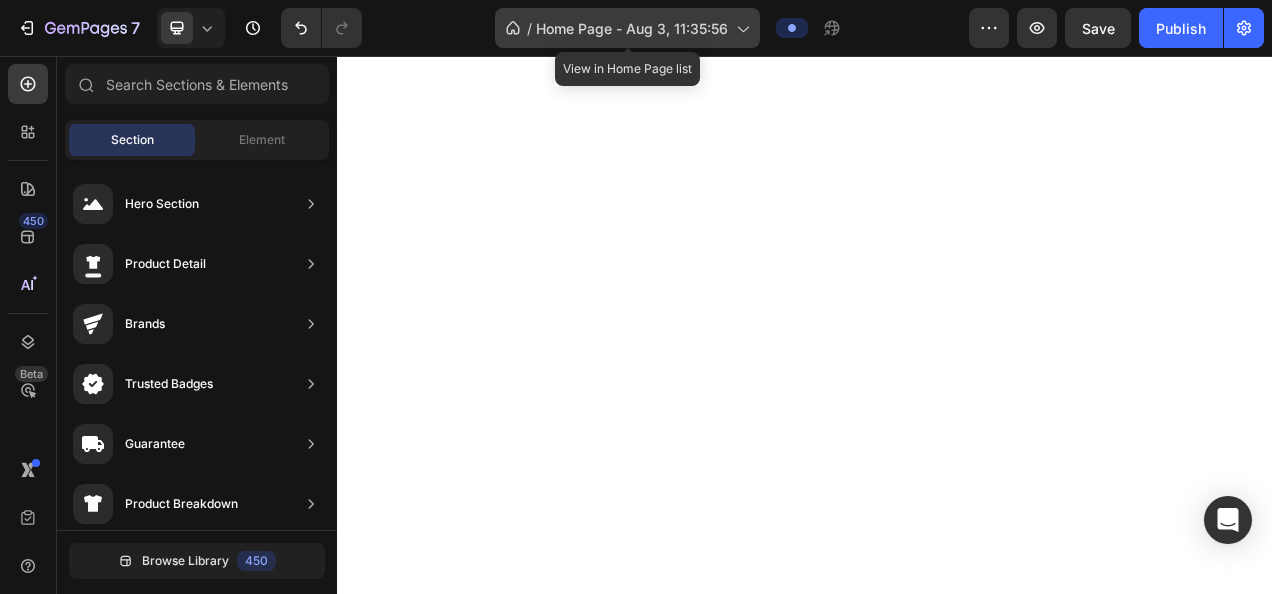 click on "Home Page - Aug 3, 11:35:56" at bounding box center (632, 28) 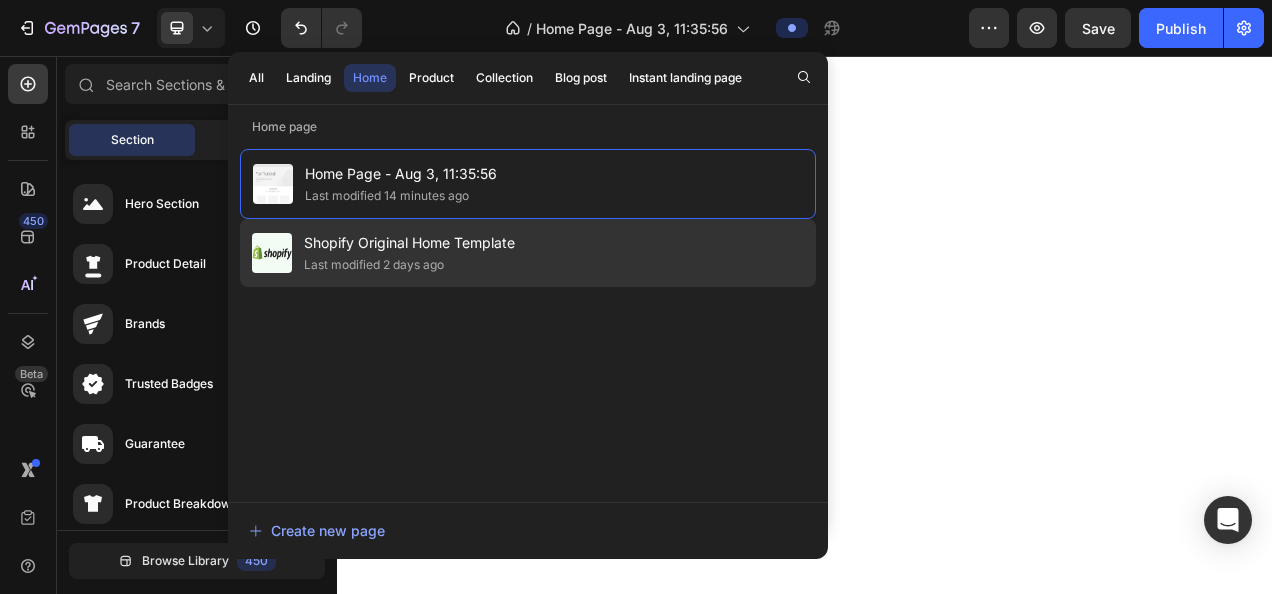 click on "Last modified 2 days ago" at bounding box center (409, 265) 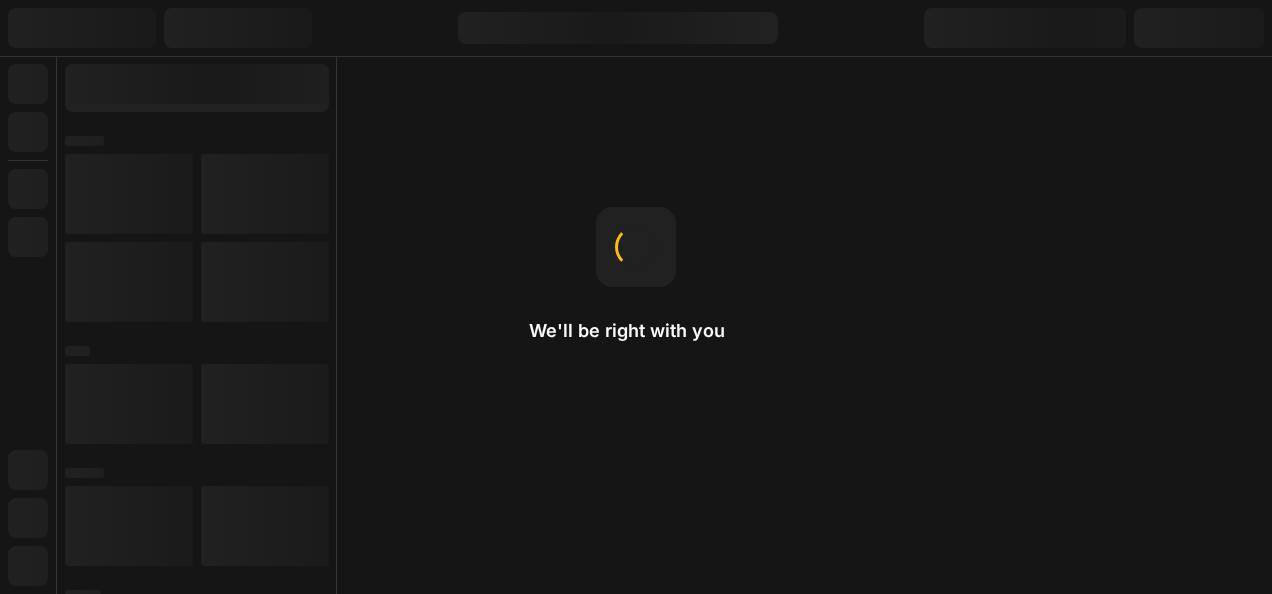 scroll, scrollTop: 0, scrollLeft: 0, axis: both 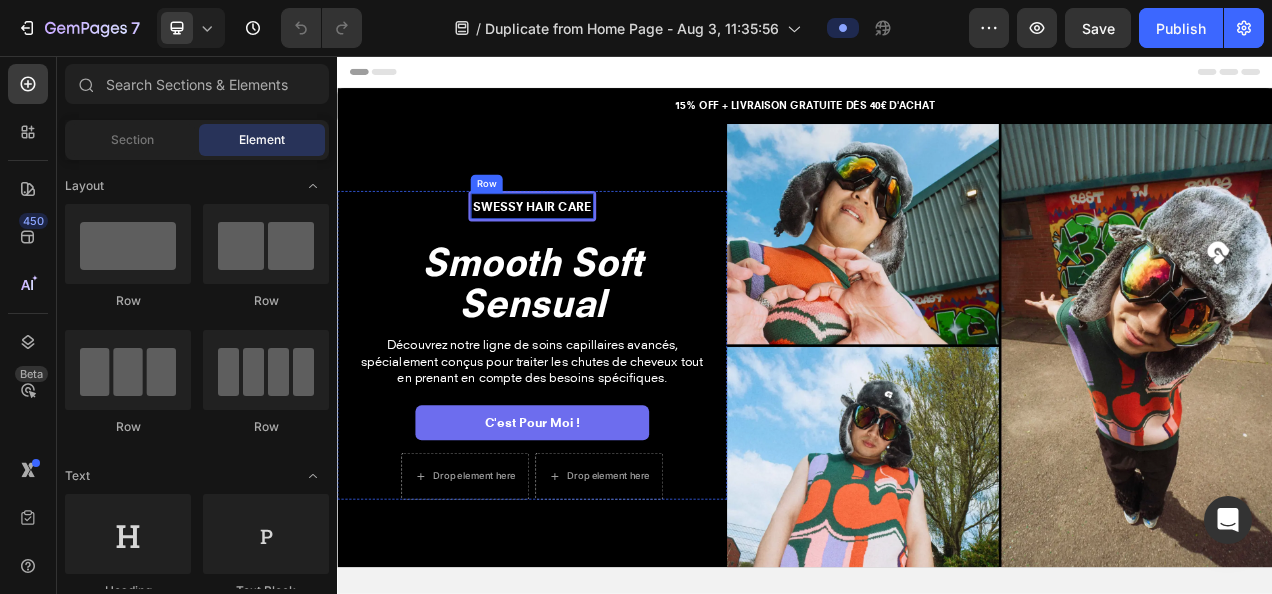 click on "Swessy hair Care Text Block Row" at bounding box center (587, 249) 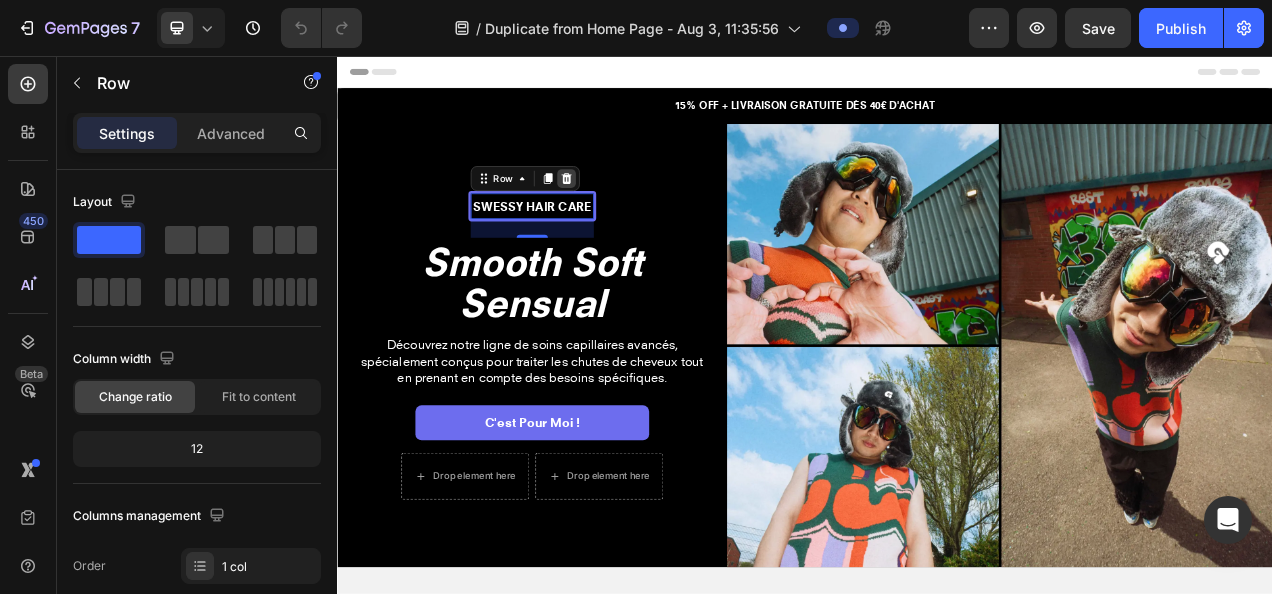 click at bounding box center [631, 213] 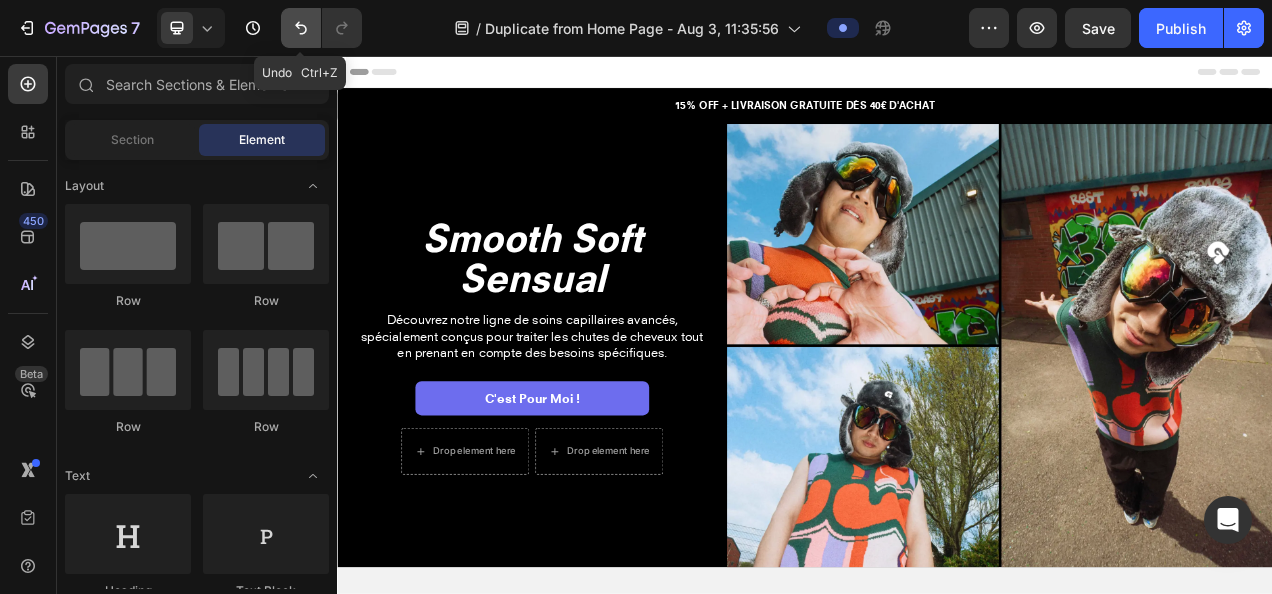 click 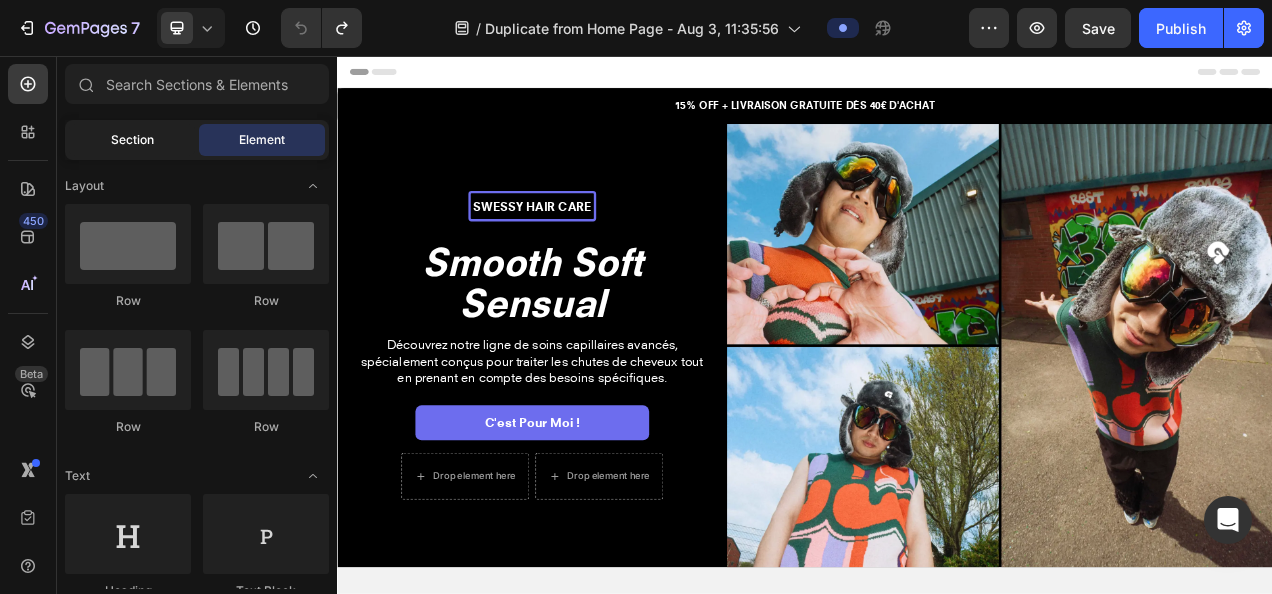 click on "Section" at bounding box center [132, 140] 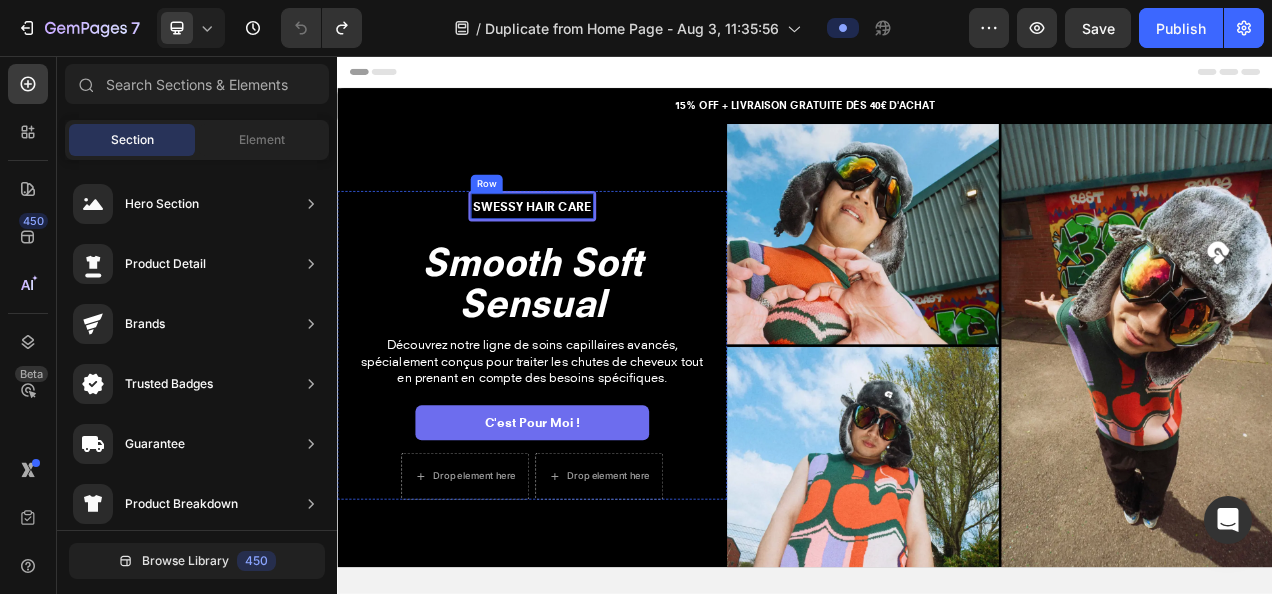 click on "Swessy hair Care Text Block Row" at bounding box center [587, 249] 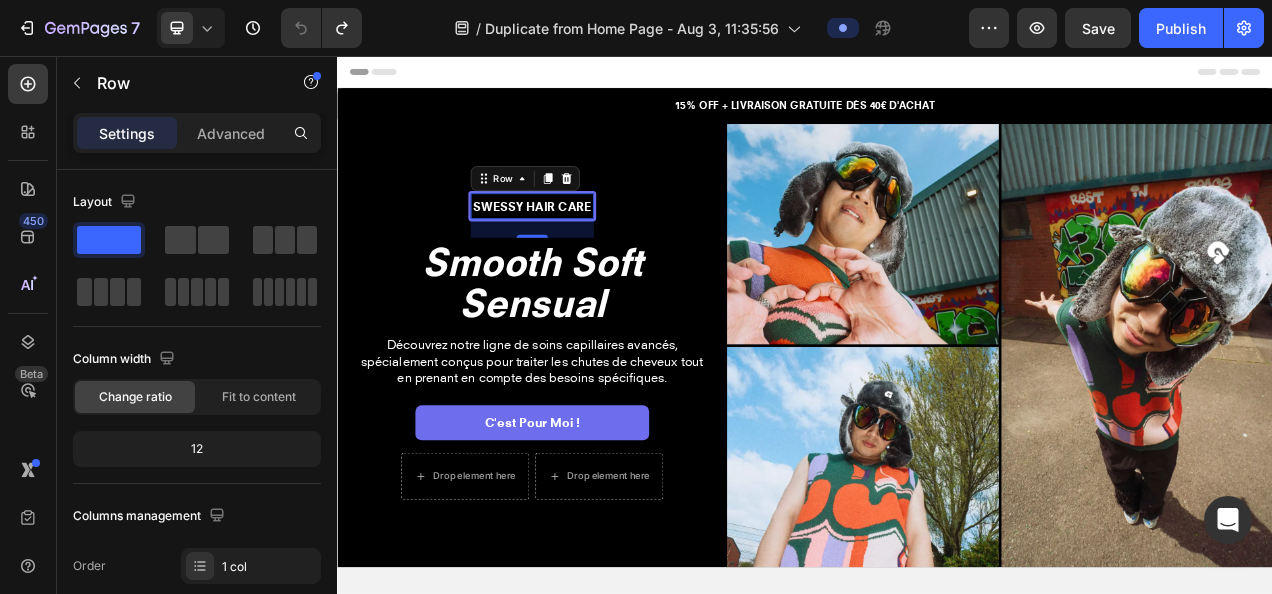 scroll, scrollTop: 481, scrollLeft: 0, axis: vertical 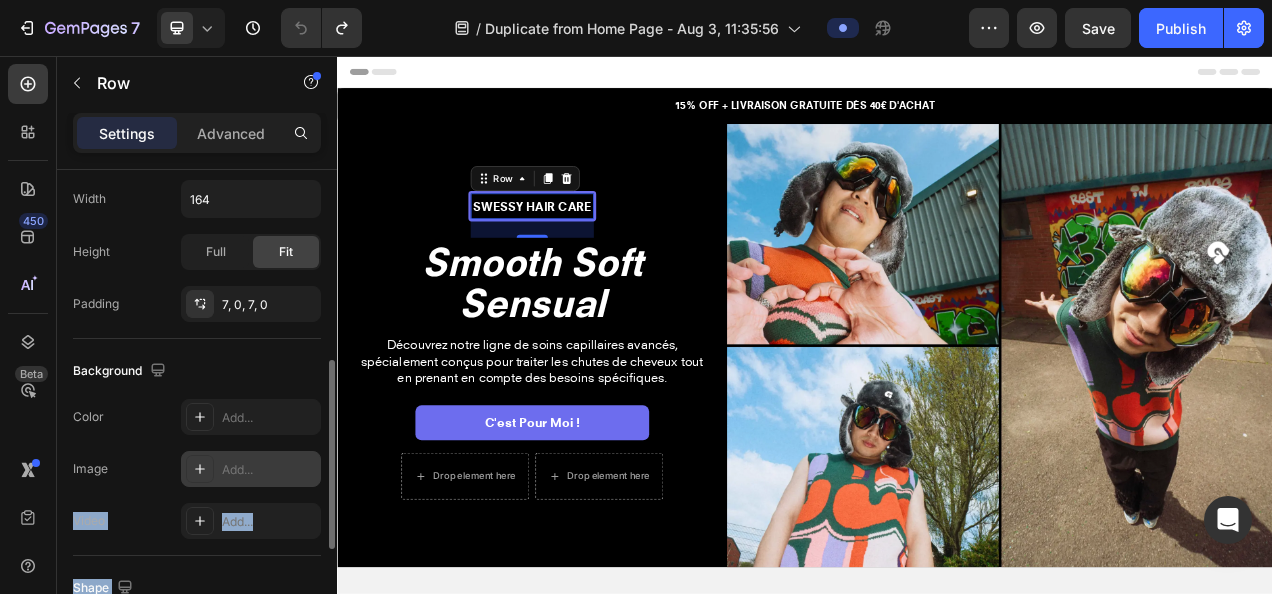 drag, startPoint x: 336, startPoint y: 296, endPoint x: 312, endPoint y: 465, distance: 170.69563 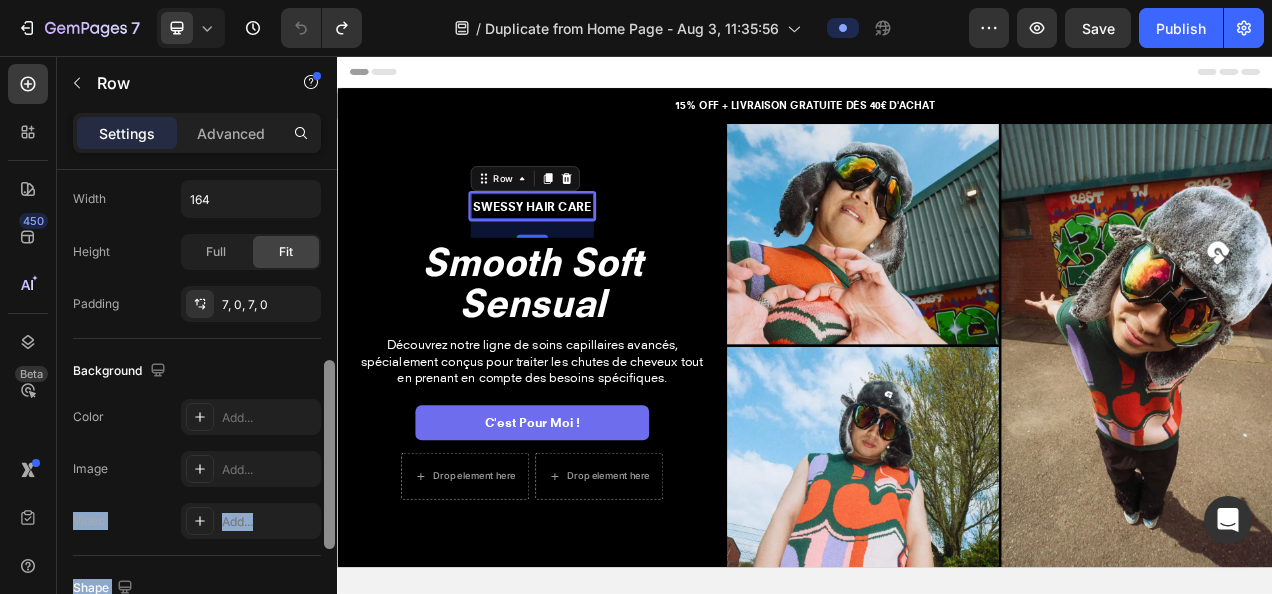 drag, startPoint x: 312, startPoint y: 465, endPoint x: 329, endPoint y: 192, distance: 273.52878 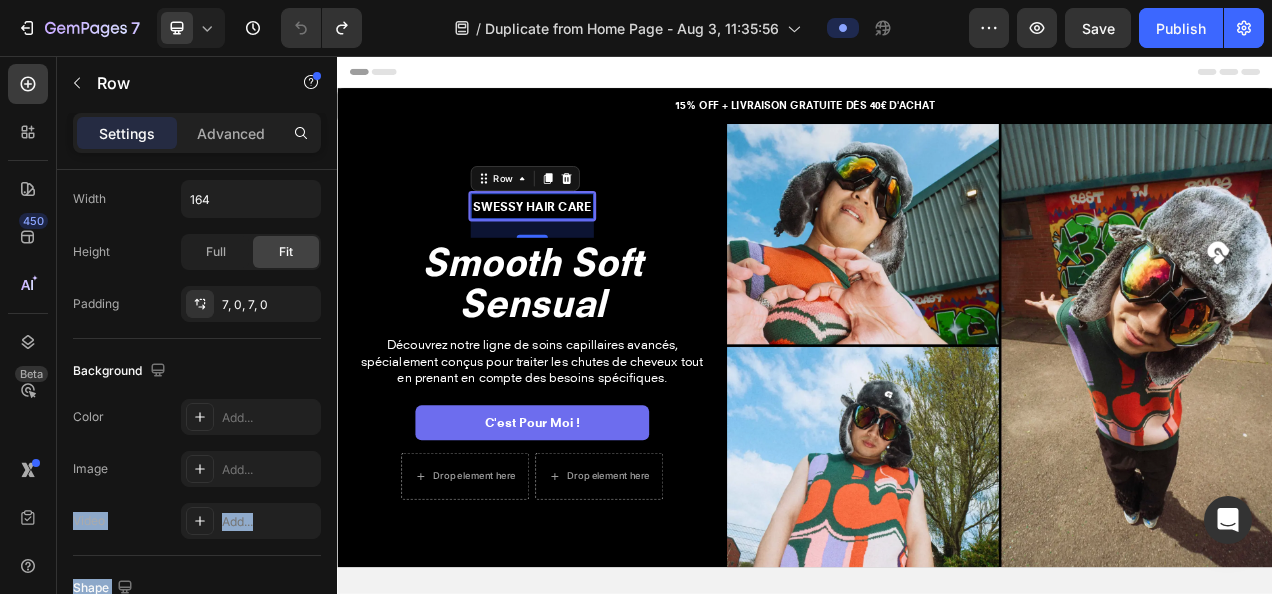 scroll, scrollTop: 0, scrollLeft: 0, axis: both 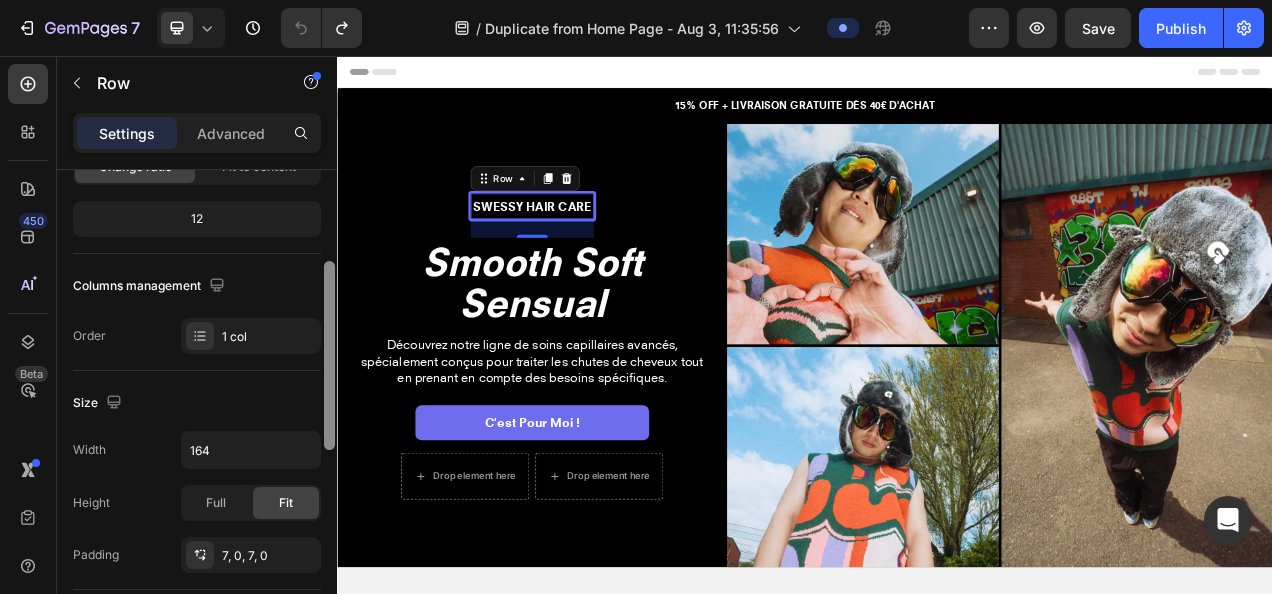 drag, startPoint x: 329, startPoint y: 192, endPoint x: 336, endPoint y: 283, distance: 91.26884 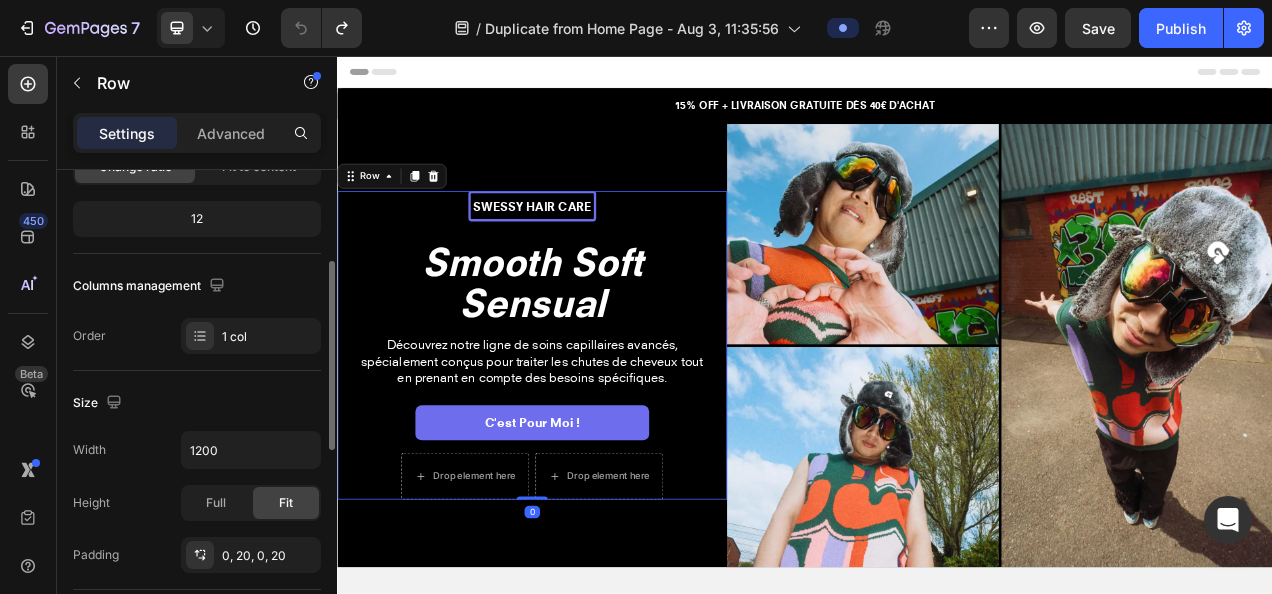 drag, startPoint x: 331, startPoint y: 401, endPoint x: 319, endPoint y: 446, distance: 46.572525 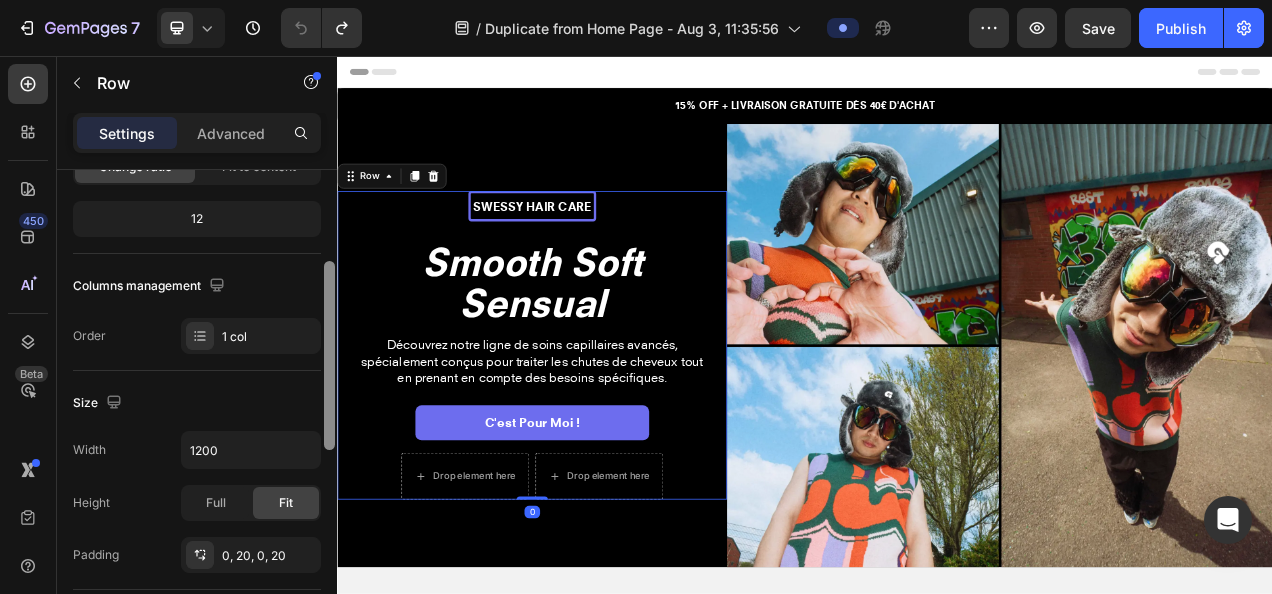scroll, scrollTop: 230, scrollLeft: 0, axis: vertical 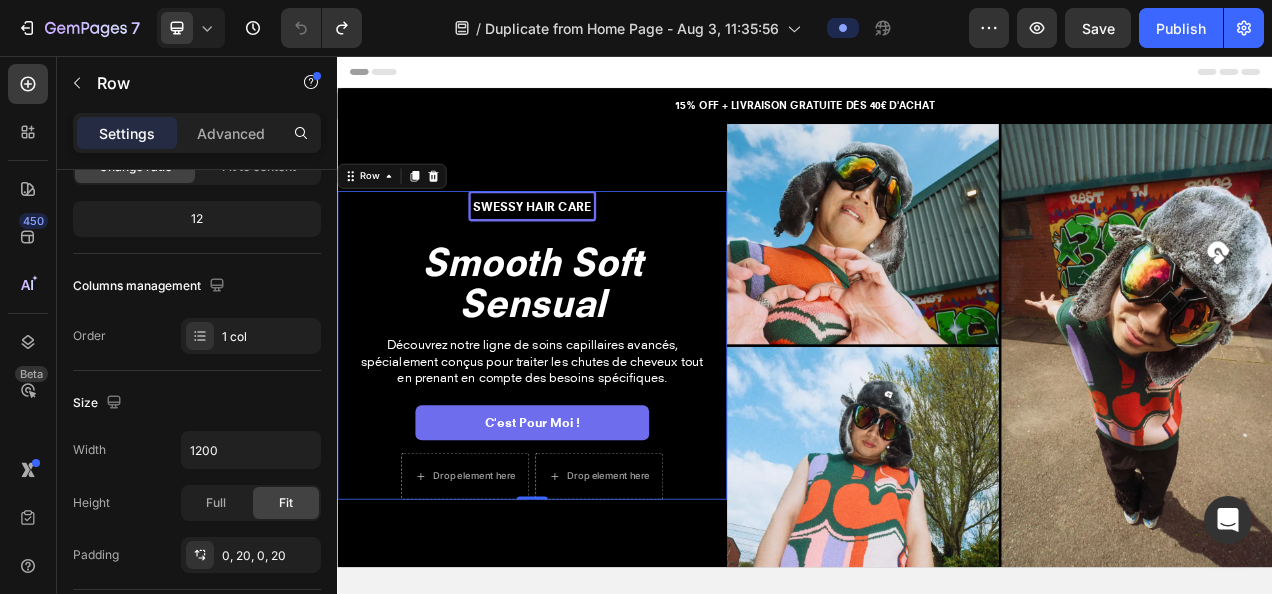 click on "Swessy hair Care Text Block Row Smooth Soft Sensual Heading Découvrez notre ligne de soins capillaires avancés, spécialement conçus pour traiter les chutes de cheveux tout en prenant en compte des besoins spécifiques. Text Block c'est pour moi ! Button
Drop element here
Drop element here Row" at bounding box center (587, 427) 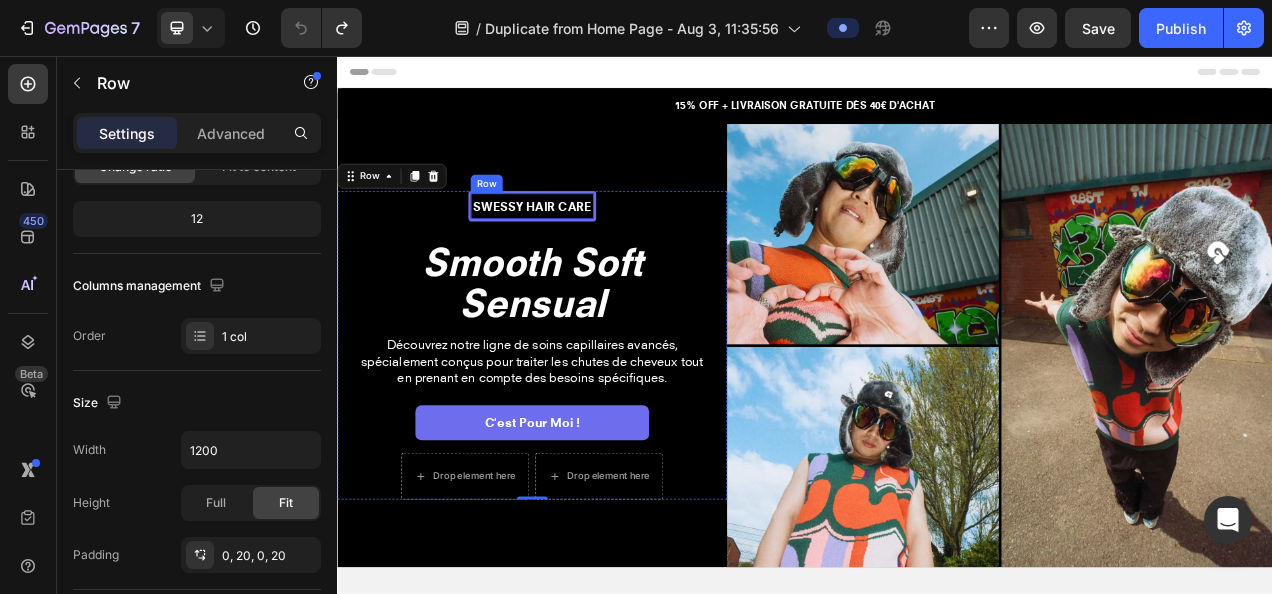 click on "Swessy hair Care Text Block Row" at bounding box center [587, 249] 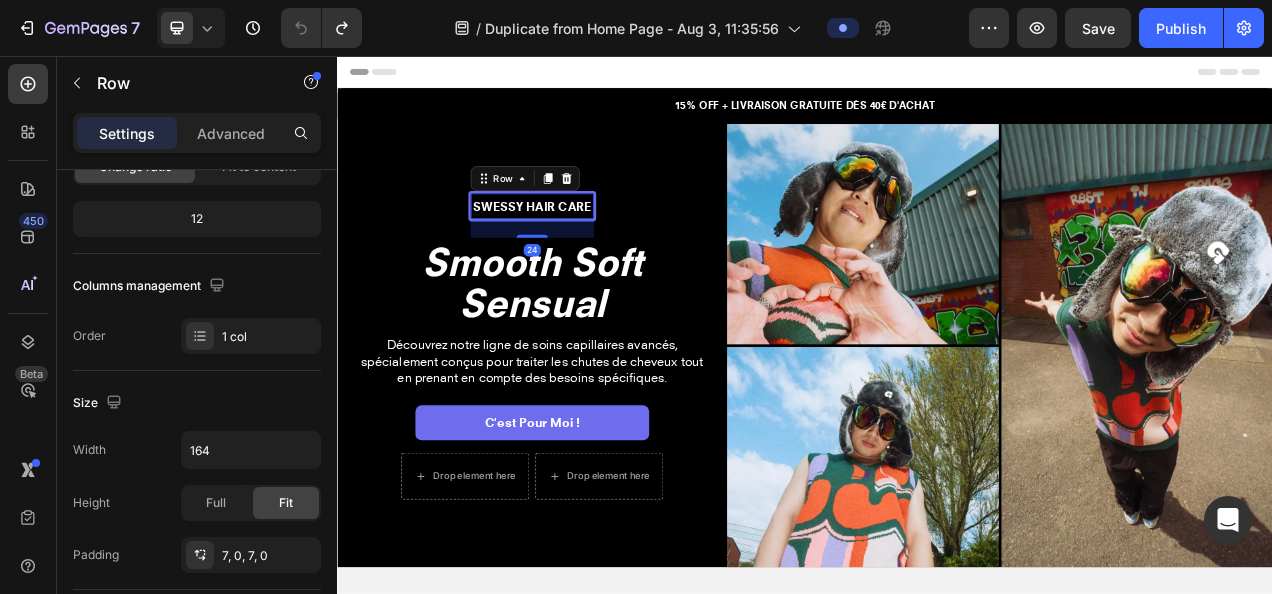 click on "24" at bounding box center (587, 277) 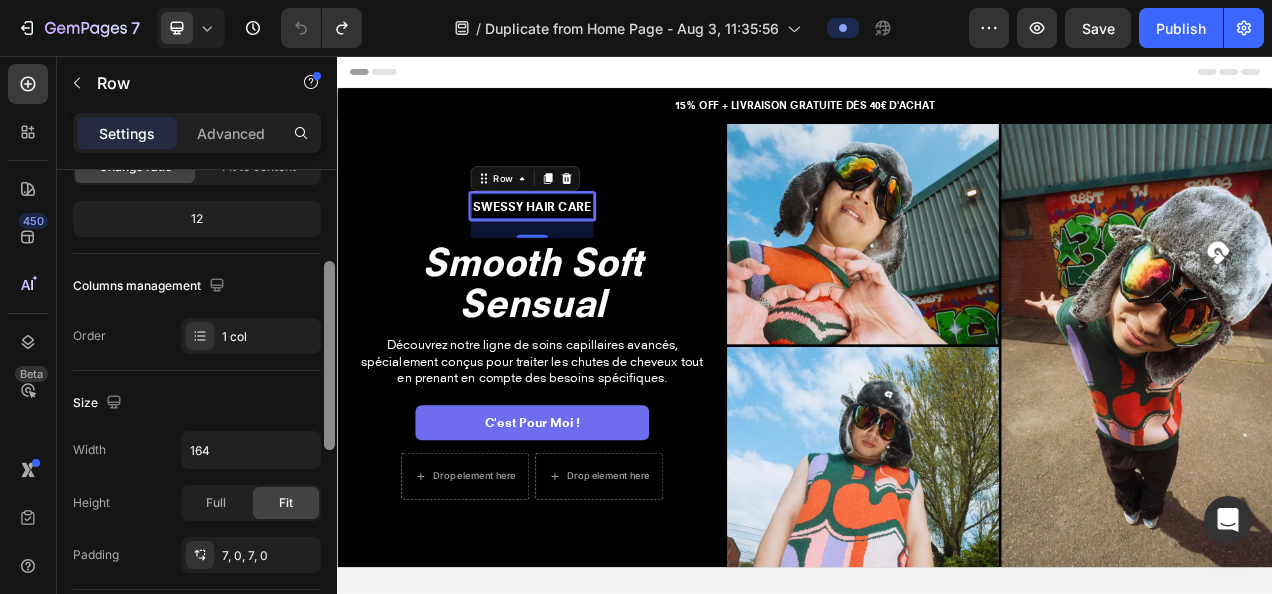 scroll, scrollTop: 0, scrollLeft: 0, axis: both 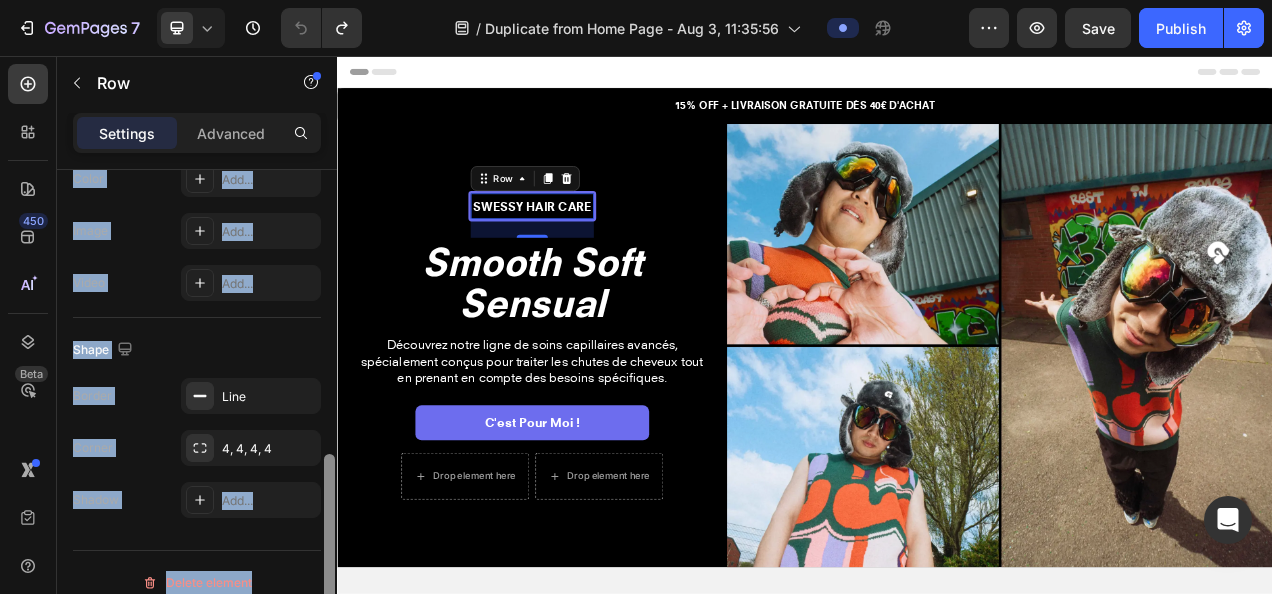 drag, startPoint x: 327, startPoint y: 338, endPoint x: 294, endPoint y: 623, distance: 286.90417 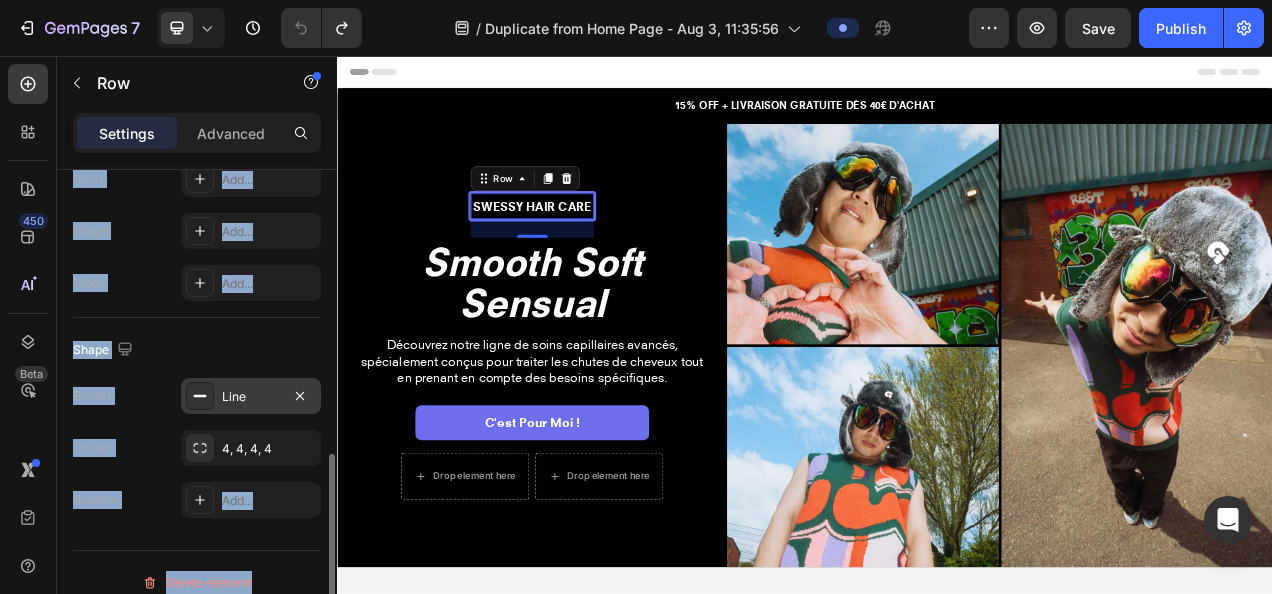 click 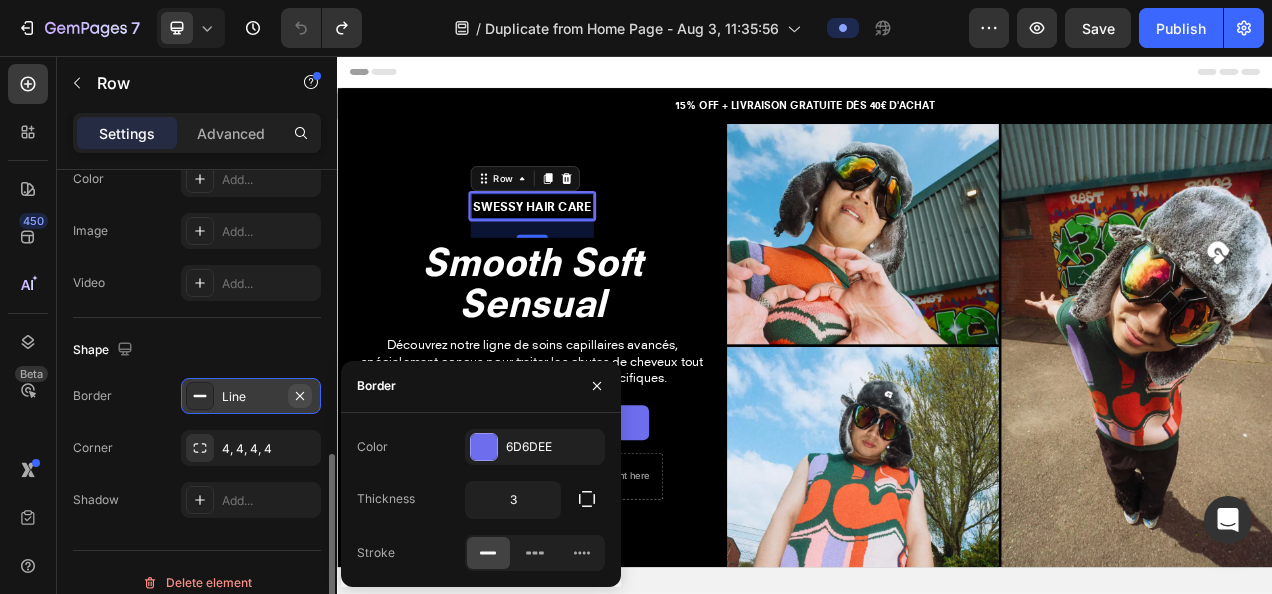 click 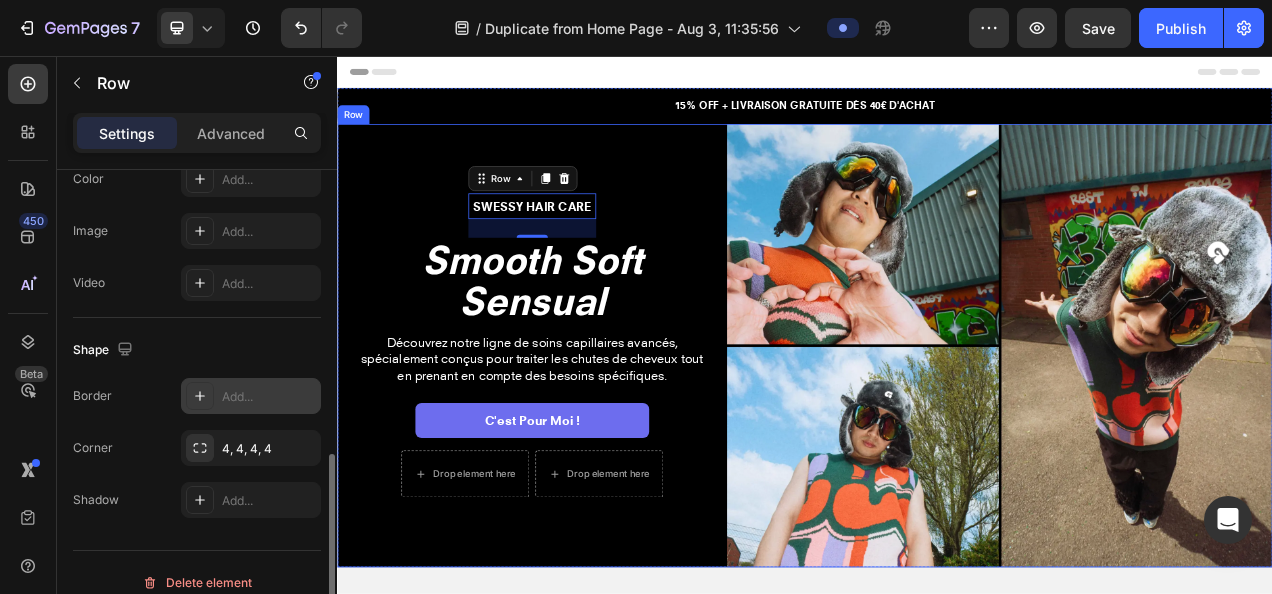 click on "Swessy hair Care Text Block Row   24 Smooth Soft Sensual Heading Découvrez notre ligne de soins capillaires avancés, spécialement conçus pour traiter les chutes de cheveux tout en prenant en compte des besoins spécifiques. Text Block c'est pour moi ! Button
Drop element here
Drop element here Row Row" at bounding box center [587, 427] 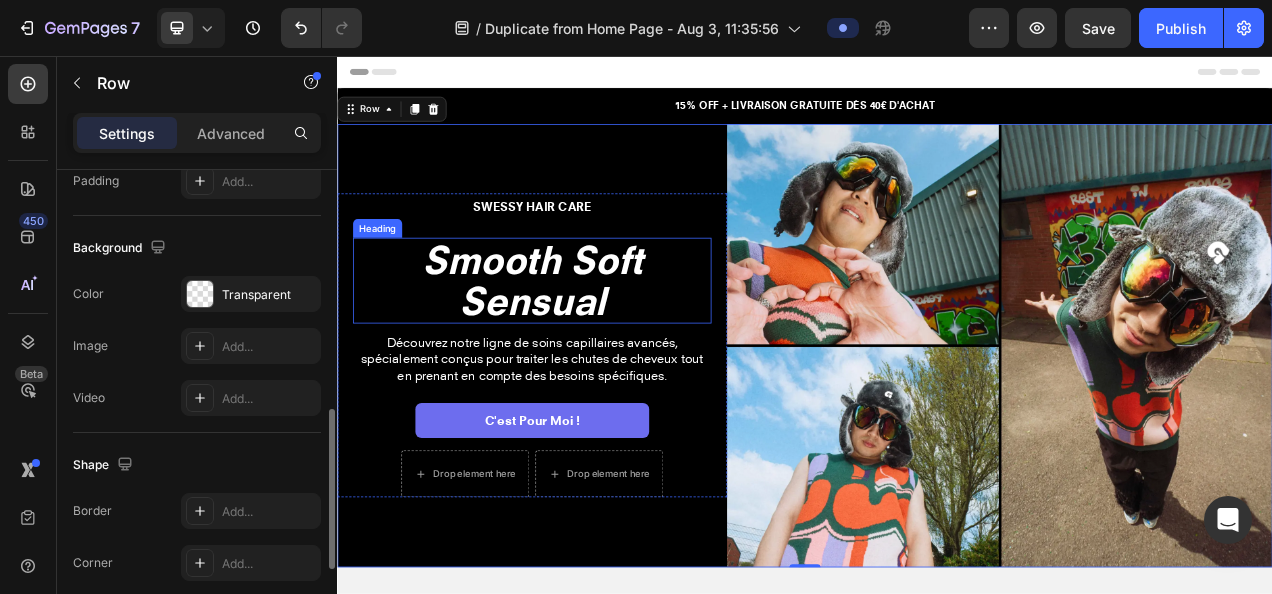 click on "Smooth Soft Sensual" at bounding box center (587, 343) 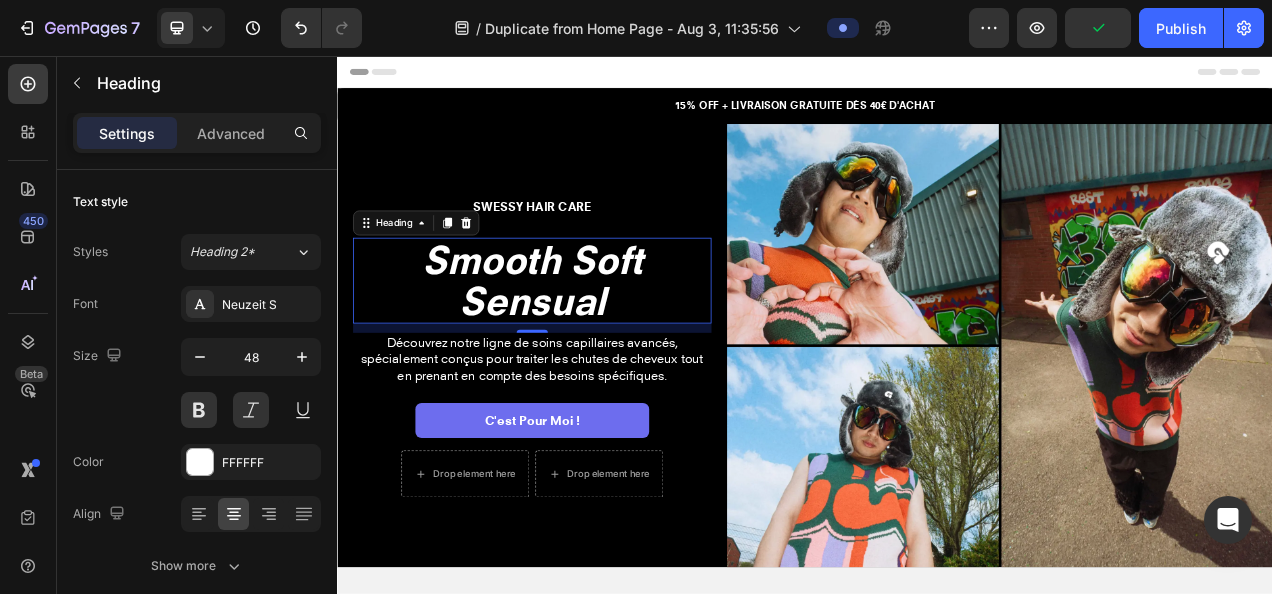 scroll, scrollTop: 481, scrollLeft: 0, axis: vertical 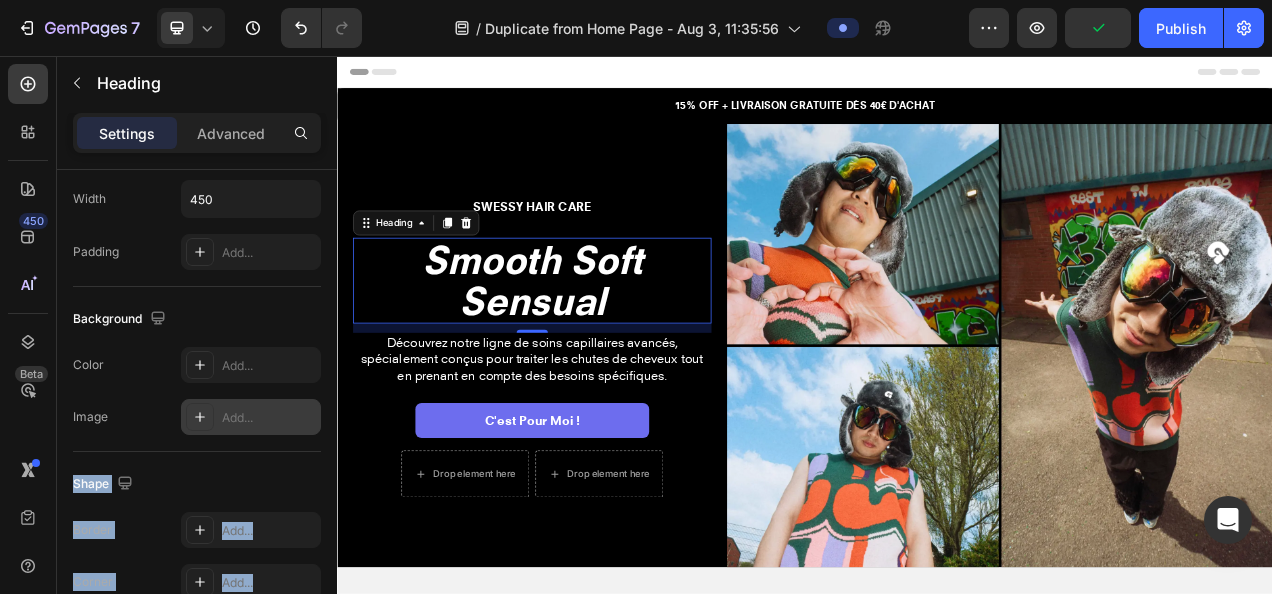 drag, startPoint x: 322, startPoint y: 314, endPoint x: 306, endPoint y: 411, distance: 98.31073 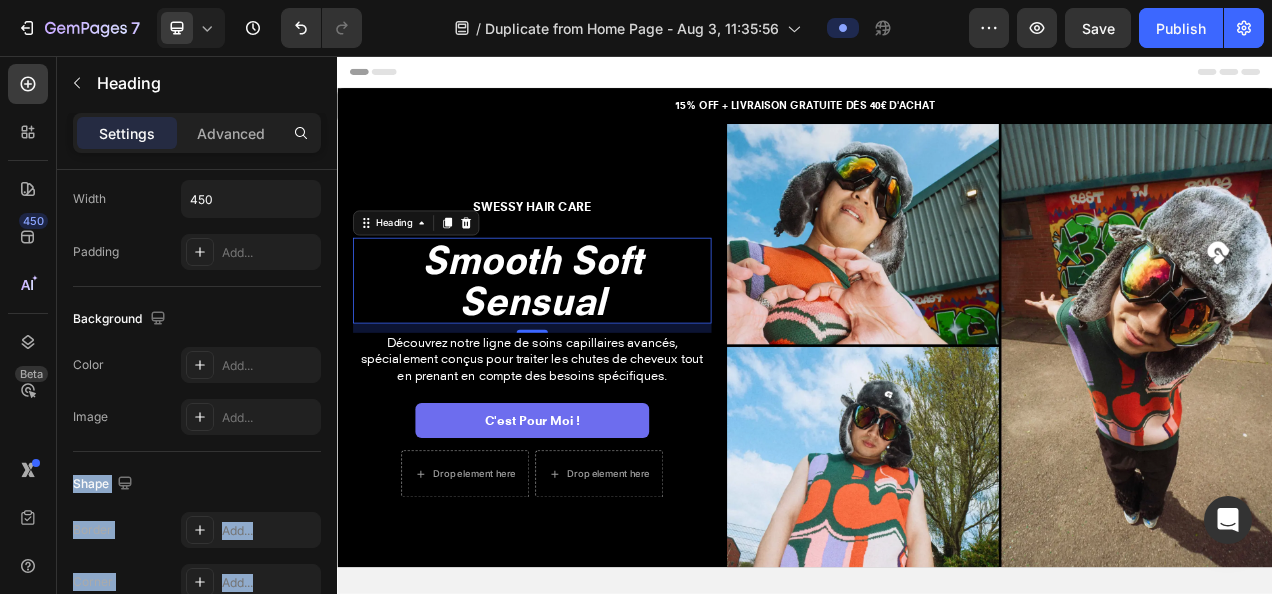 drag, startPoint x: 306, startPoint y: 411, endPoint x: 322, endPoint y: 454, distance: 45.88028 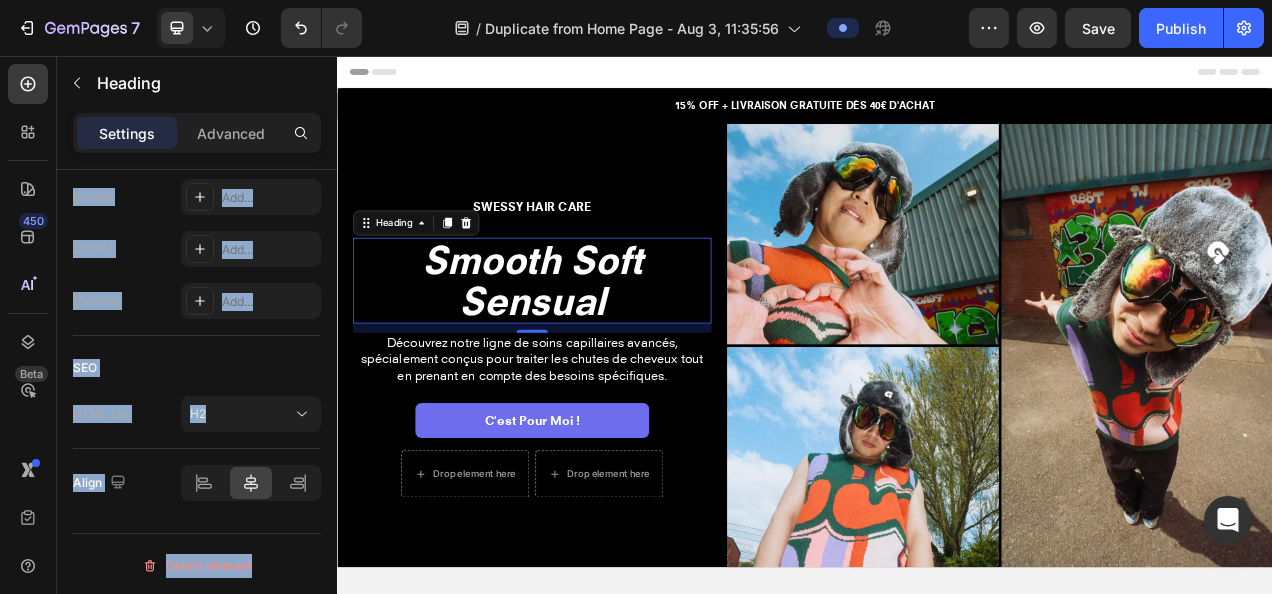 scroll, scrollTop: 333, scrollLeft: 0, axis: vertical 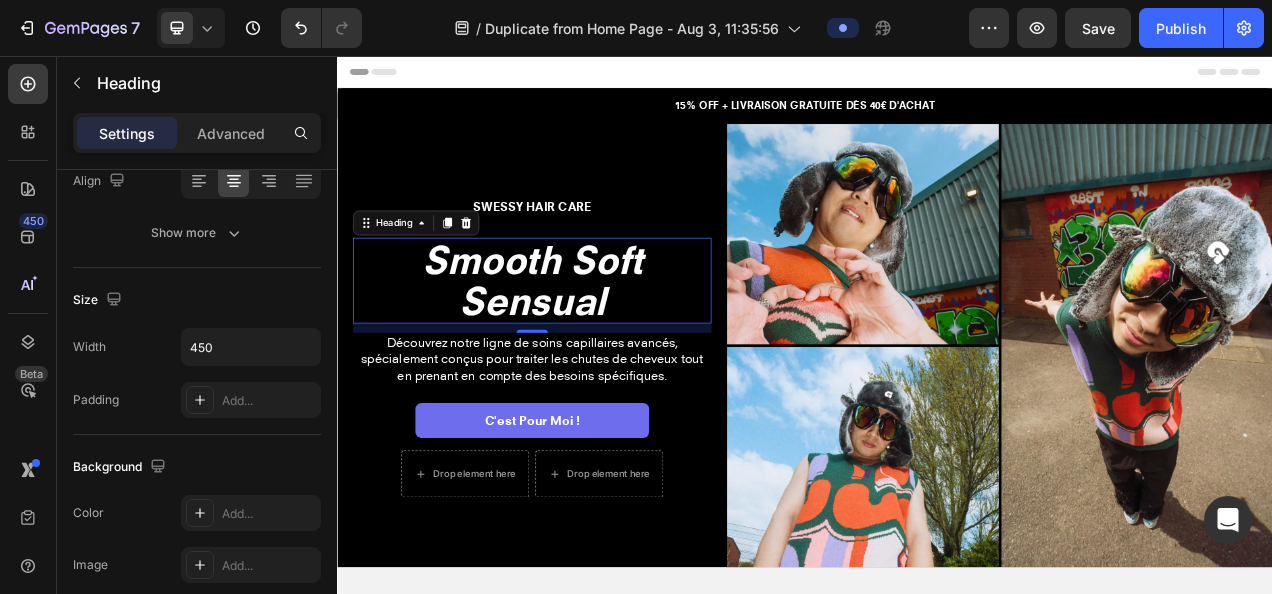 click on "Smooth Soft Sensual" at bounding box center [587, 344] 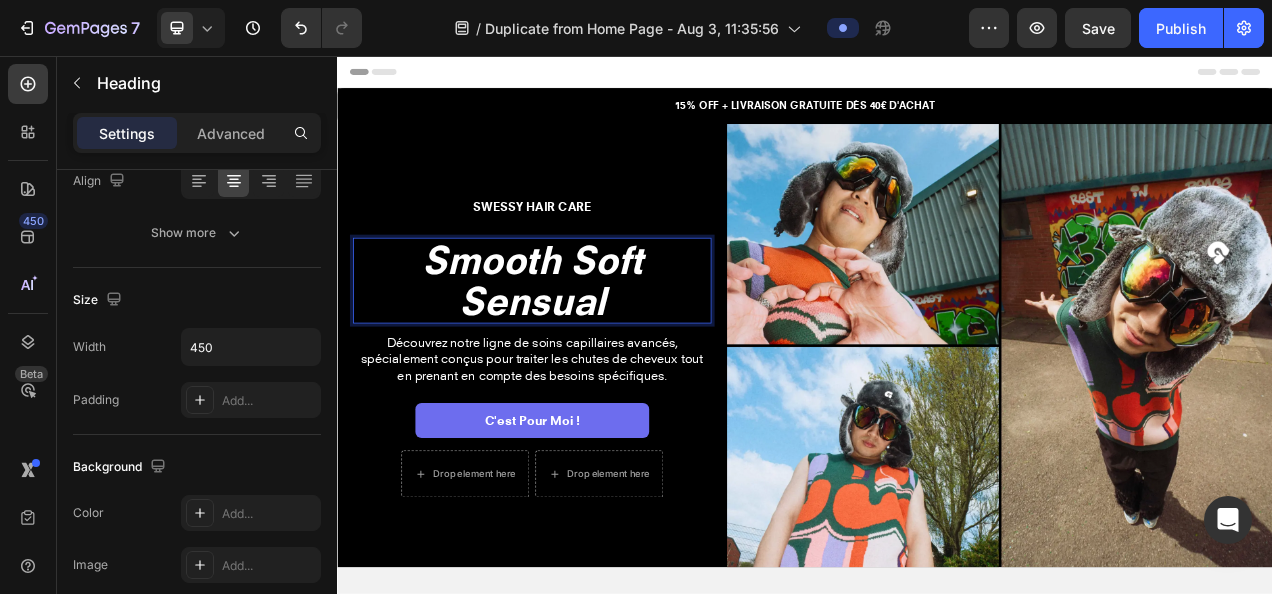 click on "Smooth Soft Sensual" at bounding box center [587, 344] 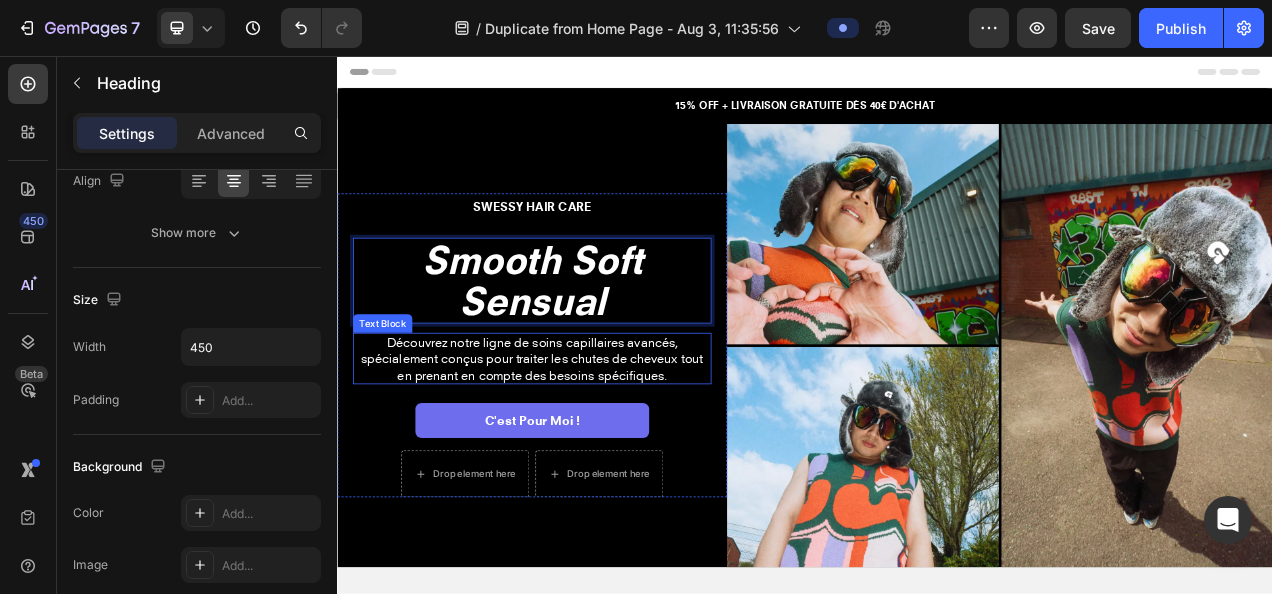 click on "Découvrez notre ligne de soins capillaires avancés, spécialement conçus pour traiter les chutes de cheveux tout en prenant en compte des besoins spécifiques." at bounding box center [587, 444] 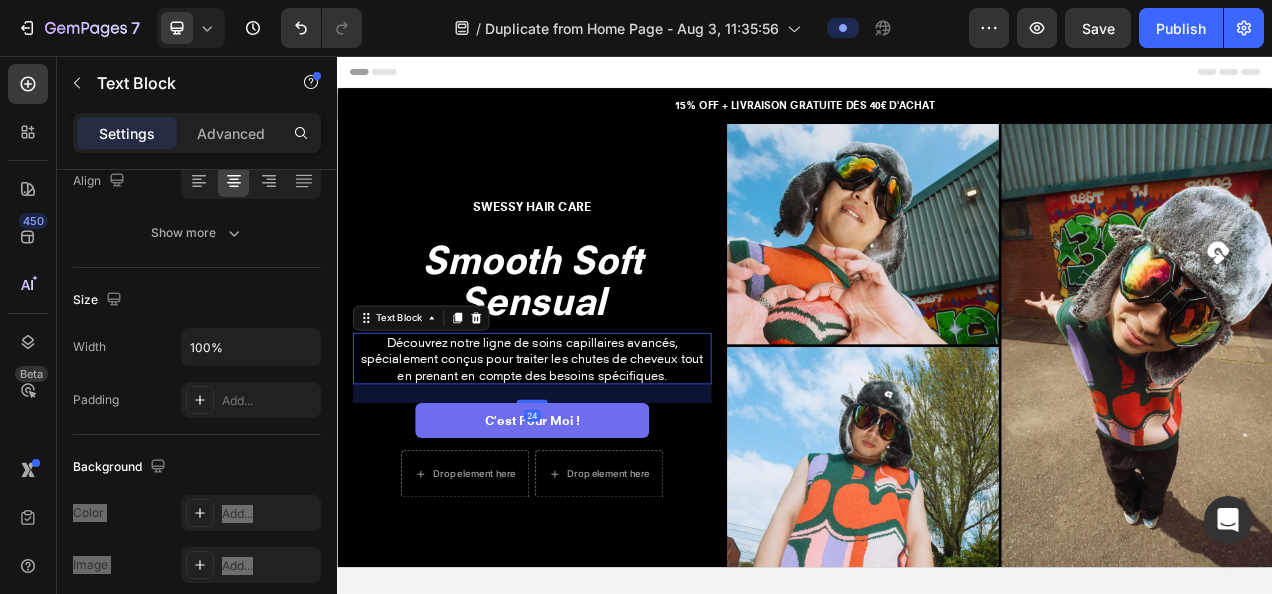 scroll, scrollTop: 0, scrollLeft: 0, axis: both 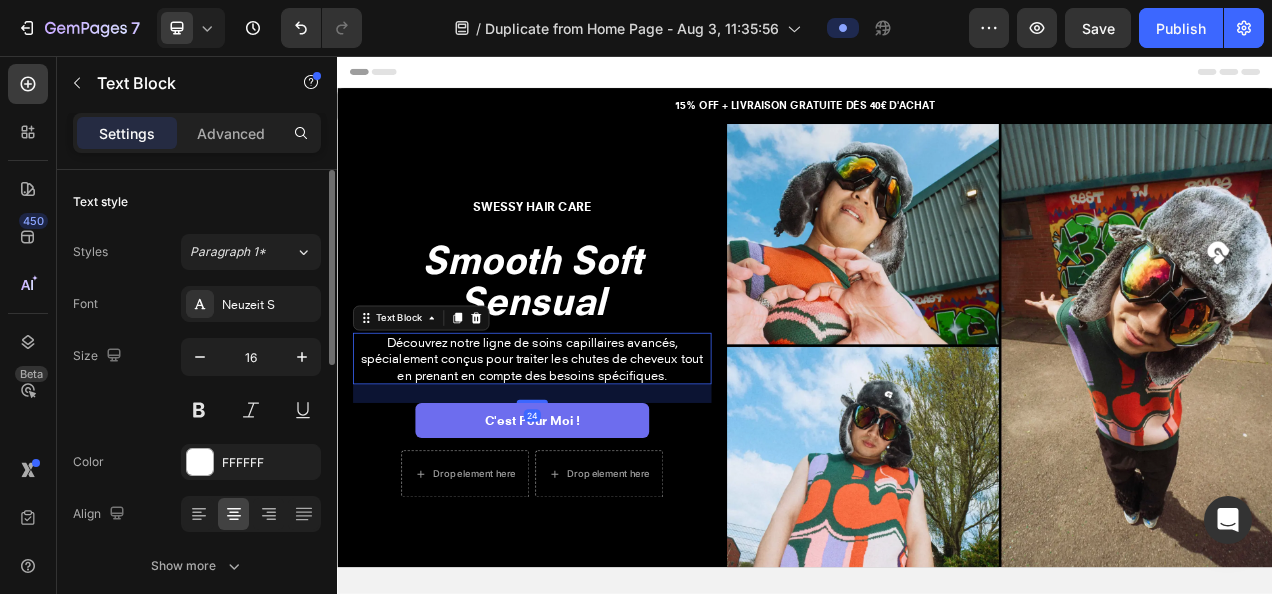 click on "Swessy hair Care Text Block Row ⁠⁠⁠⁠⁠⁠⁠ Smooth Soft Sensual Heading Découvrez notre ligne de soins capillaires avancés, spécialement conçus pour traiter les chutes de cheveux tout en prenant en compte des besoins spécifiques. Text Block   24 c'est pour moi ! Button
Drop element here
Drop element here Row Row" at bounding box center [587, 427] 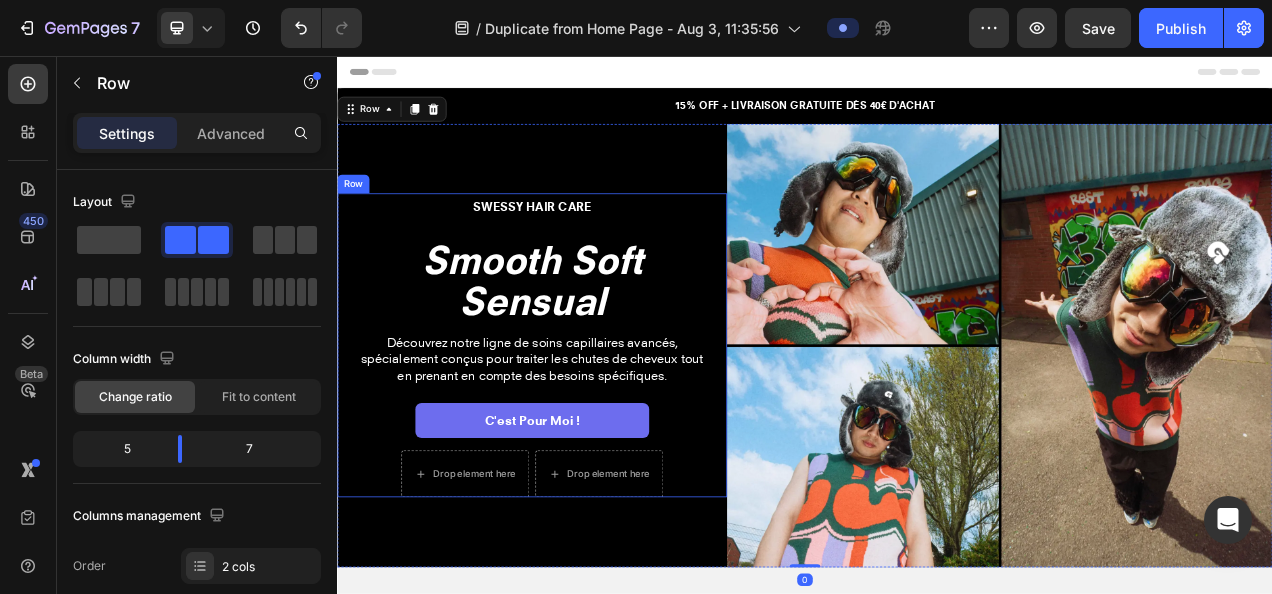 click on "Swessy hair Care Text Block Row ⁠⁠⁠⁠⁠⁠⁠ Smooth Soft Sensual Heading Découvrez notre ligne de soins capillaires avancés, spécialement conçus pour traiter les chutes de cheveux tout en prenant en compte des besoins spécifiques. Text Block c'est pour moi ! Button
Drop element here
Drop element here Row" at bounding box center (587, 427) 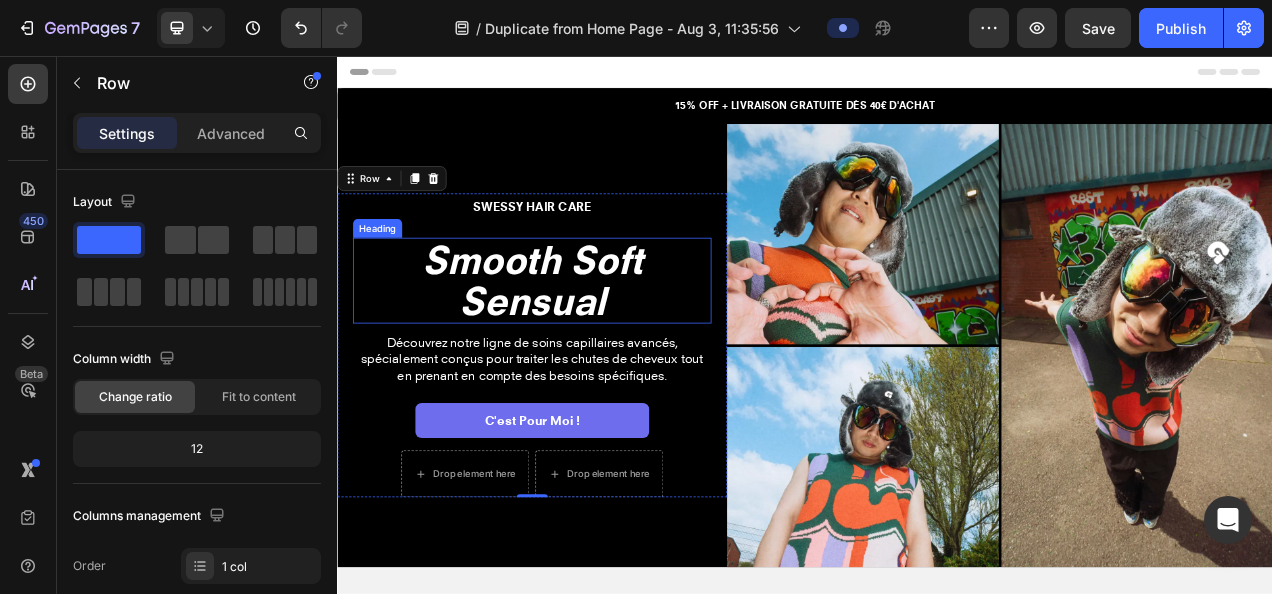 click on "⁠⁠⁠⁠⁠⁠⁠ Smooth Soft Sensual" at bounding box center [587, 344] 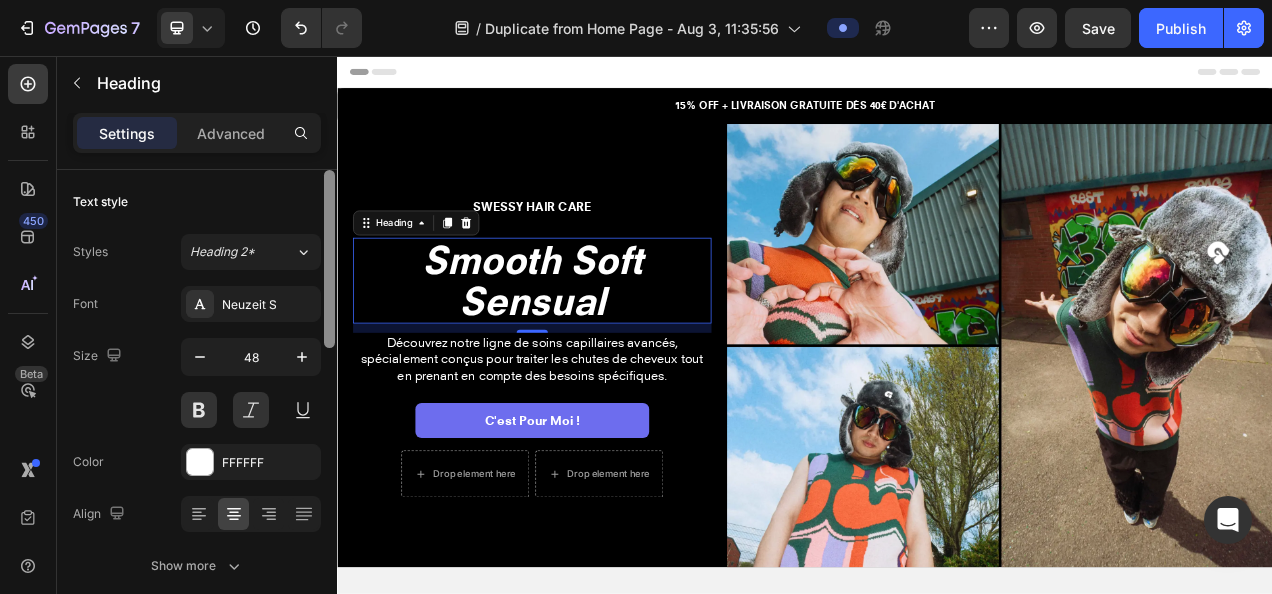 click at bounding box center [329, 259] 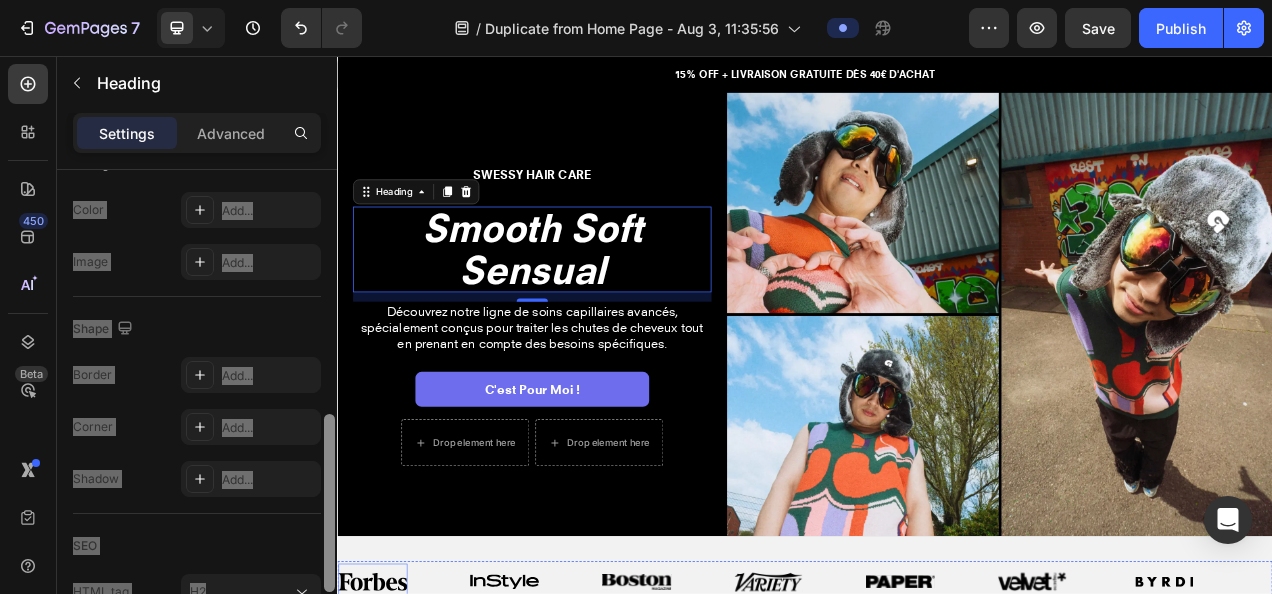 scroll, scrollTop: 642, scrollLeft: 0, axis: vertical 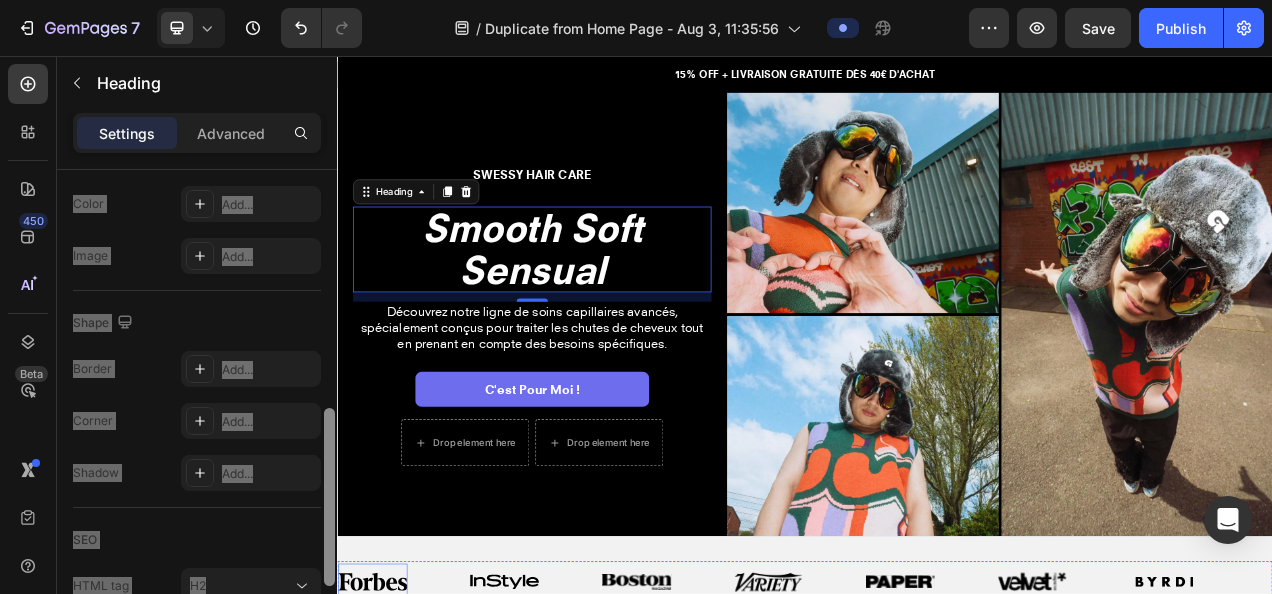 drag, startPoint x: 668, startPoint y: 397, endPoint x: 340, endPoint y: 741, distance: 475.31042 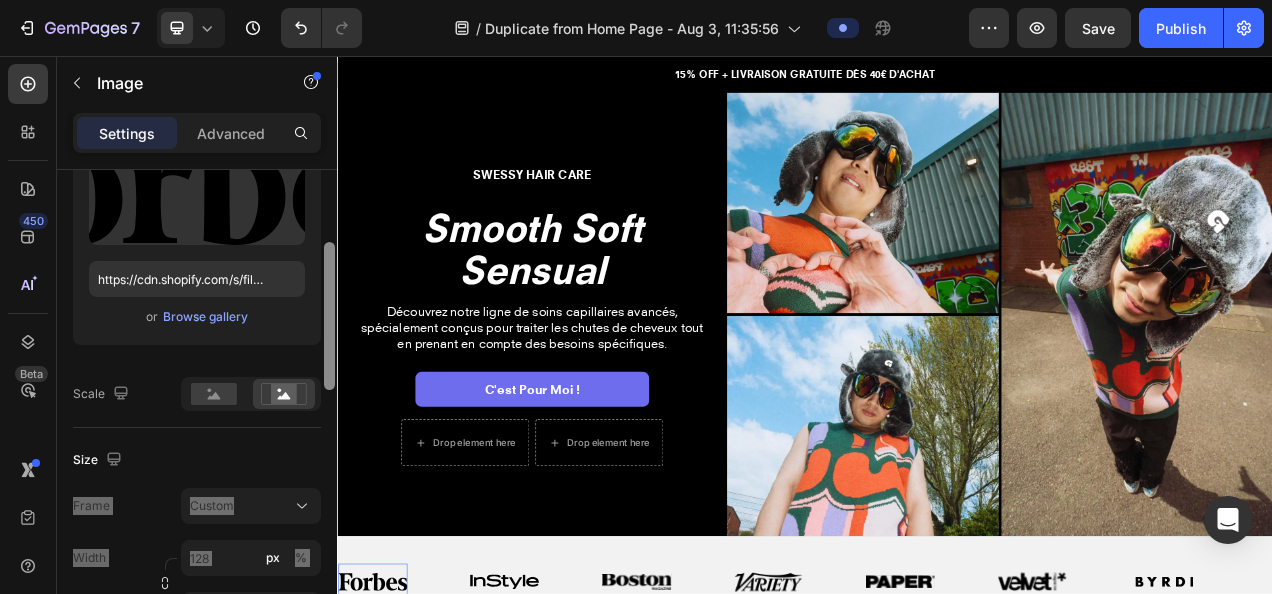 scroll, scrollTop: 282, scrollLeft: 0, axis: vertical 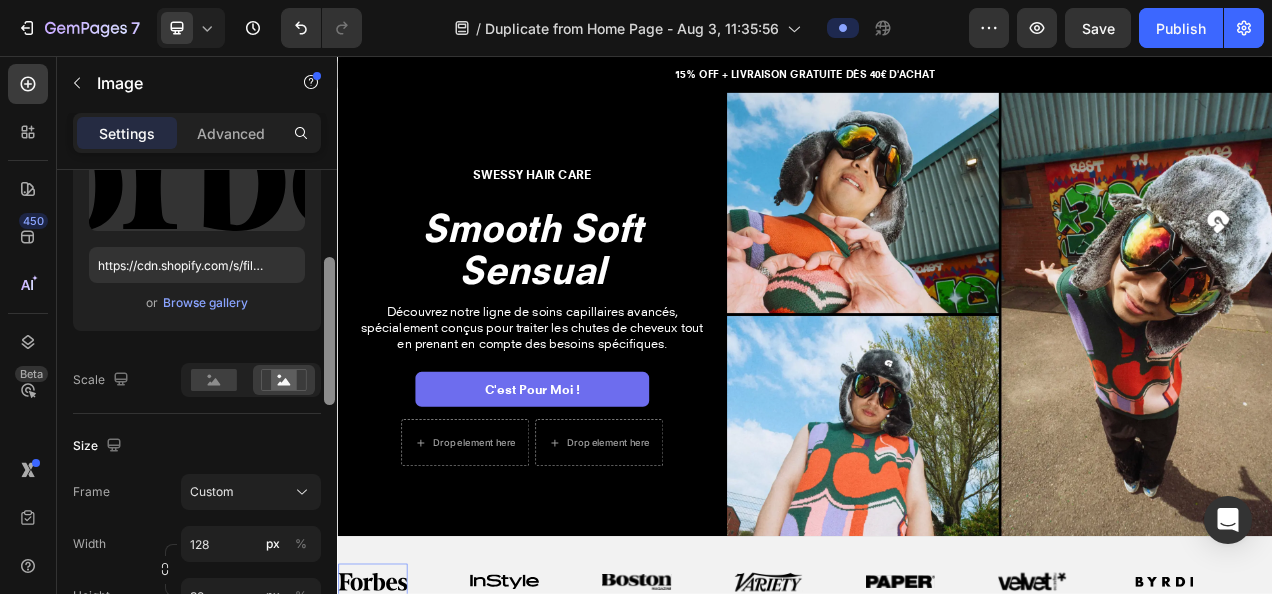 click on "Size" at bounding box center (197, 446) 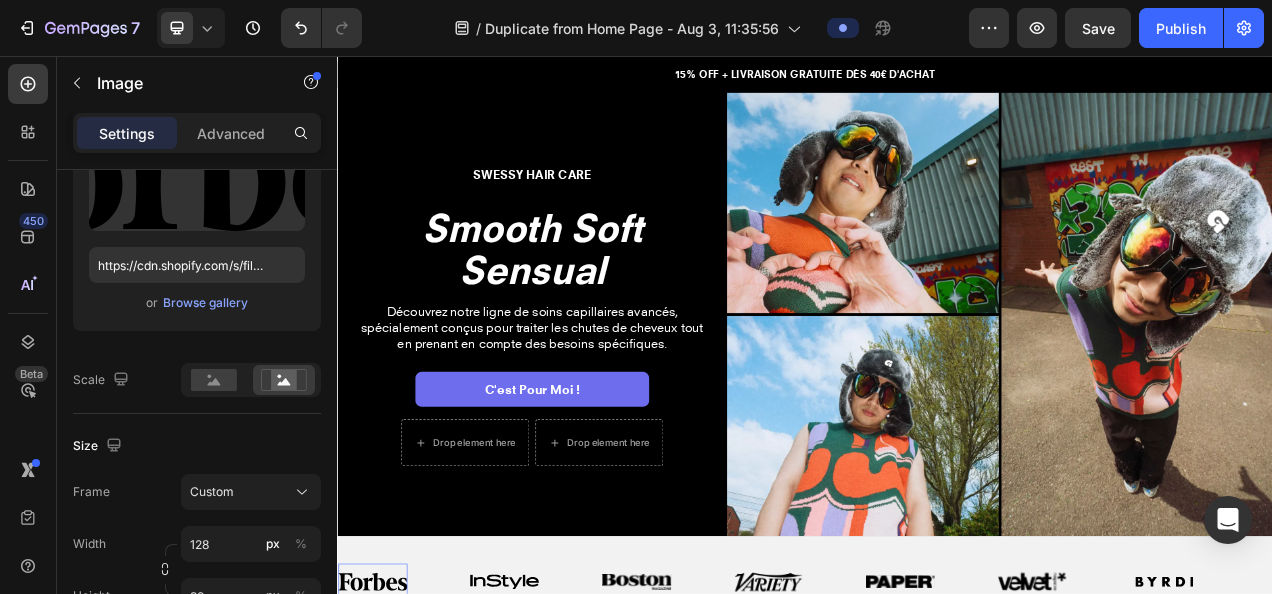scroll, scrollTop: 763, scrollLeft: 0, axis: vertical 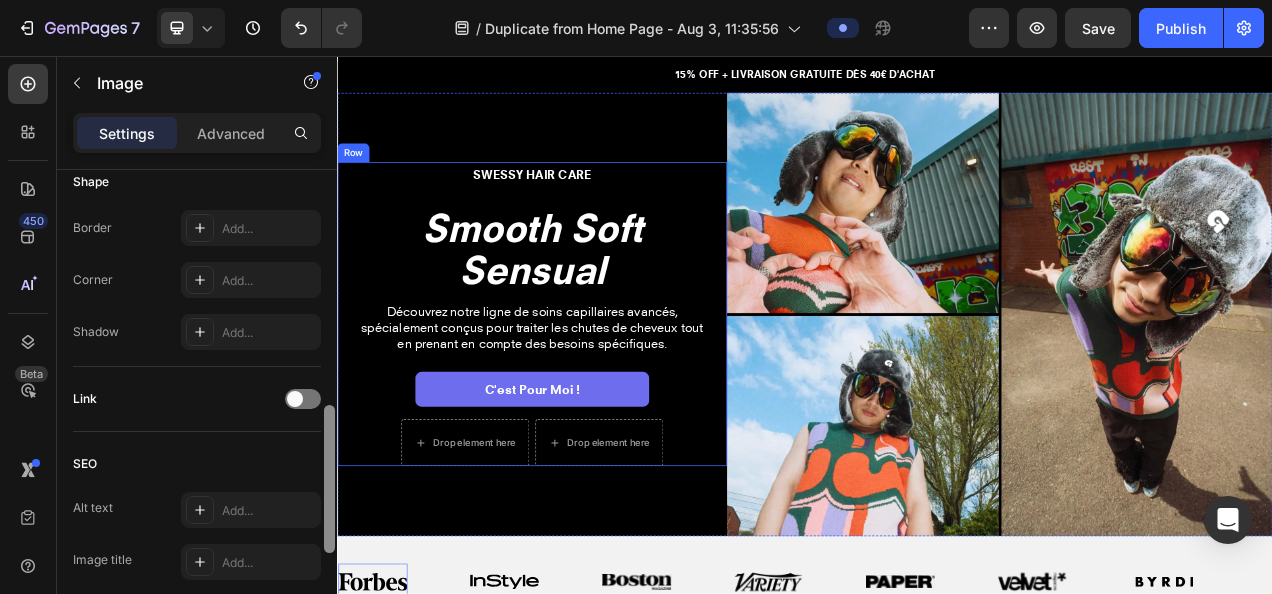 drag, startPoint x: 336, startPoint y: 450, endPoint x: 336, endPoint y: 311, distance: 139 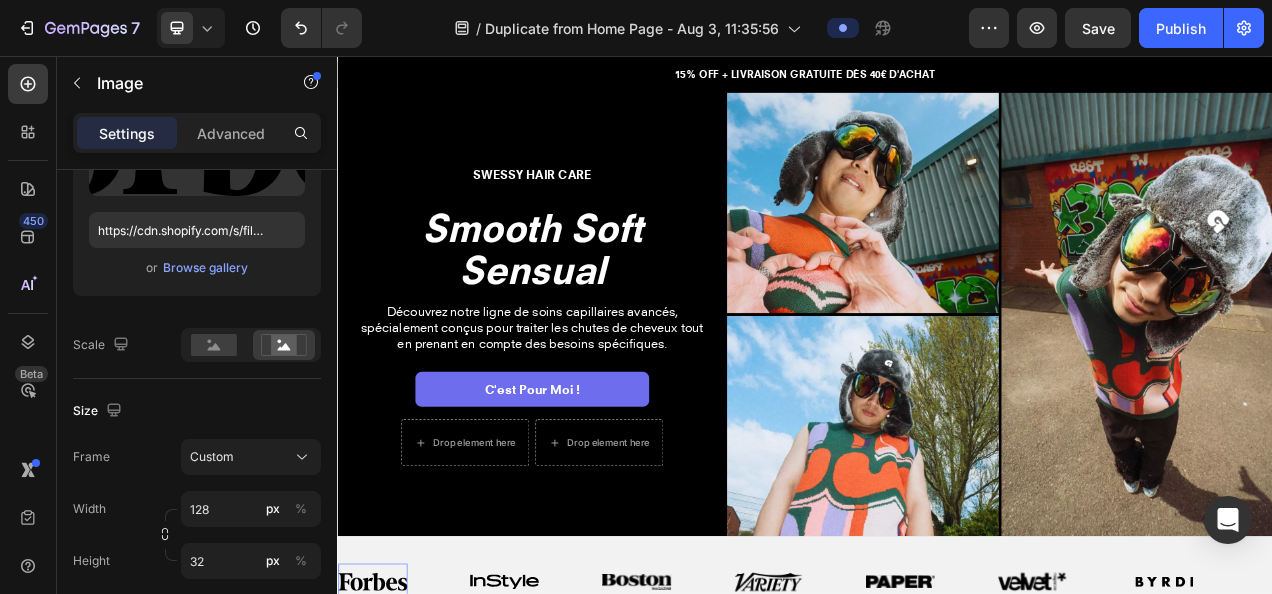 scroll, scrollTop: 1076, scrollLeft: 0, axis: vertical 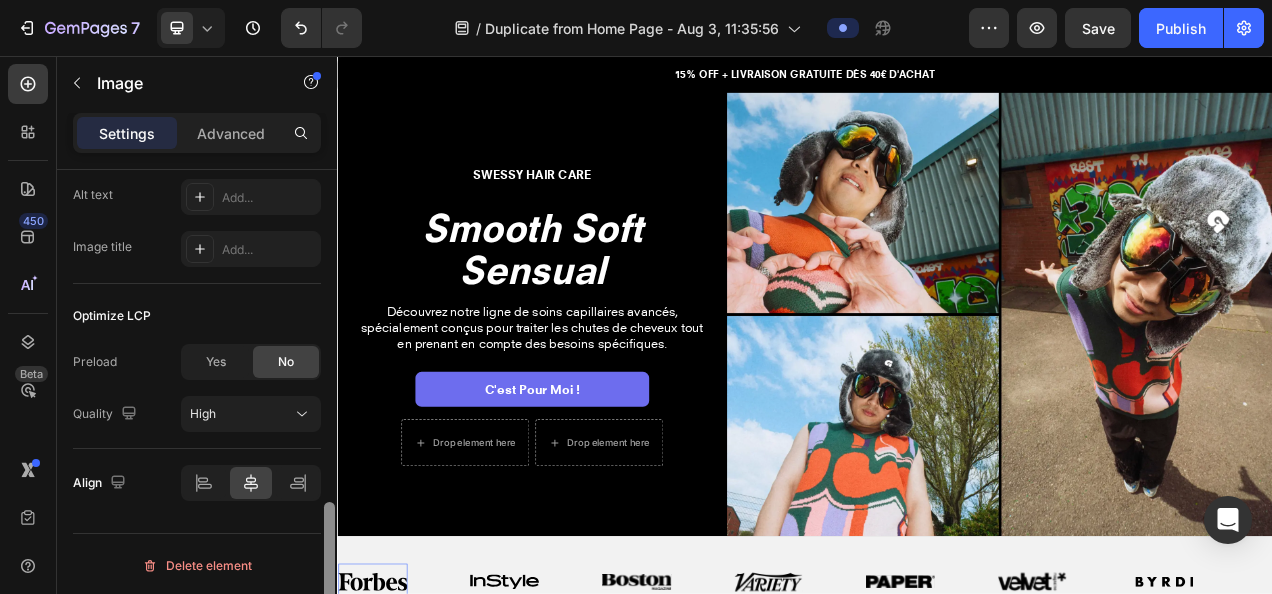 drag, startPoint x: 324, startPoint y: 437, endPoint x: 283, endPoint y: 645, distance: 212.00237 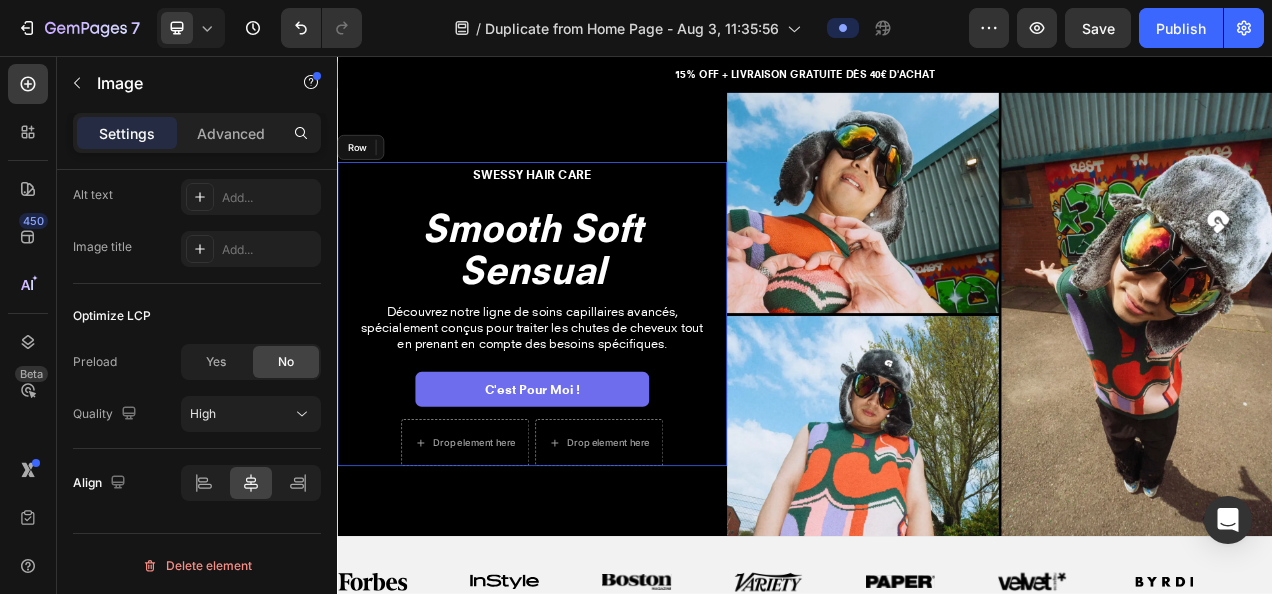 click on "Swessy hair Care Text Block Row ⁠⁠⁠⁠⁠⁠⁠ Smooth Soft Sensual Heading Découvrez notre ligne de soins capillaires avancés, spécialement conçus pour traiter les chutes de cheveux tout en prenant en compte des besoins spécifiques. Text Block c'est pour moi ! Button
Drop element here
Drop element here Row" at bounding box center [587, 387] 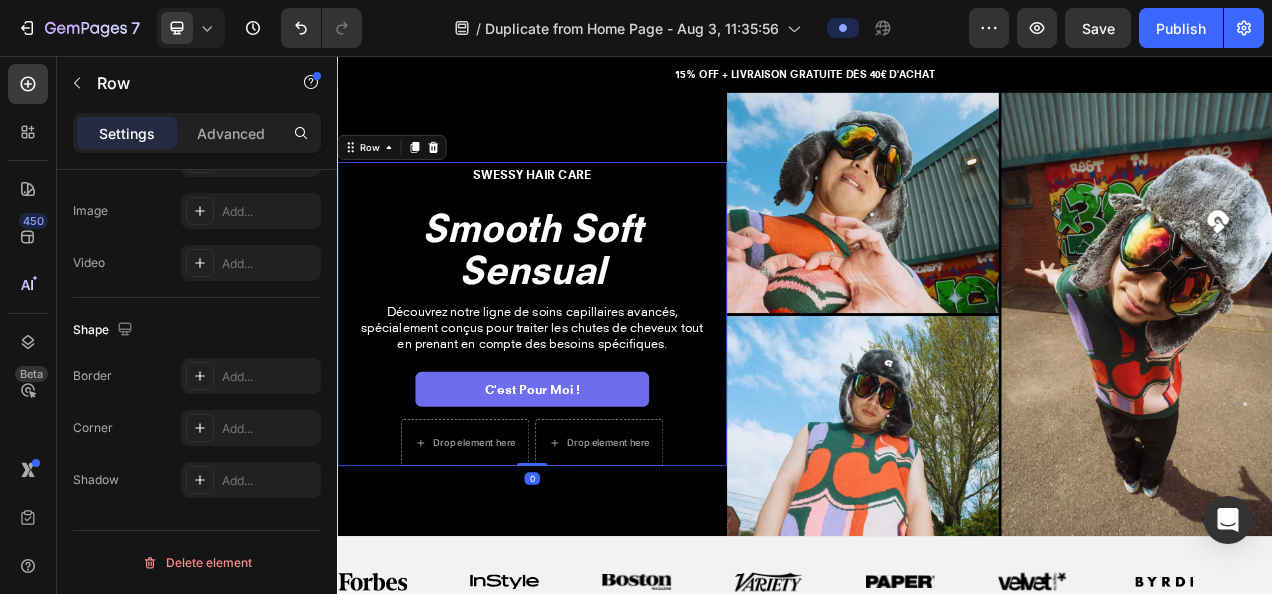 scroll, scrollTop: 0, scrollLeft: 0, axis: both 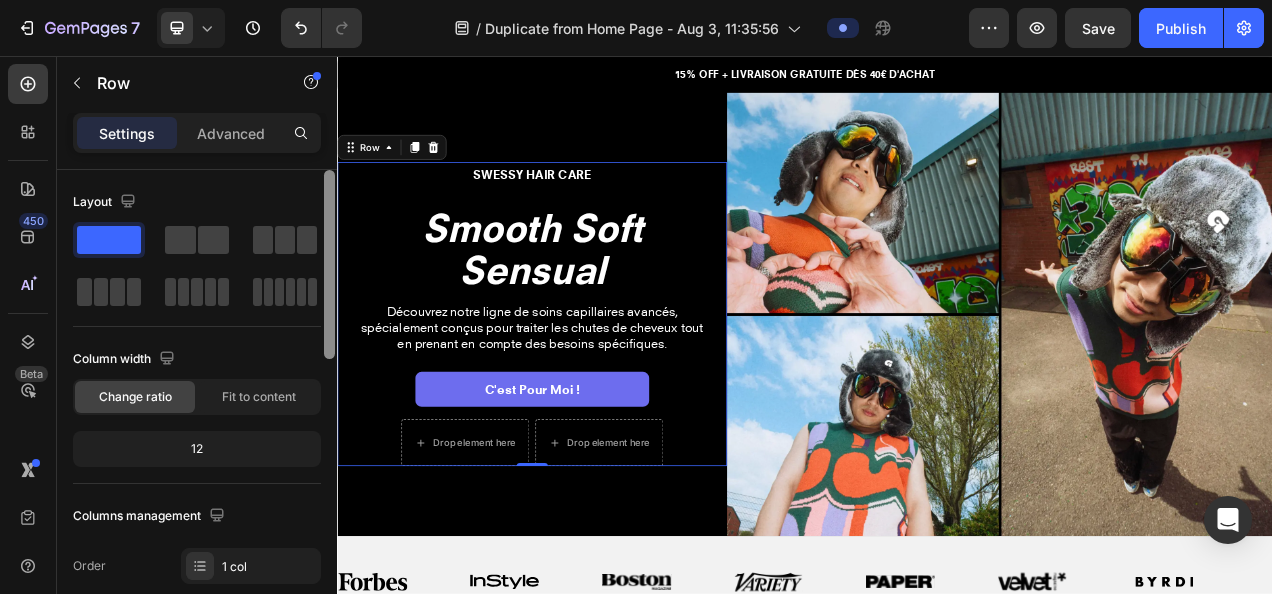 click at bounding box center [329, 264] 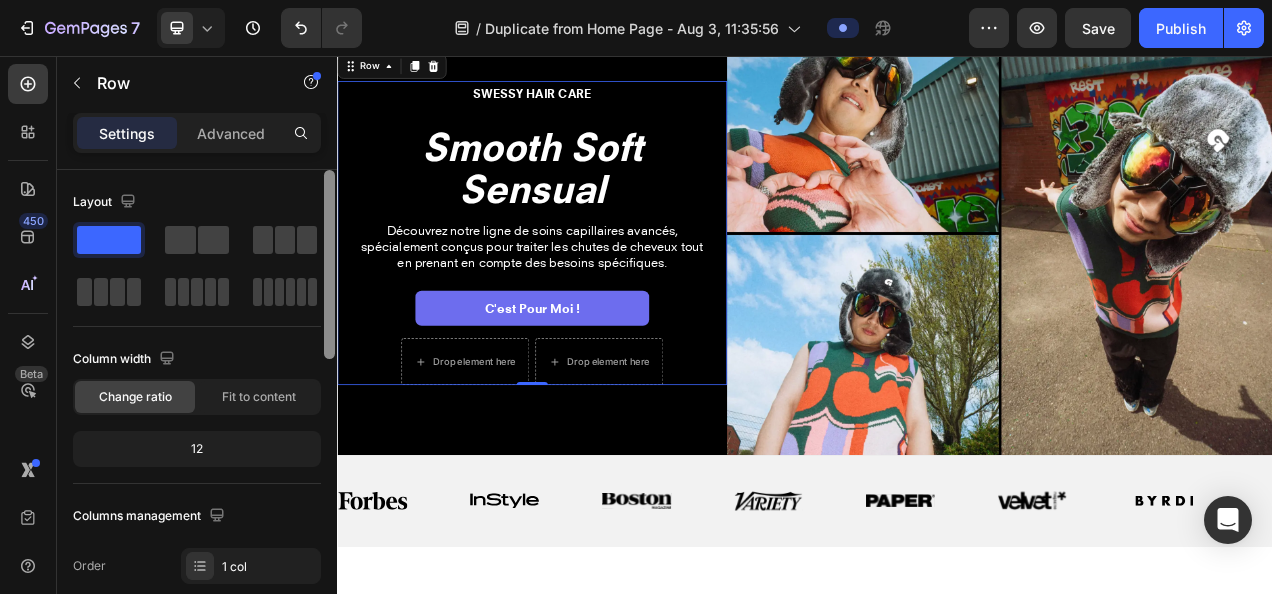 scroll, scrollTop: 160, scrollLeft: 0, axis: vertical 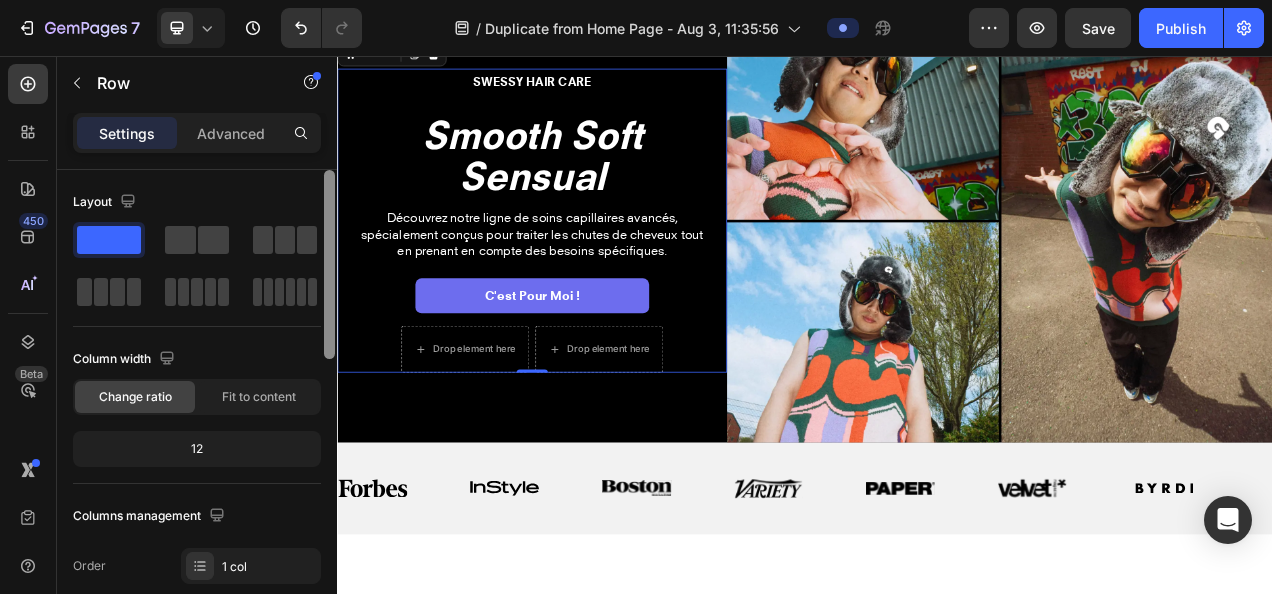 drag, startPoint x: 663, startPoint y: 364, endPoint x: 343, endPoint y: 286, distance: 329.36908 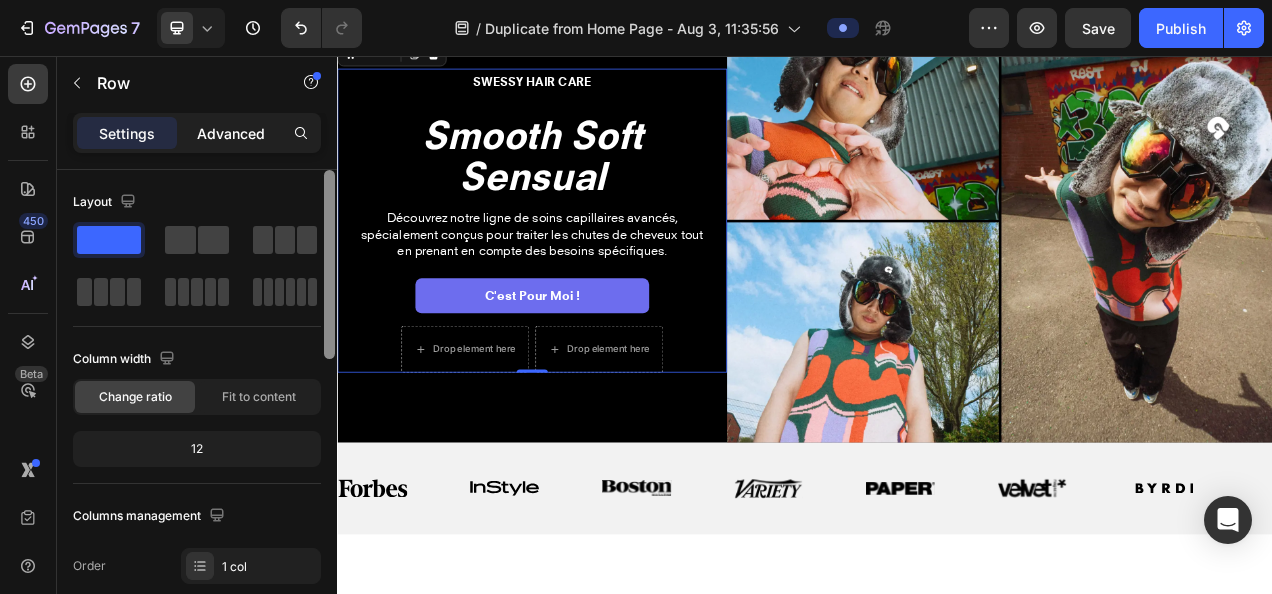 click on "Advanced" 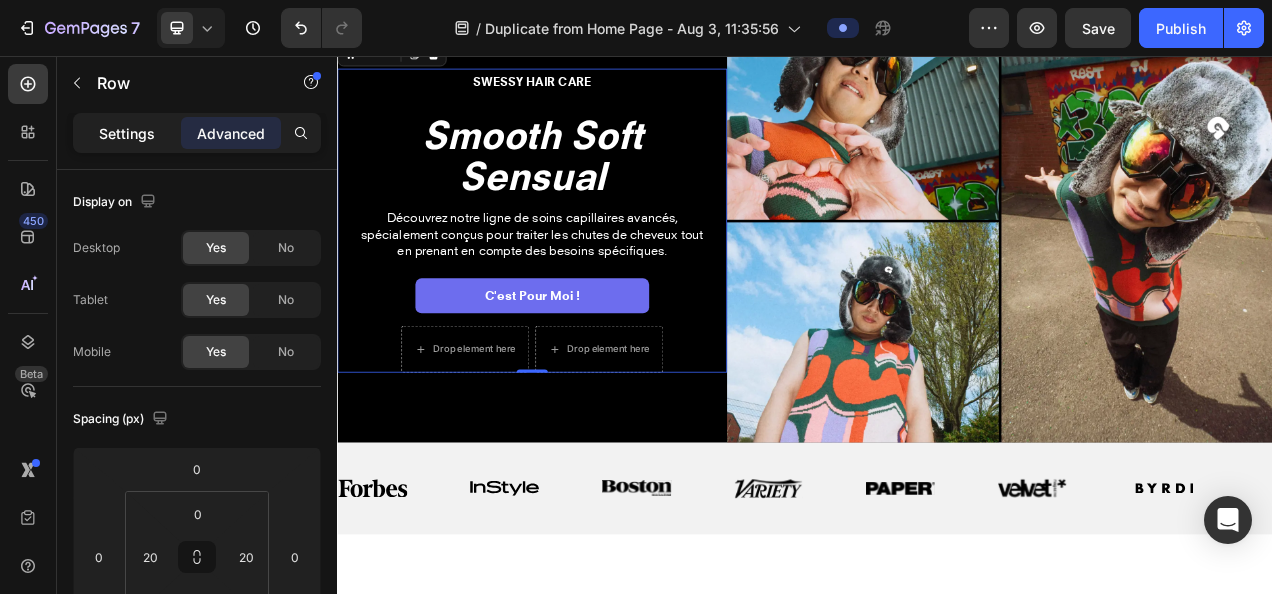 click on "Settings" 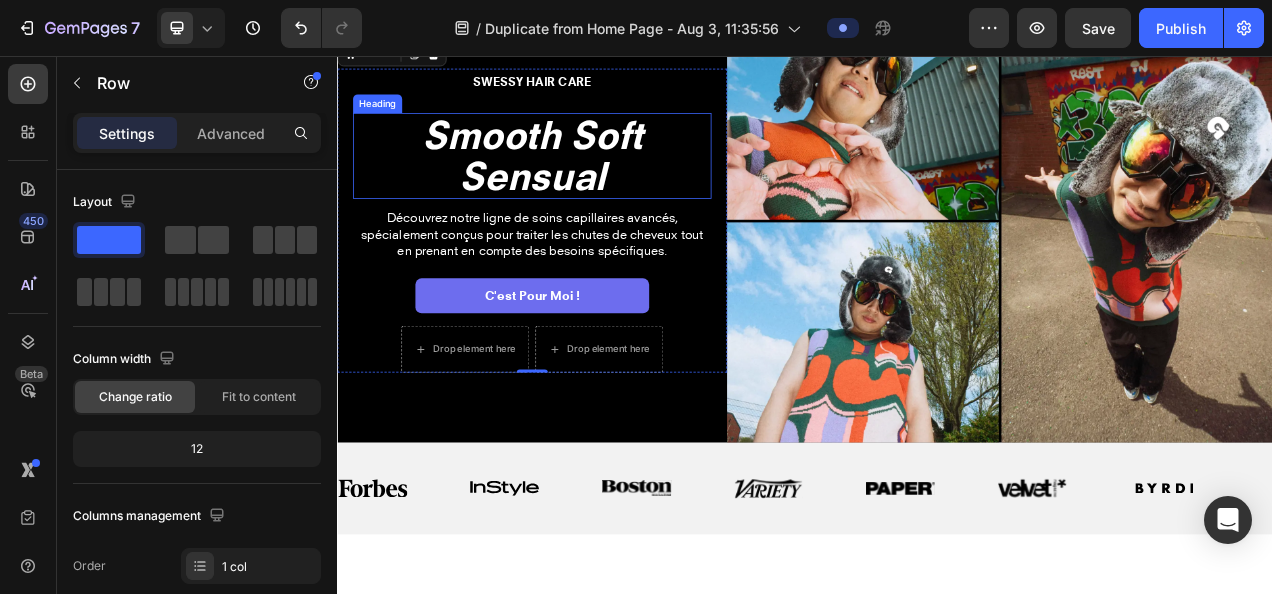 click on "Smooth Soft Sensual" at bounding box center (587, 183) 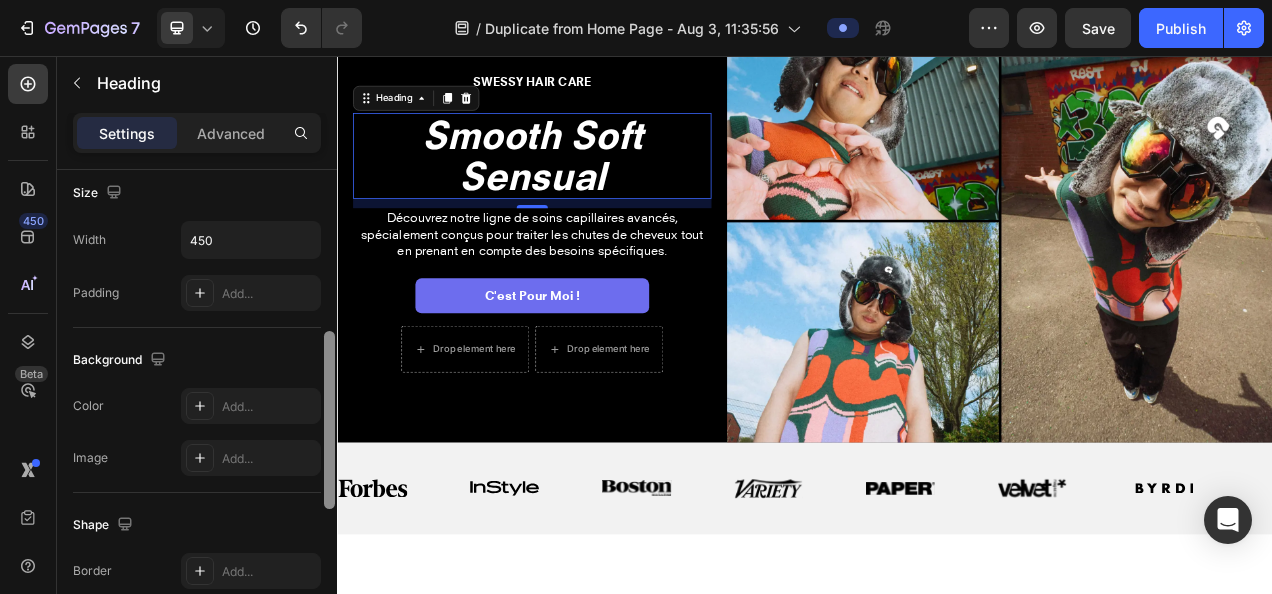 scroll, scrollTop: 456, scrollLeft: 0, axis: vertical 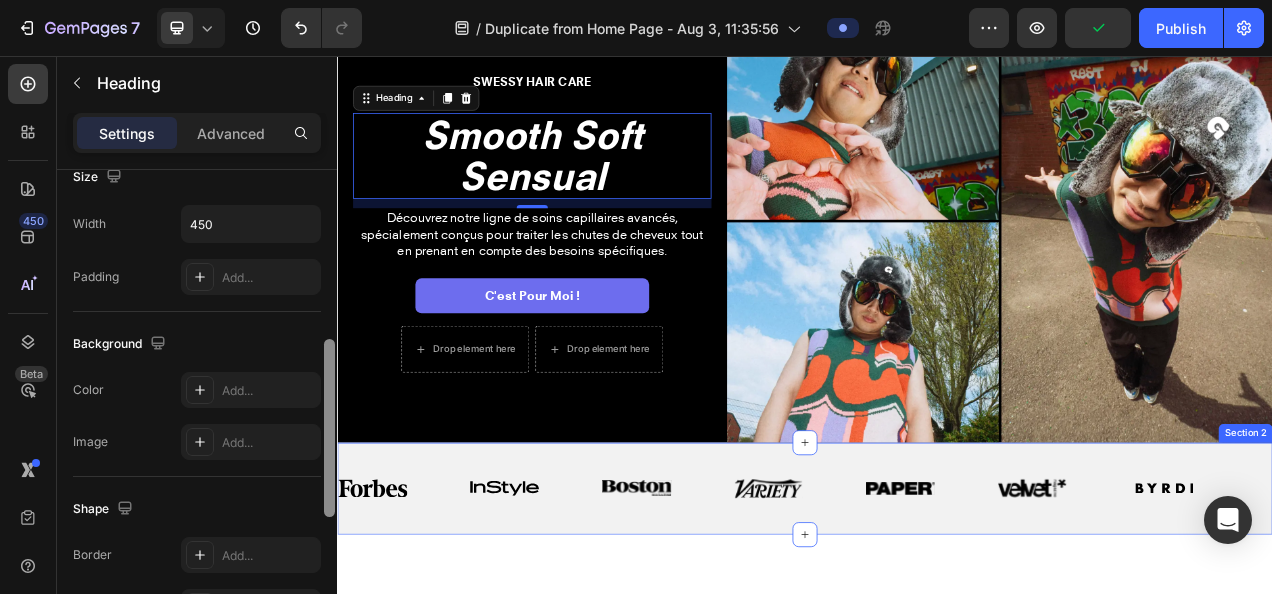 drag, startPoint x: 662, startPoint y: 312, endPoint x: 347, endPoint y: 633, distance: 449.73993 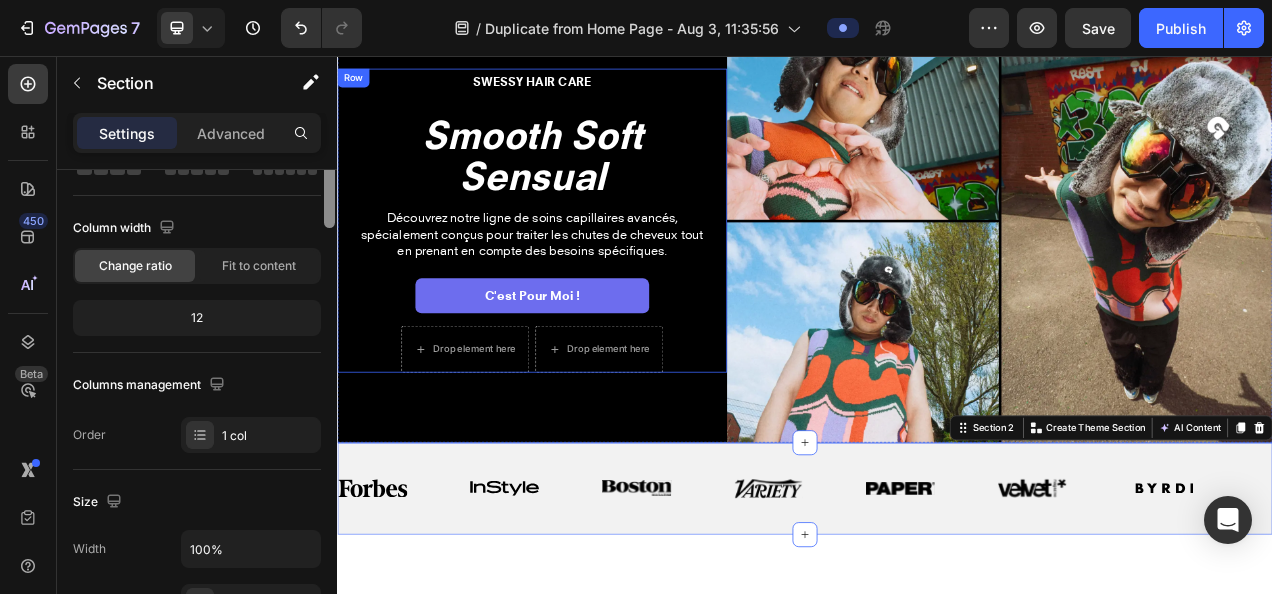 scroll, scrollTop: 0, scrollLeft: 0, axis: both 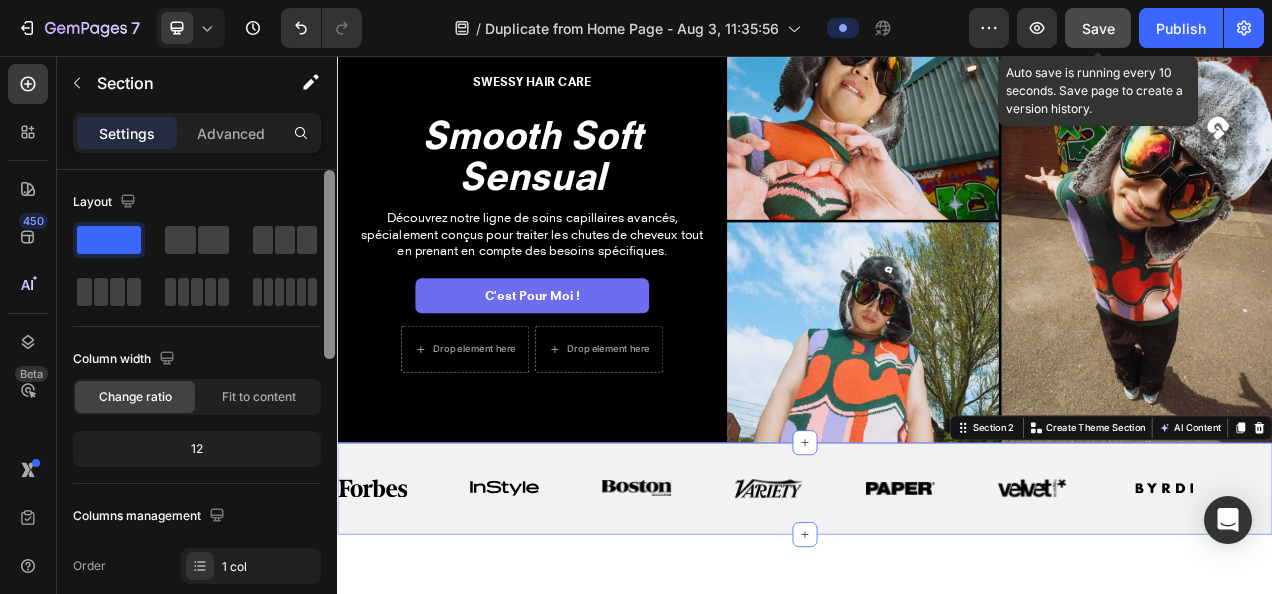 click on "Save" 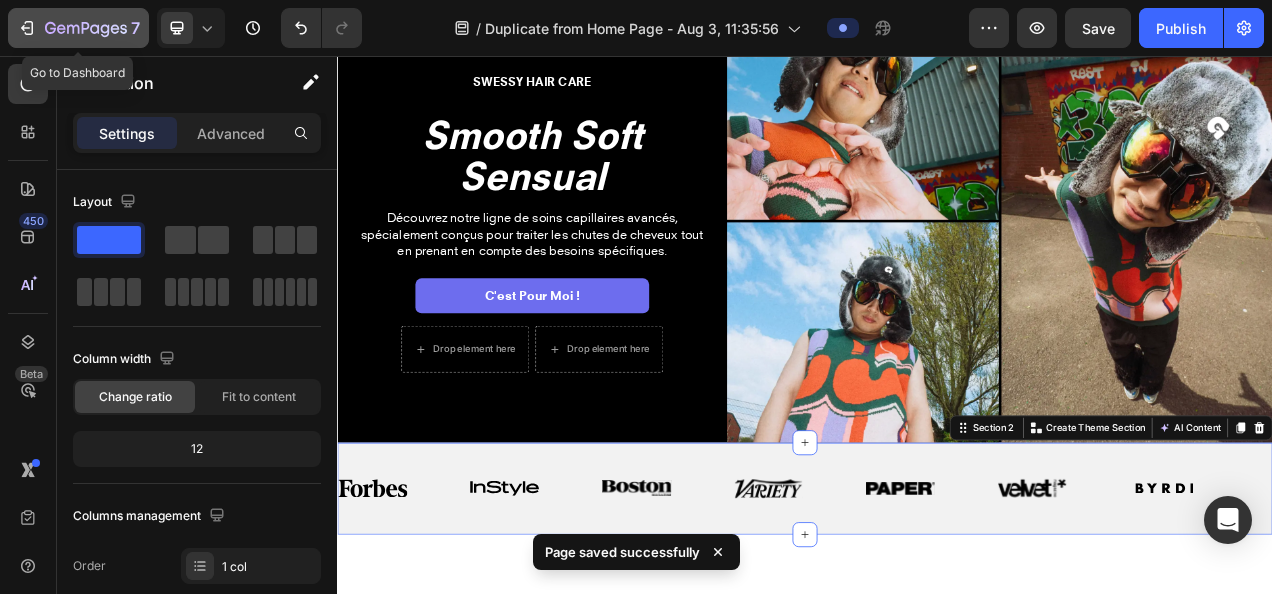 click on "7" 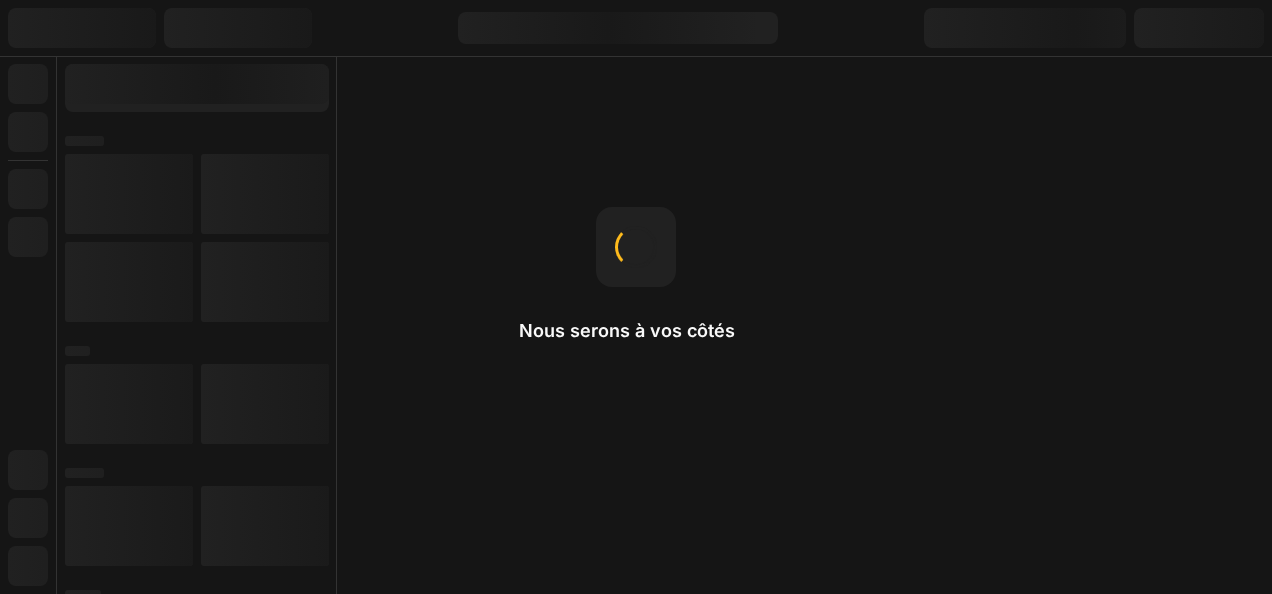 scroll, scrollTop: 0, scrollLeft: 0, axis: both 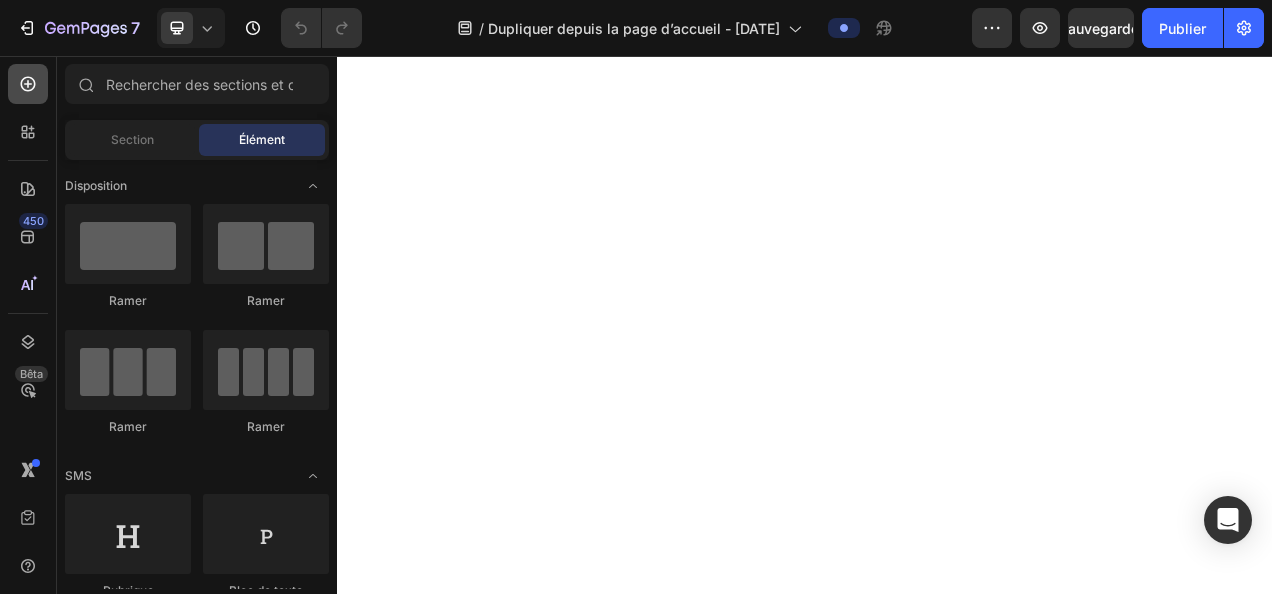 click 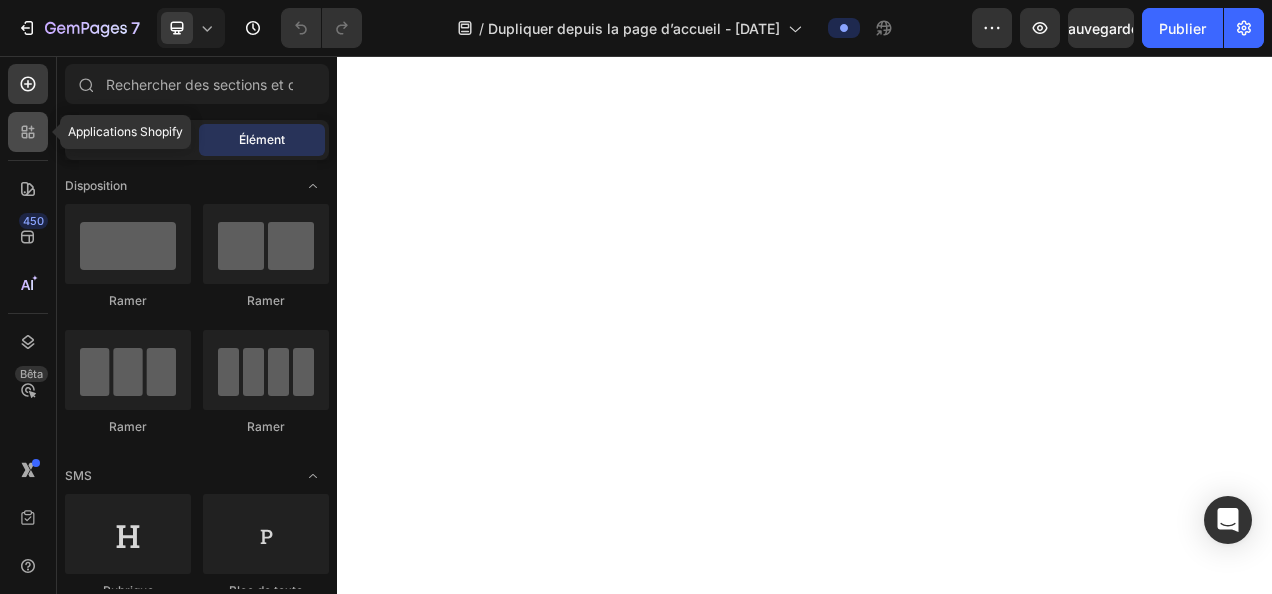 click 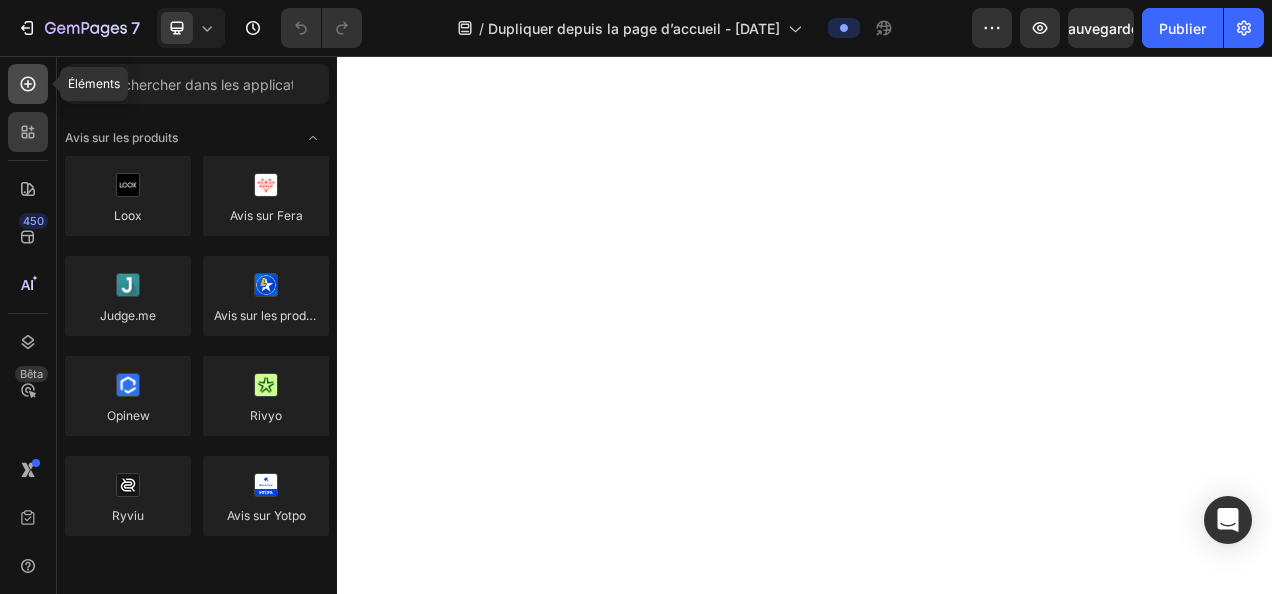 click 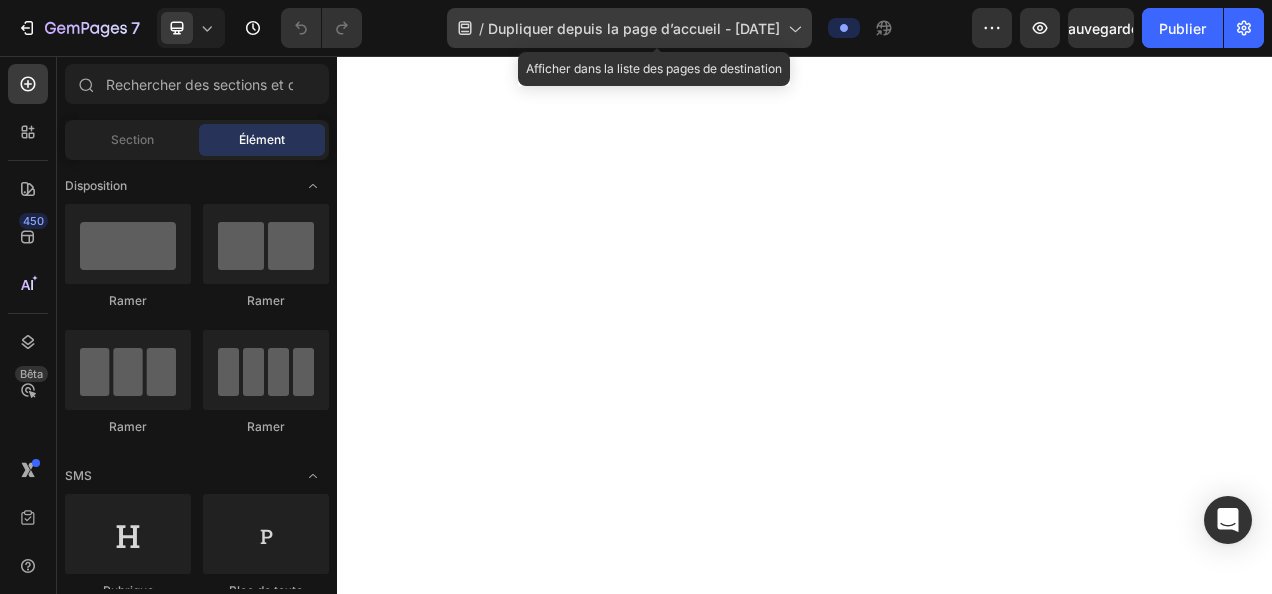 click on "Dupliquer depuis la page d’accueil - [DATE]" at bounding box center (634, 28) 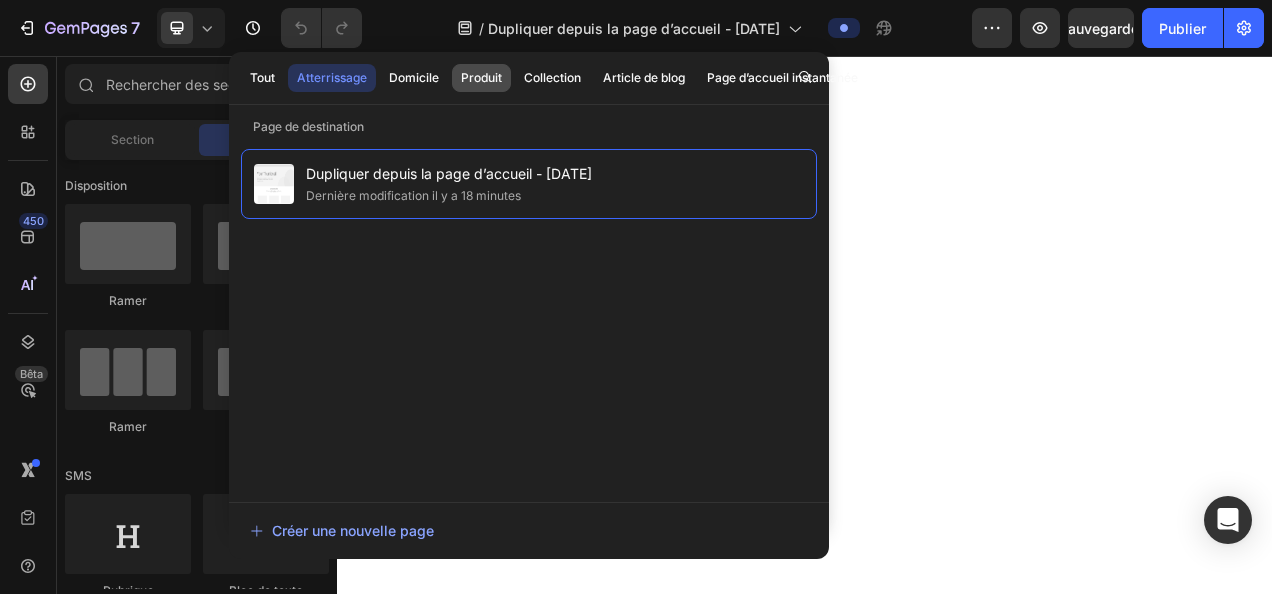 click on "Produit" 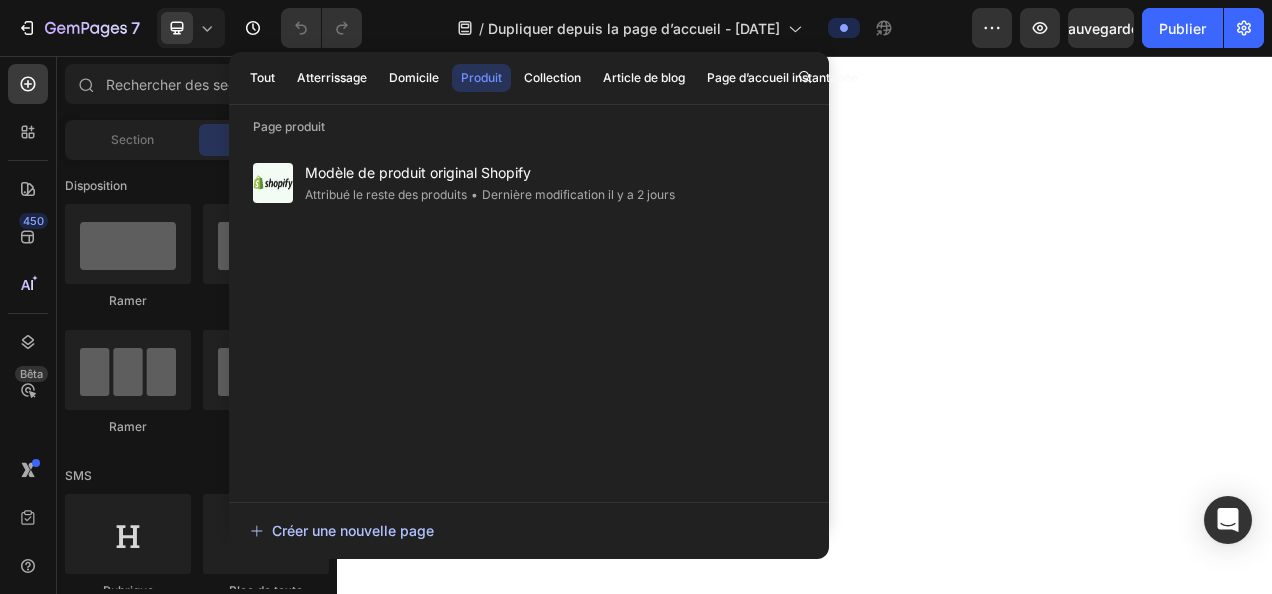 click on "Créer une nouvelle page" at bounding box center [529, 531] 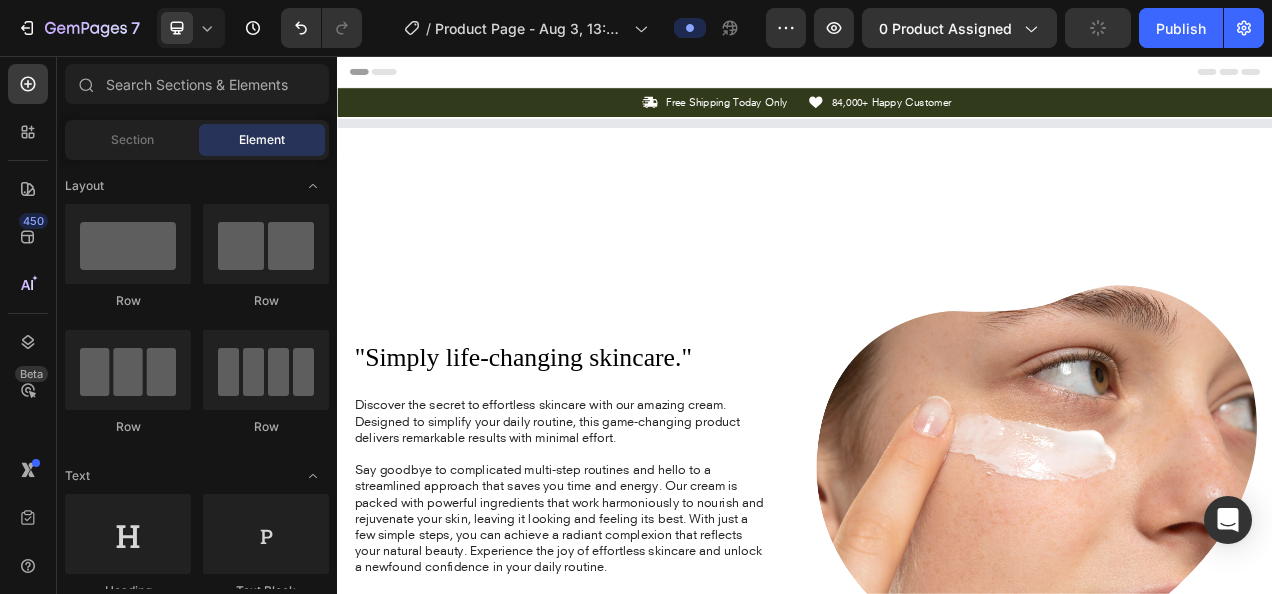 scroll, scrollTop: 0, scrollLeft: 0, axis: both 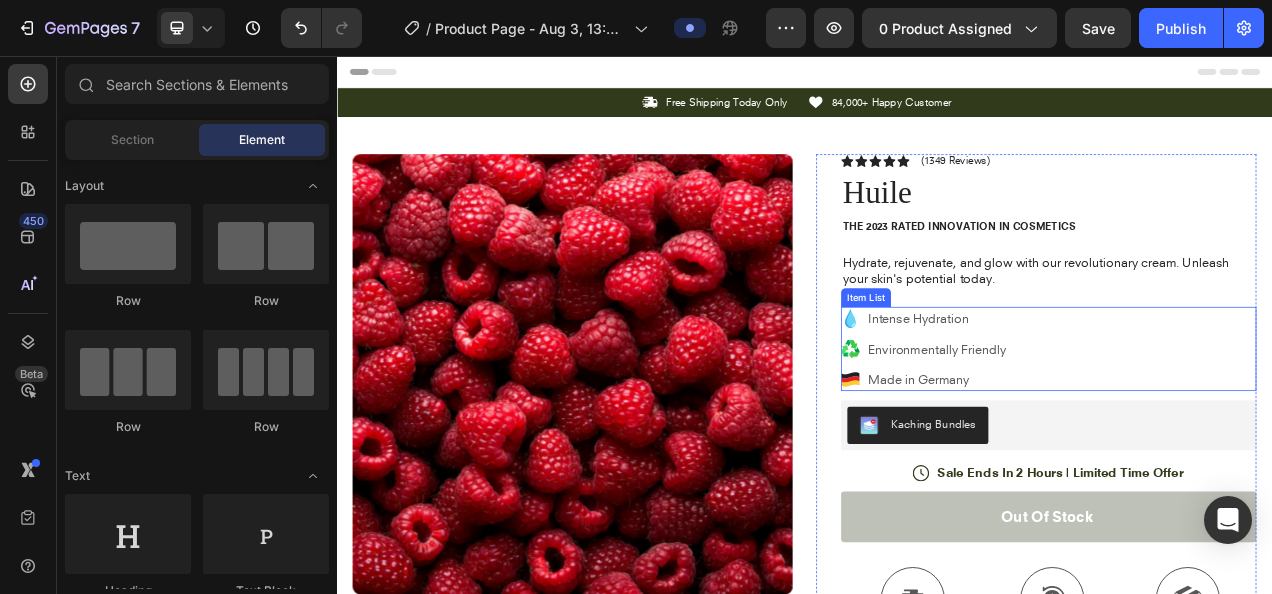 click on "Made in Germany" at bounding box center [1107, 471] 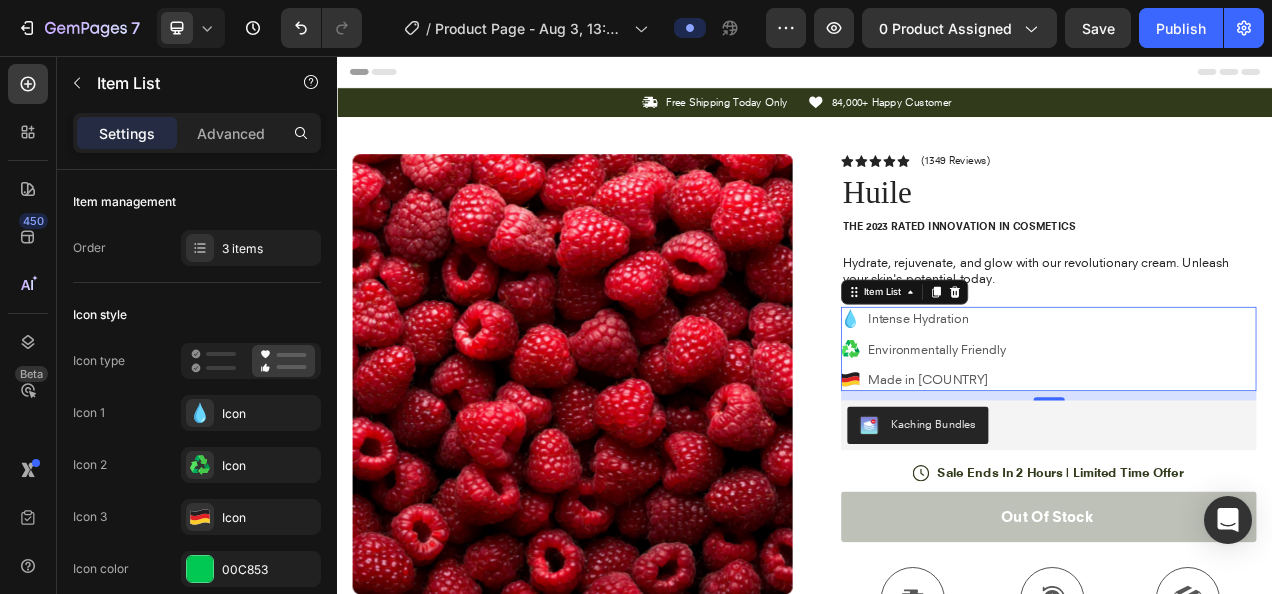 click 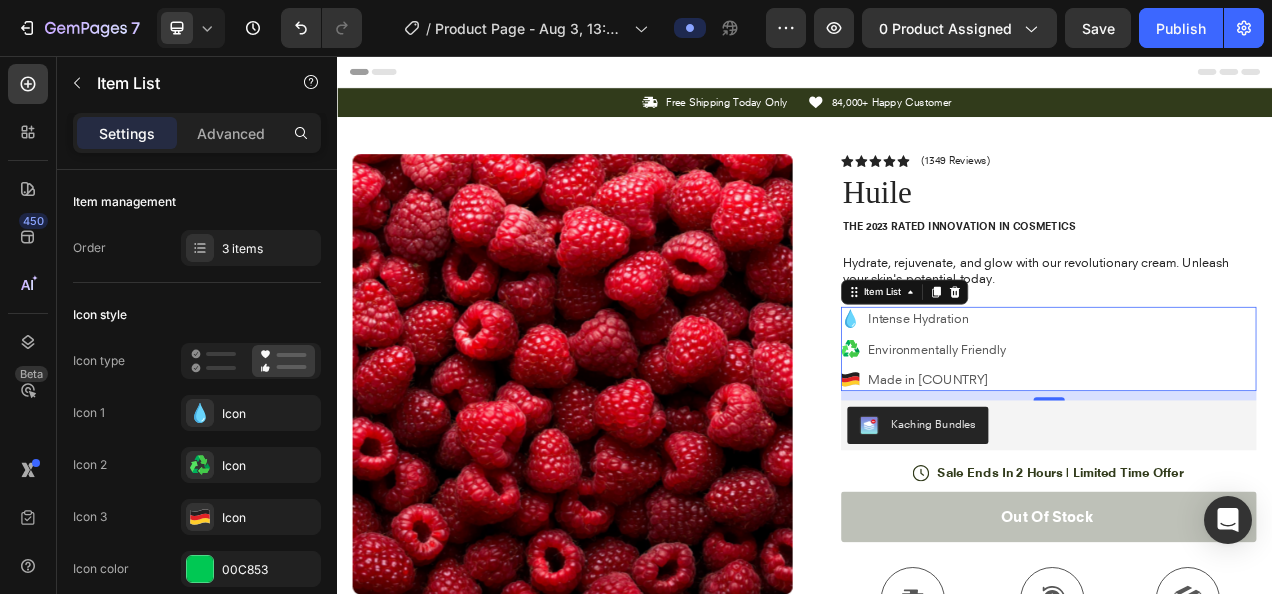 click 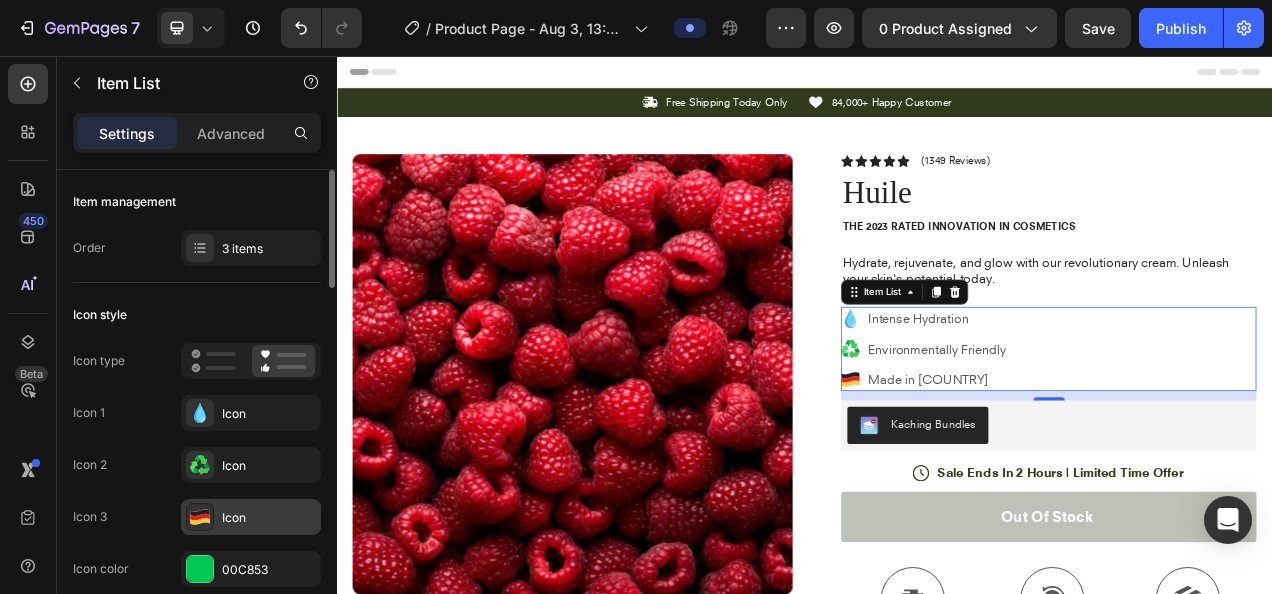 click on "Icon" at bounding box center [269, 518] 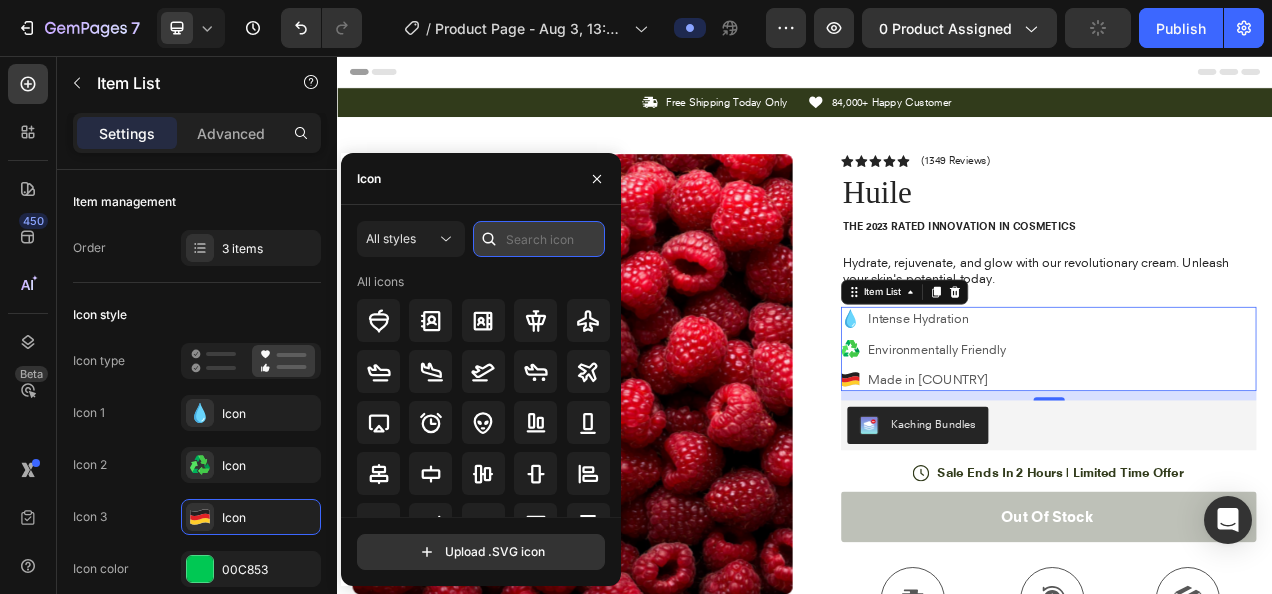click at bounding box center [539, 239] 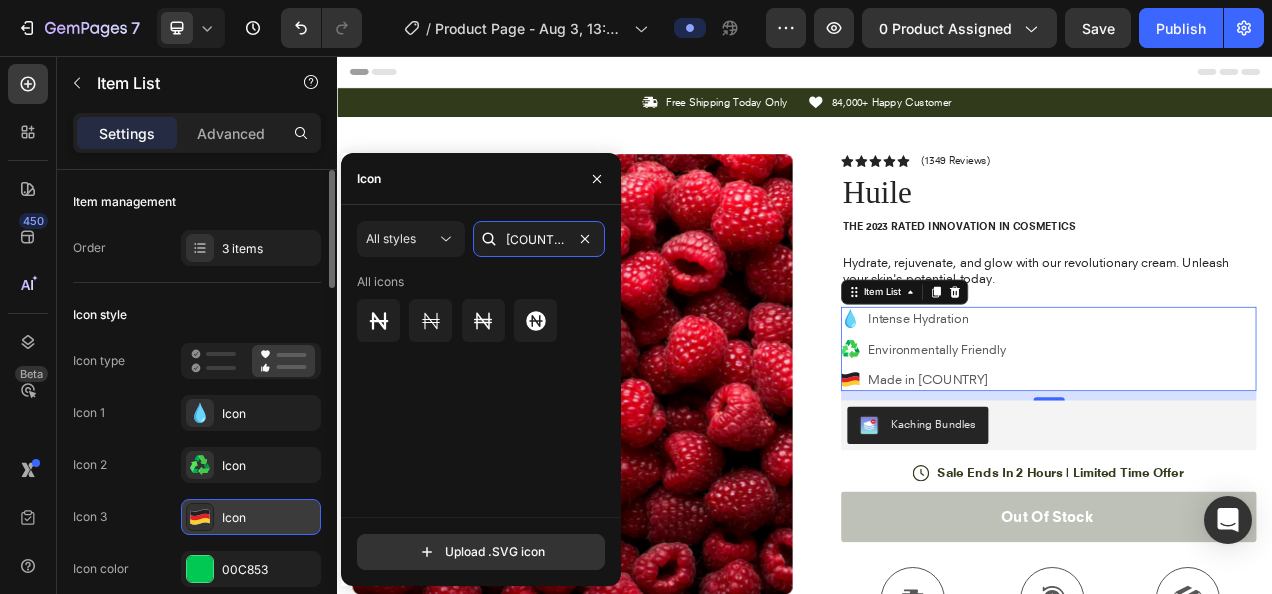 type on "nigeria" 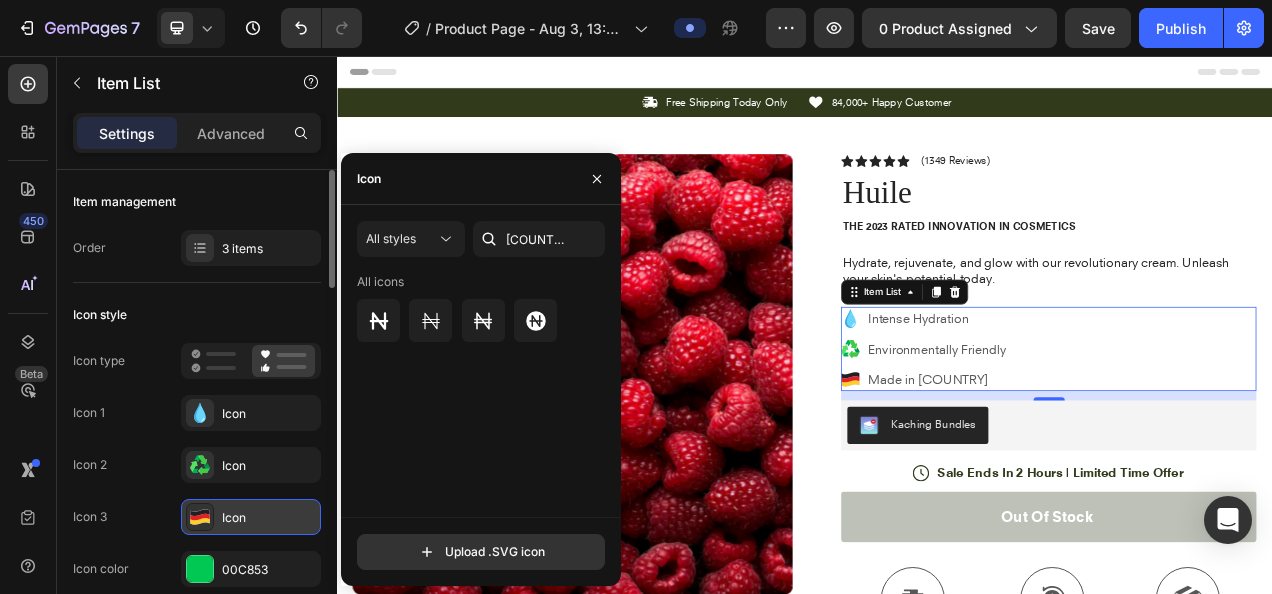 click 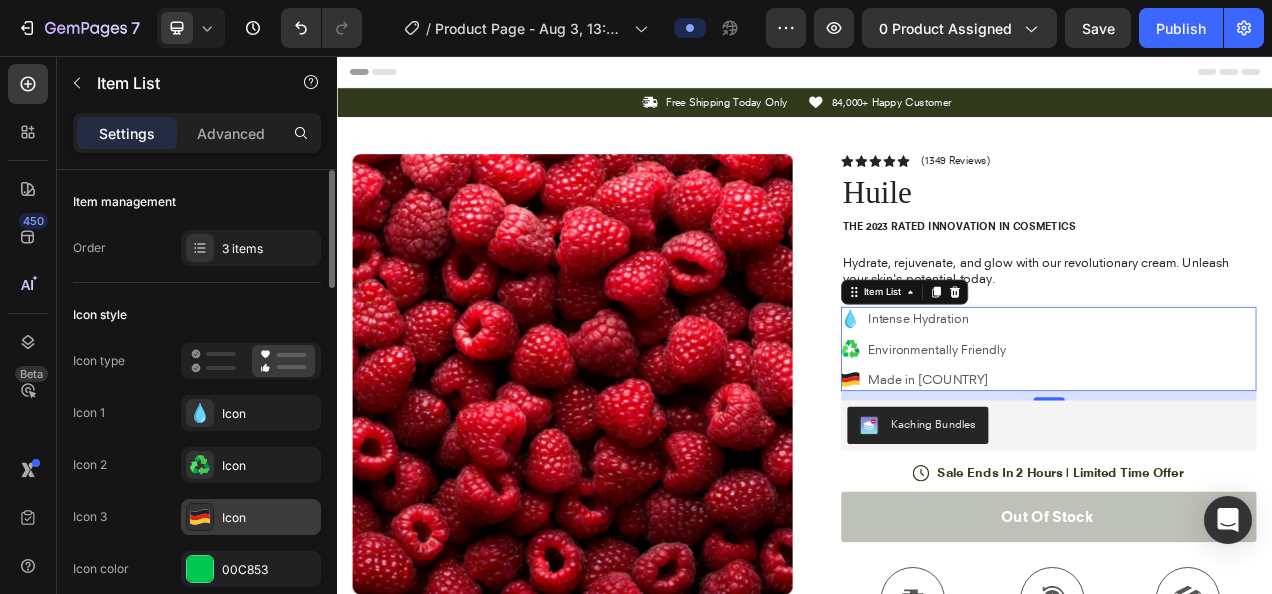 click 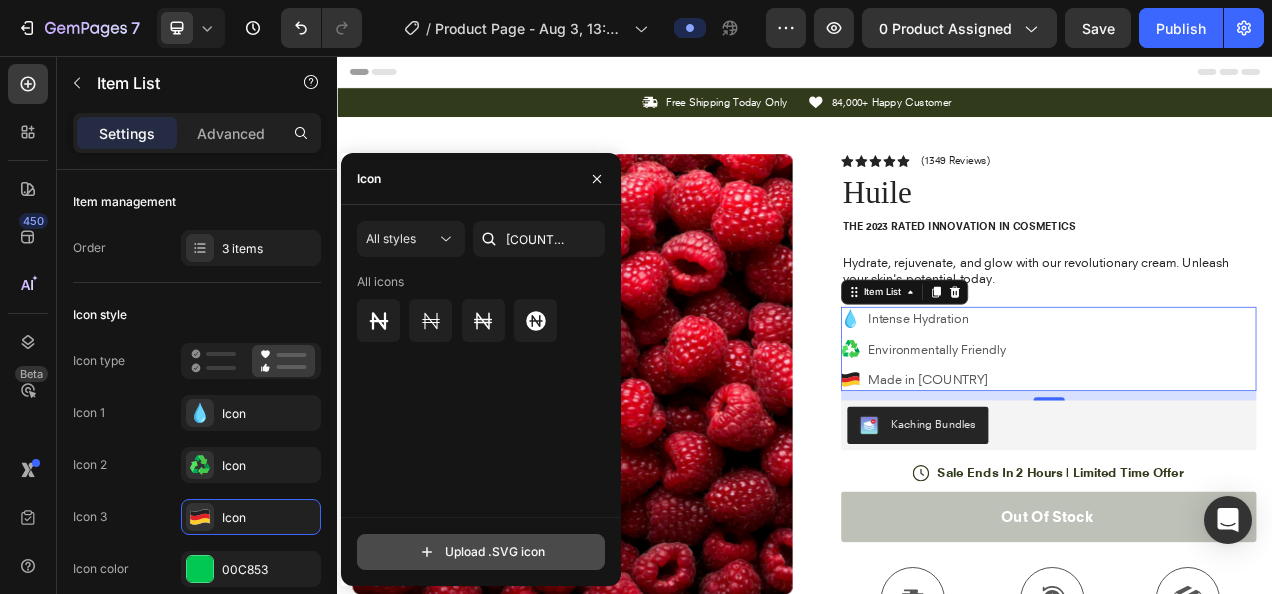 click 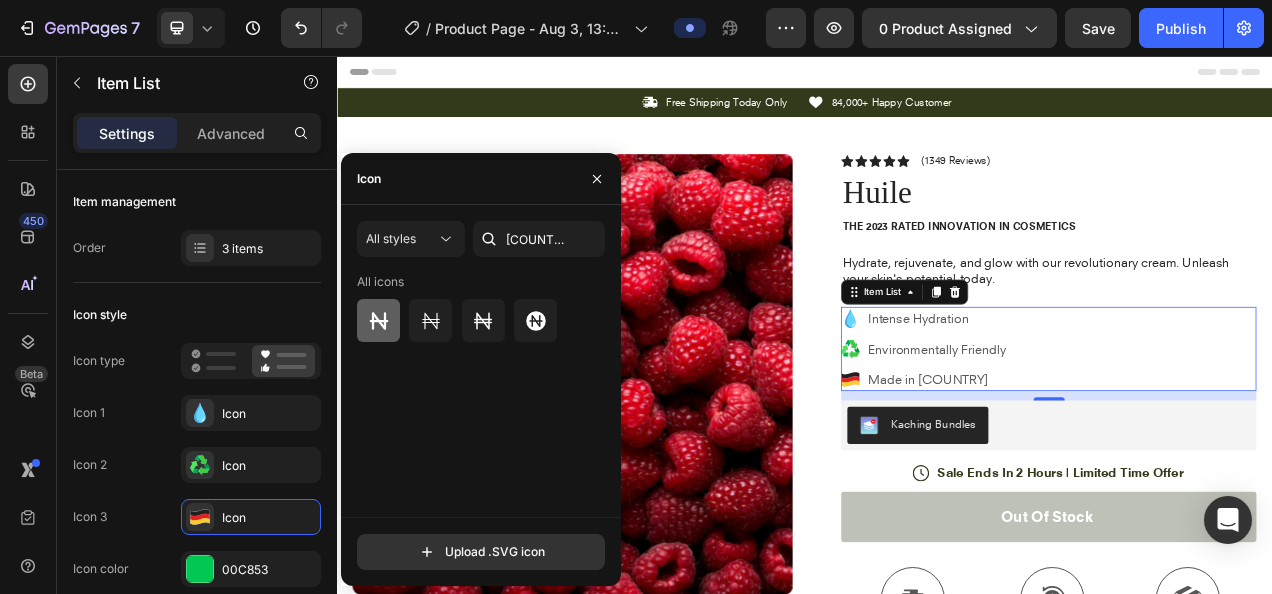 click 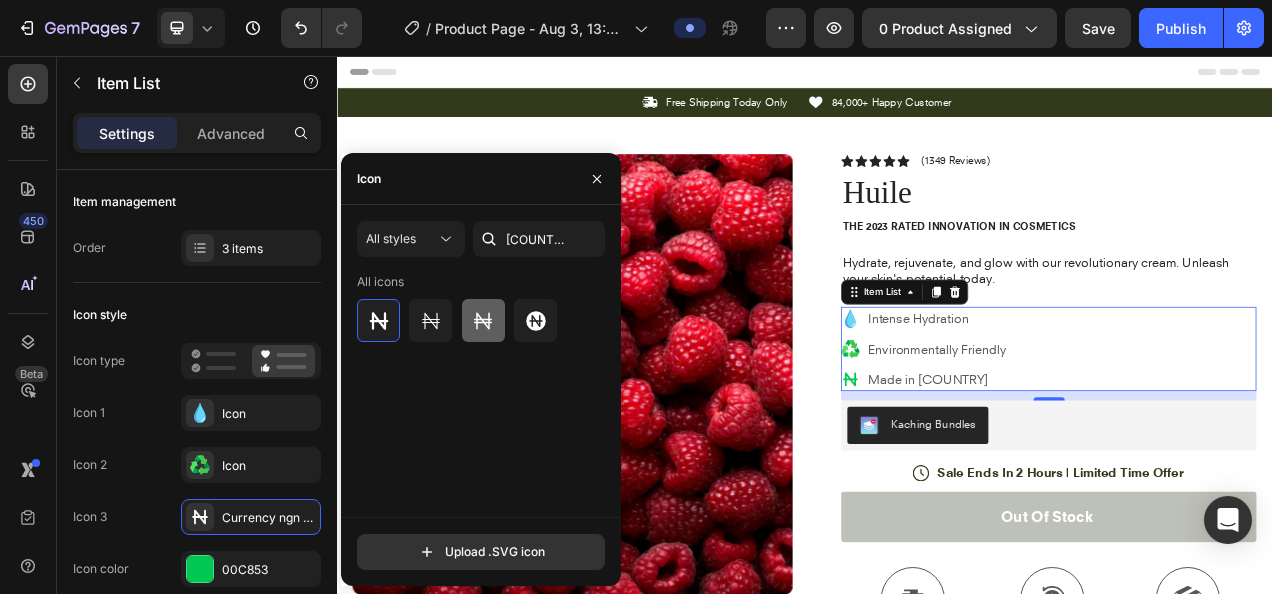 click 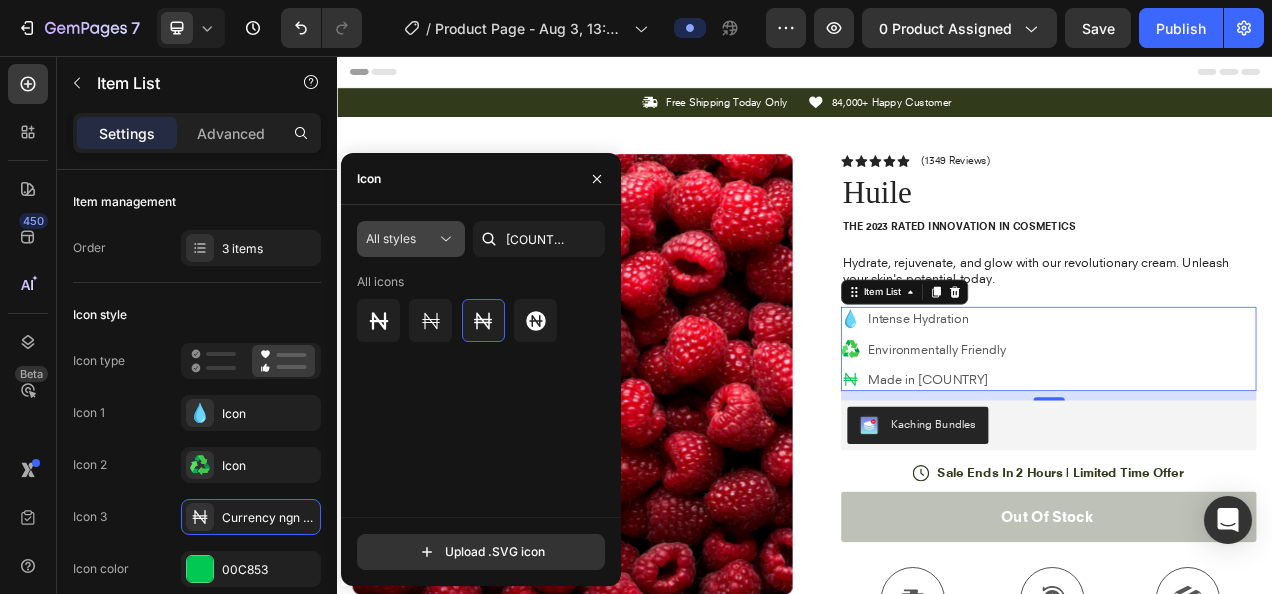 click on "All styles" 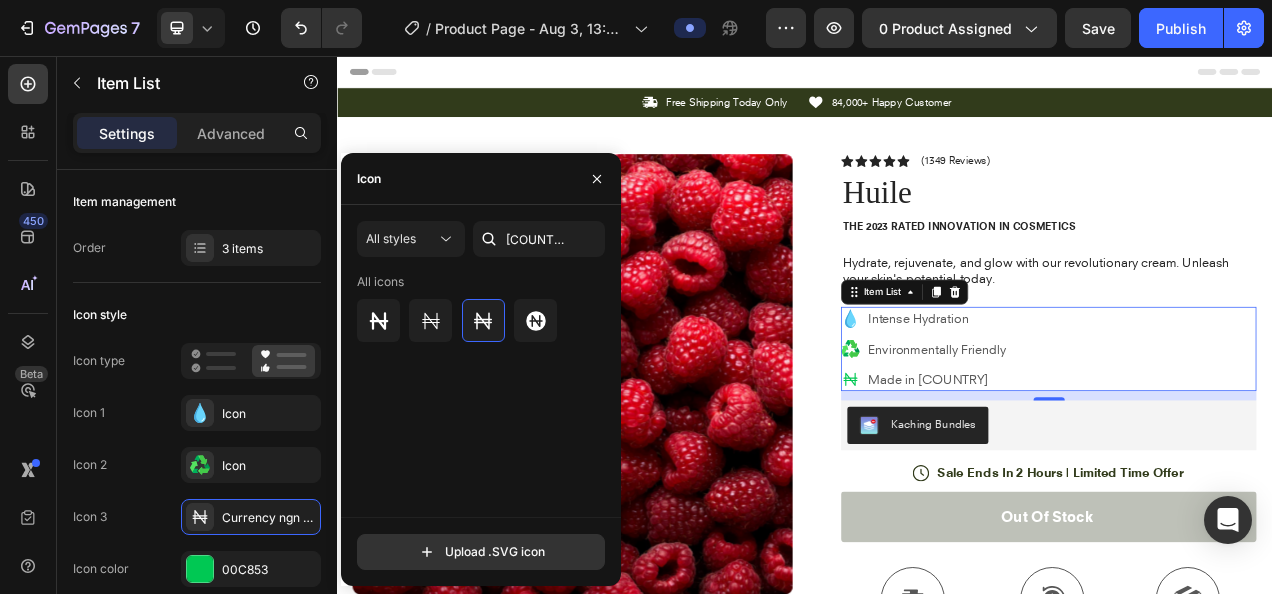 click on "All icons" at bounding box center [488, 395] 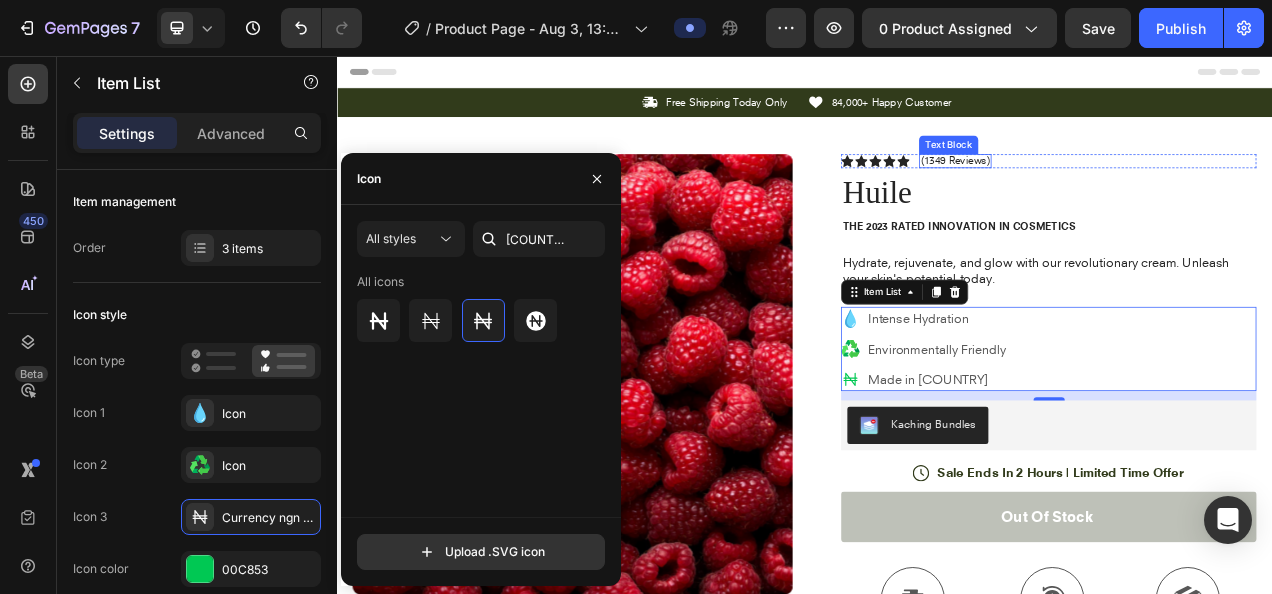 click on "(1349 Reviews)" at bounding box center (1130, 190) 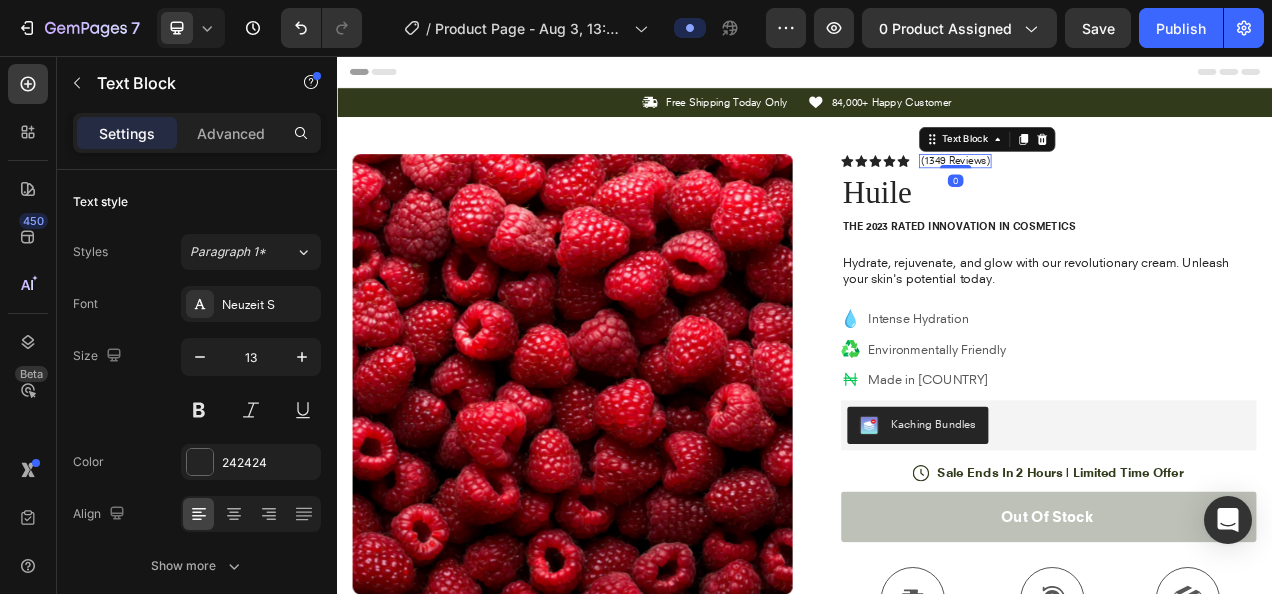 click on "(1349 Reviews)" at bounding box center (1130, 190) 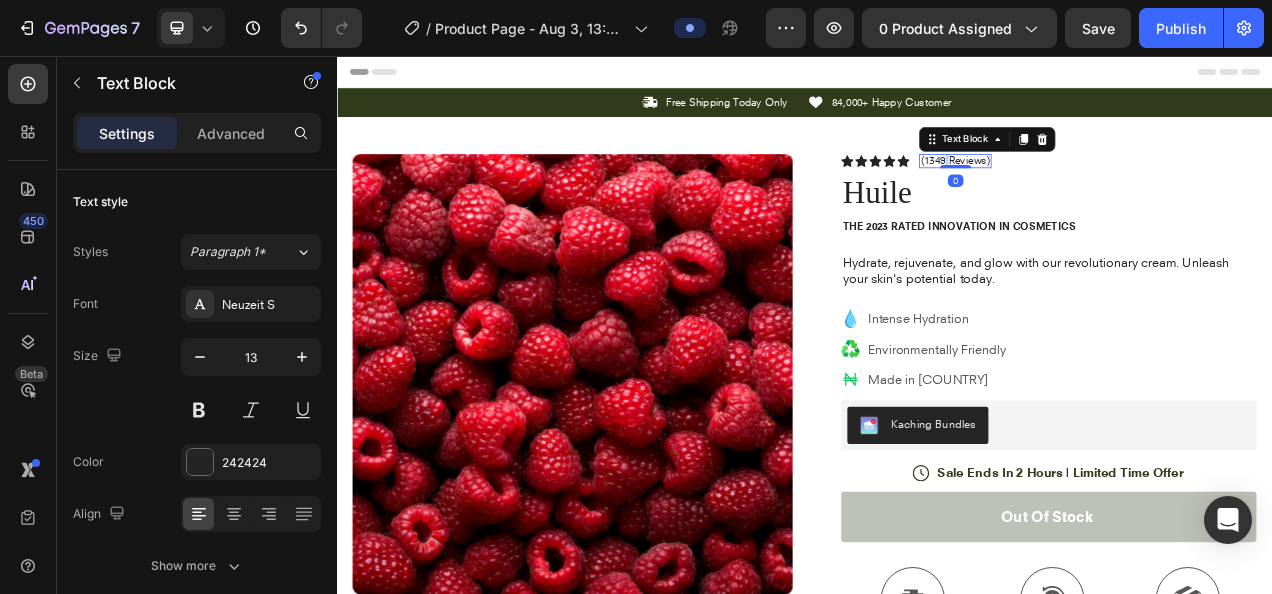 click on "(1349 Reviews)" at bounding box center [1130, 190] 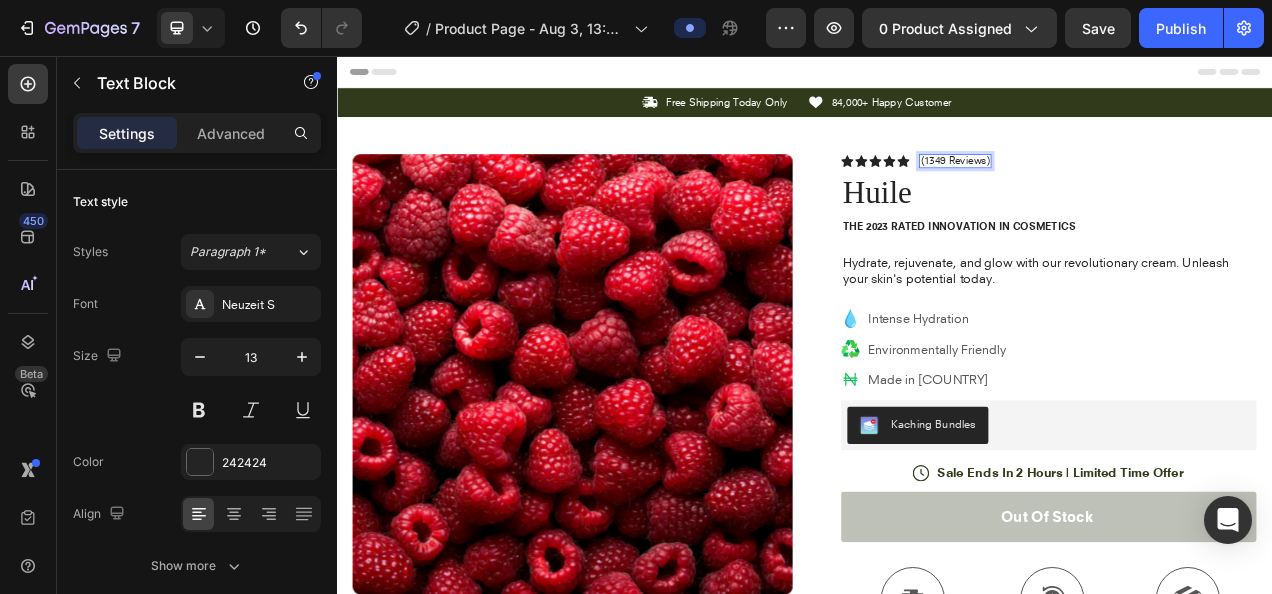 click on "(1349 Reviews)" at bounding box center [1130, 190] 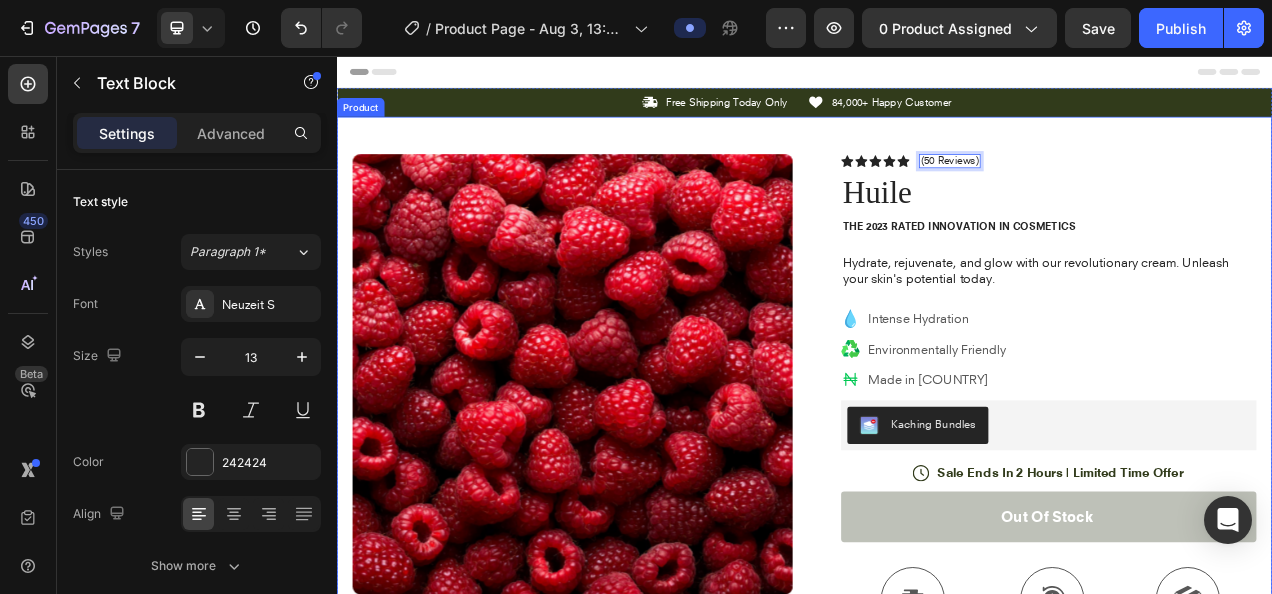 click on "Product Images Image Icon Icon Icon Icon Icon Icon List “This skin cream is a game-changer! It has transformed my dry, lackluster skin into a hydrated and radiant complexion. I love how it absorbs quickly and leaves no greasy residue. Highly recommend” Text Block
Icon Hannah N. (Houston, USA) Text Block Row Row Row Icon Icon Icon Icon Icon Icon List (50 Reviews) Text Block   0 Row Huile Product Title The 2023 Rated Innovation in Cosmetics Text Block Hydrate, rejuvenate, and glow with our revolutionary cream. Unleash your skin's potential today. Text Block
Intense Hydration
Environmentally Friendly
Made in Nigéria Item List Kaching Bundles Kaching Bundles
Icon Sale Ends In 2 Hours | Limited Time Offer Text Block Row Out of stock Add to Cart
Icon Free Shipping Text Block
Icon Money-Back Text Block
Icon Easy Returns Text Block Row Image Icon Icon Icon Icon Icon Icon List Icon Row" at bounding box center (937, 624) 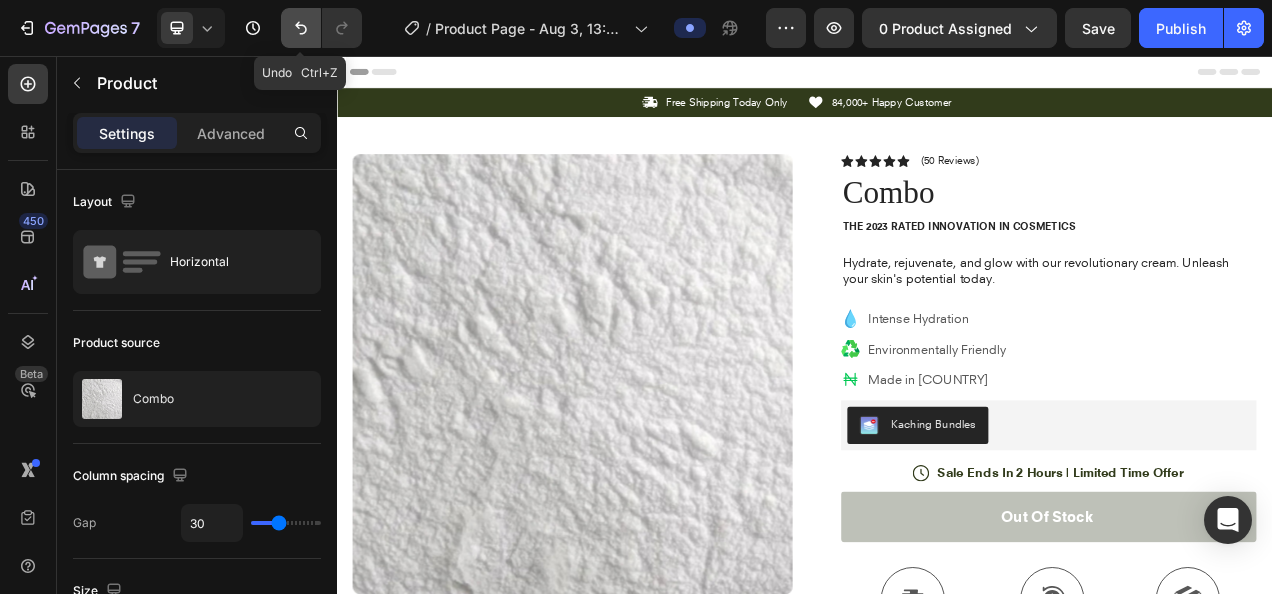 click 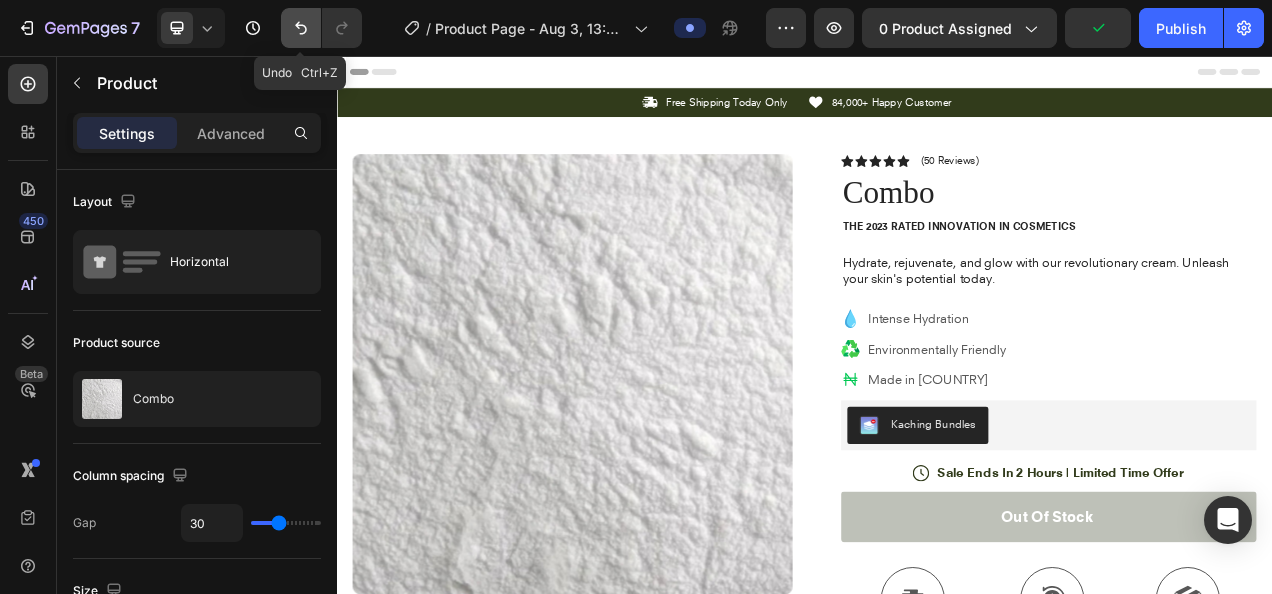 click 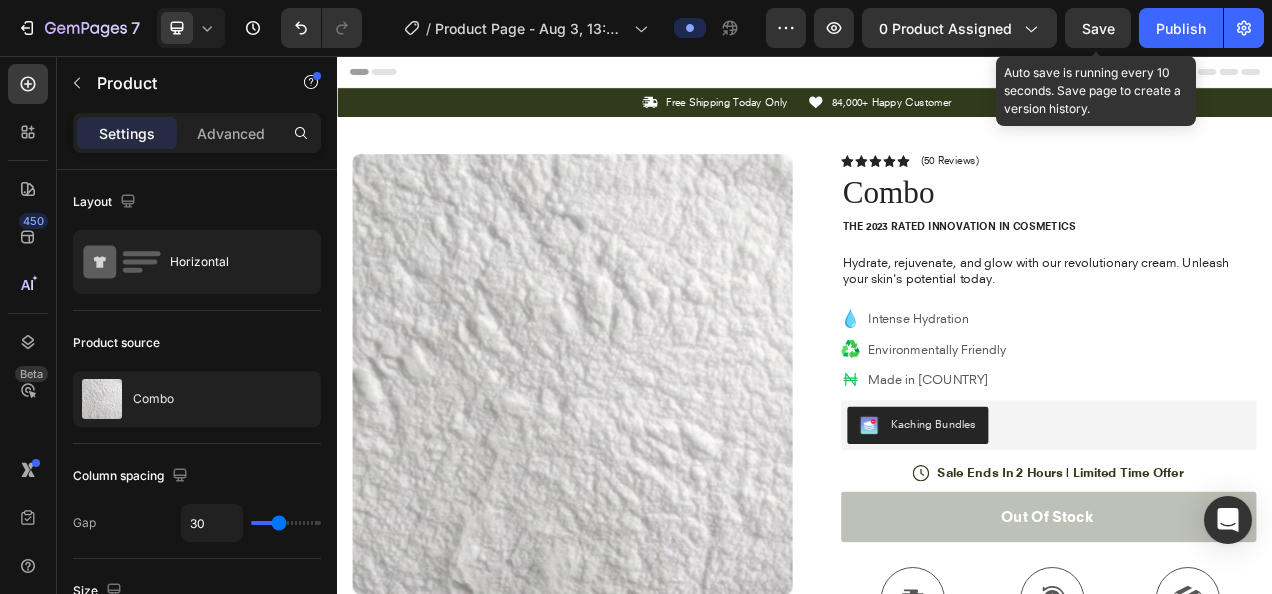 click on "Save" at bounding box center (1098, 28) 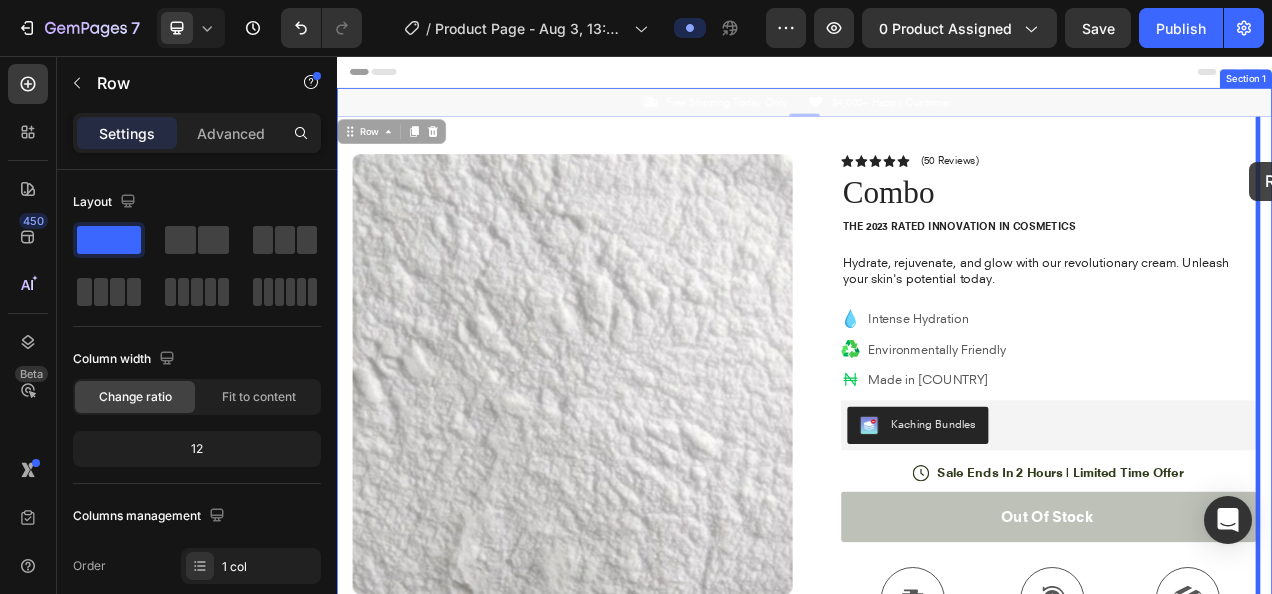 drag, startPoint x: 1520, startPoint y: 131, endPoint x: 1507, endPoint y: 192, distance: 62.369865 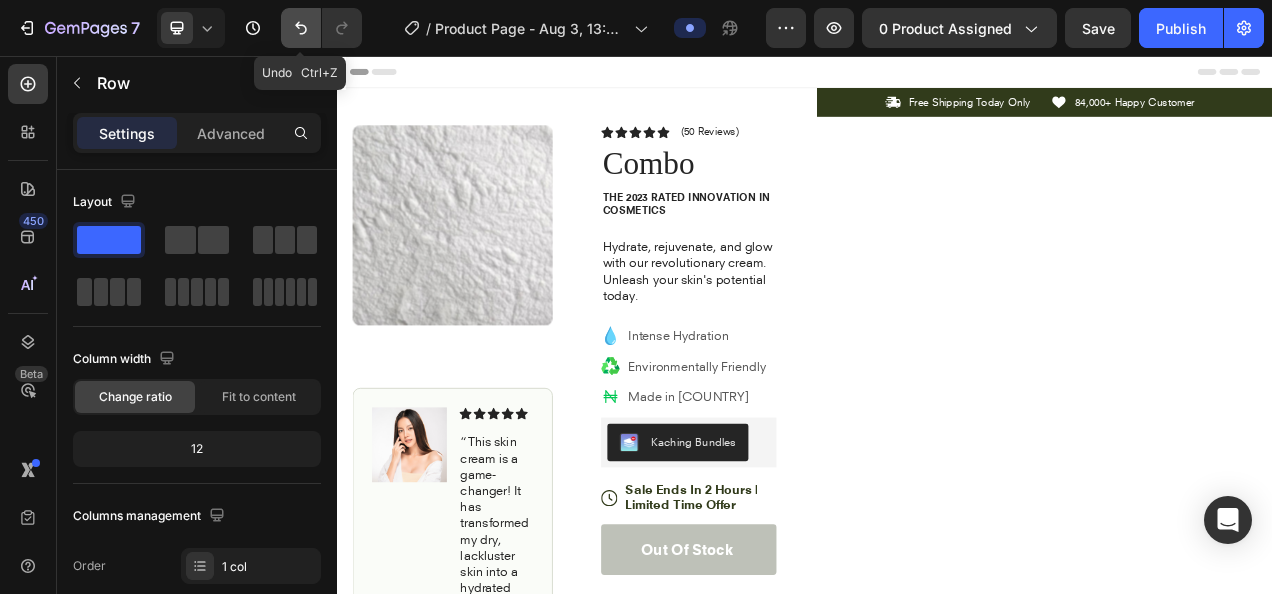 click 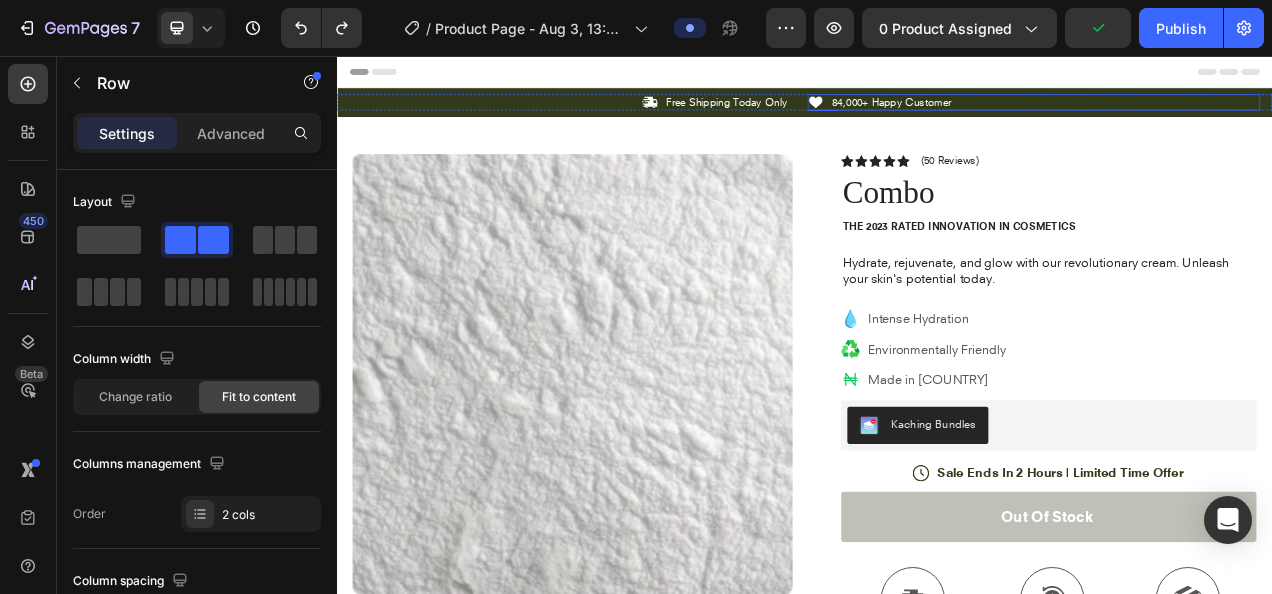 click on "Icon 84,000+ Happy Customer Text Block Row" at bounding box center (1231, 115) 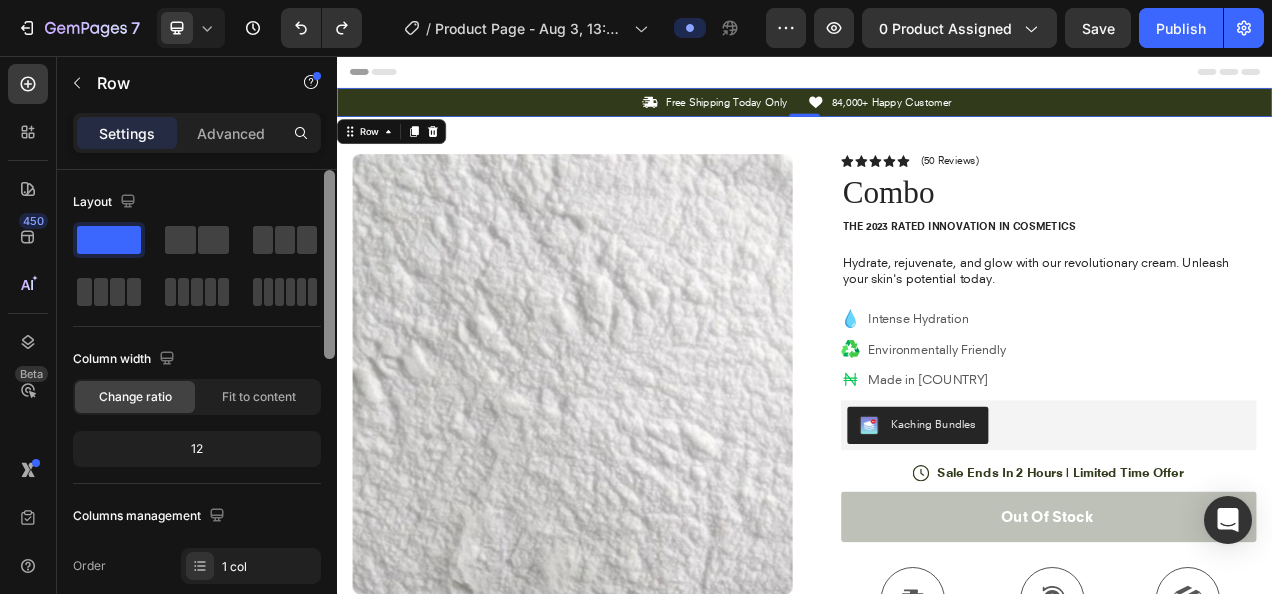scroll, scrollTop: 481, scrollLeft: 0, axis: vertical 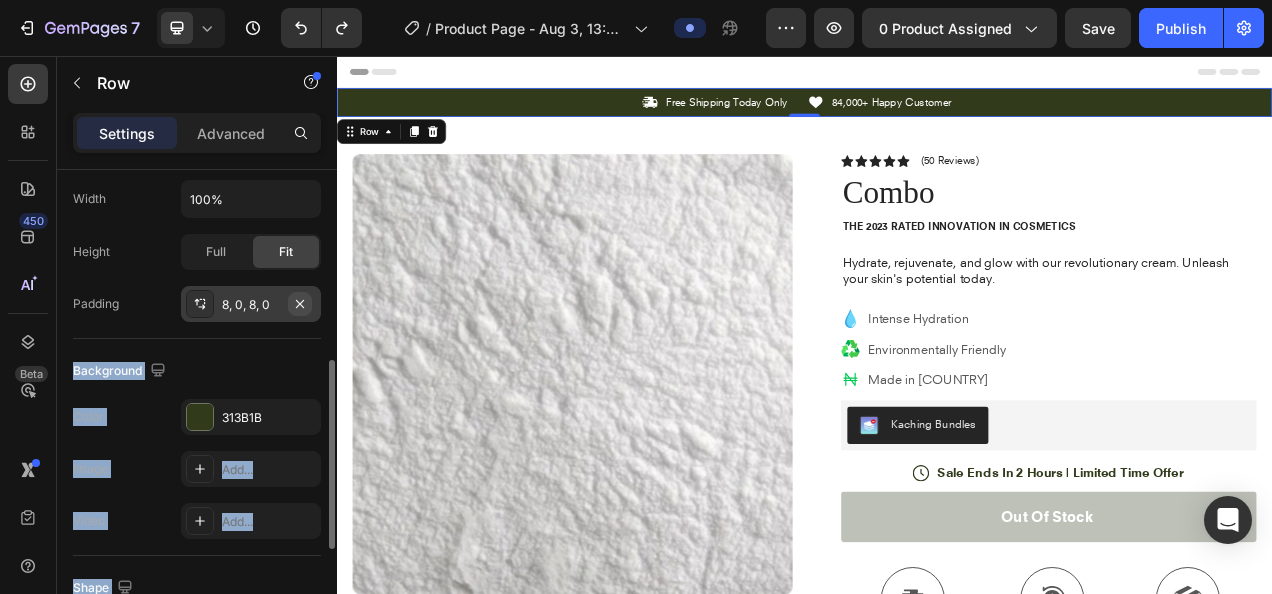 drag, startPoint x: 322, startPoint y: 187, endPoint x: 291, endPoint y: 307, distance: 123.9395 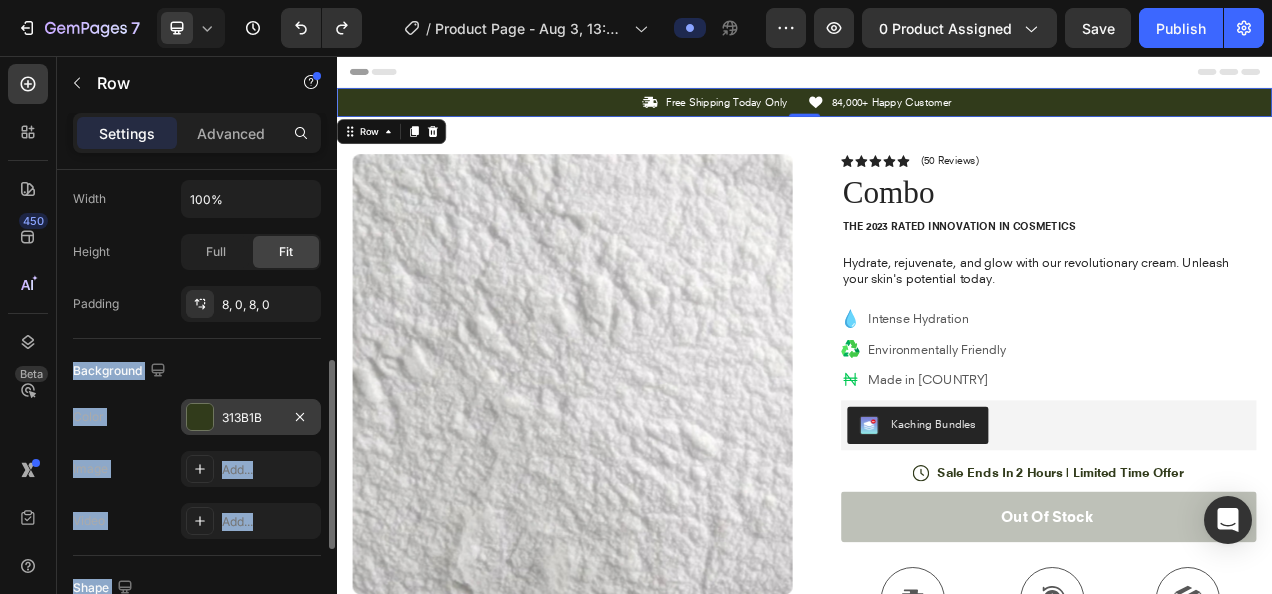 drag, startPoint x: 291, startPoint y: 307, endPoint x: 214, endPoint y: 412, distance: 130.20752 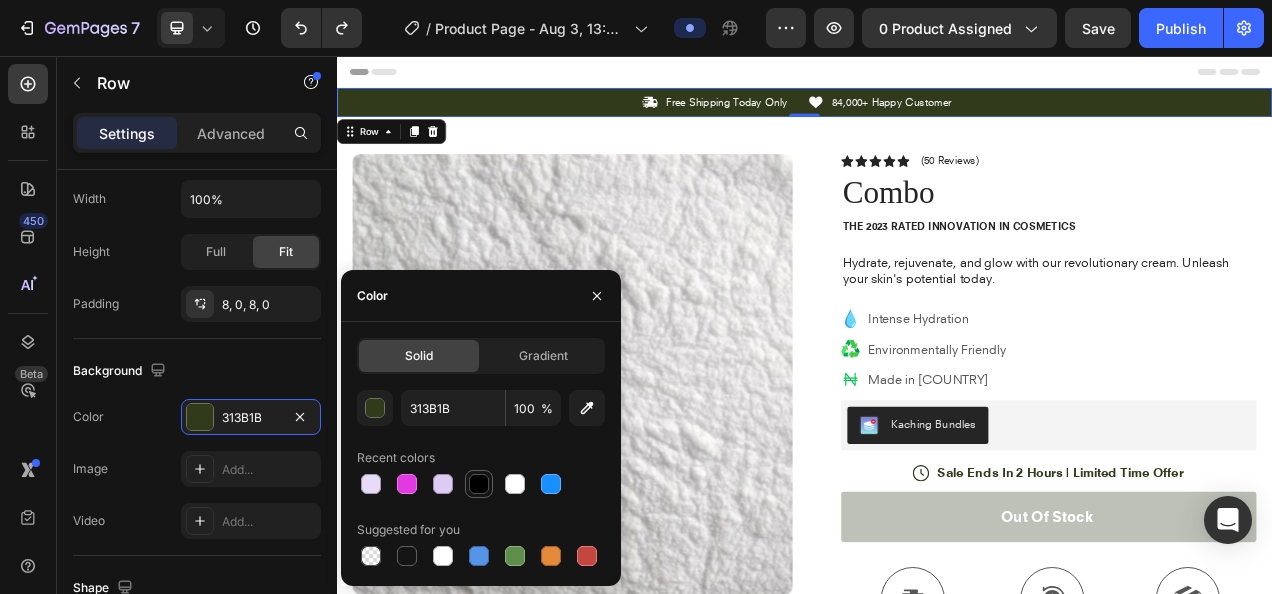 click at bounding box center [479, 484] 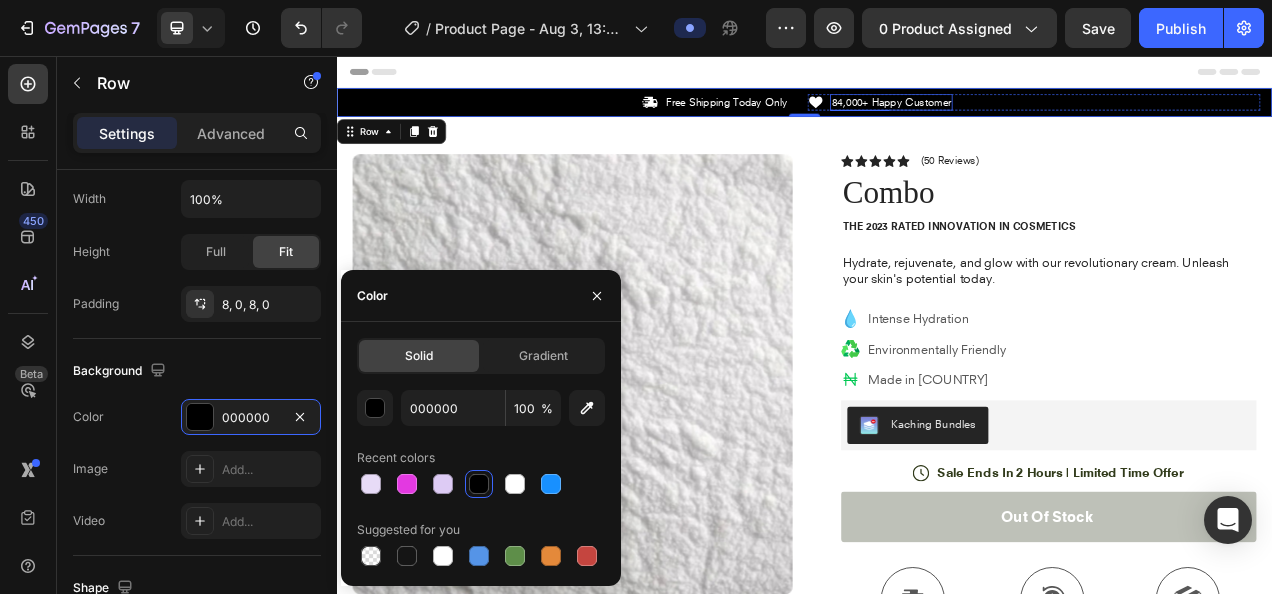 click on "84,000+ Happy Customer" at bounding box center (1048, 115) 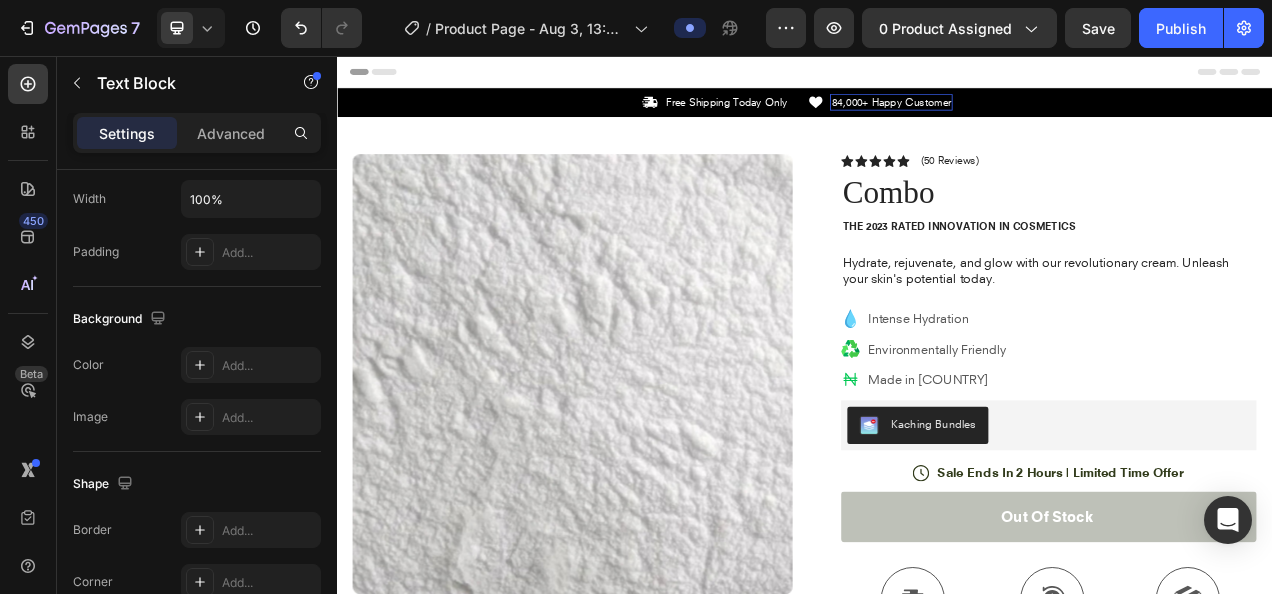 scroll, scrollTop: 0, scrollLeft: 0, axis: both 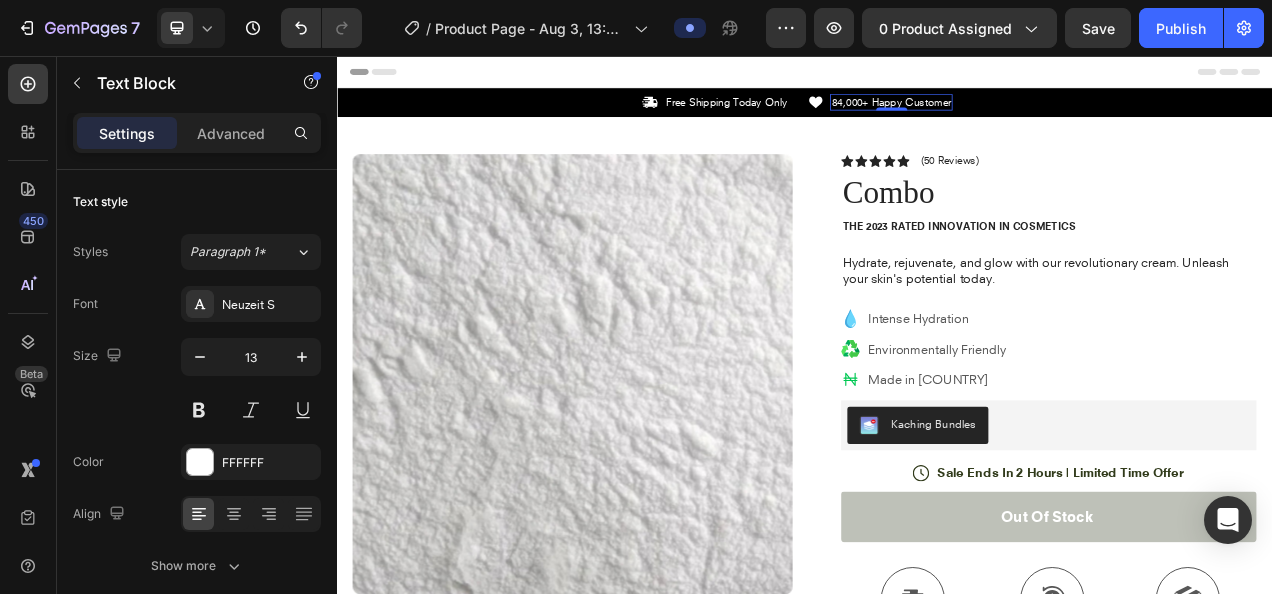 click on "84,000+ Happy Customer" at bounding box center [1048, 115] 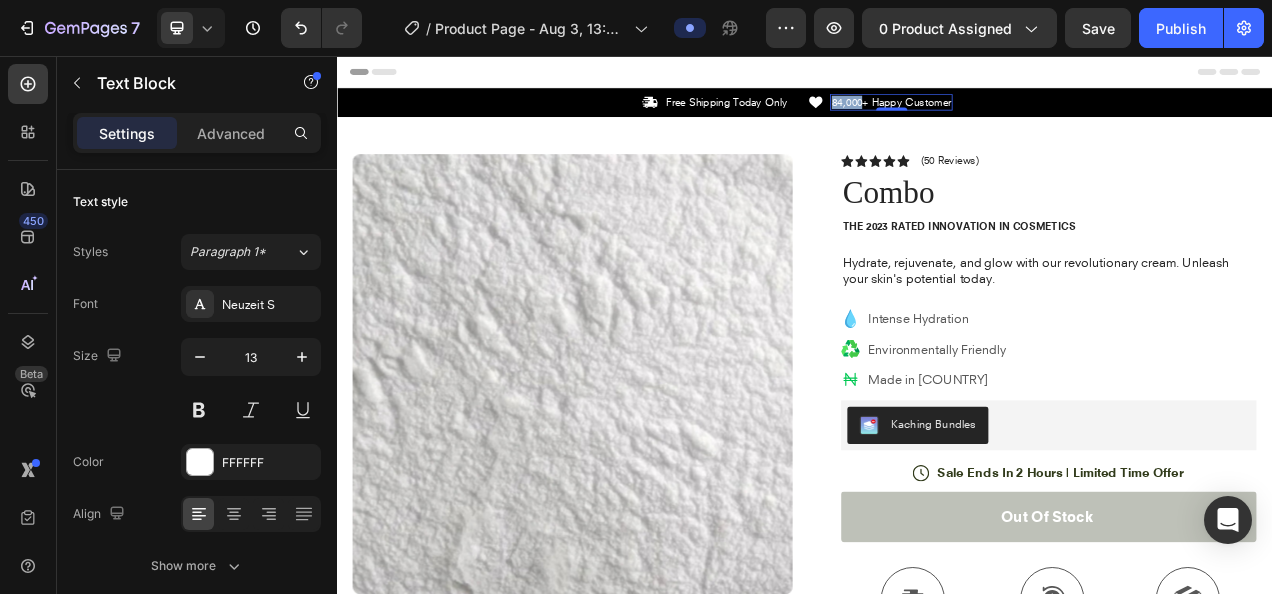 click on "84,000+ Happy Customer" at bounding box center (1048, 115) 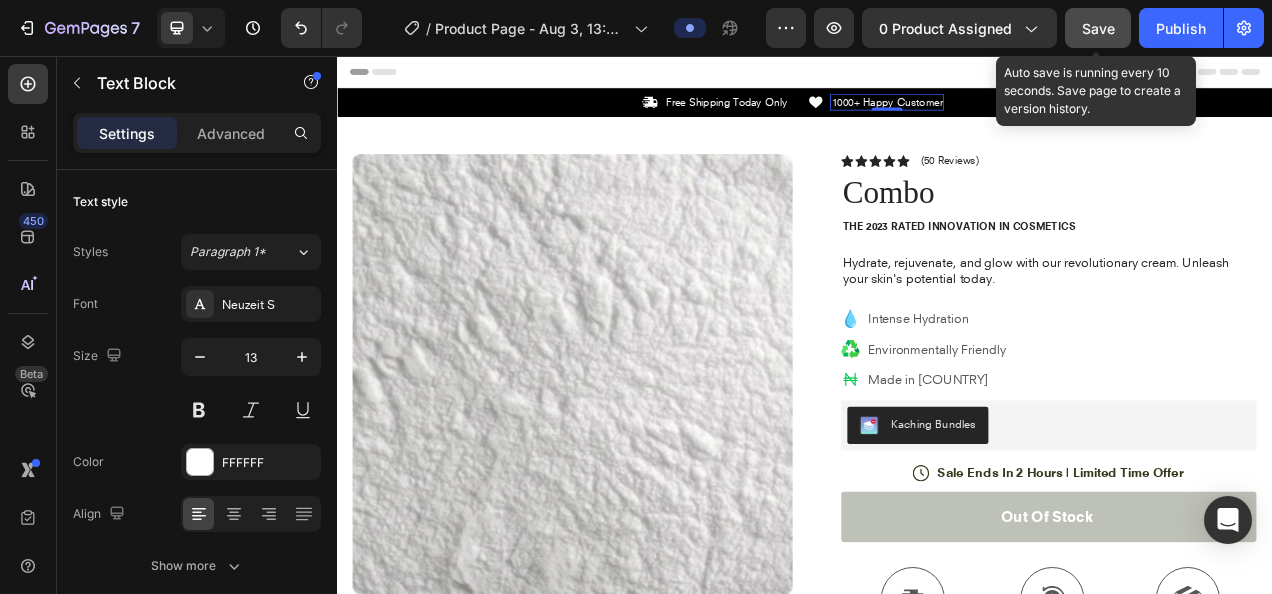 click on "Save" at bounding box center (1098, 28) 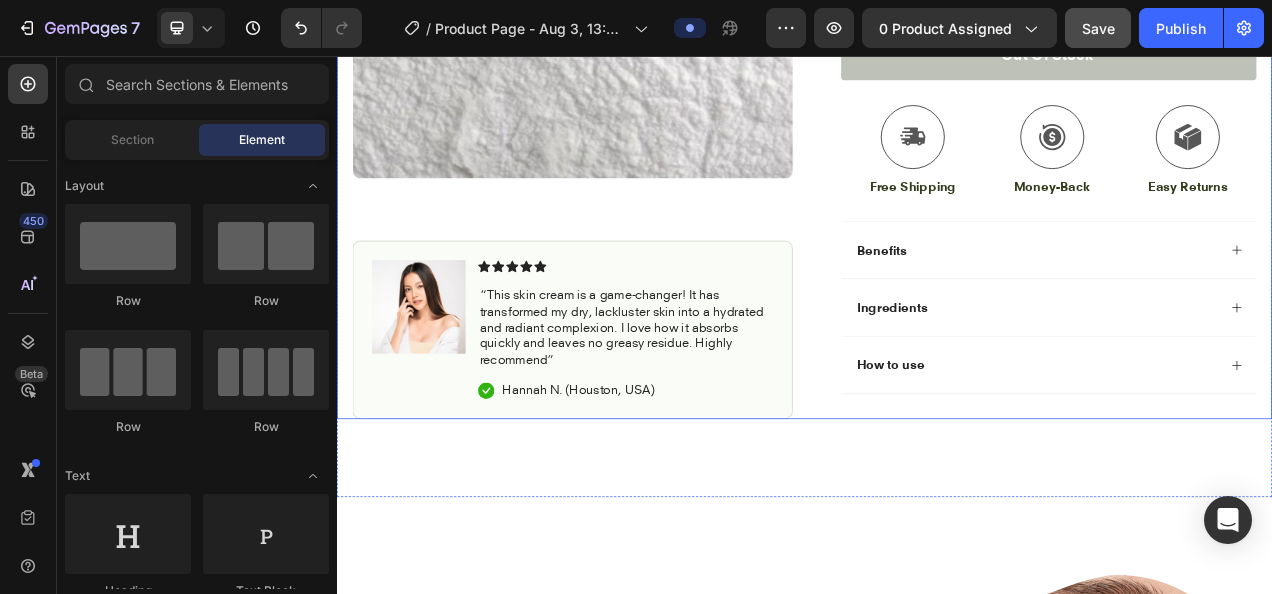 scroll, scrollTop: 656, scrollLeft: 0, axis: vertical 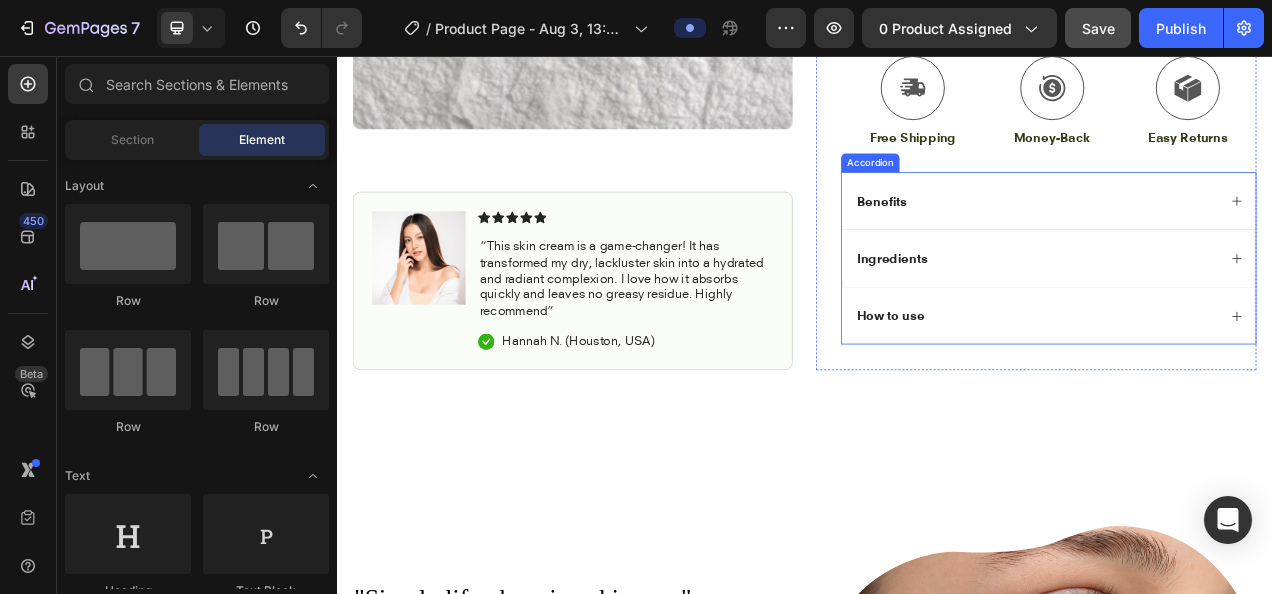 click on "Benefits" at bounding box center (1250, 242) 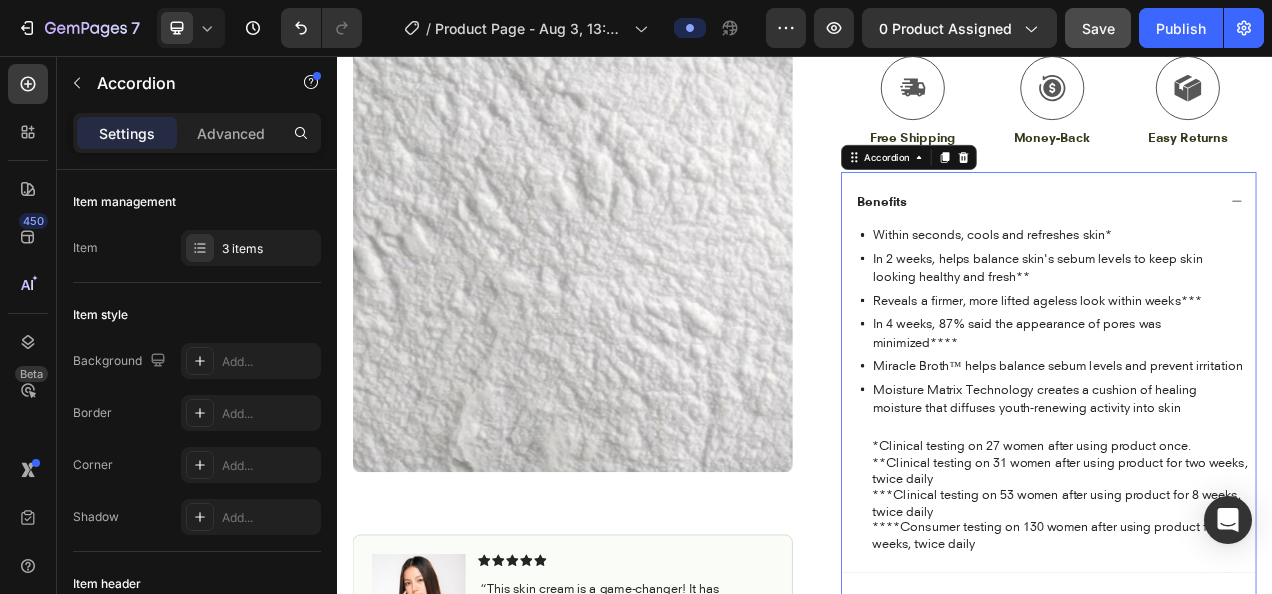 click on "Benefits" at bounding box center (1250, 242) 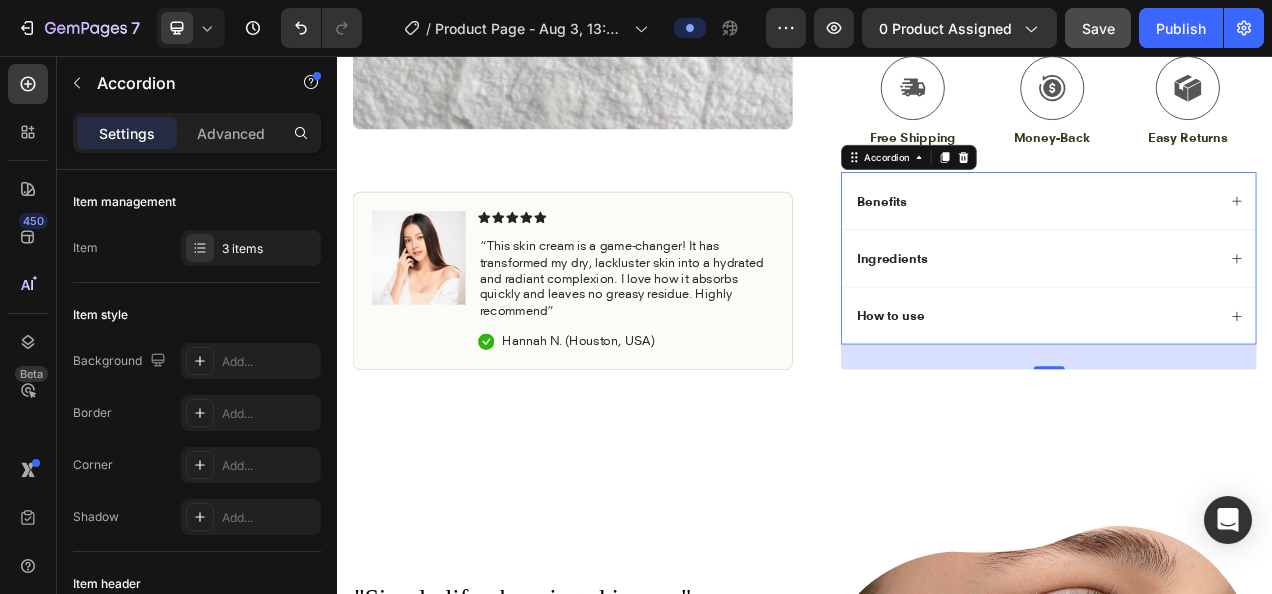 click on "Ingredients" at bounding box center (1250, 315) 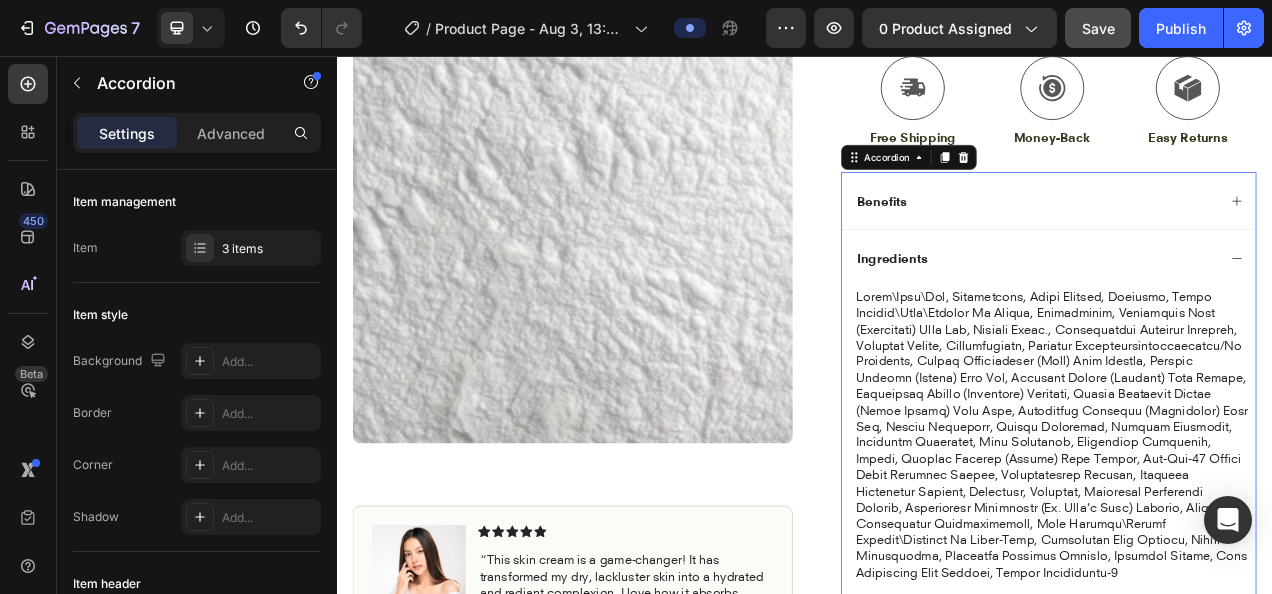 click on "Ingredients" at bounding box center (1250, 315) 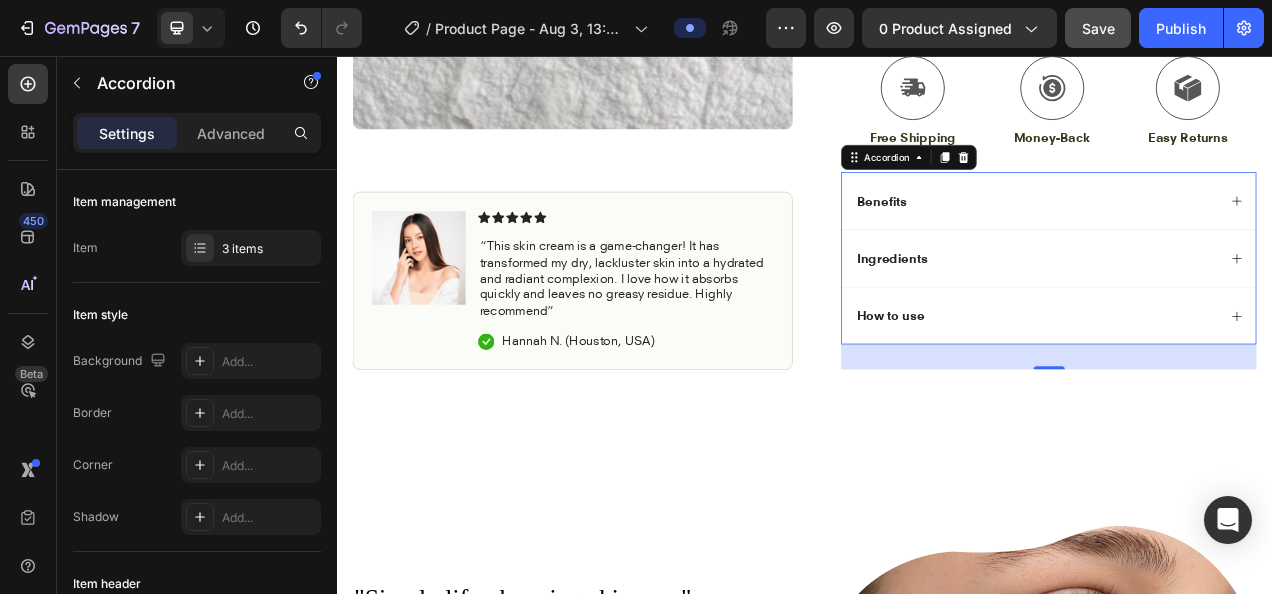 click on "How to use" at bounding box center [1234, 389] 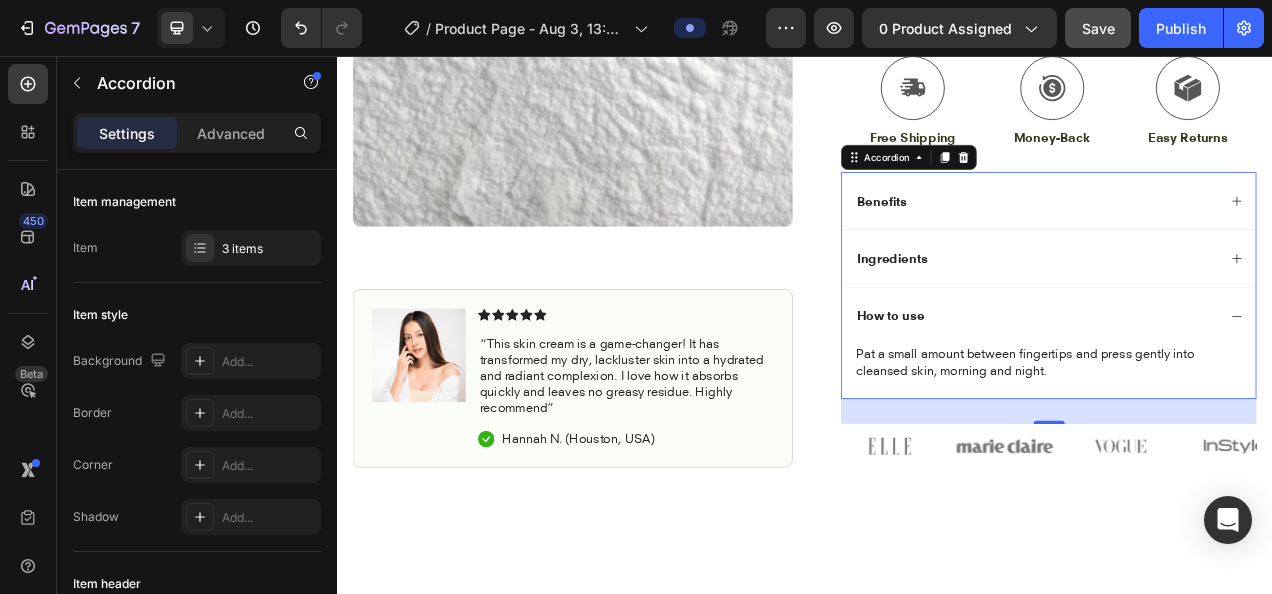click on "How to use" at bounding box center [1234, 389] 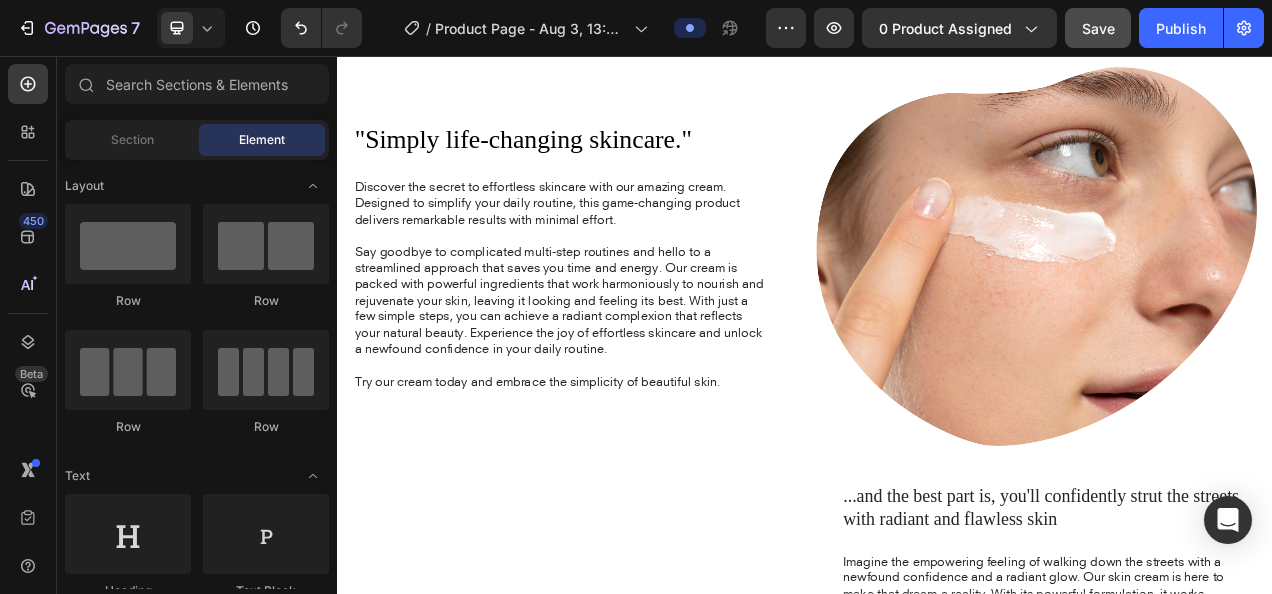 scroll, scrollTop: 1282, scrollLeft: 0, axis: vertical 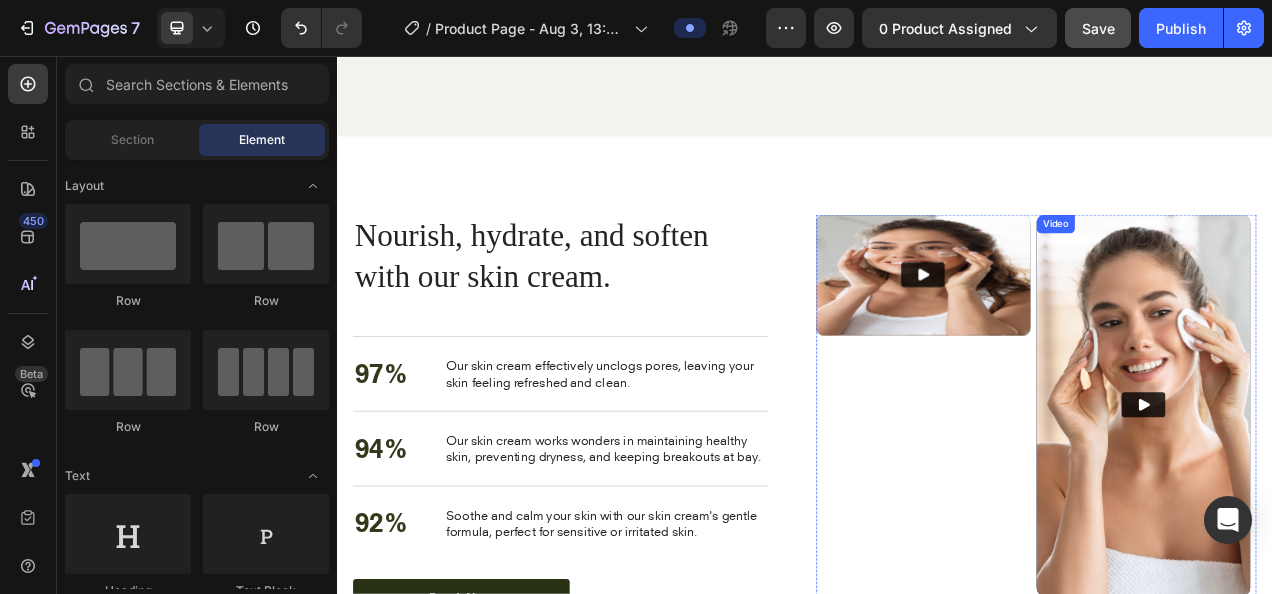 click at bounding box center (1372, 503) 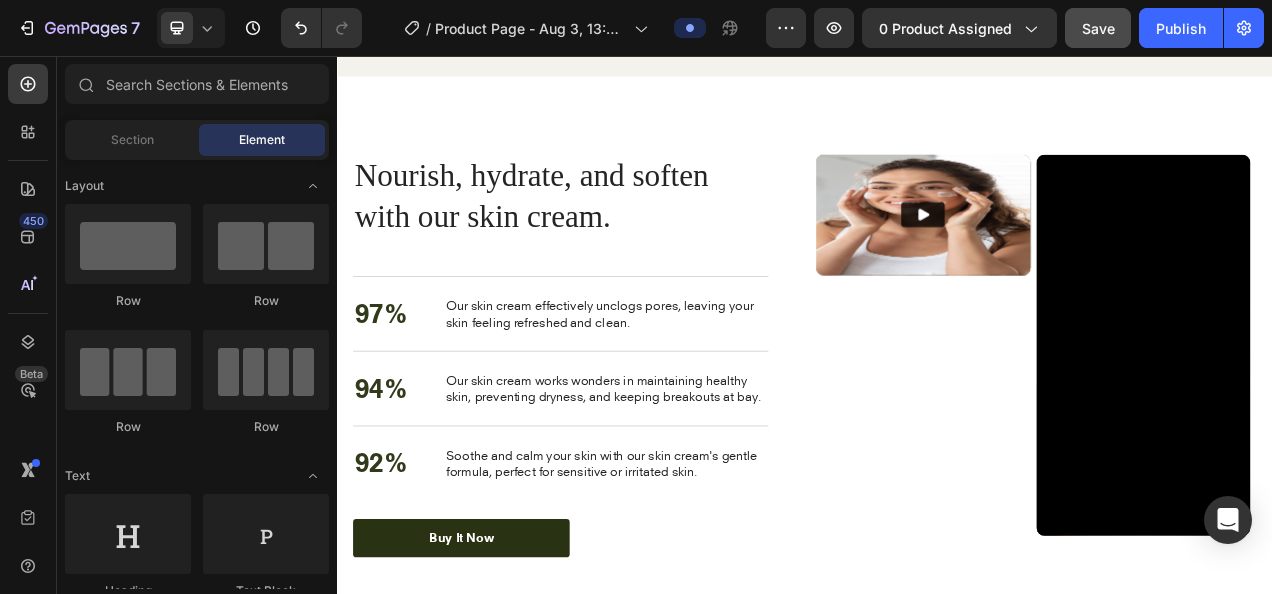 scroll, scrollTop: 3149, scrollLeft: 0, axis: vertical 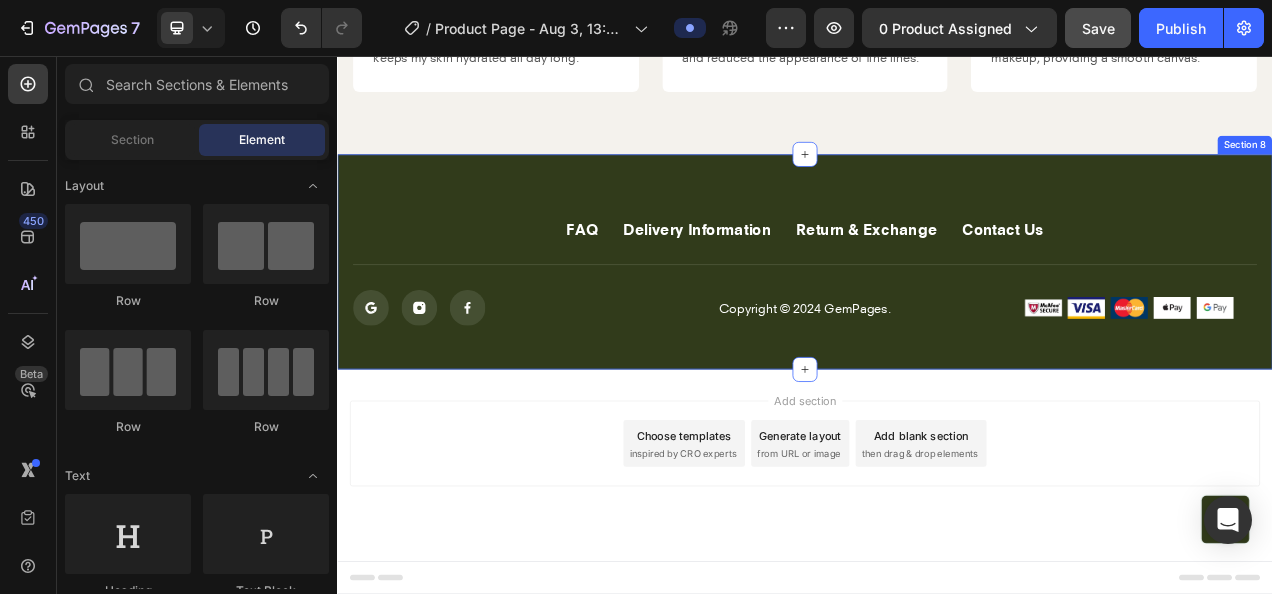 click on "FAQ Button Delivery Information Button Return & Exchange   Button Contact Us Button Row
Icon
Icon
Icon Icon List Copyright © 2024 GemPages.  Text block Image Image Image Image Image Row Row
Button Row Section 8" at bounding box center [937, 320] 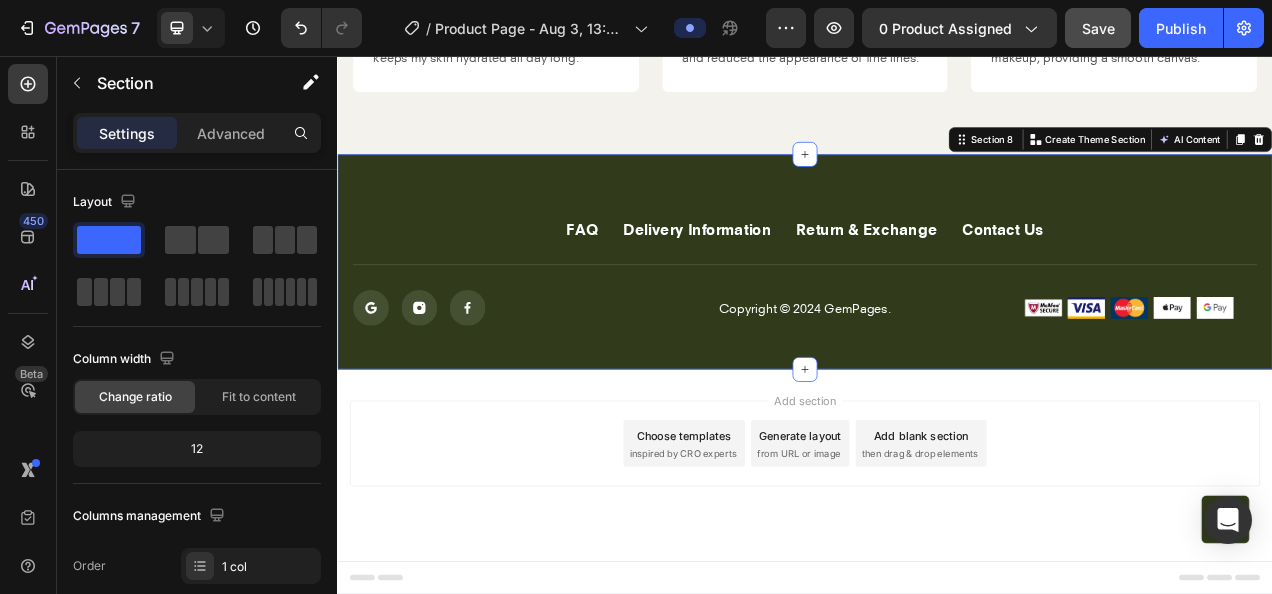 click on "FAQ Button Delivery Information Button Return & Exchange   Button Contact Us Button Row
Icon
Icon
Icon Icon List Copyright © 2024 GemPages.  Text block Image Image Image Image Image Row Row
Button Row Section 8   You can create reusable sections Create Theme Section AI Content Write with GemAI What would you like to describe here? Tone and Voice Persuasive Product Combo Show more Generate" at bounding box center [937, 320] 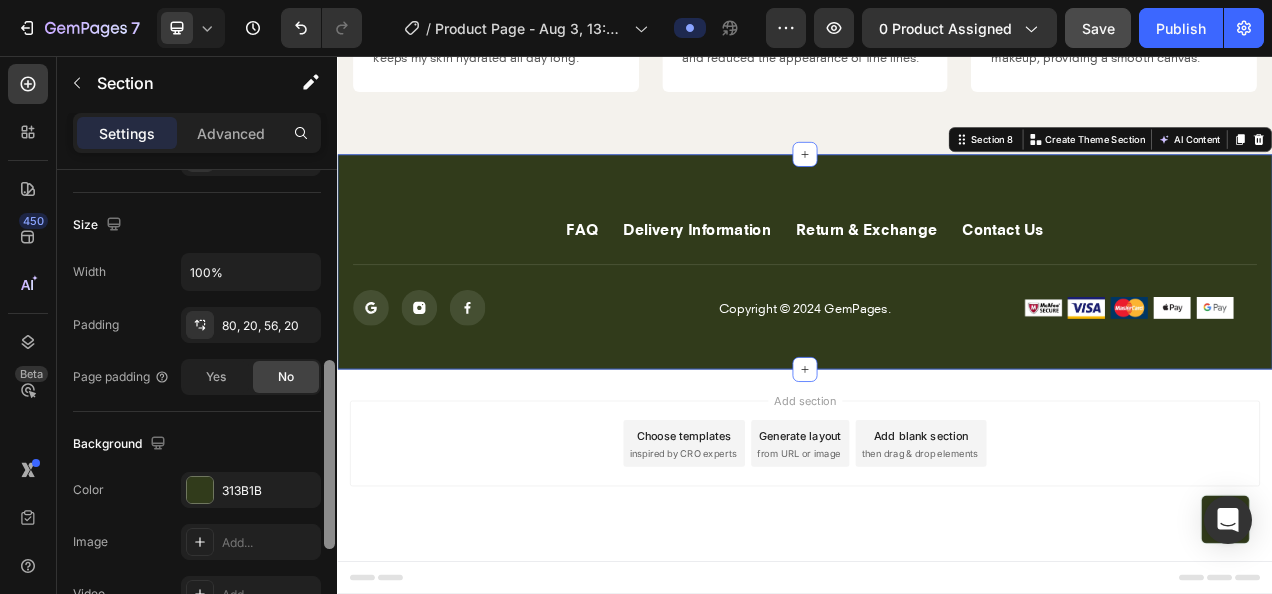 scroll, scrollTop: 454, scrollLeft: 0, axis: vertical 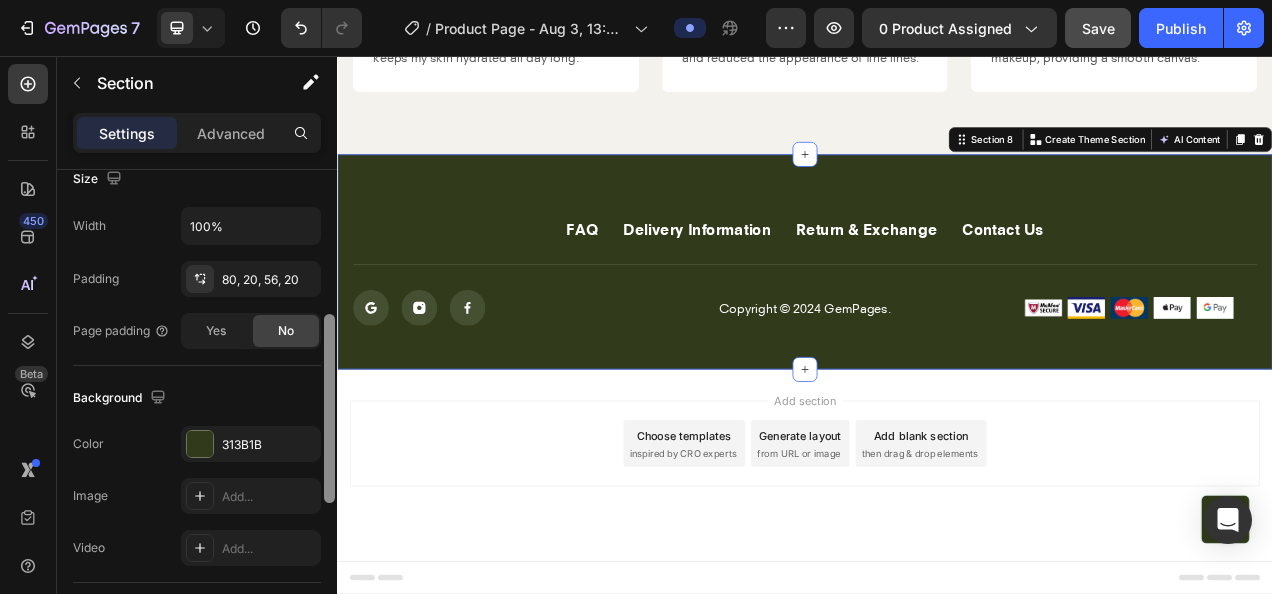drag, startPoint x: 333, startPoint y: 234, endPoint x: 310, endPoint y: 414, distance: 181.4635 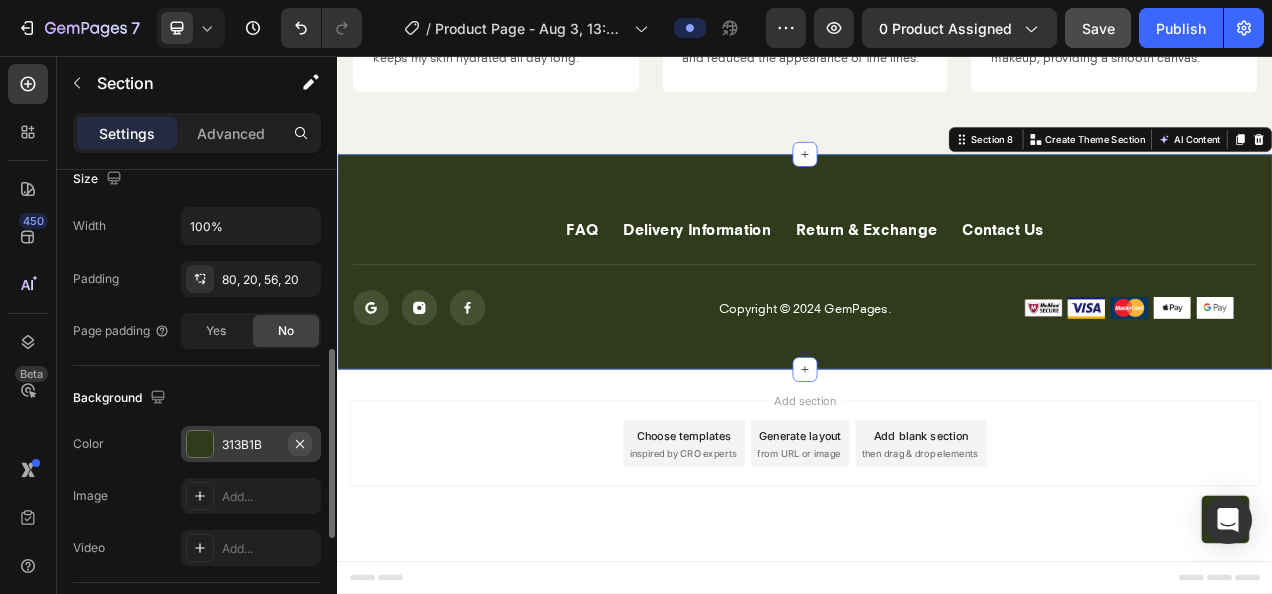click 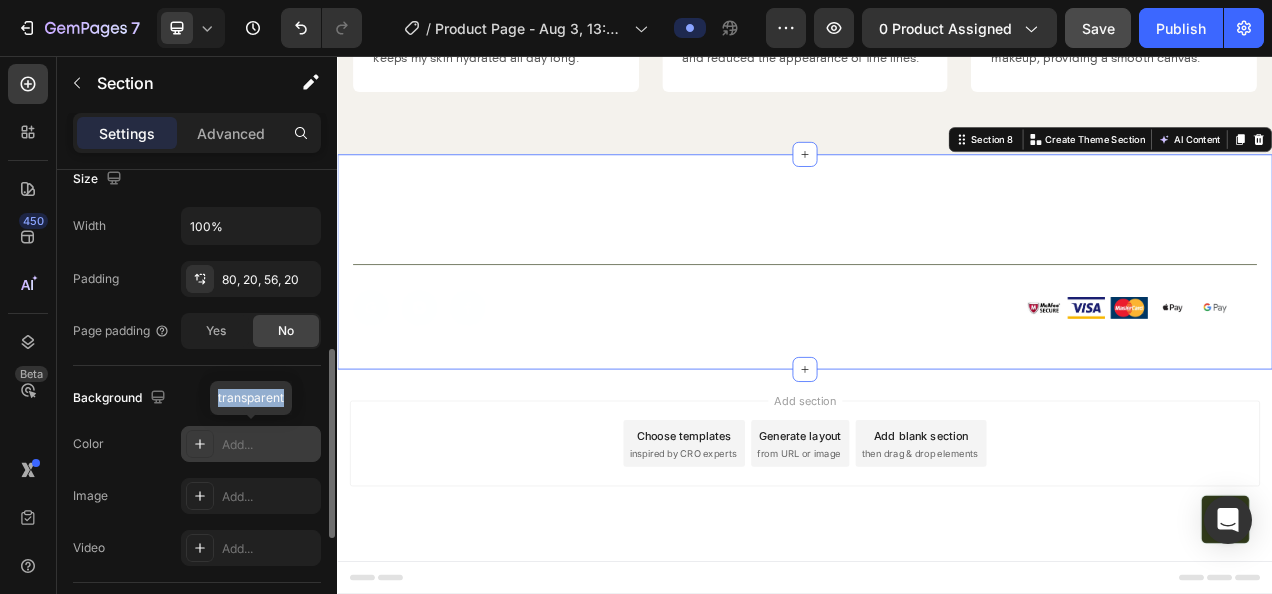 click on "Add..." at bounding box center [269, 445] 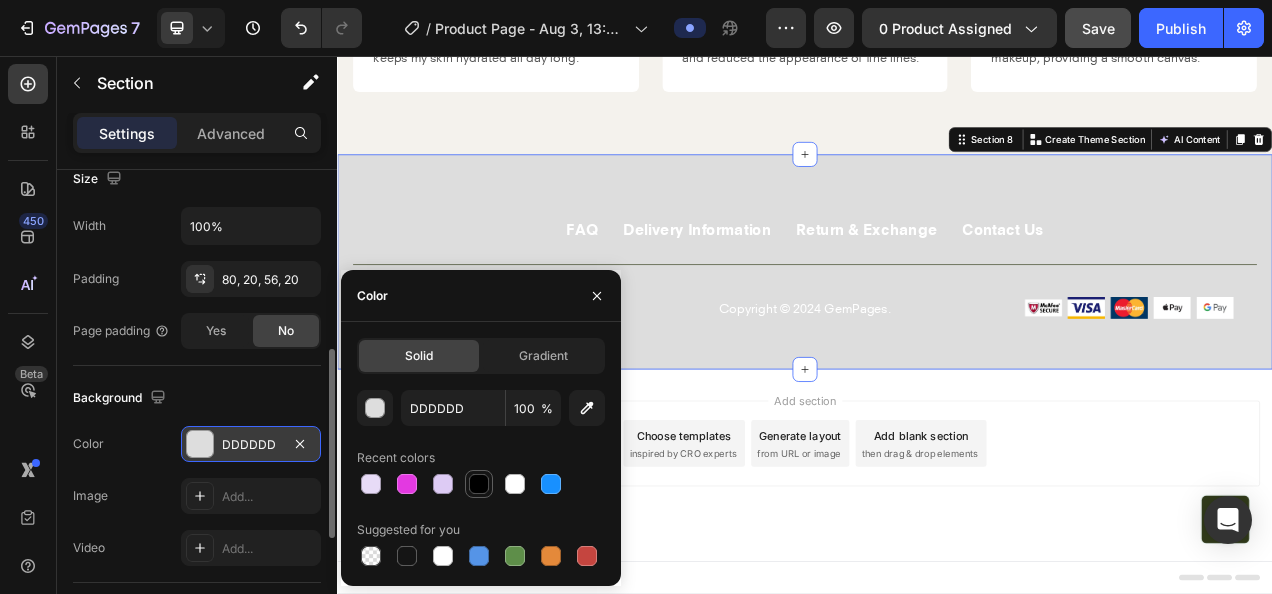 drag, startPoint x: 278, startPoint y: 442, endPoint x: 486, endPoint y: 478, distance: 211.09239 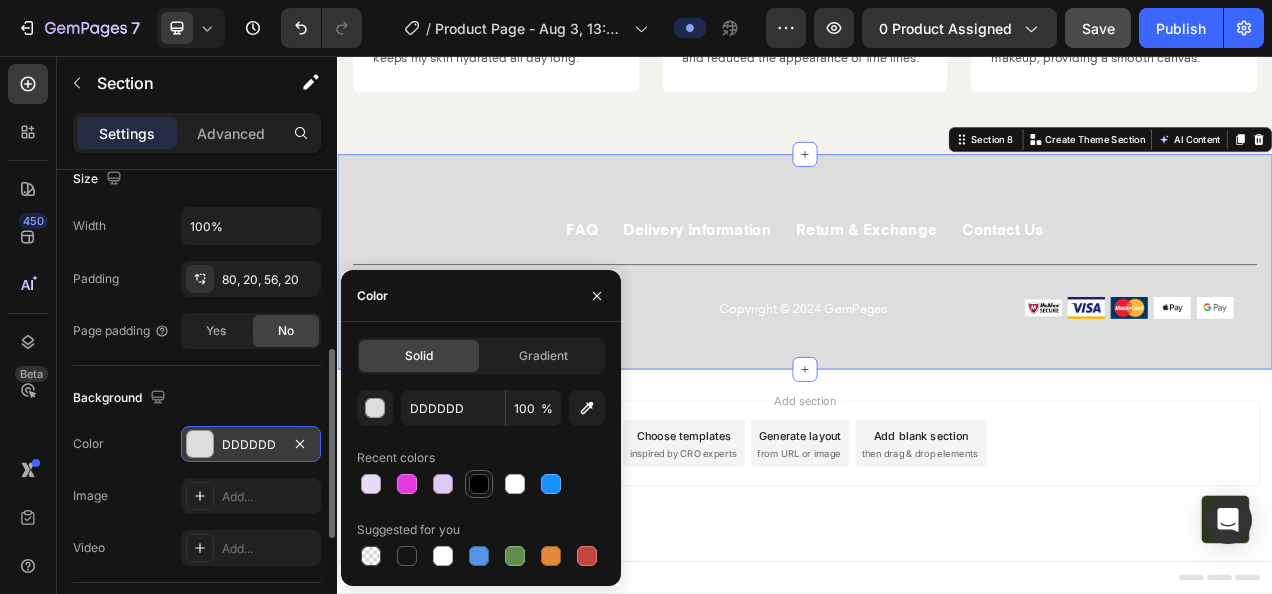 click at bounding box center [479, 484] 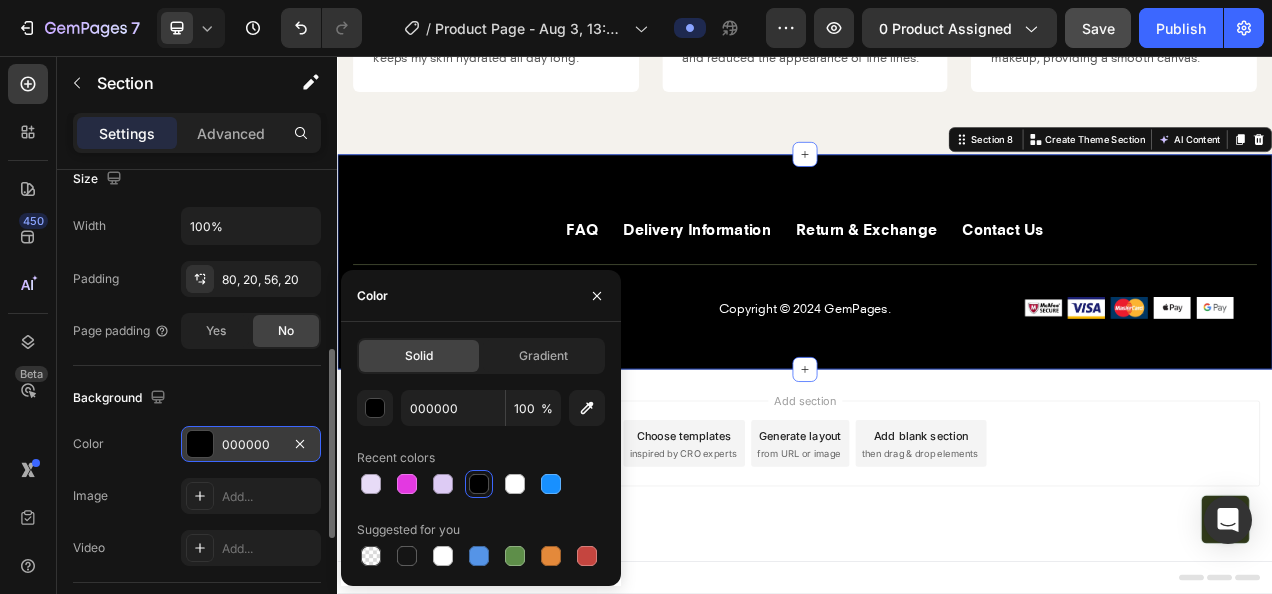 click on "Add section Choose templates inspired by CRO experts Generate layout from URL or image Add blank section then drag & drop elements" at bounding box center (937, 553) 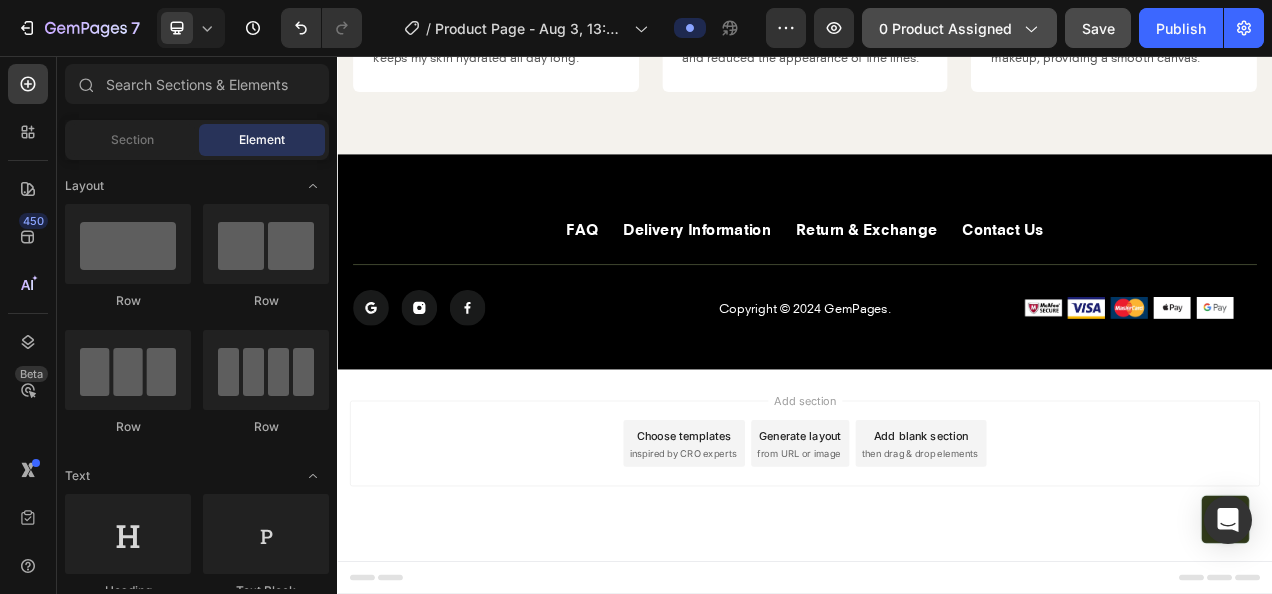 click on "0 product assigned" at bounding box center [959, 28] 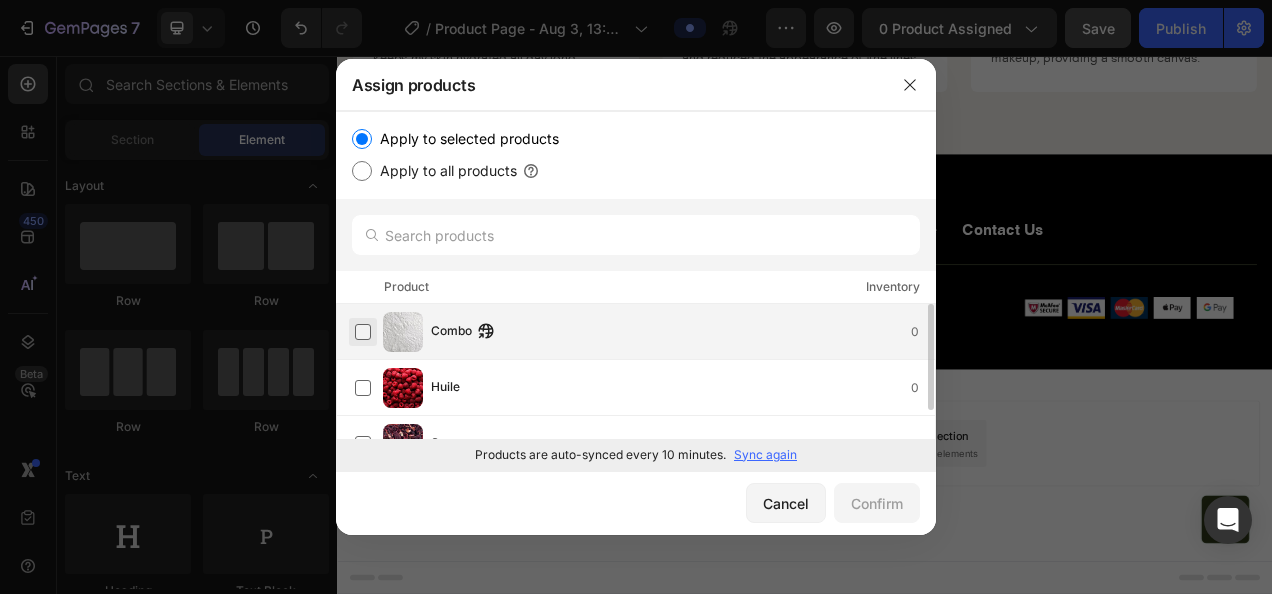 click at bounding box center [363, 332] 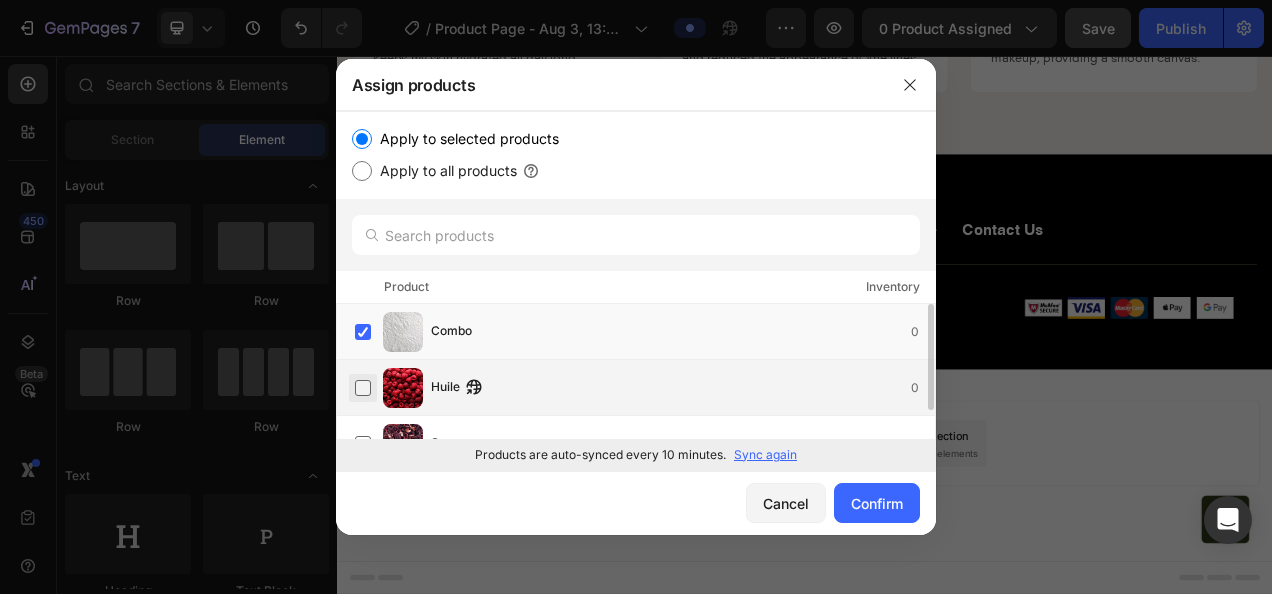 click at bounding box center [363, 388] 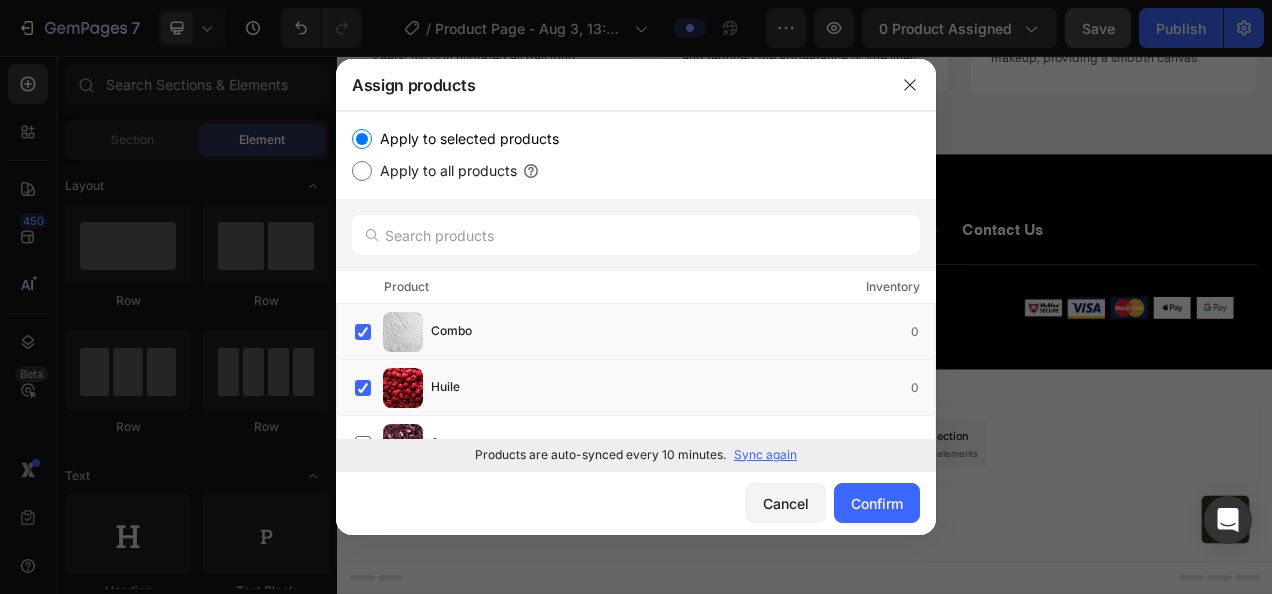 drag, startPoint x: 935, startPoint y: 385, endPoint x: 938, endPoint y: 445, distance: 60.074955 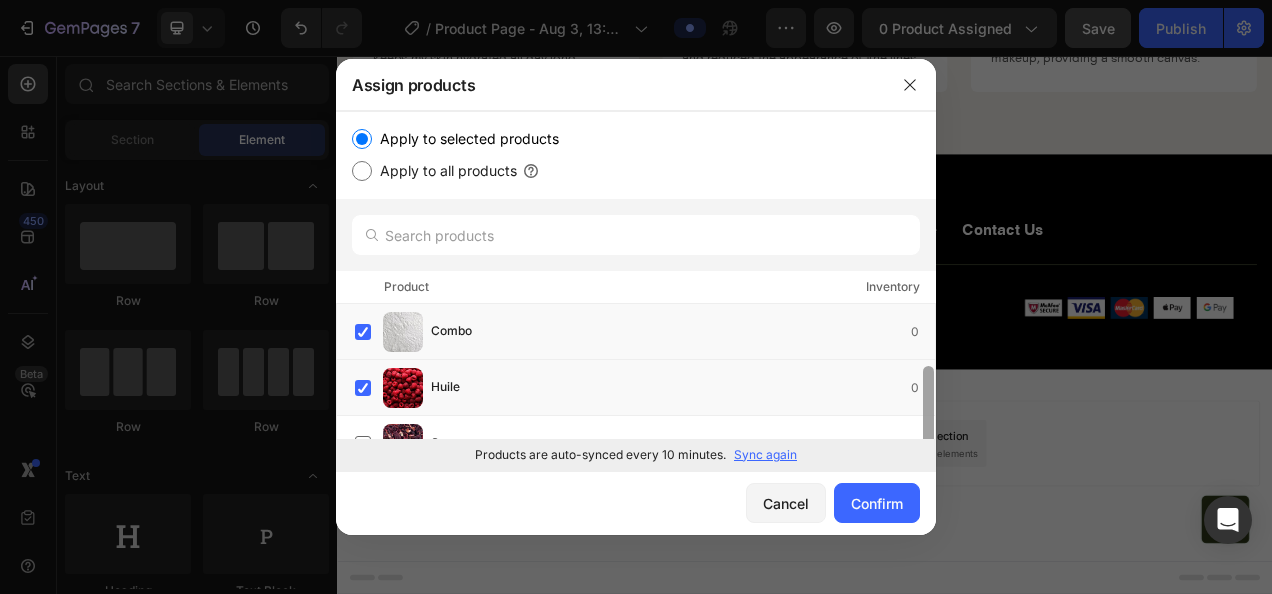 scroll, scrollTop: 34, scrollLeft: 0, axis: vertical 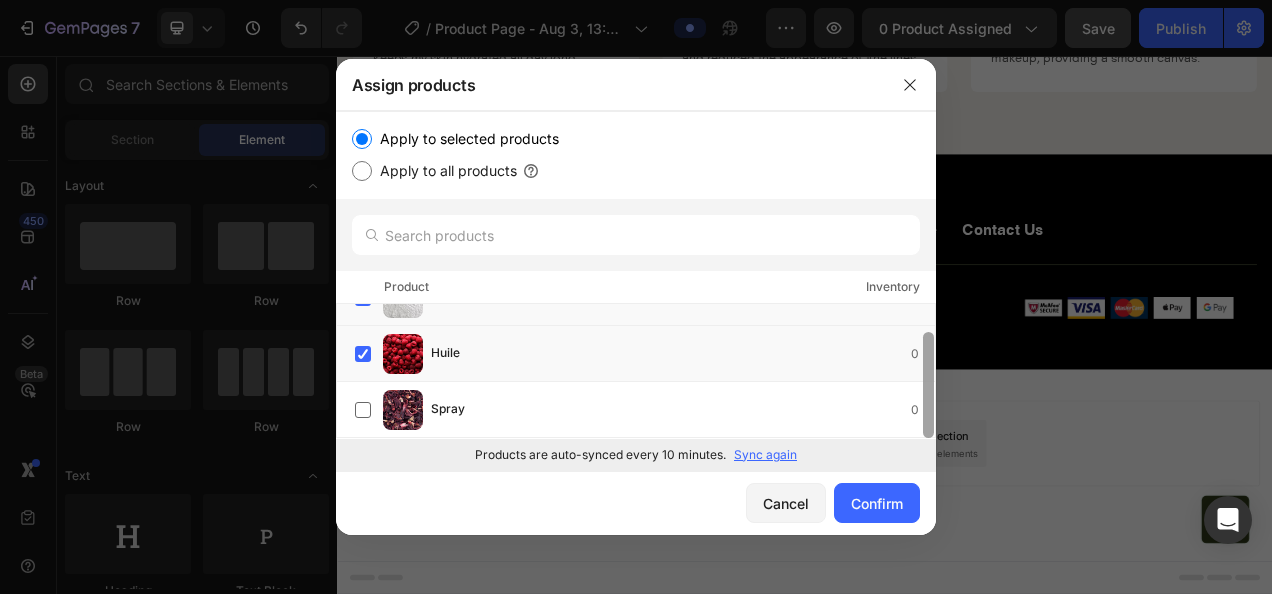drag, startPoint x: 931, startPoint y: 392, endPoint x: 933, endPoint y: 460, distance: 68.0294 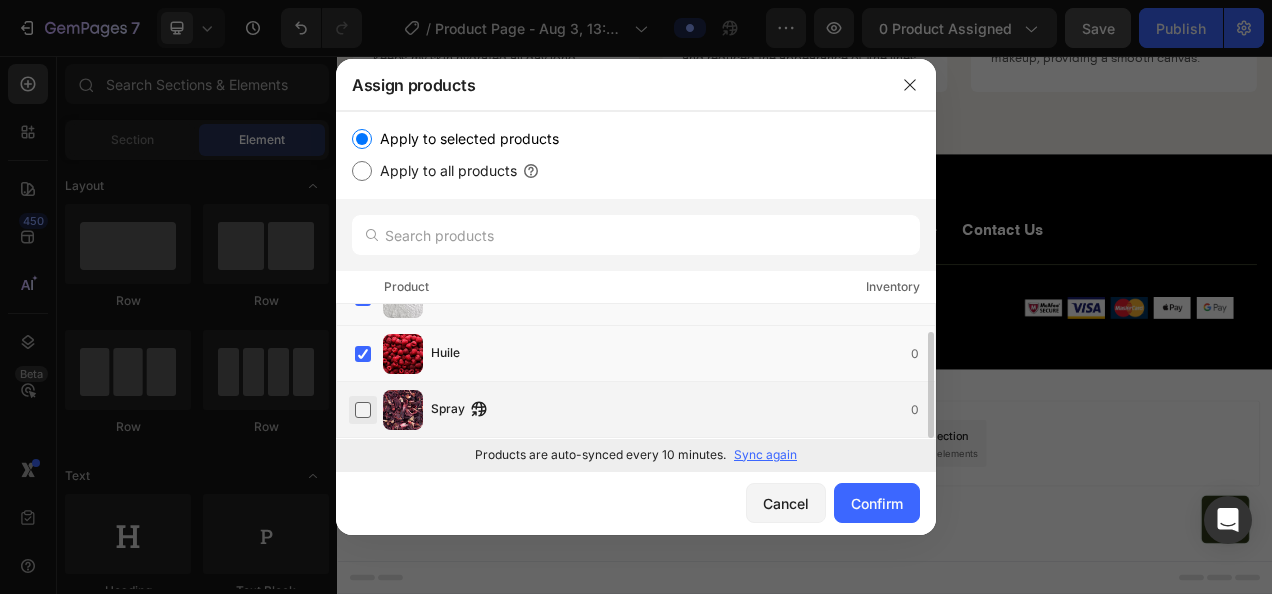 click at bounding box center [363, 410] 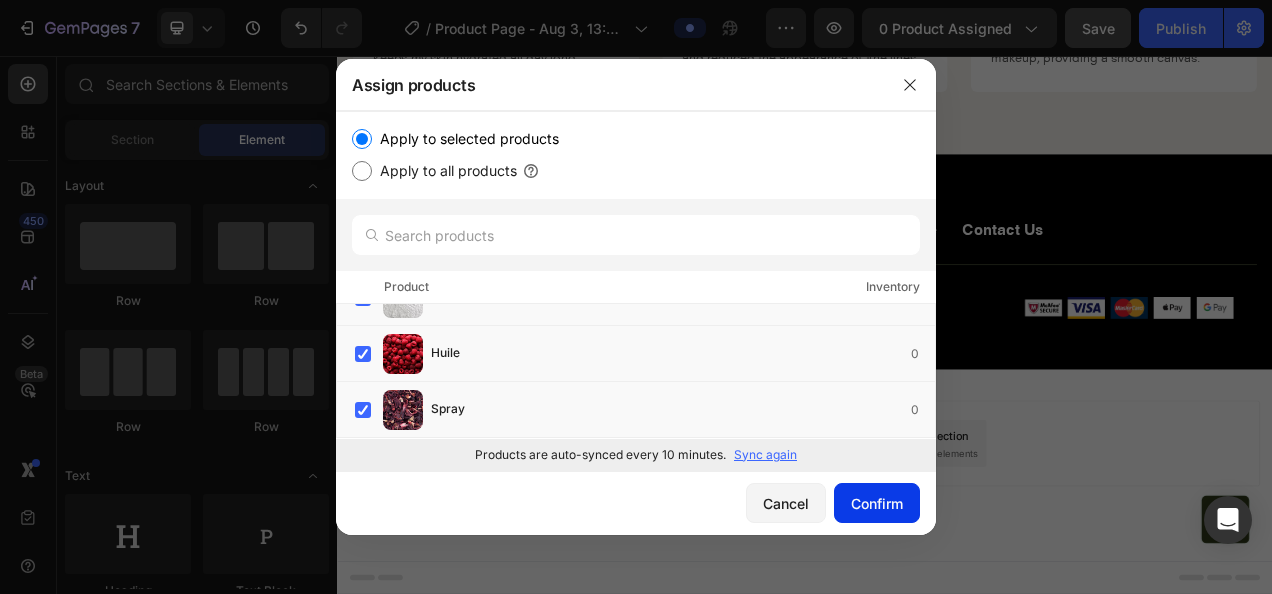 click on "Confirm" at bounding box center (877, 503) 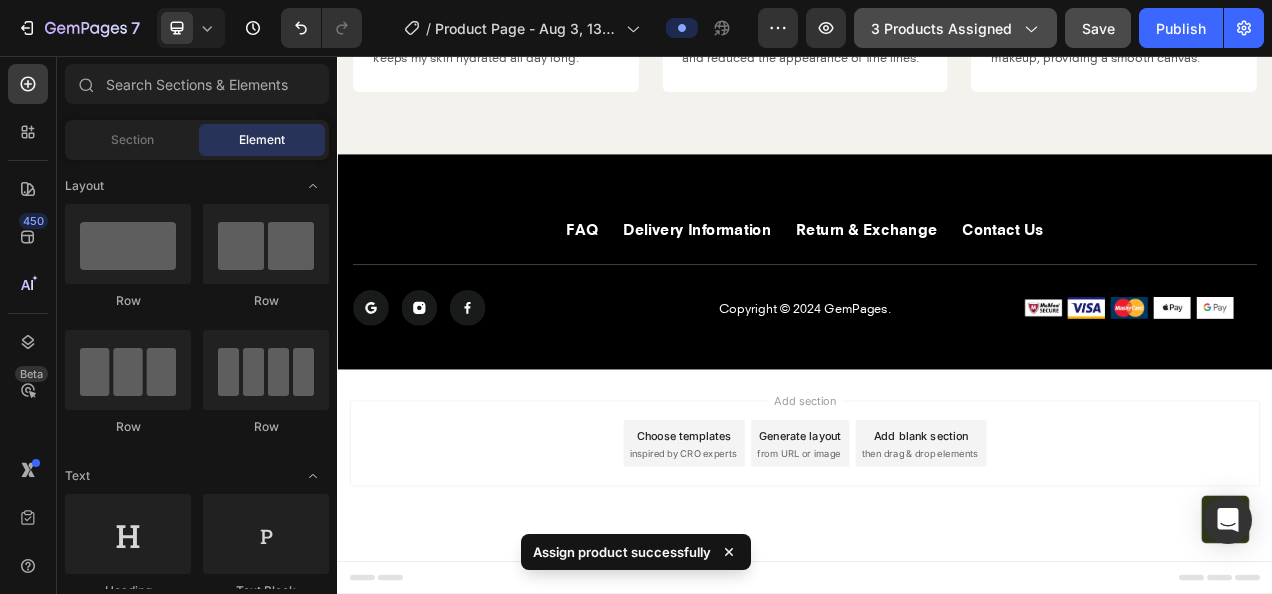 click on "3 products assigned" 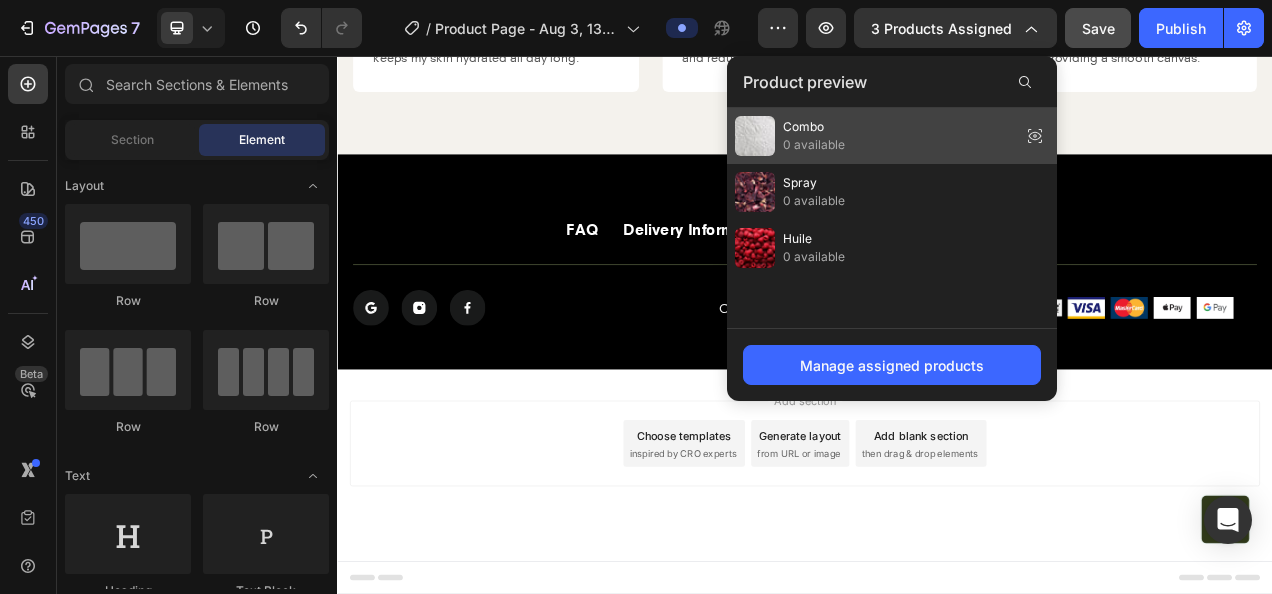 click 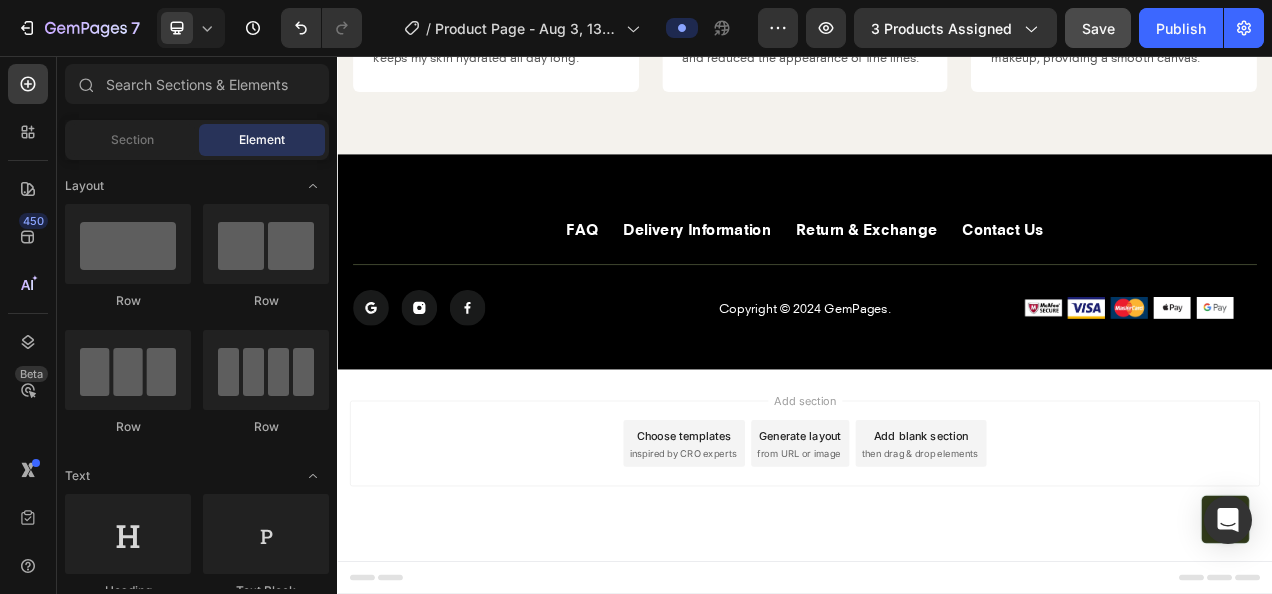 click on "Hear from Our Customers Heading Icon Icon Icon Icon Icon Icon List 2000+ Customers Who Love Us Text Block Row Image Emily Text Block Customer  Text Block Row Icon Icon Icon Icon Icon Icon List
Icon Verified Buyer Text Block Row Row Amazing product! Text Block “I absolutely love this skin cream! It has transformed my complexion and given me a radiant glow.” Text Block Row Image Sarah Text Block Customer  Text Block Row Icon Icon Icon Icon Icon Icon List
Icon Verified Buyer Text Block Row Row My skin has never looked better! Text Block “I've tried many skin creams, but this one takes the cake. It deeply hydrates my skin without feeling heavy or greasy.” Text Block Row Image Ken K Text Block Customer  Text Block Row Icon Icon Icon Icon Icon Icon List
Icon Verified Buyer Text Block Row Row It soothes and nourishes my skin Text Block Text Block Row Row Image Michael Text Block Customer  Text Block Row Icon Icon Icon Icon Icon Icon List" at bounding box center (937, -214) 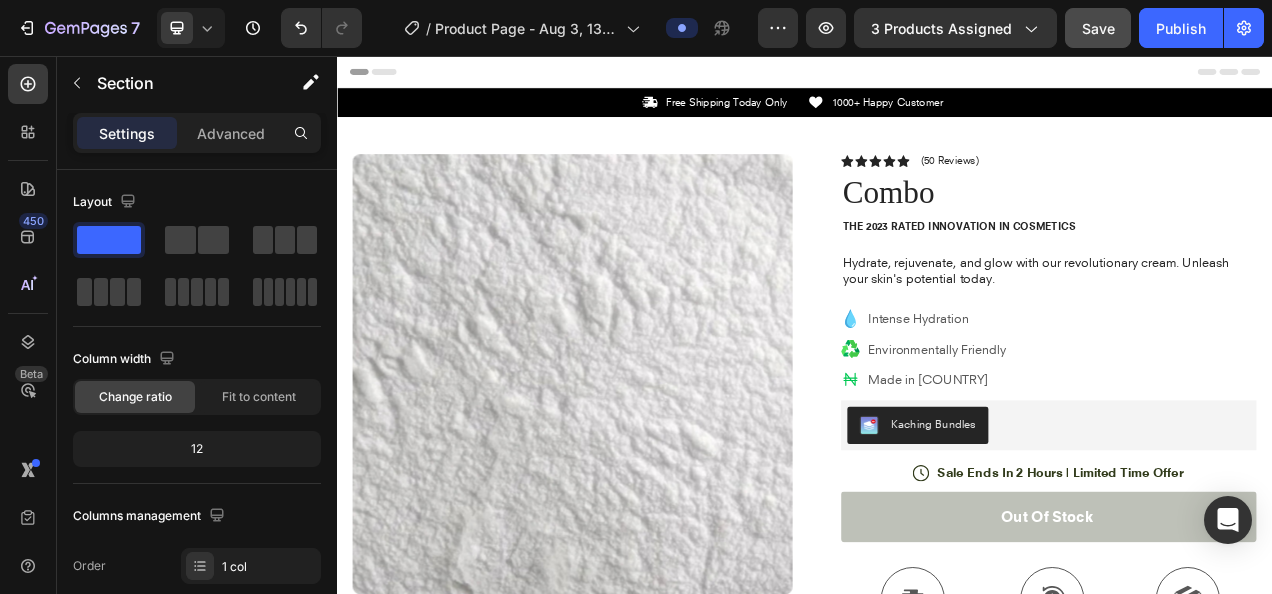 scroll, scrollTop: 40, scrollLeft: 0, axis: vertical 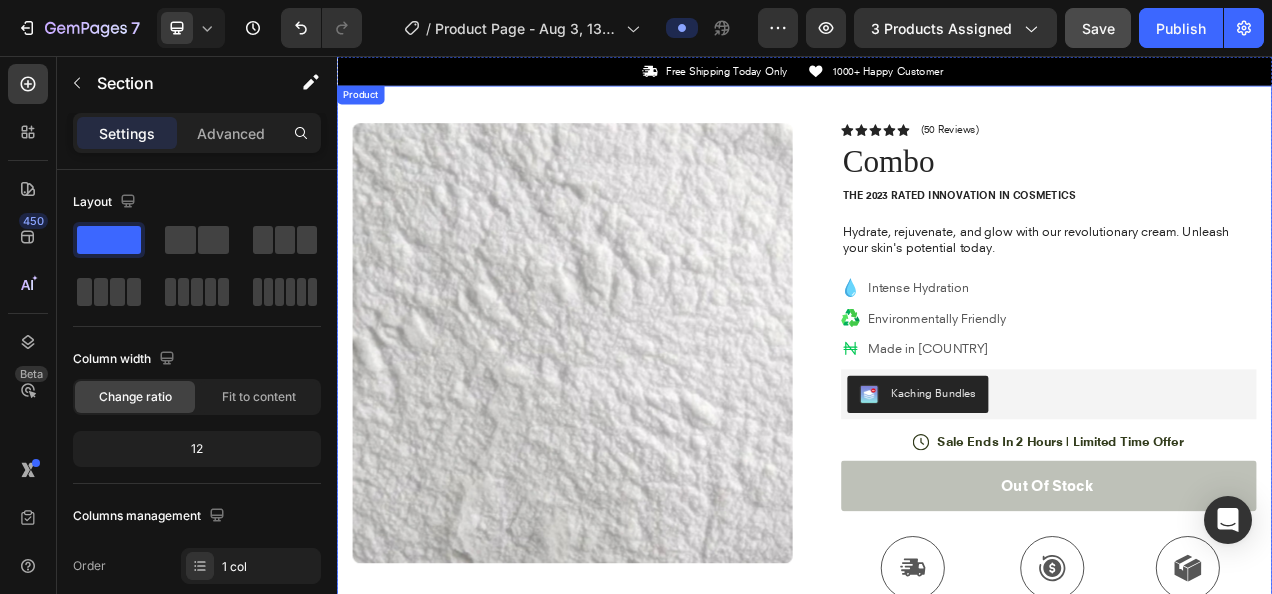 click on "Product Images Image Icon Icon Icon Icon Icon Icon List “This skin cream is a game-changer! It has transformed my dry, lackluster skin into a hydrated and radiant complexion. I love how it absorbs quickly and leaves no greasy residue. Highly recommend” Text Block
Icon Hannah N. (Houston, USA) Text Block Row Row Row Icon Icon Icon Icon Icon Icon List (50 Reviews) Text Block Row Combo Product Title The 2023 Rated Innovation in Cosmetics Text Block Hydrate, rejuvenate, and glow with our revolutionary cream. Unleash your skin's potential today. Text Block
Intense Hydration
Environmentally Friendly
Made in Nigéria Item List Kaching Bundles Kaching Bundles
Icon Sale Ends In 2 Hours | Limited Time Offer Text Block Row Out of stock Add to Cart
Icon Free Shipping Text Block
Icon Money-Back Text Block
Icon Easy Returns Text Block Row Image Icon Icon Icon Icon Icon Icon List Text Block" at bounding box center [937, 612] 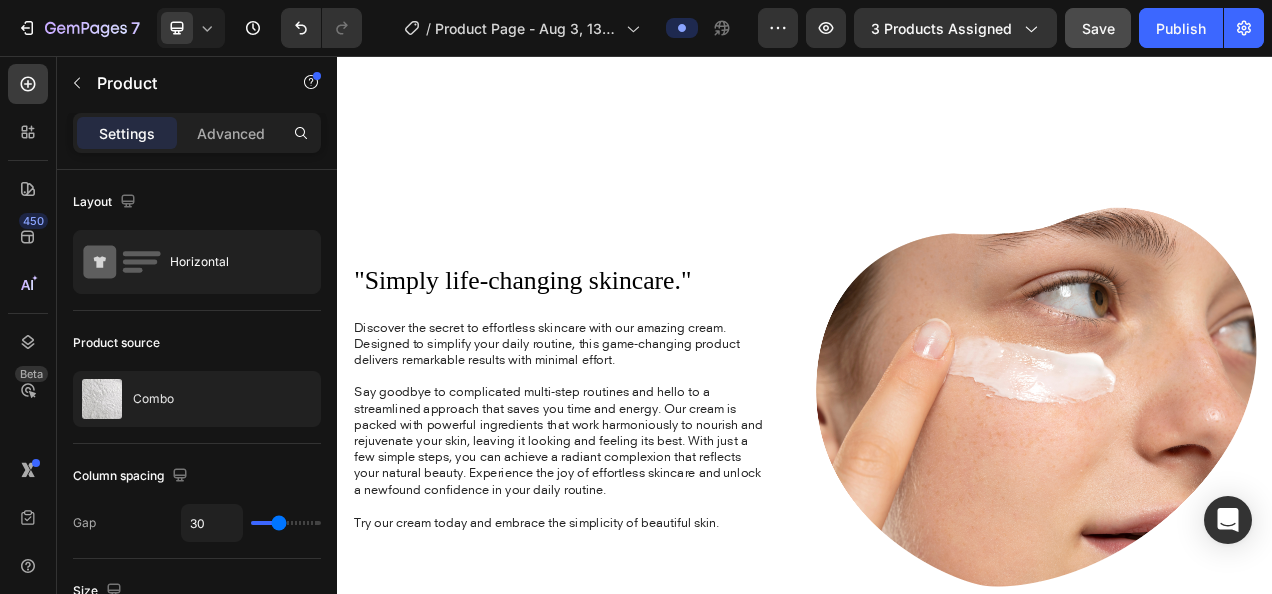 scroll, scrollTop: 0, scrollLeft: 0, axis: both 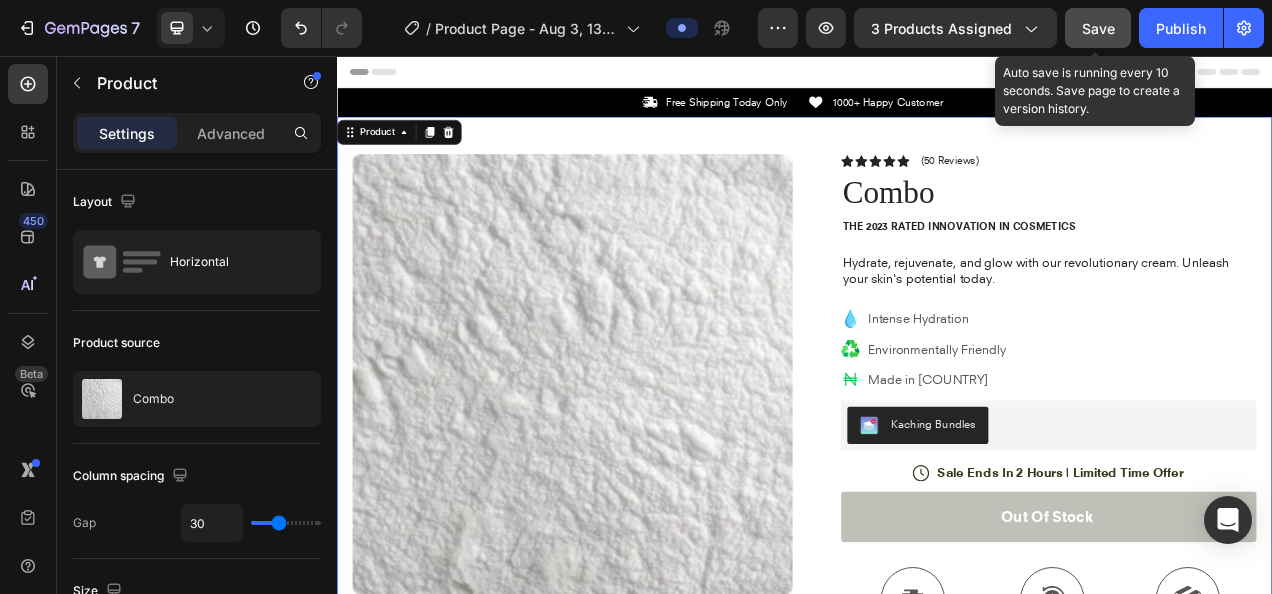 click on "Save" 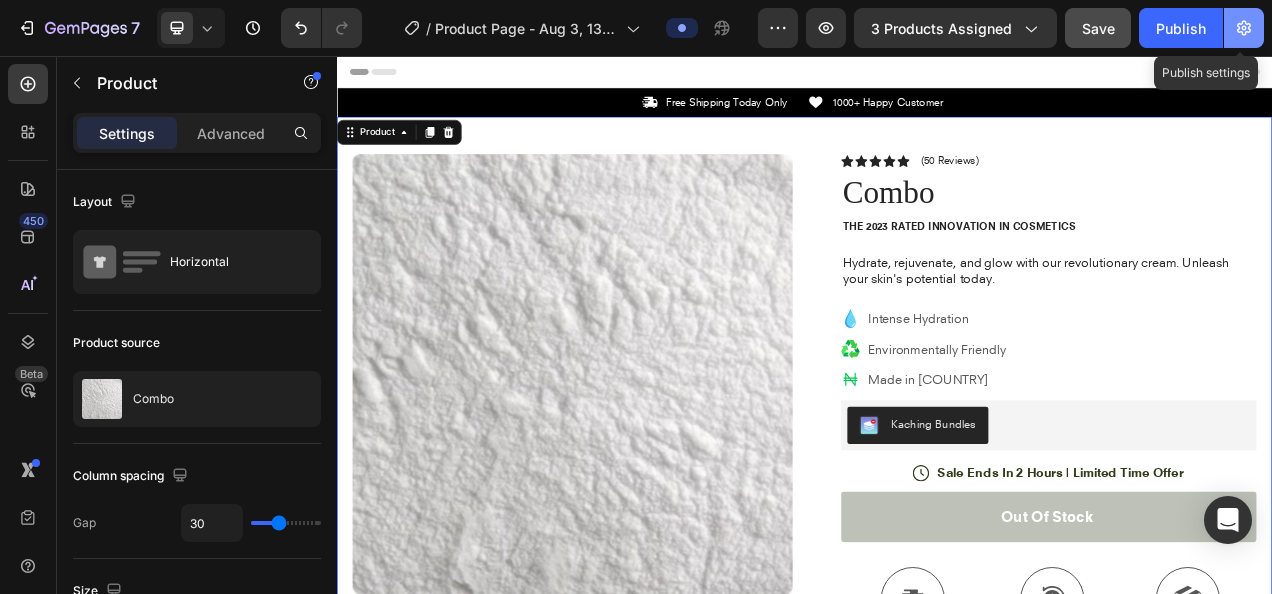 click 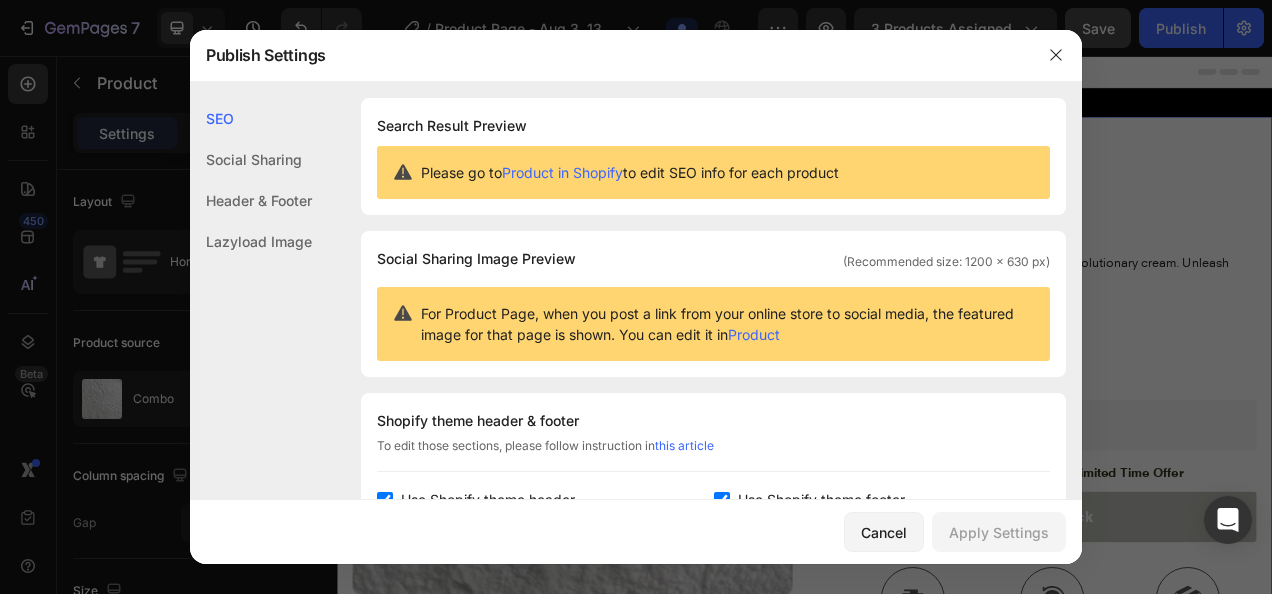 click at bounding box center [636, 297] 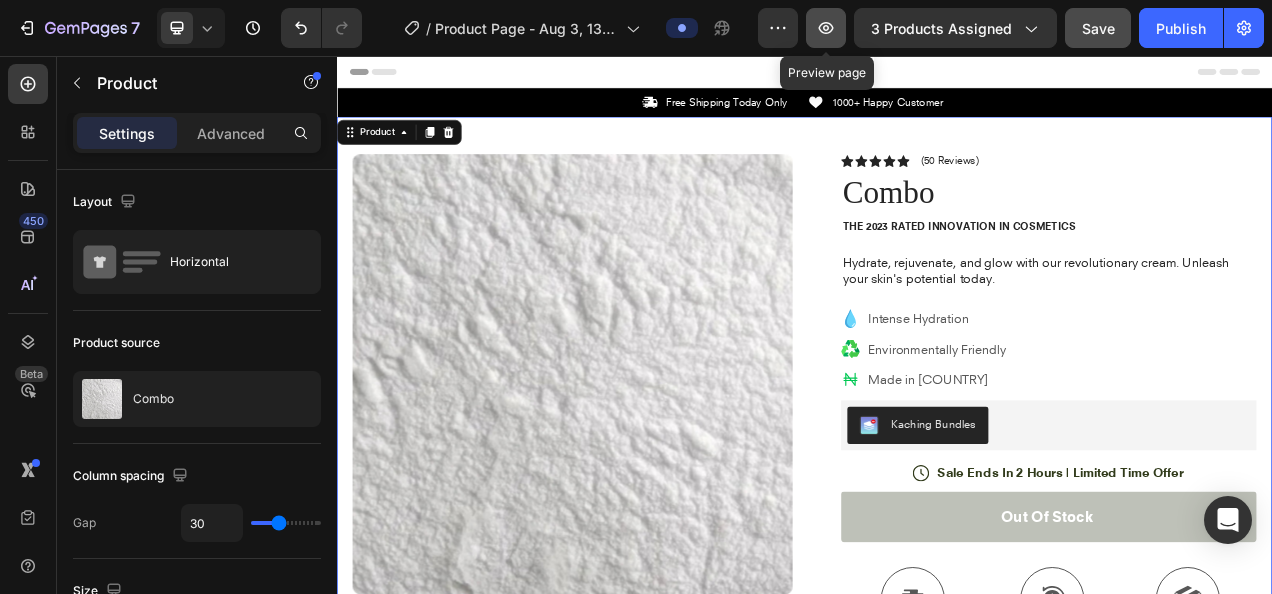 click 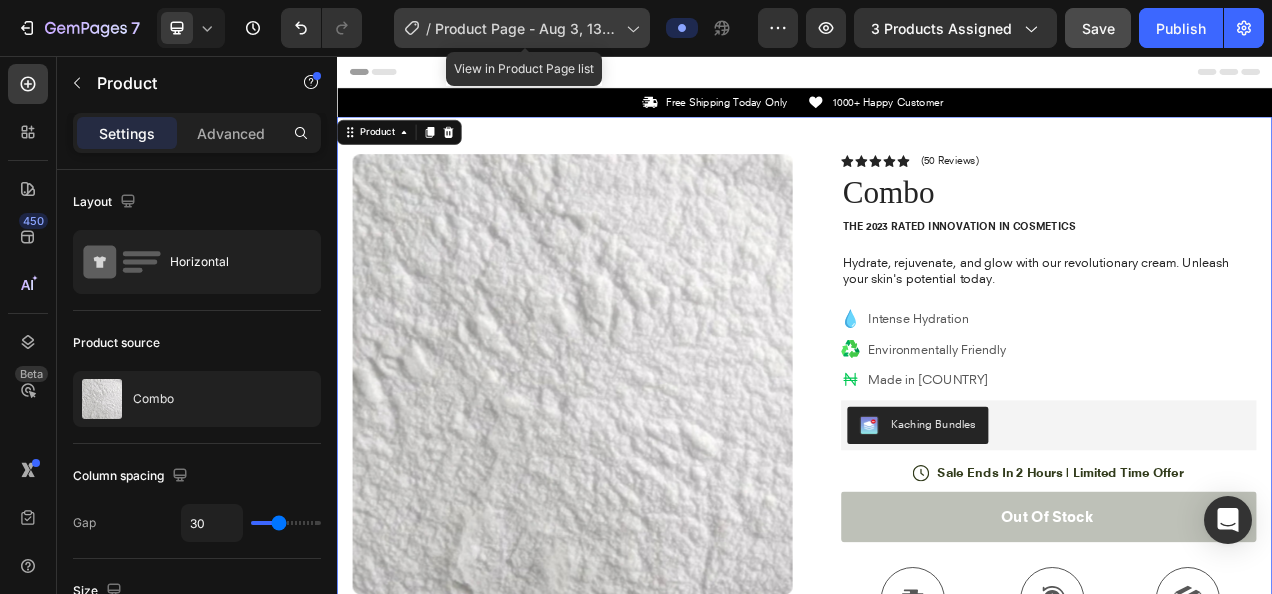 click on "/  Product Page - Aug 3, 13:59:59" 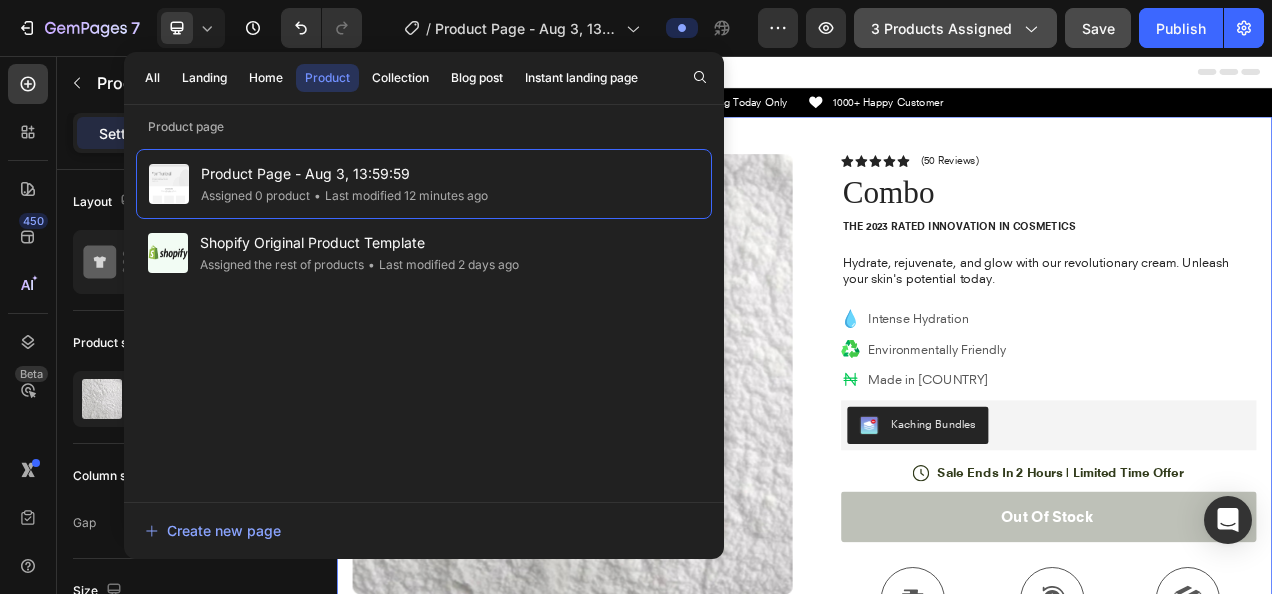 click on "3 products assigned" 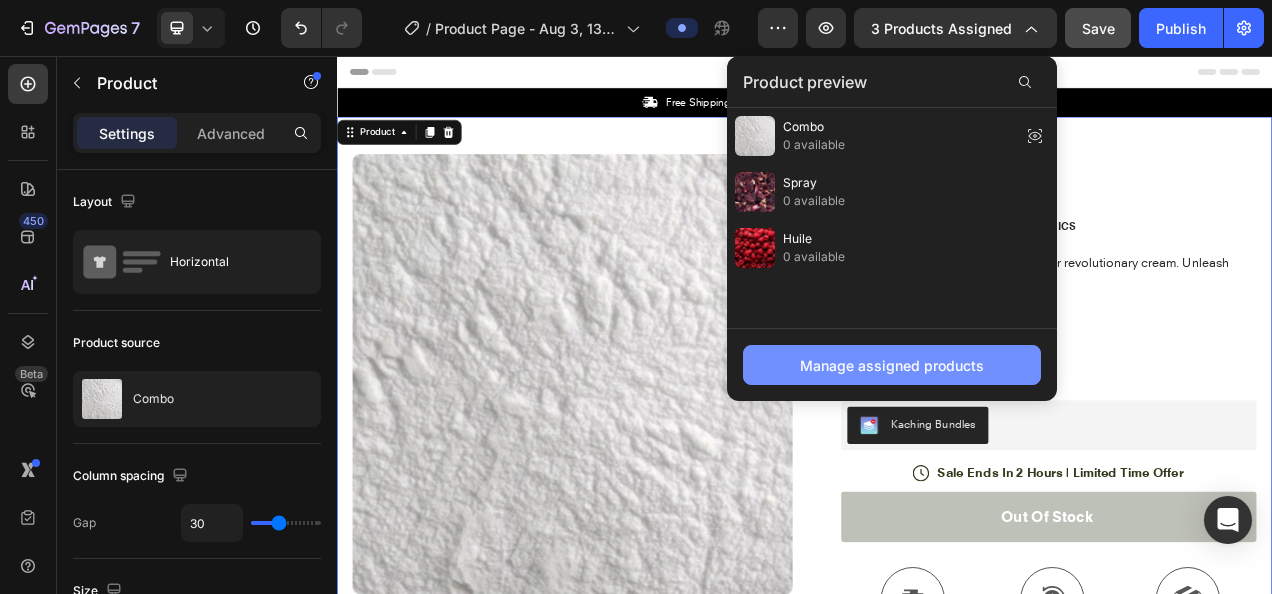 click on "Manage assigned products" at bounding box center [892, 365] 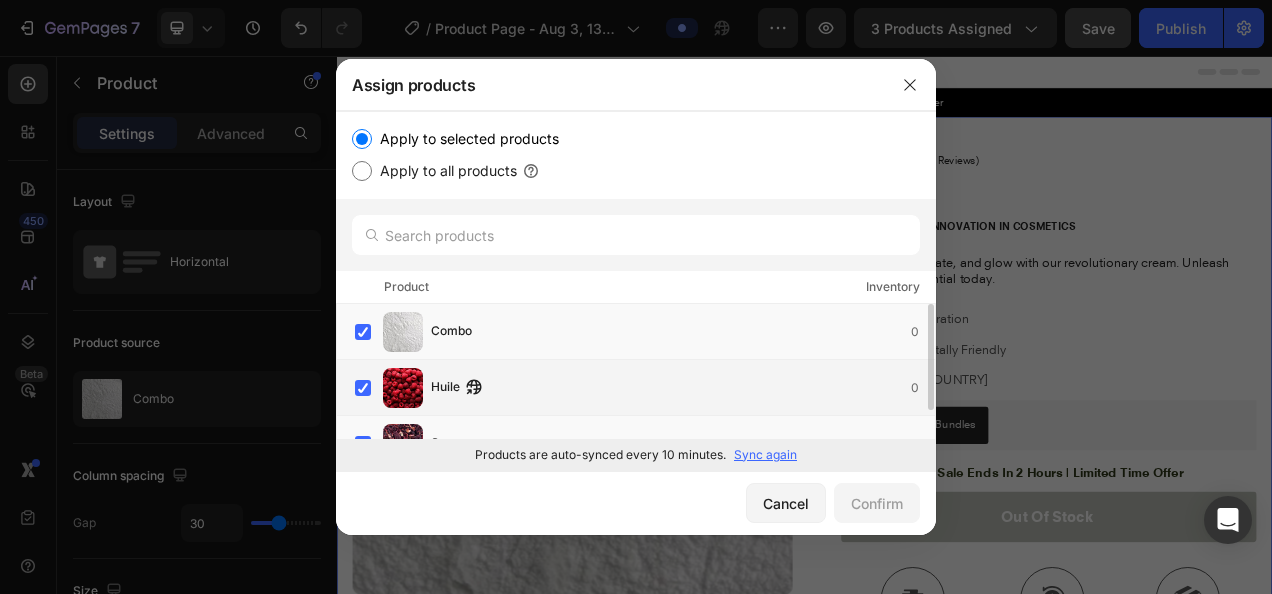 click on "Huile 0" at bounding box center (645, 388) 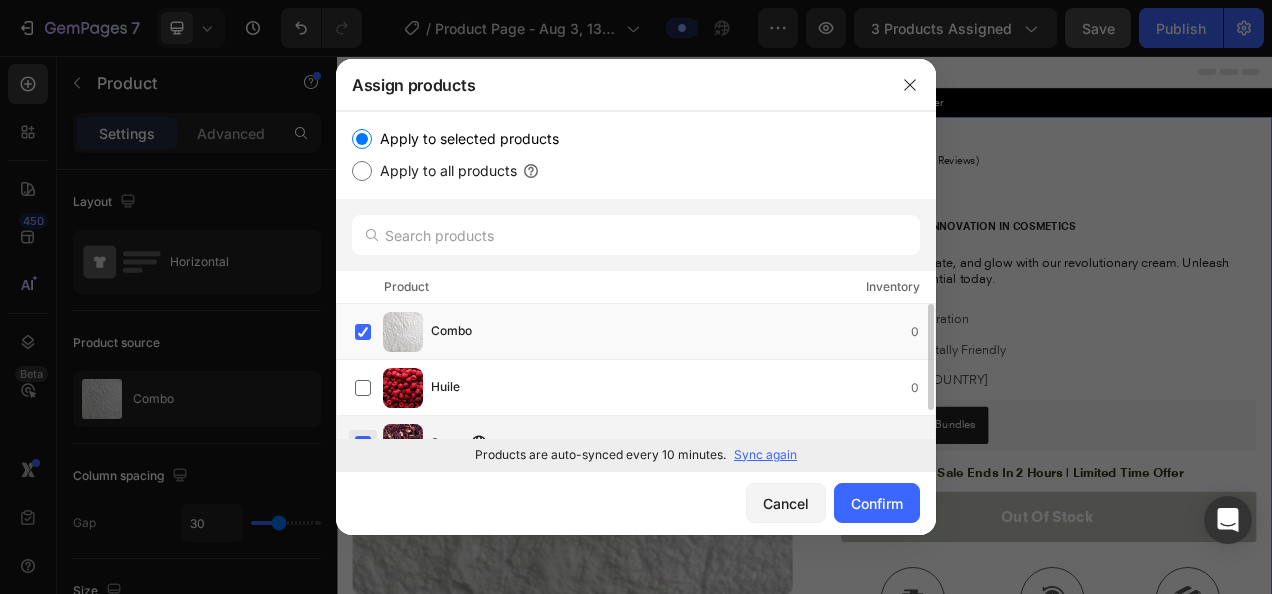 click at bounding box center [363, 444] 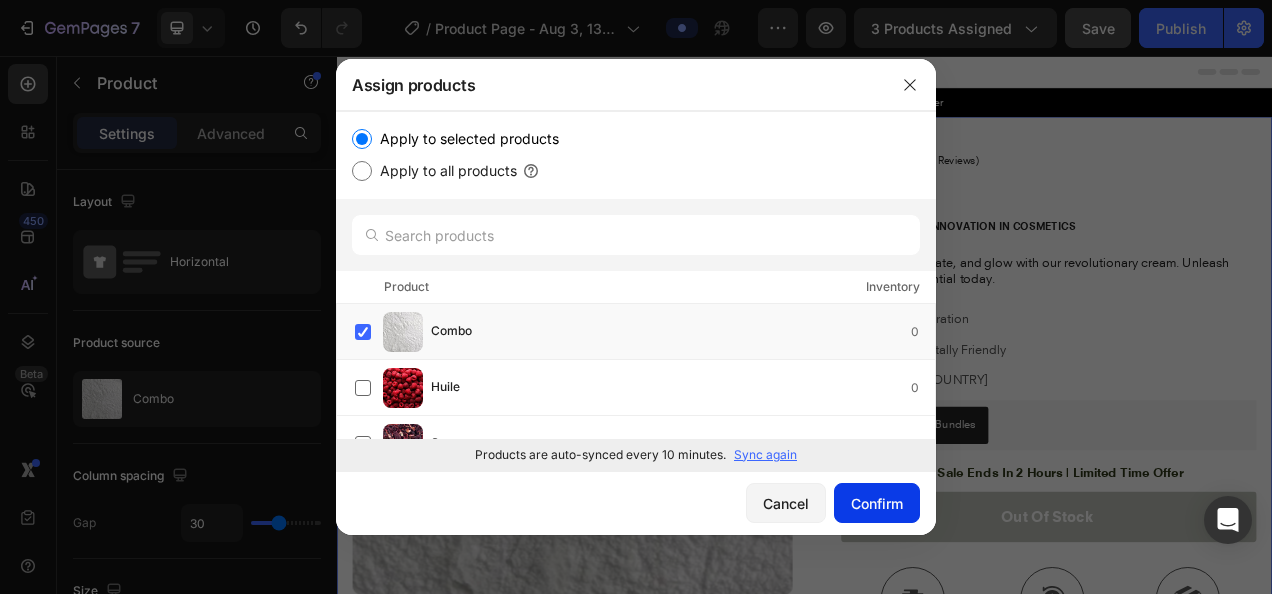 click on "Confirm" at bounding box center (877, 503) 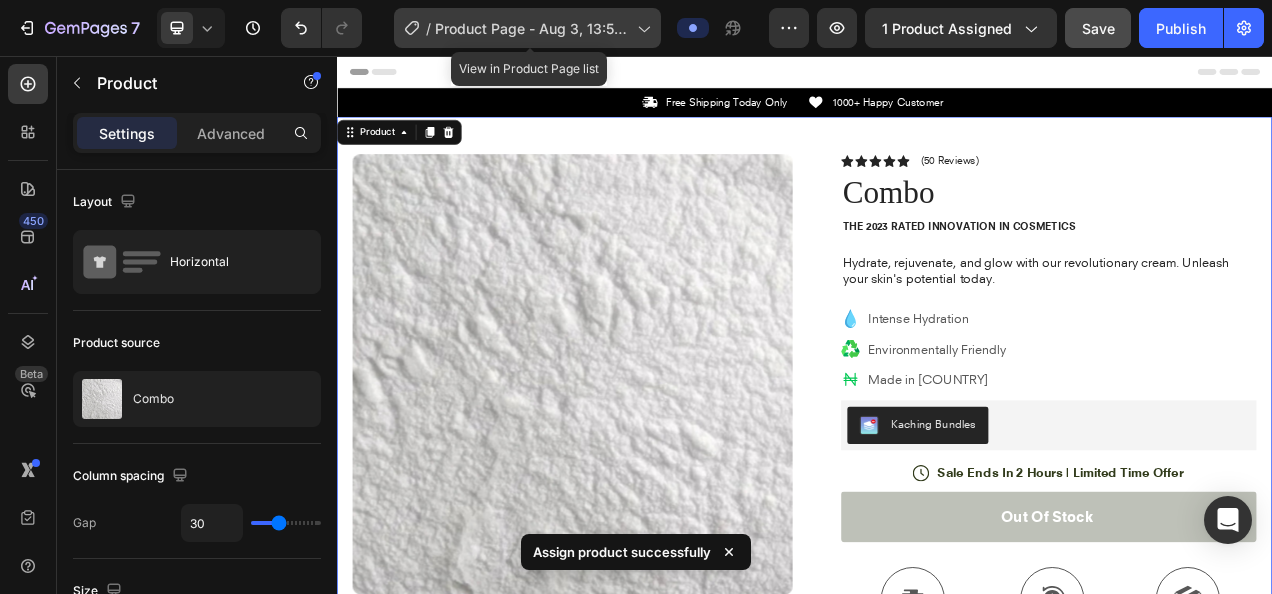 click on "Product Page - Aug 3, 13:59:59" at bounding box center (532, 28) 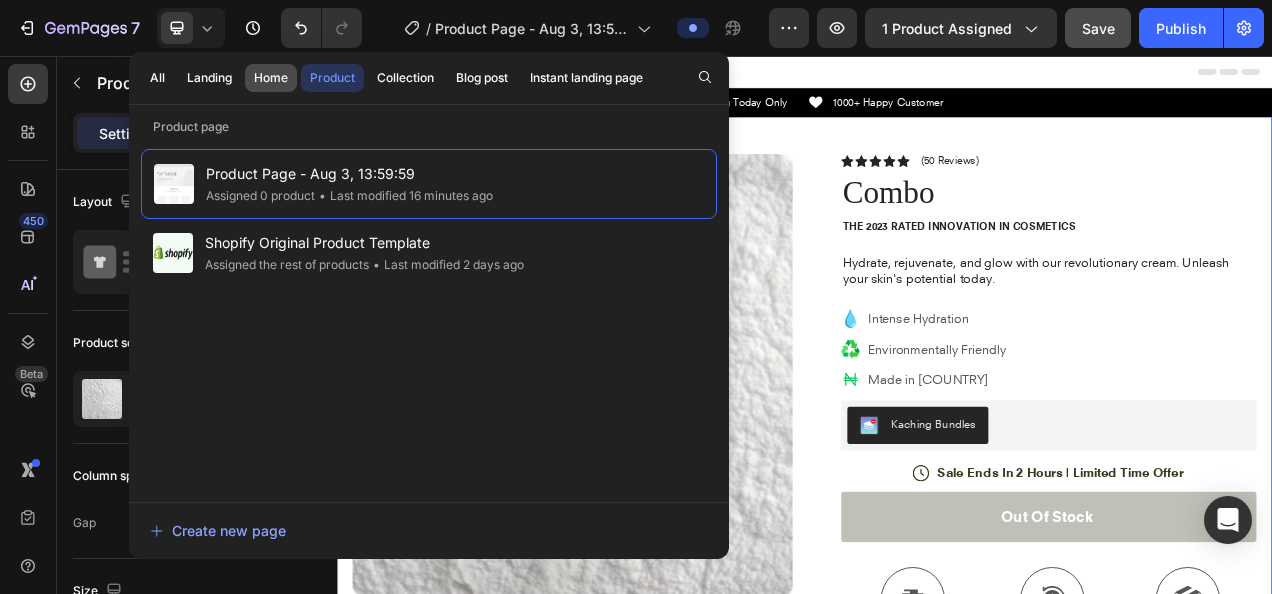 click on "Home" at bounding box center (271, 78) 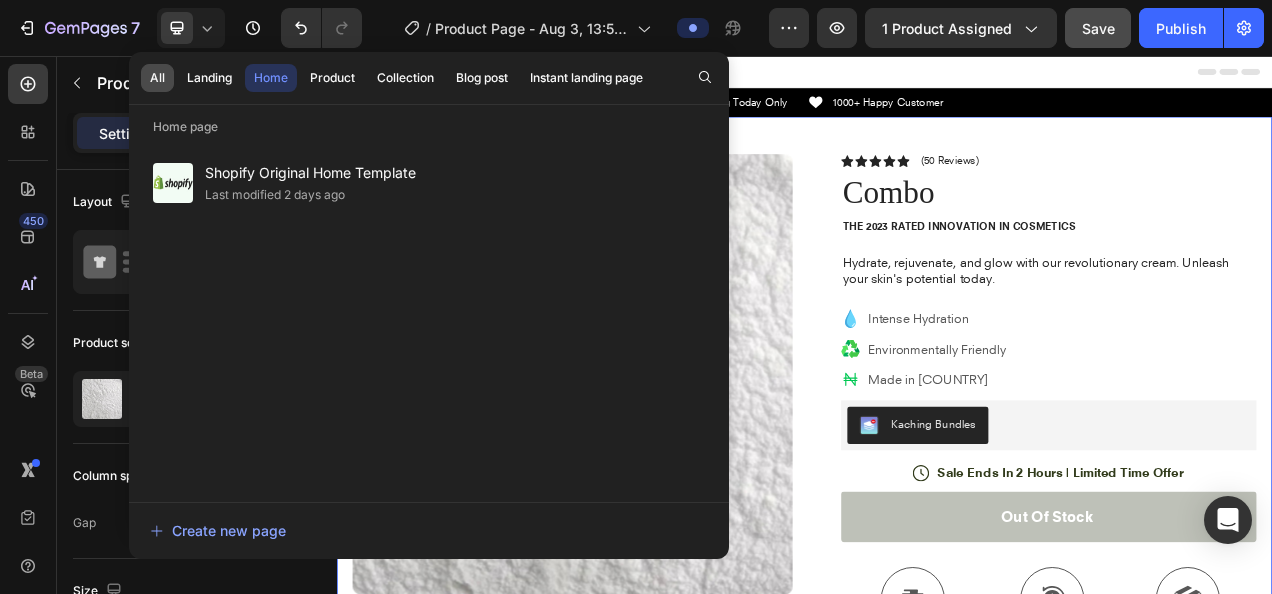 click on "All" at bounding box center (157, 78) 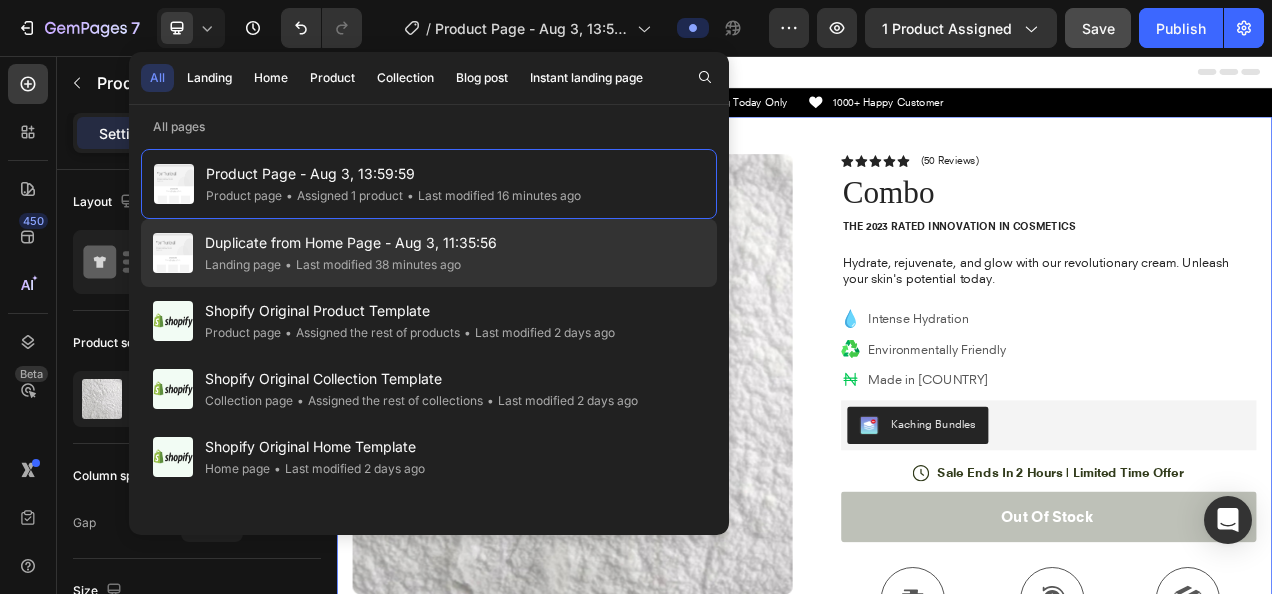 click on "Duplicate from Home Page - Aug 3, 11:35:56" at bounding box center (351, 243) 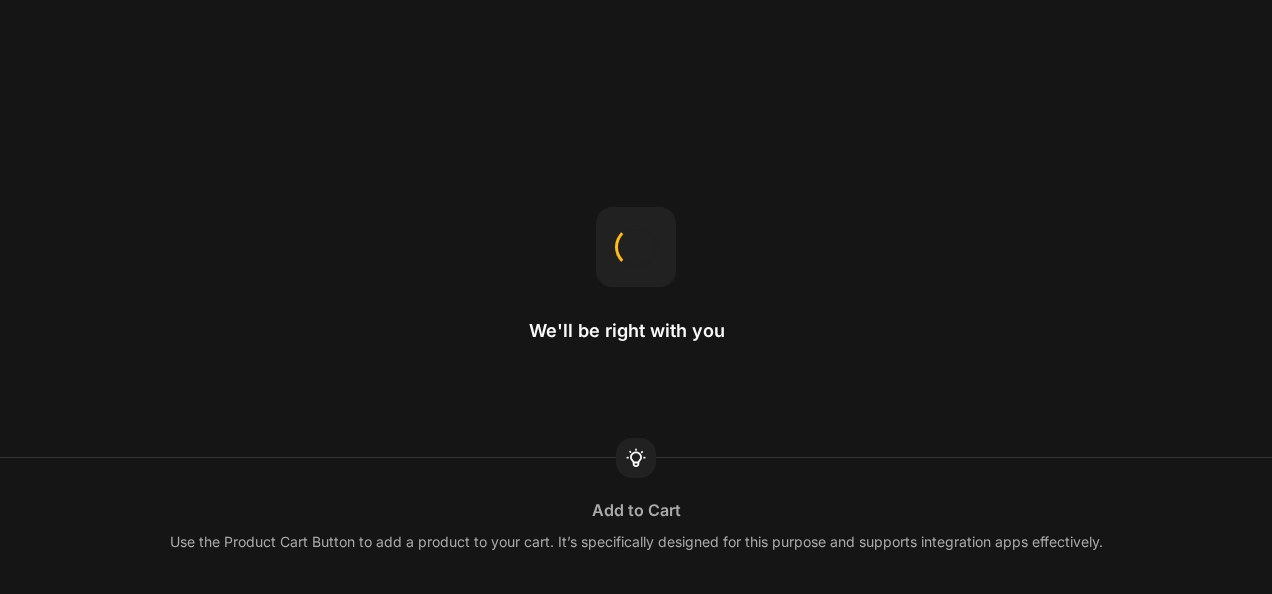 scroll, scrollTop: 0, scrollLeft: 0, axis: both 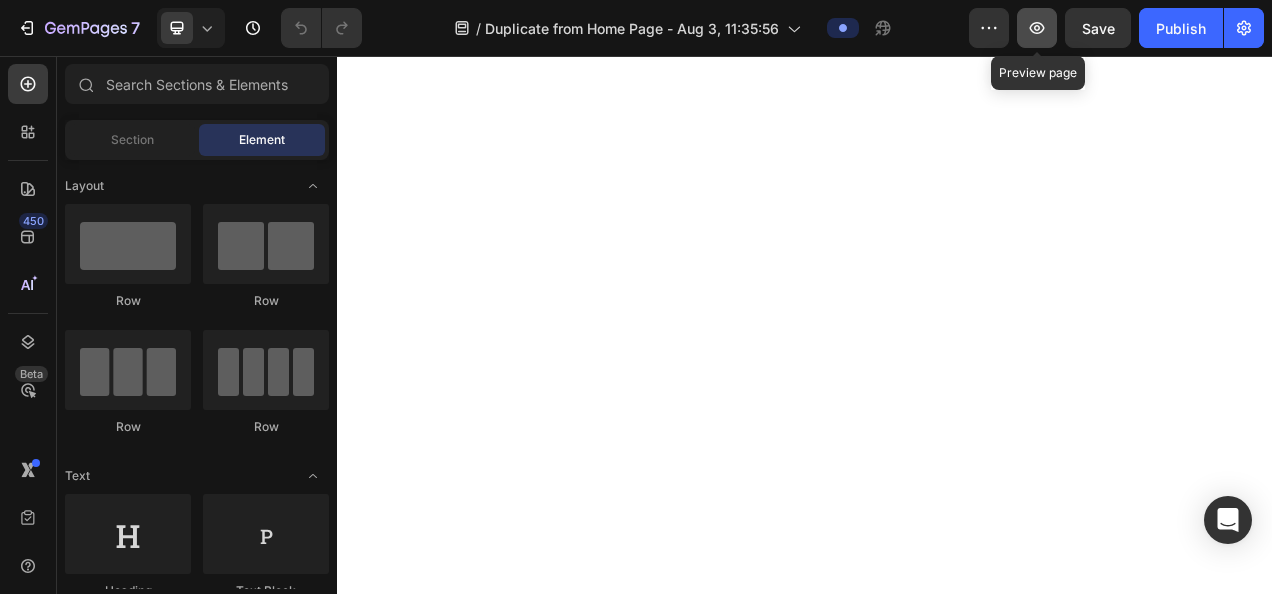 click 